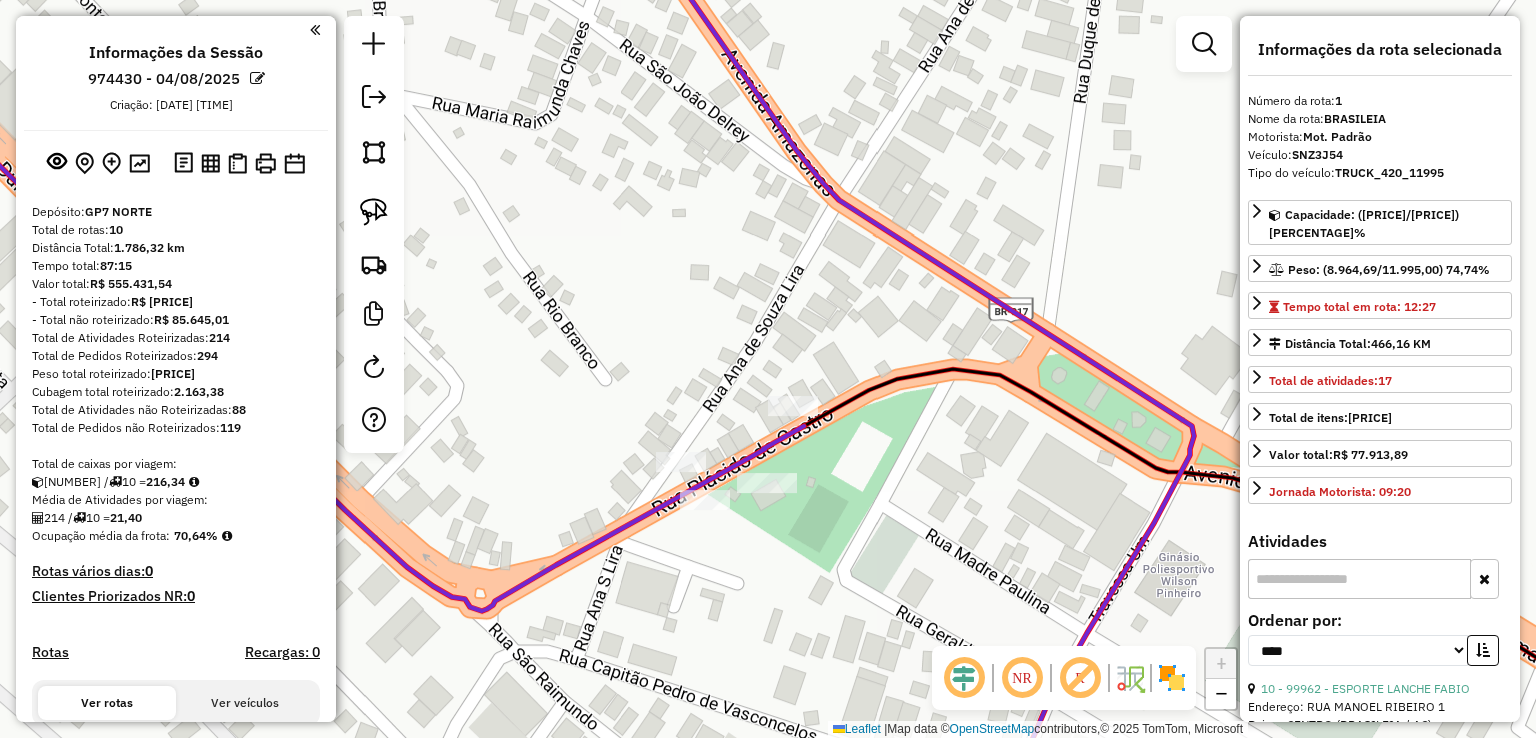 select on "*********" 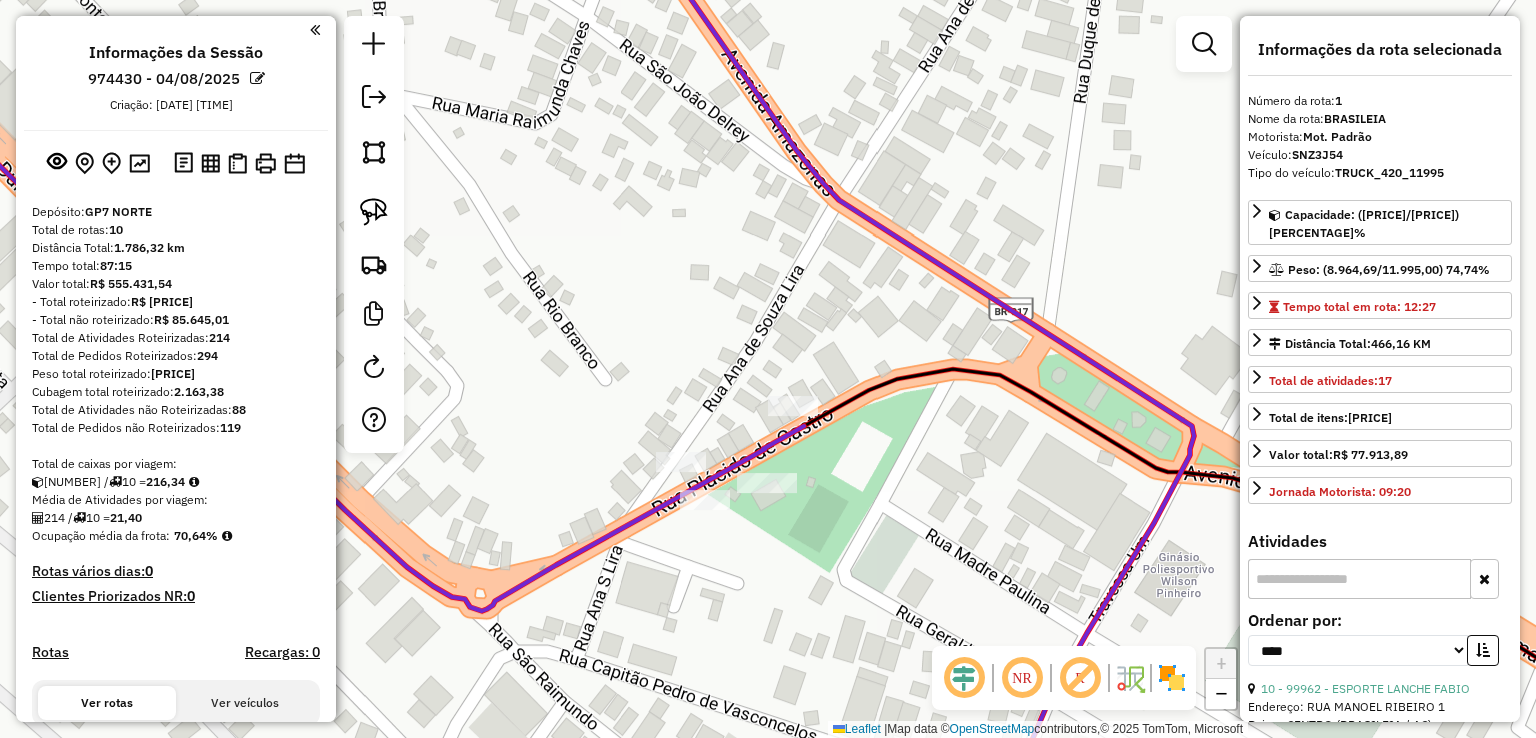 scroll, scrollTop: 0, scrollLeft: 0, axis: both 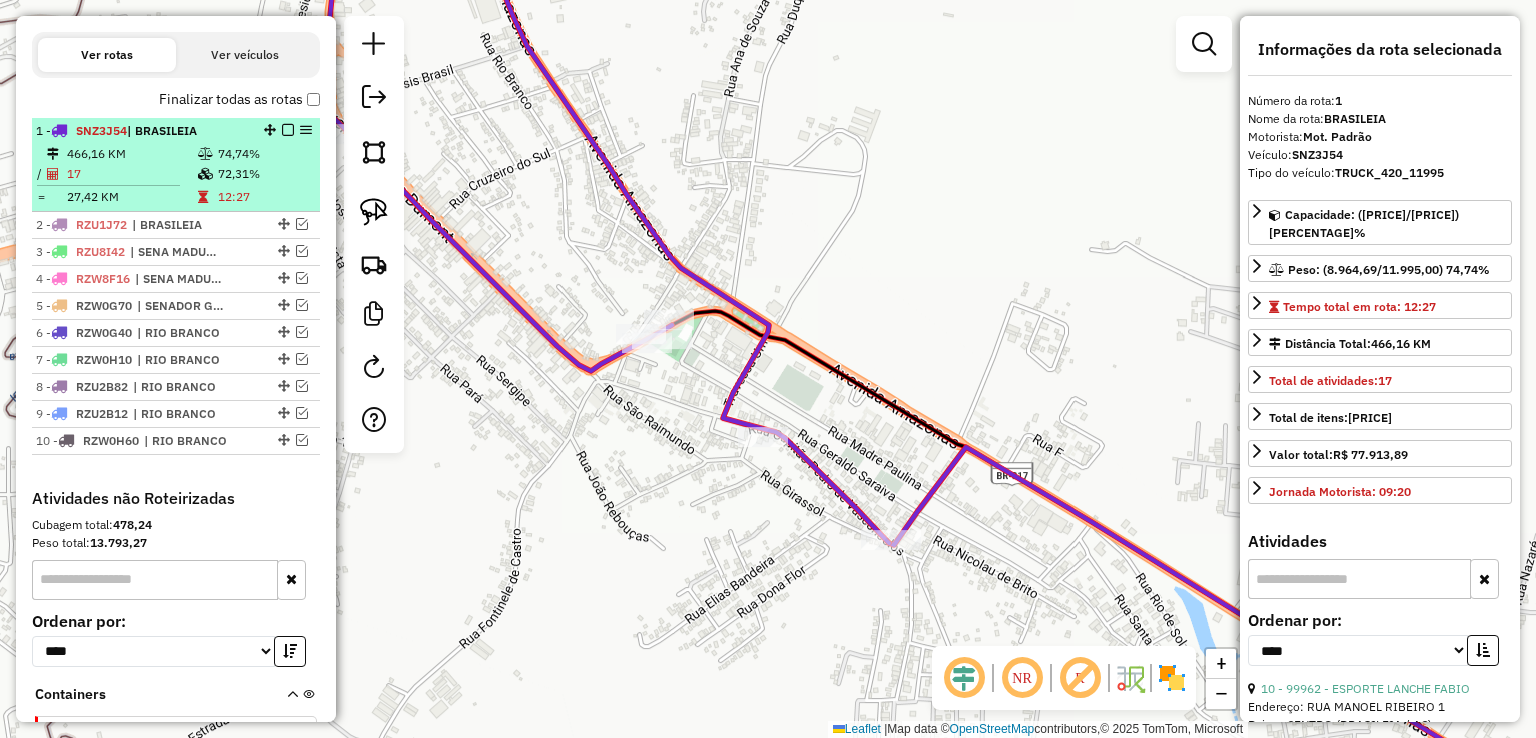 click at bounding box center (288, 130) 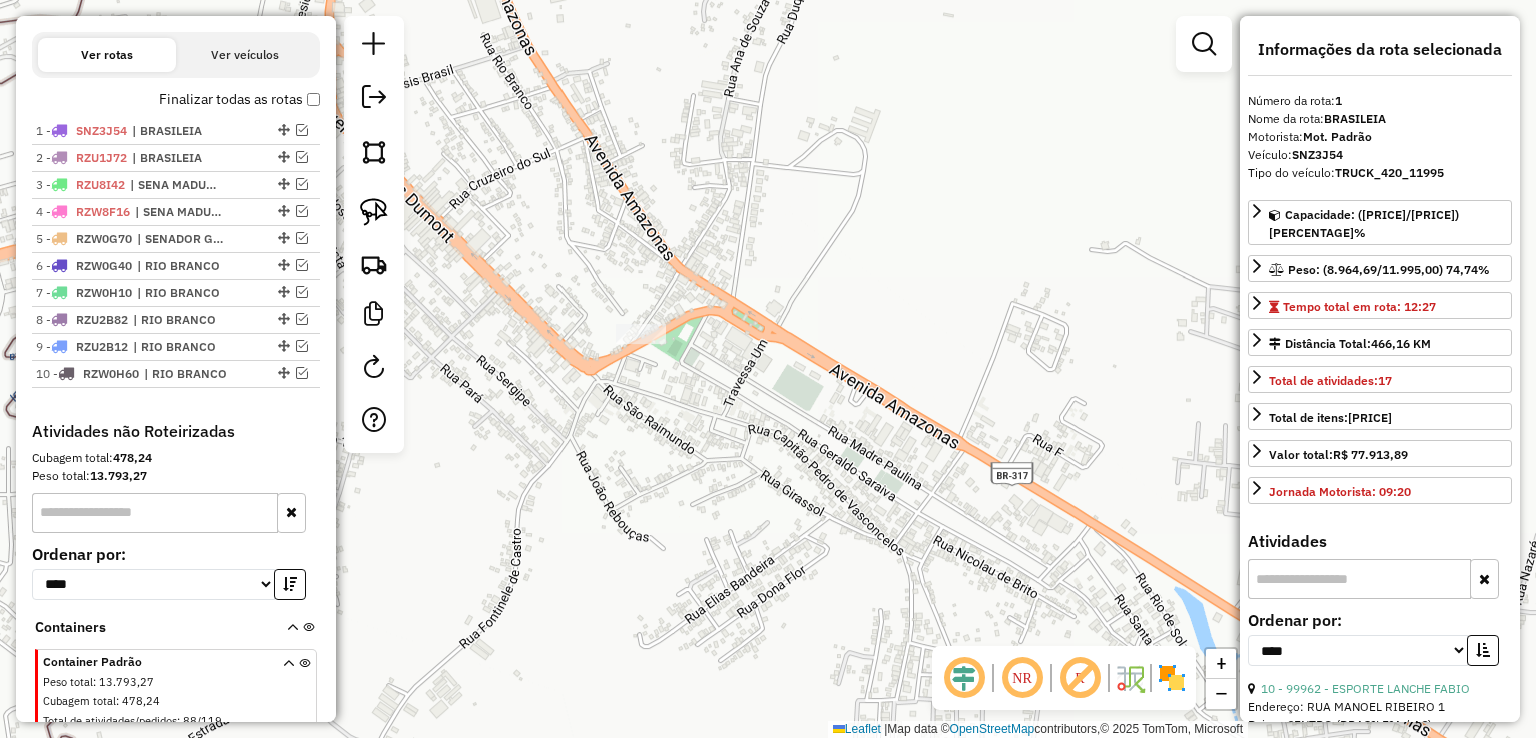 click on "Janela de atendimento Grade de atendimento Capacidade Transportadoras Veículos Cliente Pedidos  Rotas Selecione os dias de semana para filtrar as janelas de atendimento  Seg   Ter   Qua   Qui   Sex   Sáb   Dom  Informe o período da janela de atendimento: De: Até:  Filtrar exatamente a janela do cliente  Considerar janela de atendimento padrão  Selecione os dias de semana para filtrar as grades de atendimento  Seg   Ter   Qua   Qui   Sex   Sáb   Dom   Considerar clientes sem dia de atendimento cadastrado  Clientes fora do dia de atendimento selecionado Filtrar as atividades entre os valores definidos abaixo:  Peso mínimo:   Peso máximo:   Cubagem mínima:   Cubagem máxima:   De:   Até:  Filtrar as atividades entre o tempo de atendimento definido abaixo:  De:   Até:   Considerar capacidade total dos clientes não roteirizados Transportadora: Selecione um ou mais itens Tipo de veículo: Selecione um ou mais itens Veículo: Selecione um ou mais itens Motorista: Selecione um ou mais itens Nome: Rótulo:" 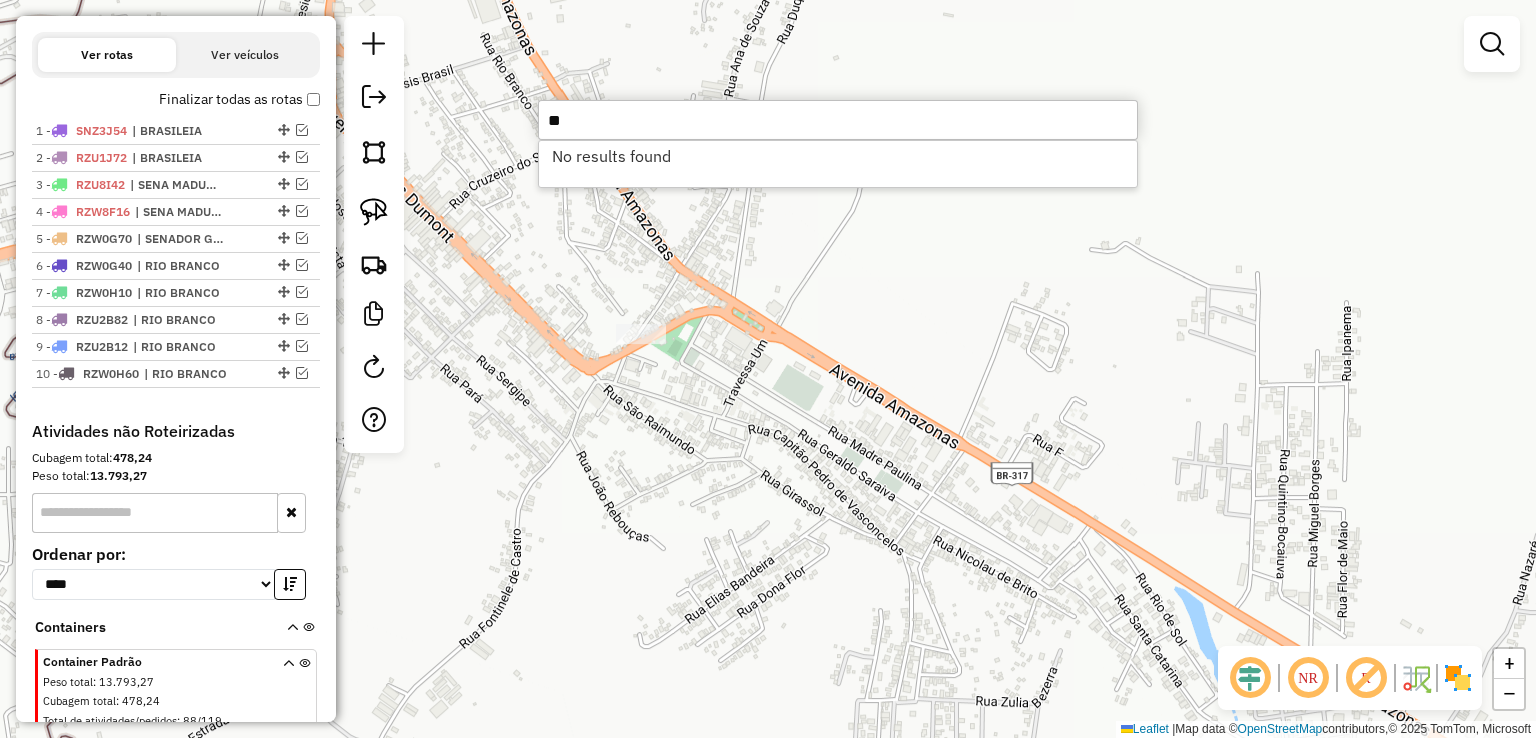 type on "*" 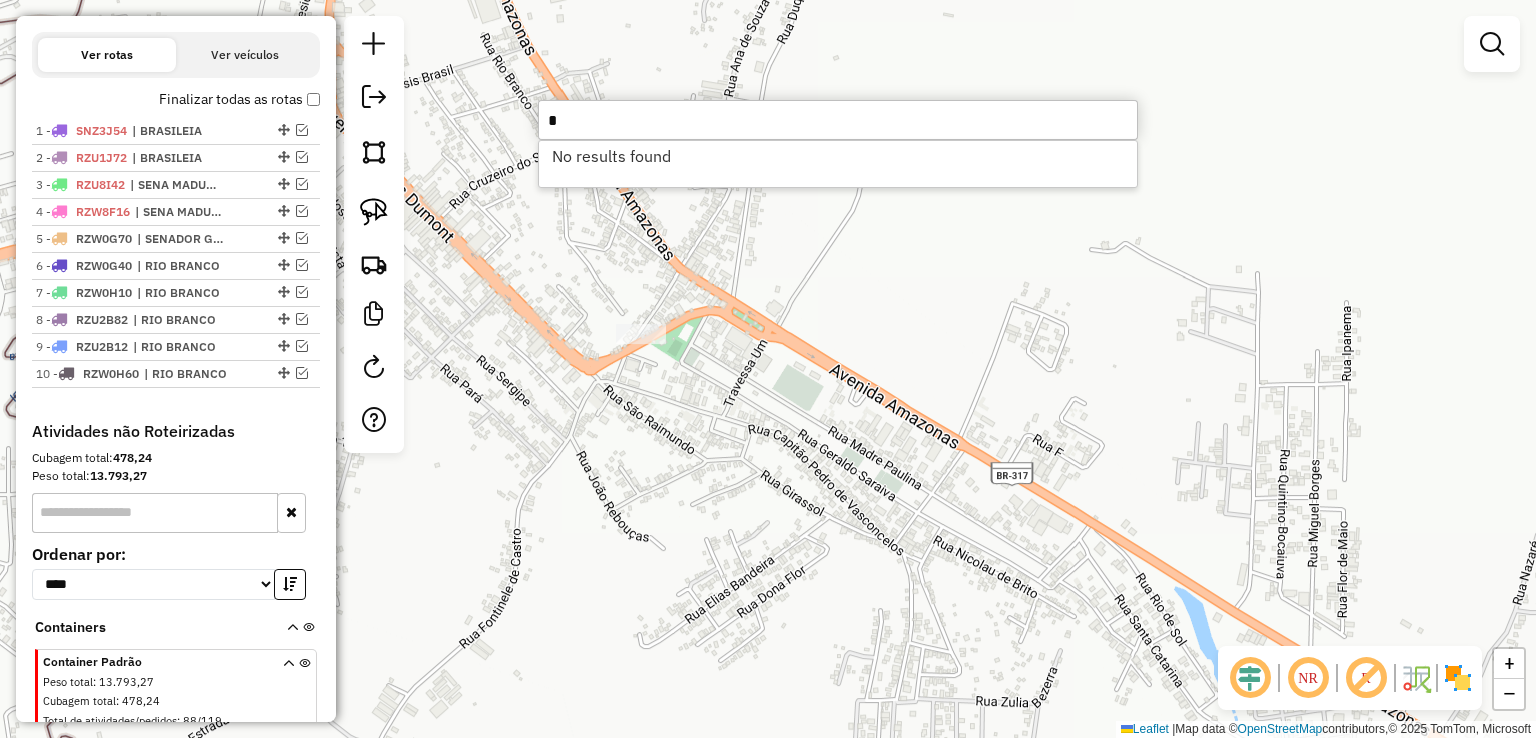 type 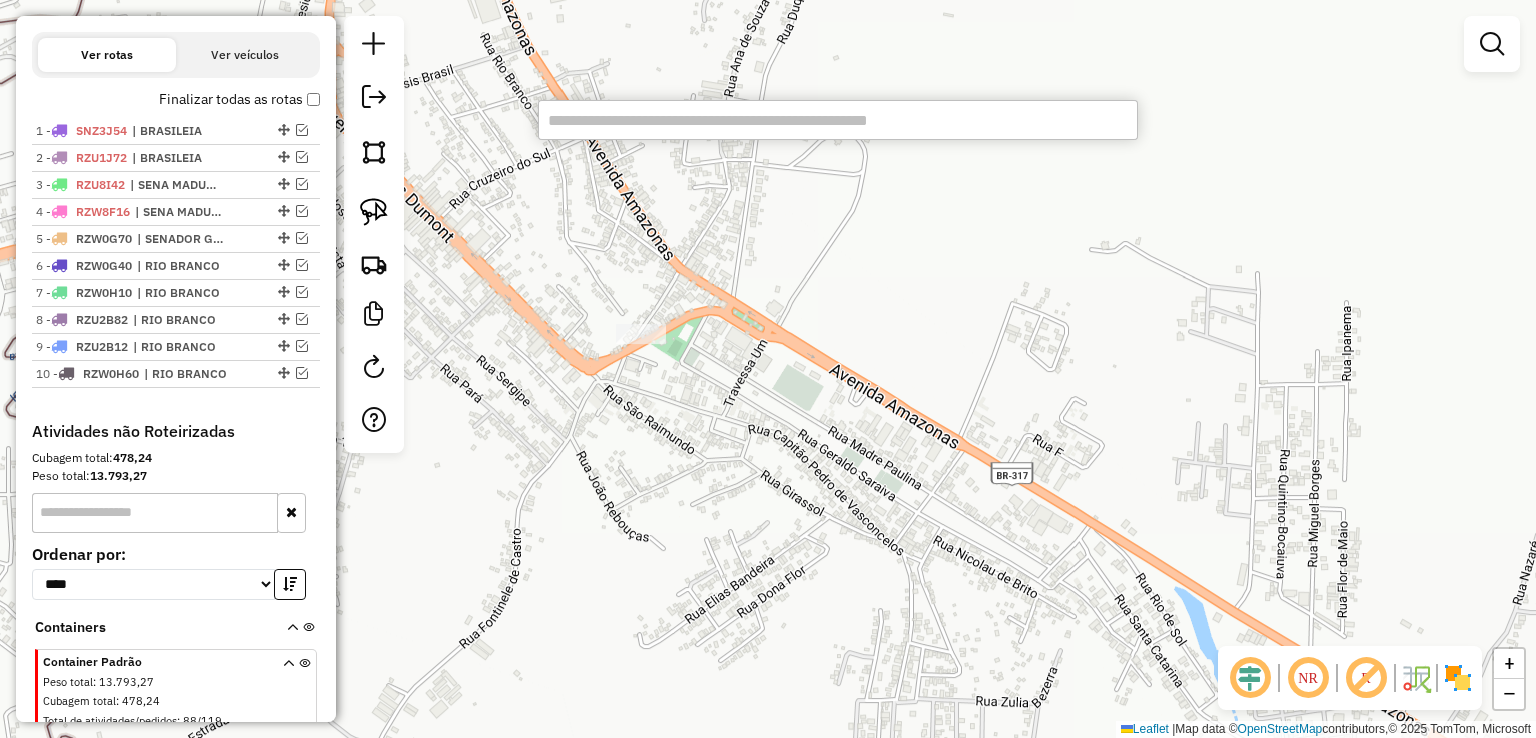 click on "Janela de atendimento Grade de atendimento Capacidade Transportadoras Veículos Cliente Pedidos  Rotas Selecione os dias de semana para filtrar as janelas de atendimento  Seg   Ter   Qua   Qui   Sex   Sáb   Dom  Informe o período da janela de atendimento: De: Até:  Filtrar exatamente a janela do cliente  Considerar janela de atendimento padrão  Selecione os dias de semana para filtrar as grades de atendimento  Seg   Ter   Qua   Qui   Sex   Sáb   Dom   Considerar clientes sem dia de atendimento cadastrado  Clientes fora do dia de atendimento selecionado Filtrar as atividades entre os valores definidos abaixo:  Peso mínimo:   Peso máximo:   Cubagem mínima:   Cubagem máxima:   De:   Até:  Filtrar as atividades entre o tempo de atendimento definido abaixo:  De:   Até:   Considerar capacidade total dos clientes não roteirizados Transportadora: Selecione um ou mais itens Tipo de veículo: Selecione um ou mais itens Veículo: Selecione um ou mais itens Motorista: Selecione um ou mais itens Nome: Rótulo:" 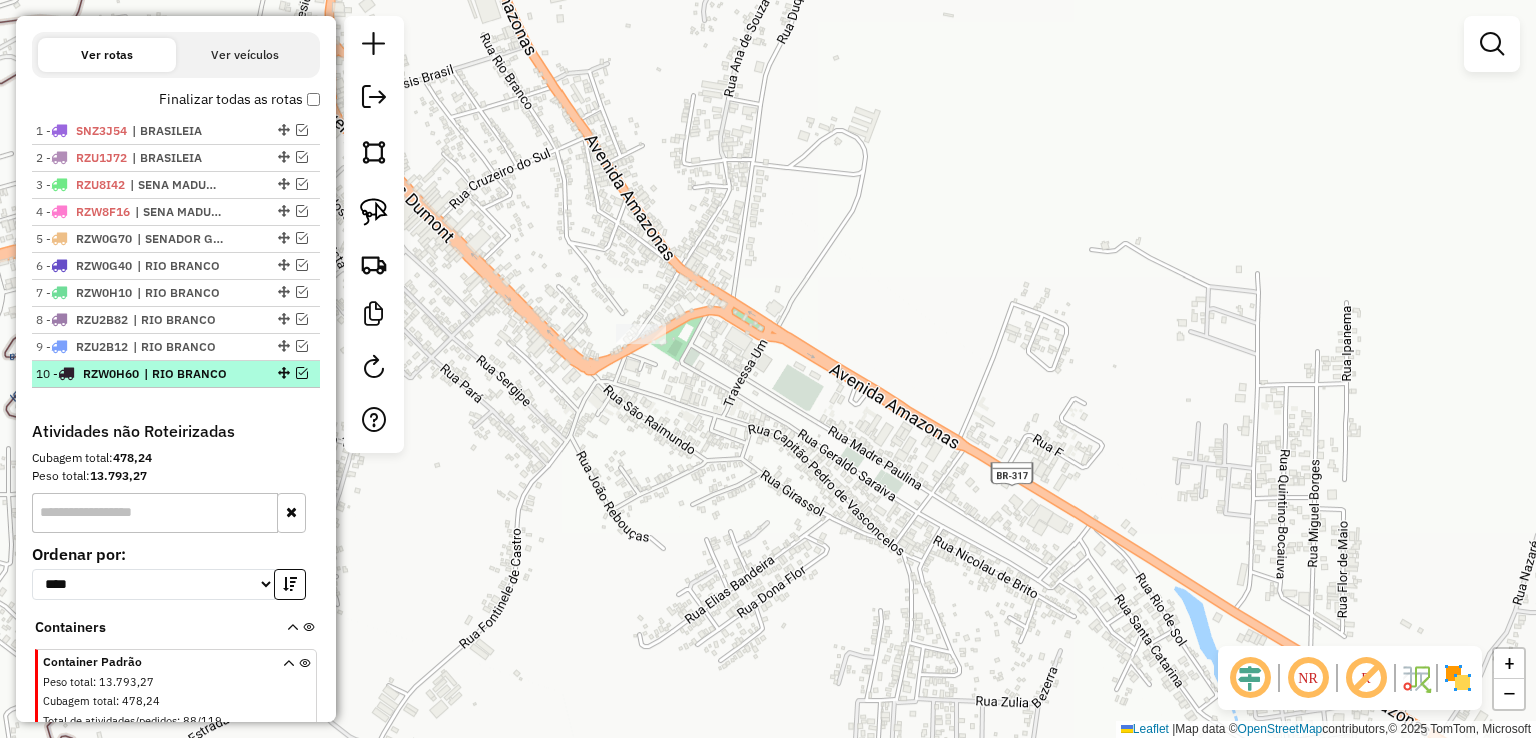 click on "[NUMBER] - [PLATE] | [CITY]" at bounding box center (176, 374) 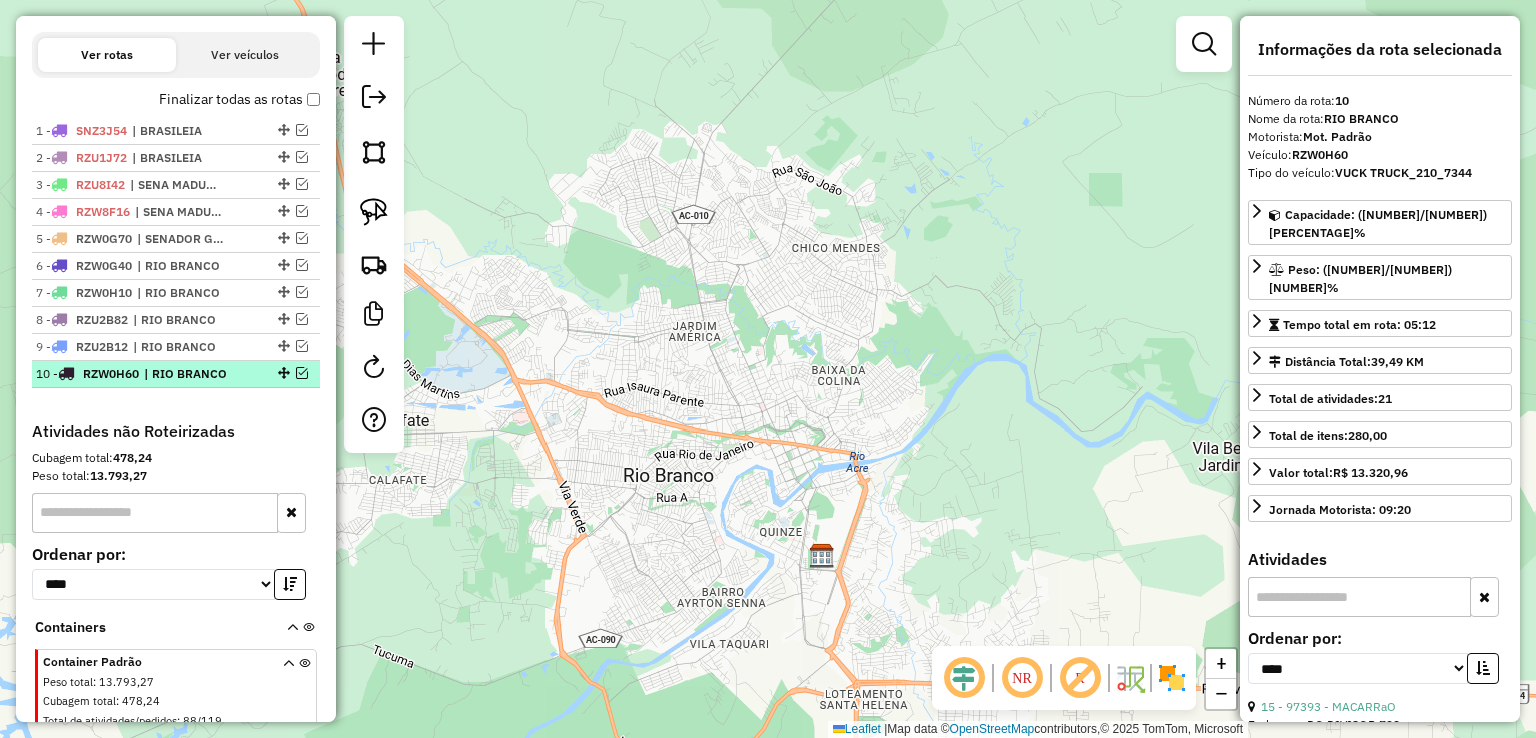 click at bounding box center (302, 373) 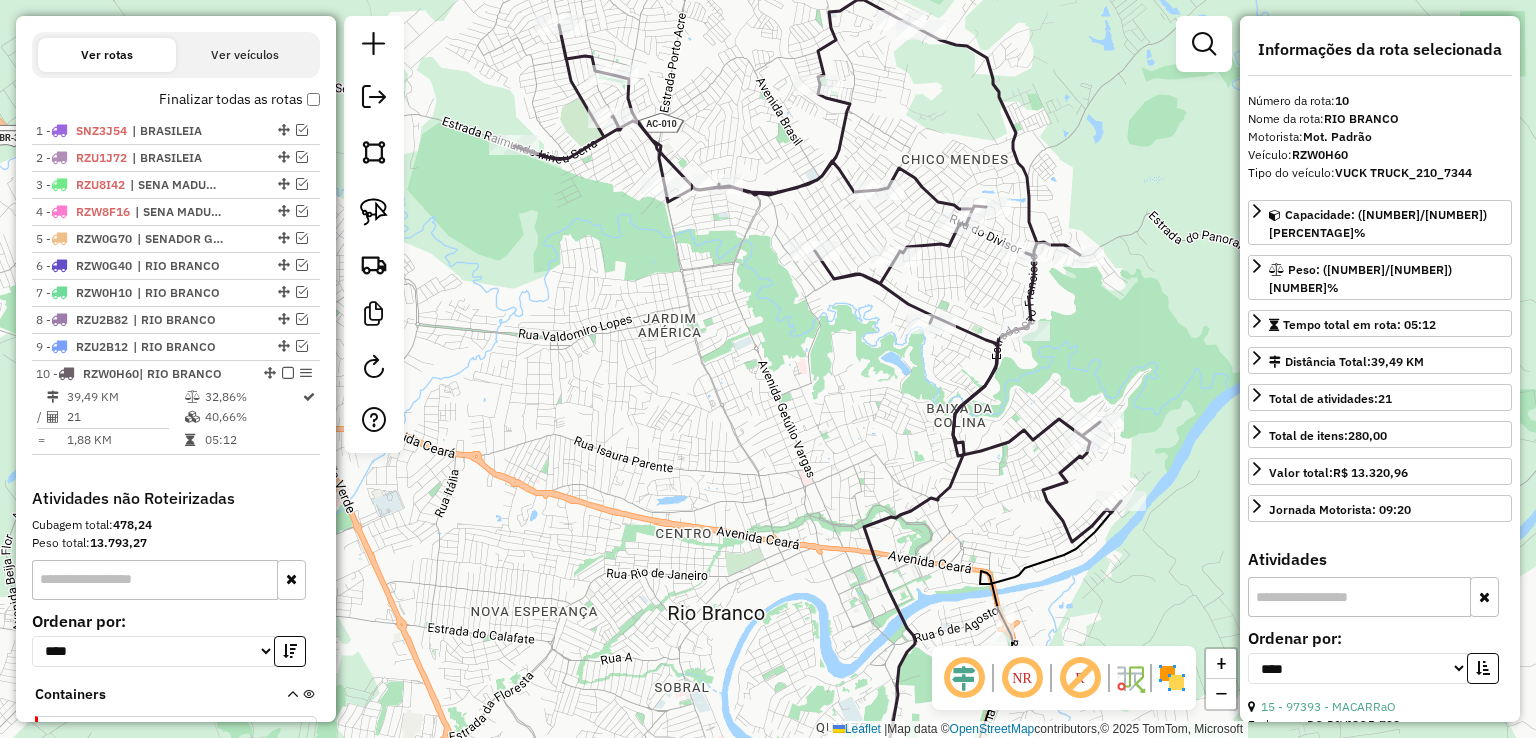 click on "Janela de atendimento Grade de atendimento Capacidade Transportadoras Veículos Cliente Pedidos  Rotas Selecione os dias de semana para filtrar as janelas de atendimento  Seg   Ter   Qua   Qui   Sex   Sáb   Dom  Informe o período da janela de atendimento: De: Até:  Filtrar exatamente a janela do cliente  Considerar janela de atendimento padrão  Selecione os dias de semana para filtrar as grades de atendimento  Seg   Ter   Qua   Qui   Sex   Sáb   Dom   Considerar clientes sem dia de atendimento cadastrado  Clientes fora do dia de atendimento selecionado Filtrar as atividades entre os valores definidos abaixo:  Peso mínimo:   Peso máximo:   Cubagem mínima:   Cubagem máxima:   De:   Até:  Filtrar as atividades entre o tempo de atendimento definido abaixo:  De:   Até:   Considerar capacidade total dos clientes não roteirizados Transportadora: Selecione um ou mais itens Tipo de veículo: Selecione um ou mais itens Veículo: Selecione um ou mais itens Motorista: Selecione um ou mais itens Nome: Rótulo:" 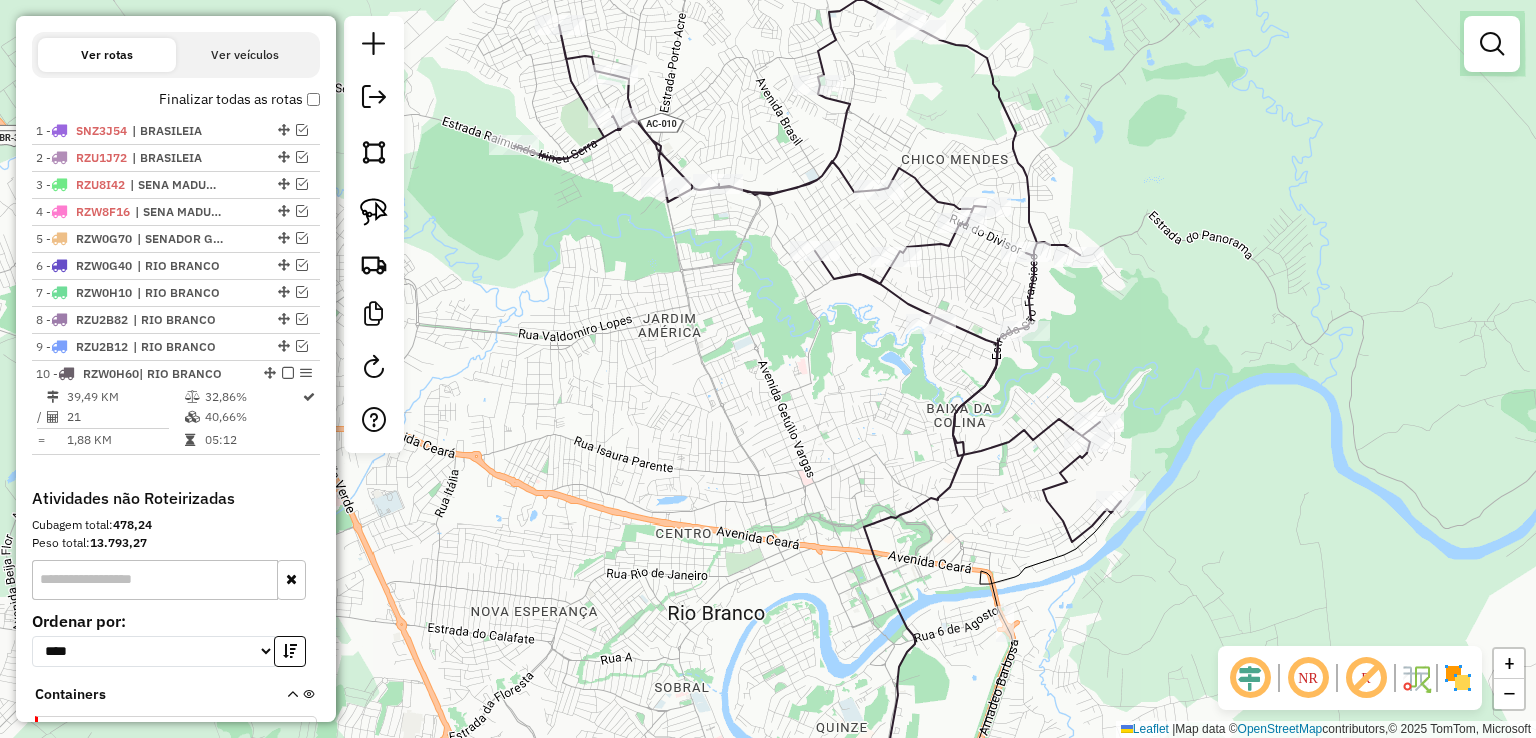click 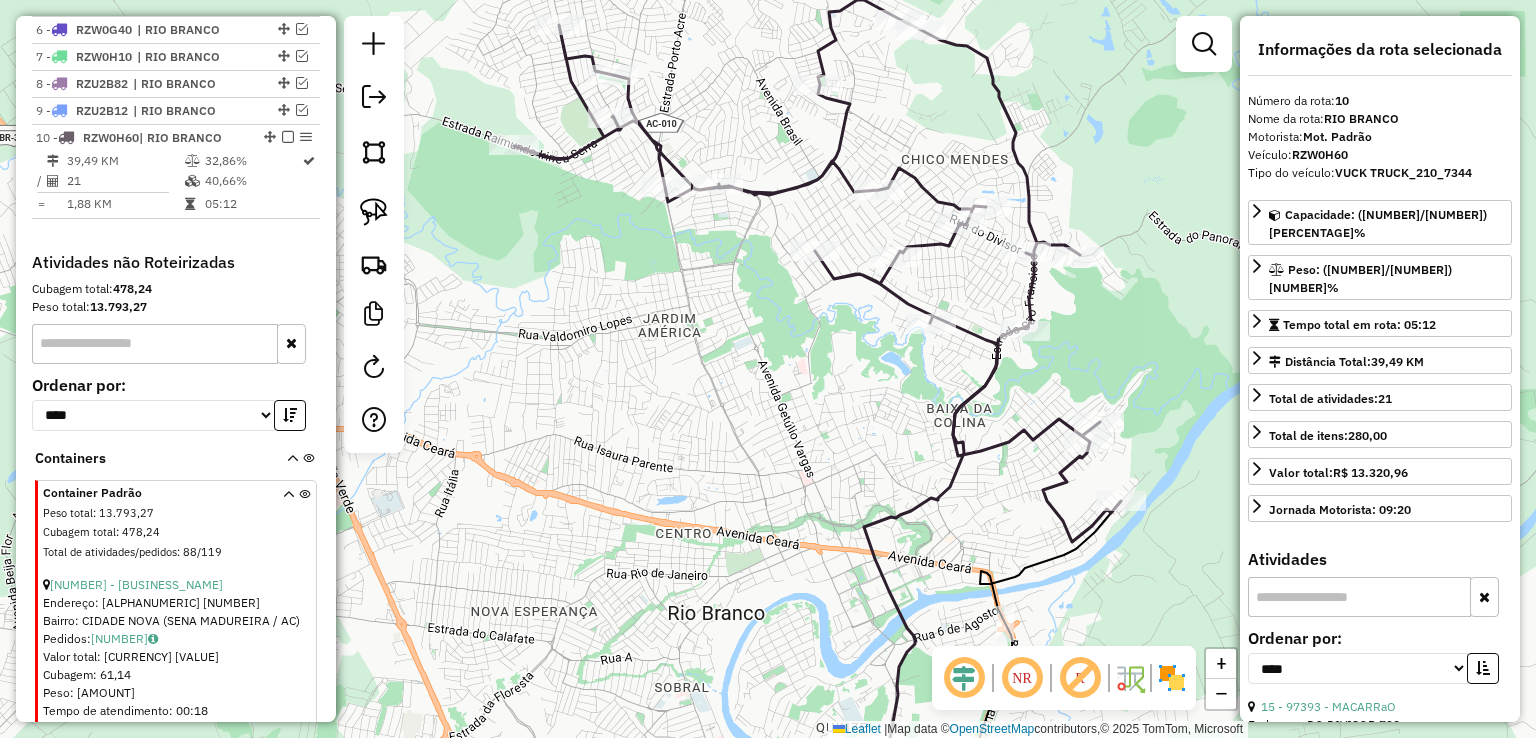 scroll, scrollTop: 989, scrollLeft: 0, axis: vertical 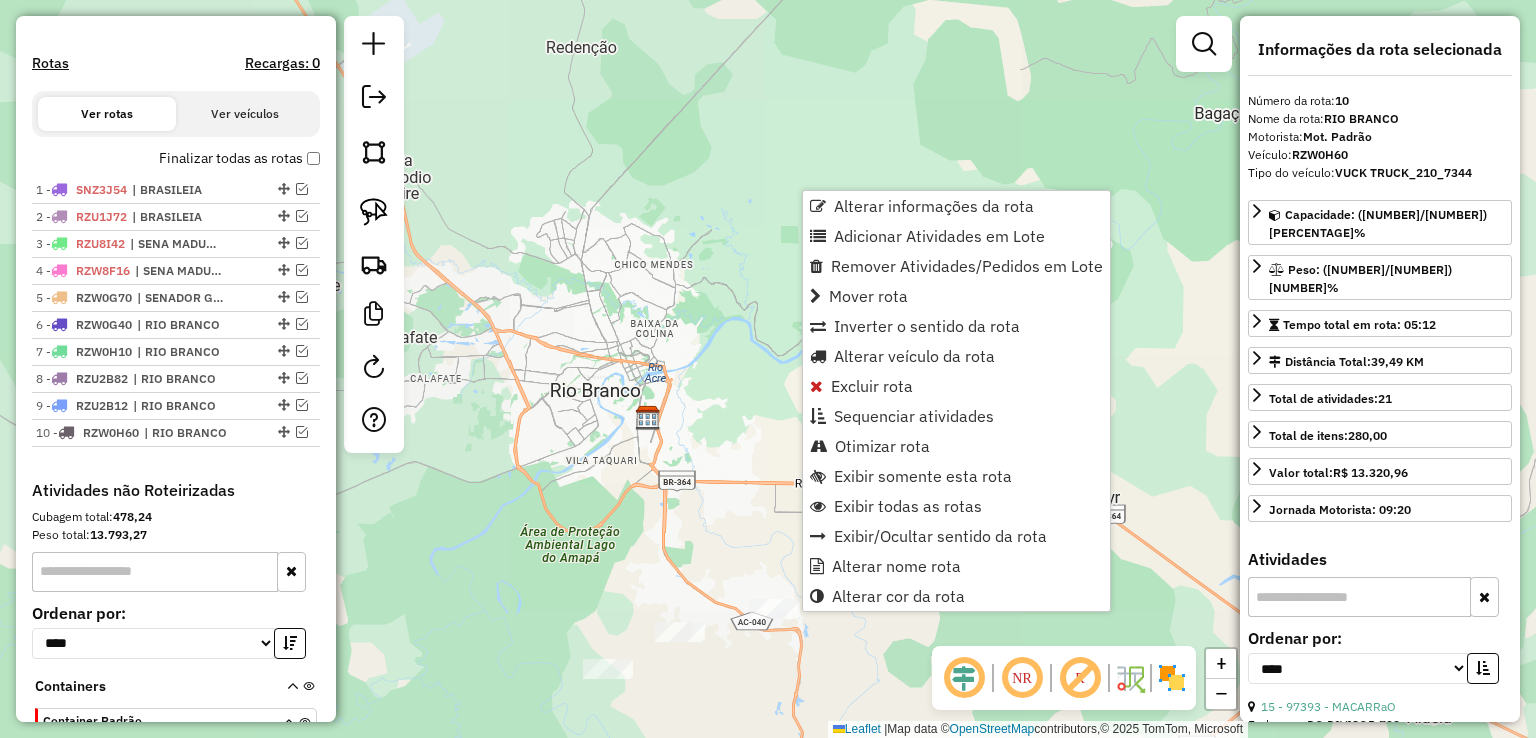 click on "Janela de atendimento Grade de atendimento Capacidade Transportadoras Veículos Cliente Pedidos  Rotas Selecione os dias de semana para filtrar as janelas de atendimento  Seg   Ter   Qua   Qui   Sex   Sáb   Dom  Informe o período da janela de atendimento: De: Até:  Filtrar exatamente a janela do cliente  Considerar janela de atendimento padrão  Selecione os dias de semana para filtrar as grades de atendimento  Seg   Ter   Qua   Qui   Sex   Sáb   Dom   Considerar clientes sem dia de atendimento cadastrado  Clientes fora do dia de atendimento selecionado Filtrar as atividades entre os valores definidos abaixo:  Peso mínimo:   Peso máximo:   Cubagem mínima:   Cubagem máxima:   De:   Até:  Filtrar as atividades entre o tempo de atendimento definido abaixo:  De:   Até:   Considerar capacidade total dos clientes não roteirizados Transportadora: Selecione um ou mais itens Tipo de veículo: Selecione um ou mais itens Veículo: Selecione um ou mais itens Motorista: Selecione um ou mais itens Nome: Rótulo:" 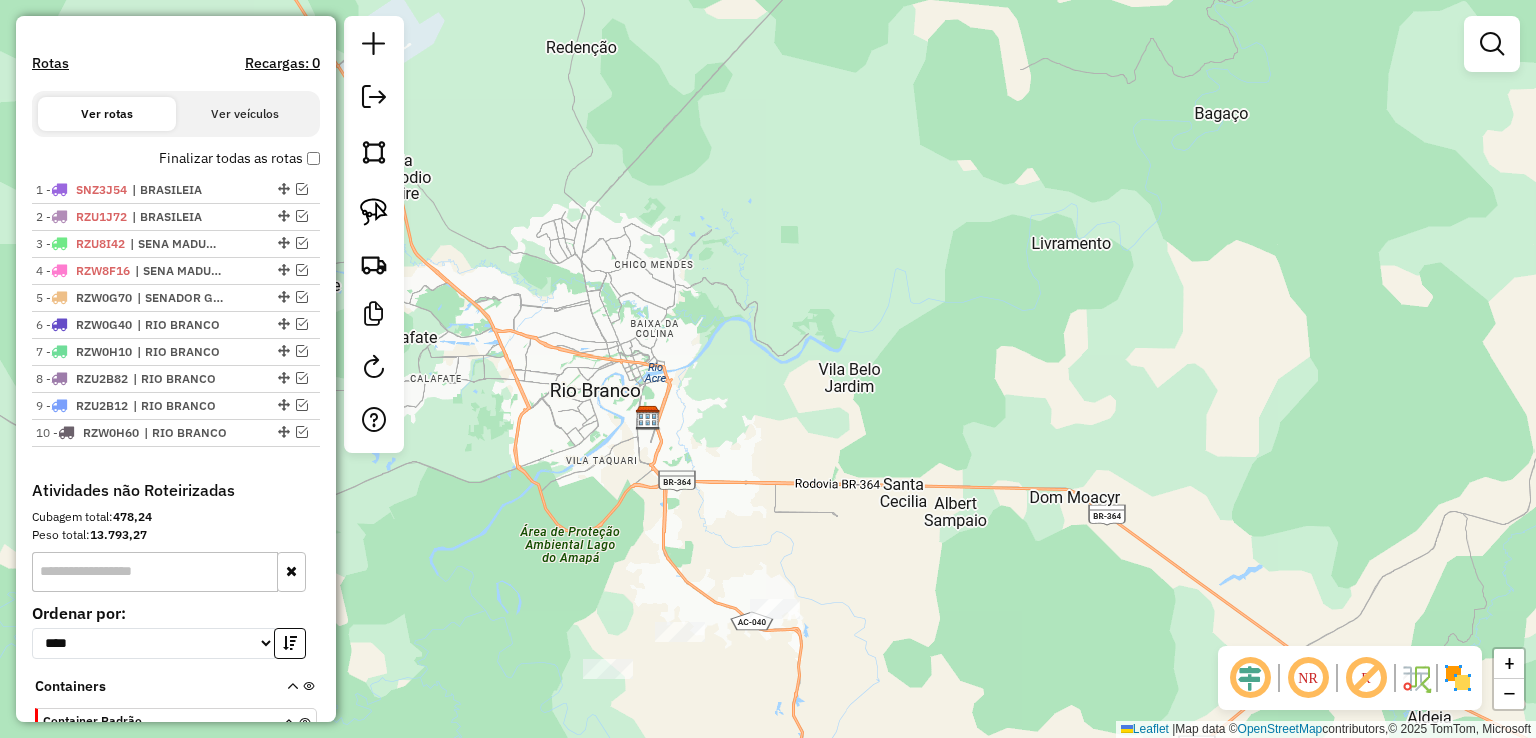 click on "Finalizar todas as rotas" at bounding box center [239, 158] 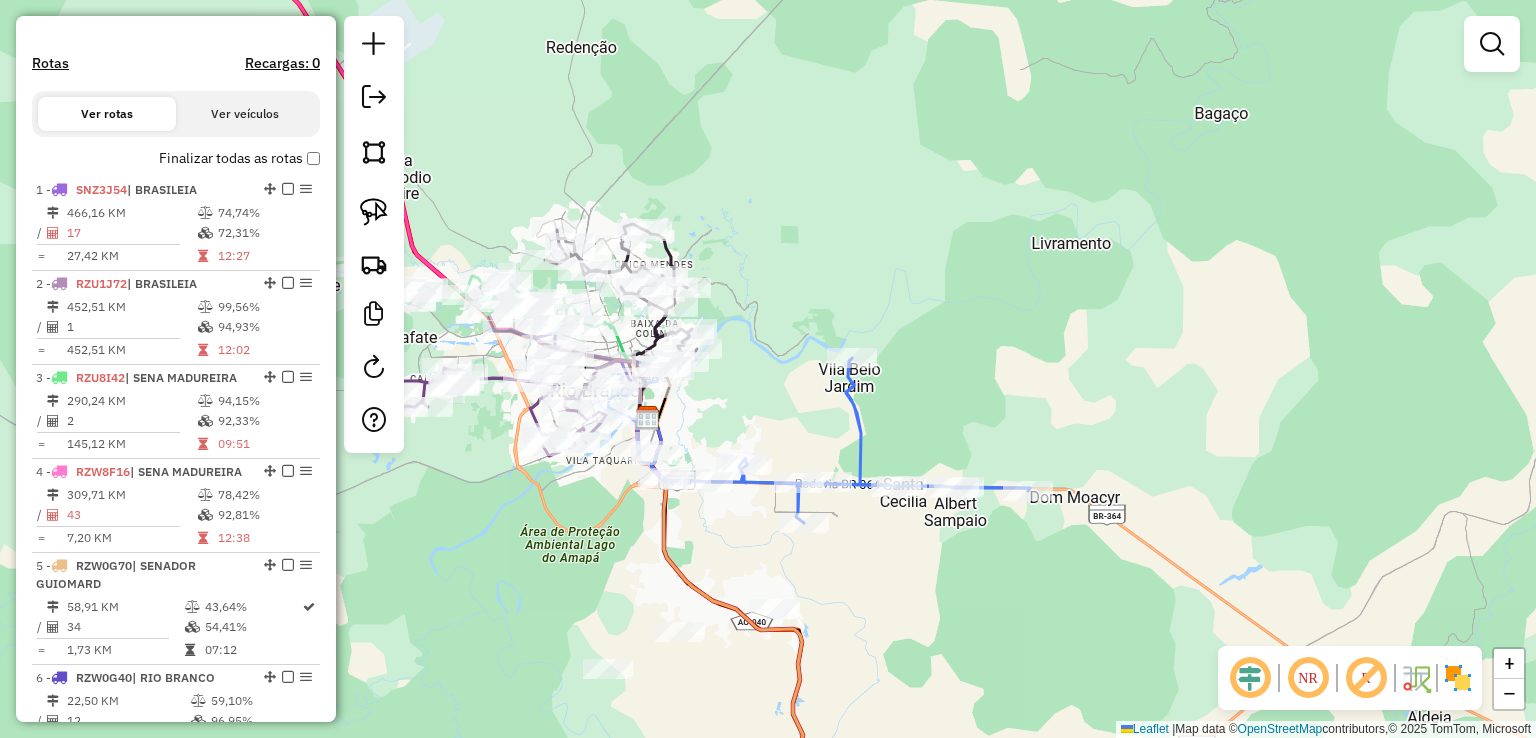 click 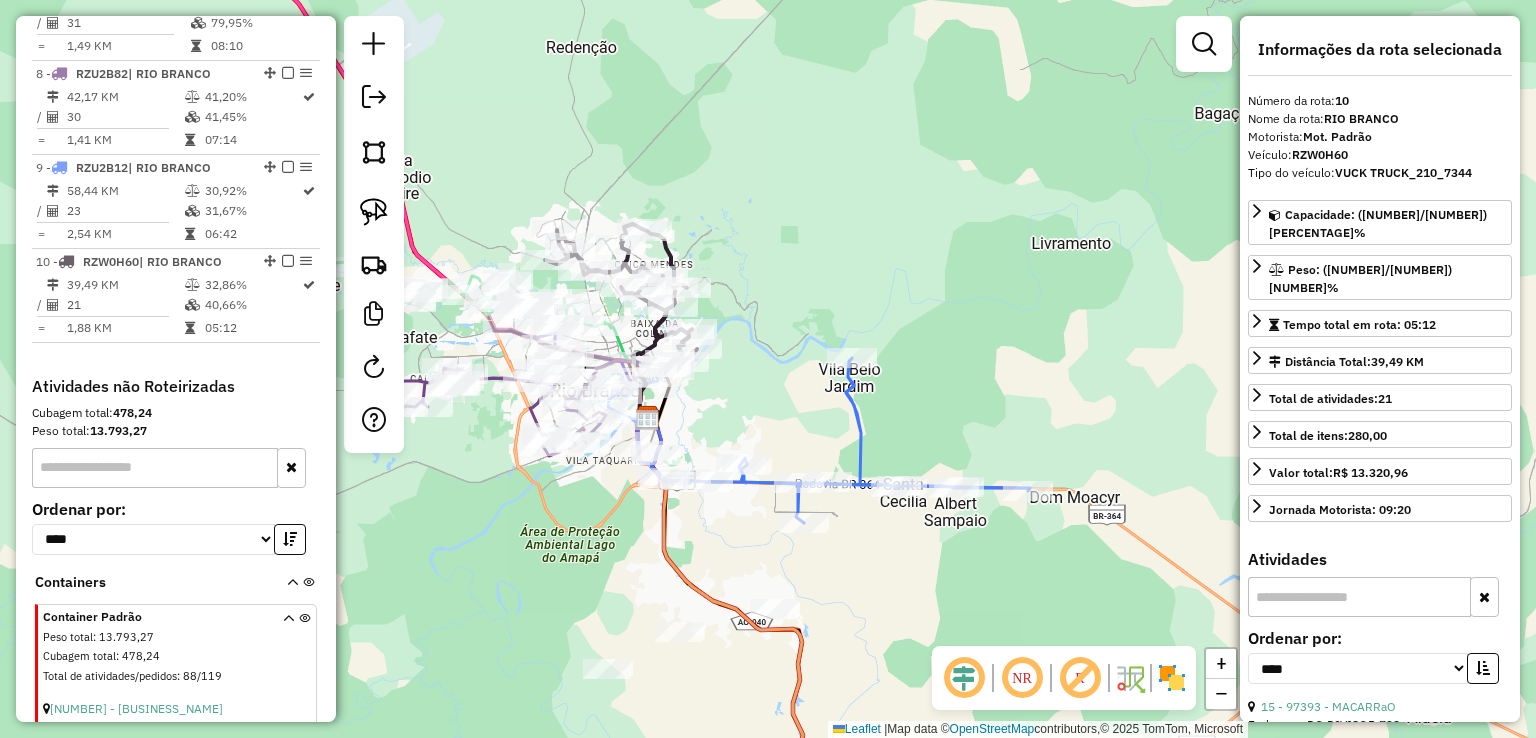 scroll, scrollTop: 1646, scrollLeft: 0, axis: vertical 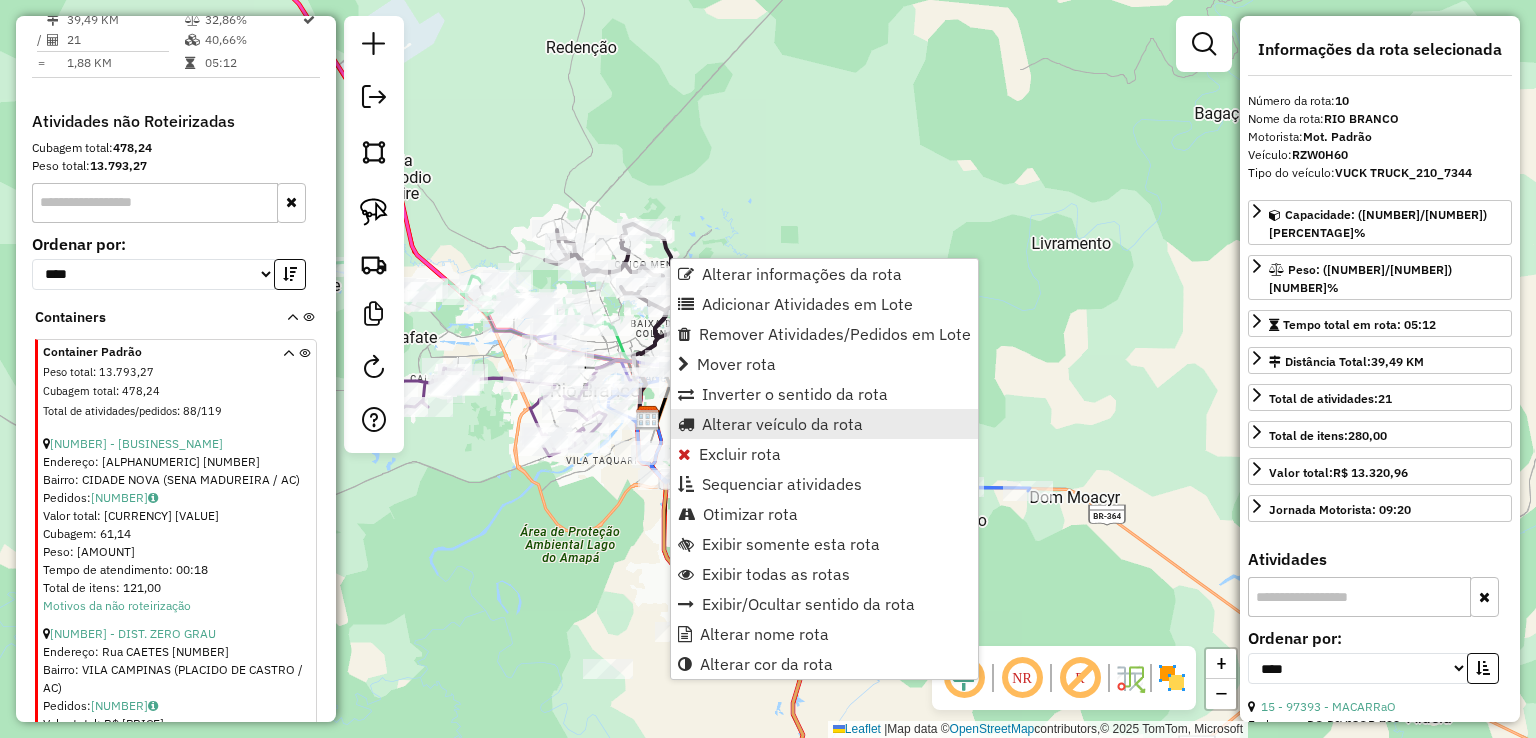 click on "Alterar veículo da rota" at bounding box center [824, 424] 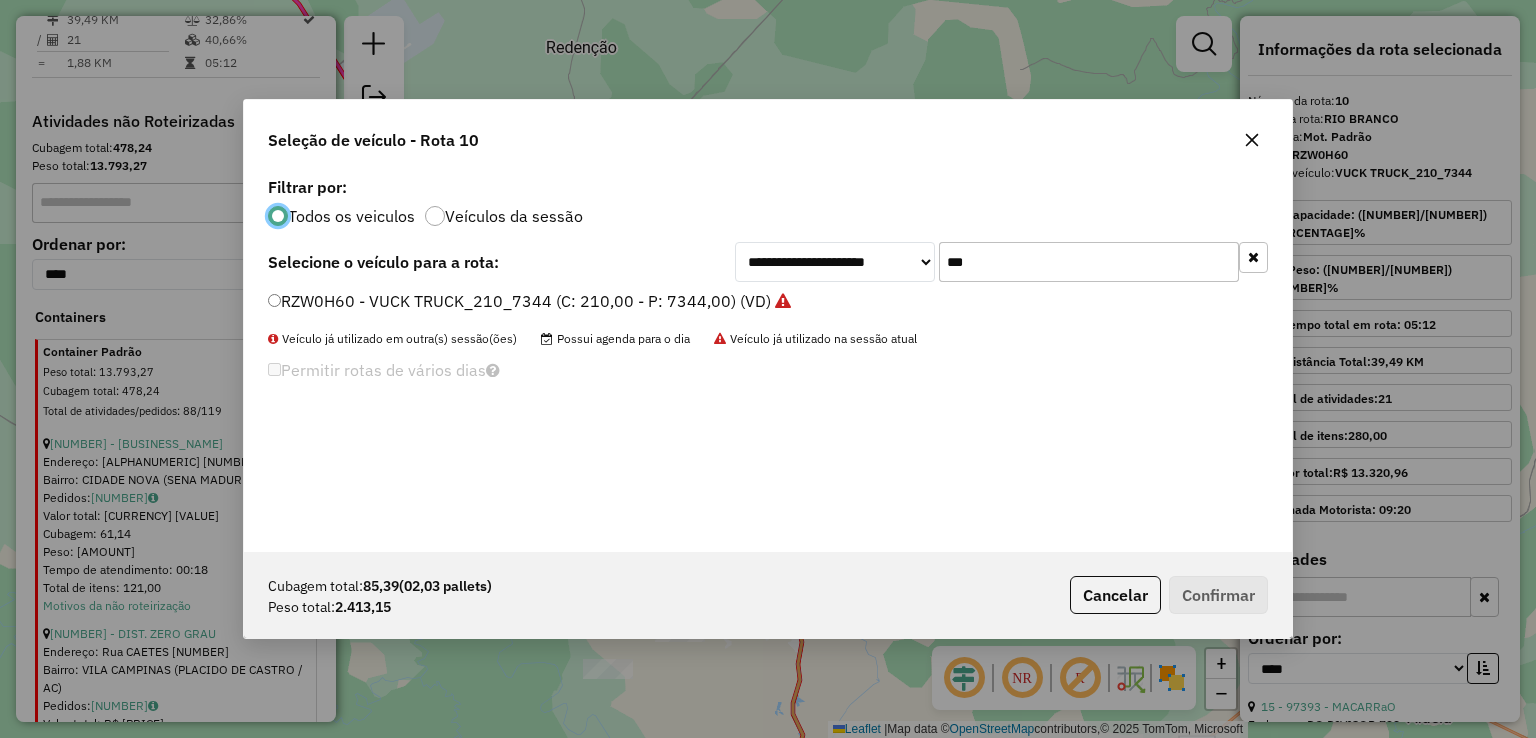 scroll, scrollTop: 10, scrollLeft: 6, axis: both 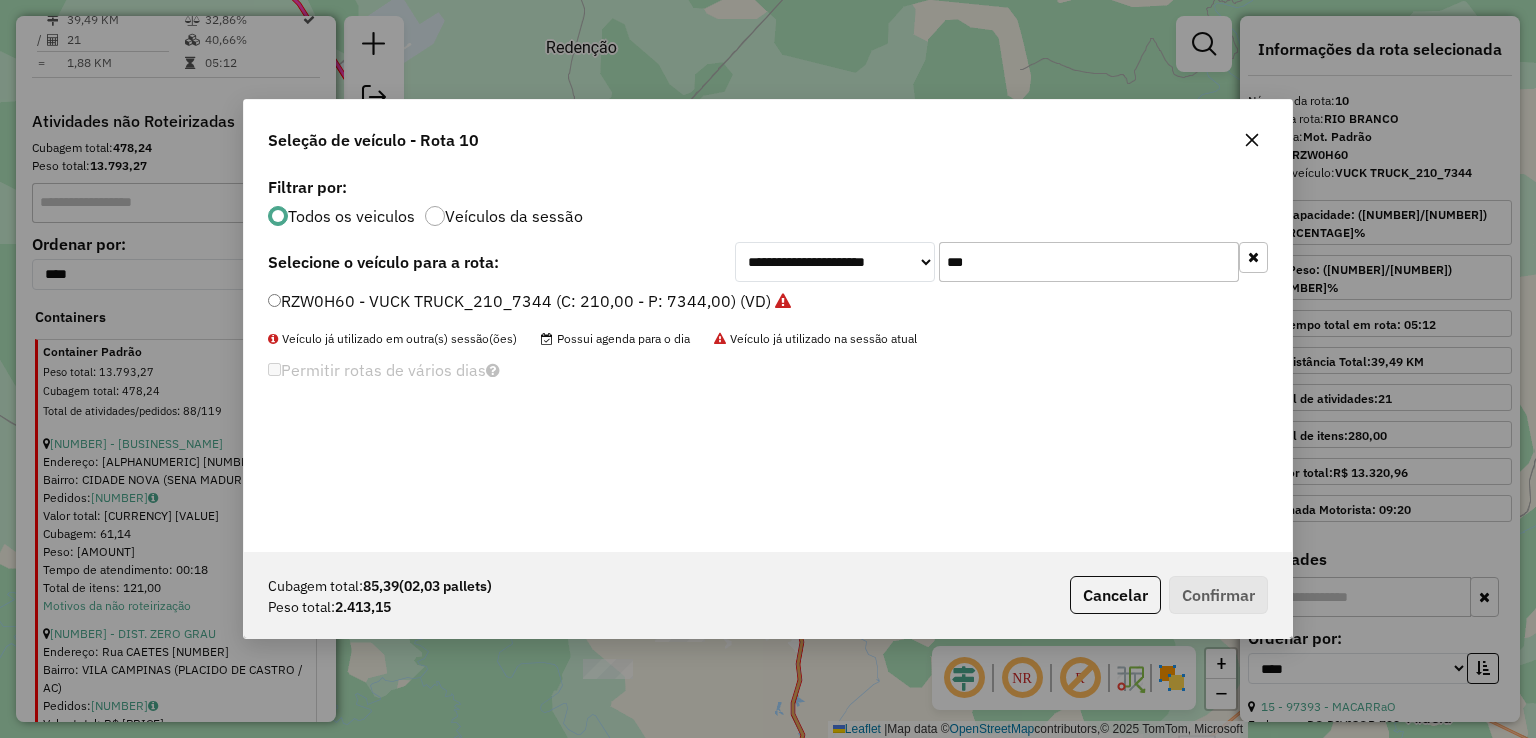drag, startPoint x: 996, startPoint y: 268, endPoint x: 886, endPoint y: 252, distance: 111.15755 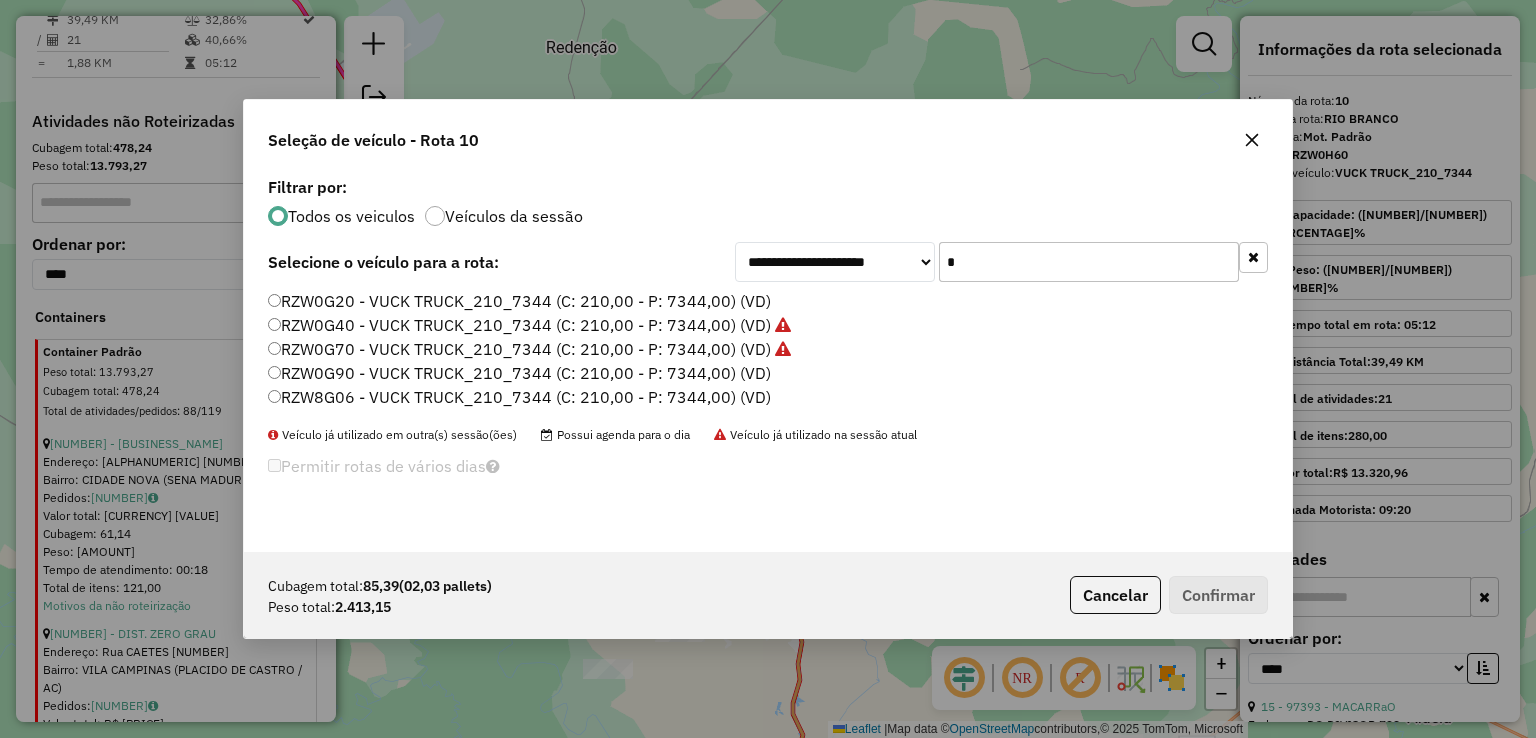 click on "Cubagem total: 85,39 (02,03 pallets) Peso total: 2.413,15 Cancelar Confirmar" 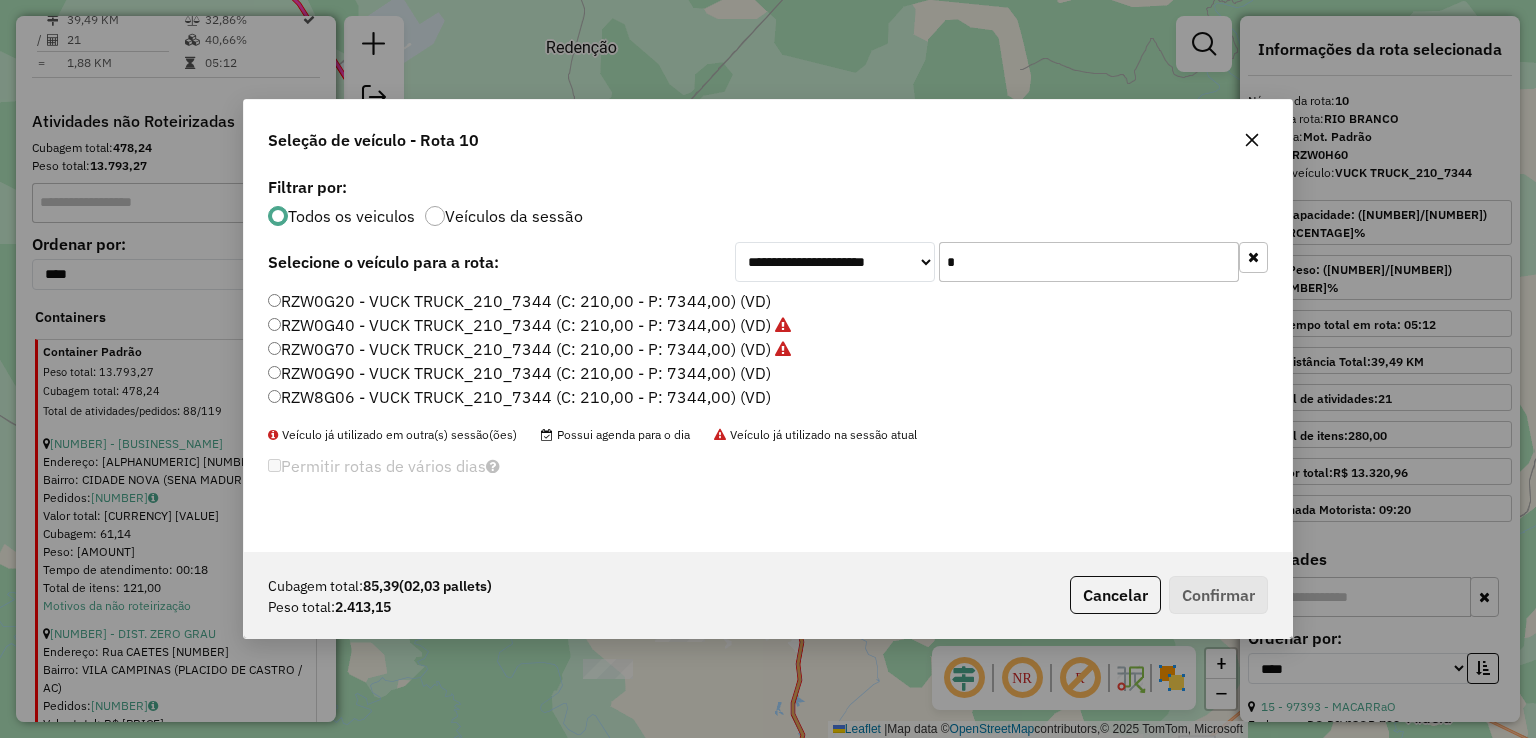 click on "*" 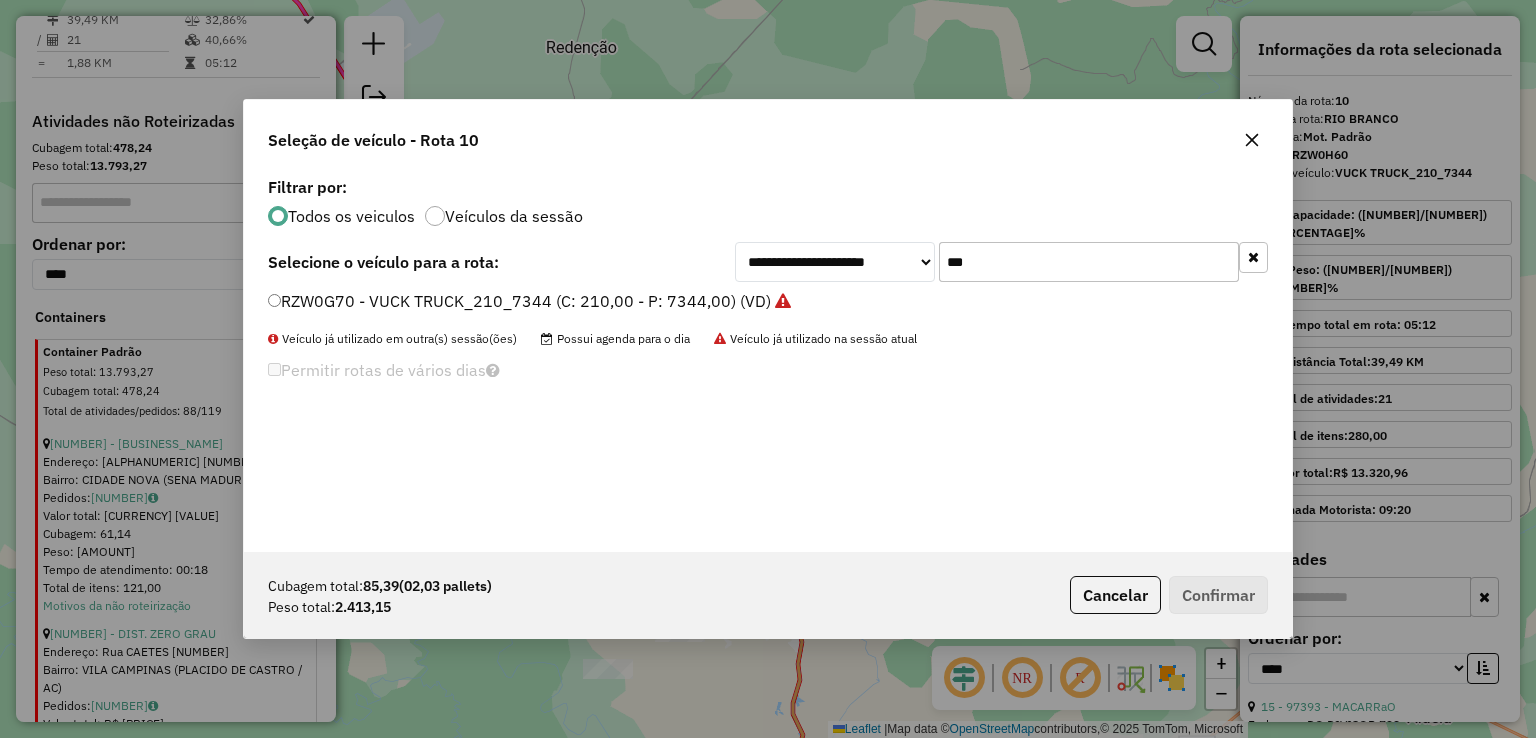 type on "***" 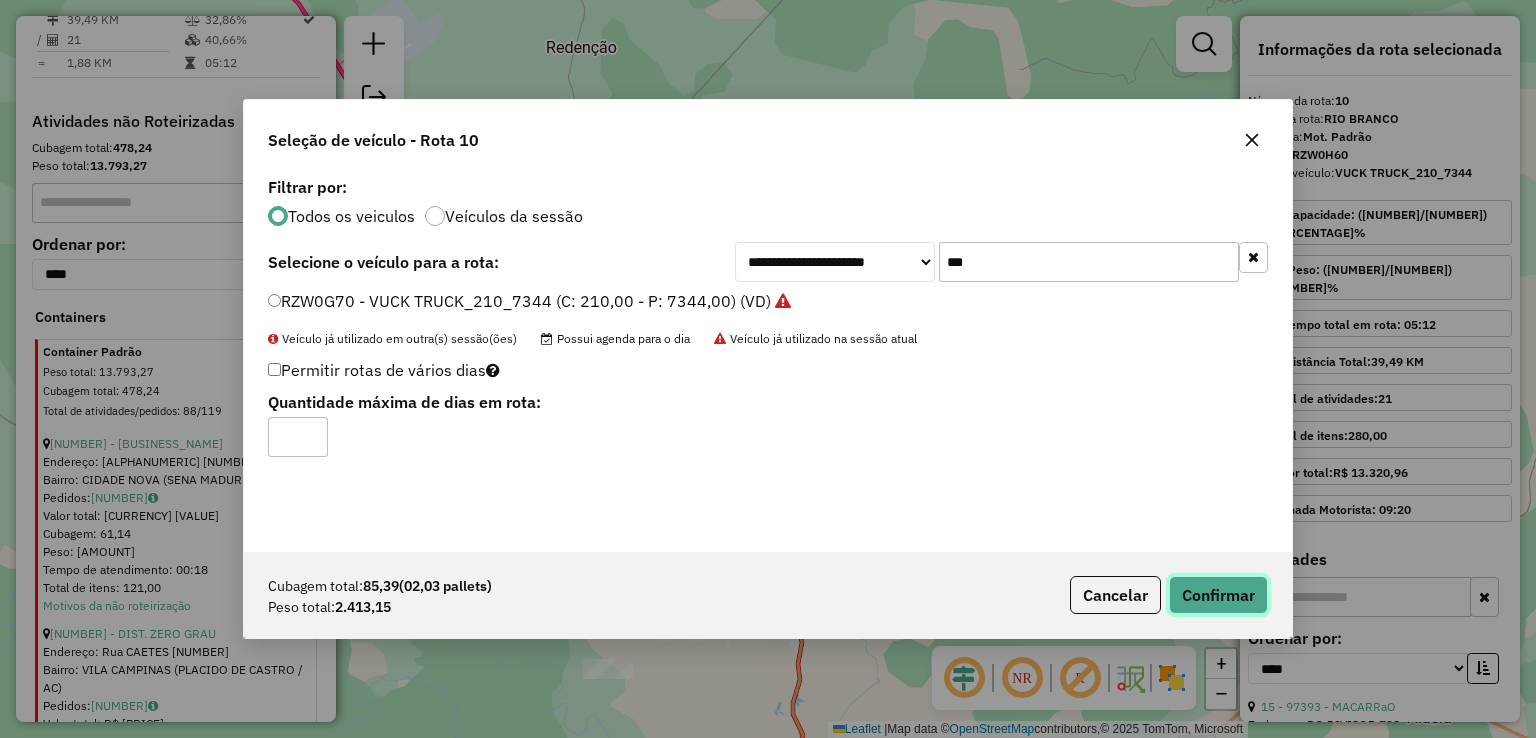 click on "Confirmar" 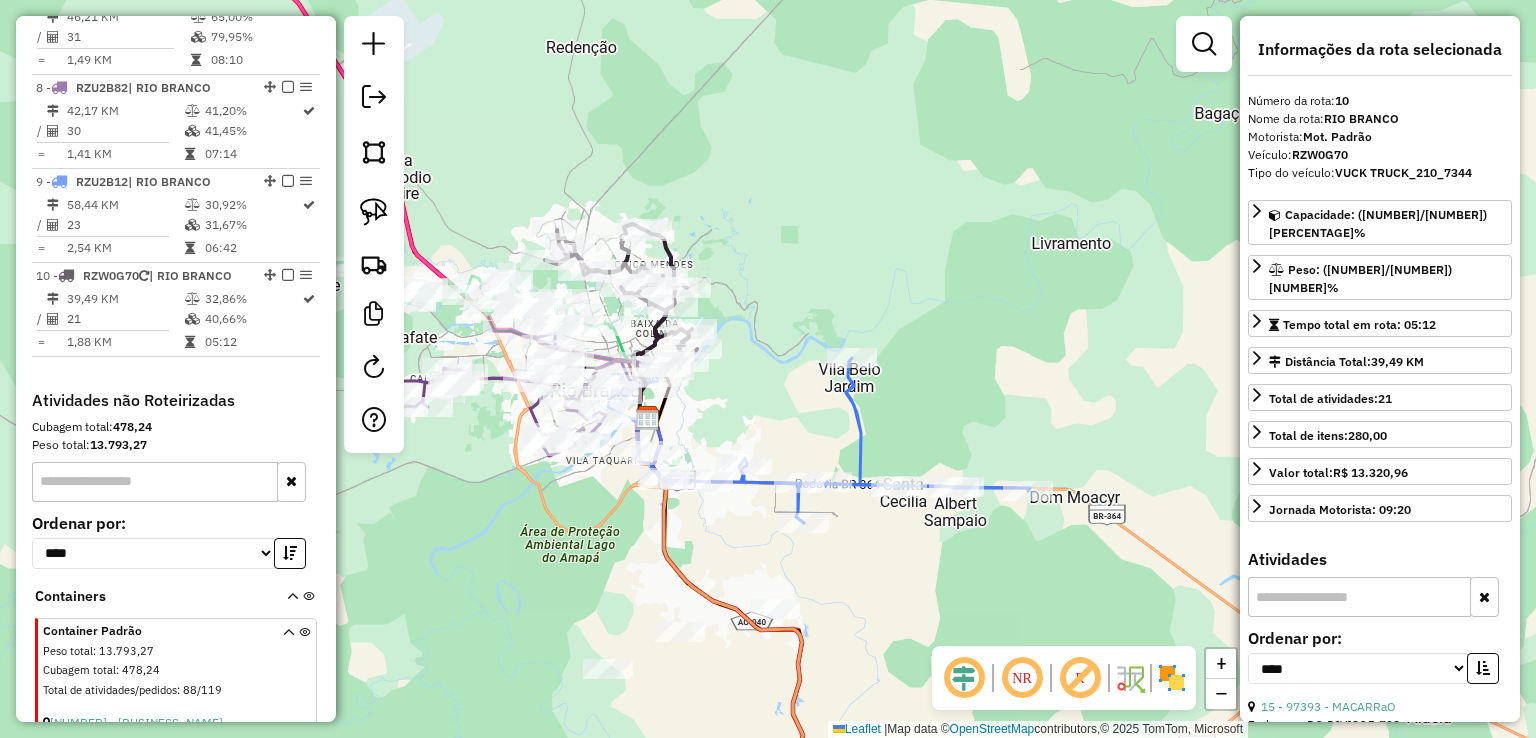 scroll, scrollTop: 1346, scrollLeft: 0, axis: vertical 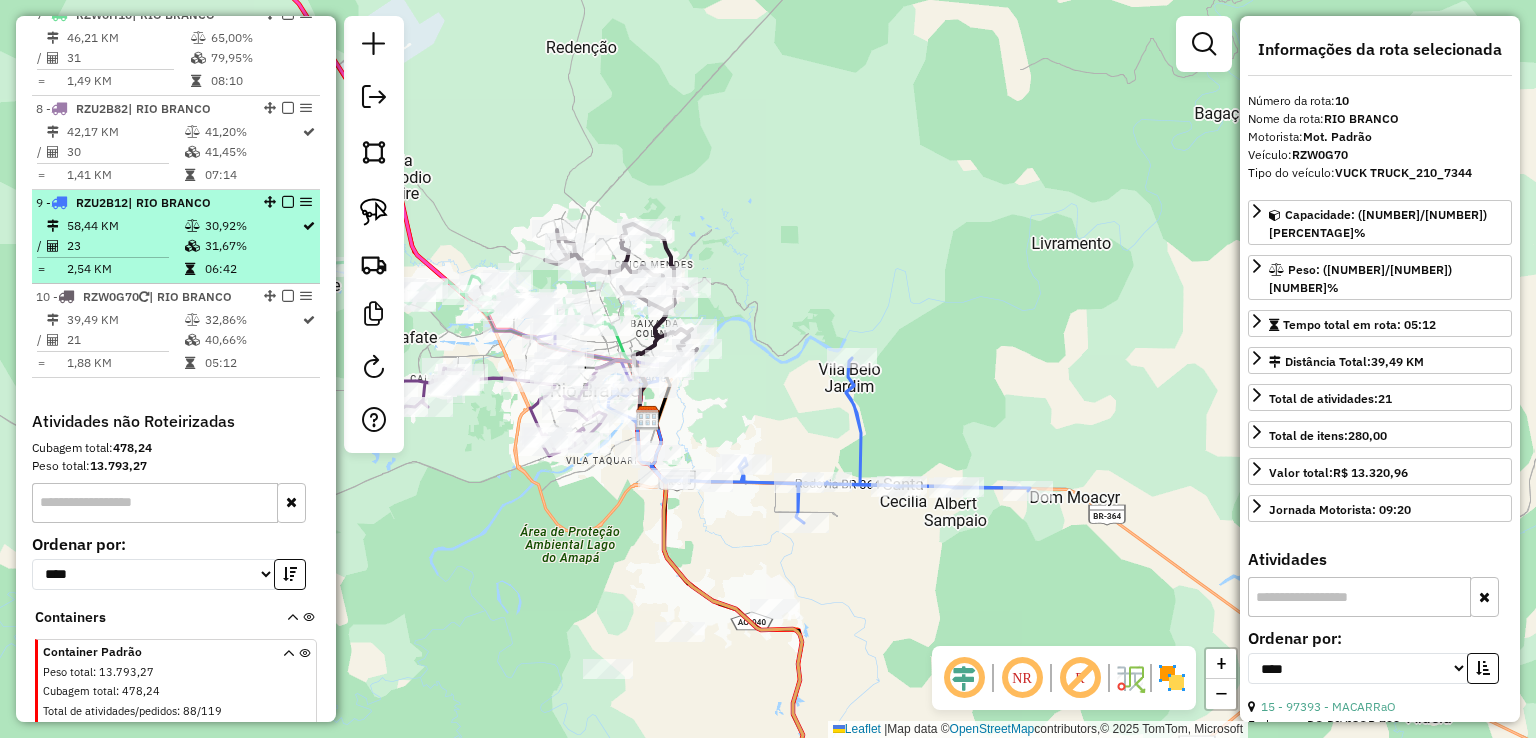click at bounding box center [194, 269] 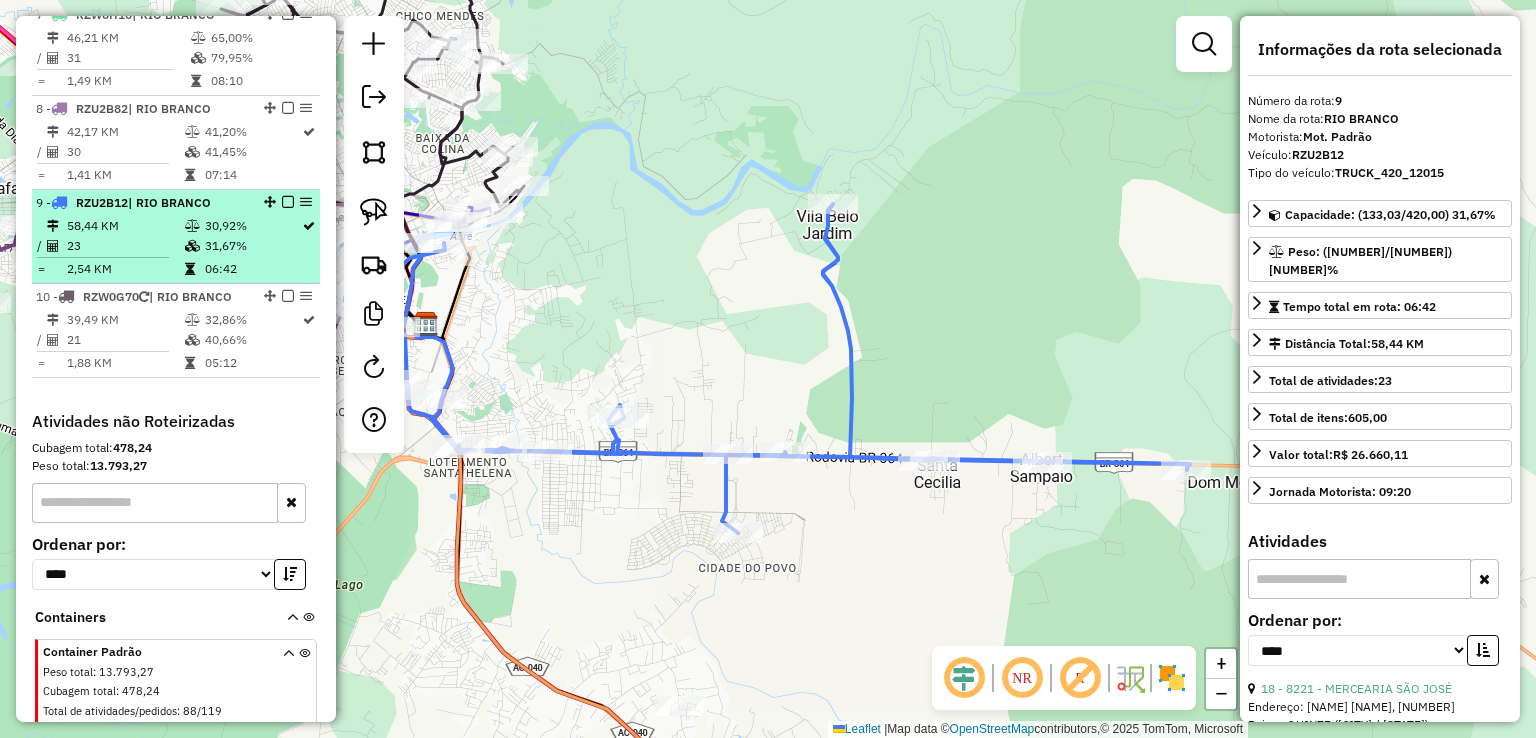 scroll, scrollTop: 1246, scrollLeft: 0, axis: vertical 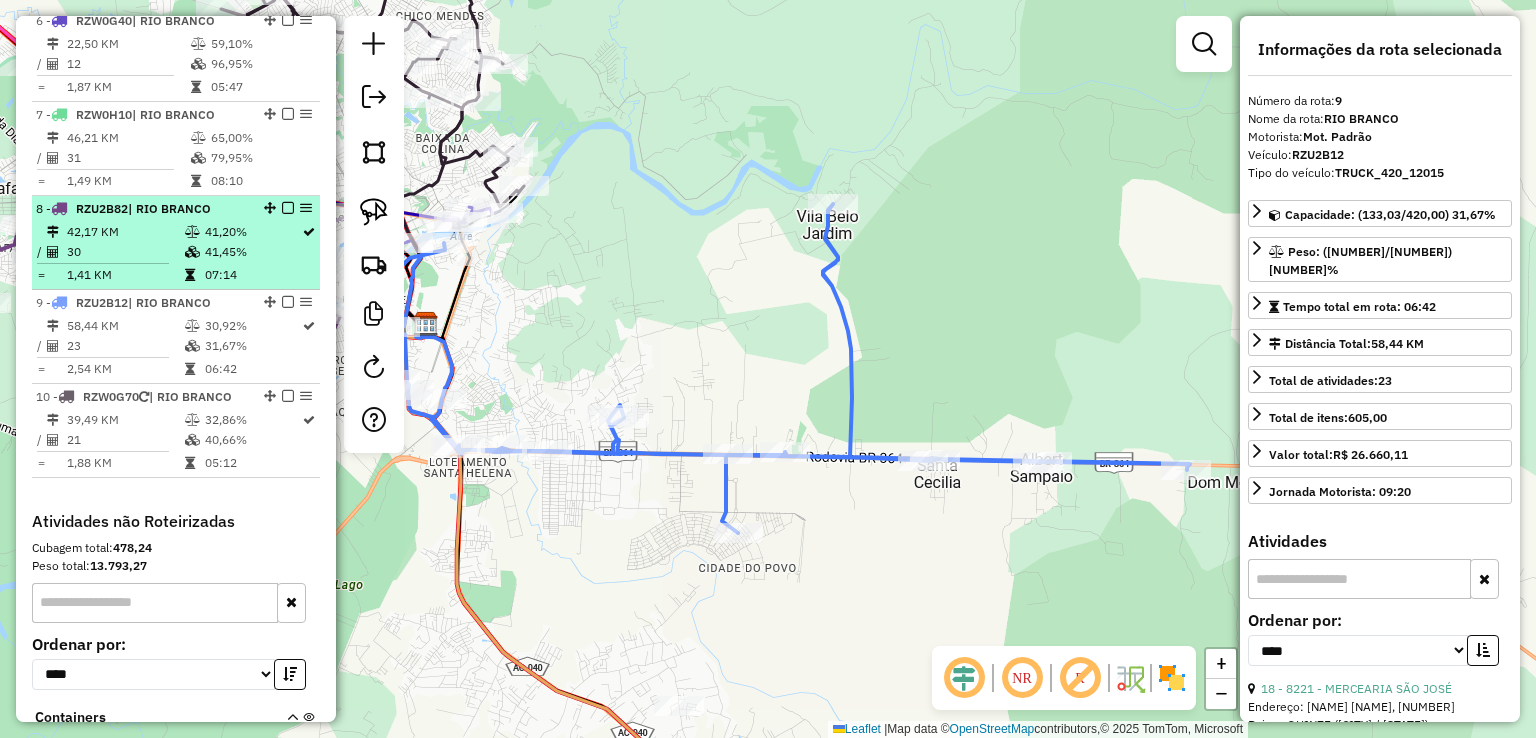 click at bounding box center (194, 252) 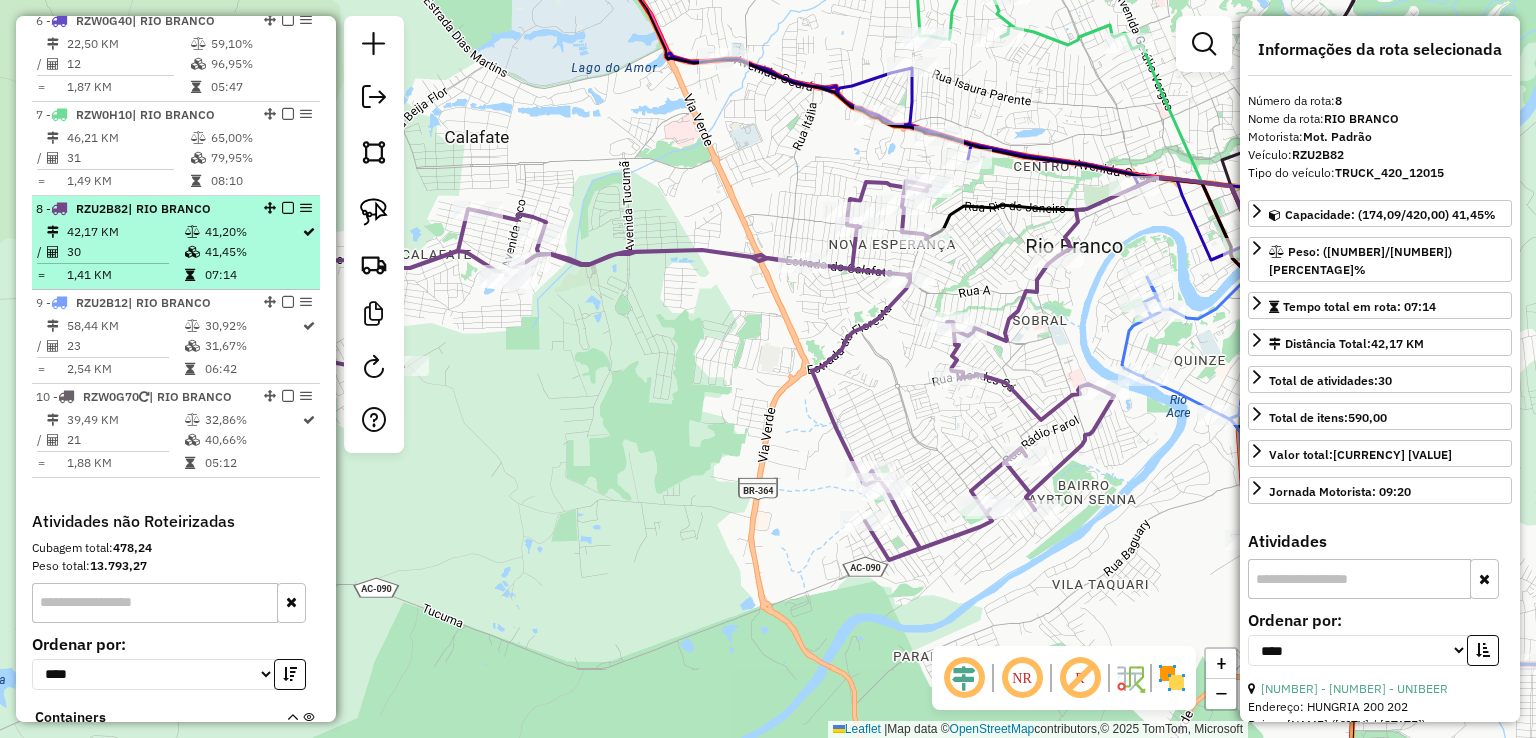 scroll, scrollTop: 1146, scrollLeft: 0, axis: vertical 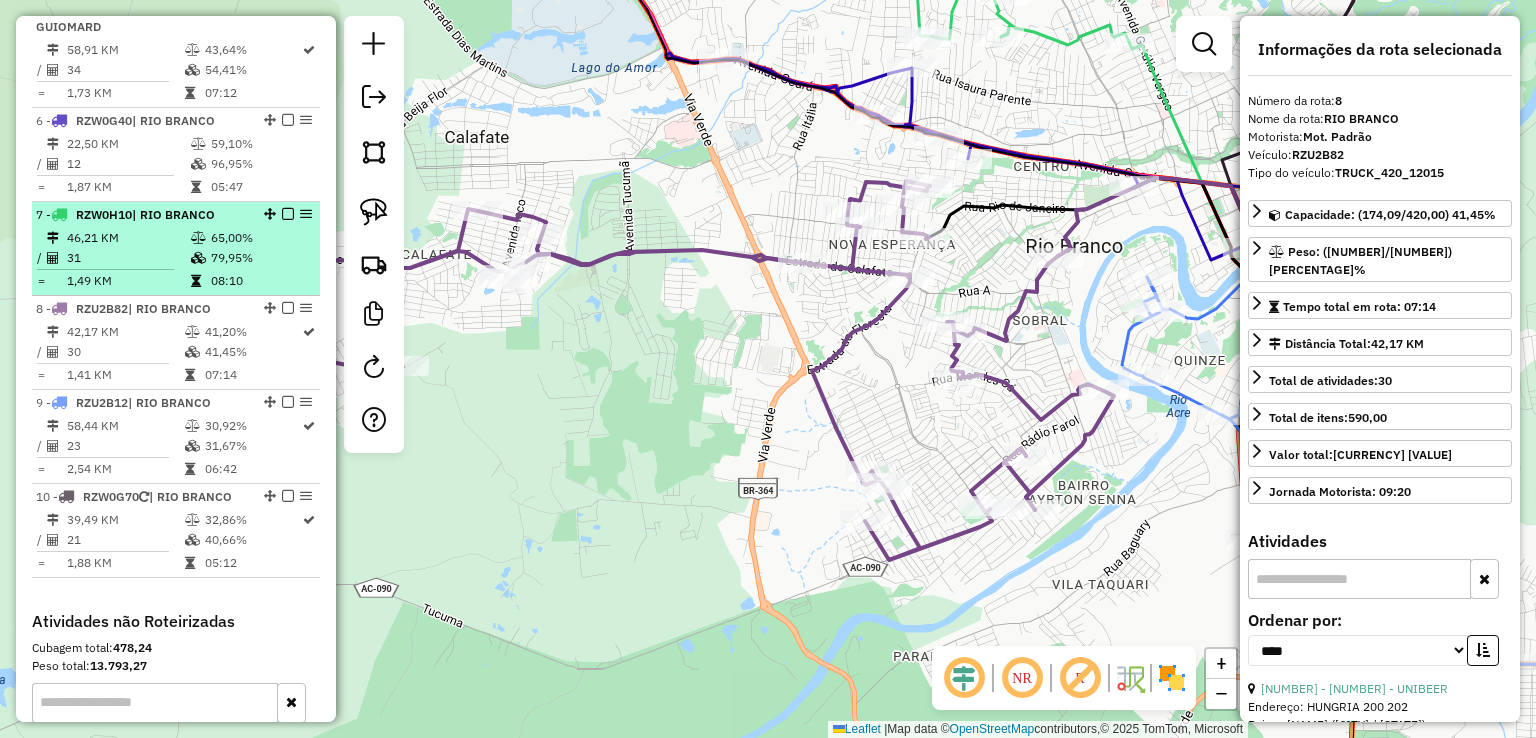 click at bounding box center [200, 258] 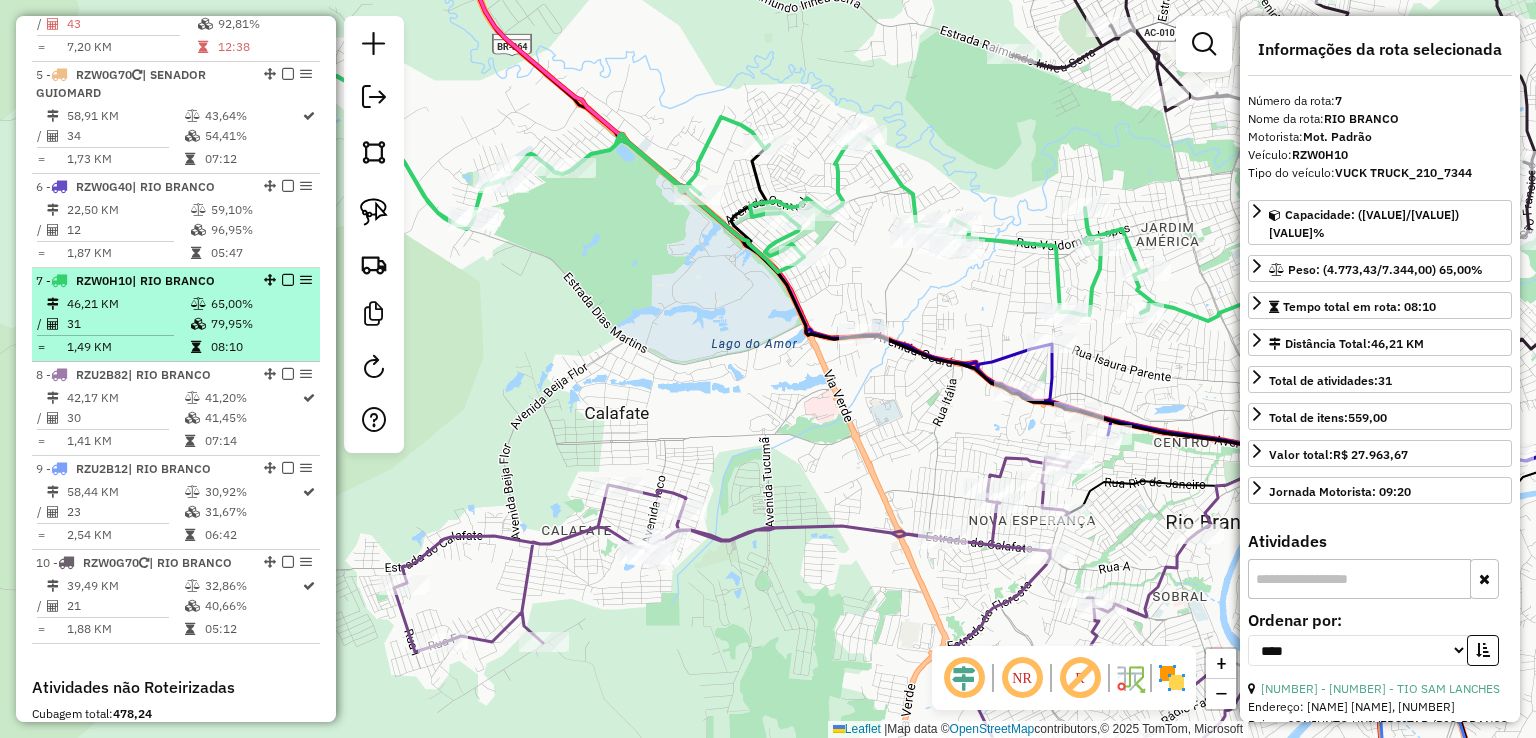 scroll, scrollTop: 1046, scrollLeft: 0, axis: vertical 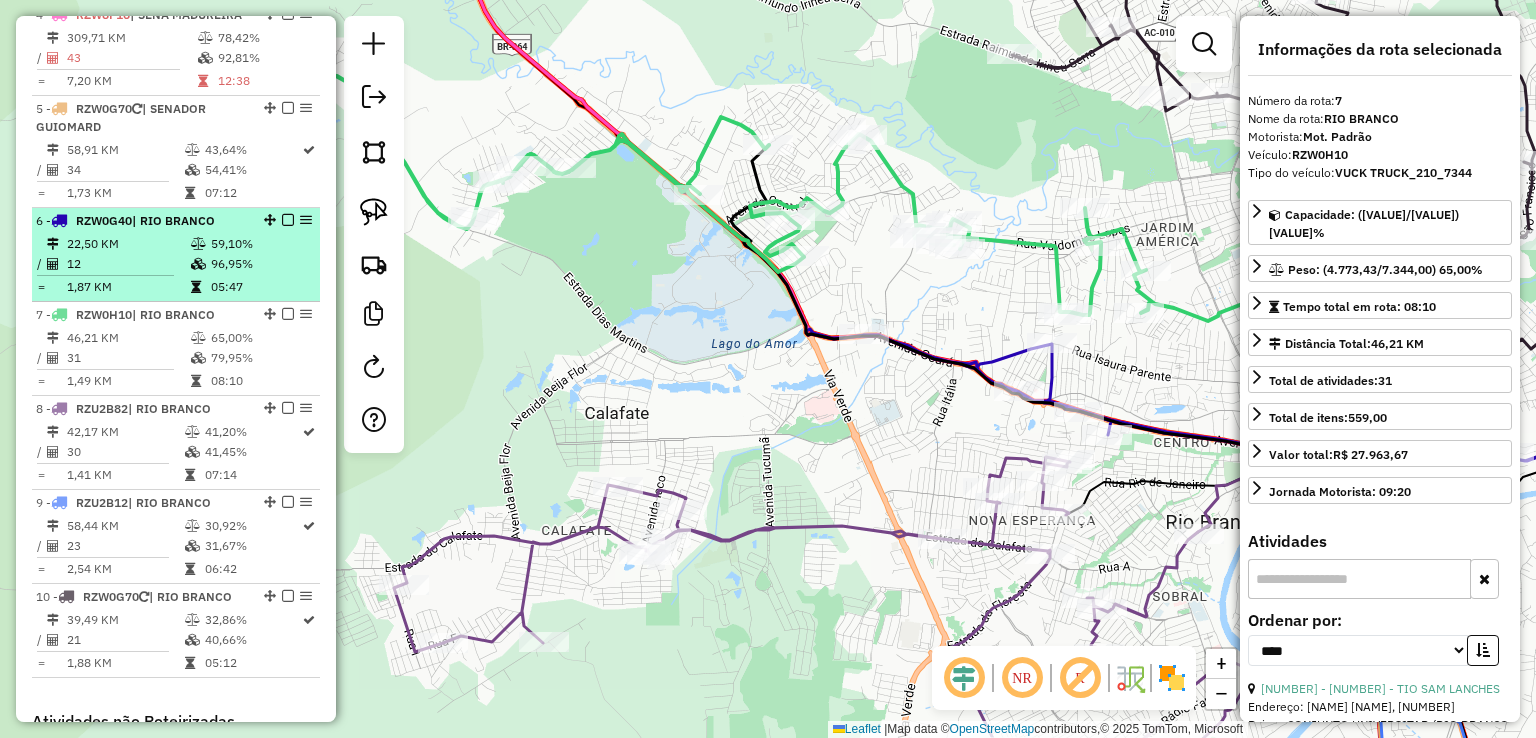 click at bounding box center (198, 264) 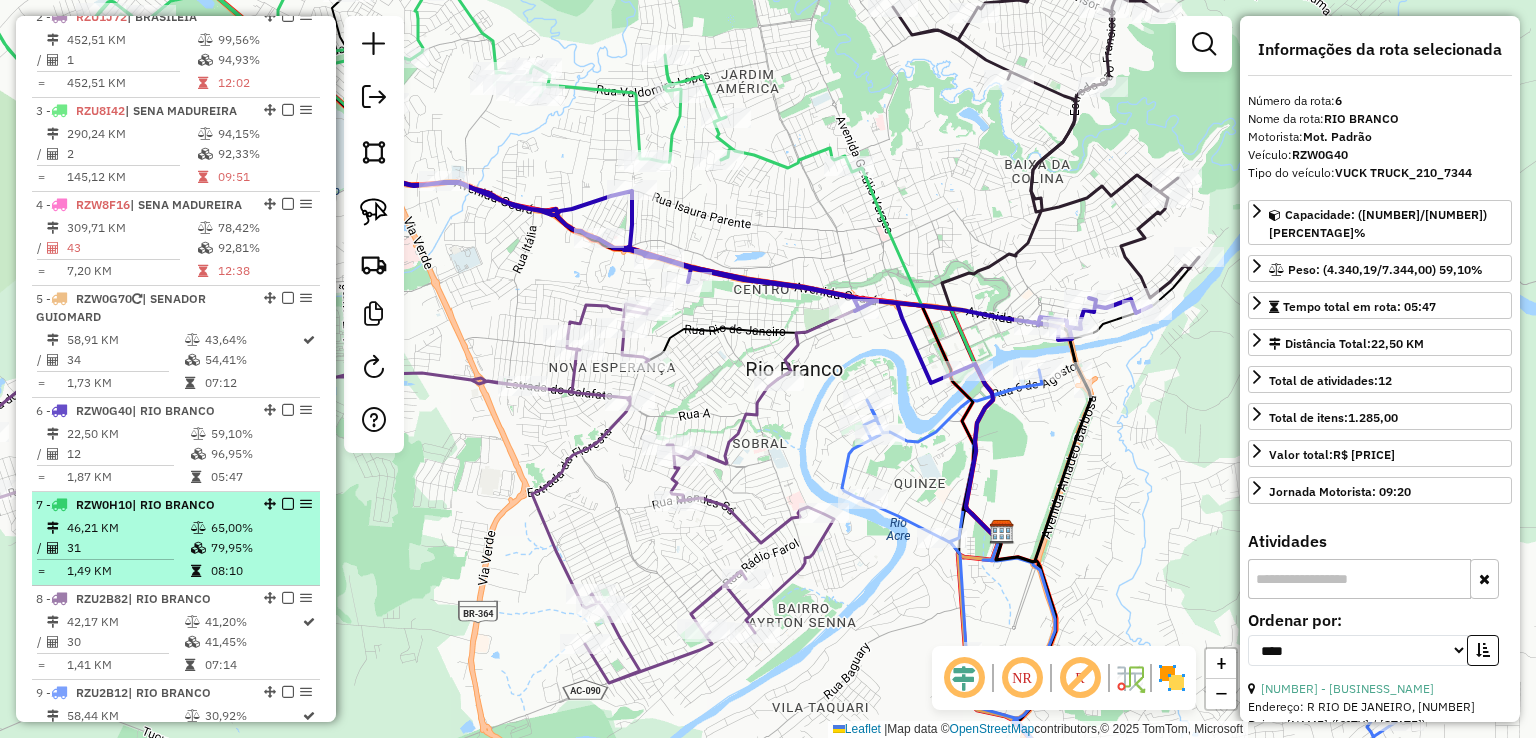 scroll, scrollTop: 846, scrollLeft: 0, axis: vertical 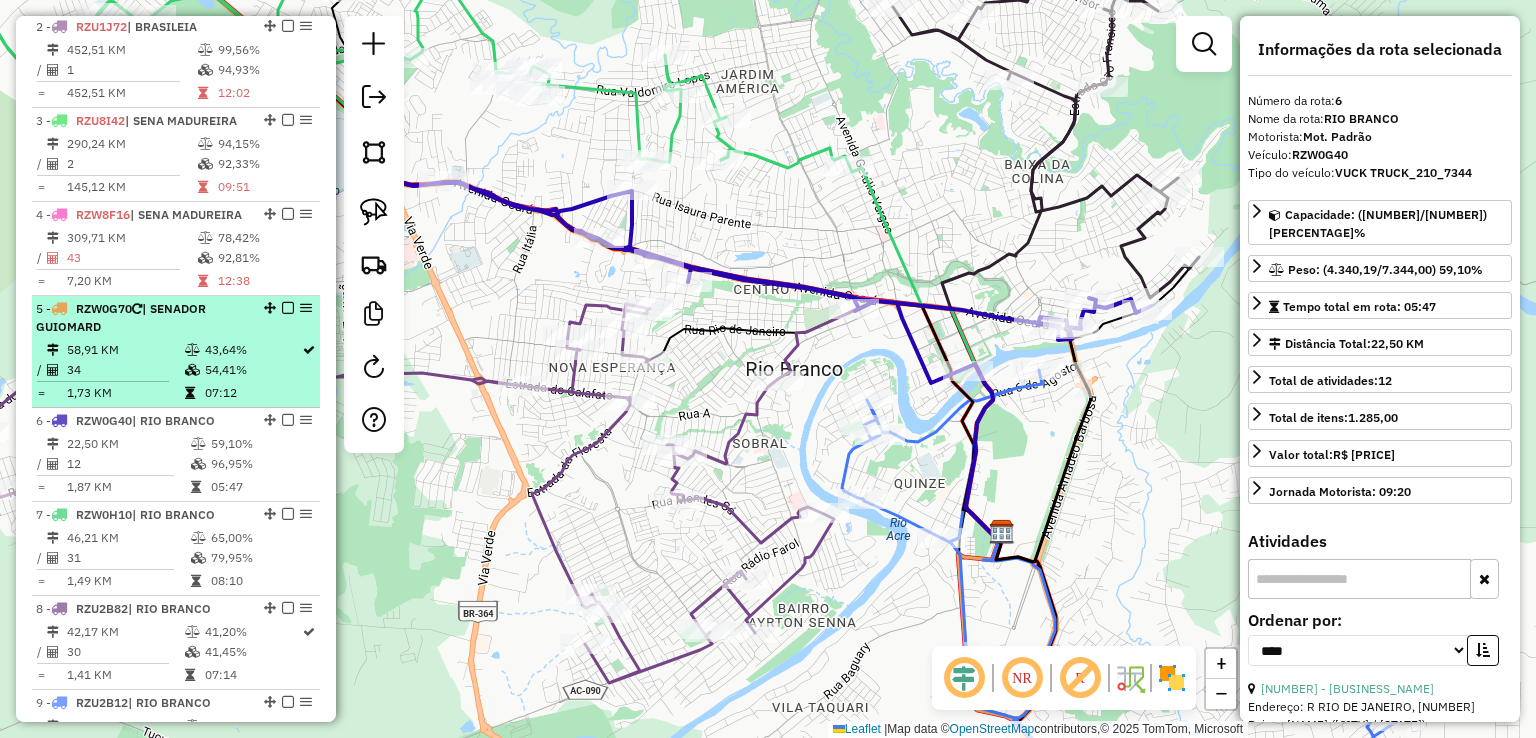 click on "43,64%" at bounding box center (252, 350) 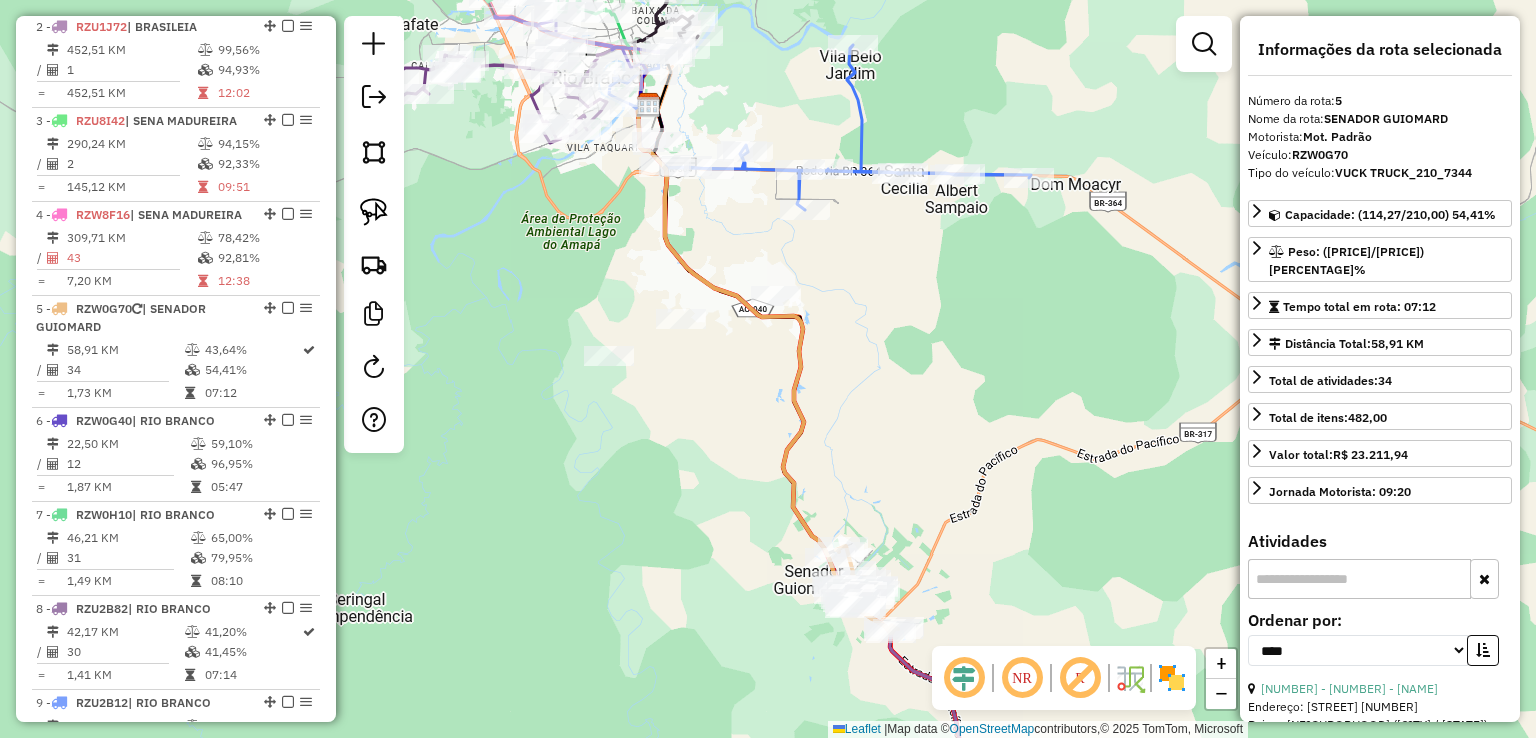 click on "Janela de atendimento Grade de atendimento Capacidade Transportadoras Veículos Cliente Pedidos  Rotas Selecione os dias de semana para filtrar as janelas de atendimento  Seg   Ter   Qua   Qui   Sex   Sáb   Dom  Informe o período da janela de atendimento: De: Até:  Filtrar exatamente a janela do cliente  Considerar janela de atendimento padrão  Selecione os dias de semana para filtrar as grades de atendimento  Seg   Ter   Qua   Qui   Sex   Sáb   Dom   Considerar clientes sem dia de atendimento cadastrado  Clientes fora do dia de atendimento selecionado Filtrar as atividades entre os valores definidos abaixo:  Peso mínimo:   Peso máximo:   Cubagem mínima:   Cubagem máxima:   De:   Até:  Filtrar as atividades entre o tempo de atendimento definido abaixo:  De:   Até:   Considerar capacidade total dos clientes não roteirizados Transportadora: Selecione um ou mais itens Tipo de veículo: Selecione um ou mais itens Veículo: Selecione um ou mais itens Motorista: Selecione um ou mais itens Nome: Rótulo:" 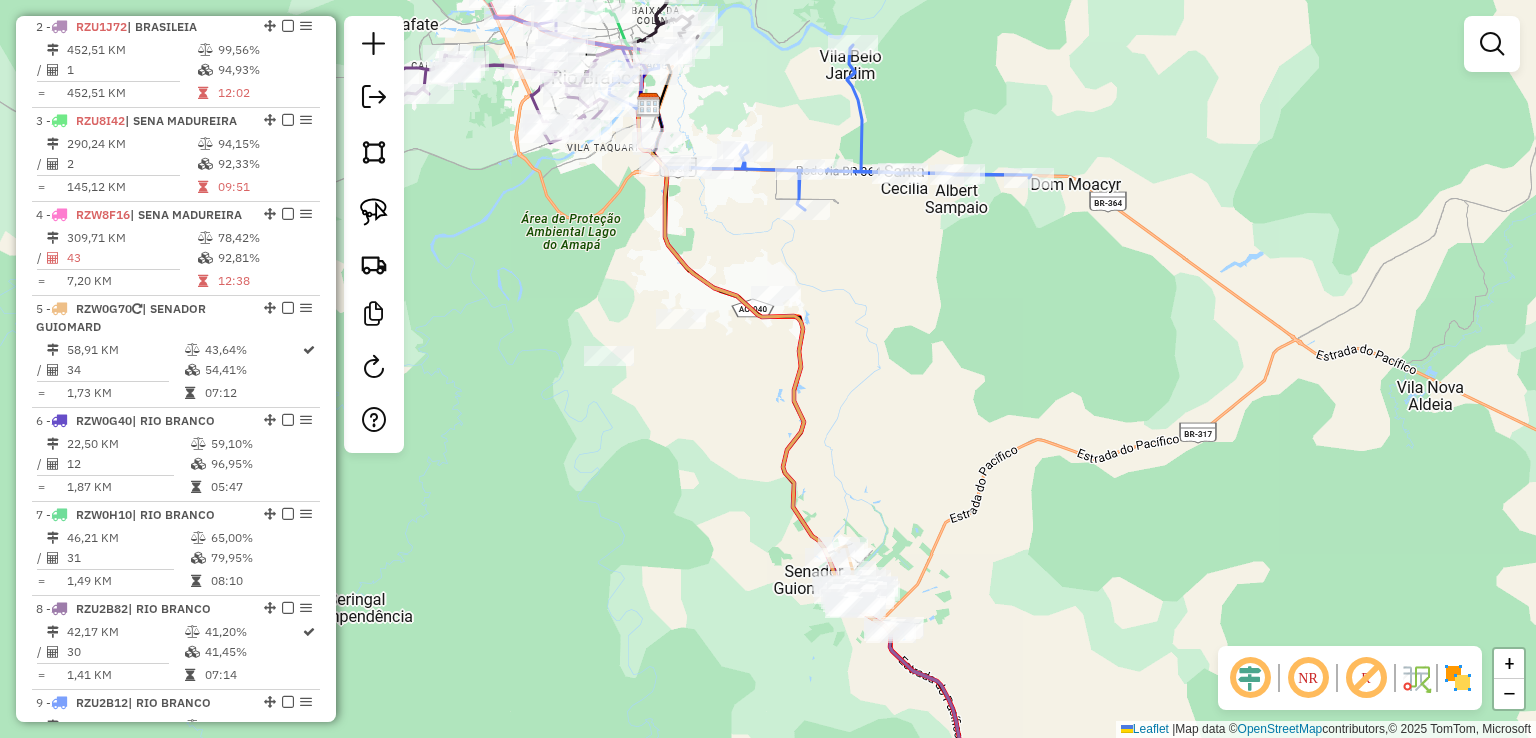 click 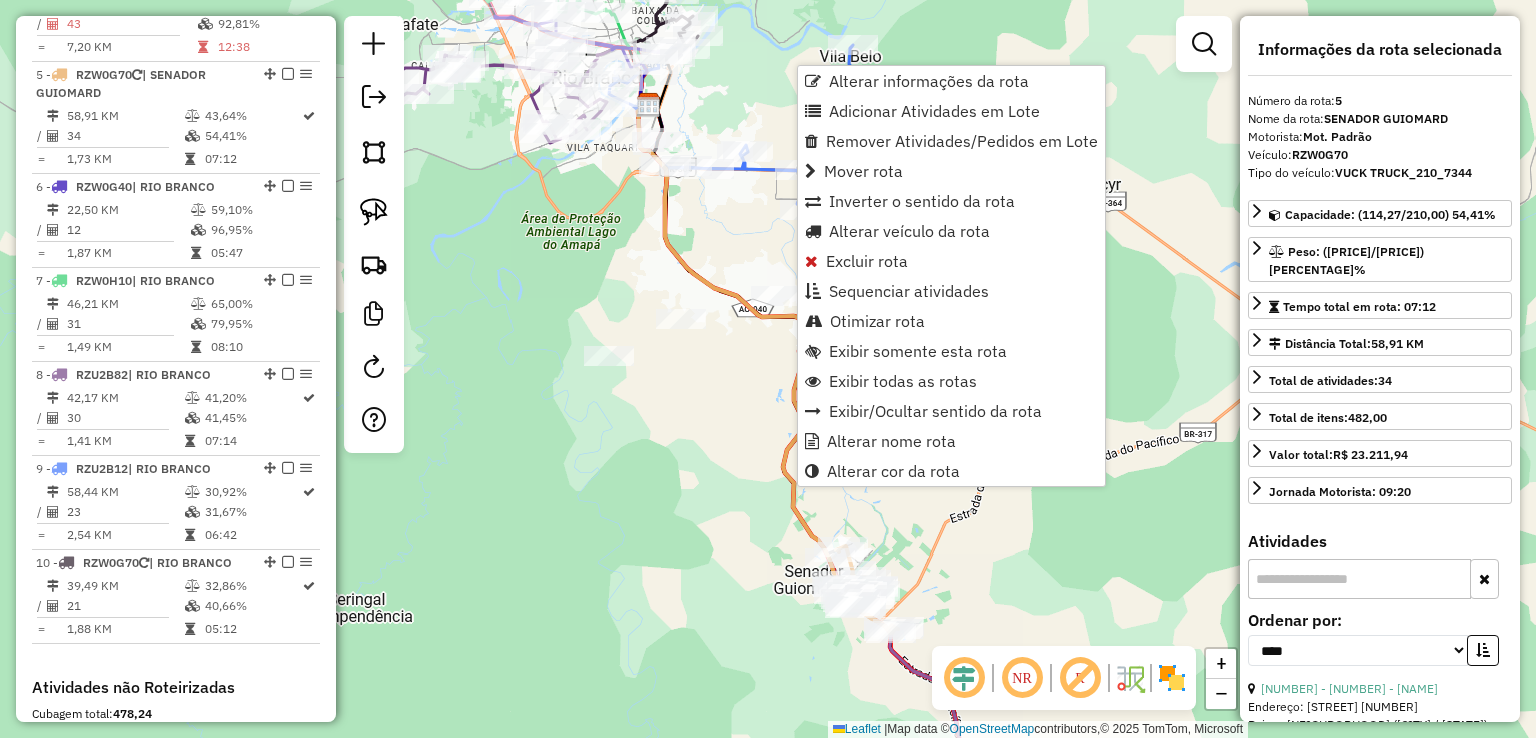 scroll, scrollTop: 1160, scrollLeft: 0, axis: vertical 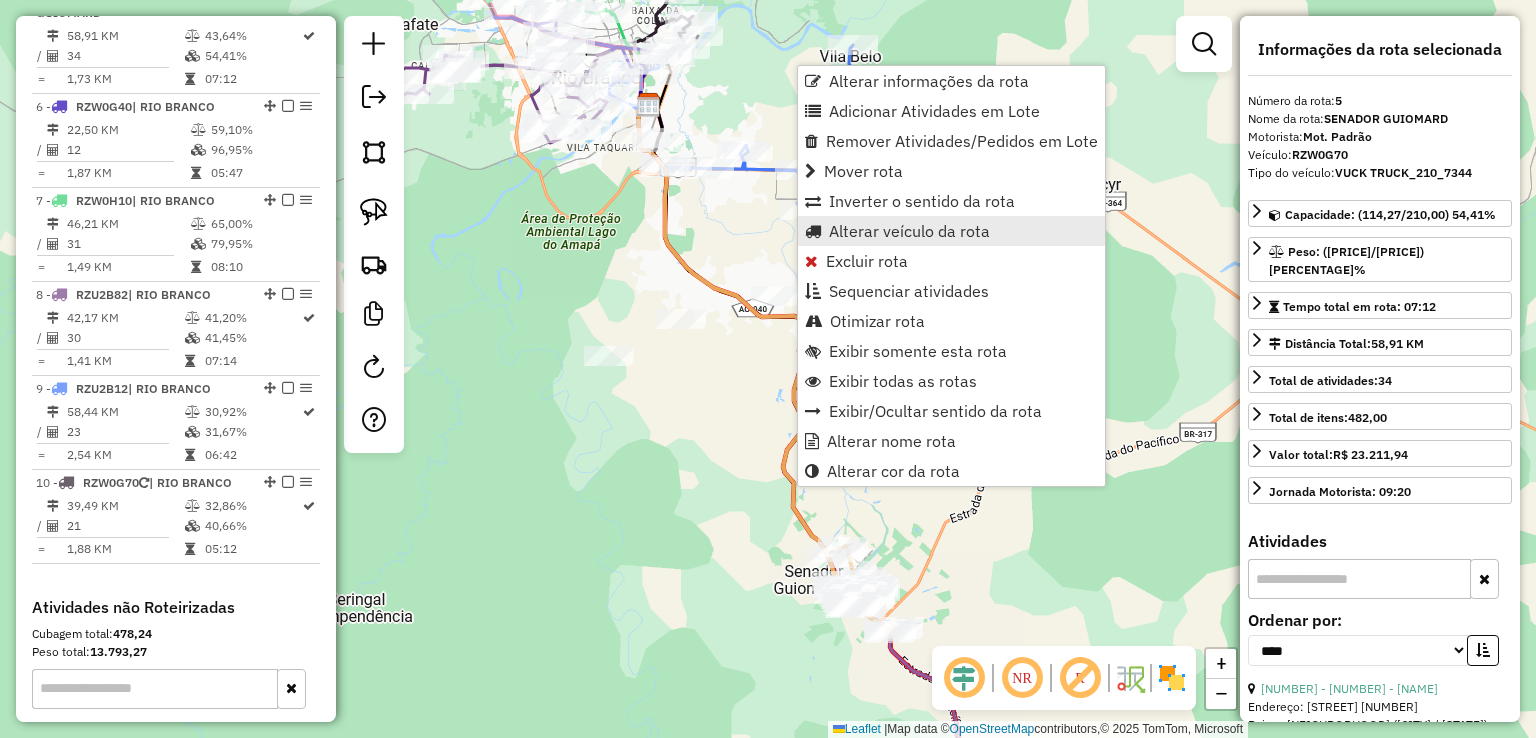 click on "Alterar veículo da rota" at bounding box center [909, 231] 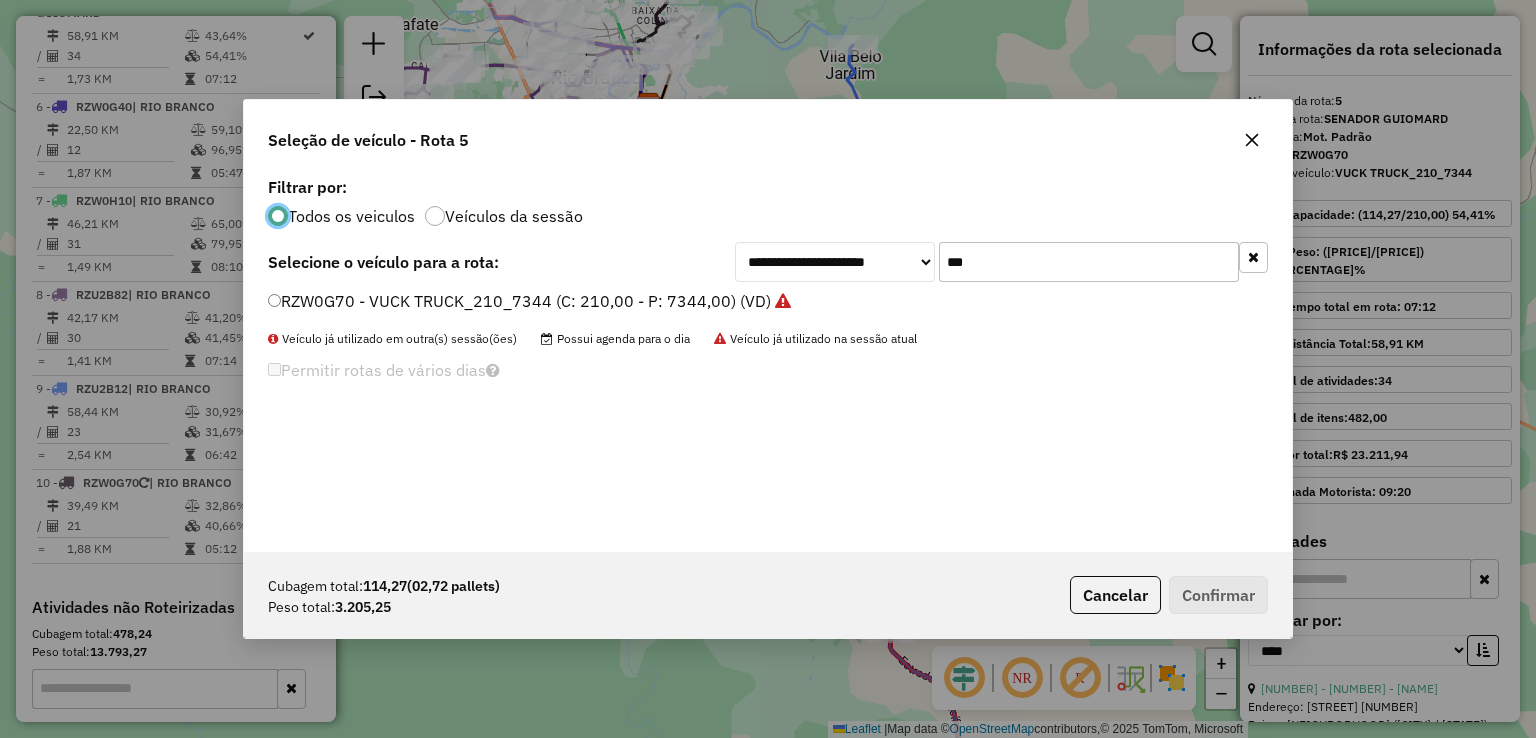 scroll, scrollTop: 10, scrollLeft: 6, axis: both 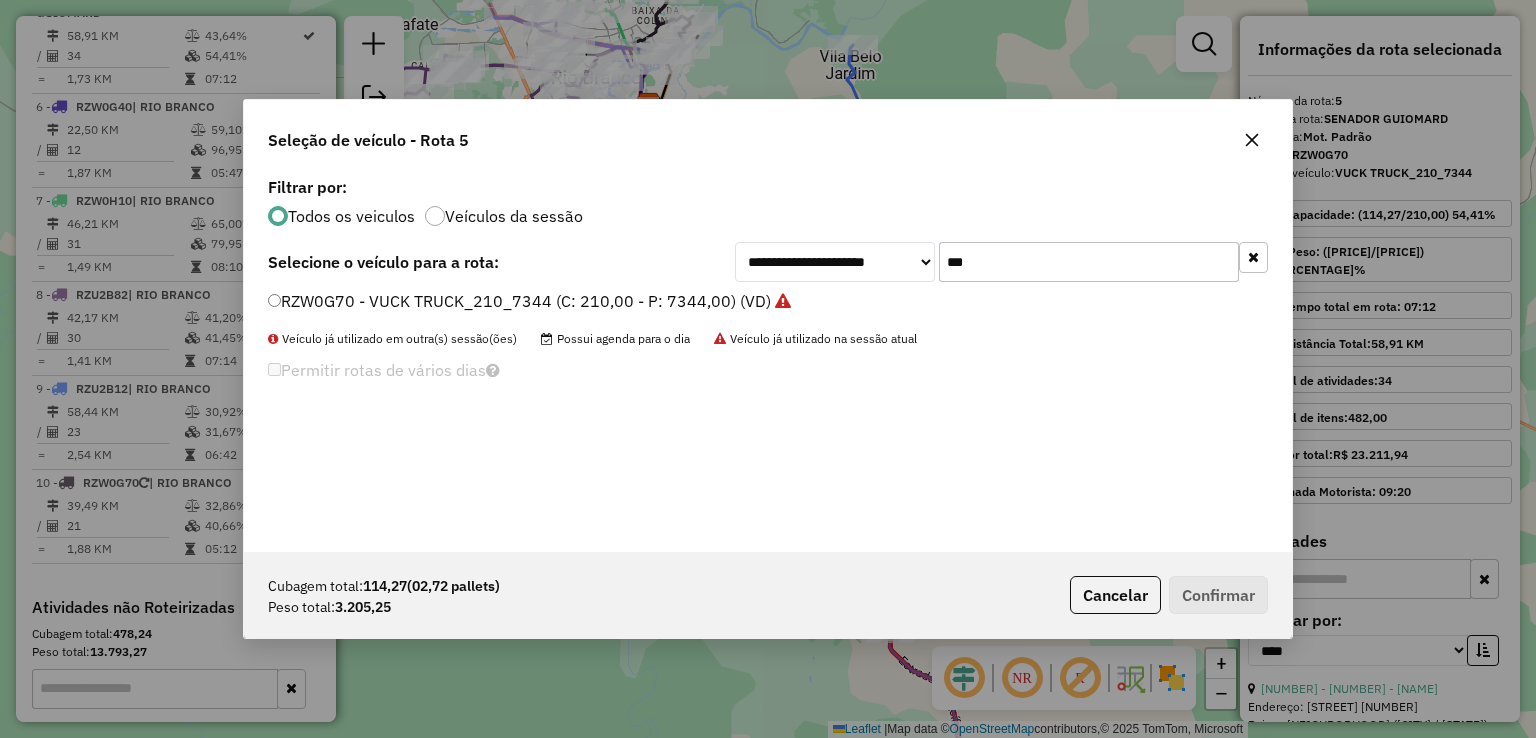 drag, startPoint x: 996, startPoint y: 257, endPoint x: 873, endPoint y: 261, distance: 123.065025 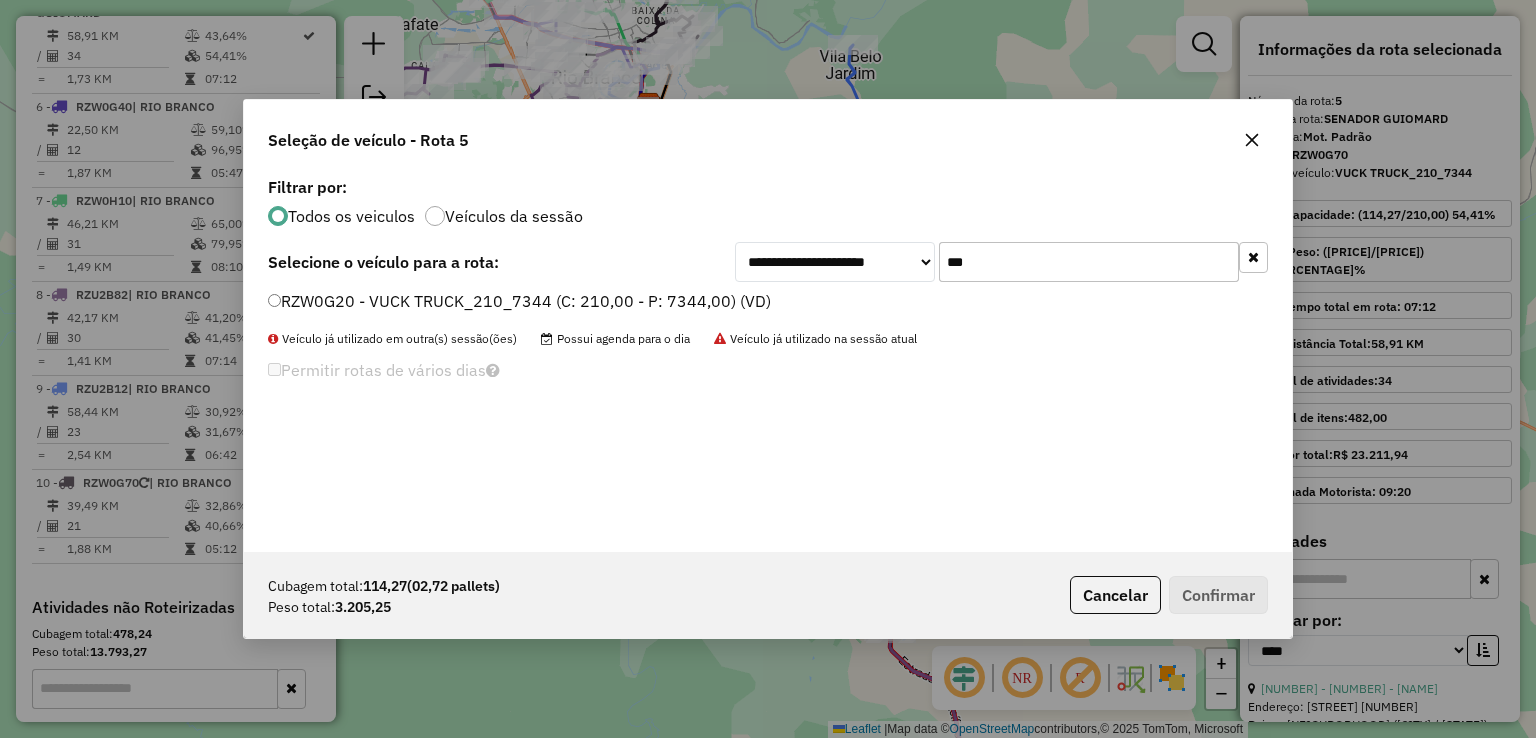 type on "***" 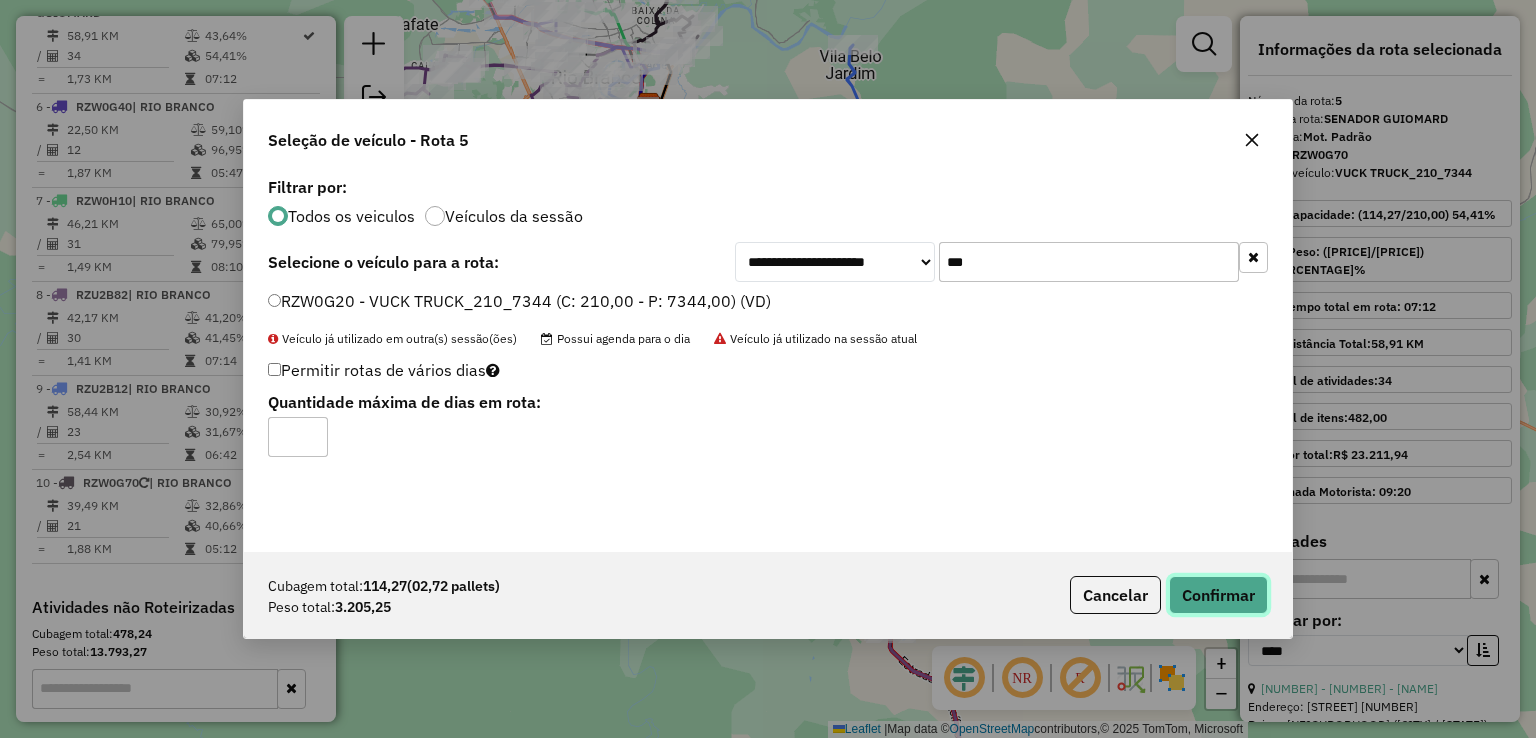 click on "Confirmar" 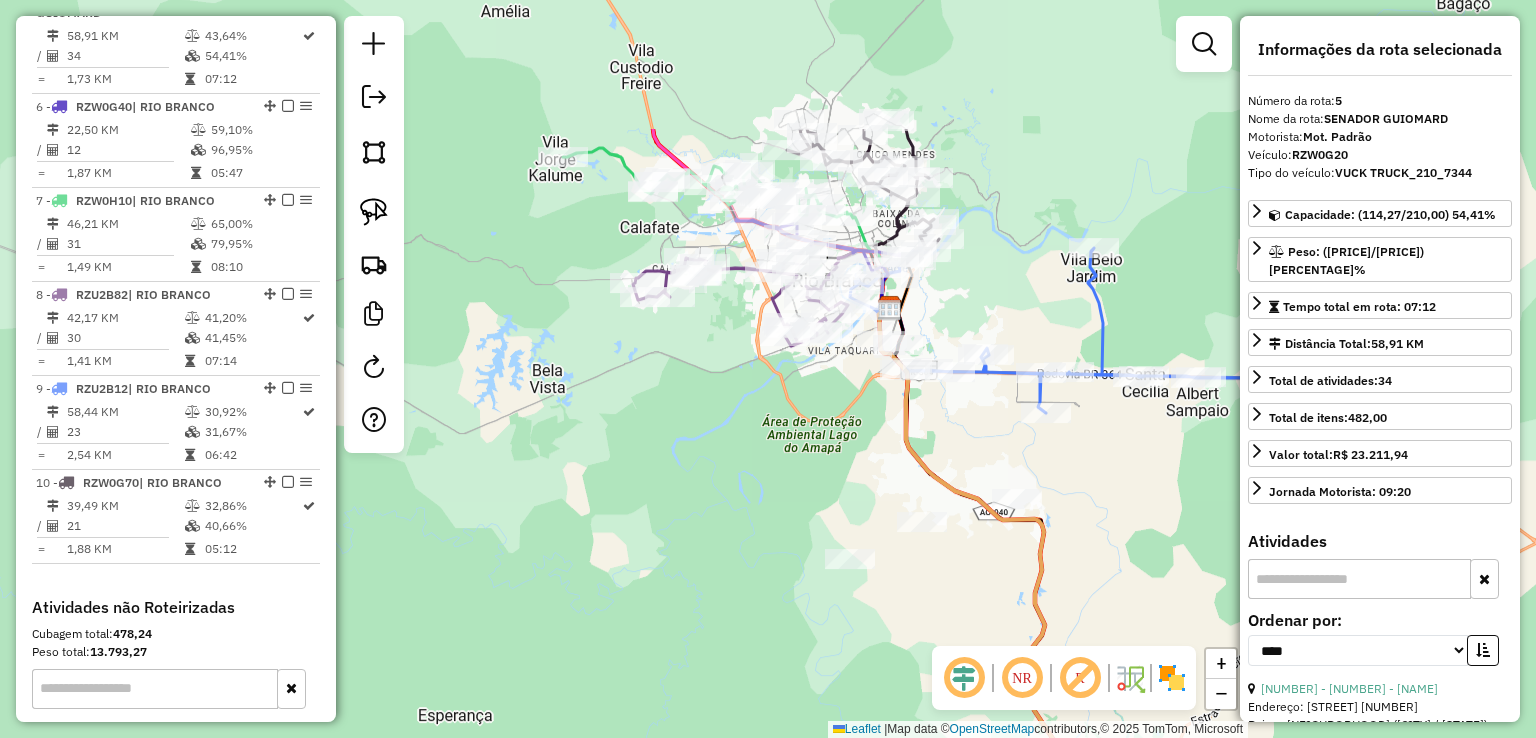 drag, startPoint x: 508, startPoint y: 237, endPoint x: 749, endPoint y: 434, distance: 311.27158 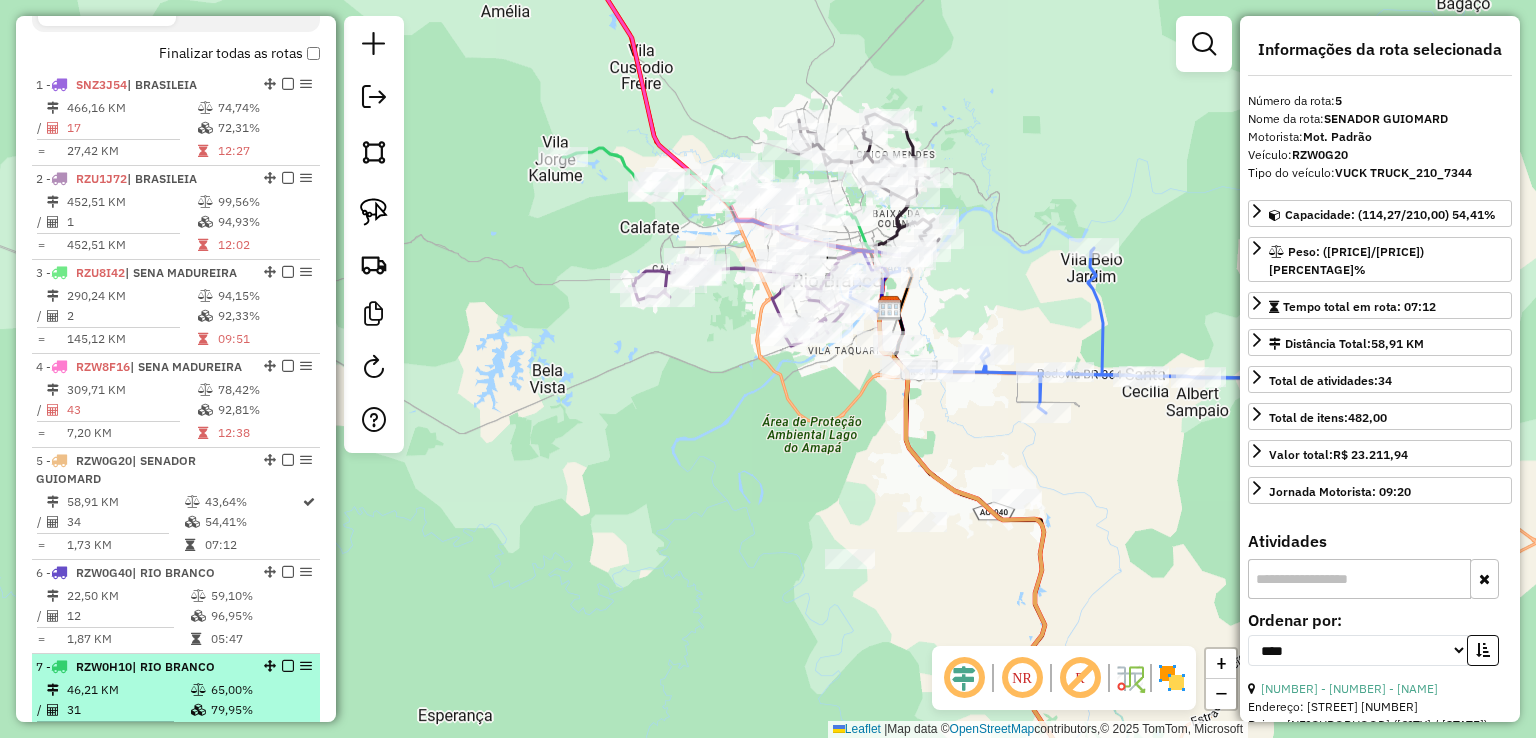 scroll, scrollTop: 660, scrollLeft: 0, axis: vertical 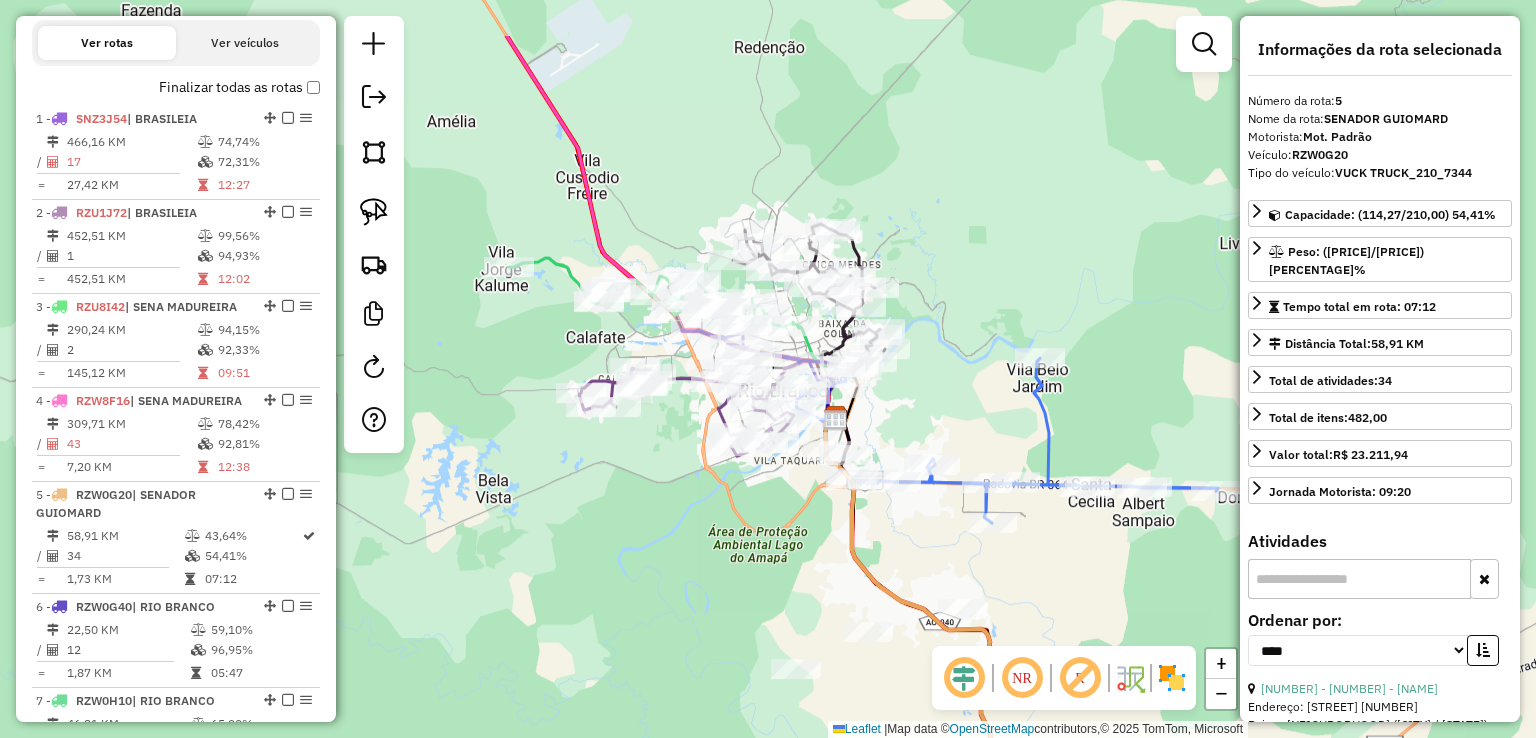 drag, startPoint x: 560, startPoint y: 235, endPoint x: 506, endPoint y: 345, distance: 122.53979 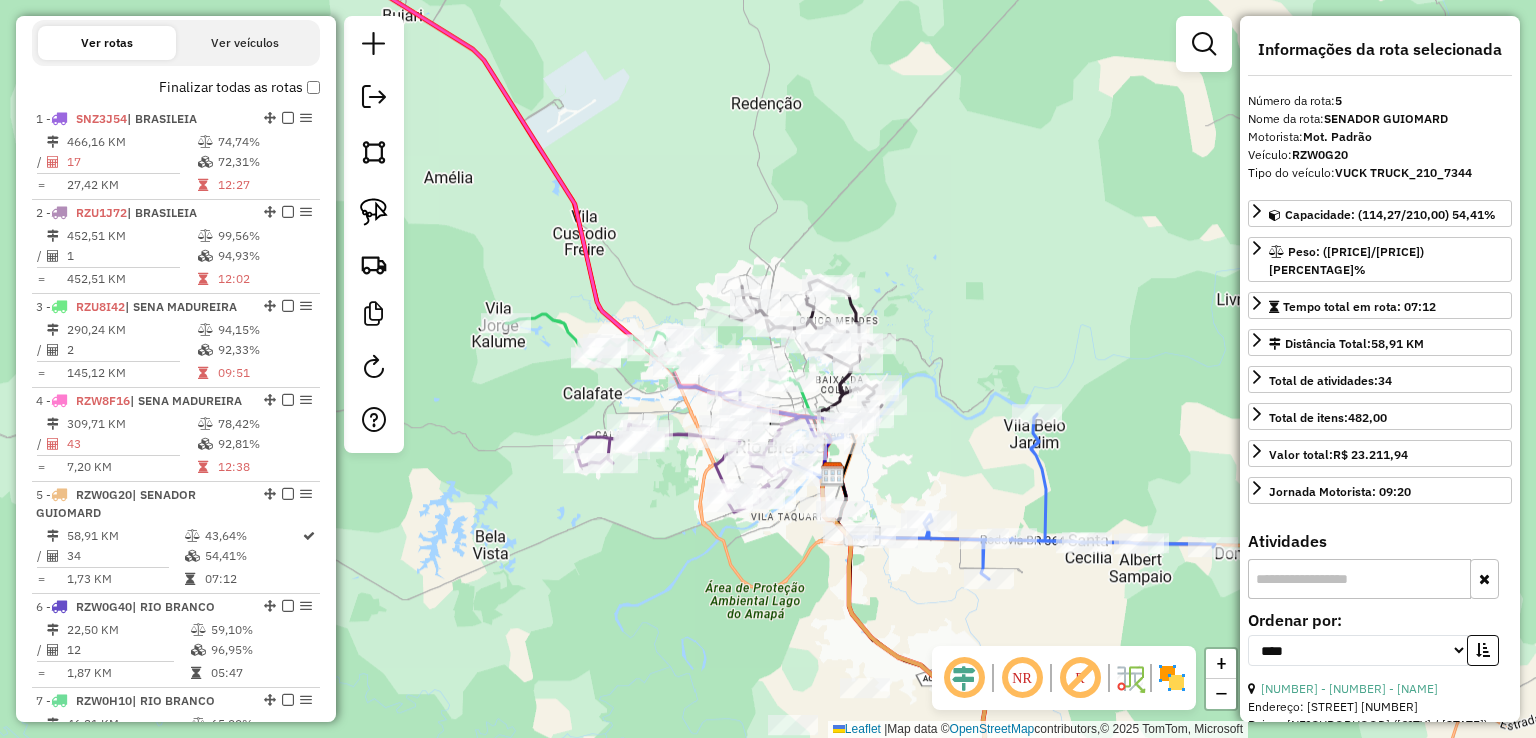 drag, startPoint x: 481, startPoint y: 169, endPoint x: 478, endPoint y: 225, distance: 56.0803 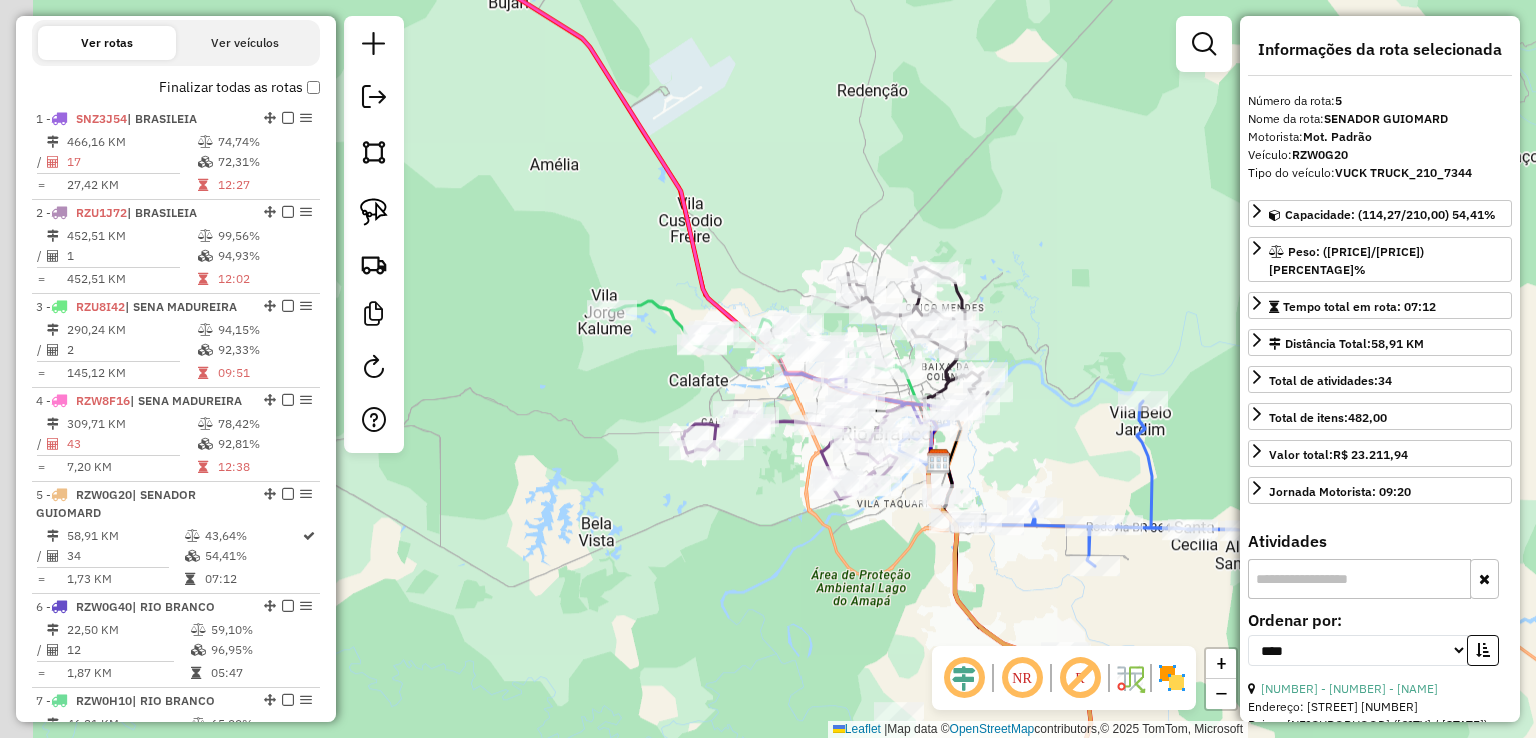drag, startPoint x: 889, startPoint y: 211, endPoint x: 996, endPoint y: 198, distance: 107.78683 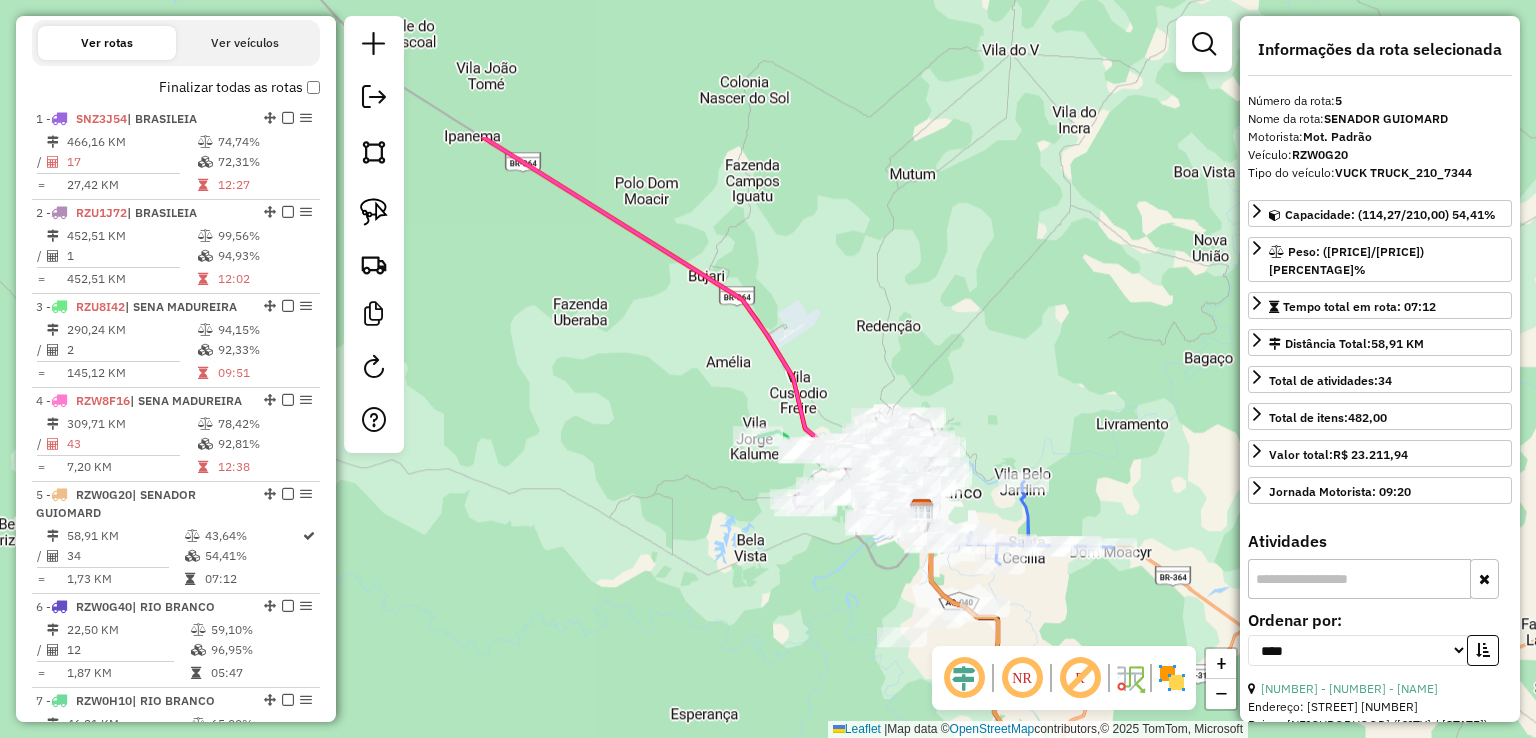 drag, startPoint x: 805, startPoint y: 81, endPoint x: 814, endPoint y: 279, distance: 198.20444 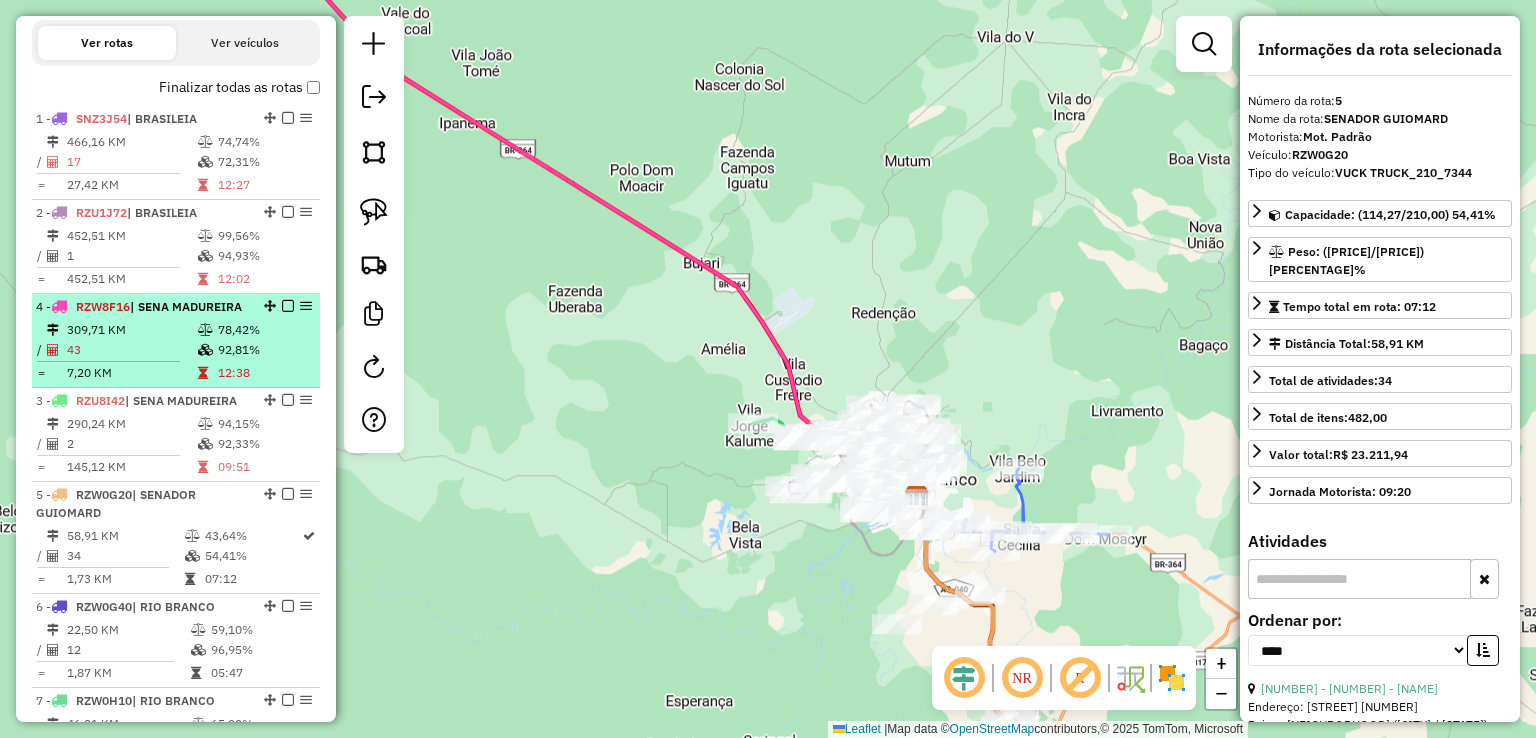 drag, startPoint x: 268, startPoint y: 419, endPoint x: 237, endPoint y: 337, distance: 87.66413 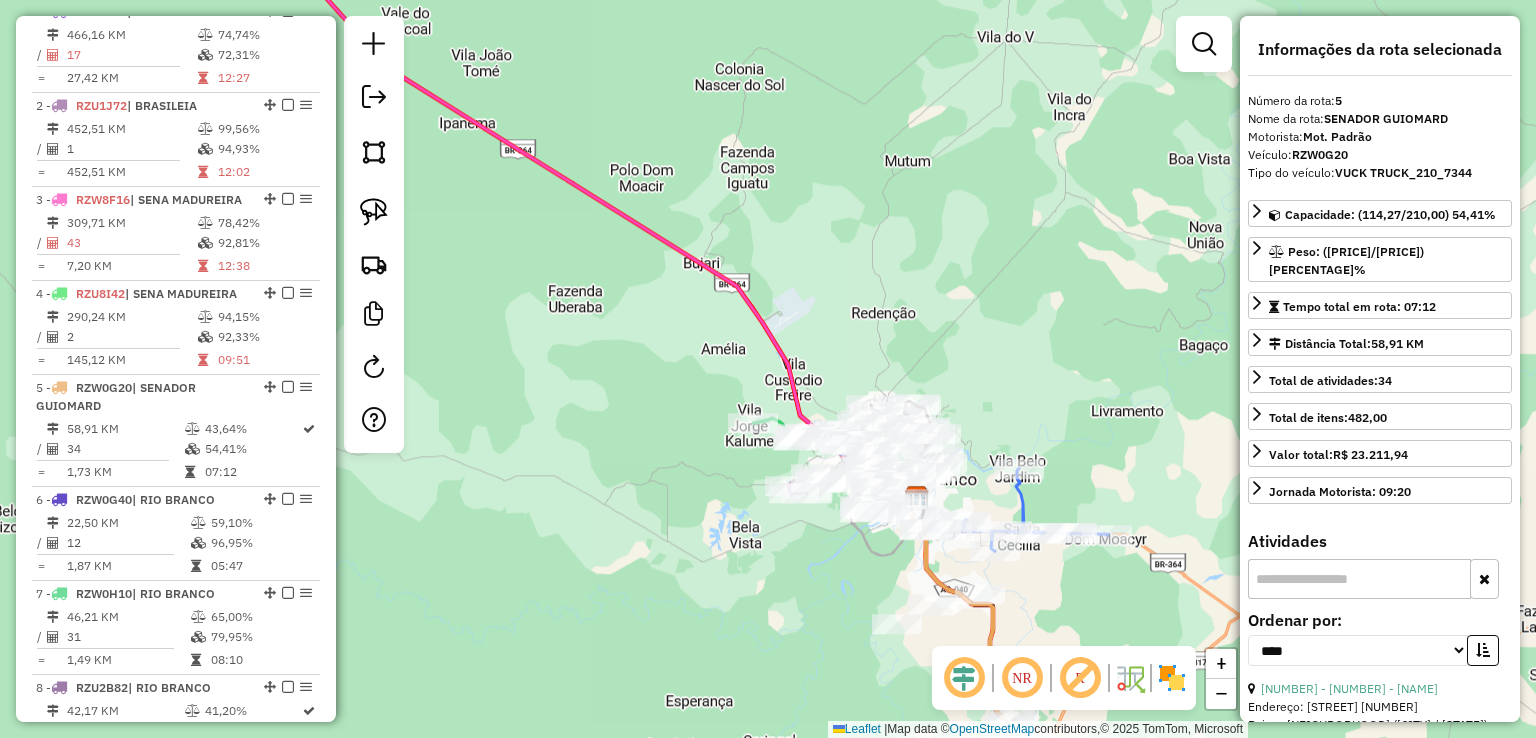 scroll, scrollTop: 760, scrollLeft: 0, axis: vertical 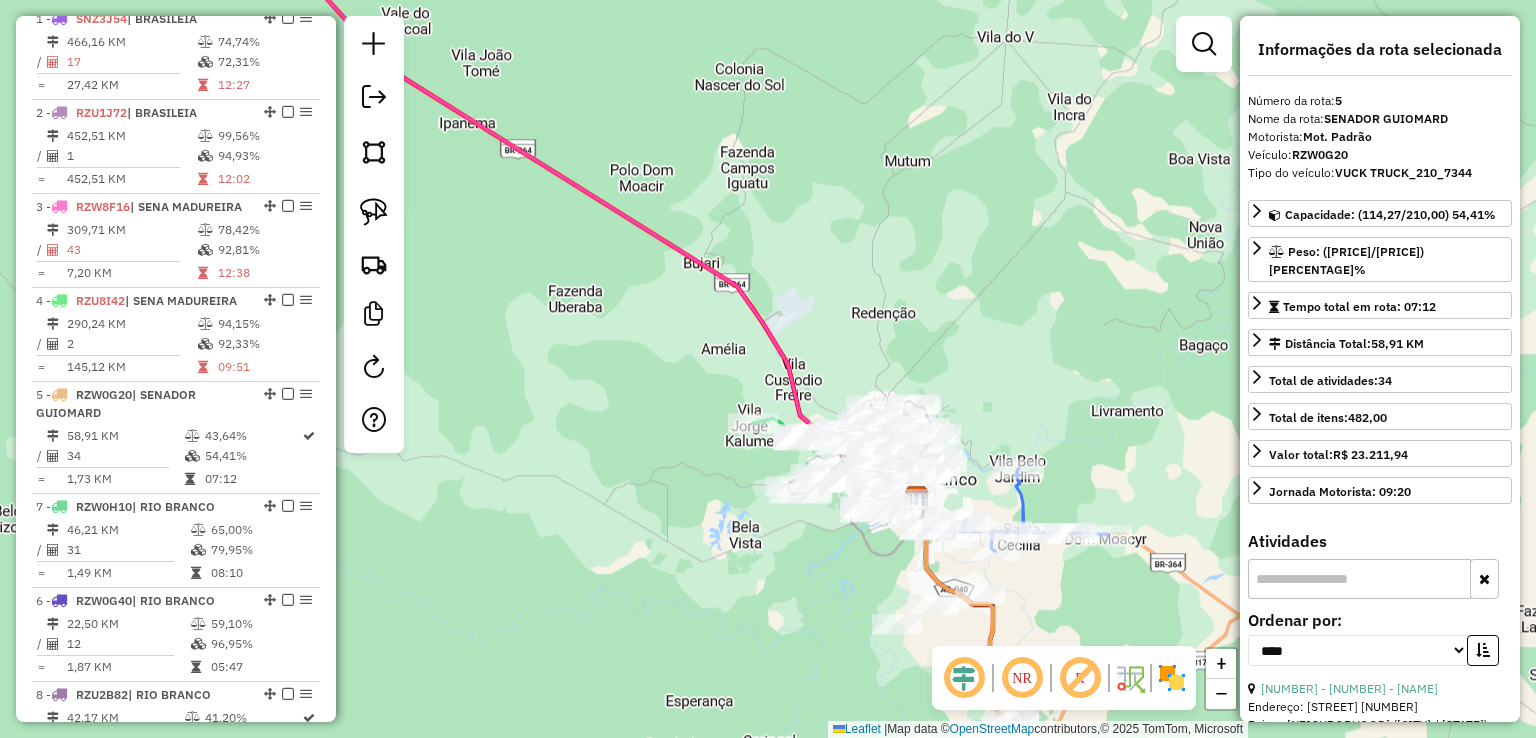 drag, startPoint x: 263, startPoint y: 636, endPoint x: 248, endPoint y: 547, distance: 90.255196 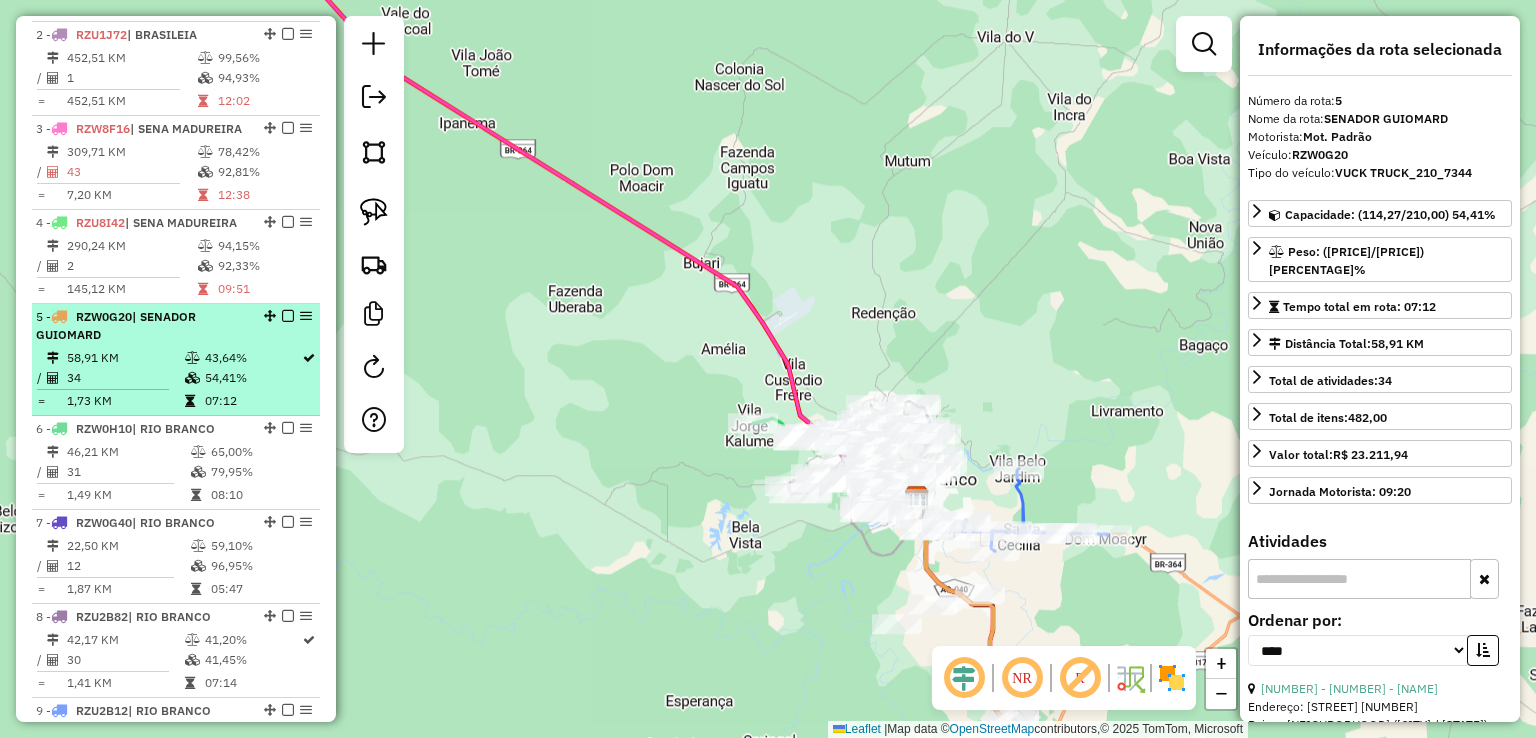 scroll, scrollTop: 960, scrollLeft: 0, axis: vertical 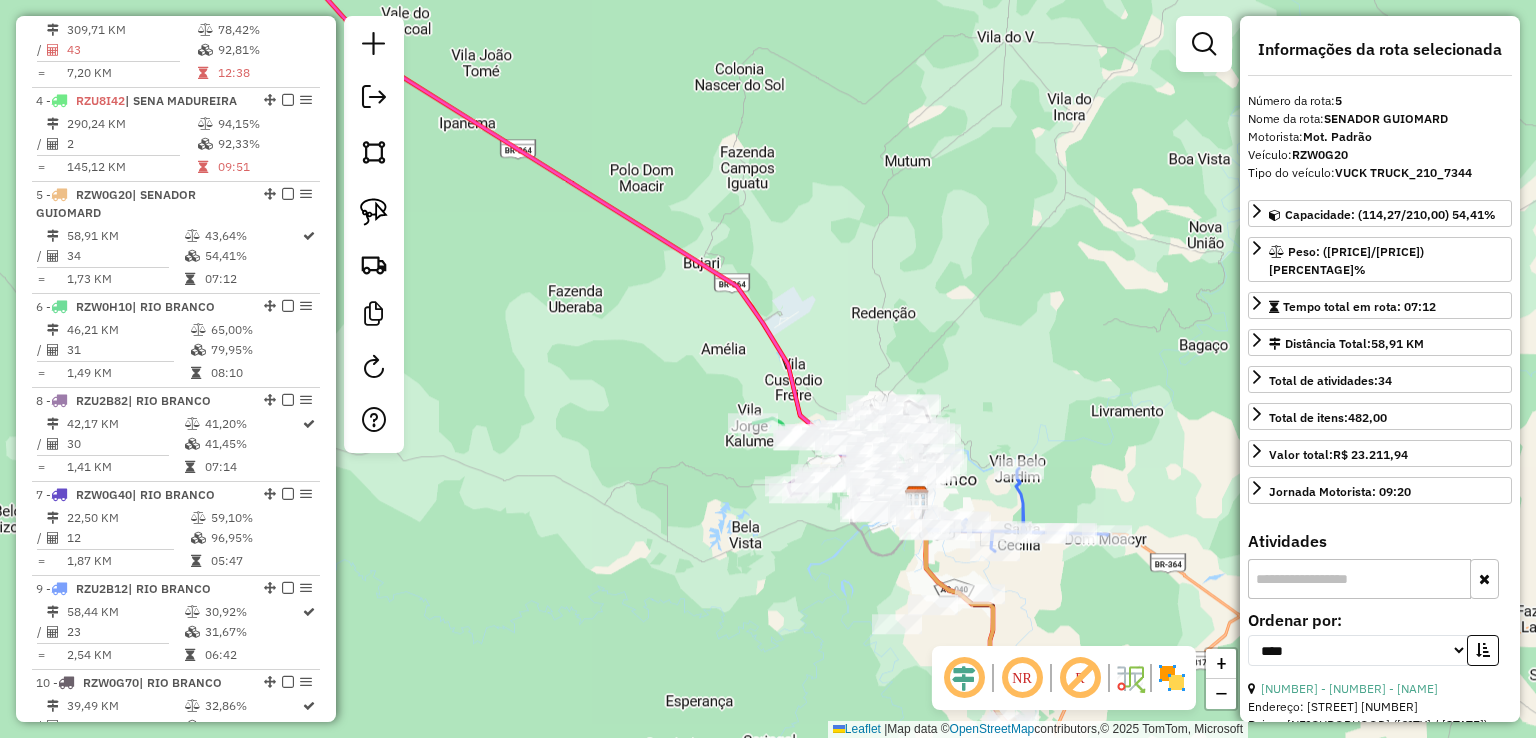 drag, startPoint x: 260, startPoint y: 533, endPoint x: 241, endPoint y: 445, distance: 90.02777 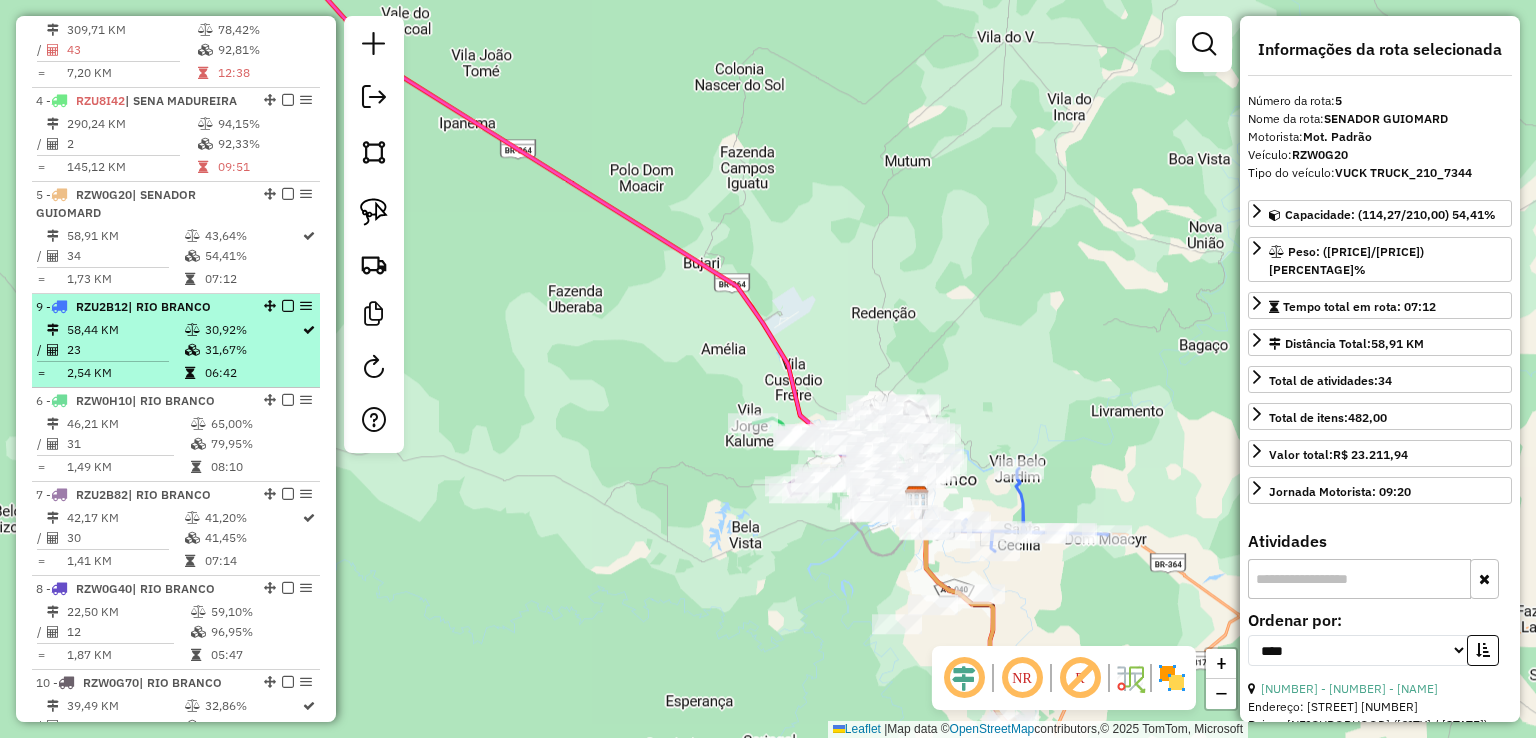 drag, startPoint x: 264, startPoint y: 622, endPoint x: 235, endPoint y: 350, distance: 273.5416 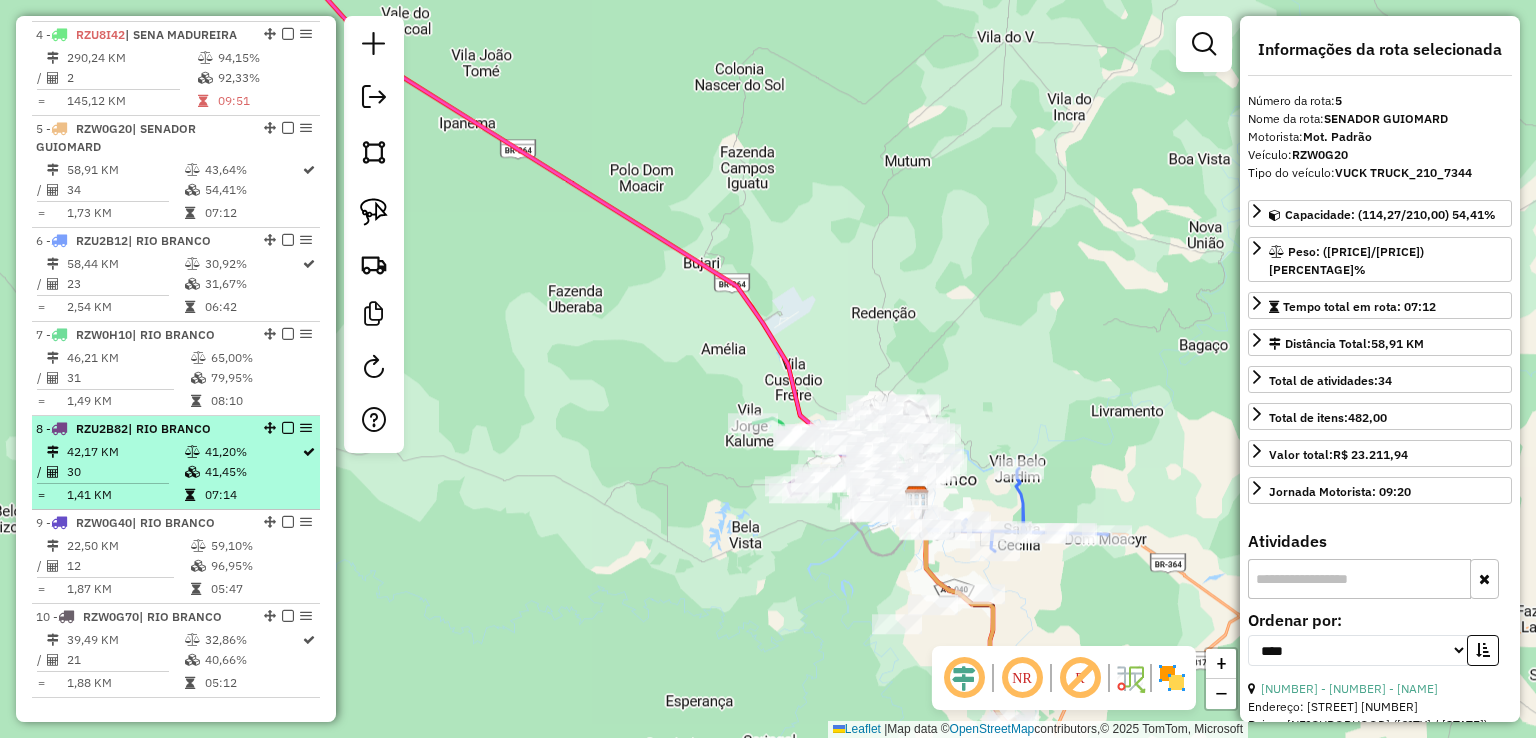 scroll, scrollTop: 1060, scrollLeft: 0, axis: vertical 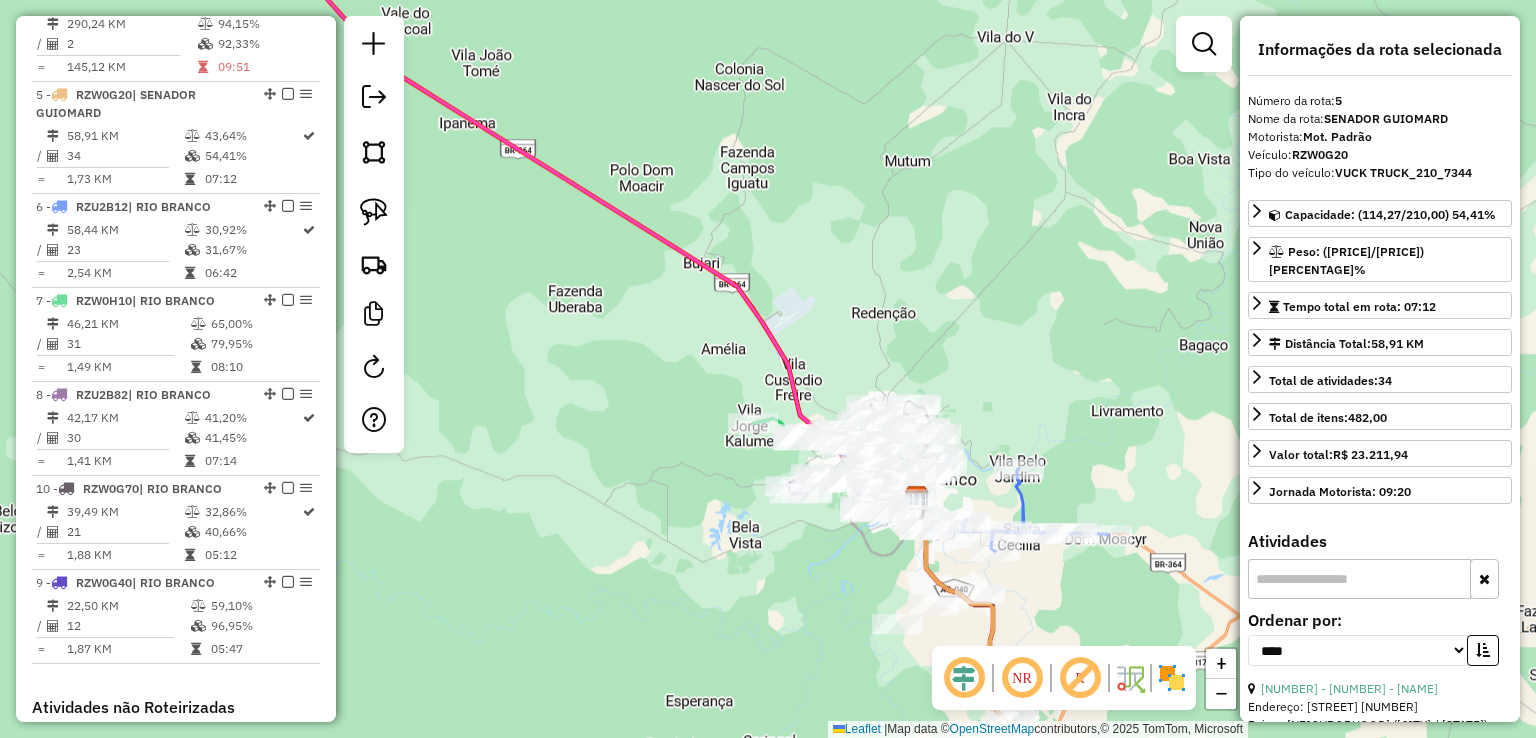 drag, startPoint x: 261, startPoint y: 618, endPoint x: 238, endPoint y: 565, distance: 57.77543 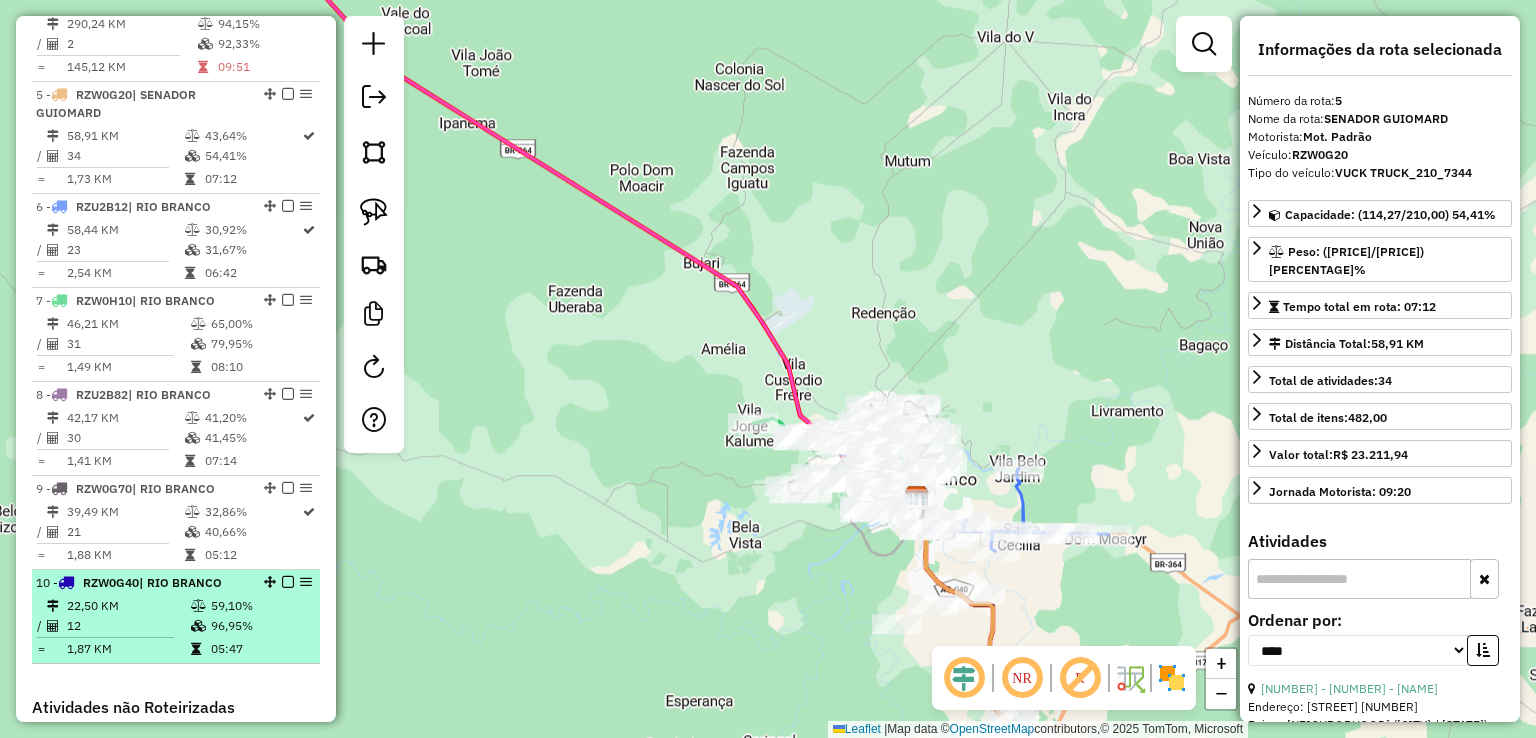 click on "22,50 KM" at bounding box center [128, 606] 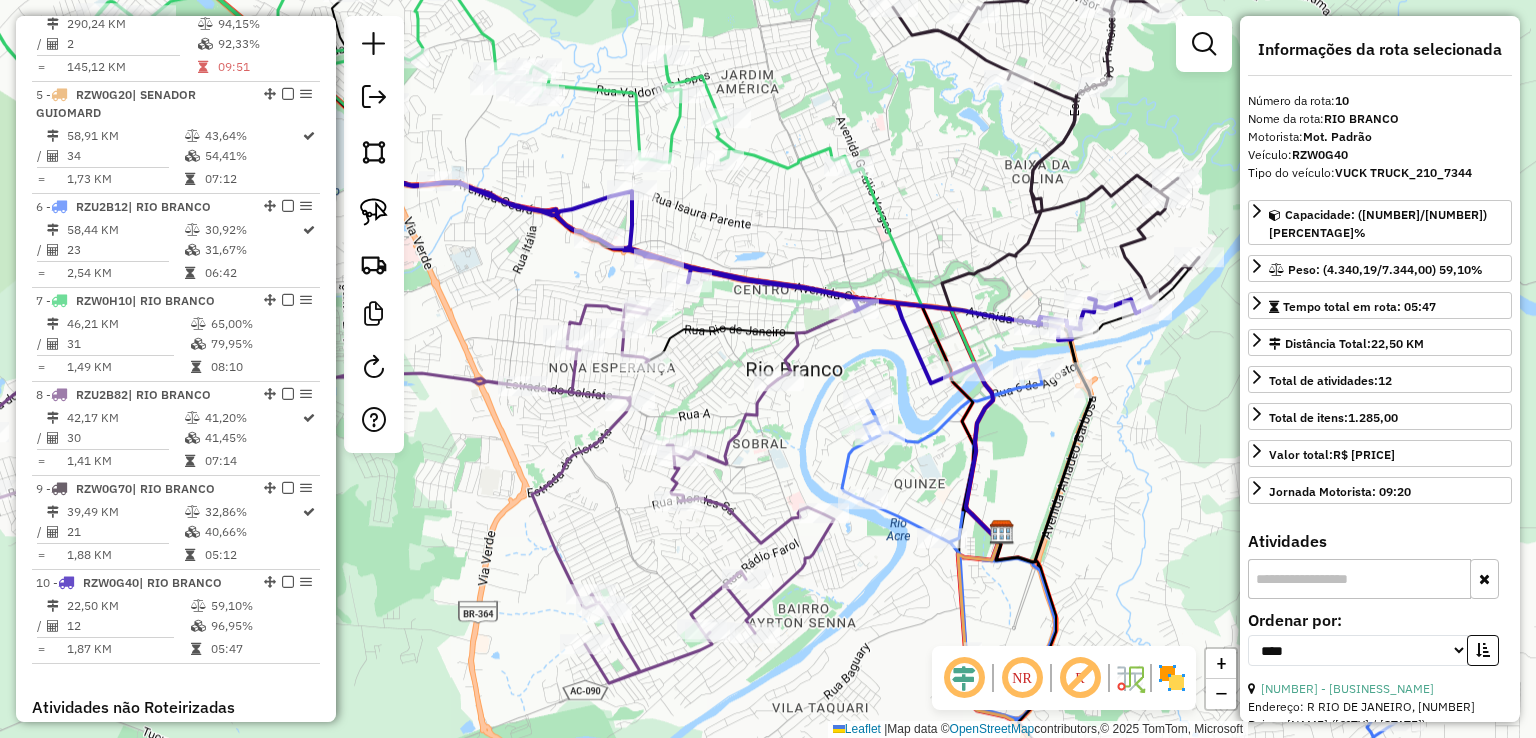 click 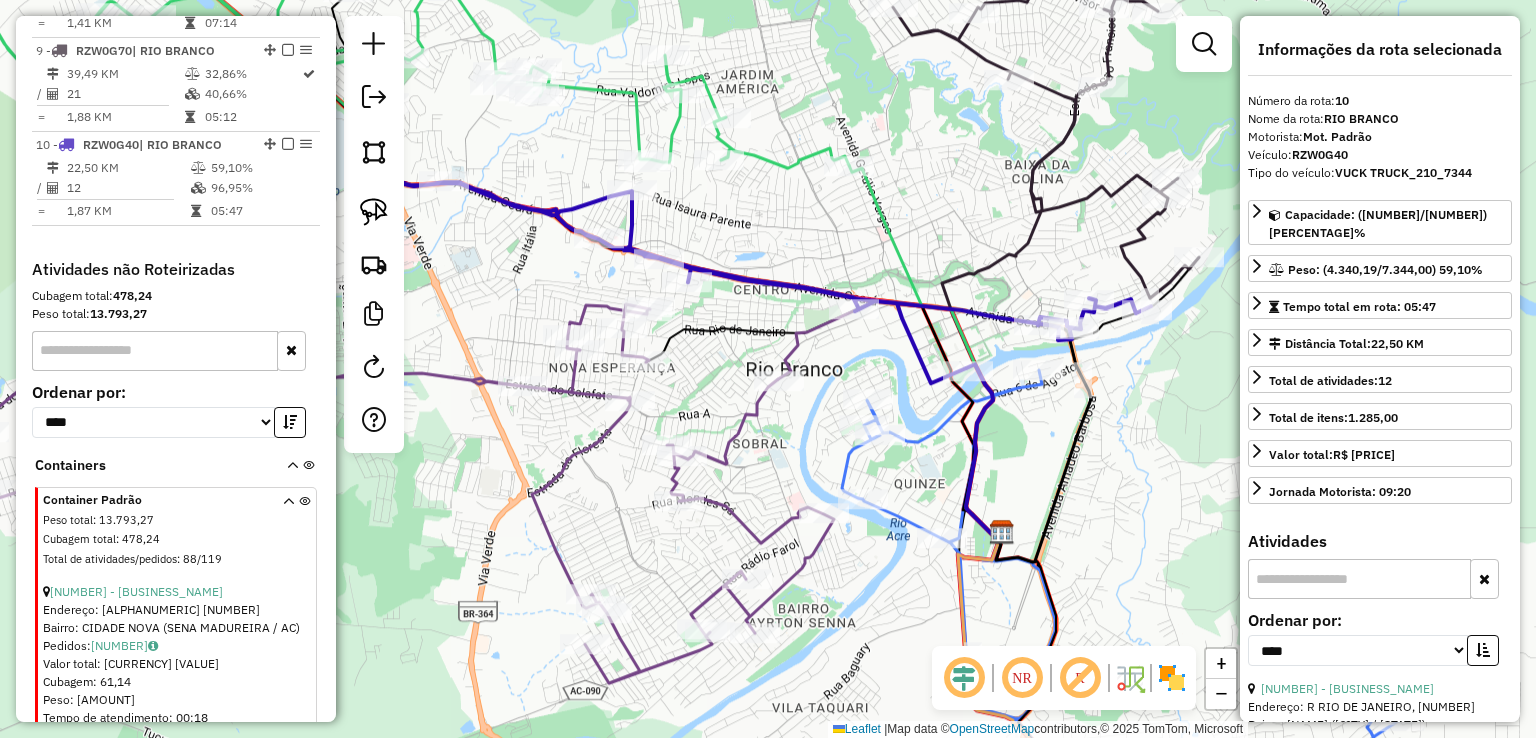 scroll, scrollTop: 1646, scrollLeft: 0, axis: vertical 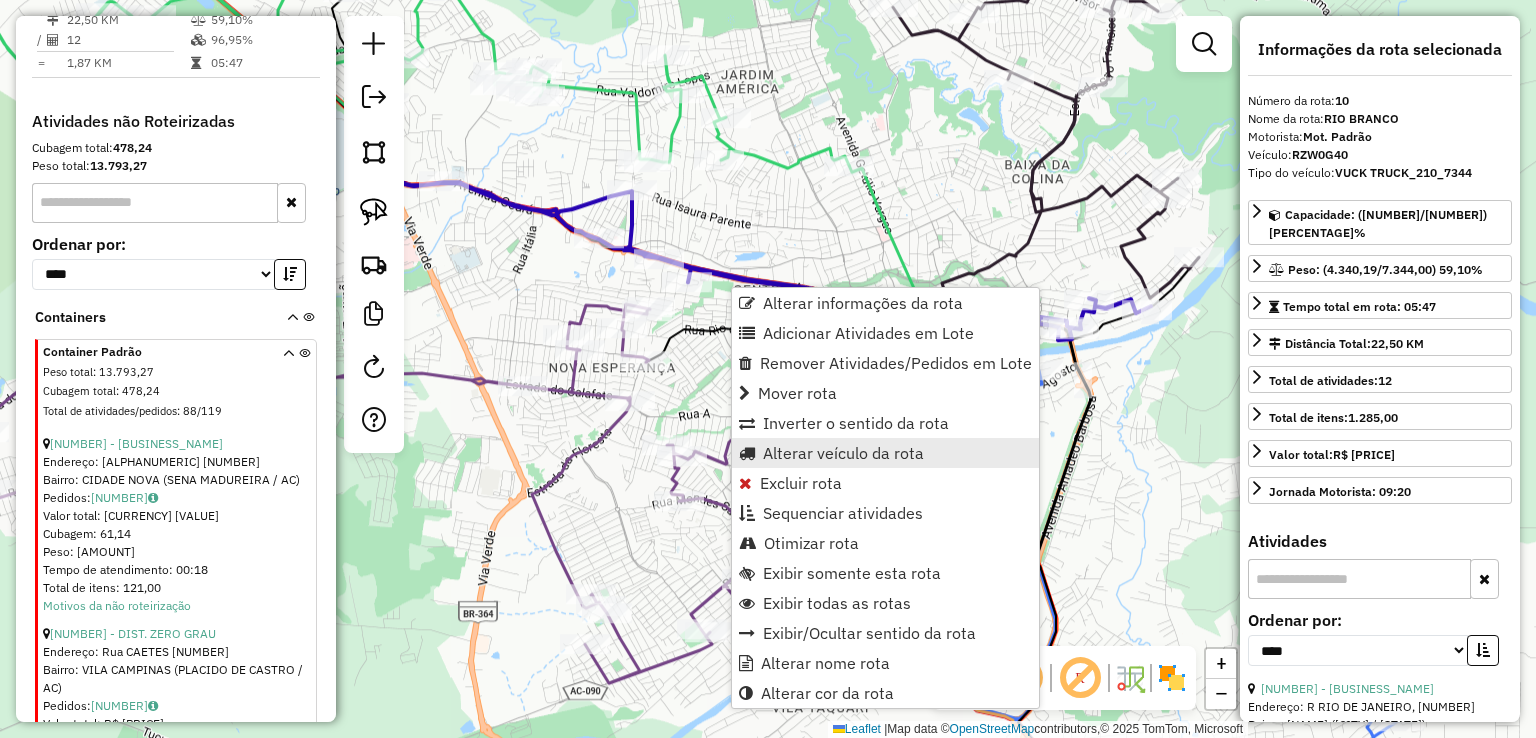 click on "Alterar veículo da rota" at bounding box center [843, 453] 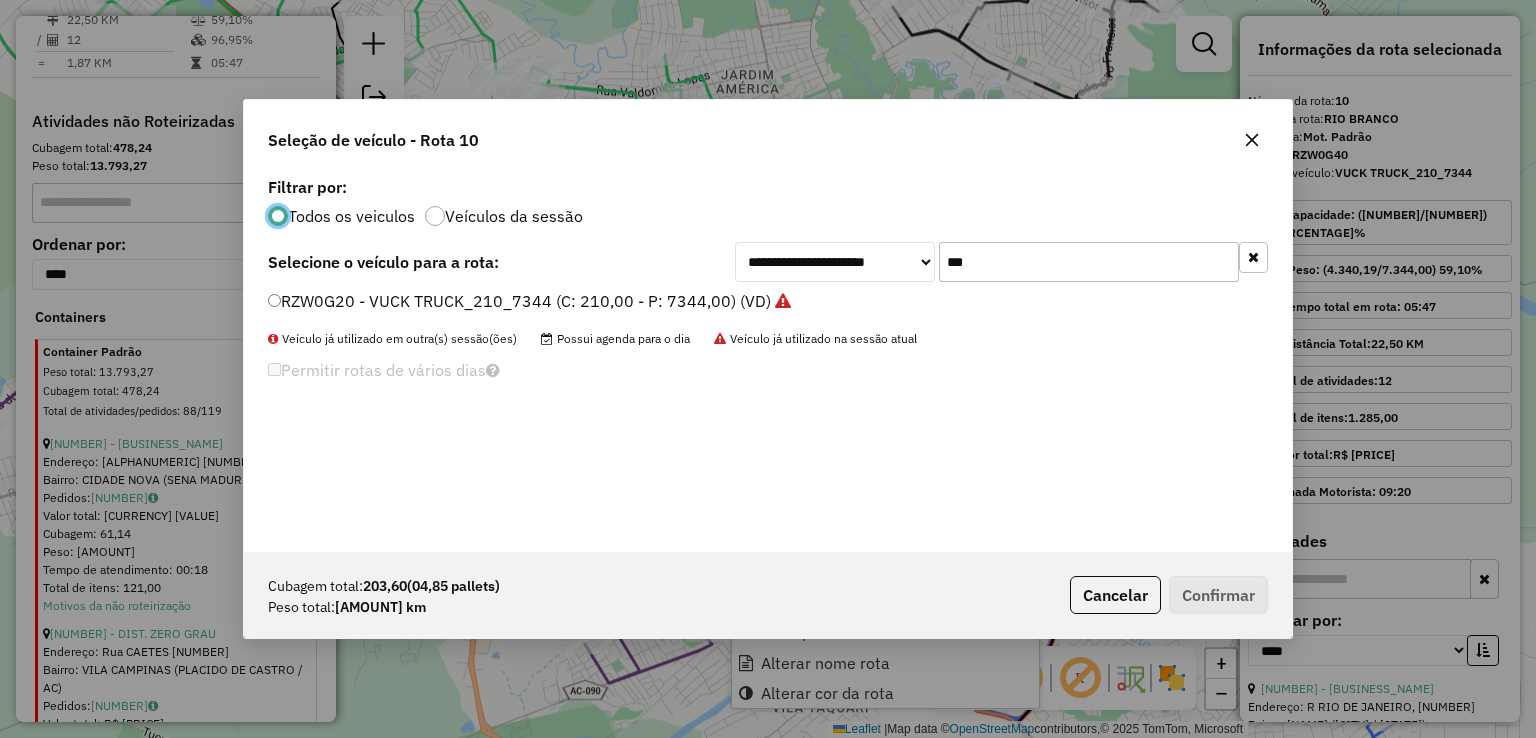 scroll, scrollTop: 10, scrollLeft: 6, axis: both 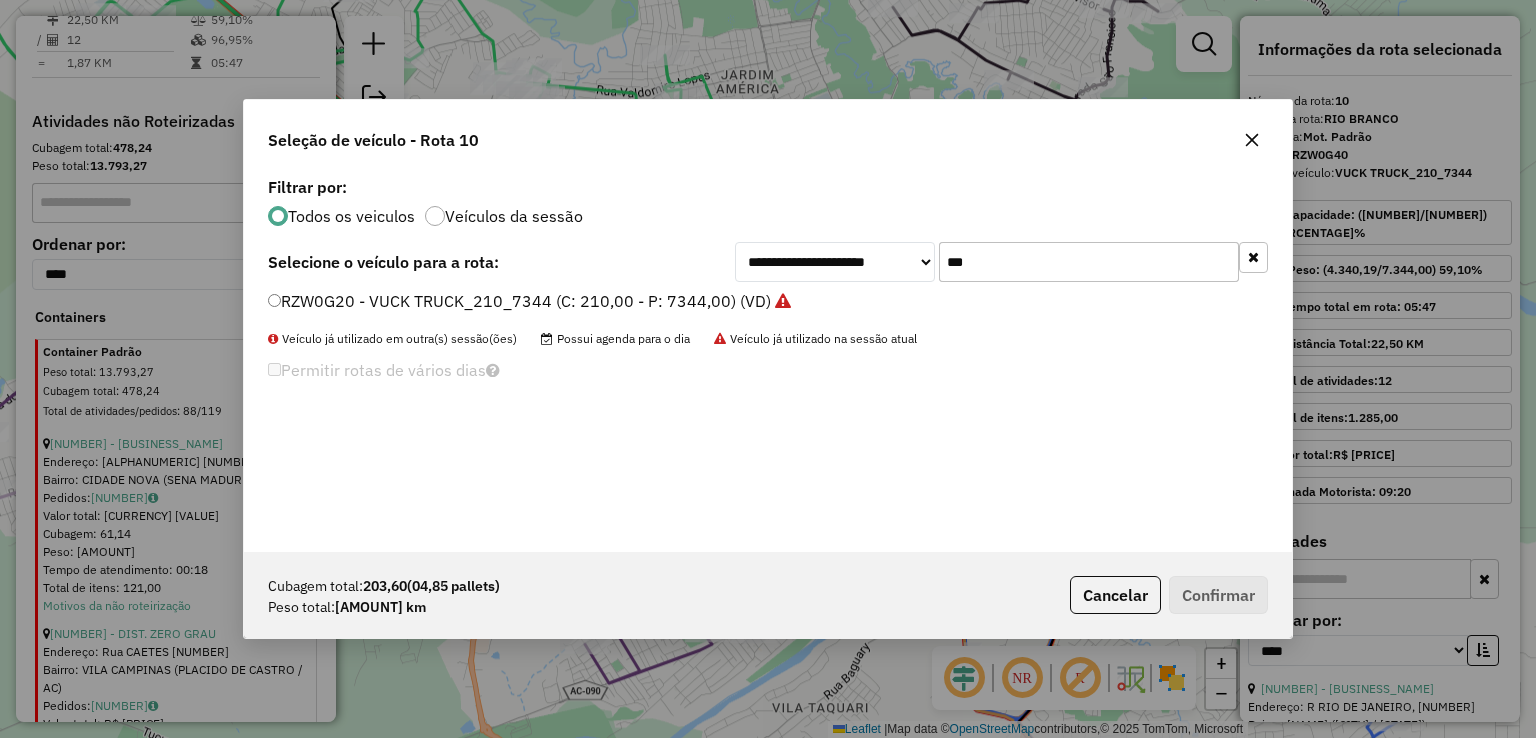 drag, startPoint x: 974, startPoint y: 263, endPoint x: 929, endPoint y: 263, distance: 45 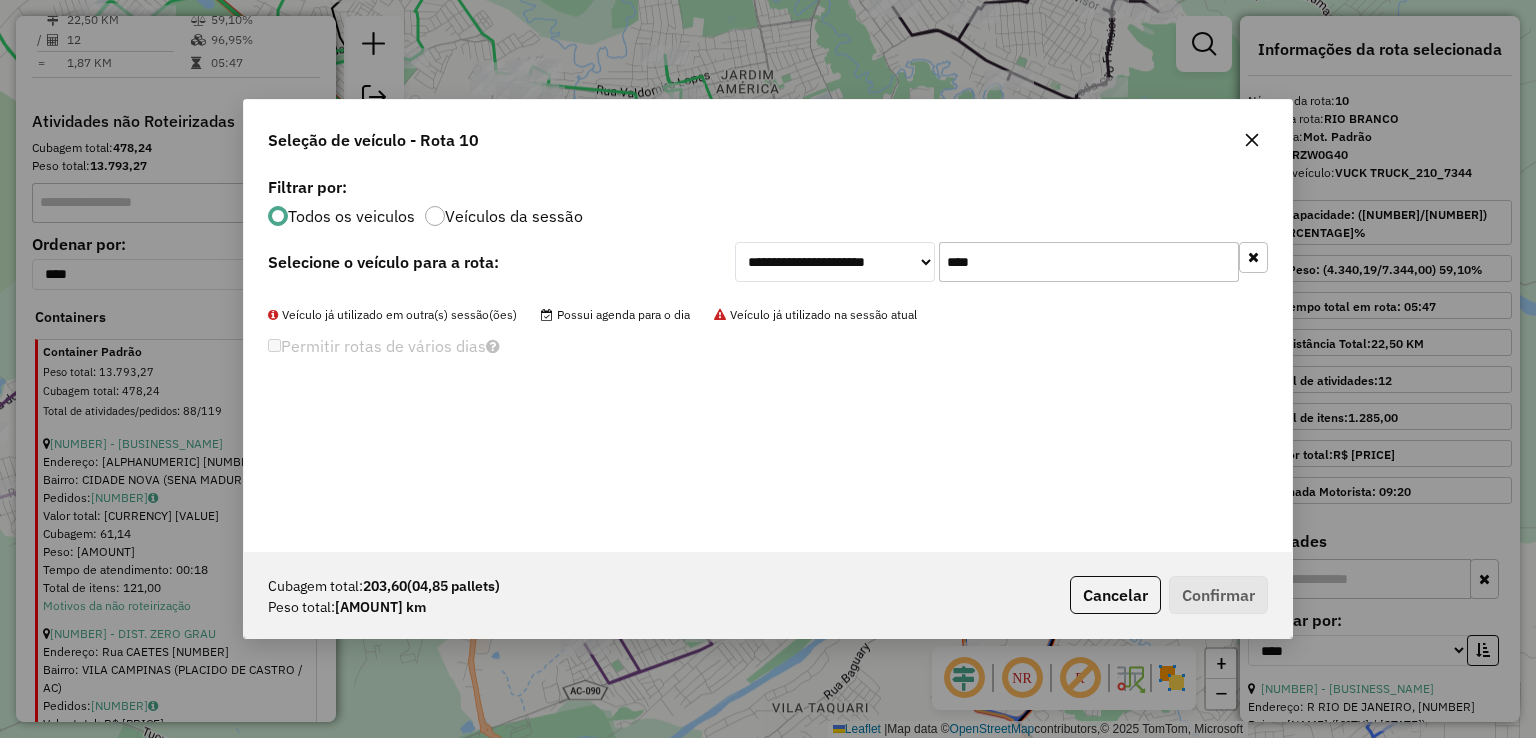 type on "****" 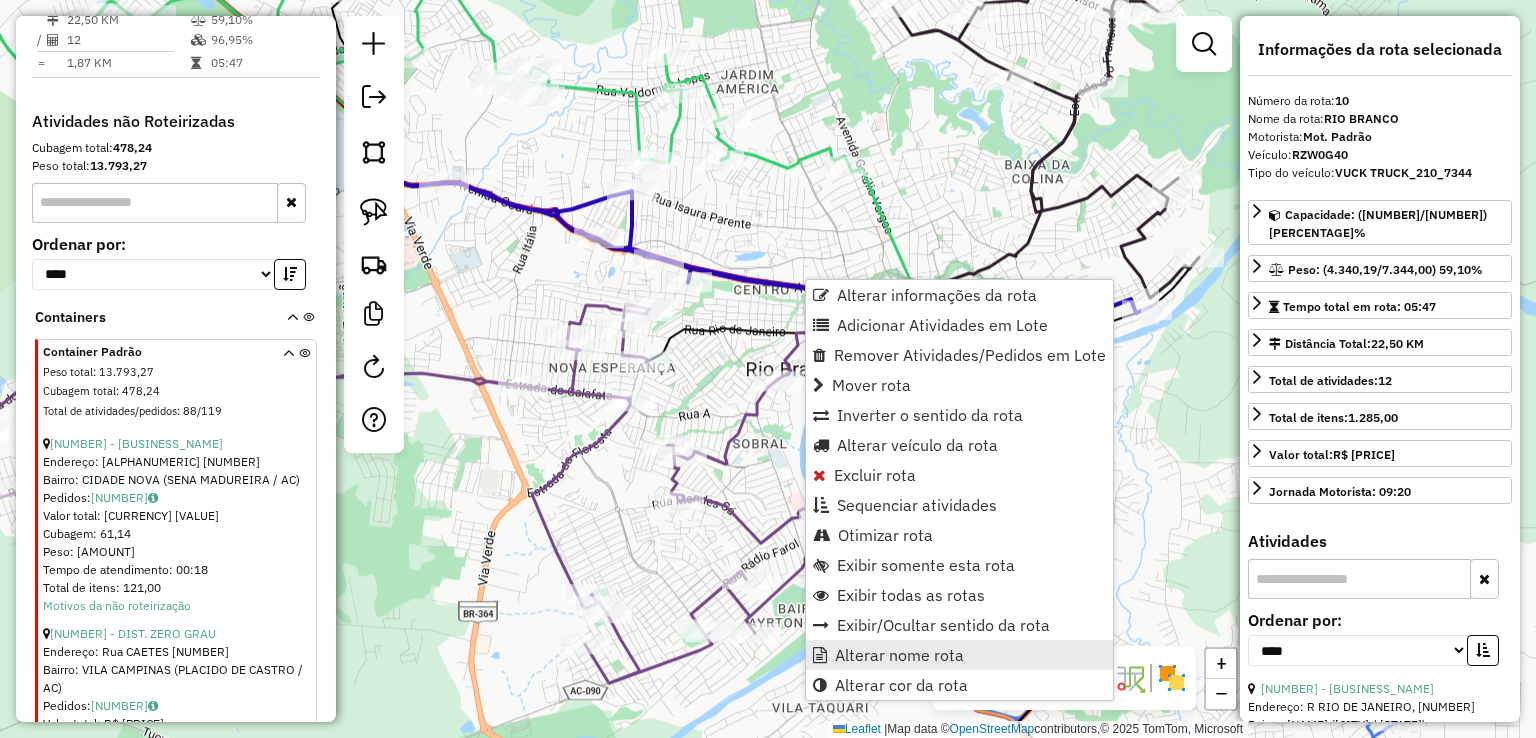 click on "Alterar nome rota" at bounding box center (899, 655) 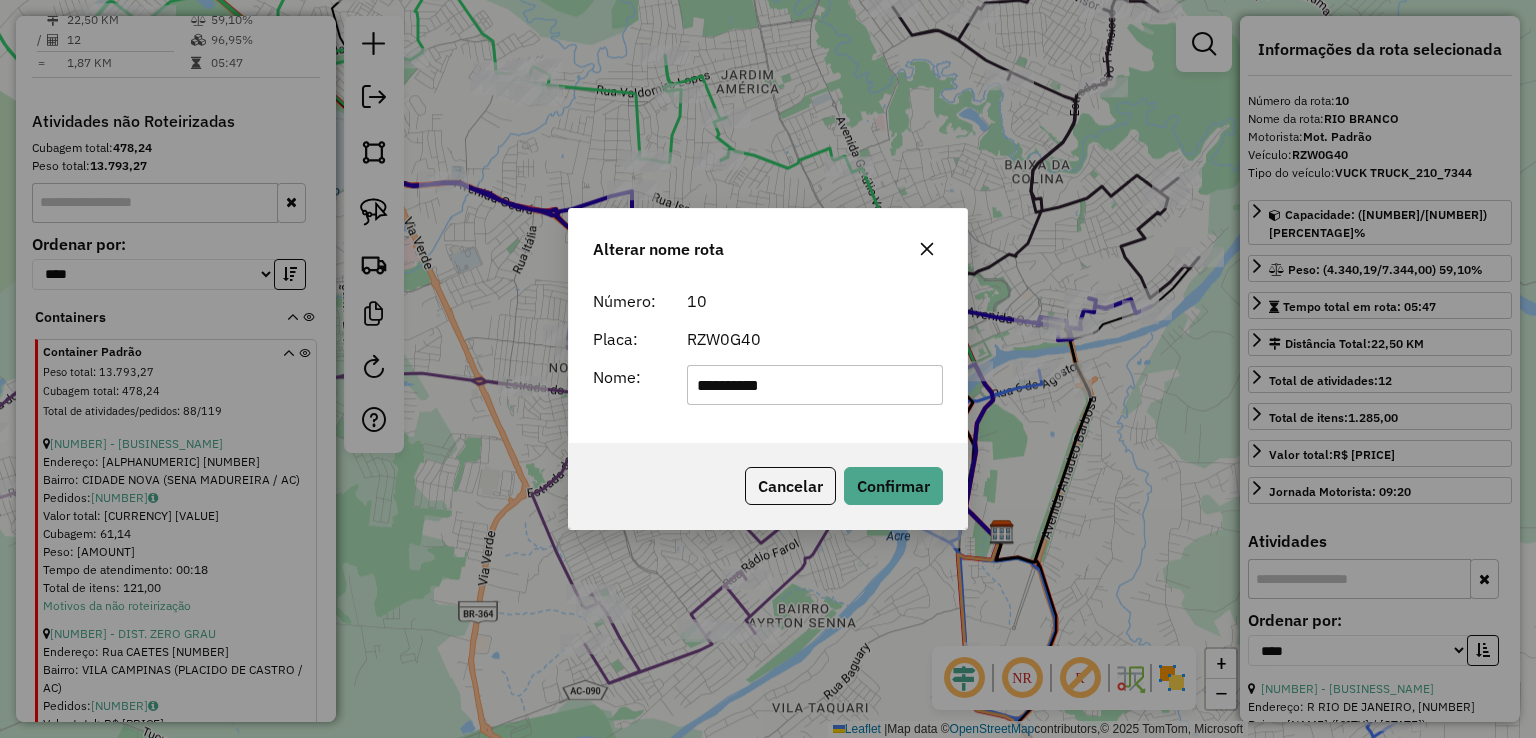 drag, startPoint x: 805, startPoint y: 382, endPoint x: 686, endPoint y: 382, distance: 119 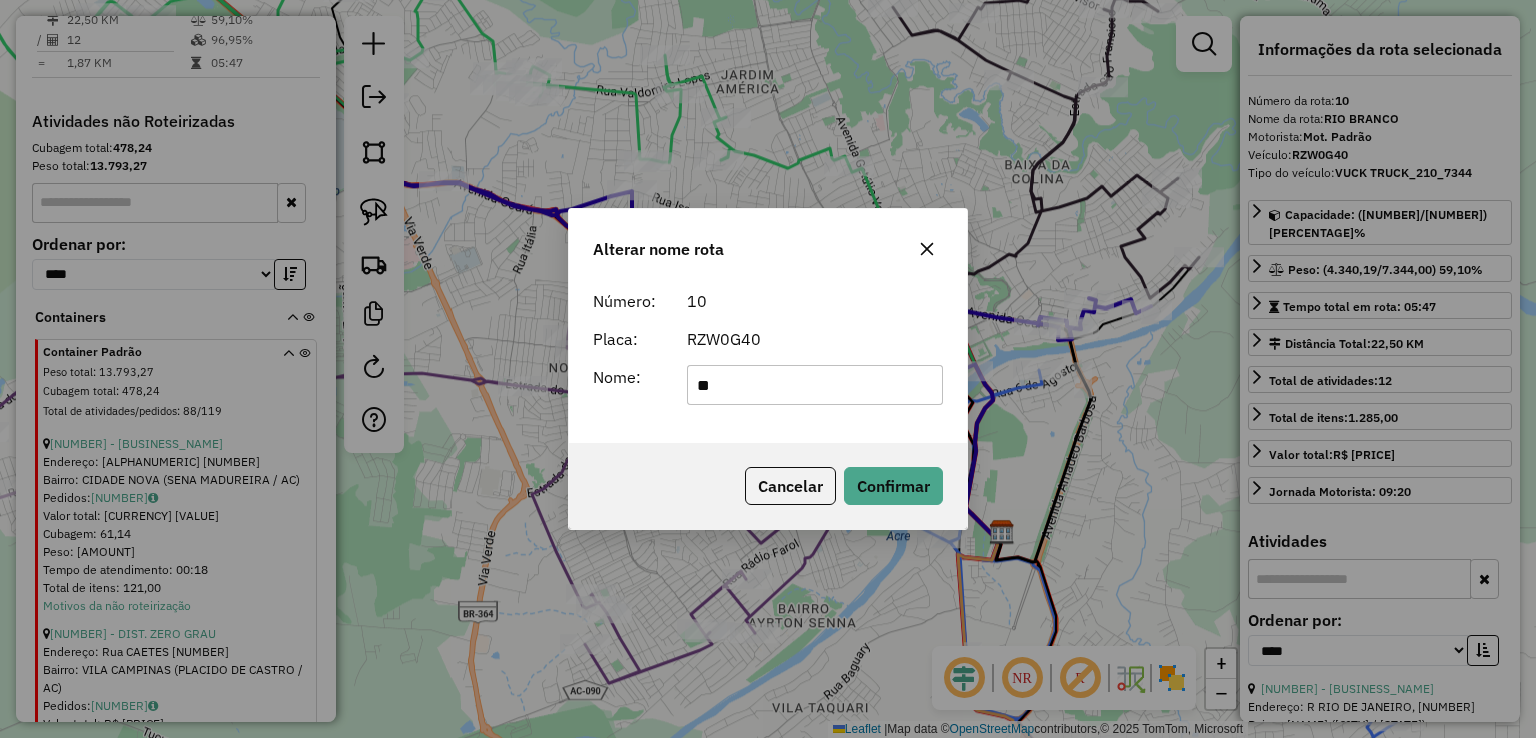 type on "*" 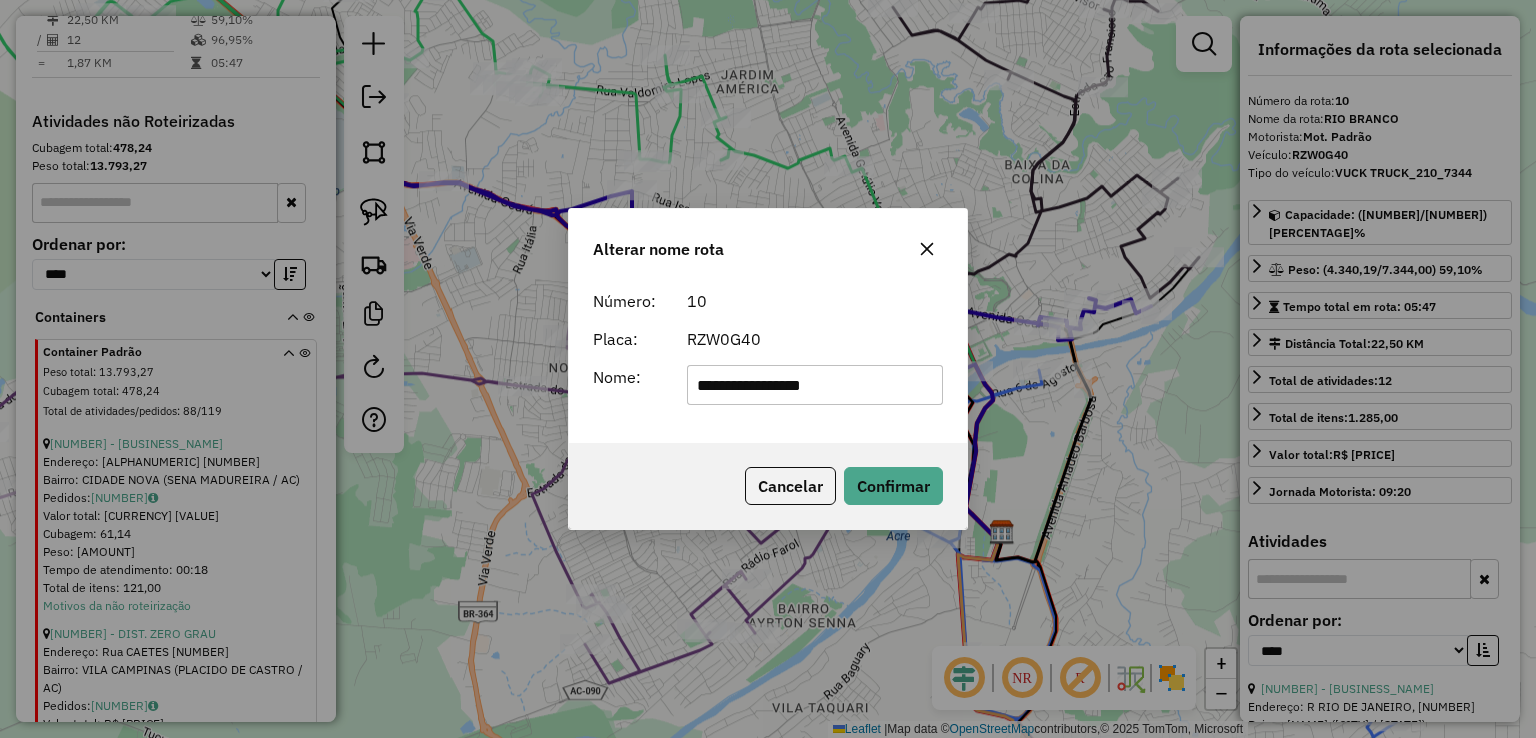 type on "**********" 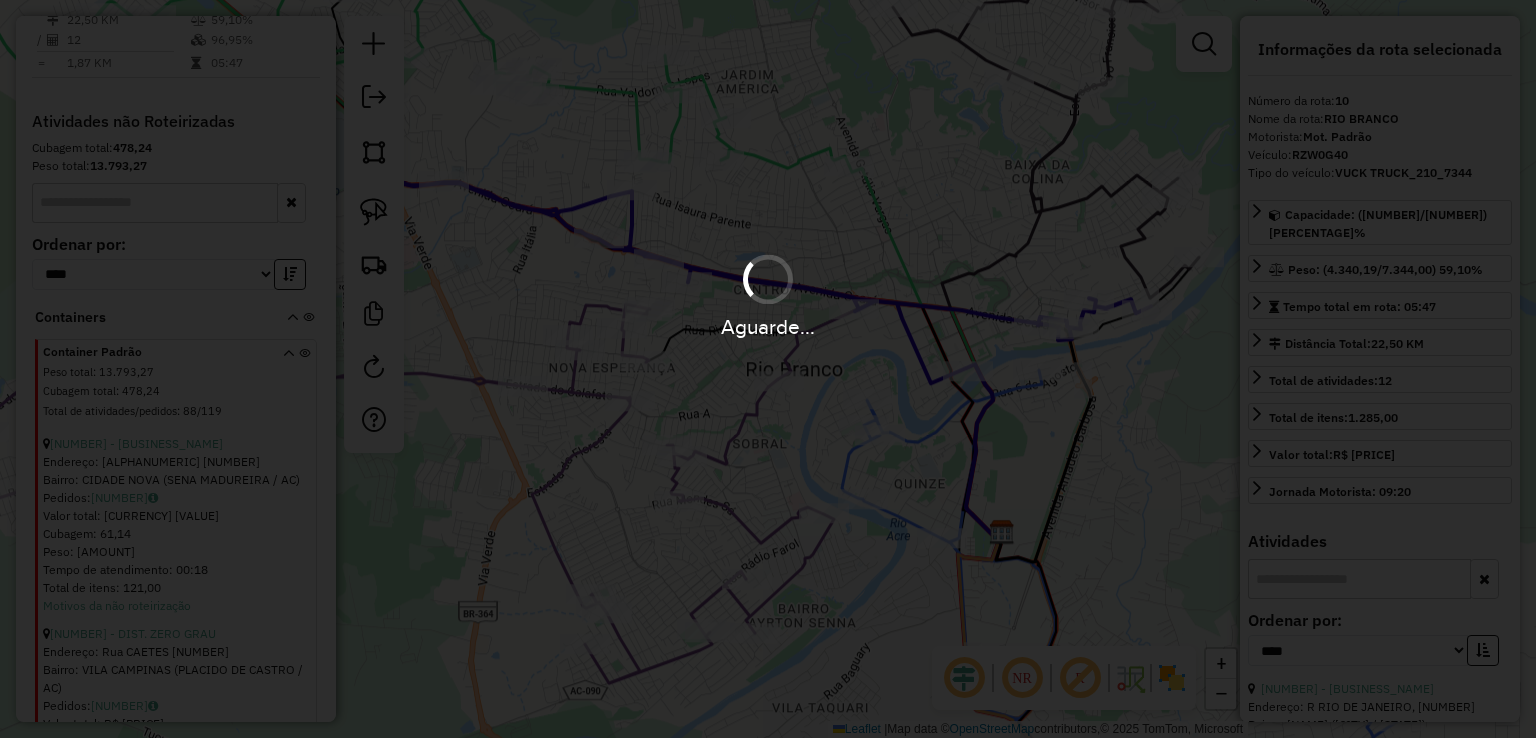 type 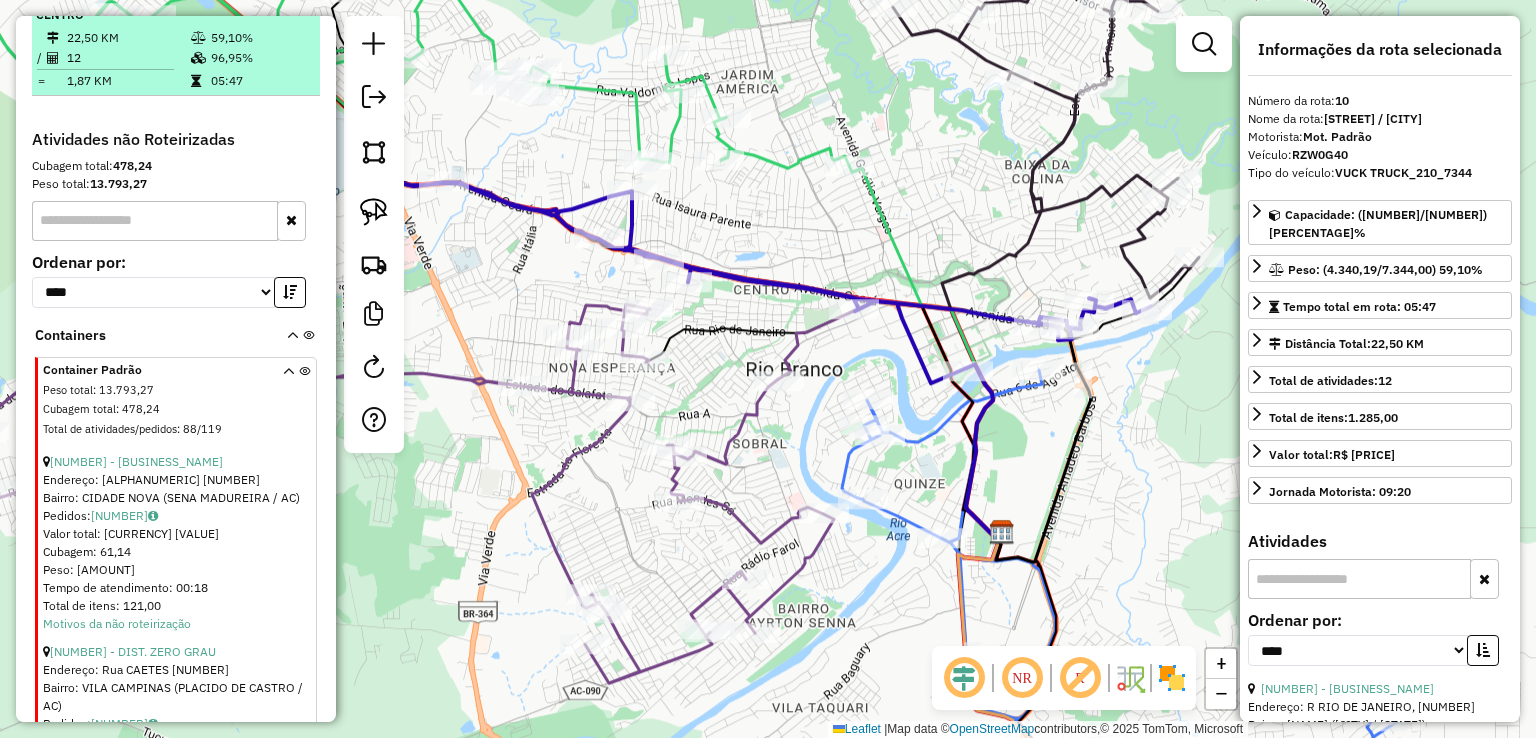 scroll, scrollTop: 1546, scrollLeft: 0, axis: vertical 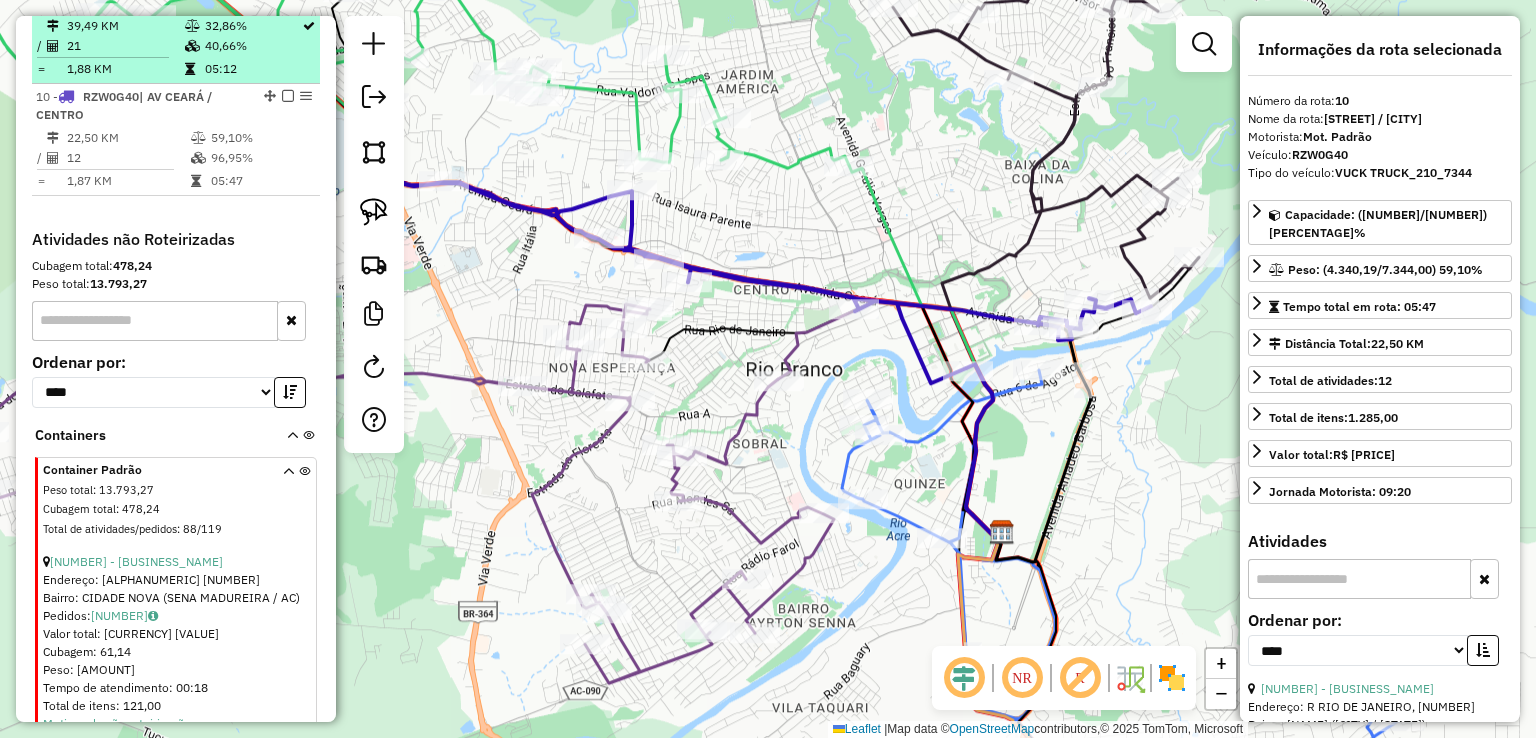 click on "21" at bounding box center [125, 46] 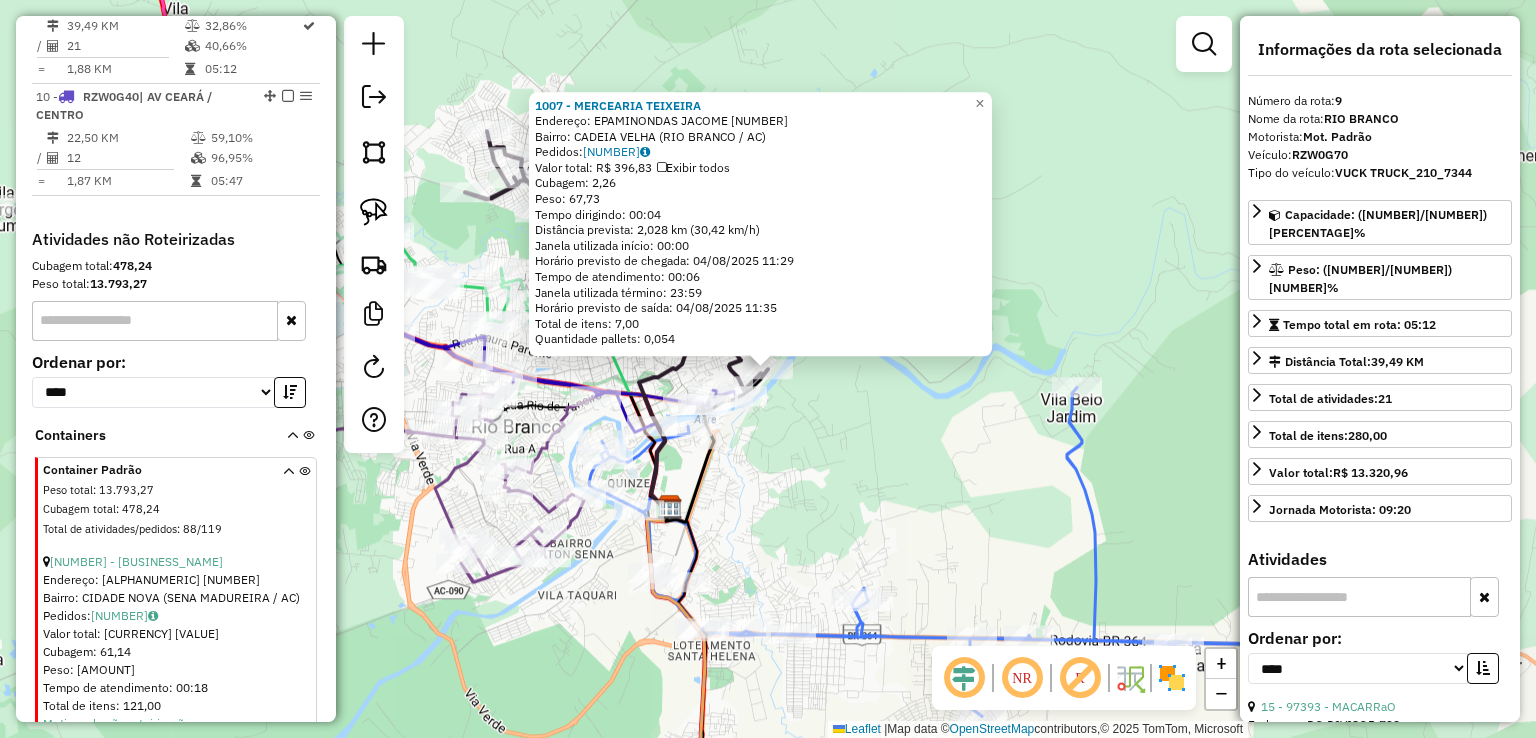 scroll, scrollTop: 1553, scrollLeft: 0, axis: vertical 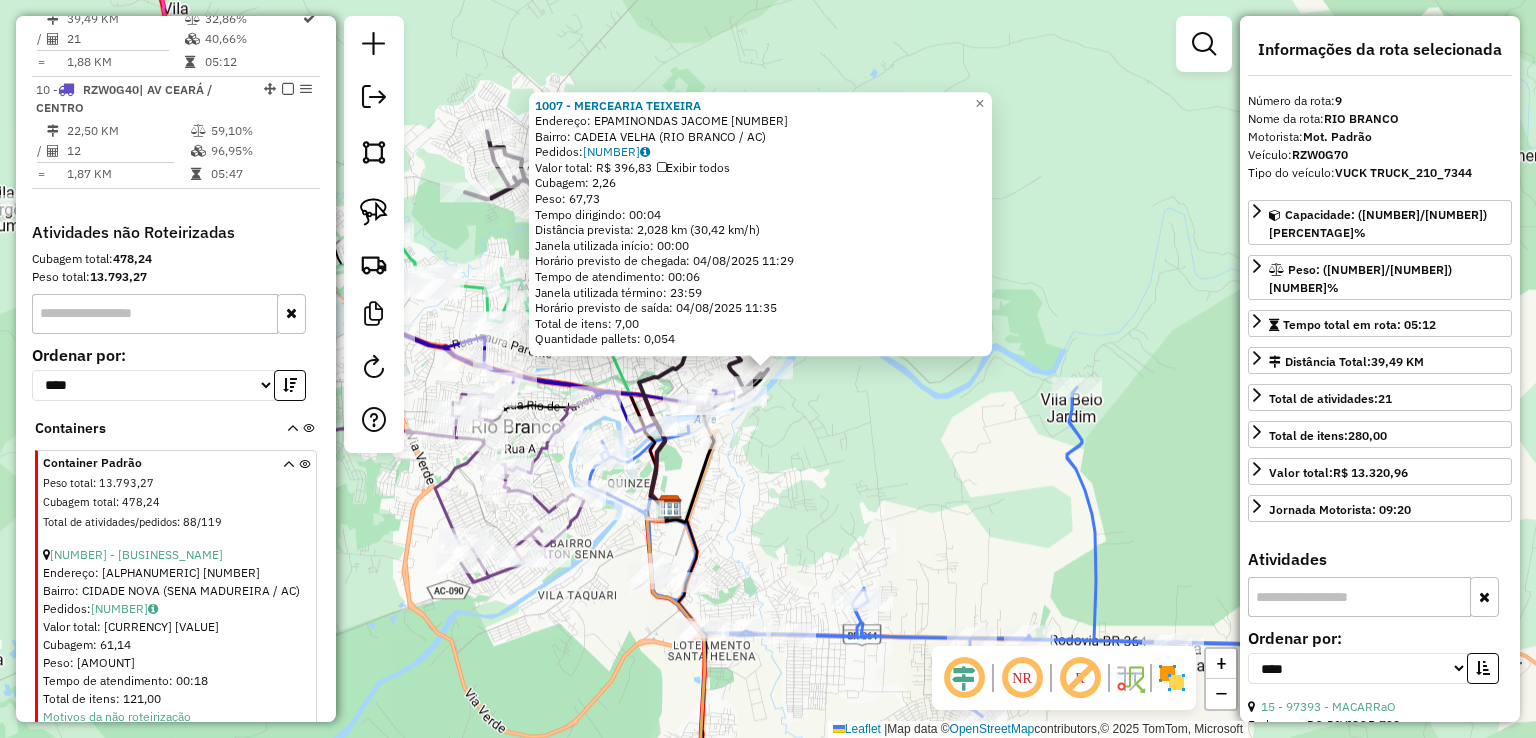 click on "[NUMBER] - [NAME]  Endereço:  [STREET] [NUMBER]   Bairro: [BAIRRO] ([CITY] / [STATE])   Pedidos:  [NUMBER]   Valor total: [CURRENCY] [AMOUNT]   Exibir todos   Cubagem: [AMOUNT]  Peso: [AMOUNT]  Tempo dirigindo: [TIME]   Distância prevista: [DISTANCE] km ([SPEED] km/h)   Janela utilizada início: [TIME]   Horário previsto de chegada: [DATE] [TIME]   Tempo de atendimento: [TIME]   Janela utilizada término: [TIME]   Horário previsto de saída: [DATE] [TIME]   Total de itens: [NUMBER]   Quantidade pallets: [AMOUNT]  × Janela de atendimento Grade de atendimento Capacidade Transportadoras Veículos Cliente Pedidos  Rotas Selecione os dias de semana para filtrar as janelas de atendimento  Seg   Ter   Qua   Qui   Sex   Sáb   Dom  Informe o período da janela de atendimento: De: Até:  Filtrar exatamente a janela do cliente  Considerar janela de atendimento padrão  Selecione os dias de semana para filtrar as grades de atendimento  Seg   Ter   Qua   Qui   Sex   Sáb   Dom   Clientes fora do dia de atendimento selecionado +" 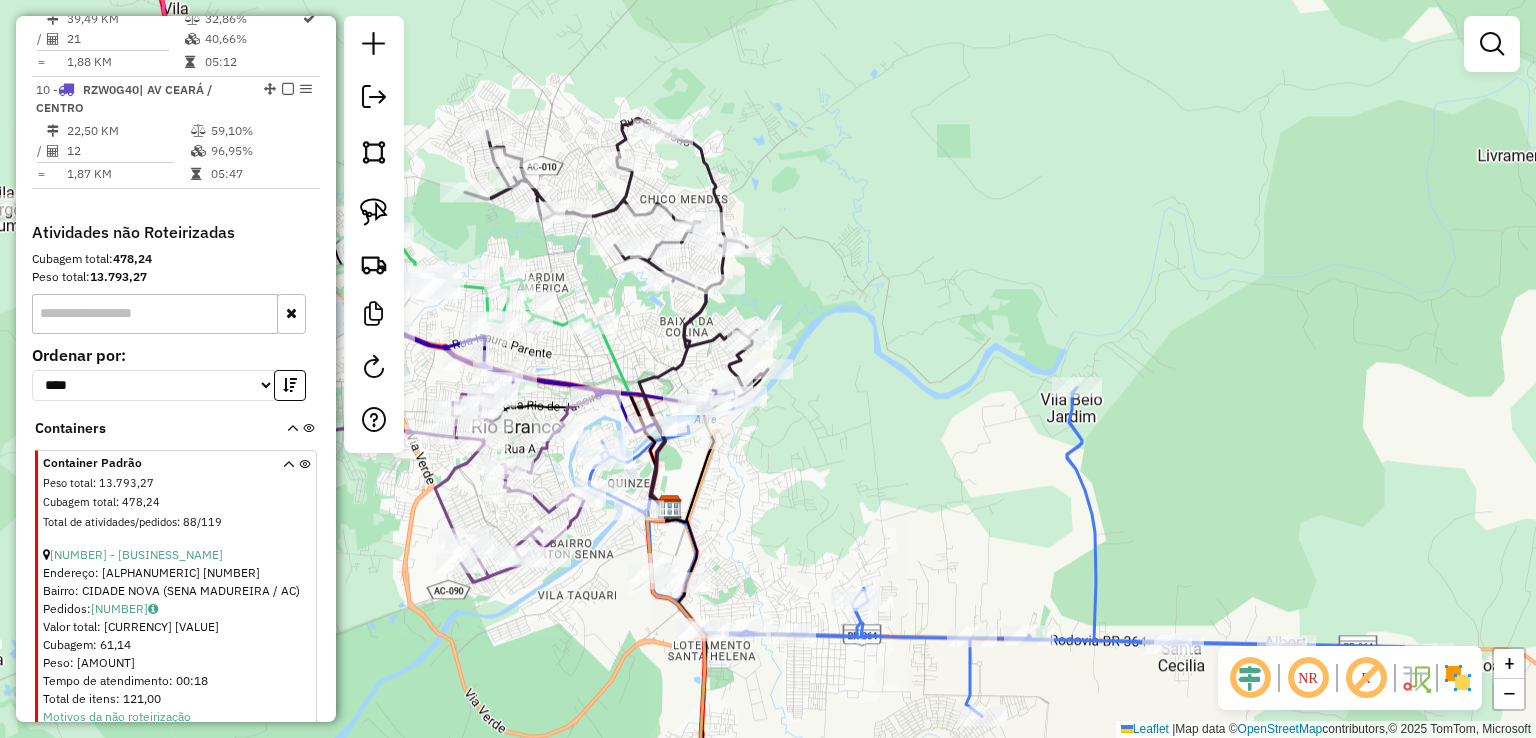 click 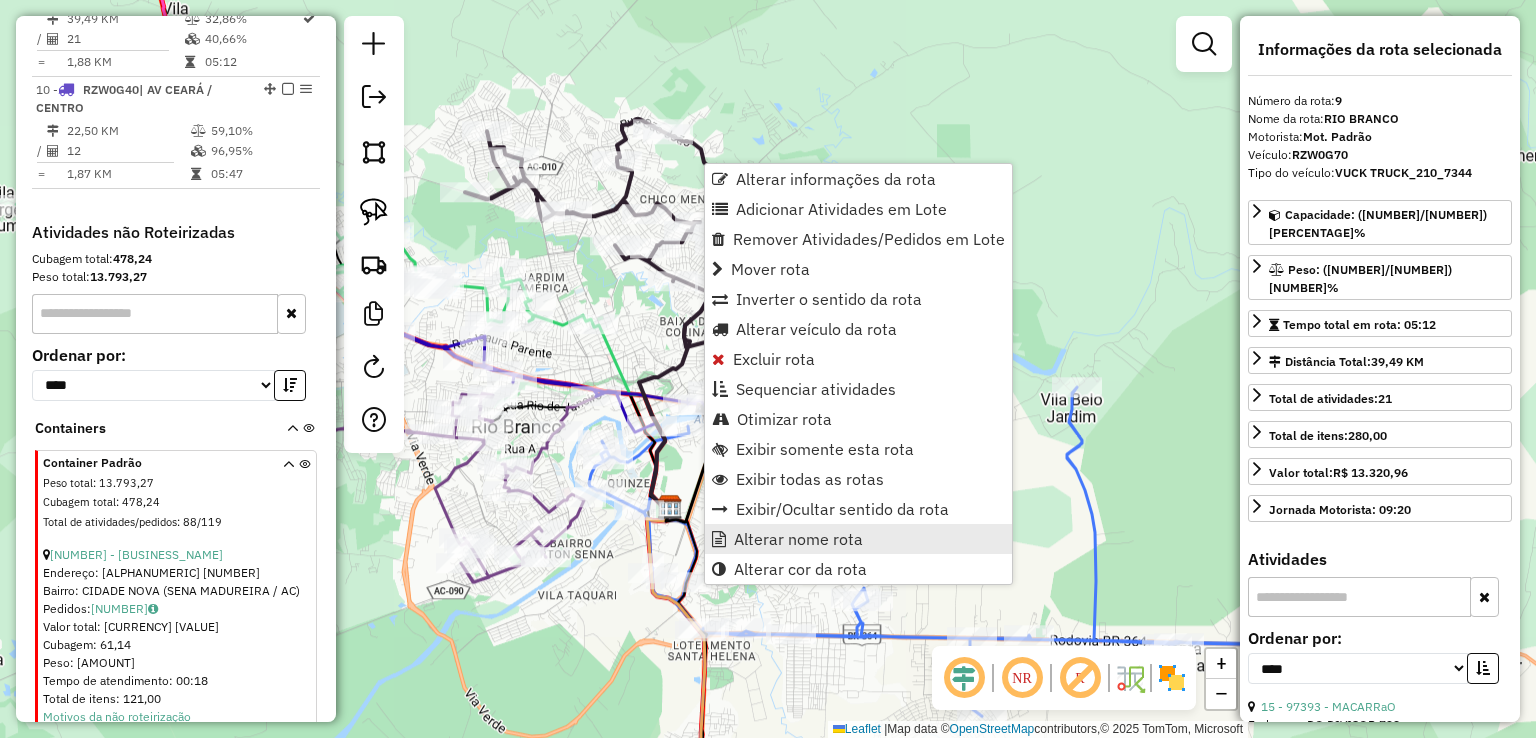 click on "Alterar nome rota" at bounding box center [798, 539] 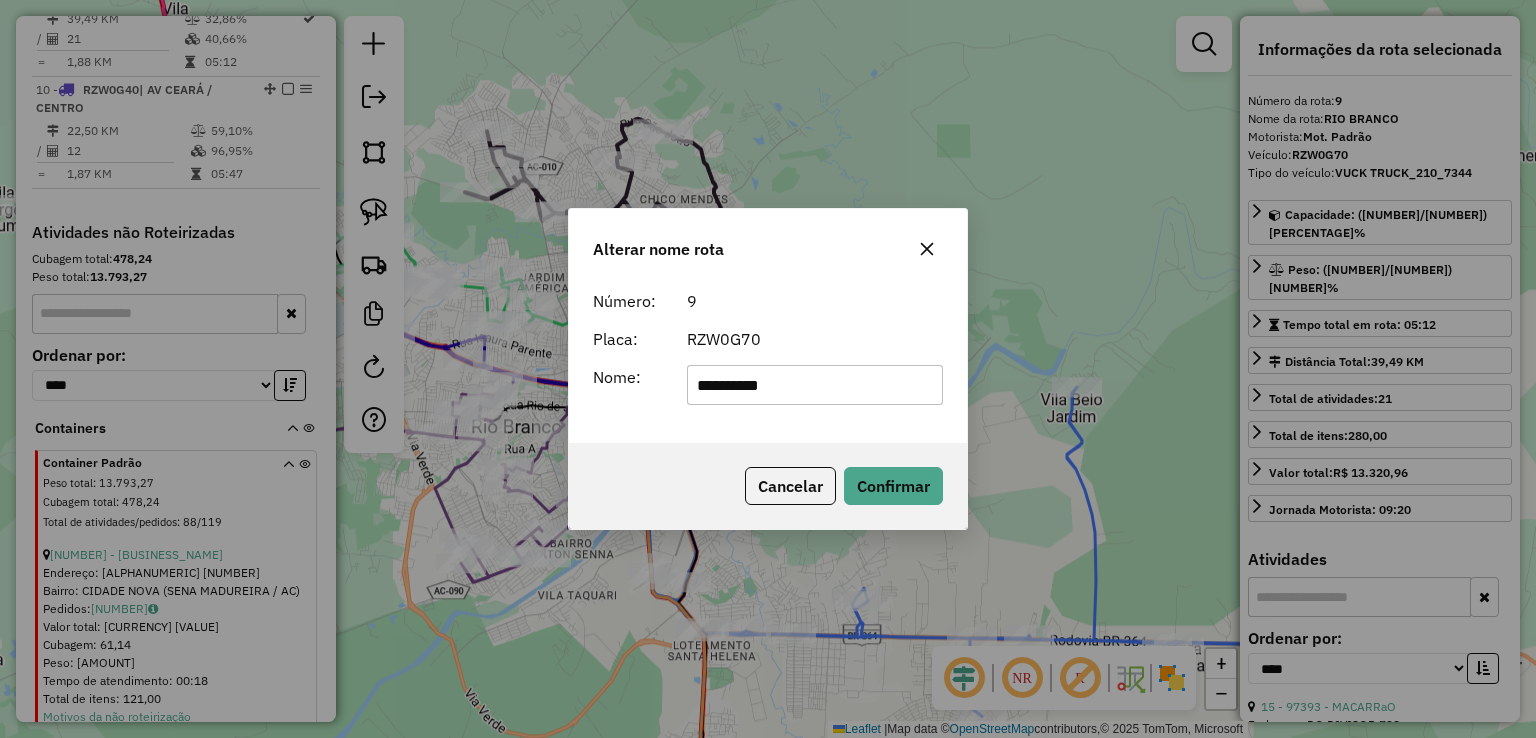 drag, startPoint x: 843, startPoint y: 384, endPoint x: 641, endPoint y: 381, distance: 202.02228 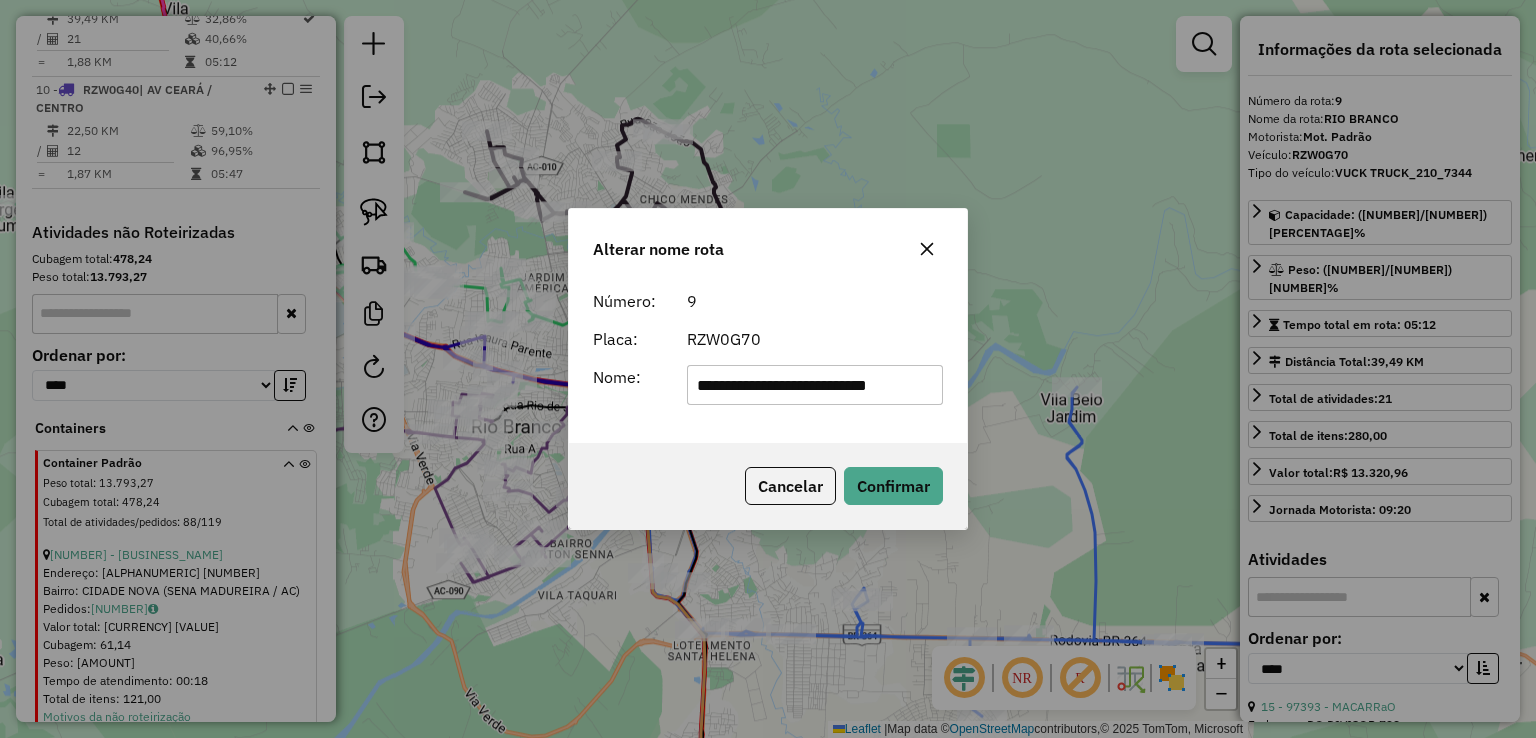 scroll, scrollTop: 0, scrollLeft: 8, axis: horizontal 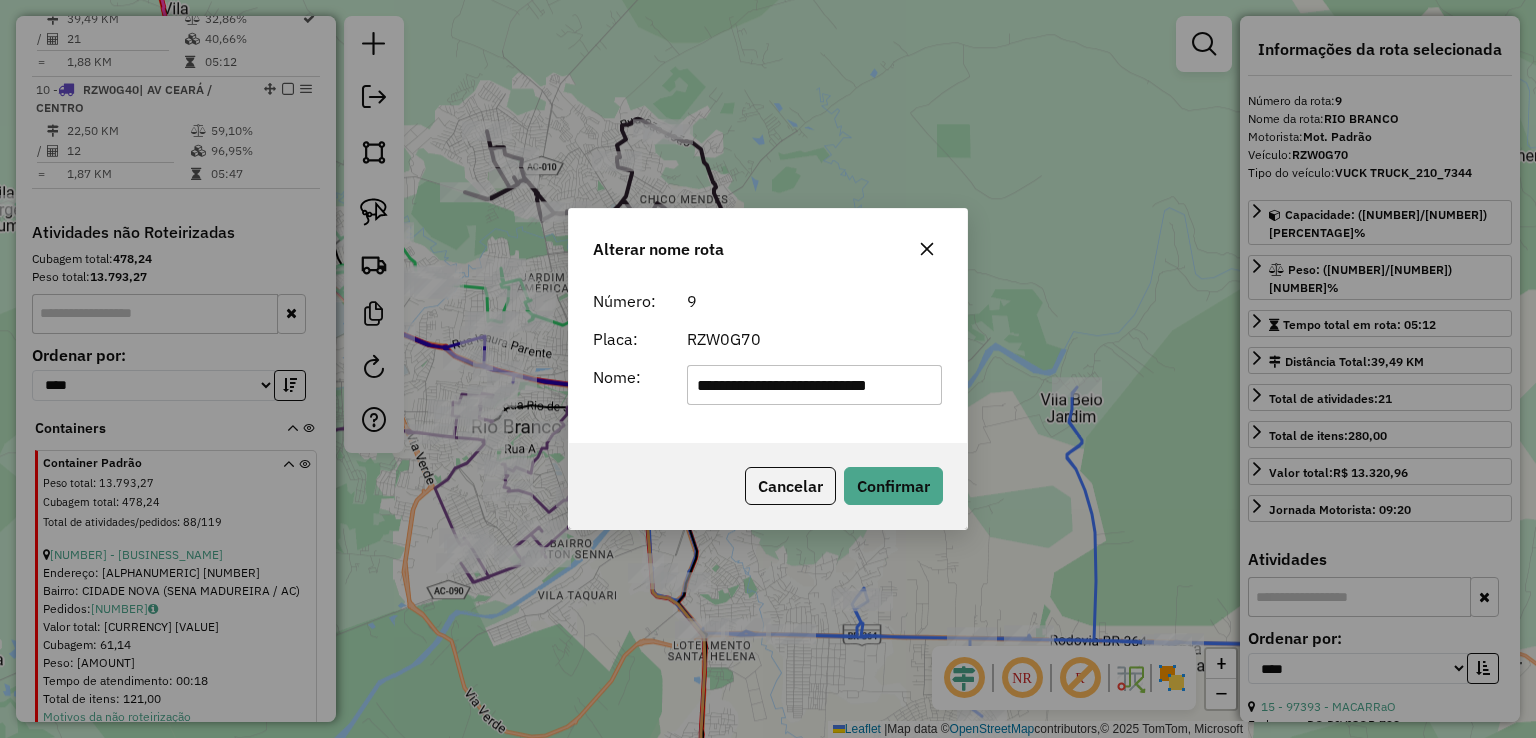 type on "**********" 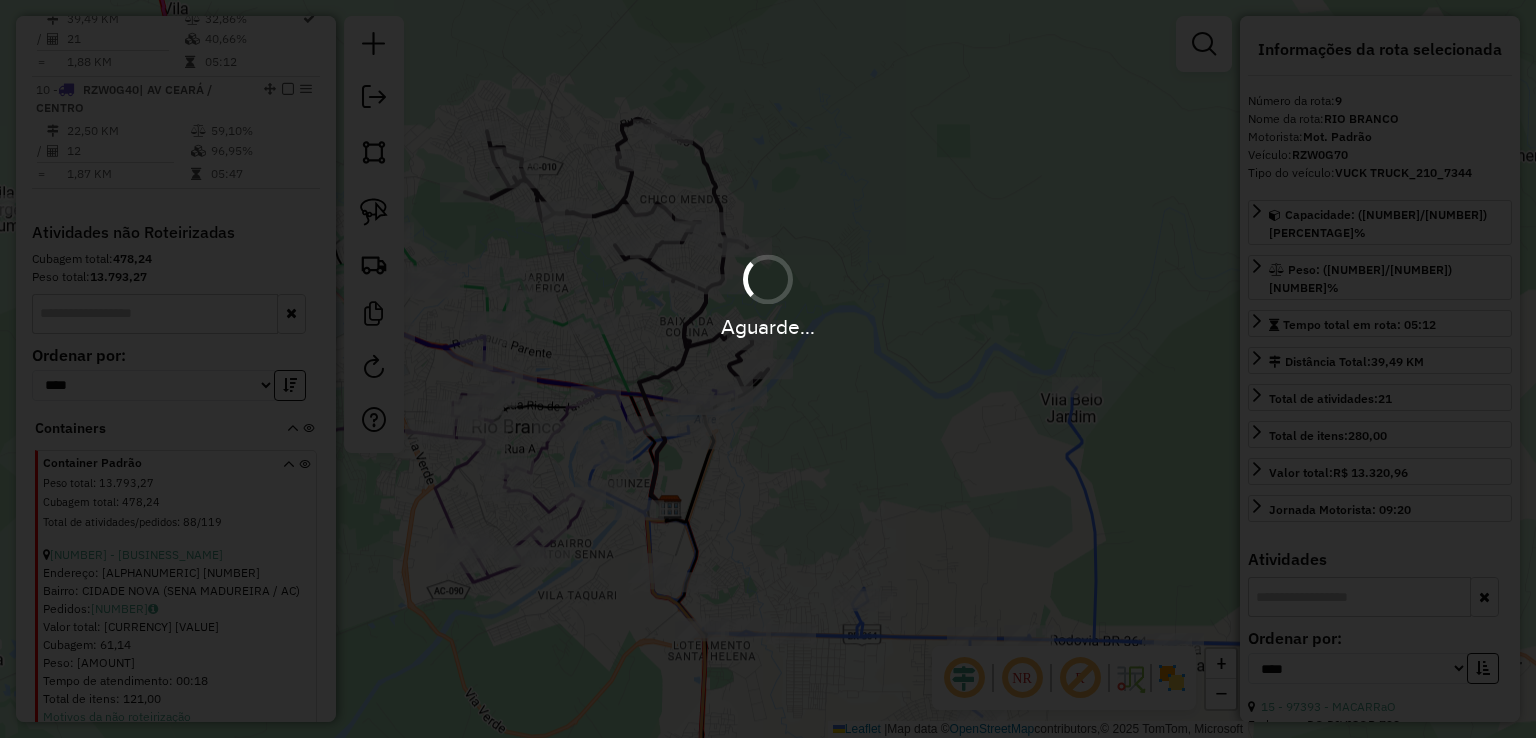 type 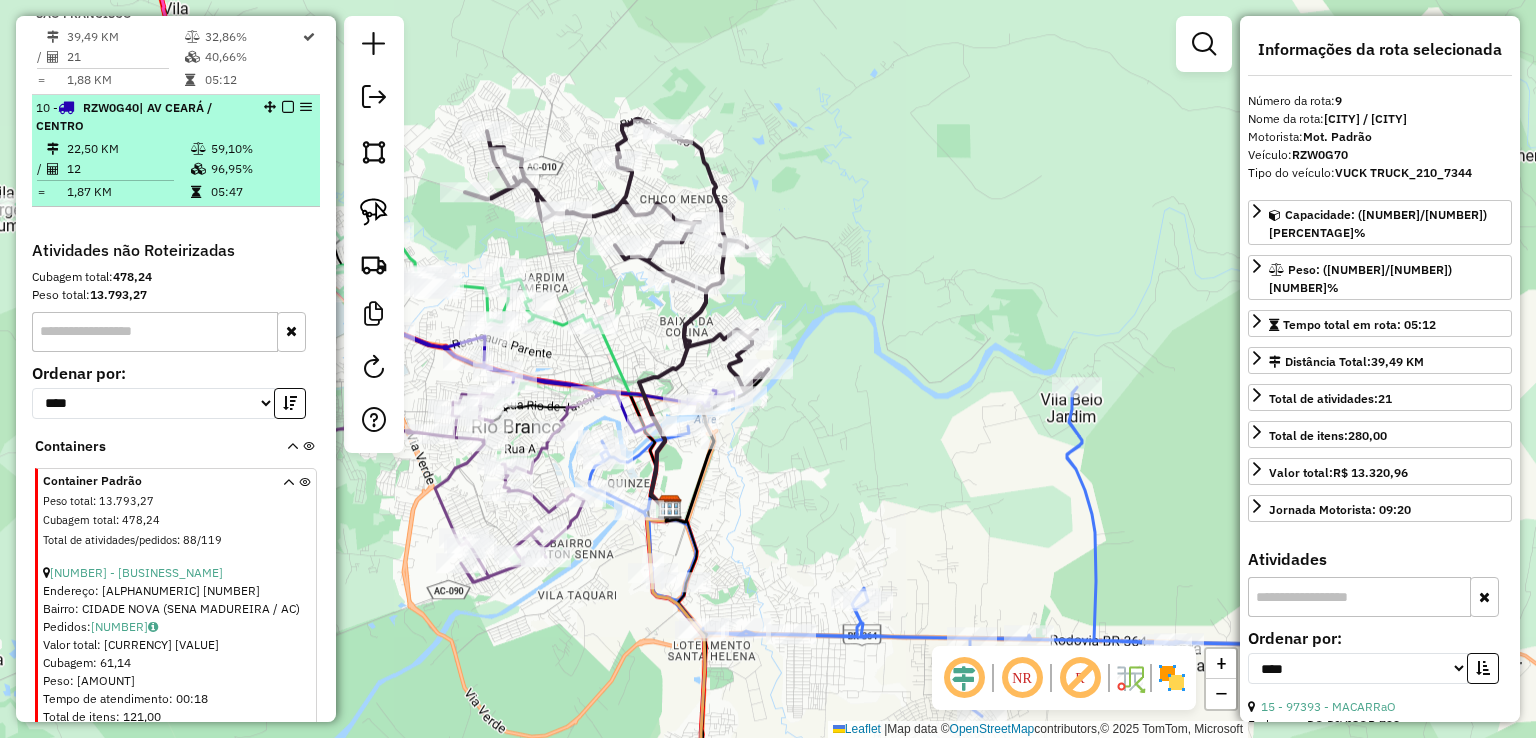 scroll, scrollTop: 1453, scrollLeft: 0, axis: vertical 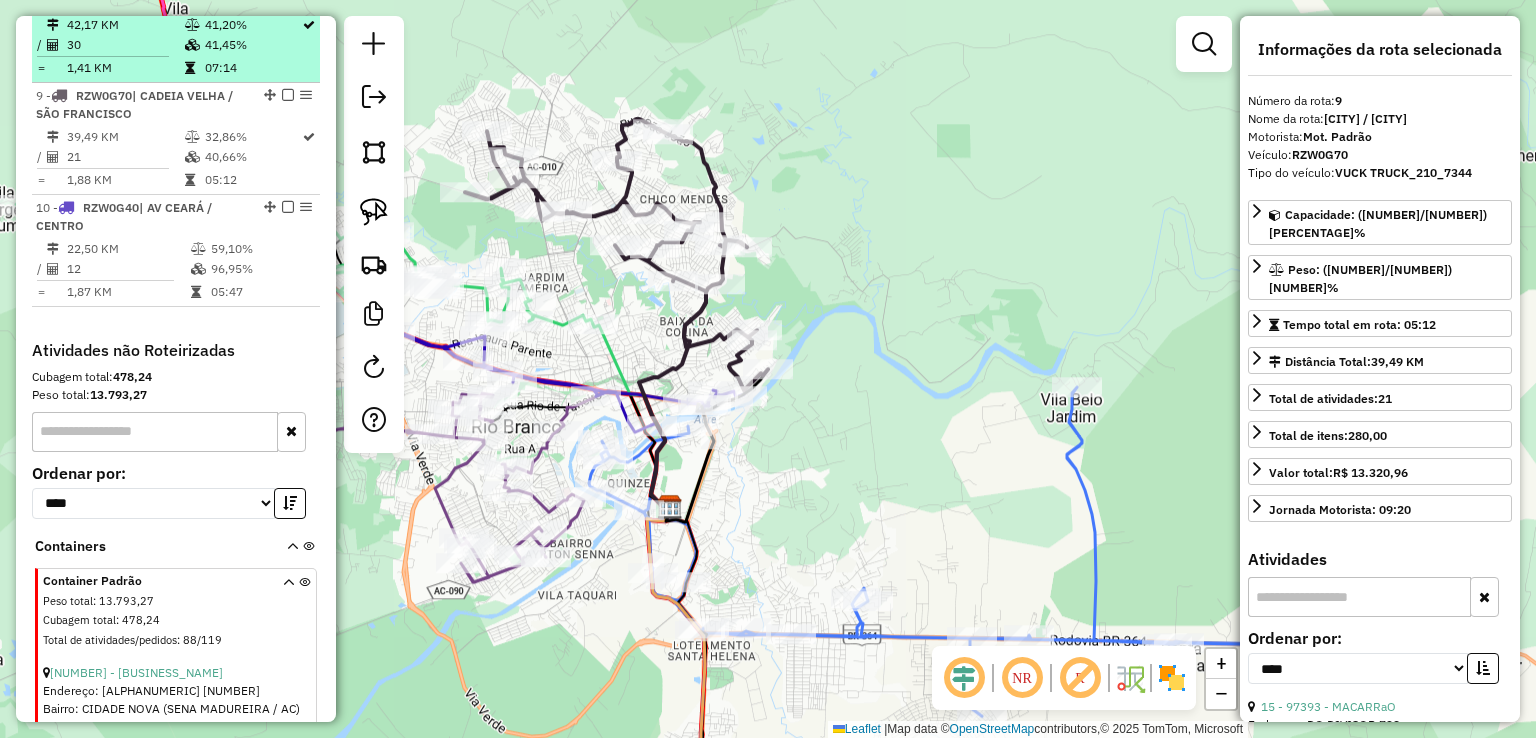 click on "07:14" at bounding box center [252, 68] 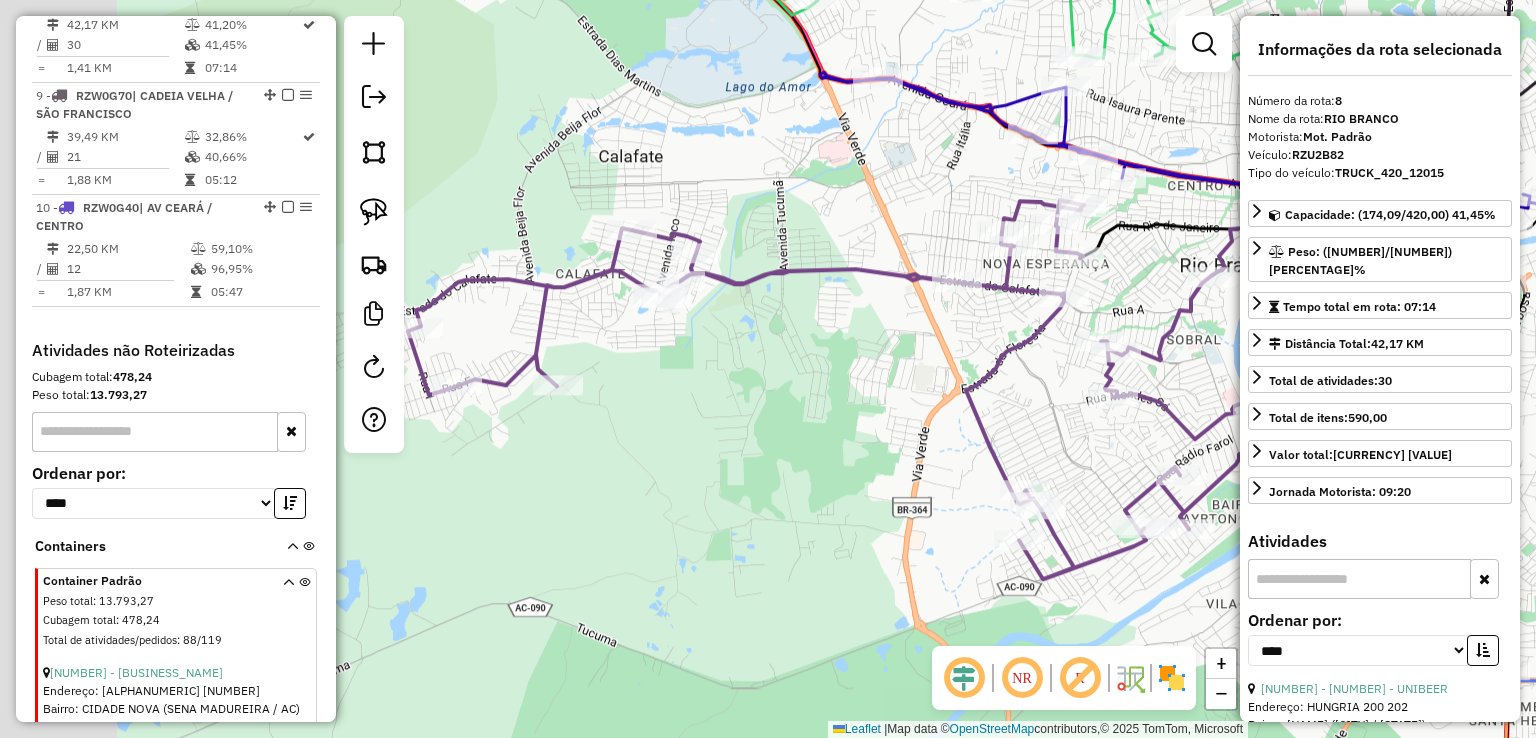 drag, startPoint x: 536, startPoint y: 106, endPoint x: 856, endPoint y: 148, distance: 322.74448 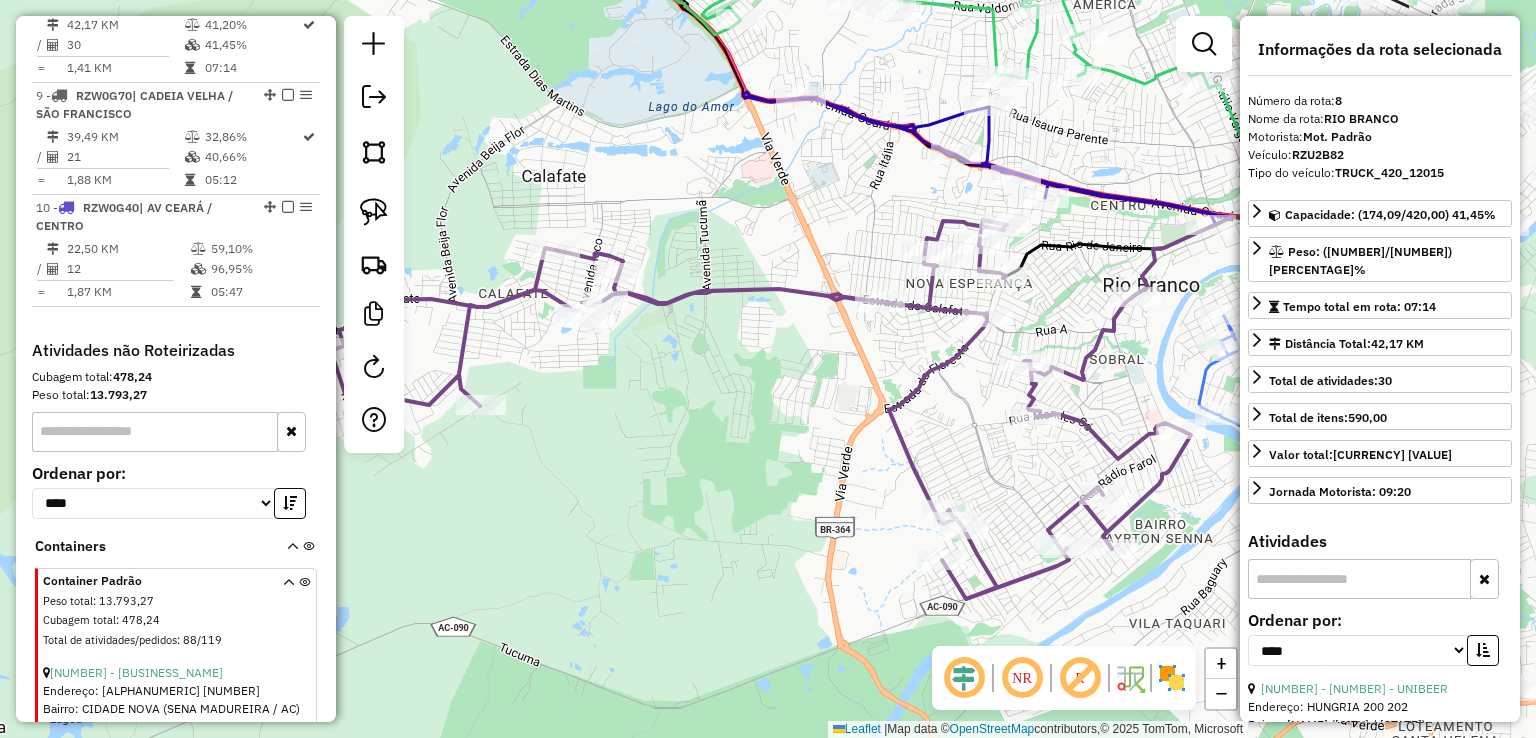 drag, startPoint x: 844, startPoint y: 196, endPoint x: 542, endPoint y: 185, distance: 302.20026 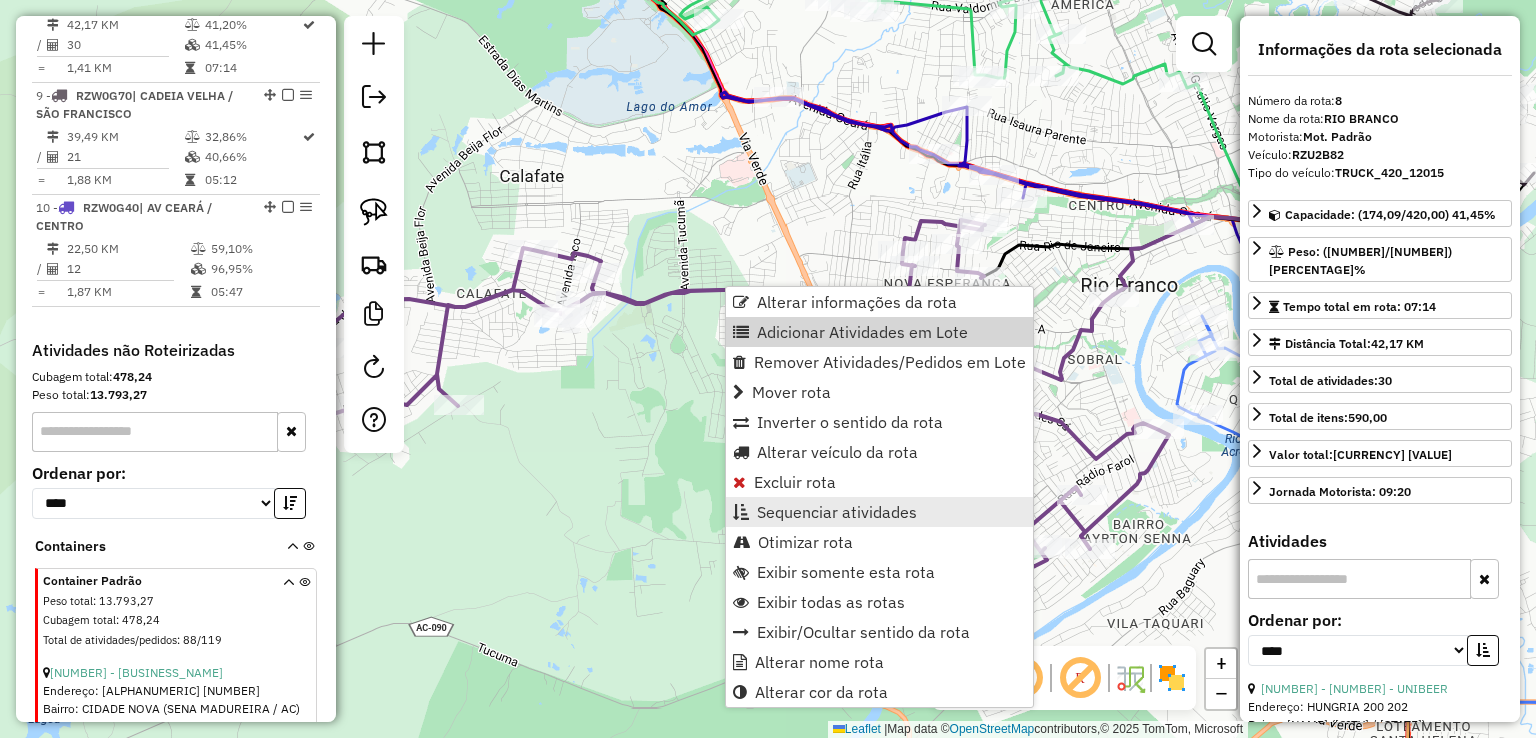 scroll, scrollTop: 1460, scrollLeft: 0, axis: vertical 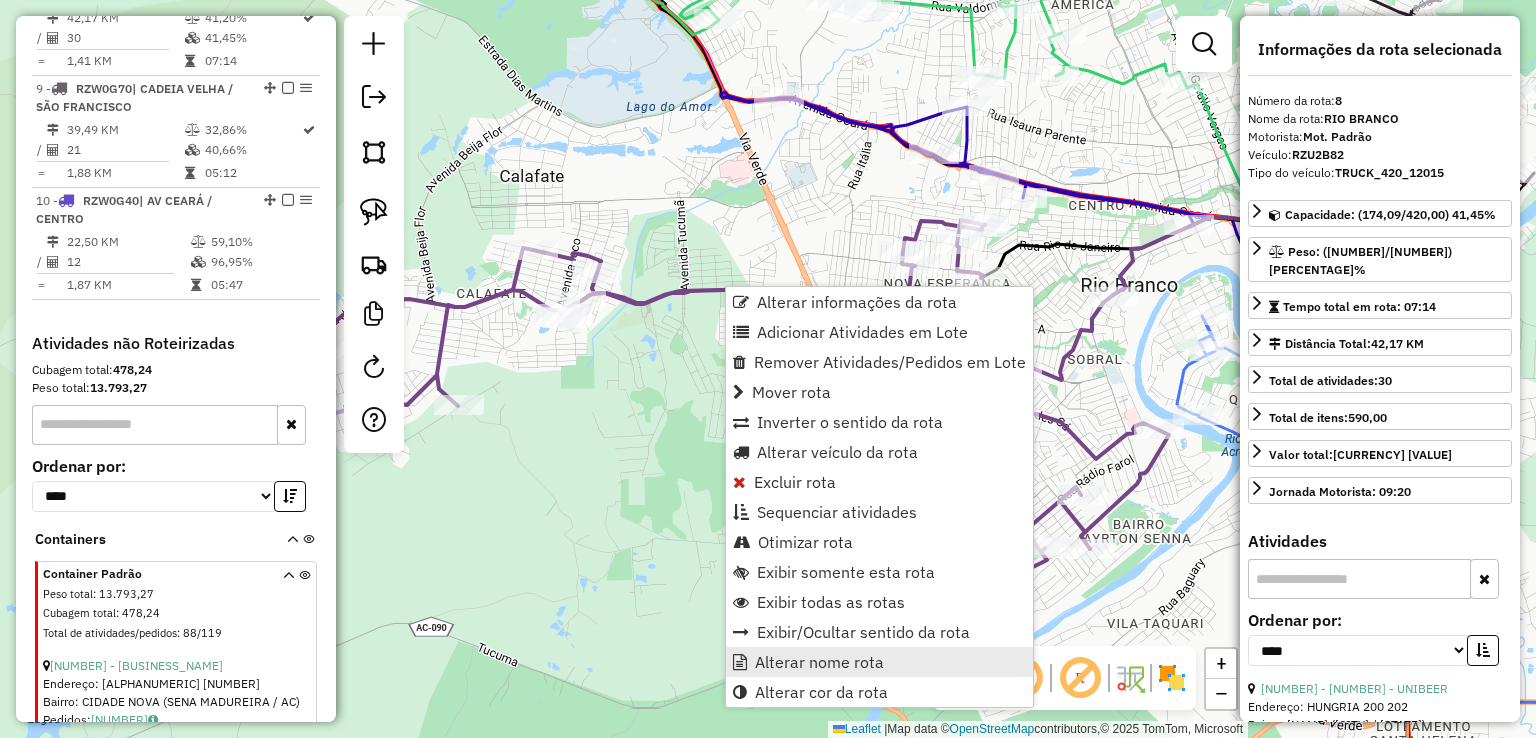 click on "Alterar nome rota" at bounding box center (819, 662) 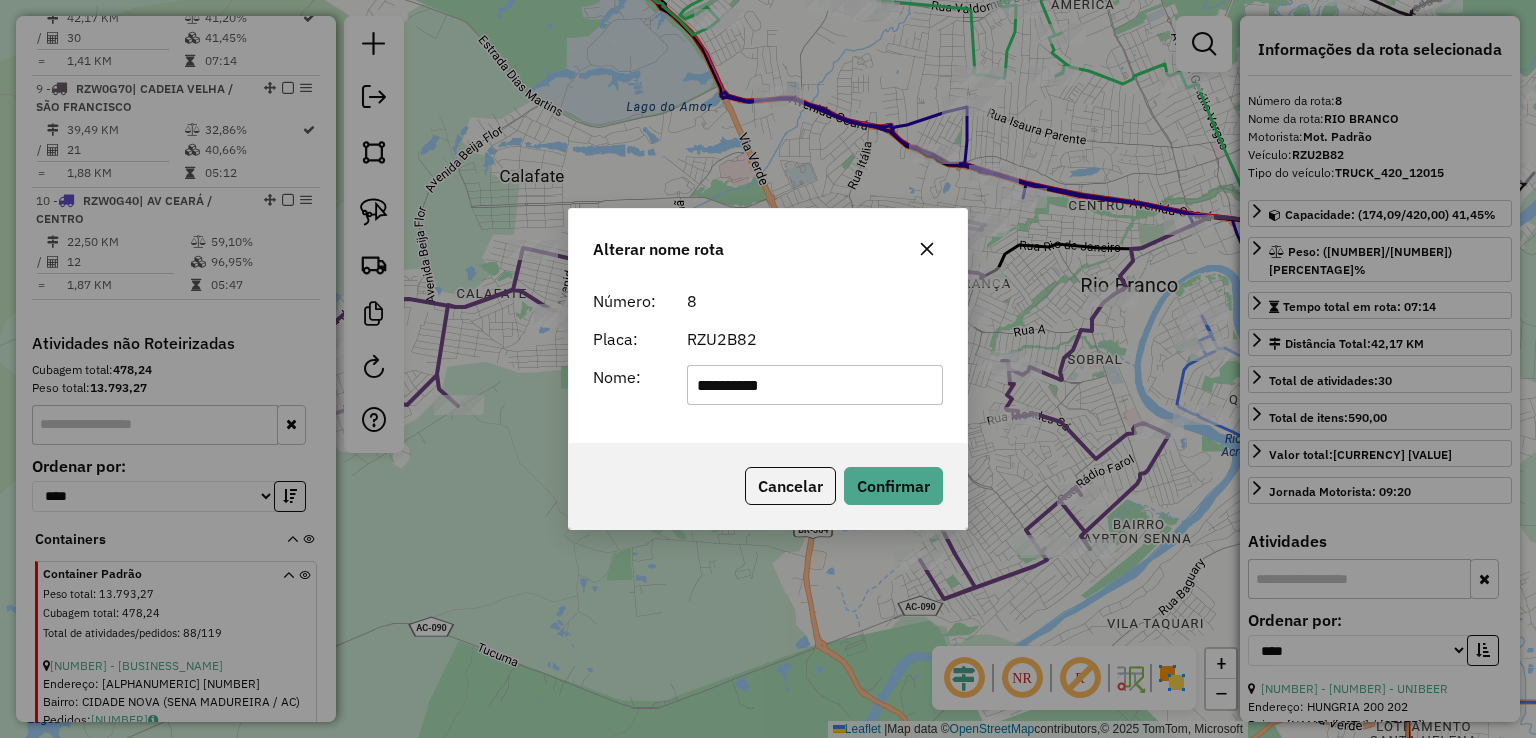 drag, startPoint x: 823, startPoint y: 390, endPoint x: 585, endPoint y: 385, distance: 238.05252 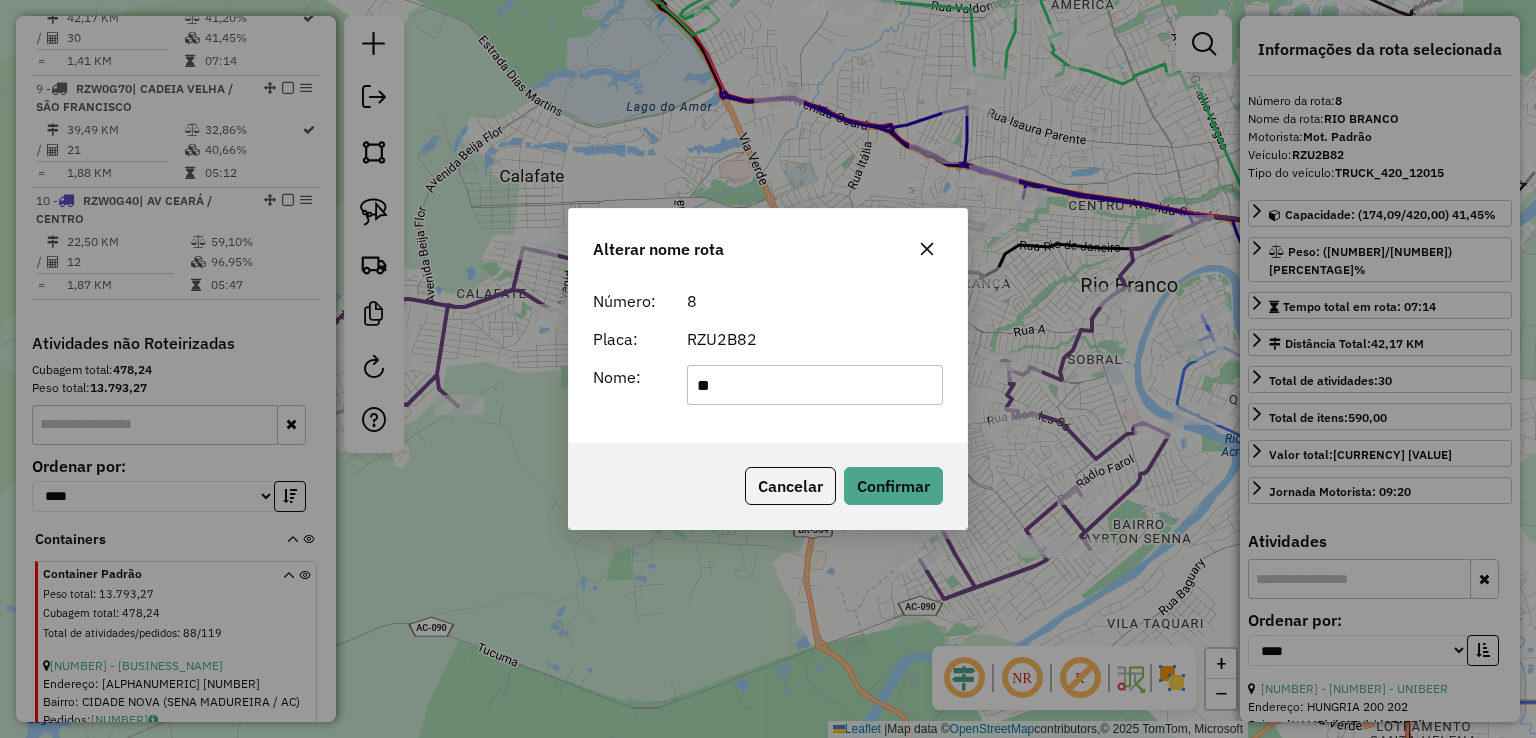 type on "*" 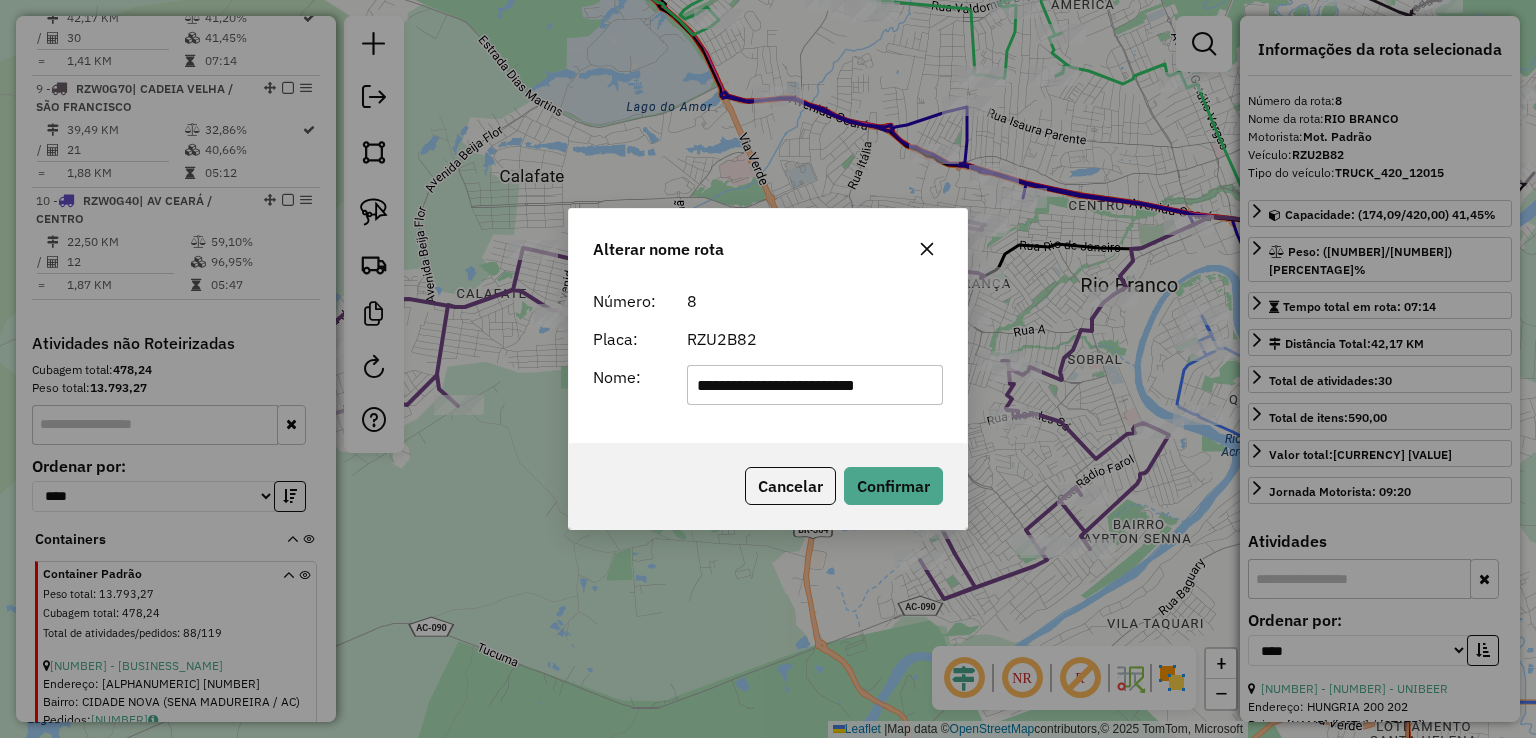type on "**********" 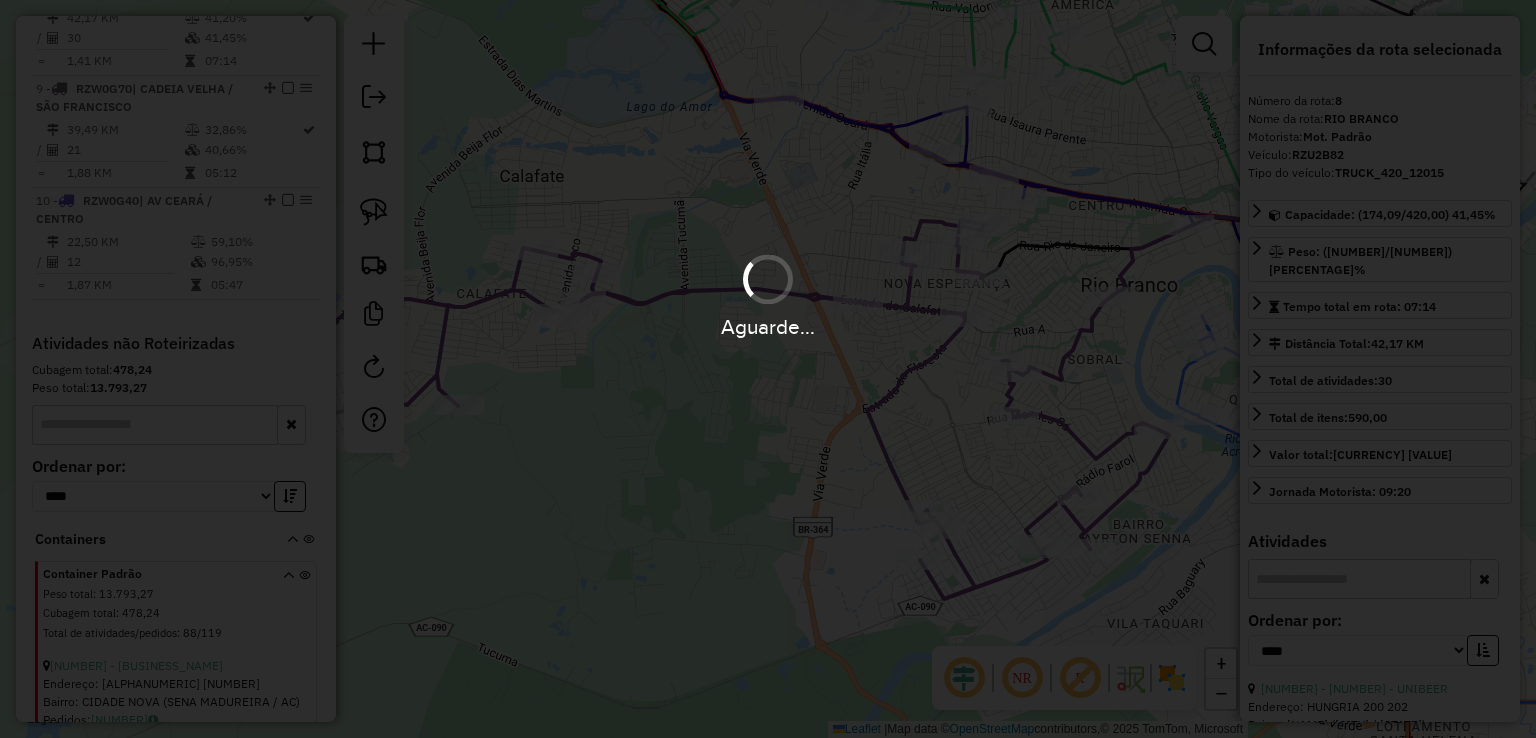 type 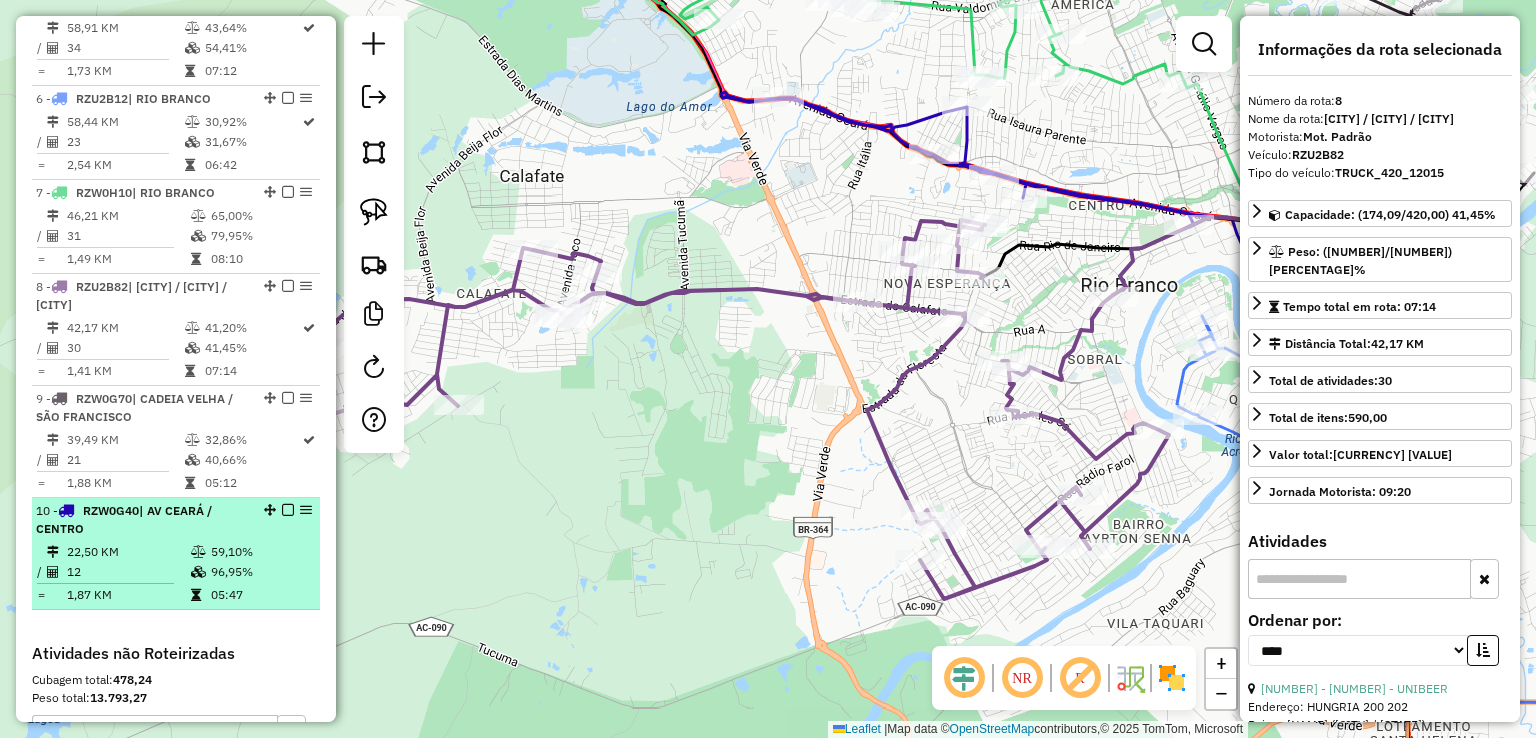 scroll, scrollTop: 1160, scrollLeft: 0, axis: vertical 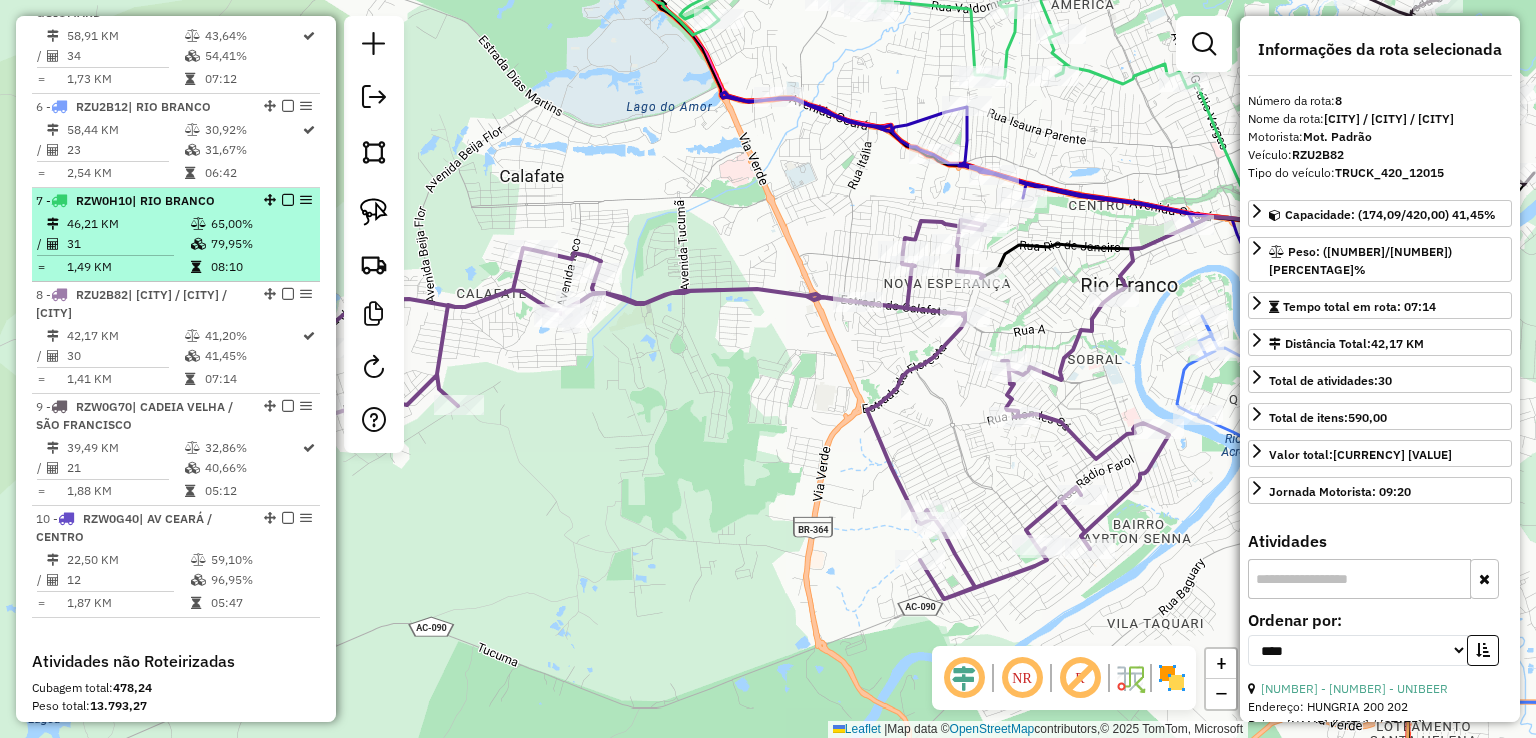 click on "31" at bounding box center (128, 244) 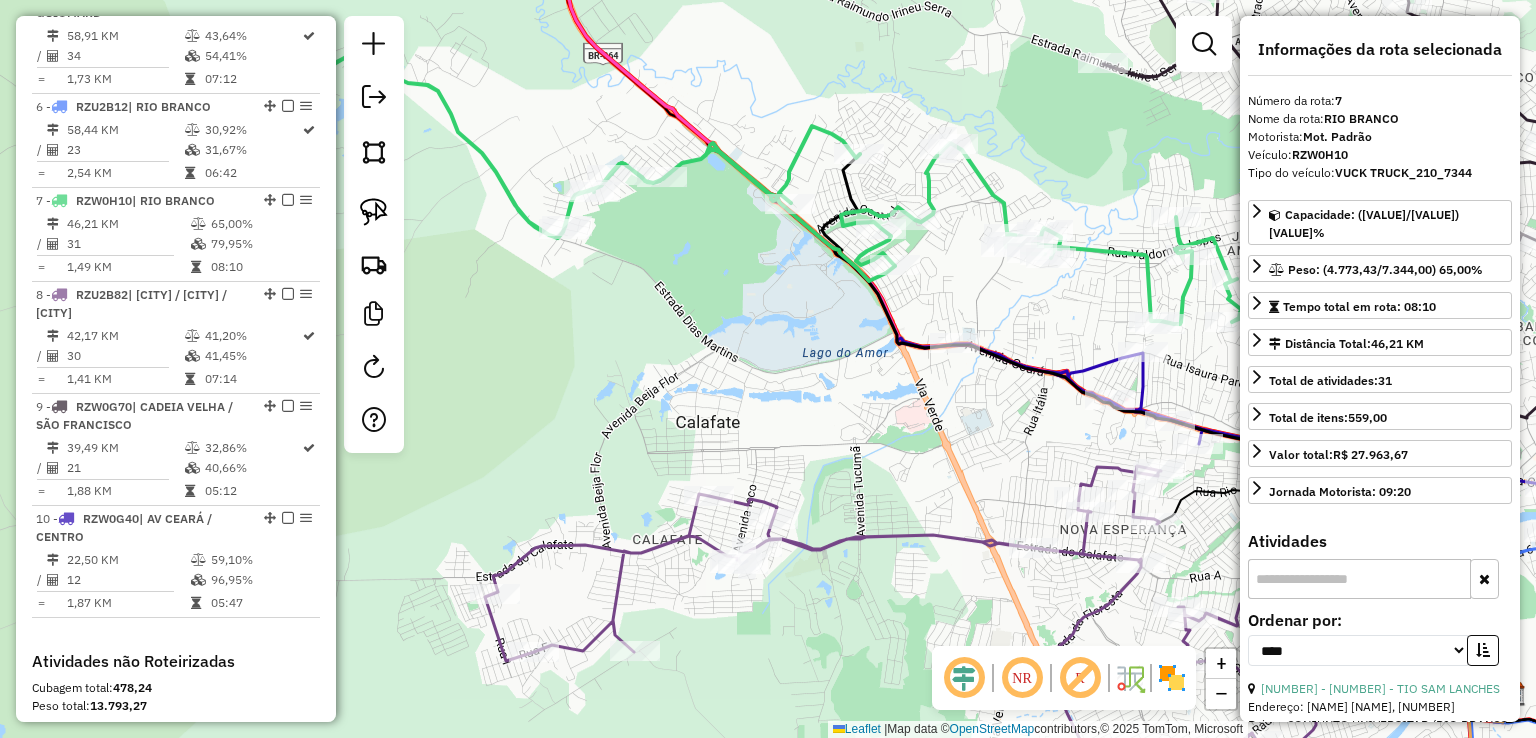 drag, startPoint x: 848, startPoint y: 97, endPoint x: 979, endPoint y: 103, distance: 131.13733 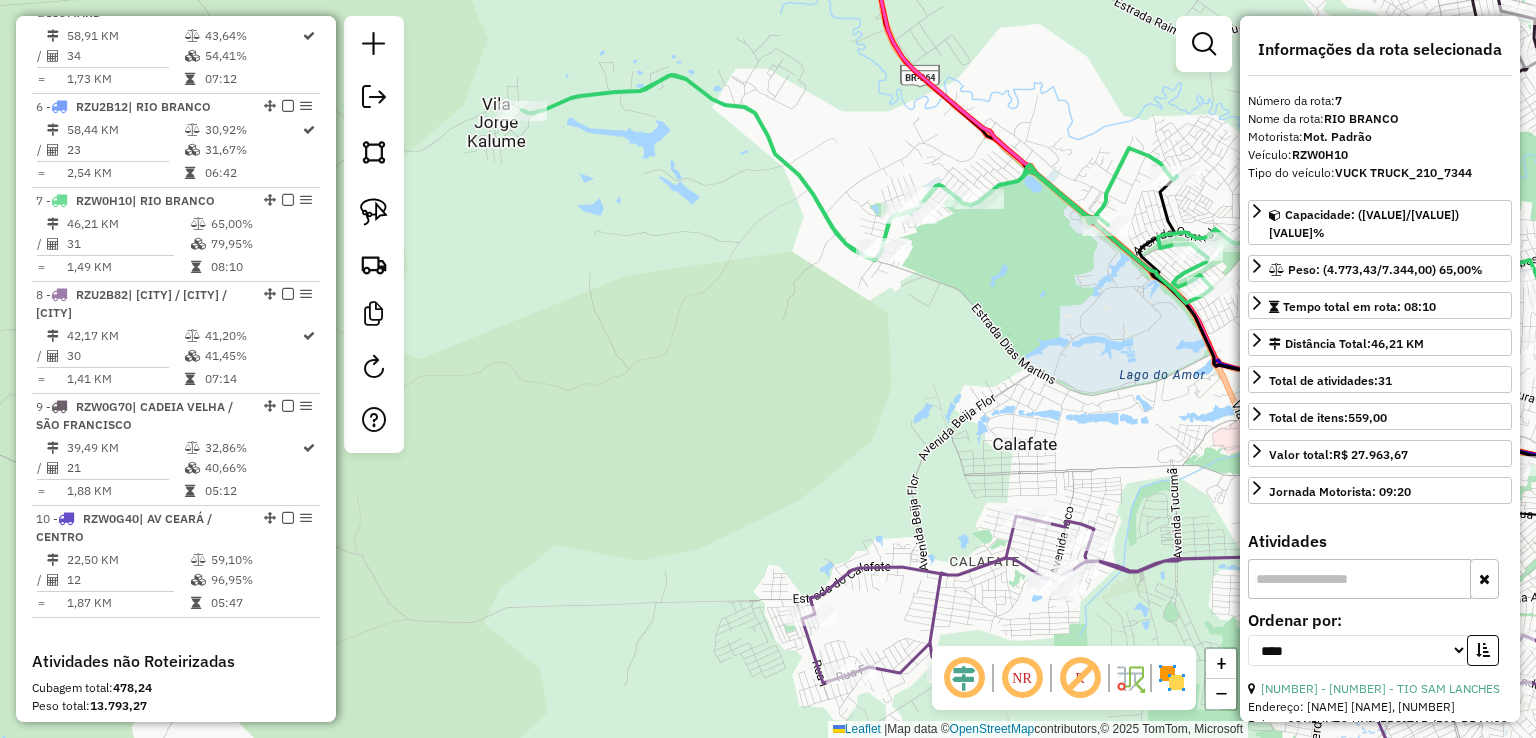 click on "Janela de atendimento Grade de atendimento Capacidade Transportadoras Veículos Cliente Pedidos  Rotas Selecione os dias de semana para filtrar as janelas de atendimento  Seg   Ter   Qua   Qui   Sex   Sáb   Dom  Informe o período da janela de atendimento: De: Até:  Filtrar exatamente a janela do cliente  Considerar janela de atendimento padrão  Selecione os dias de semana para filtrar as grades de atendimento  Seg   Ter   Qua   Qui   Sex   Sáb   Dom   Considerar clientes sem dia de atendimento cadastrado  Clientes fora do dia de atendimento selecionado Filtrar as atividades entre os valores definidos abaixo:  Peso mínimo:   Peso máximo:   Cubagem mínima:   Cubagem máxima:   De:   Até:  Filtrar as atividades entre o tempo de atendimento definido abaixo:  De:   Até:   Considerar capacidade total dos clientes não roteirizados Transportadora: Selecione um ou mais itens Tipo de veículo: Selecione um ou mais itens Veículo: Selecione um ou mais itens Motorista: Selecione um ou mais itens Nome: Rótulo:" 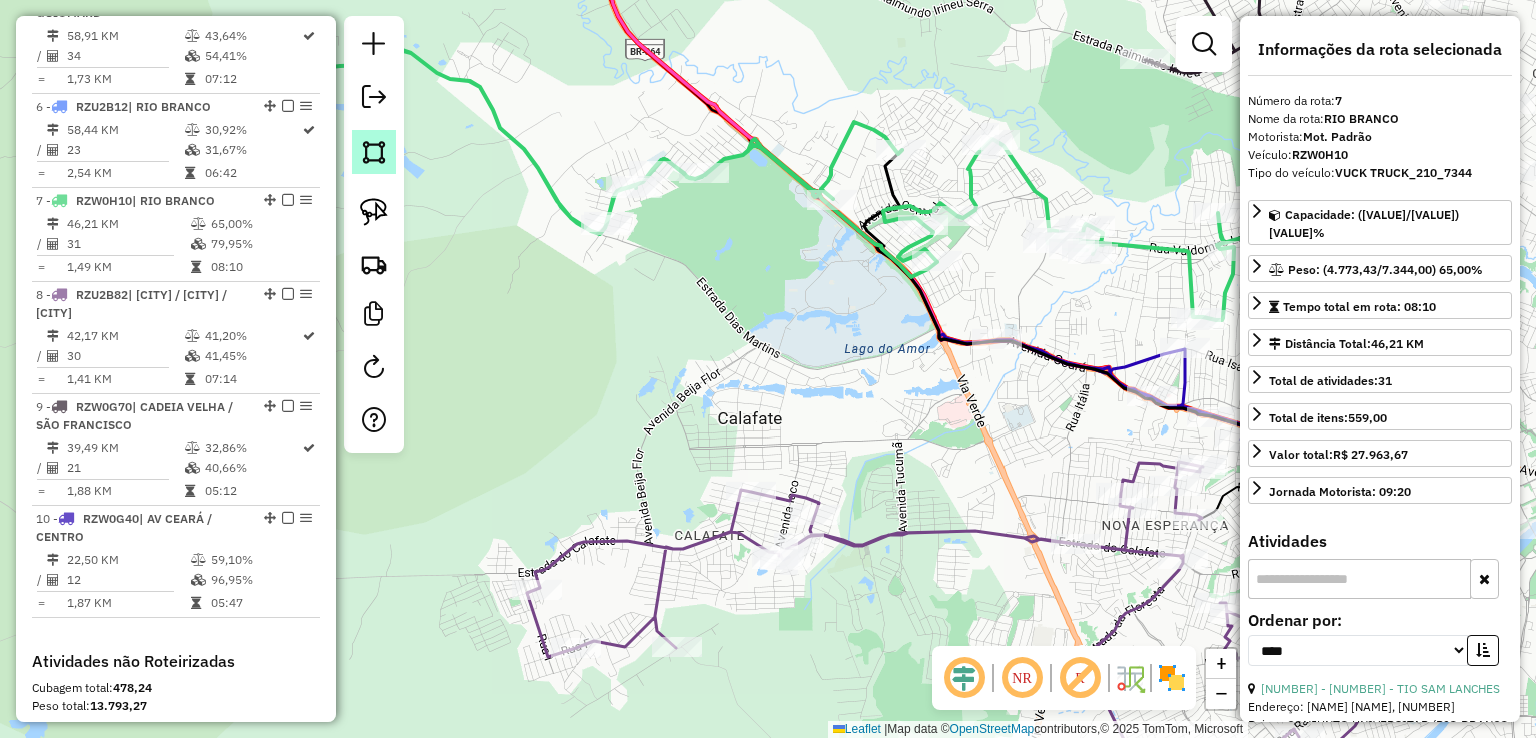 drag, startPoint x: 669, startPoint y: 171, endPoint x: 368, endPoint y: 140, distance: 302.59213 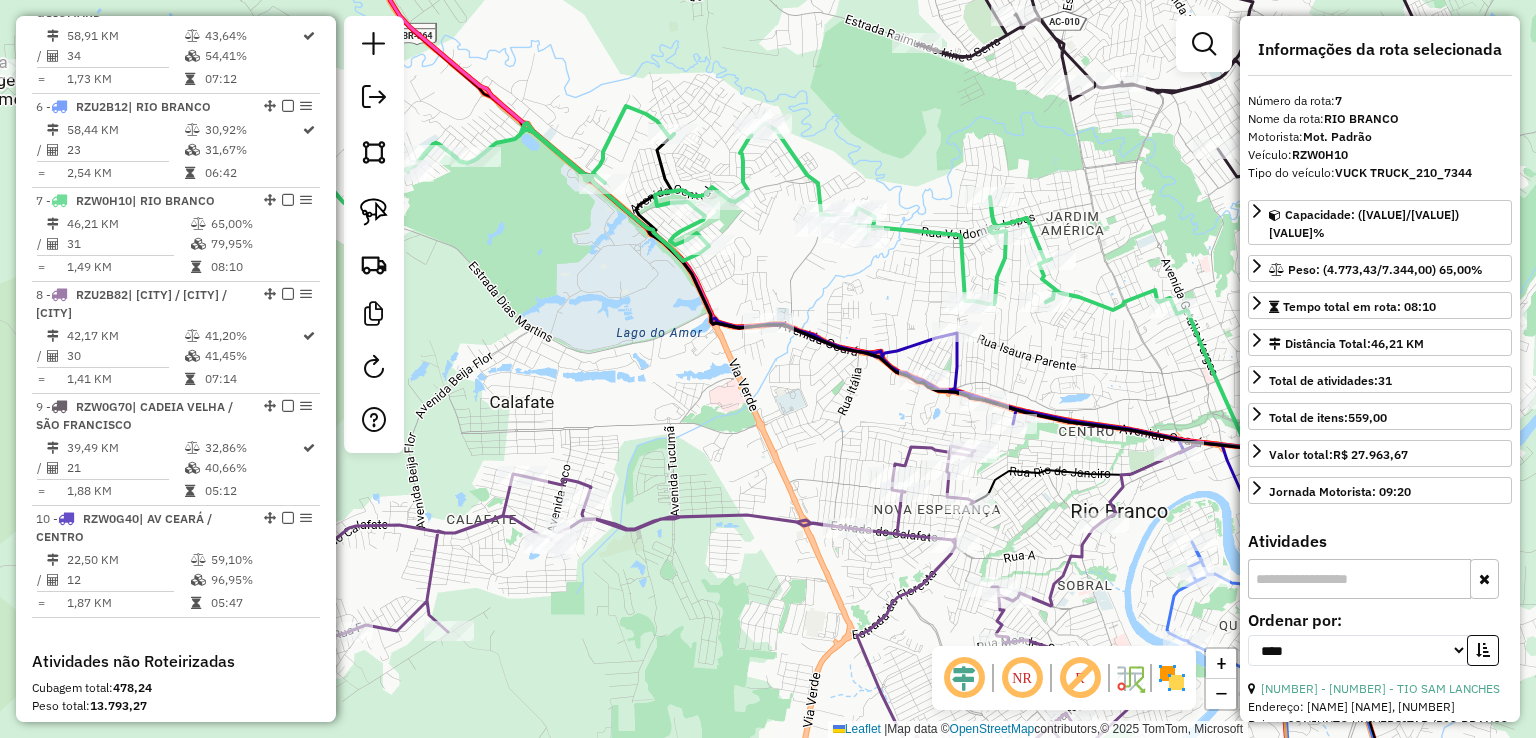 drag, startPoint x: 948, startPoint y: 90, endPoint x: 736, endPoint y: 76, distance: 212.46176 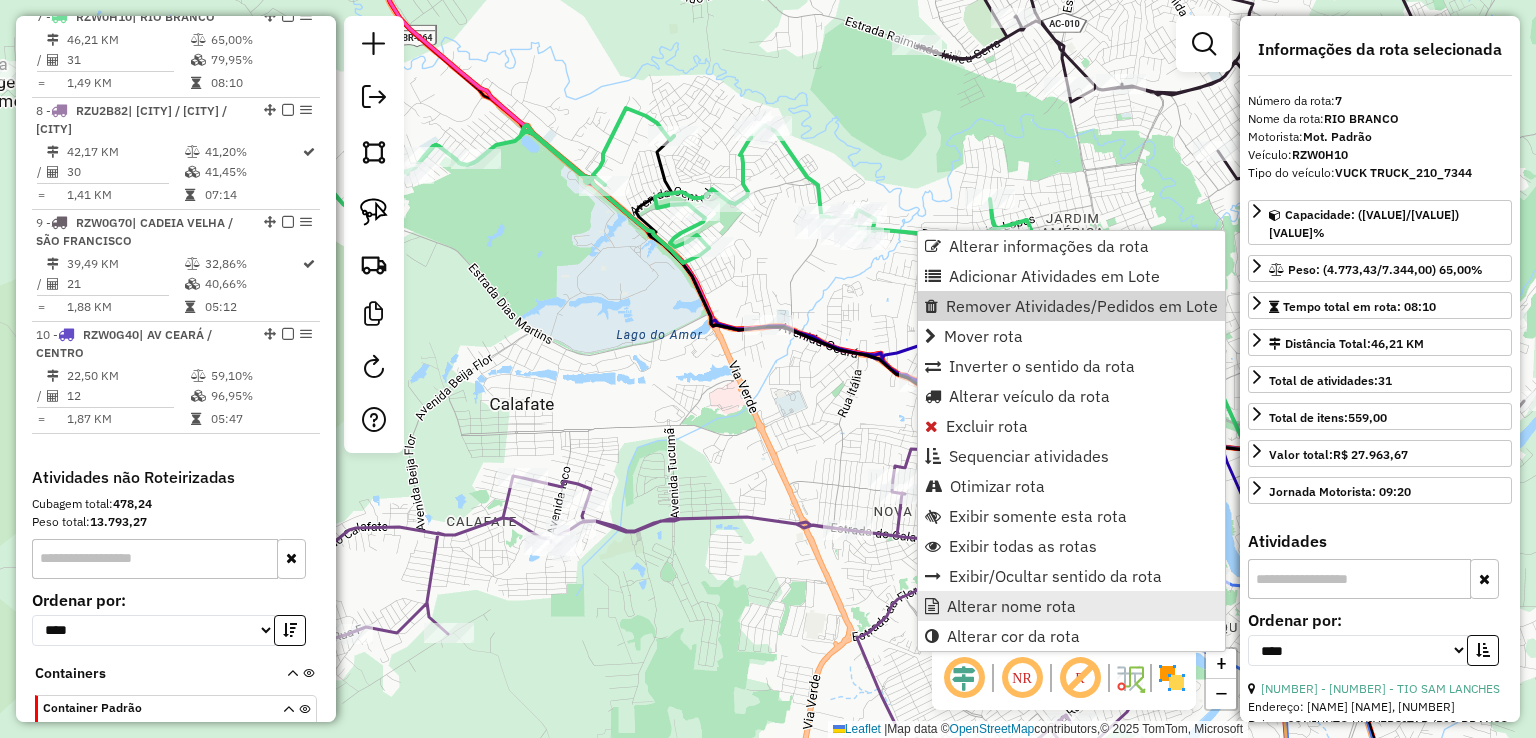 scroll, scrollTop: 1365, scrollLeft: 0, axis: vertical 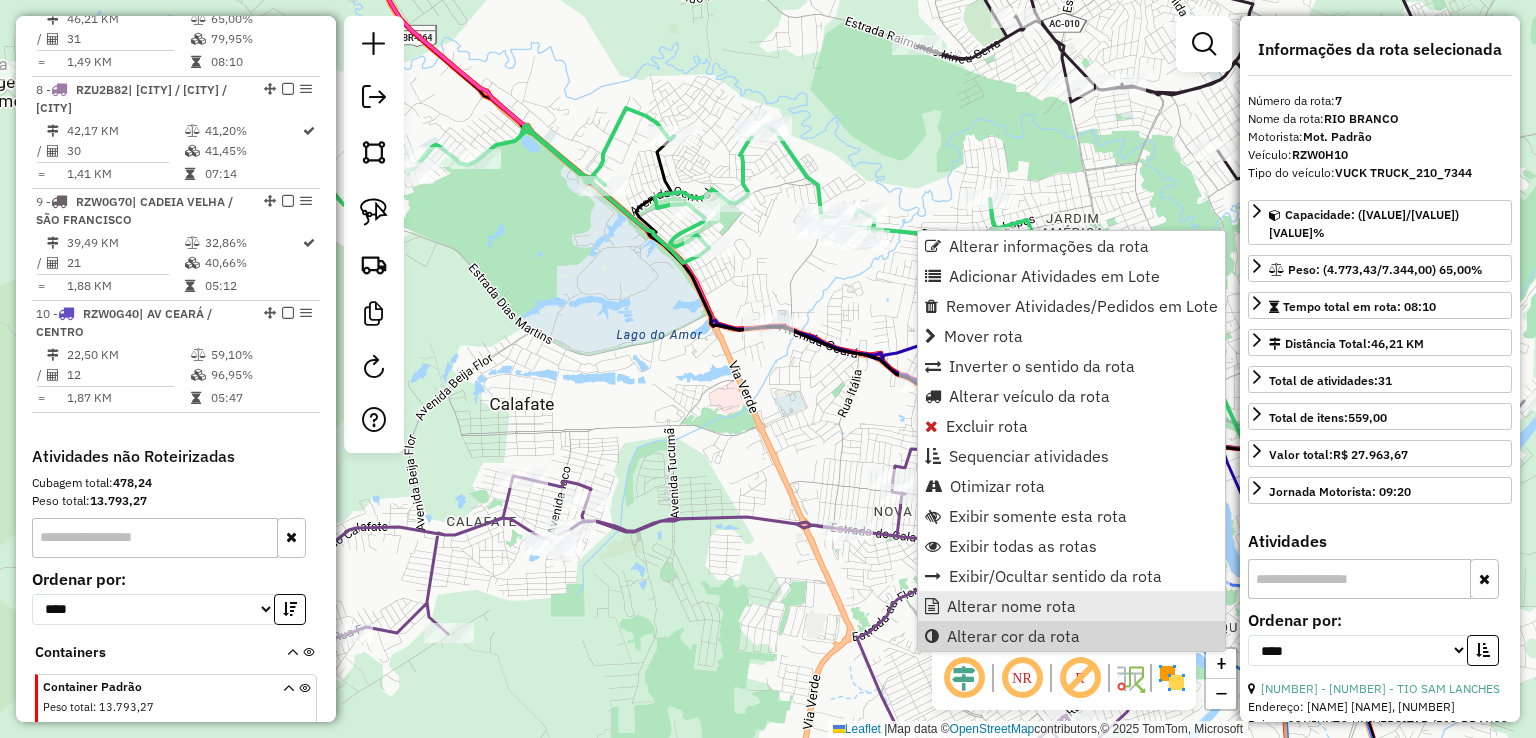 click on "Alterar nome rota" at bounding box center [1011, 606] 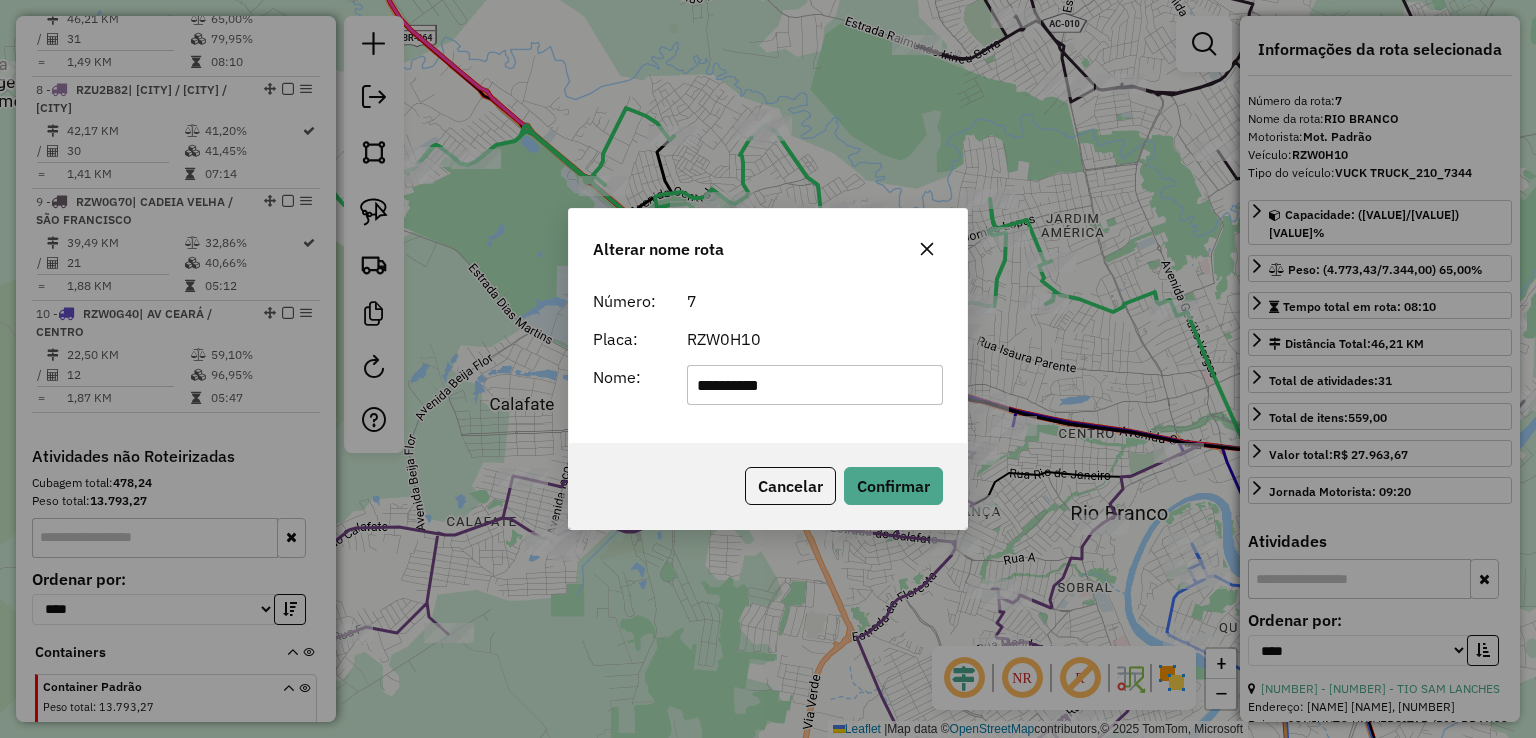drag, startPoint x: 866, startPoint y: 384, endPoint x: 670, endPoint y: 390, distance: 196.09181 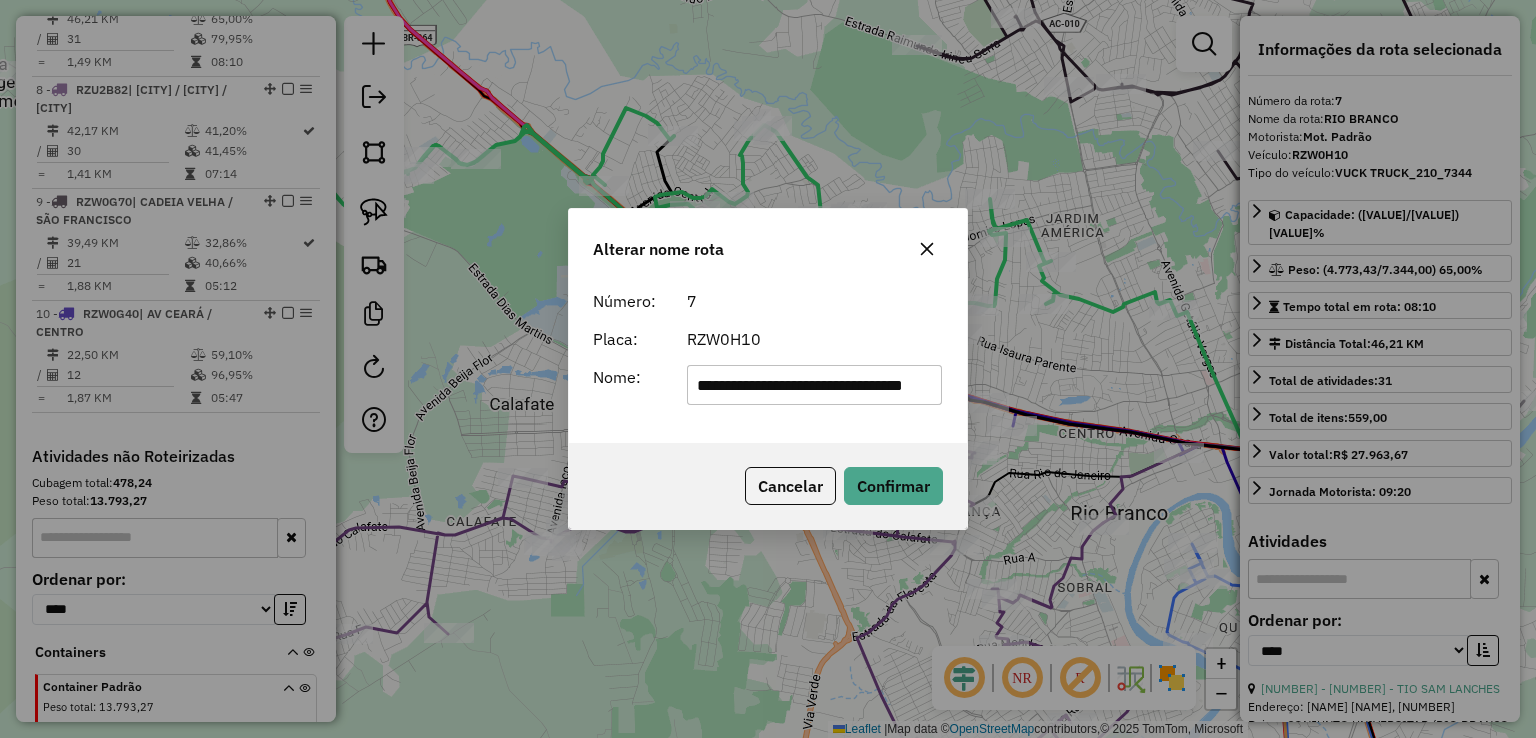 scroll, scrollTop: 0, scrollLeft: 67, axis: horizontal 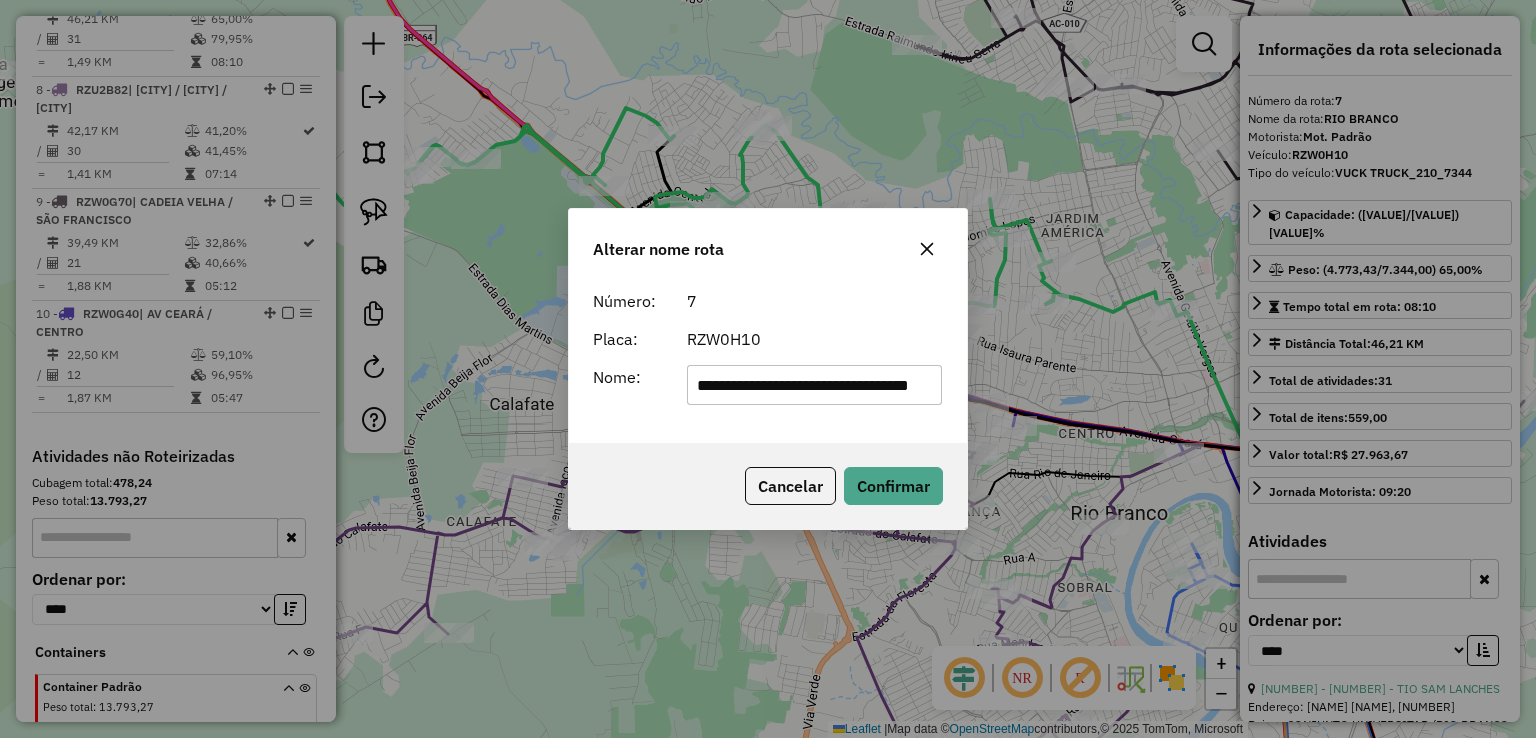 type on "**********" 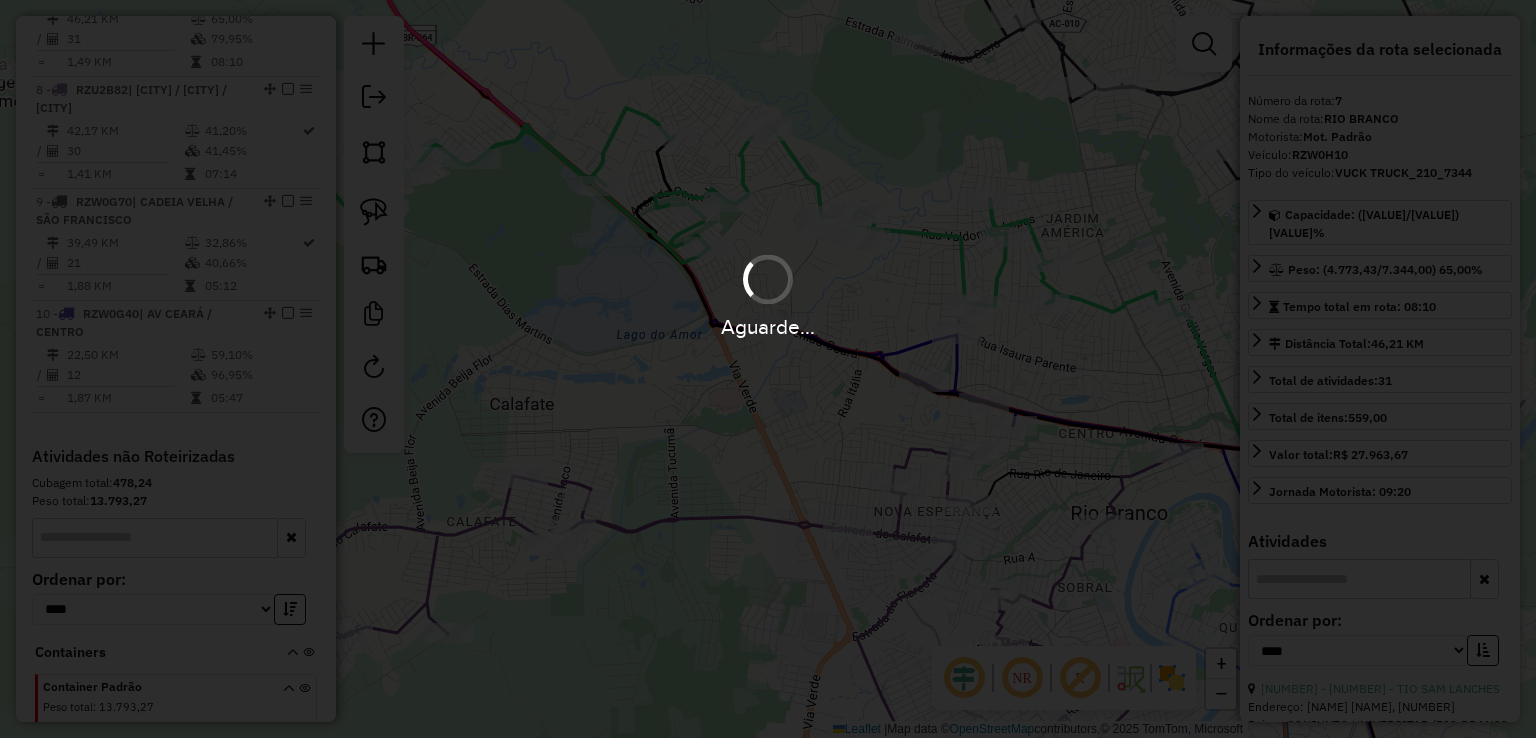 type 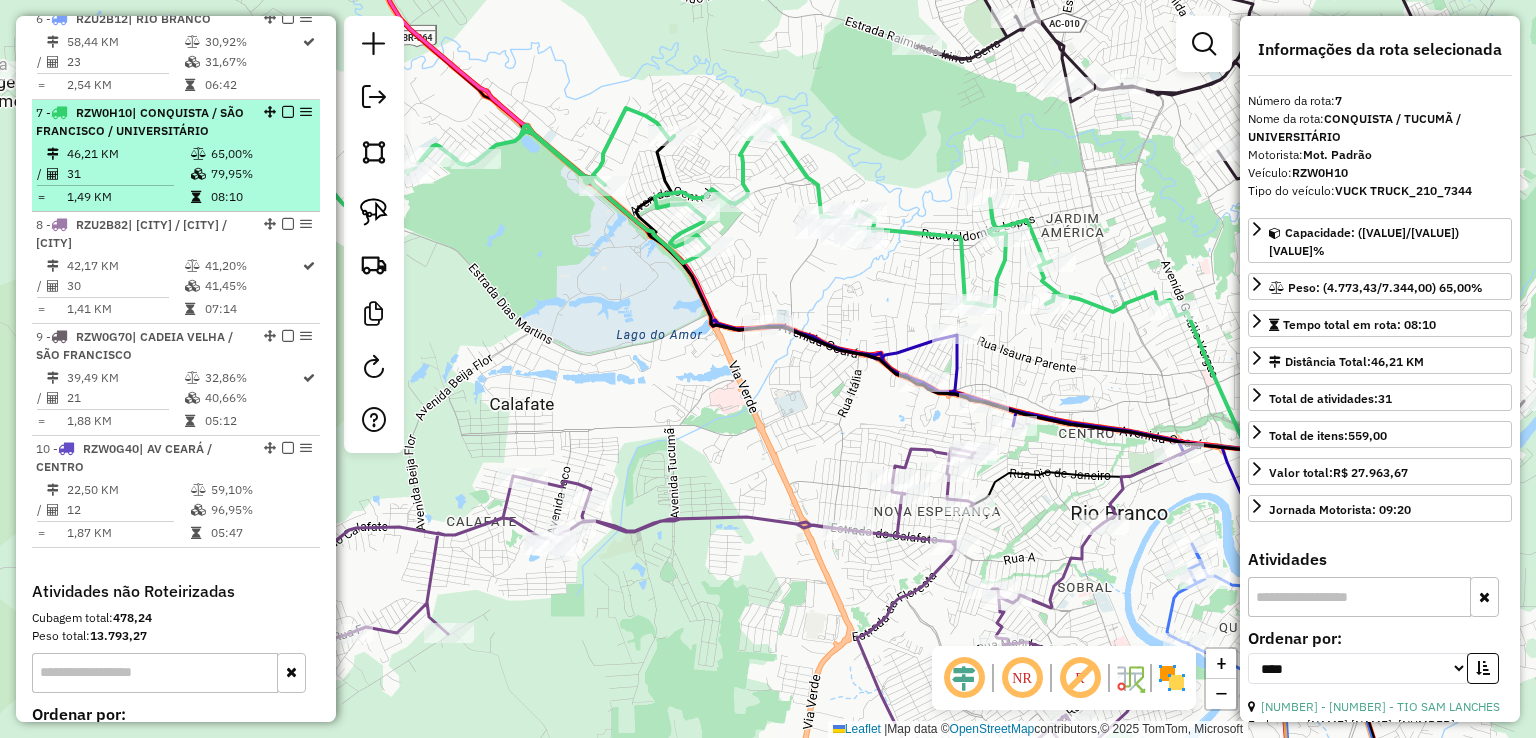 scroll, scrollTop: 1165, scrollLeft: 0, axis: vertical 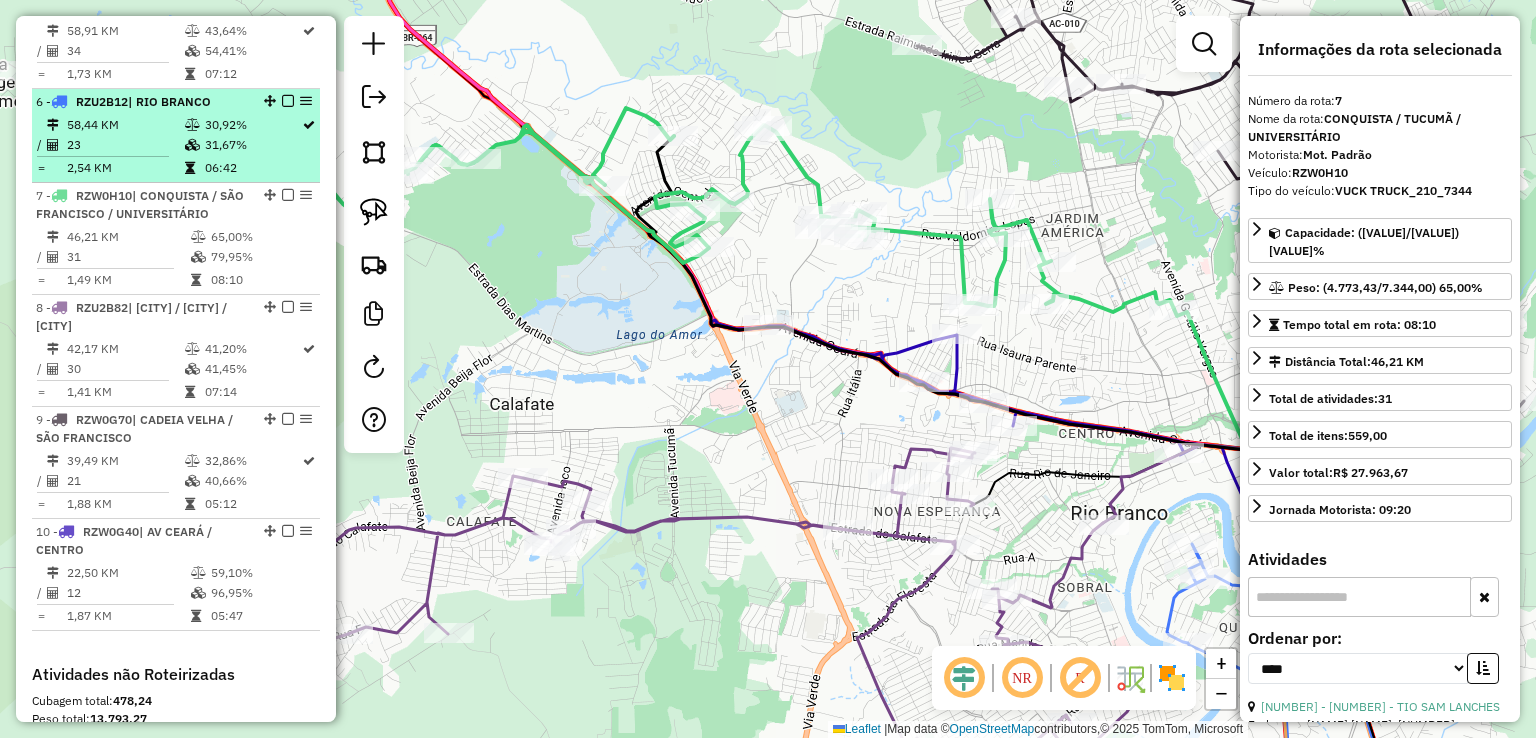 click on "23" at bounding box center (125, 145) 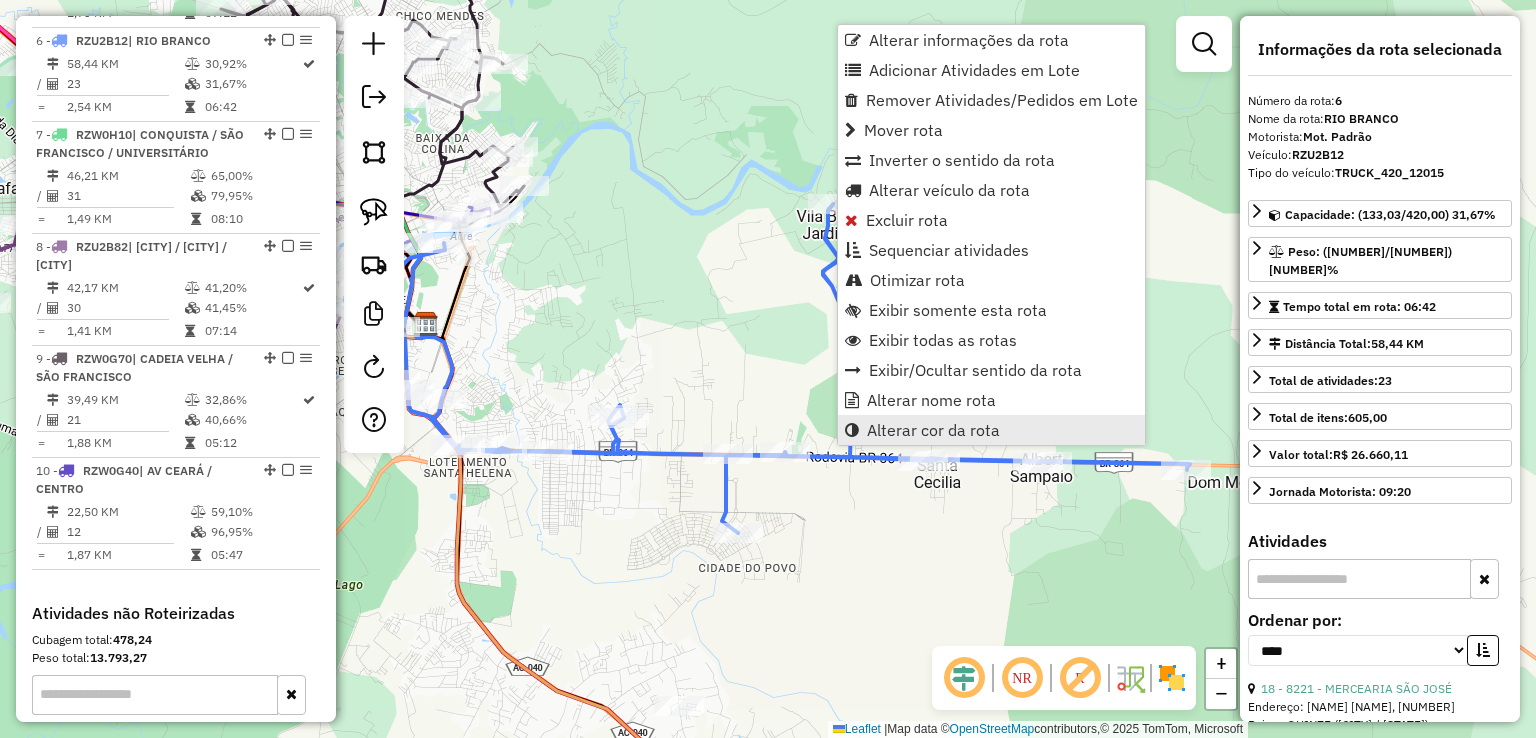 scroll, scrollTop: 1272, scrollLeft: 0, axis: vertical 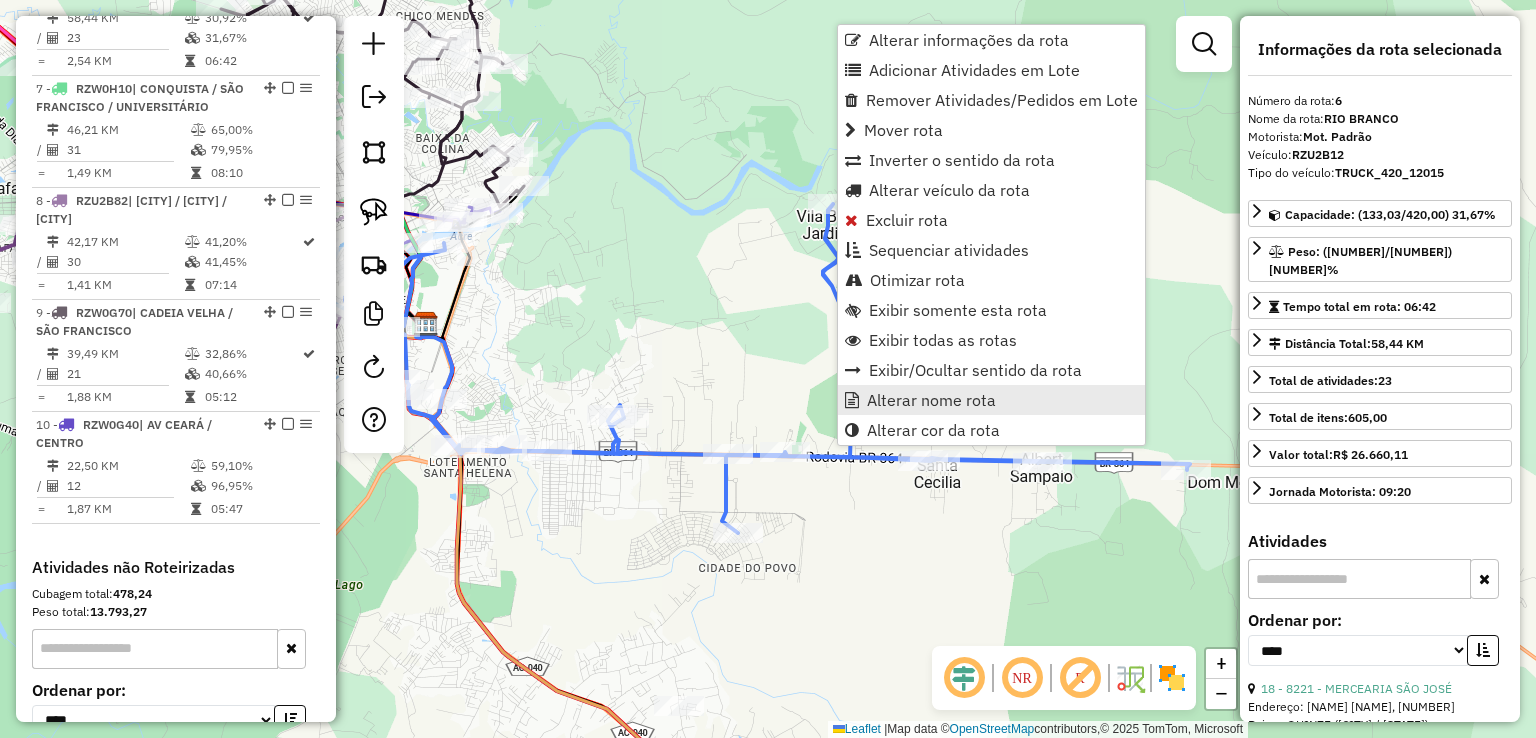 click on "Alterar nome rota" at bounding box center (931, 400) 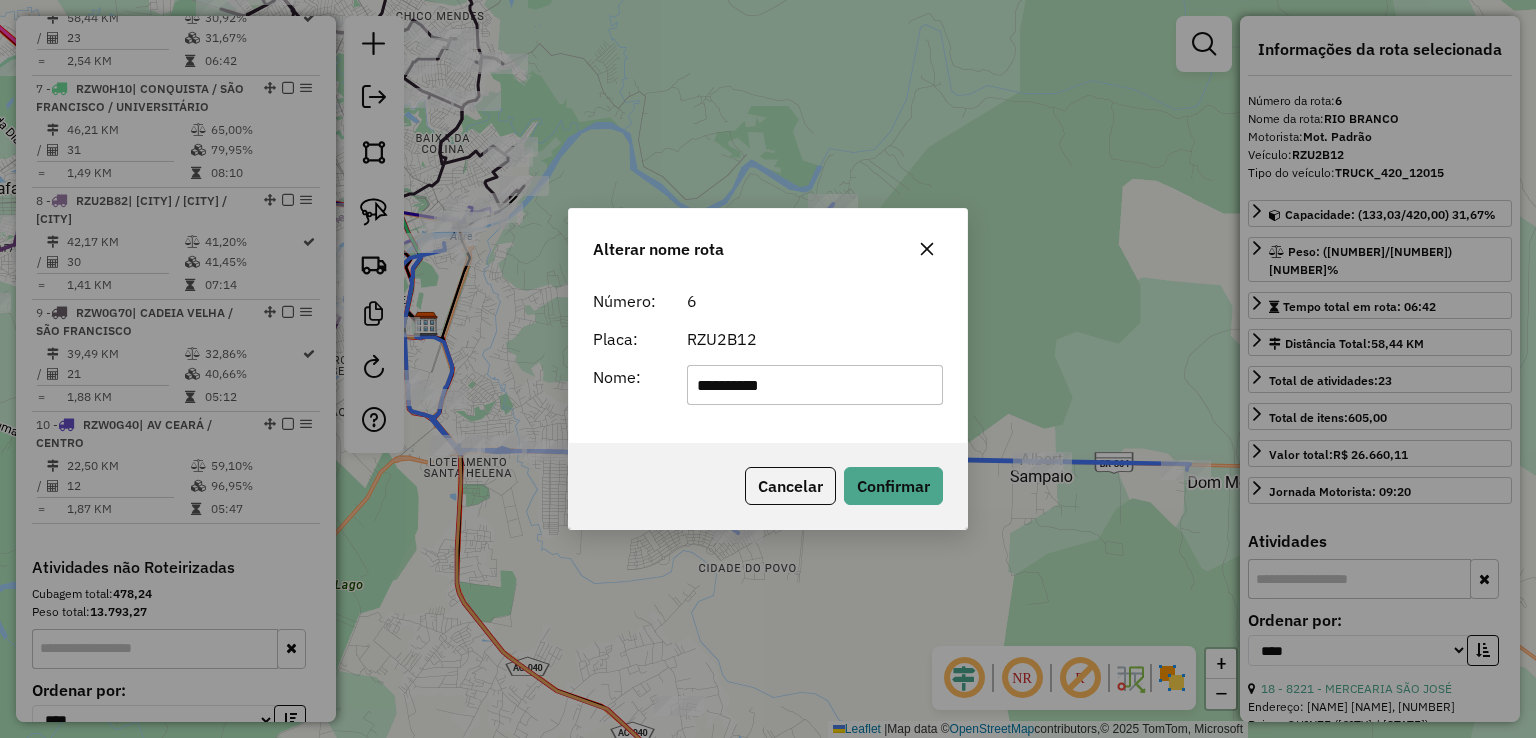 drag, startPoint x: 883, startPoint y: 400, endPoint x: 617, endPoint y: 392, distance: 266.12027 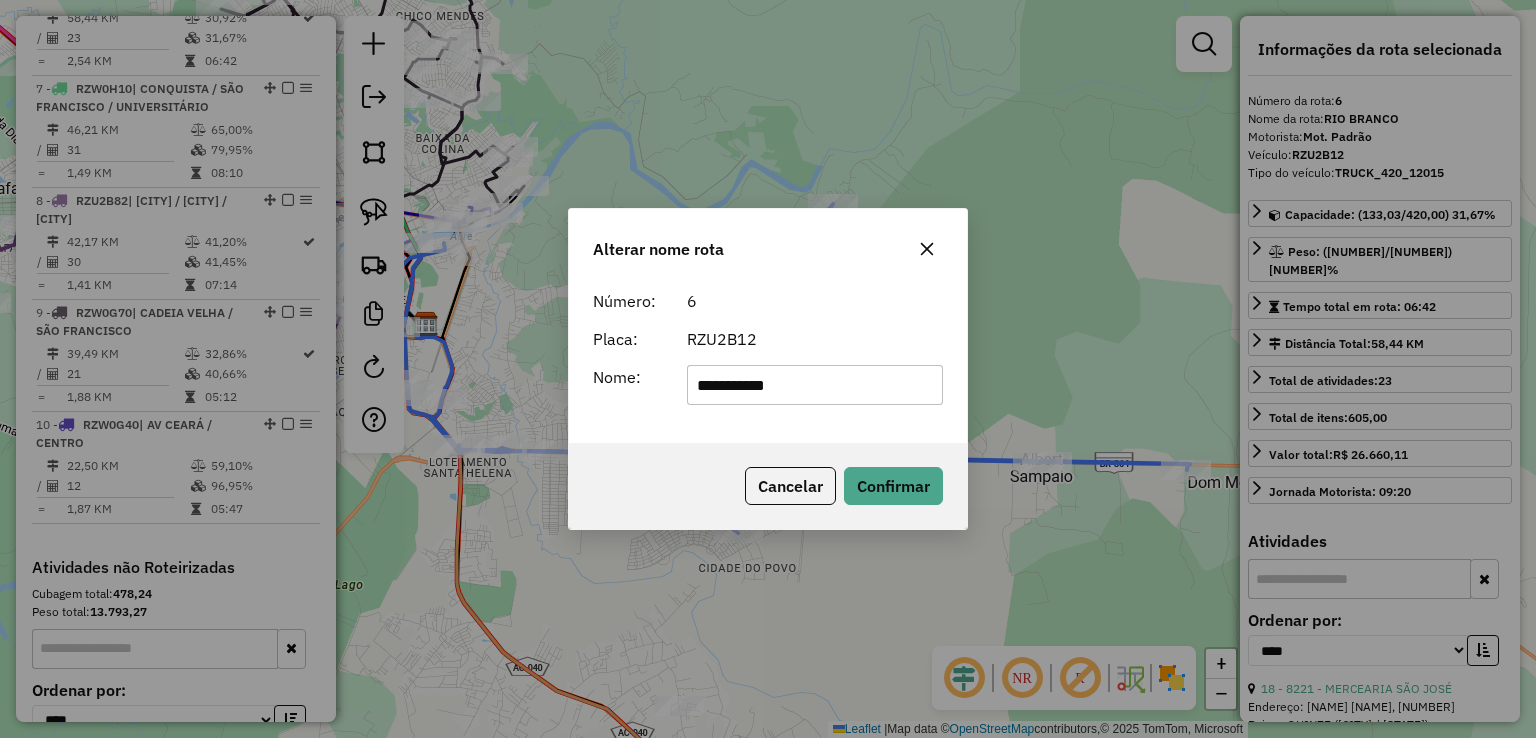 type on "**********" 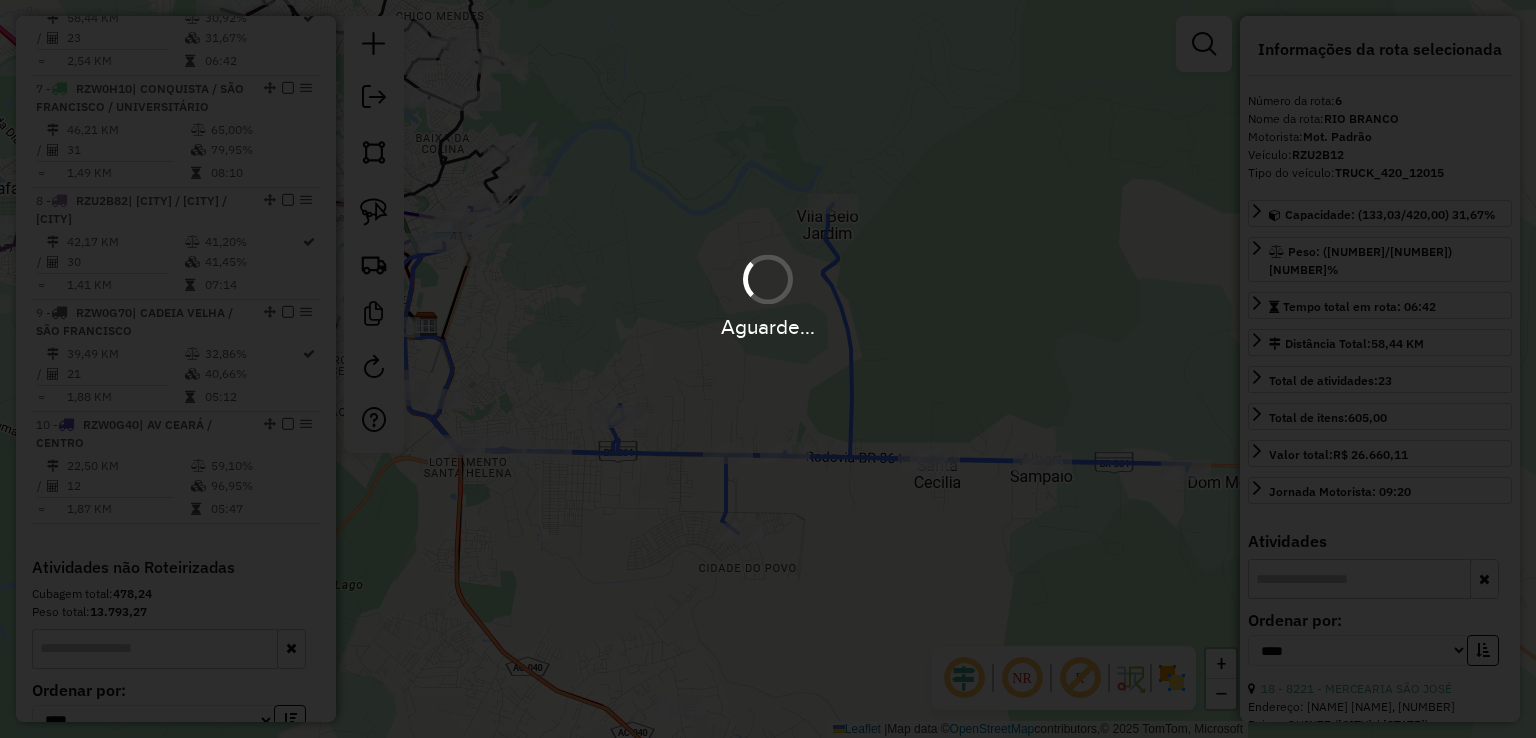 type 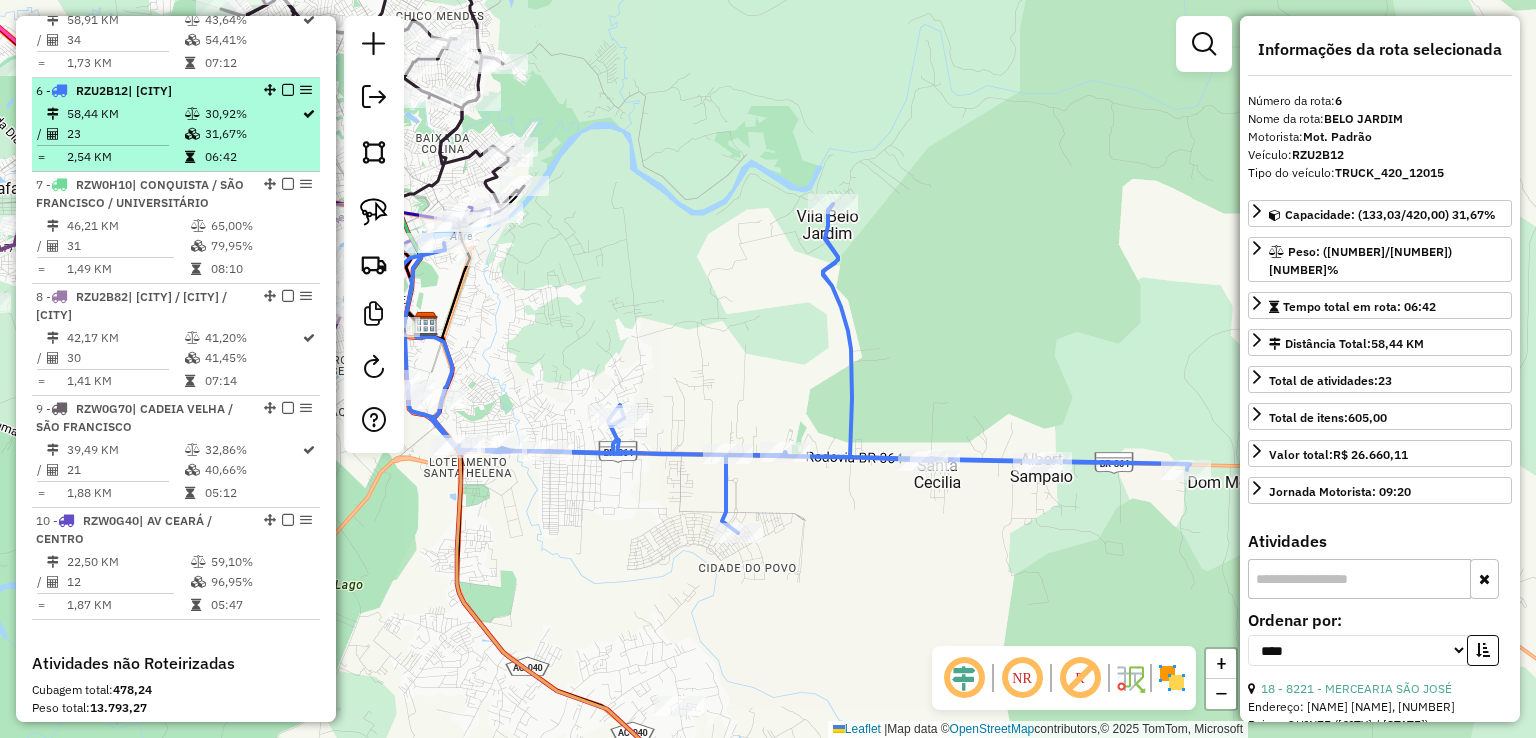 scroll, scrollTop: 1072, scrollLeft: 0, axis: vertical 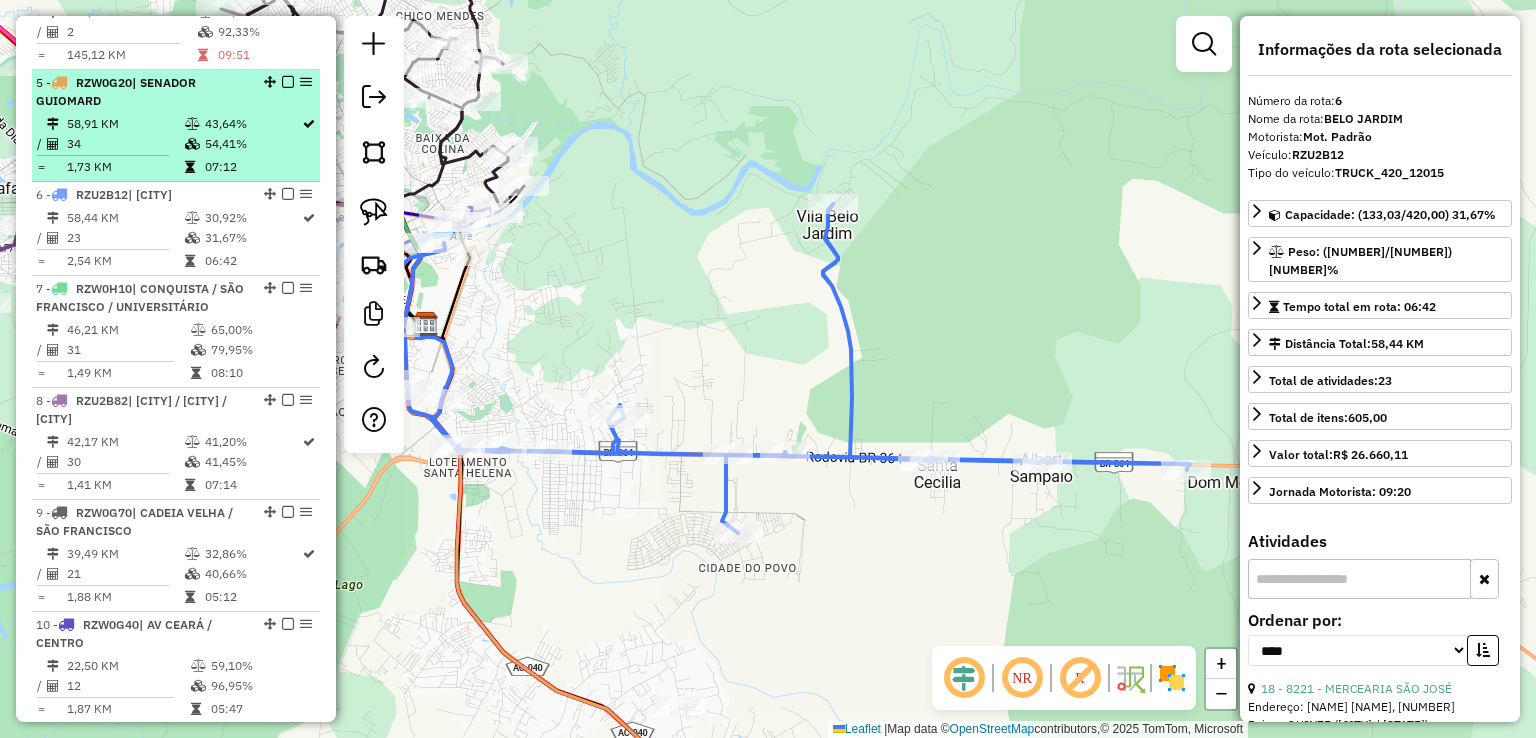 click on "07:12" at bounding box center (252, 167) 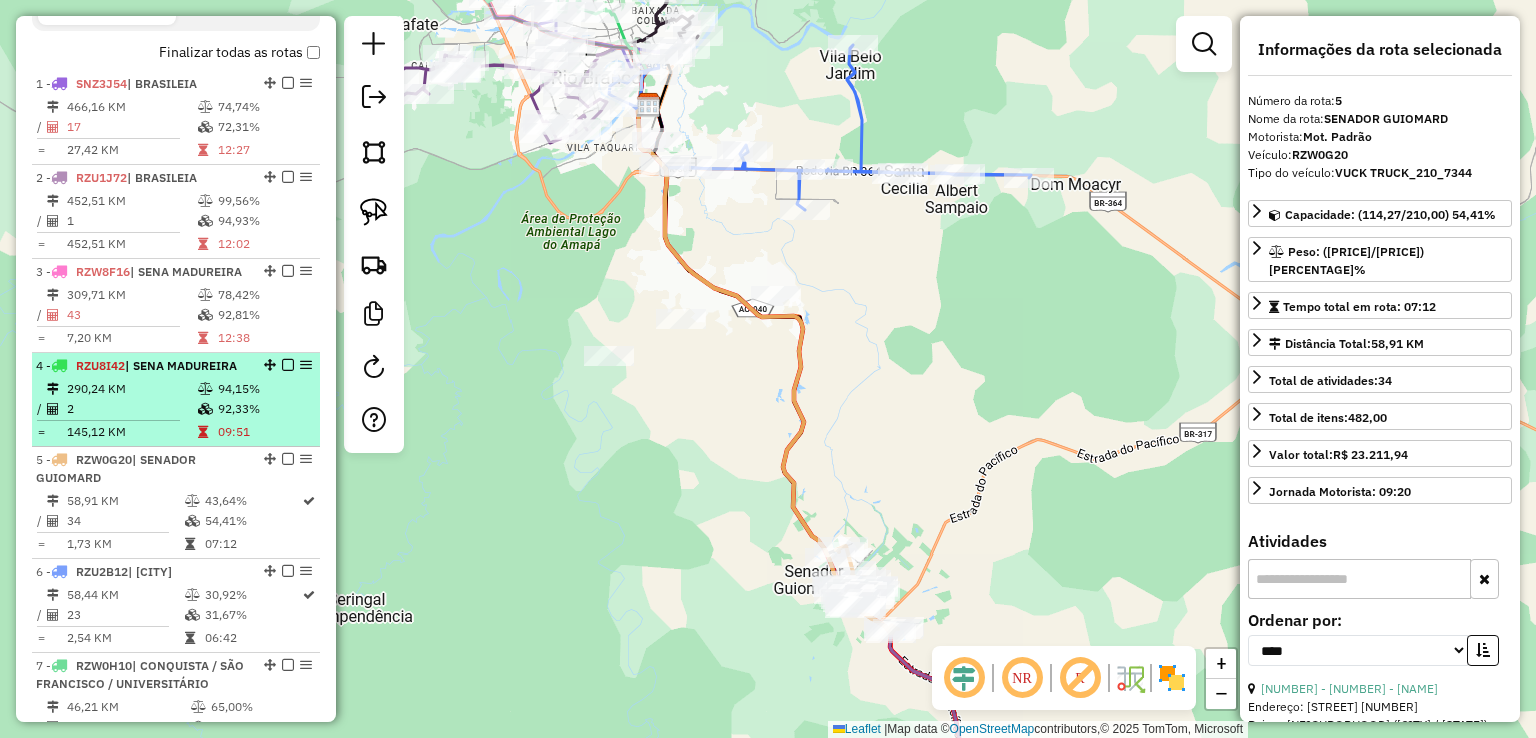 scroll, scrollTop: 572, scrollLeft: 0, axis: vertical 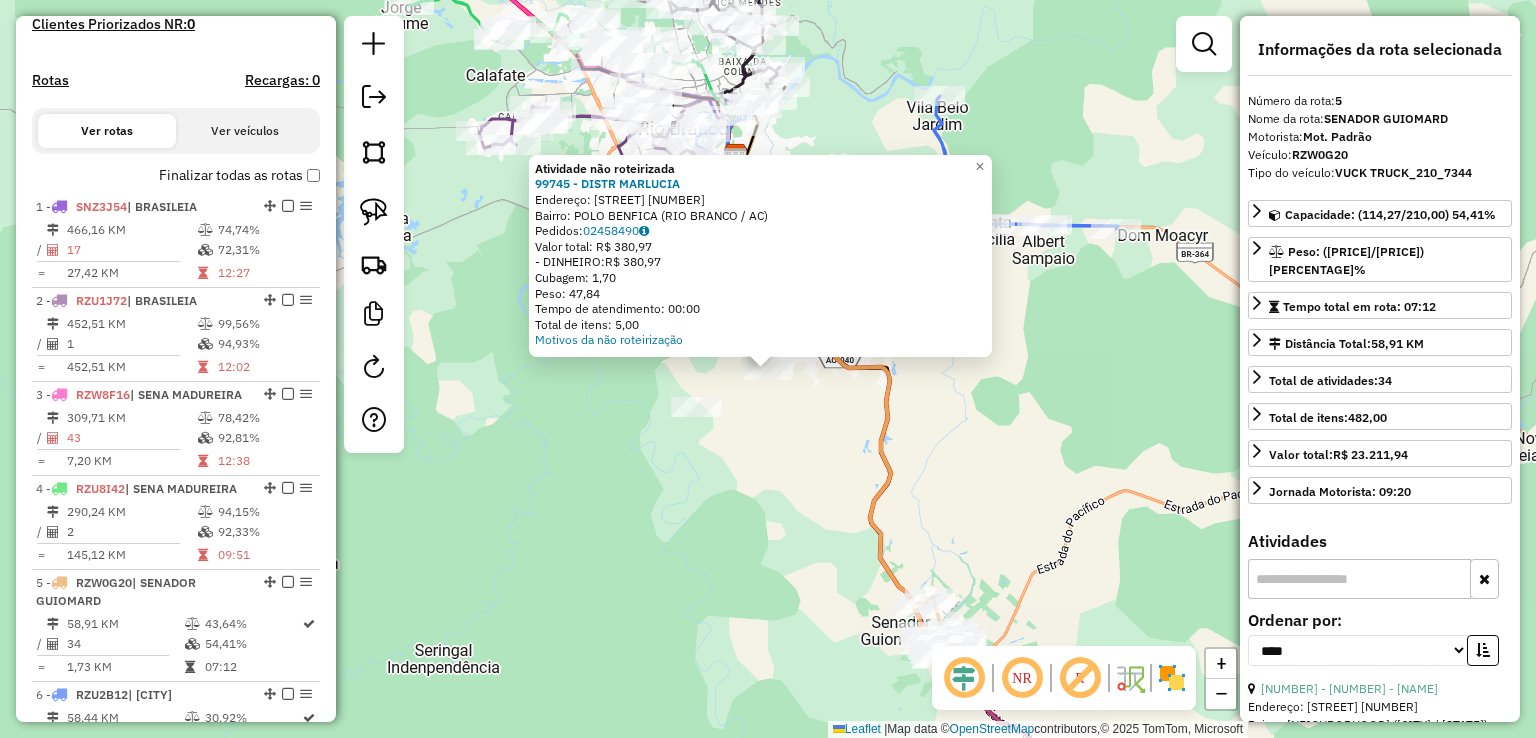 click 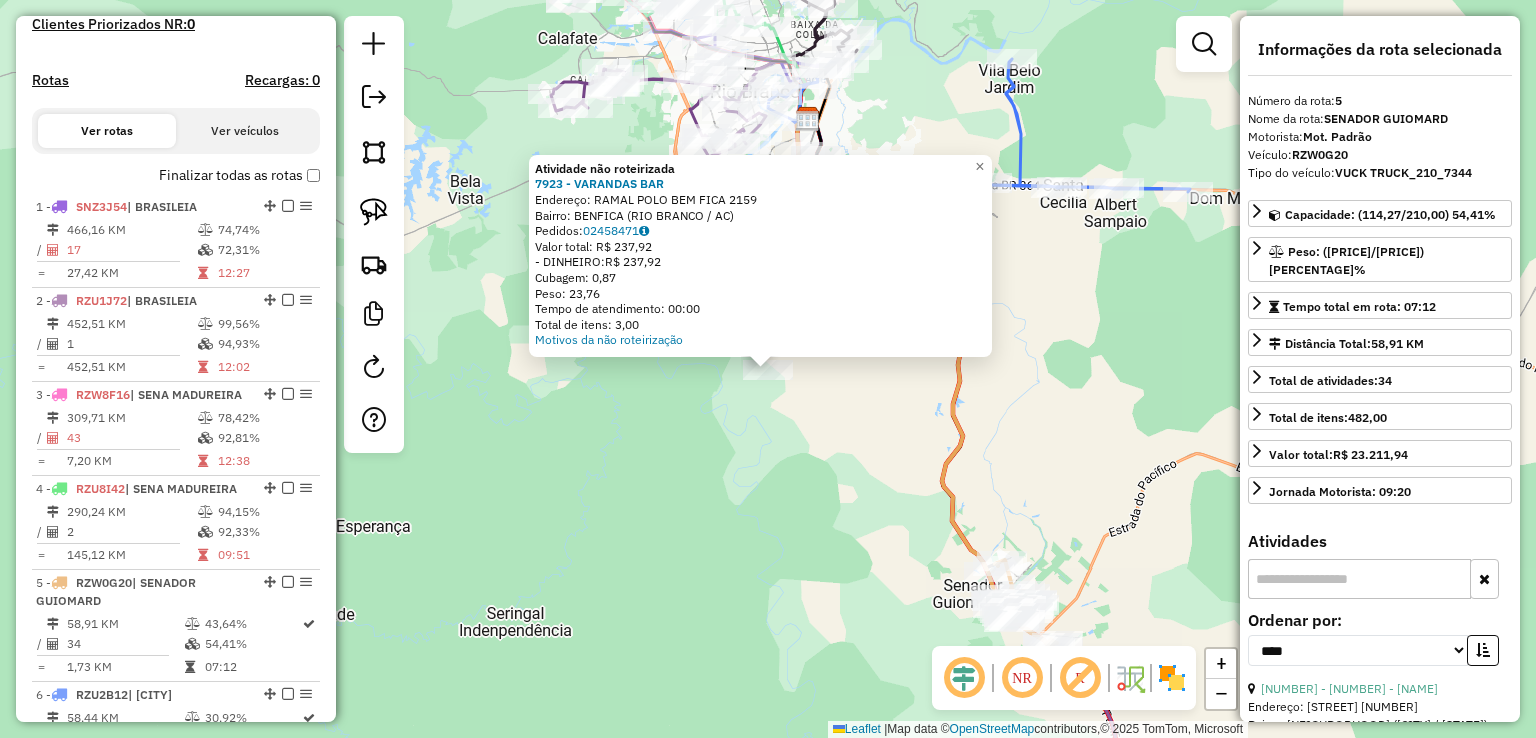 click on "Atividade não roteirizada [NUMBER] - [NAME] Endereço:  [STREET] [NUMBER]   Bairro: [BAIRRO] ([CITY] / [STATE])   Pedidos:  [NUMBER]   Valor total: [CURRENCY] [AMOUNT]   - DINHEIRO:  [CURRENCY] [AMOUNT]   Cubagem: [AMOUNT]   Peso: [AMOUNT]   Tempo de atendimento: [TIME]   Total de itens: [NUMBER]  Motivos da não roteirização × Janela de atendimento Grade de atendimento Capacidade Transportadoras Veículos Cliente Pedidos  Rotas Selecione os dias de semana para filtrar as janelas de atendimento  Seg   Ter   Qua   Qui   Sex   Sáb   Dom  Informe o período da janela de atendimento: De: Até:  Filtrar exatamente a janela do cliente  Considerar janela de atendimento padrão  Selecione os dias de semana para filtrar as grades de atendimento  Seg   Ter   Qua   Qui   Sex   Sáb   Dom   Considerar clientes sem dia de atendimento cadastrado  Clientes fora do dia de atendimento selecionado Filtrar as atividades entre os valores definidos abaixo:  Peso mínimo:   Peso máximo:   Cubagem mínima:   Cubagem máxima:   De:   Até:   De:  De:" 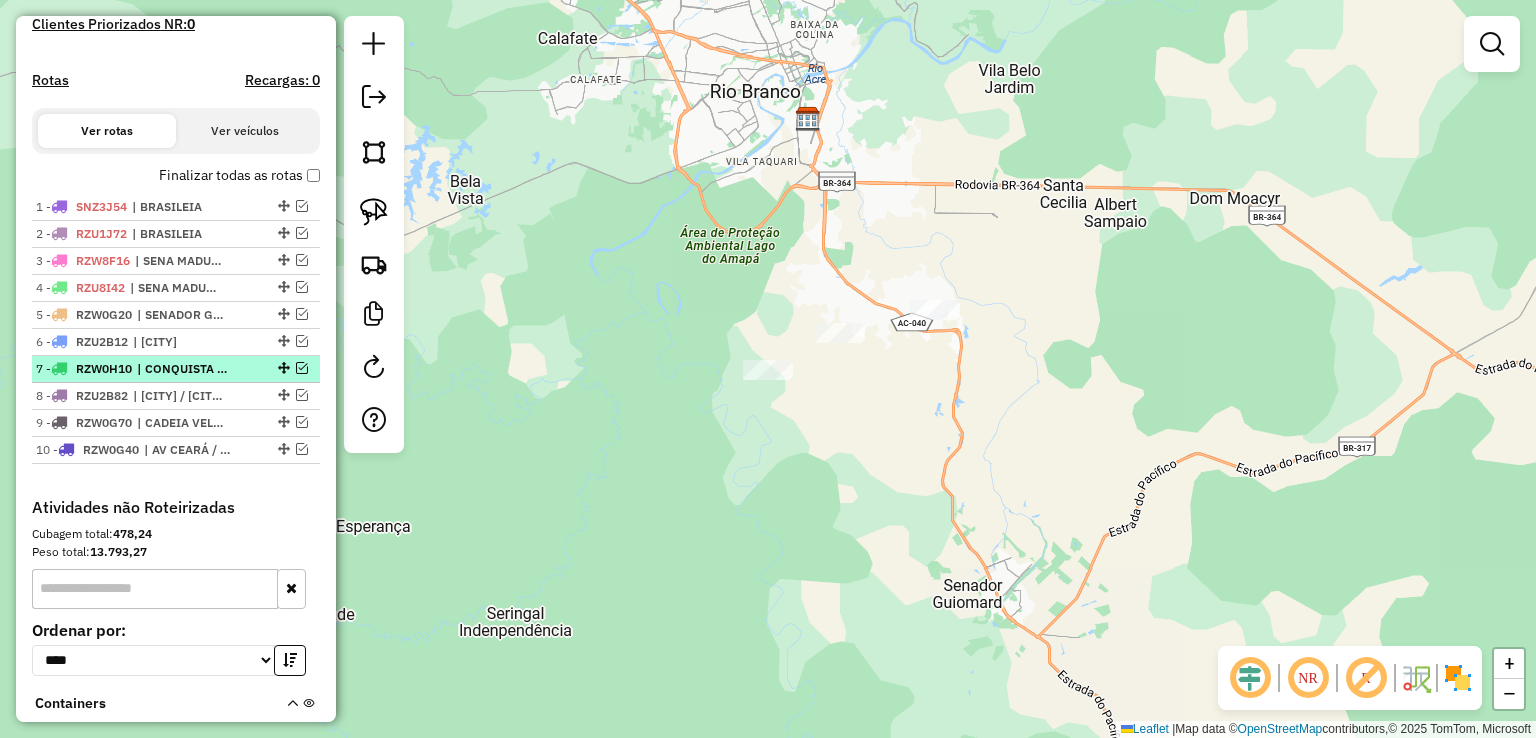 click on "| CONQUISTA / SÃO FRANCISCO / UNIVERSITÁRIO" at bounding box center (183, 369) 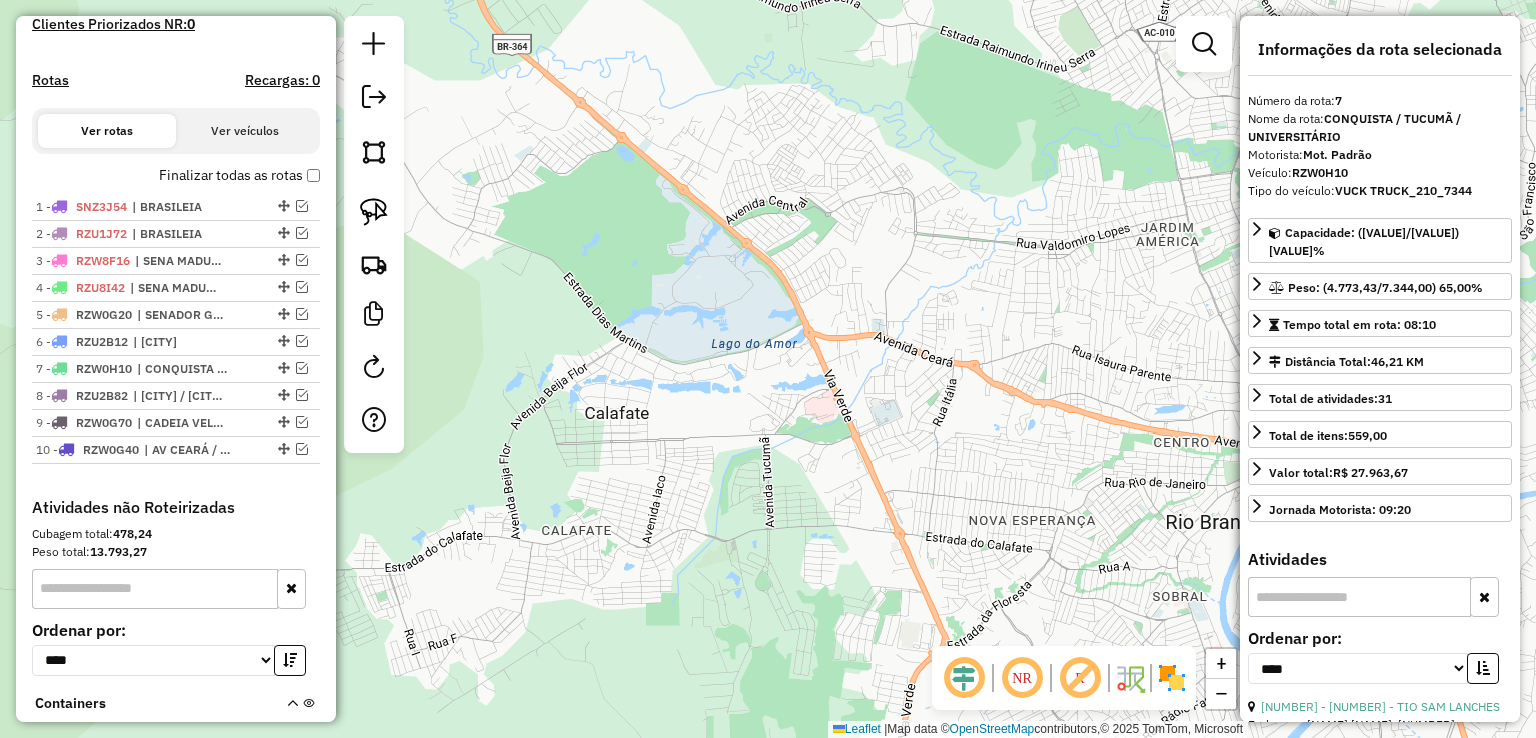click on "Janela de atendimento Grade de atendimento Capacidade Transportadoras Veículos Cliente Pedidos  Rotas Selecione os dias de semana para filtrar as janelas de atendimento  Seg   Ter   Qua   Qui   Sex   Sáb   Dom  Informe o período da janela de atendimento: De: Até:  Filtrar exatamente a janela do cliente  Considerar janela de atendimento padrão  Selecione os dias de semana para filtrar as grades de atendimento  Seg   Ter   Qua   Qui   Sex   Sáb   Dom   Considerar clientes sem dia de atendimento cadastrado  Clientes fora do dia de atendimento selecionado Filtrar as atividades entre os valores definidos abaixo:  Peso mínimo:   Peso máximo:   Cubagem mínima:   Cubagem máxima:   De:   Até:  Filtrar as atividades entre o tempo de atendimento definido abaixo:  De:   Até:   Considerar capacidade total dos clientes não roteirizados Transportadora: Selecione um ou mais itens Tipo de veículo: Selecione um ou mais itens Veículo: Selecione um ou mais itens Motorista: Selecione um ou mais itens Nome: Rótulo:" 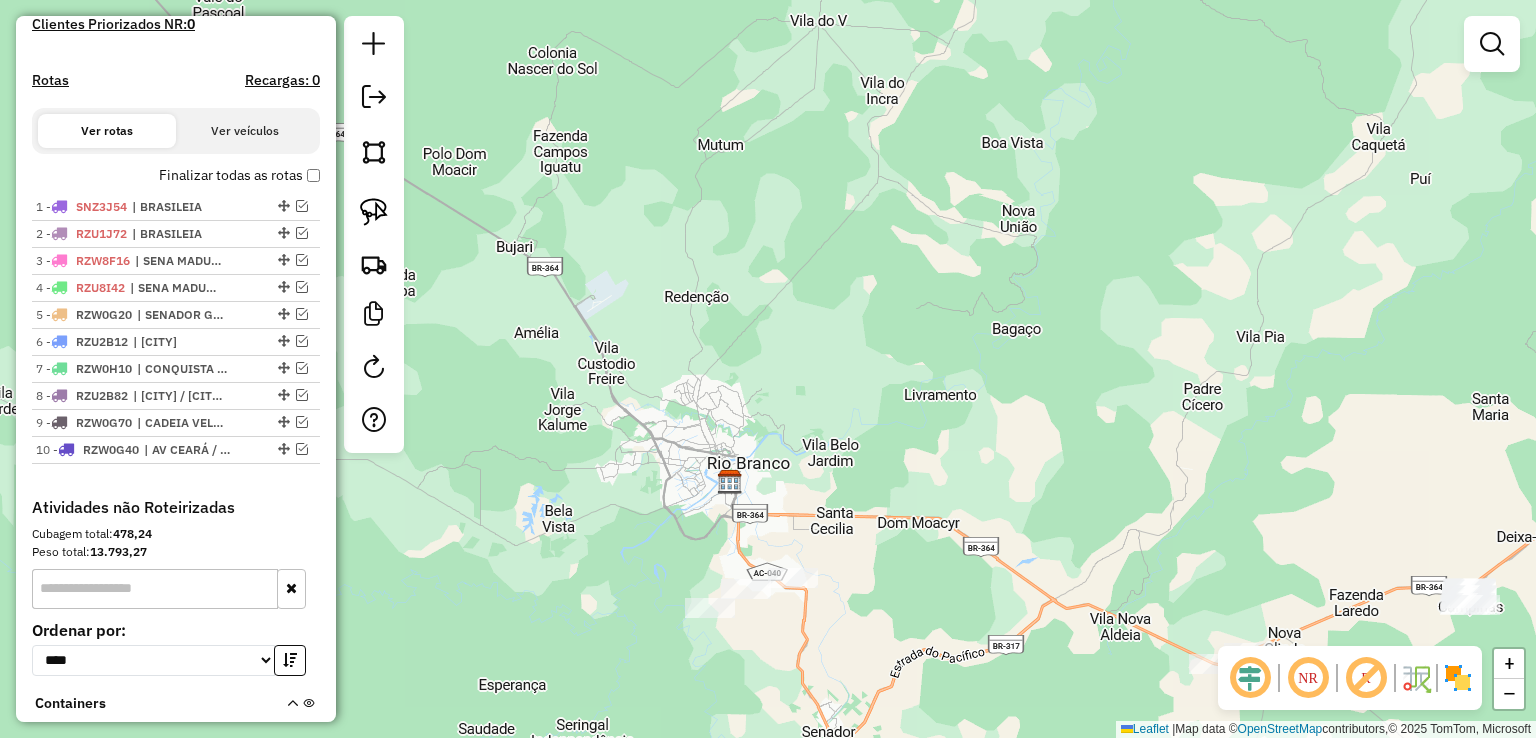 drag, startPoint x: 717, startPoint y: 247, endPoint x: 862, endPoint y: 478, distance: 272.73798 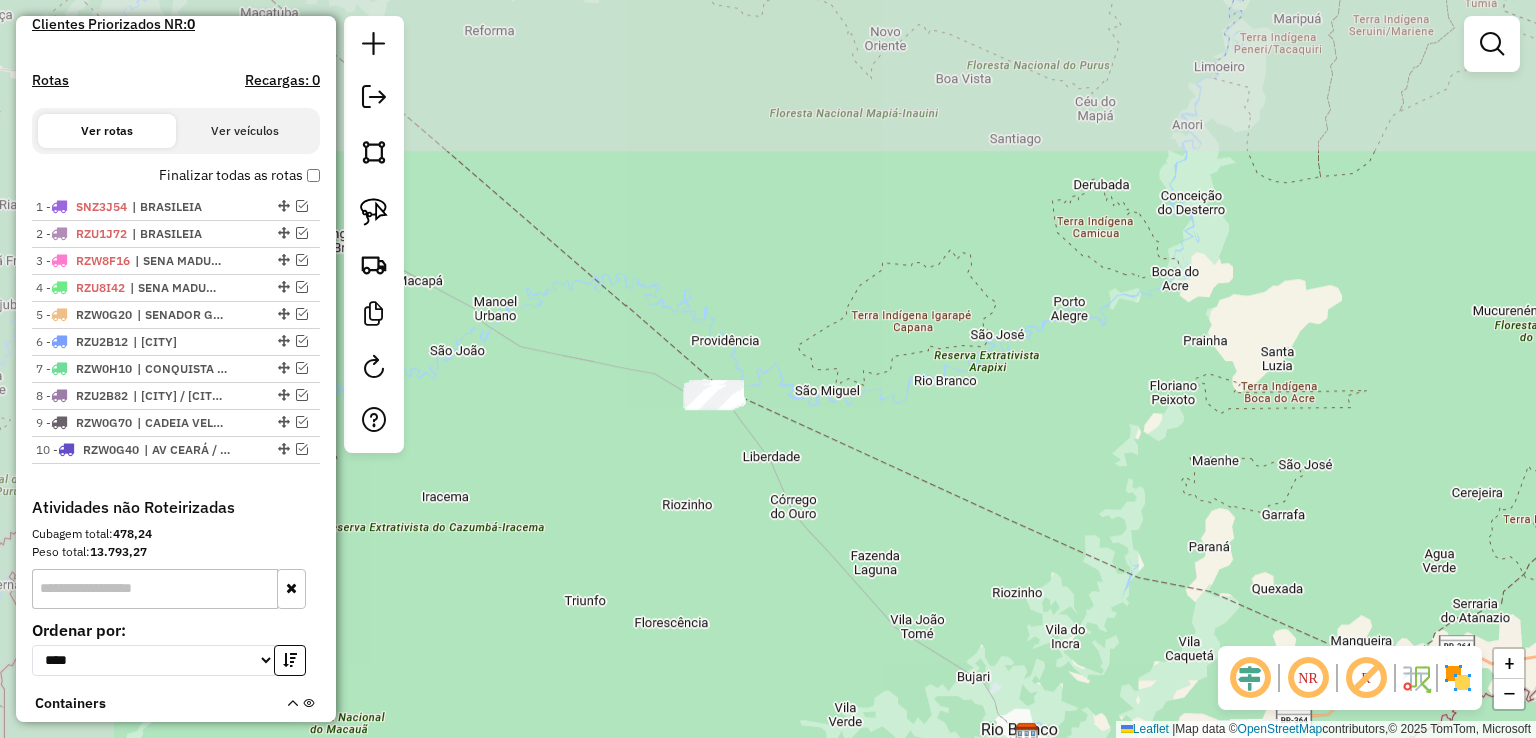 drag, startPoint x: 637, startPoint y: 257, endPoint x: 894, endPoint y: 463, distance: 329.3706 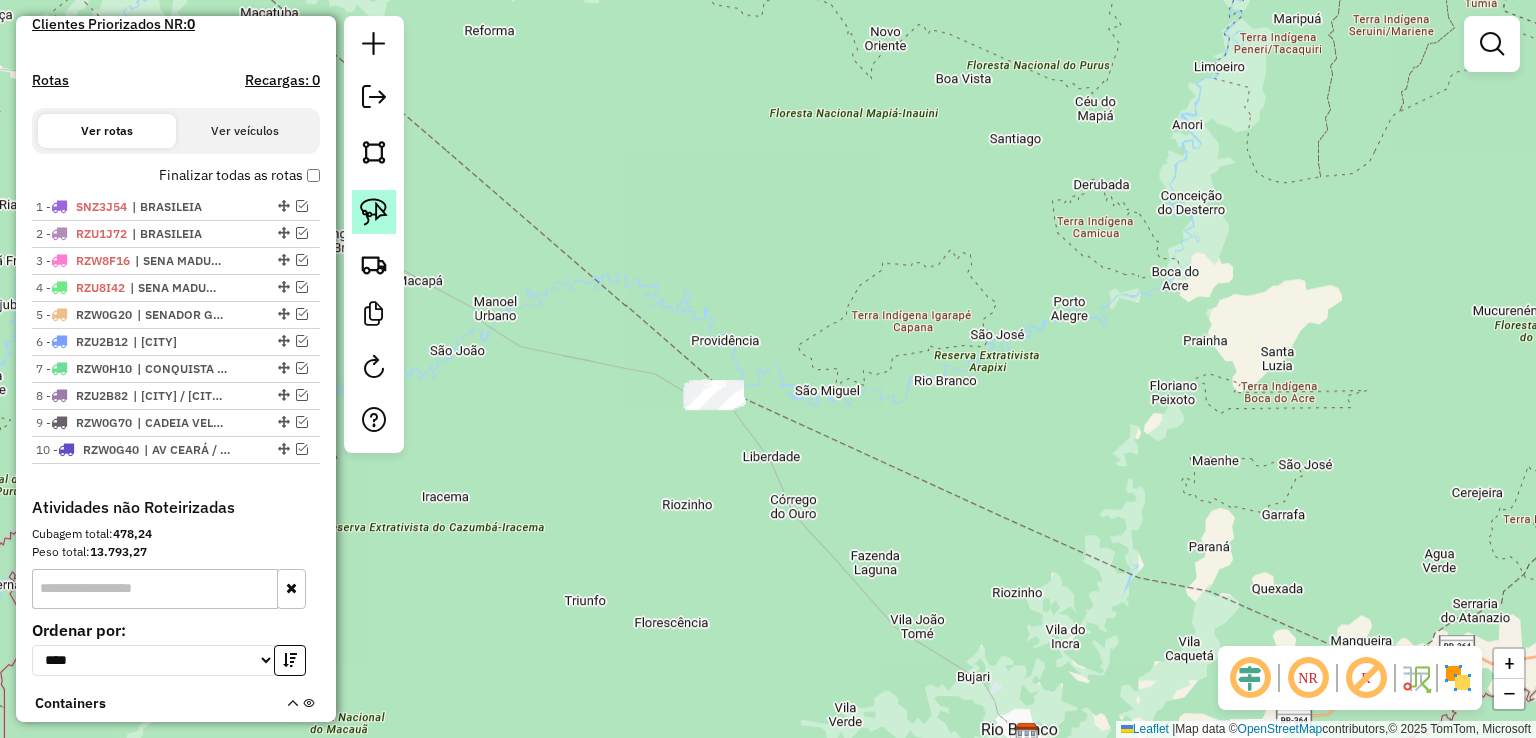 click 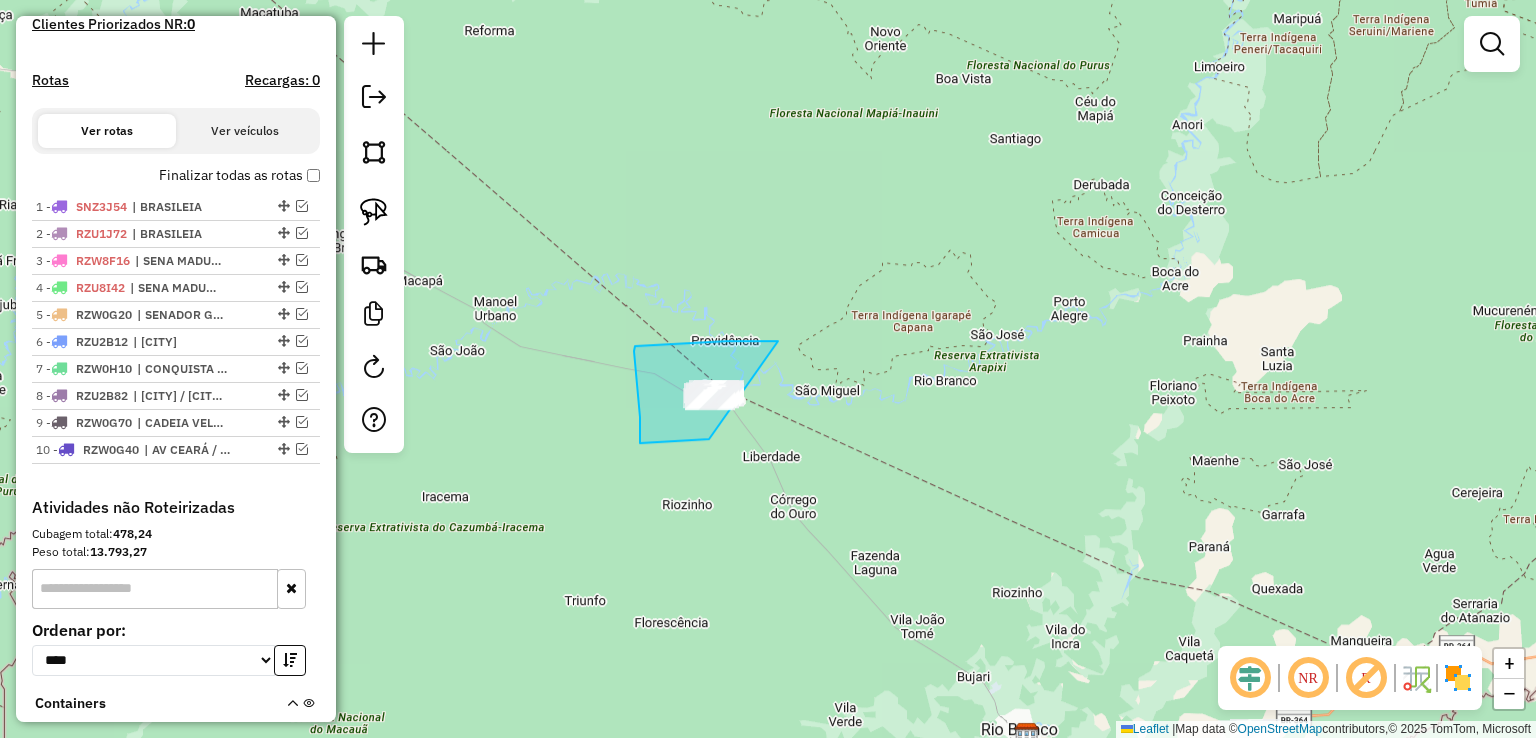 drag, startPoint x: 778, startPoint y: 341, endPoint x: 847, endPoint y: 438, distance: 119.03781 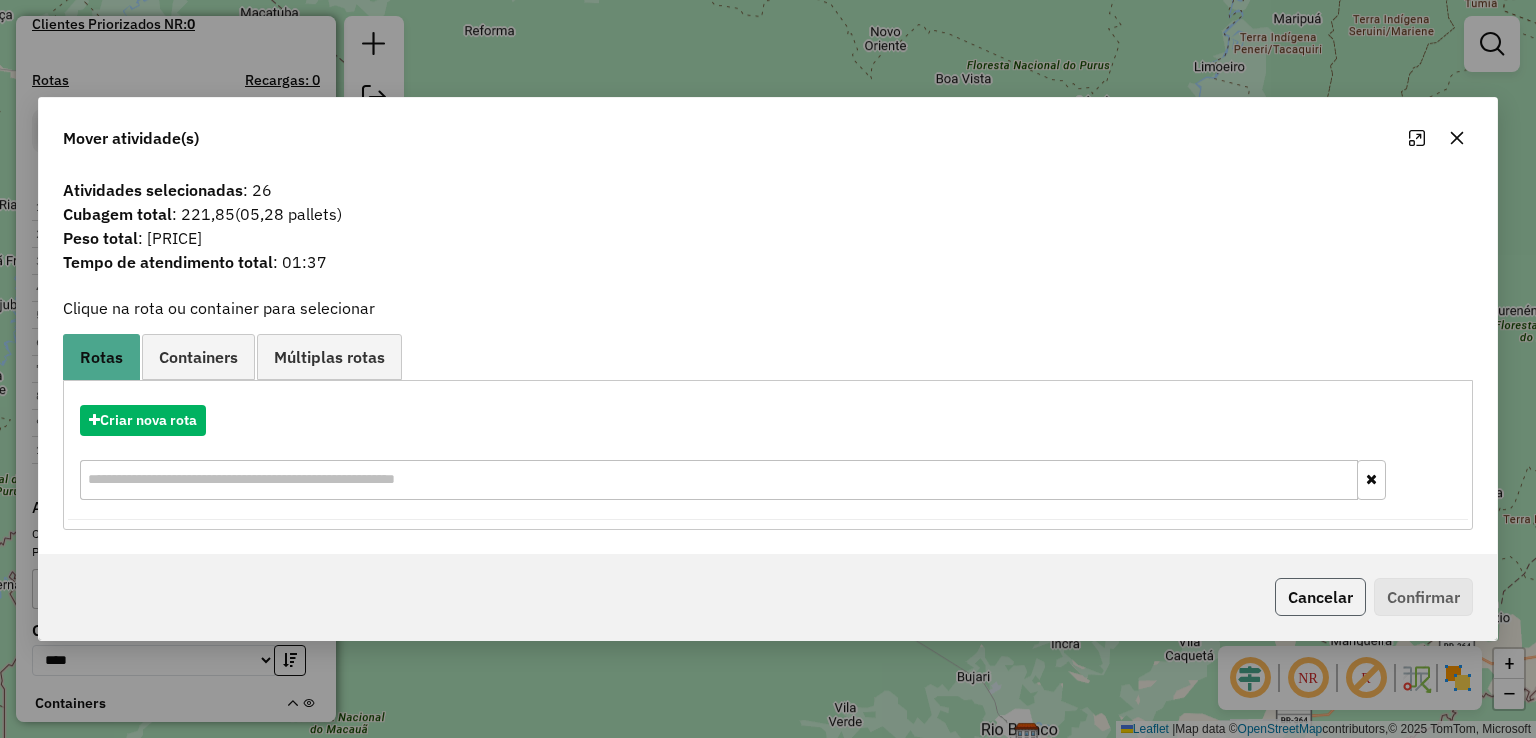 click on "Cancelar" 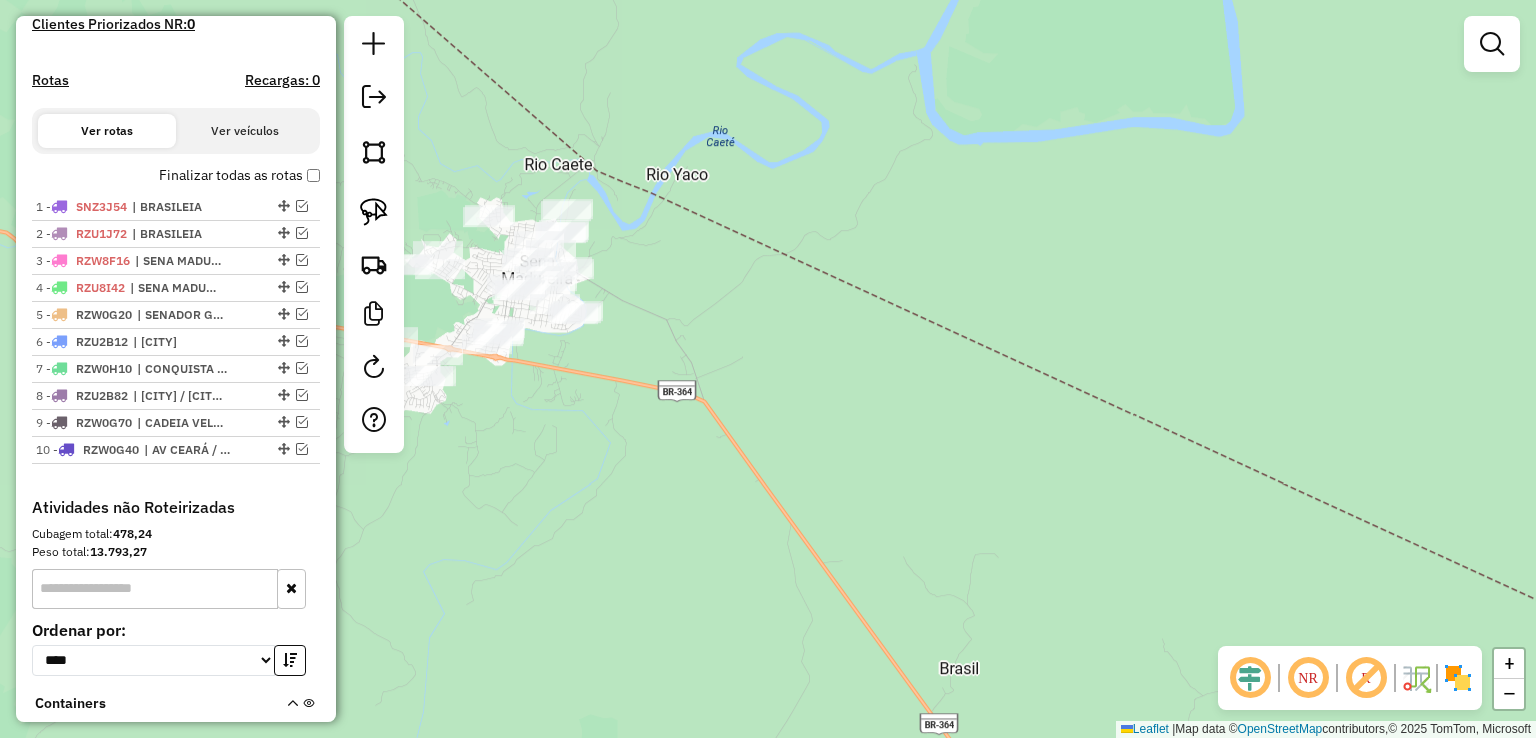drag, startPoint x: 641, startPoint y: 347, endPoint x: 981, endPoint y: 490, distance: 368.8482 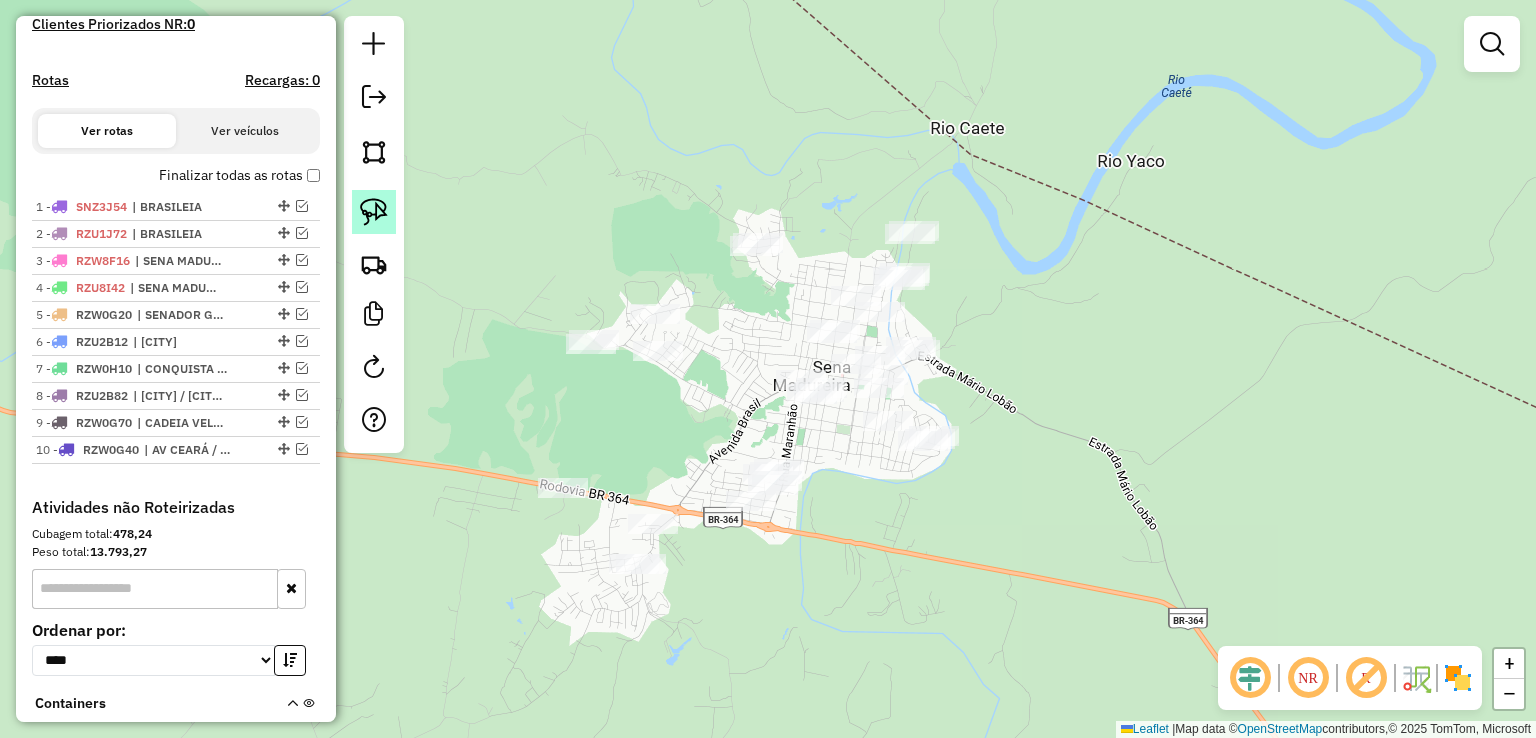 click 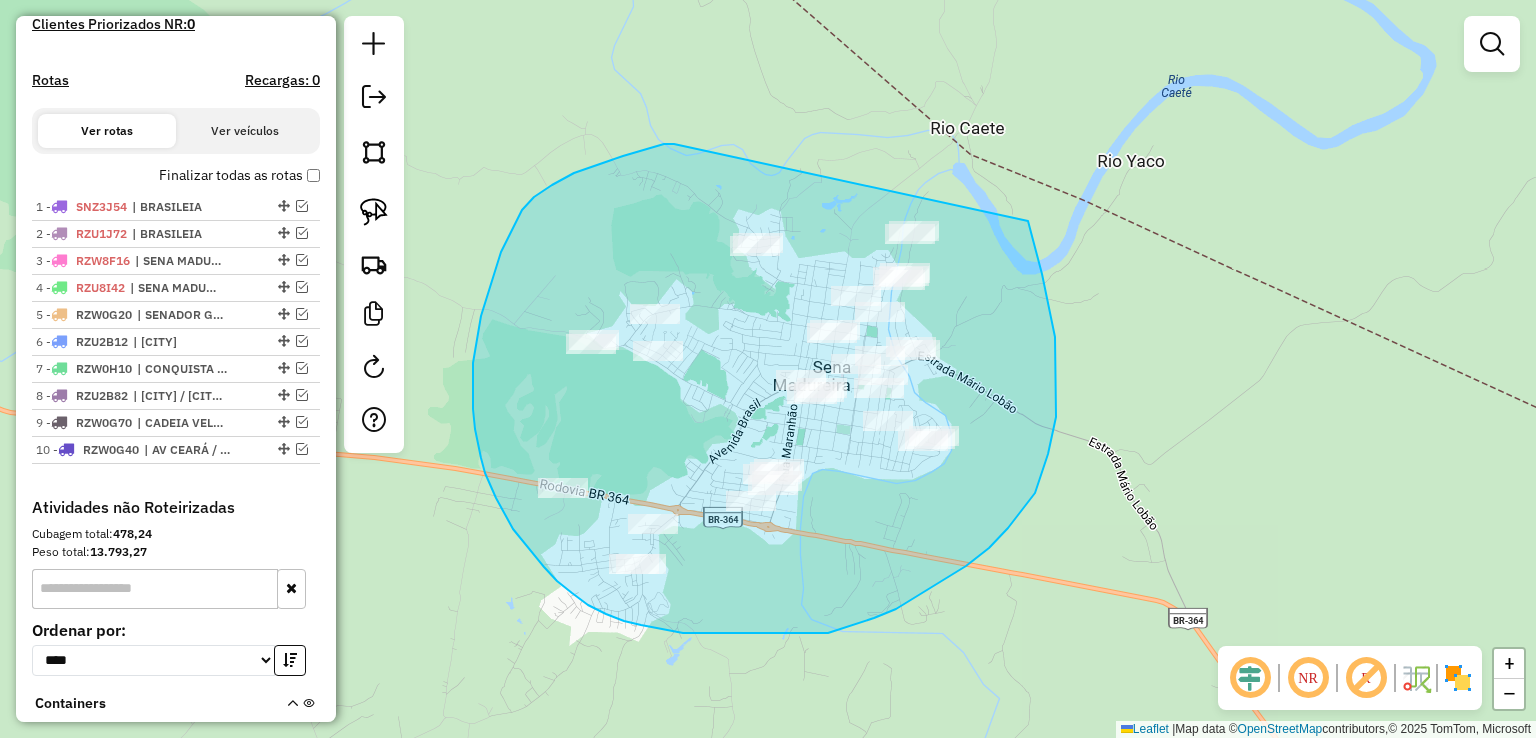 drag, startPoint x: 674, startPoint y: 144, endPoint x: 1016, endPoint y: 181, distance: 343.99564 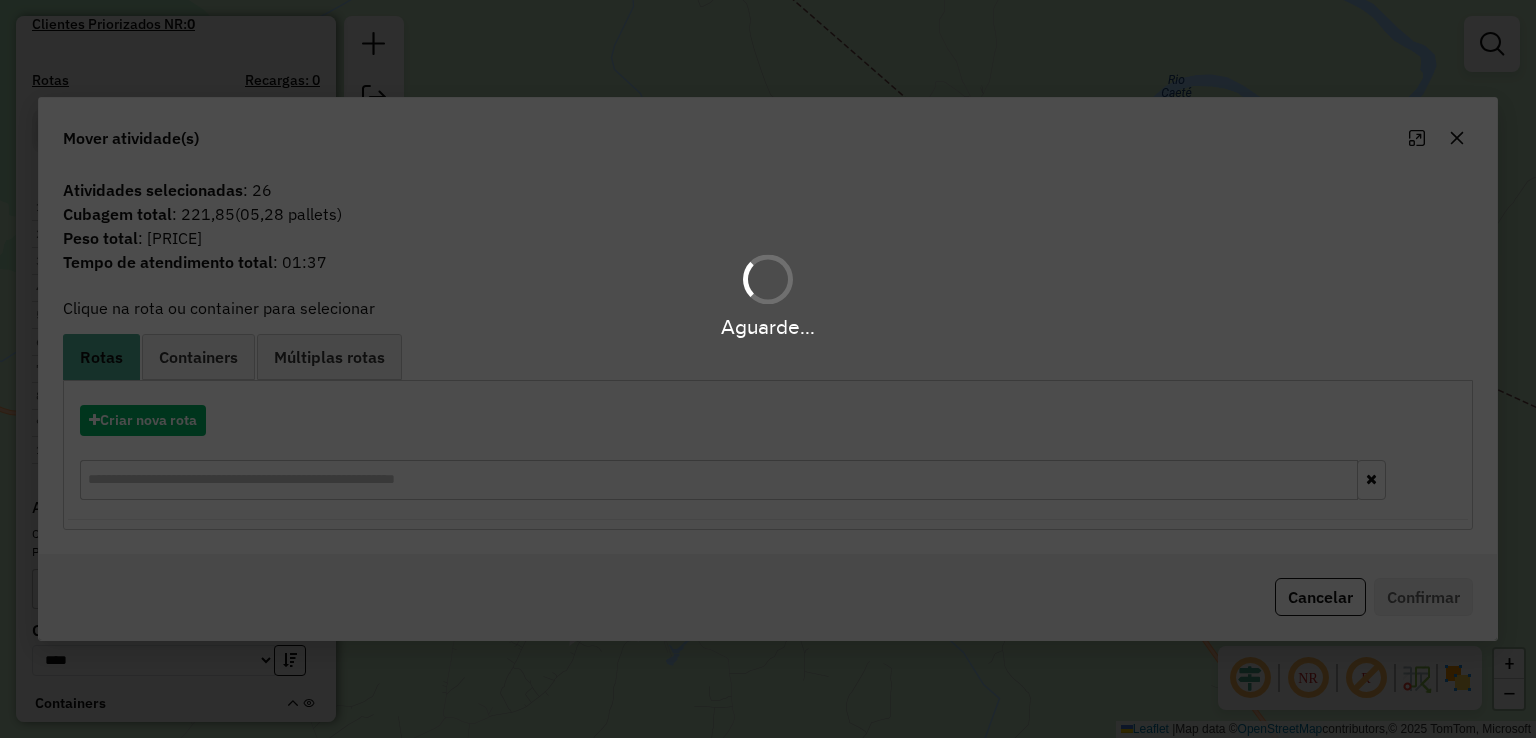 click on "Informações da Sessão [NUMBER] - [DATE]     Criação: [DATE] [TIME]   Depósito:  [NAME]  Total de rotas:  [NUMBER]  Distância Total:  [VALUE] km  Tempo total:  [TIME]  Valor total:  [CURRENCY] [VALUE]  - Total roteirizado:  [CURRENCY] [VALUE]  - Total não roteirizado:  [CURRENCY] [VALUE]  Total de Atividades Roteirizadas:  [NUMBER]  Total de Pedidos Roteirizados:  [NUMBER]  Peso total roteirizado:  [VALUE]  Cubagem total roteirizado:  [VALUE]  Total de Atividades não Roteirizadas:  [NUMBER]  Total de Pedidos não Roteirizados:  [NUMBER] Total de caixas por viagem:  [VALUE] /   [NUMBER] =  [VALUE] Média de Atividades por viagem:  [VALUE] /   [NUMBER] =  [VALUE] Ocupação média da frota:  [VALUE]%   Rotas vários dias:  [NUMBER]  Clientes Priorizados NR:  [NUMBER] Rotas  Recargas: [NUMBER]   Ver rotas   Ver veículos  Finalizar todas as rotas   [NUMBER] -       [PLATE]   | [CITY]" at bounding box center (768, 369) 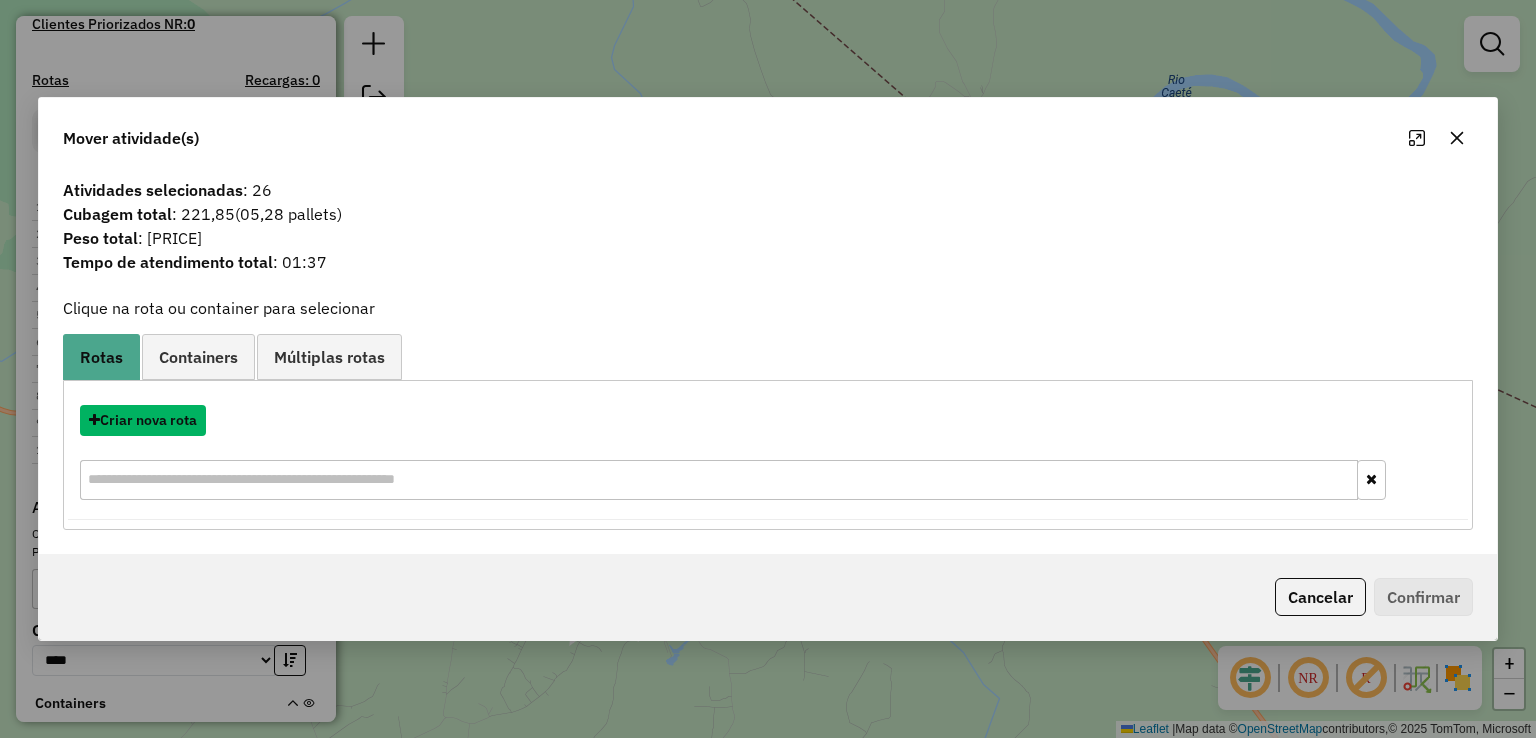click on "Criar nova rota" at bounding box center (143, 420) 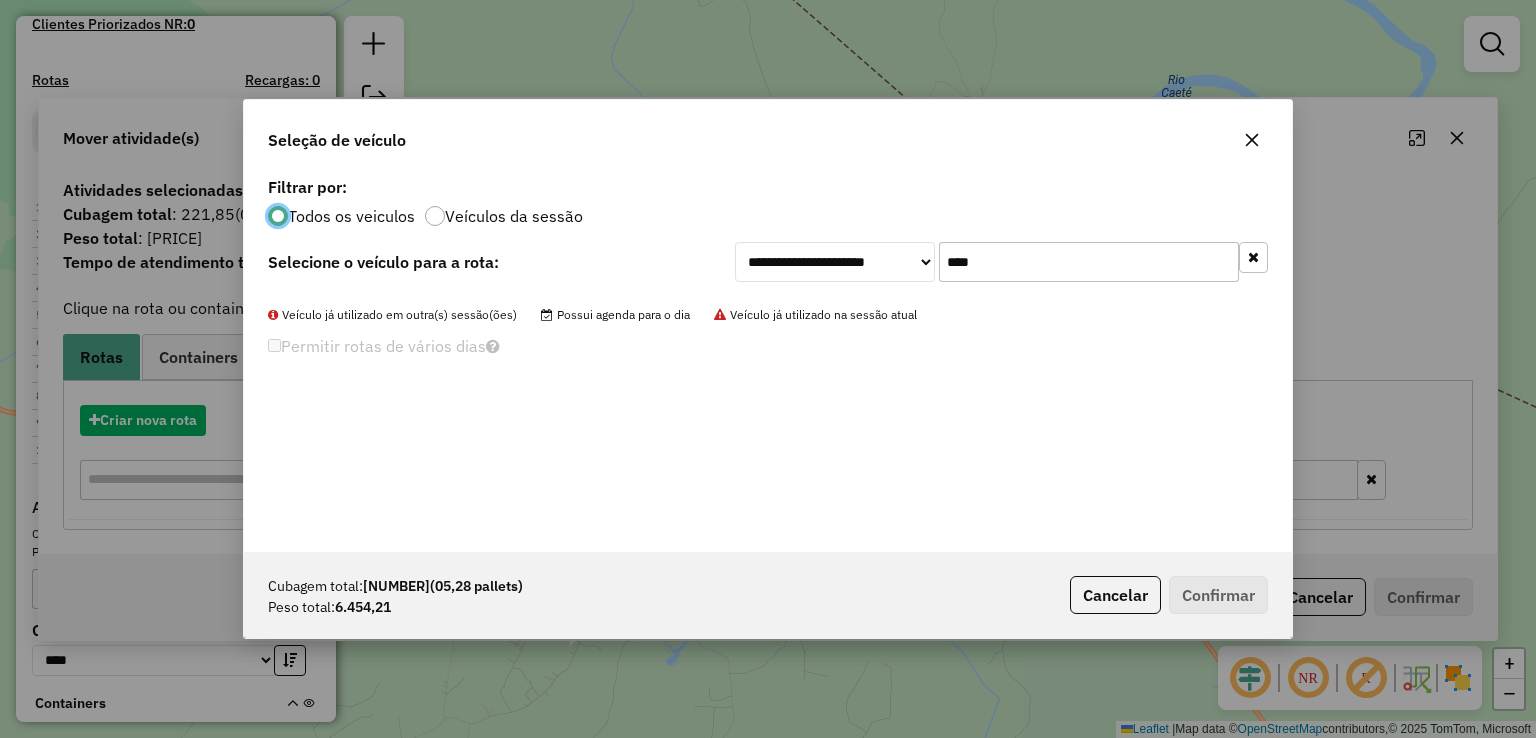 scroll, scrollTop: 10, scrollLeft: 6, axis: both 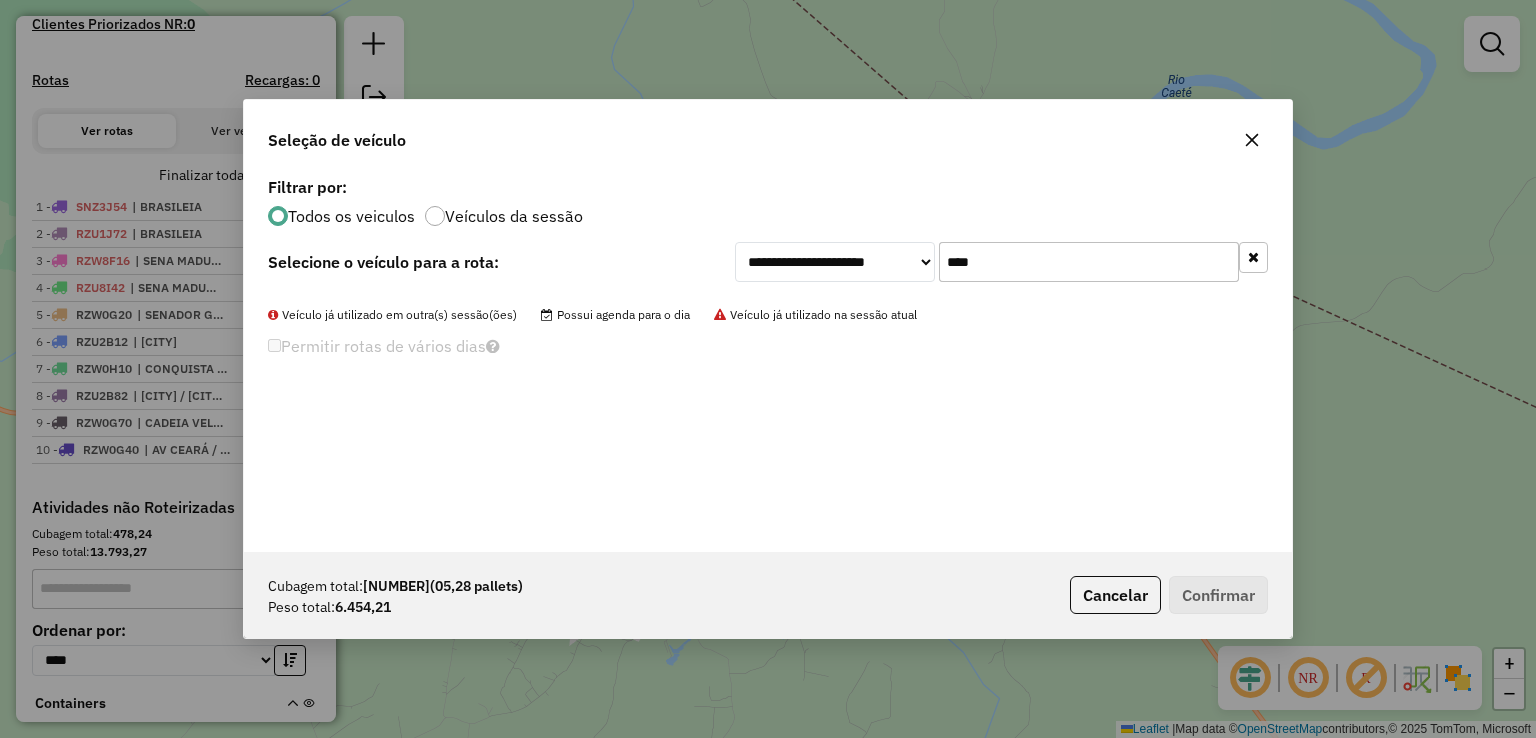 drag, startPoint x: 1088, startPoint y: 271, endPoint x: 720, endPoint y: 269, distance: 368.00543 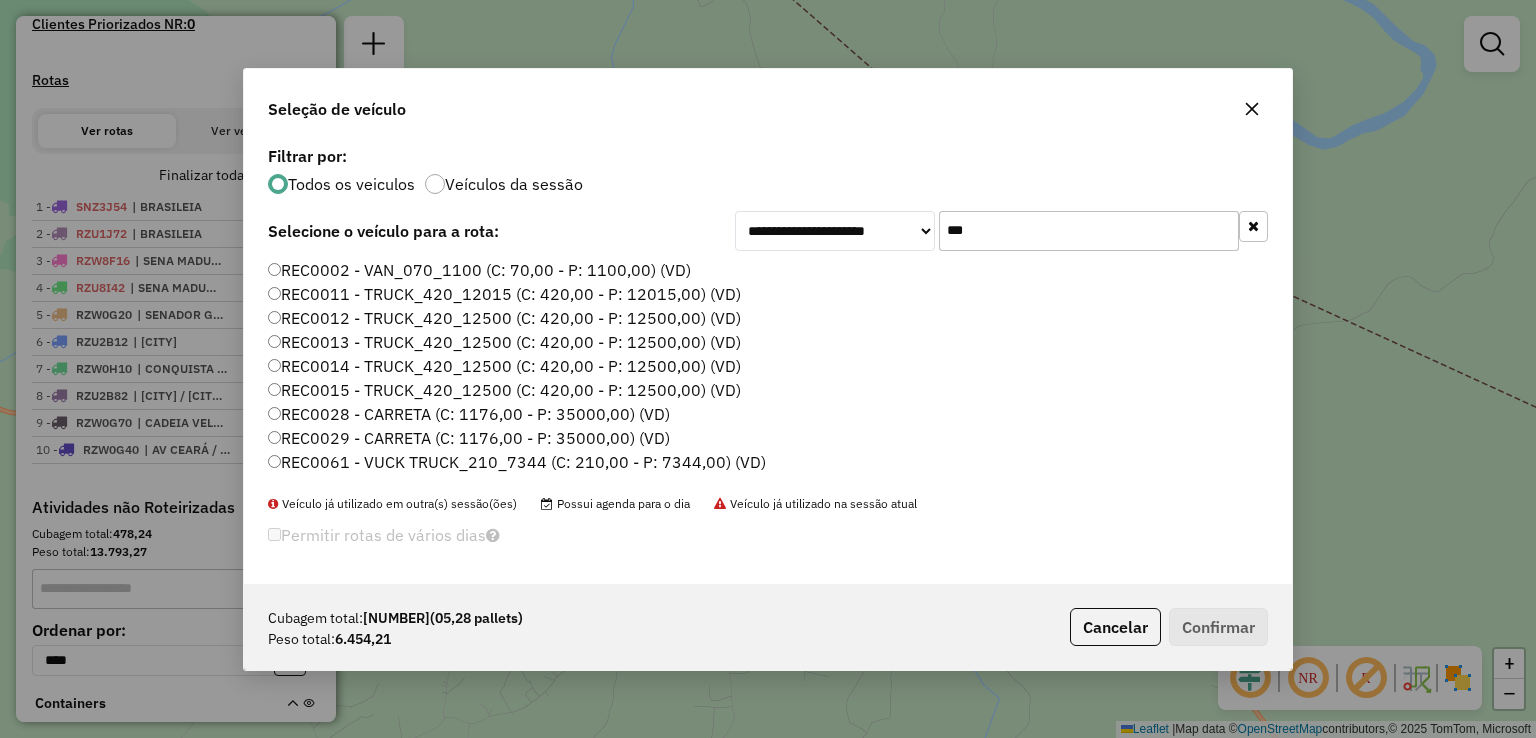type on "***" 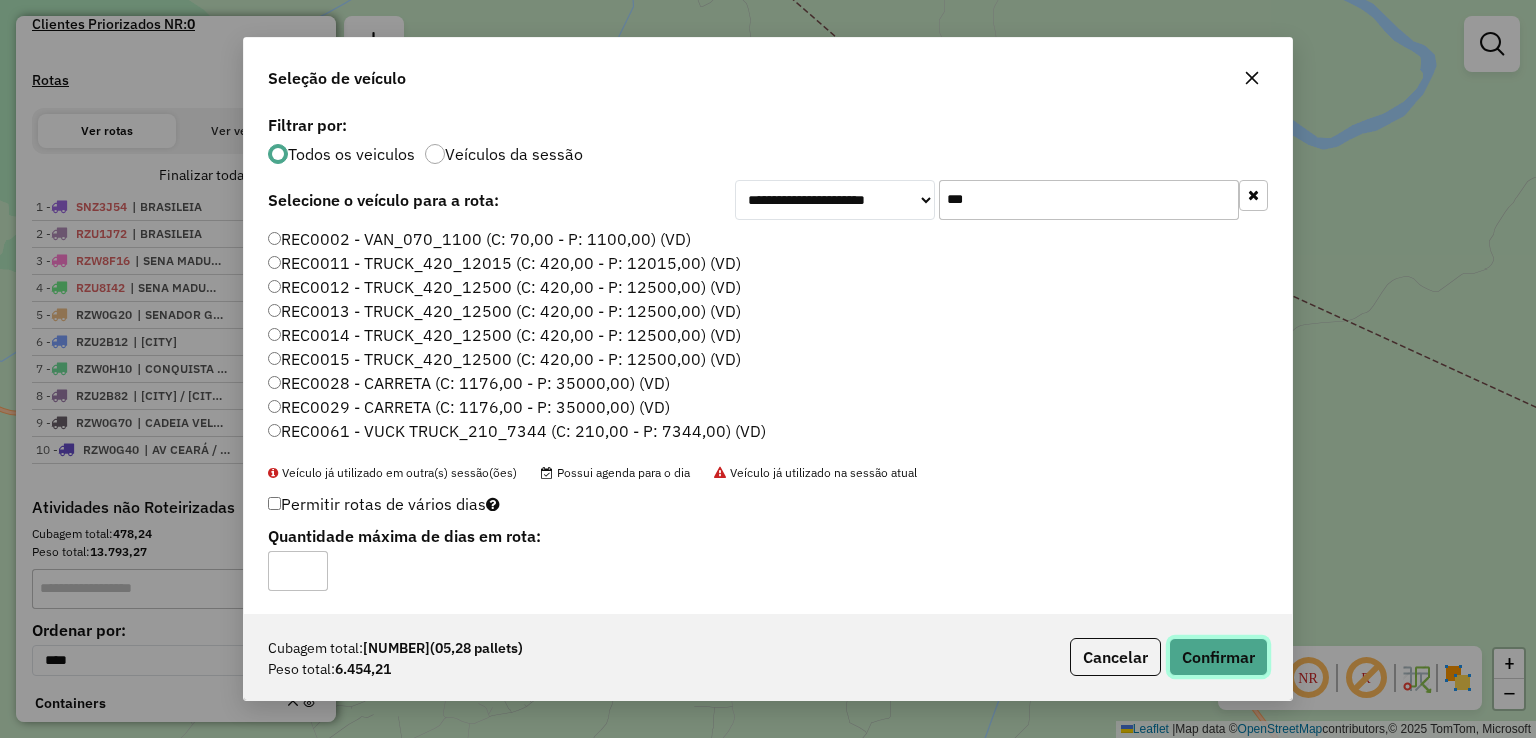 click on "Confirmar" 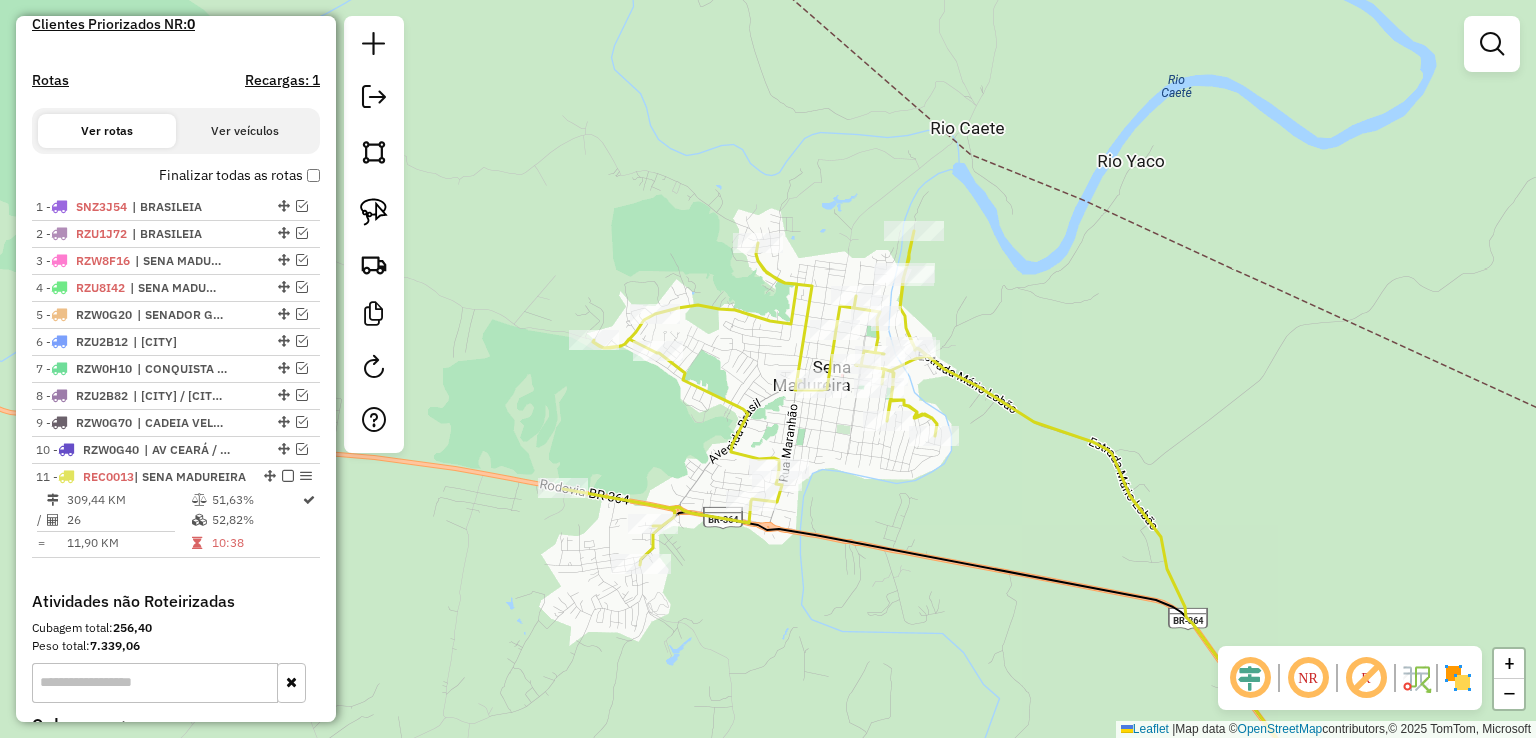 click 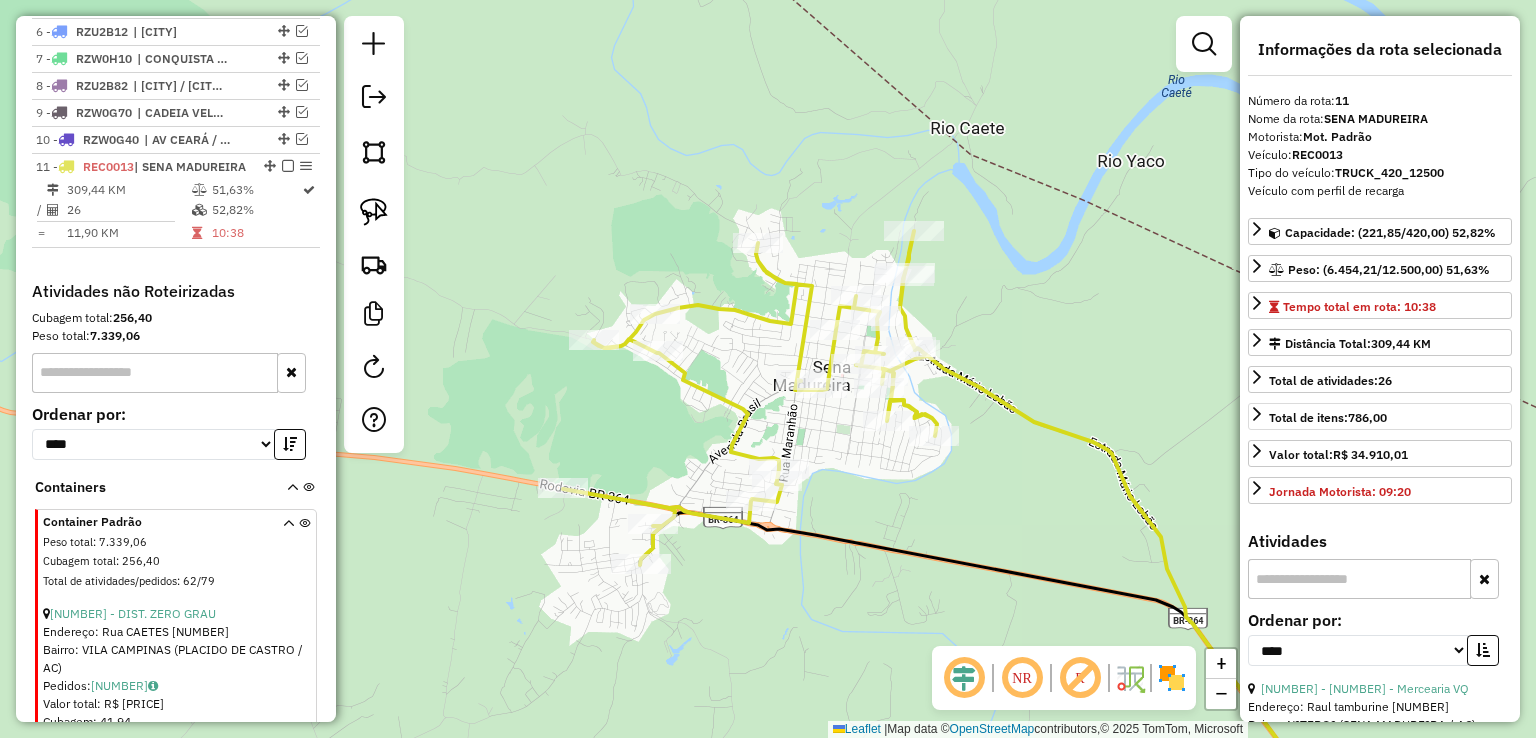 scroll, scrollTop: 1016, scrollLeft: 0, axis: vertical 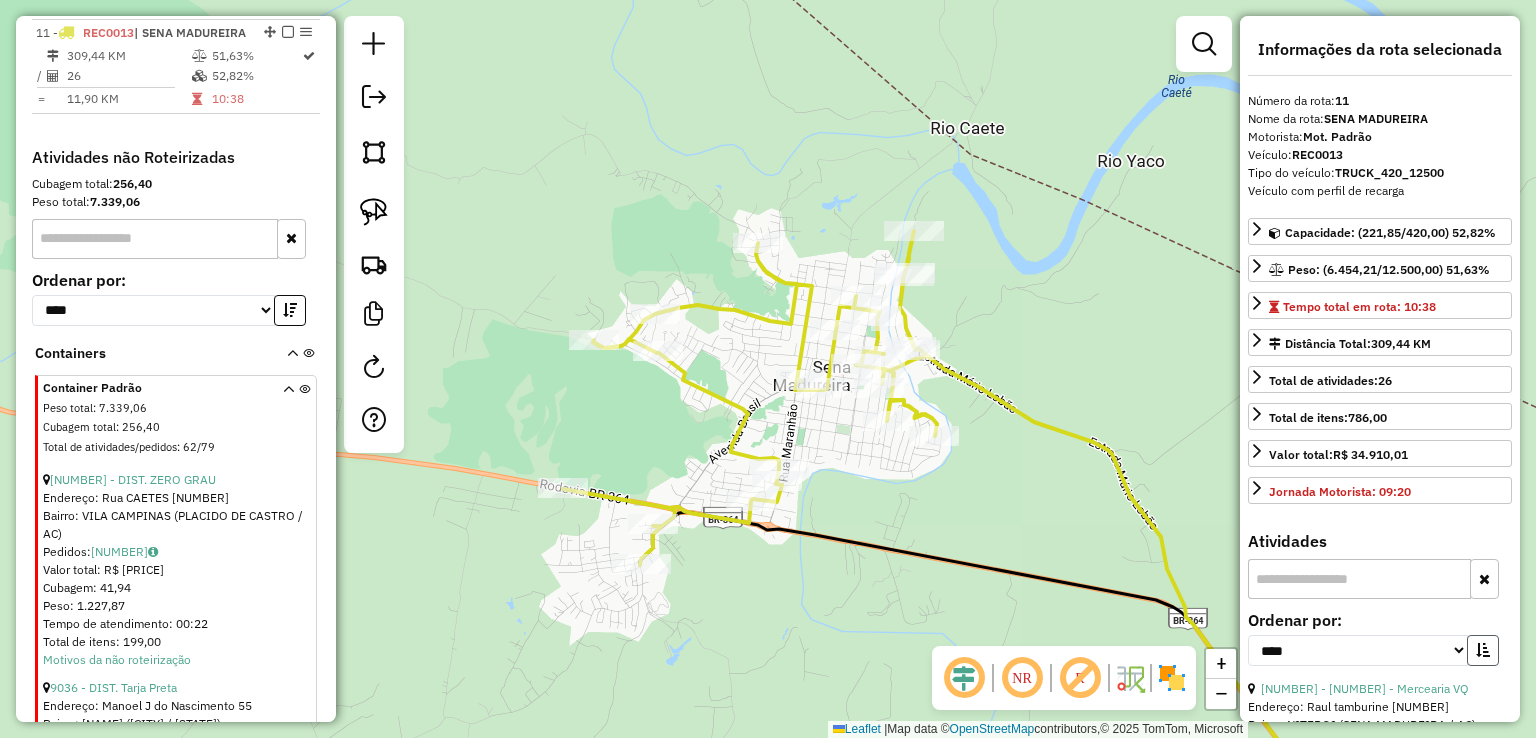 click at bounding box center (1483, 650) 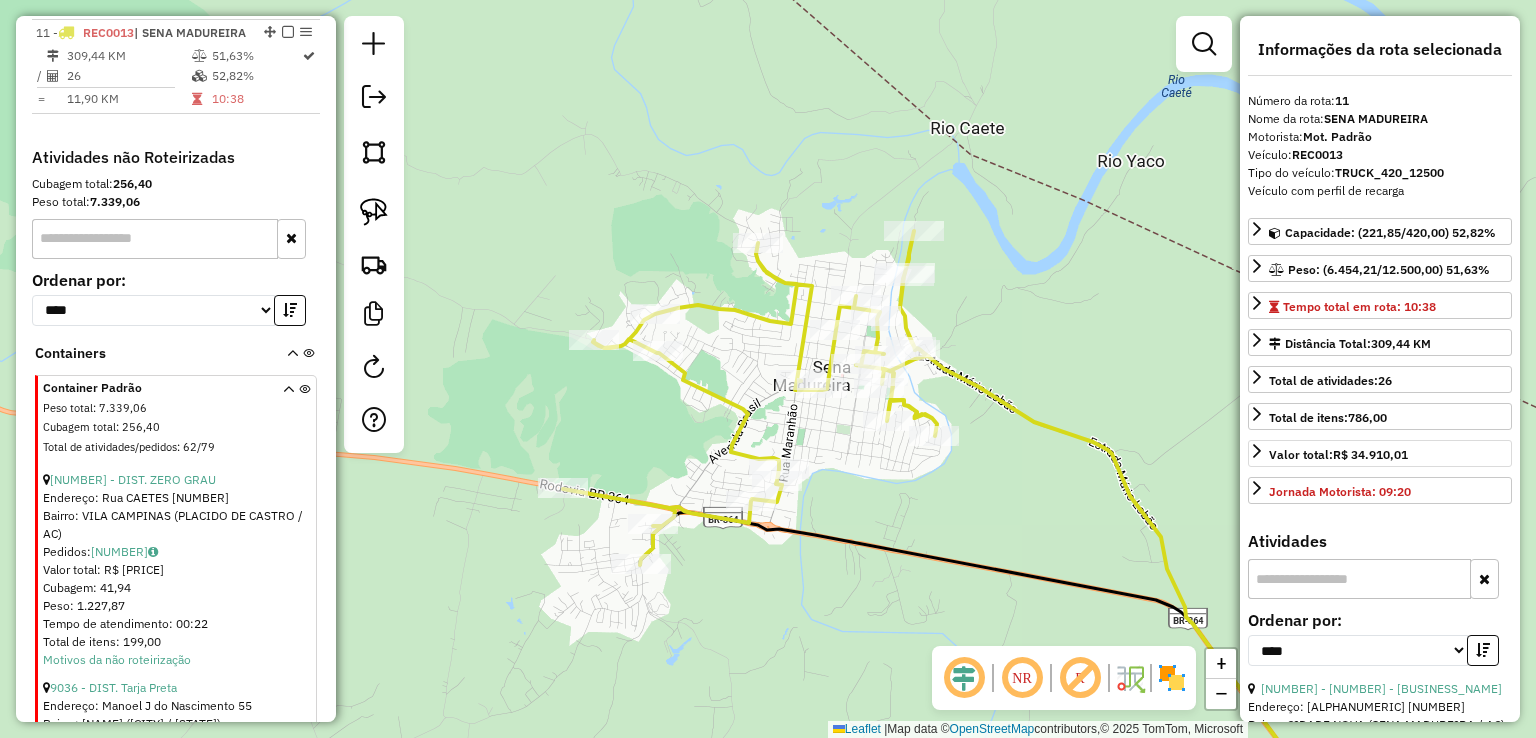 scroll, scrollTop: 200, scrollLeft: 0, axis: vertical 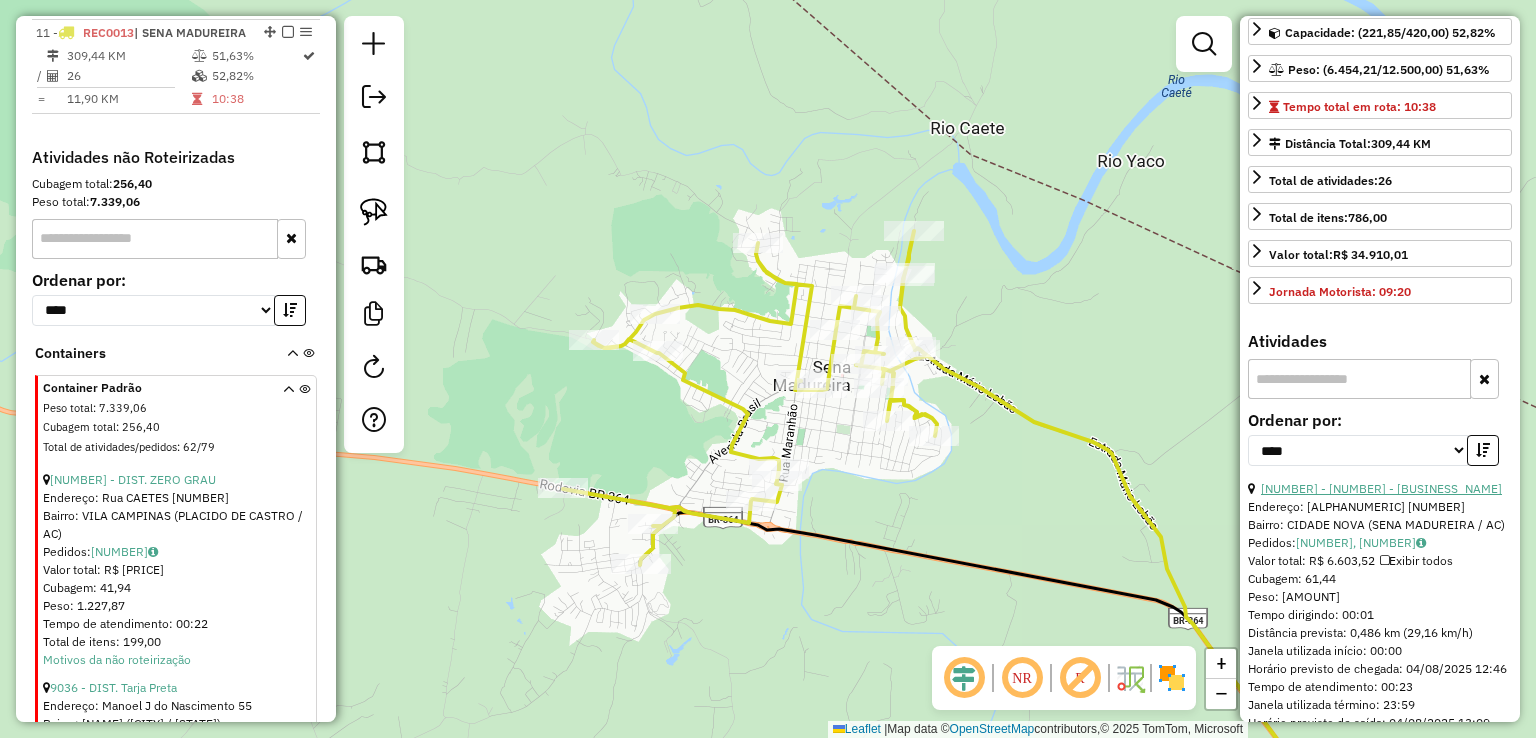 click on "[NUMBER] - [NUMBER] - [BUSINESS_NAME]" at bounding box center [1381, 488] 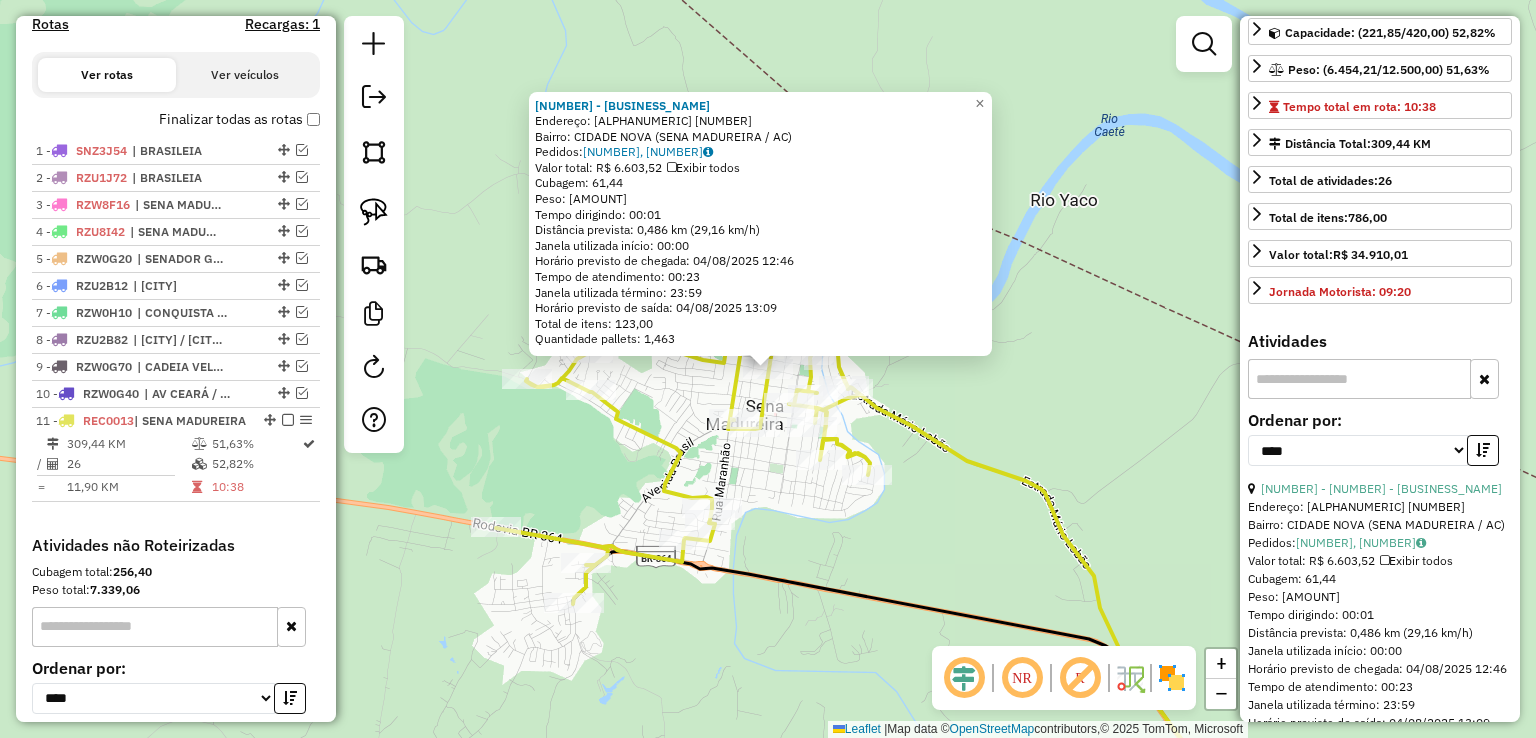 scroll, scrollTop: 616, scrollLeft: 0, axis: vertical 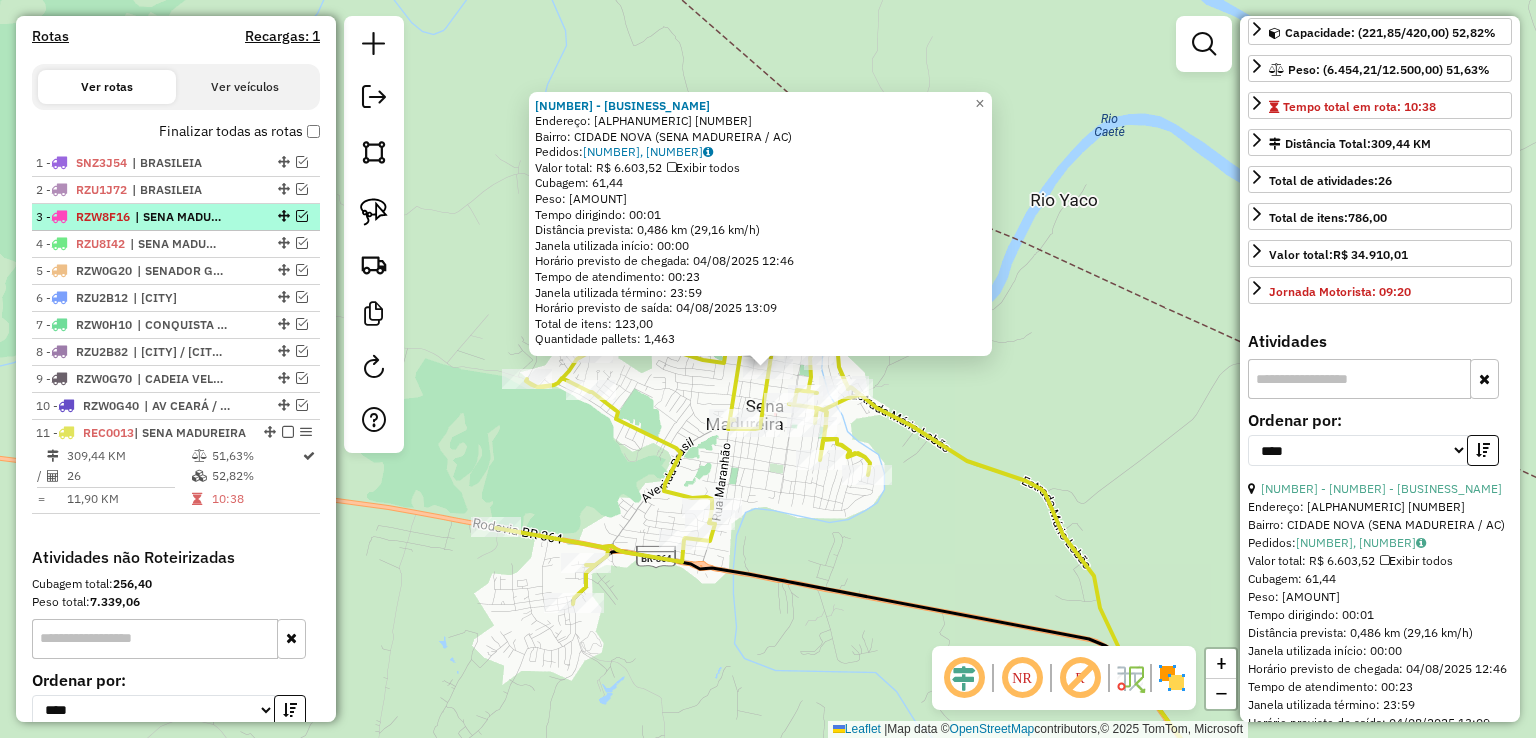 click at bounding box center (302, 216) 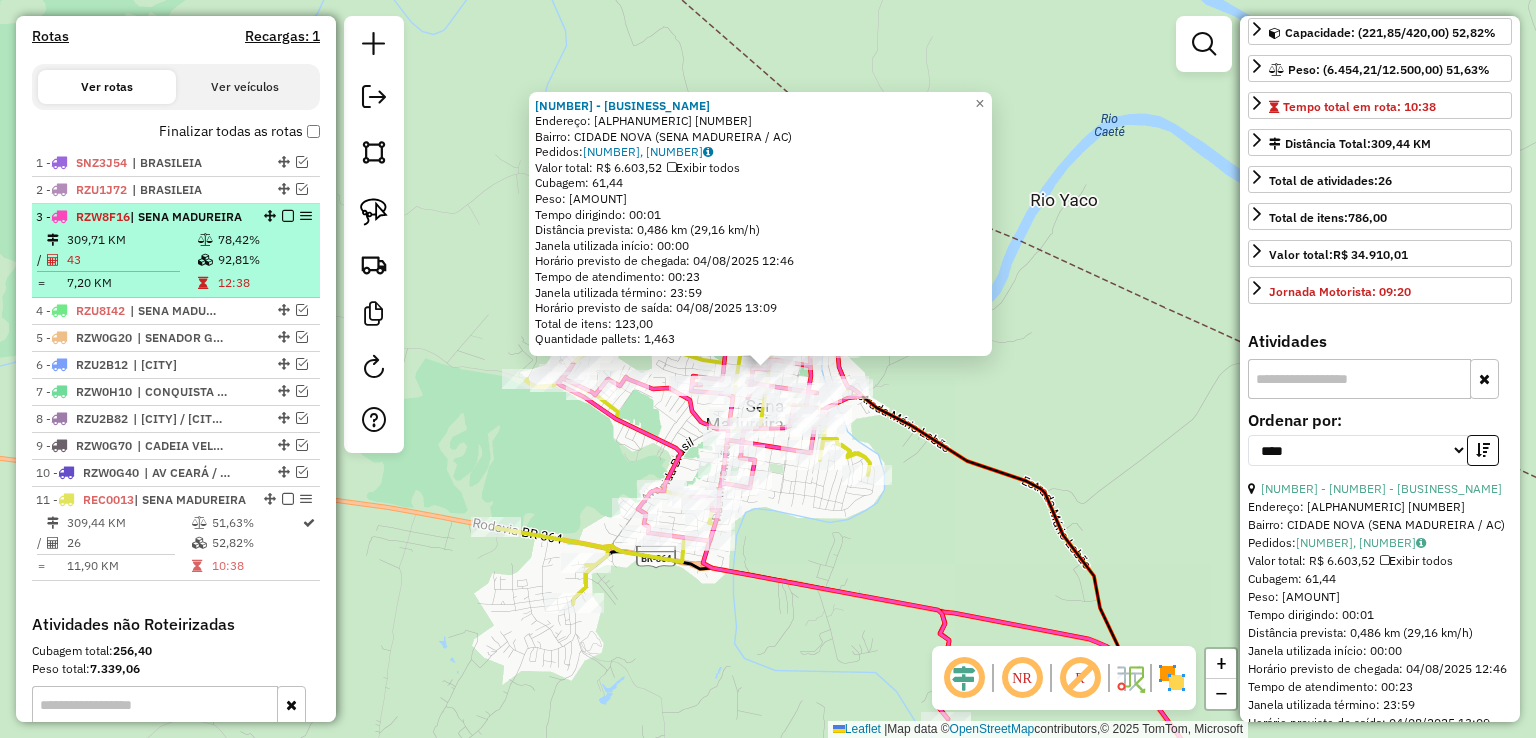 click on "[NUMBER] -       [PLATE]   | [CITY]" at bounding box center [142, 217] 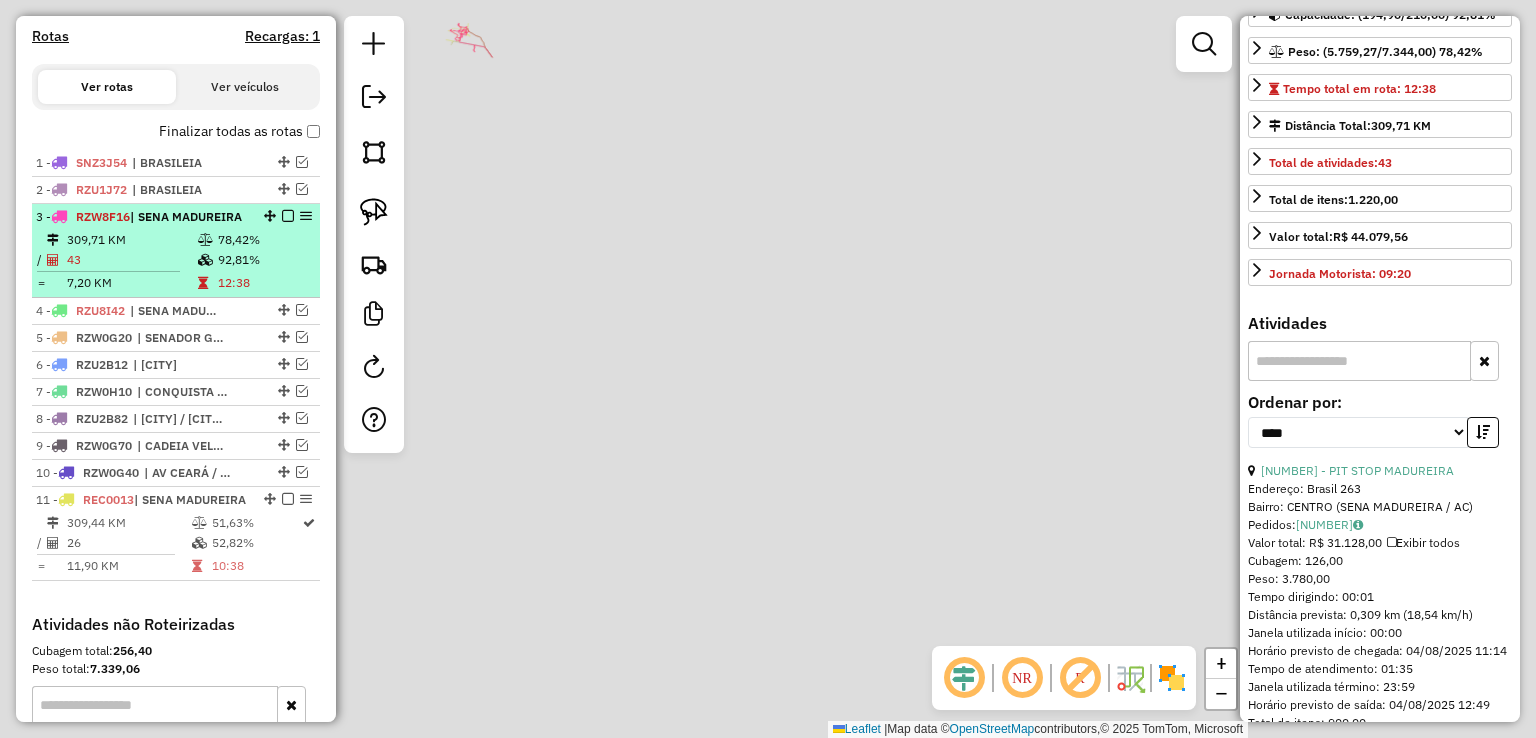 scroll, scrollTop: 181, scrollLeft: 0, axis: vertical 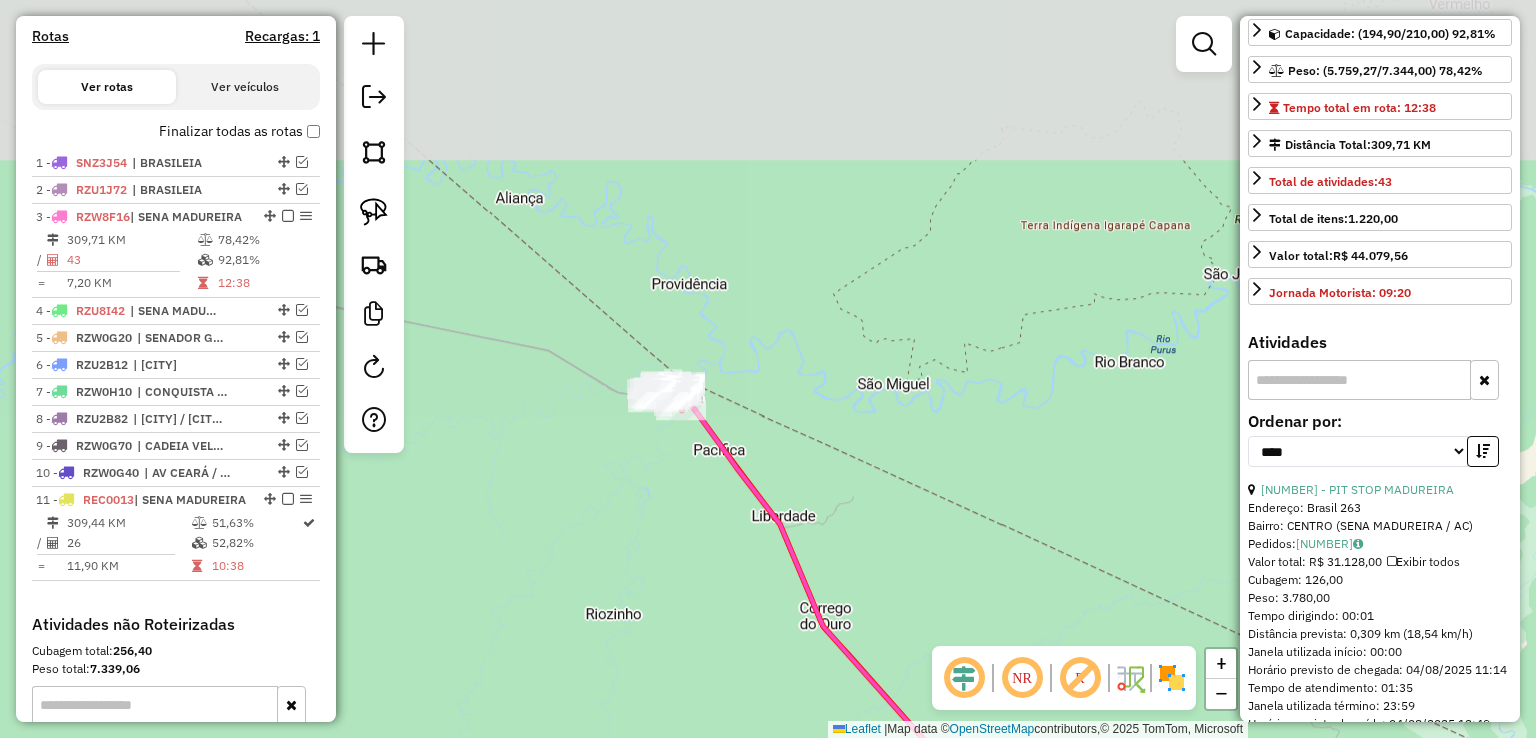 drag, startPoint x: 673, startPoint y: 145, endPoint x: 888, endPoint y: 516, distance: 428.796 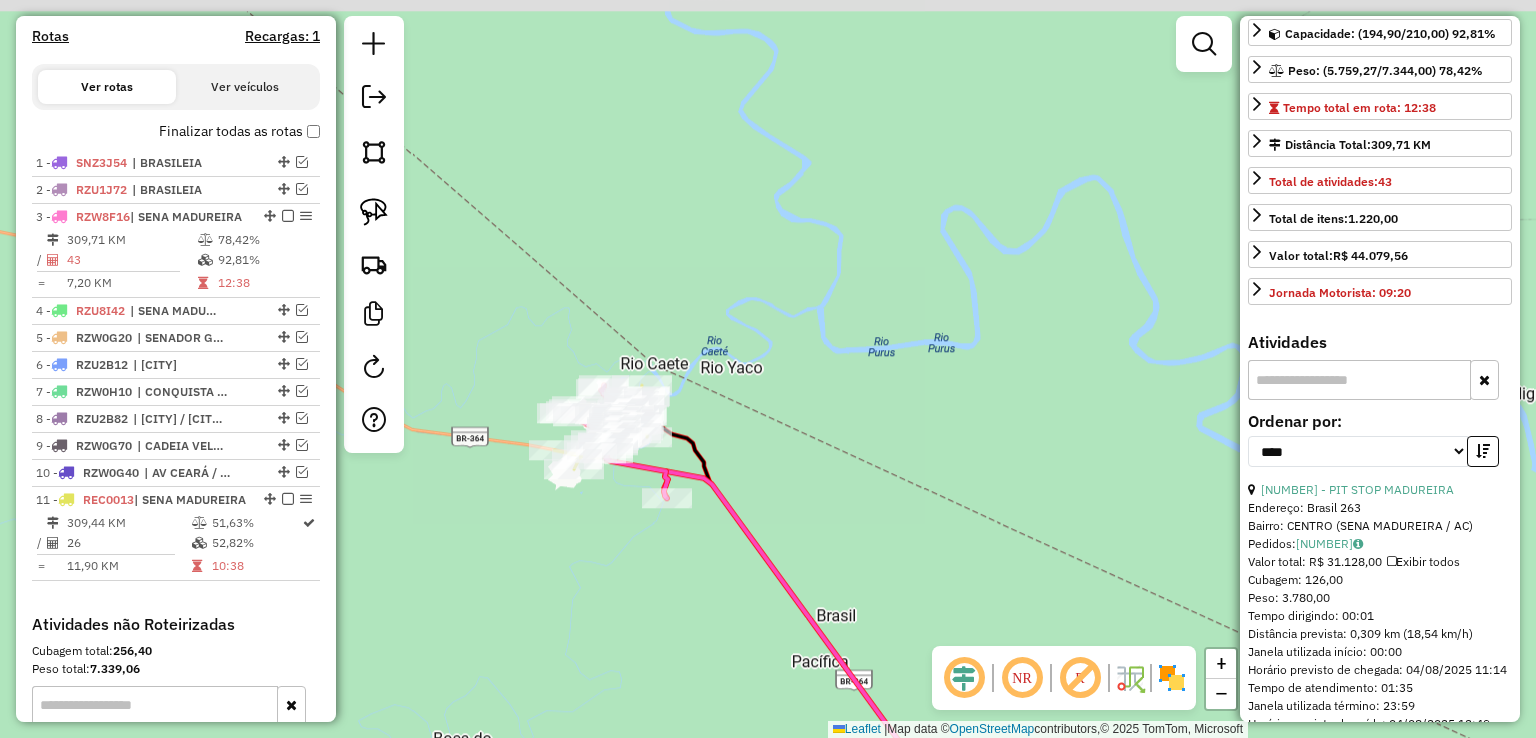 drag, startPoint x: 672, startPoint y: 338, endPoint x: 684, endPoint y: 514, distance: 176.40862 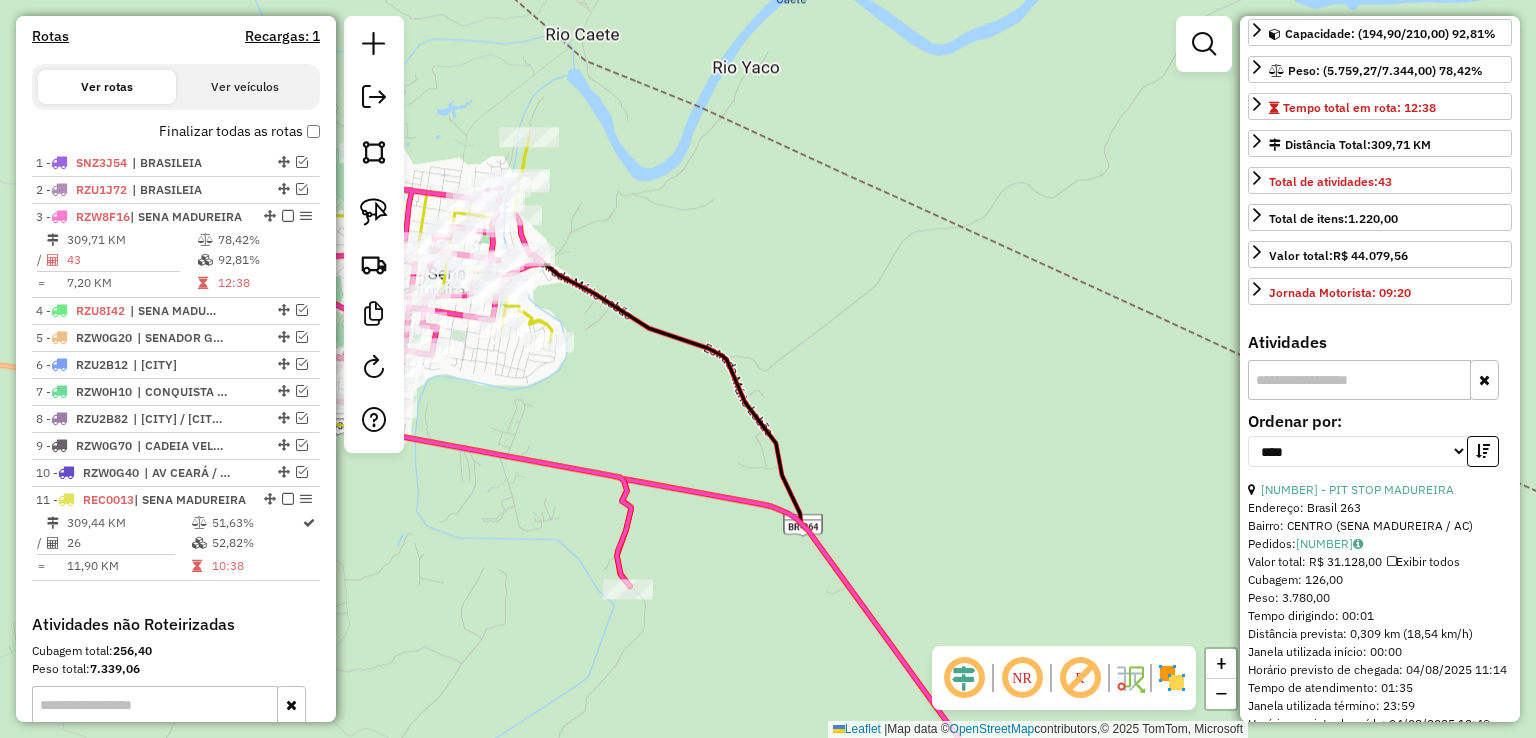 drag, startPoint x: 634, startPoint y: 411, endPoint x: 740, endPoint y: 465, distance: 118.96218 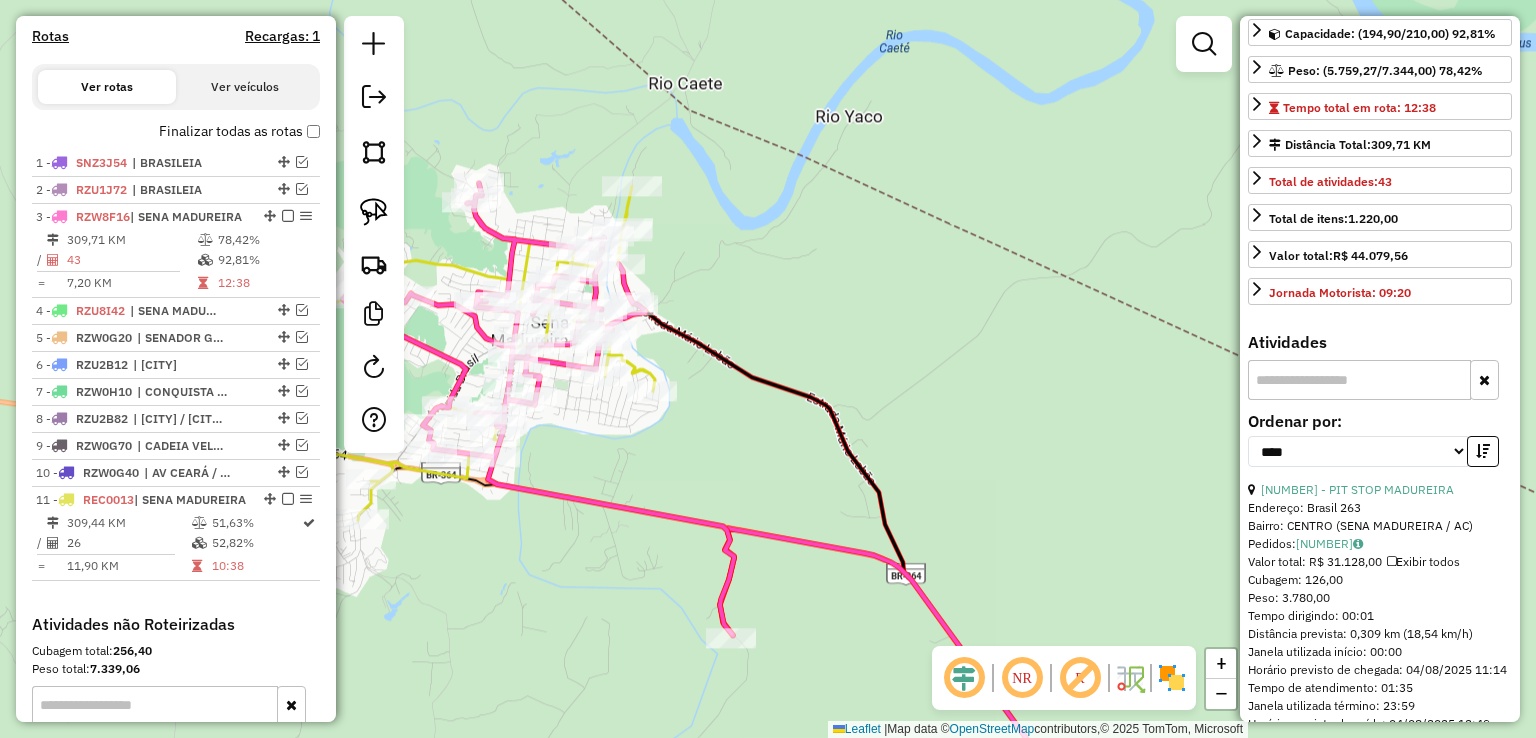 click on "Rota 3 - Placa RZW8F16  99961 - DISTRIBUIDORA DEYSE Janela de atendimento Grade de atendimento Capacidade Transportadoras Veículos Cliente Pedidos  Rotas Selecione os dias de semana para filtrar as janelas de atendimento  Seg   Ter   Qua   Qui   Sex   Sáb   Dom  Informe o período da janela de atendimento: De: Até:  Filtrar exatamente a janela do cliente  Considerar janela de atendimento padrão  Selecione os dias de semana para filtrar as grades de atendimento  Seg   Ter   Qua   Qui   Sex   Sáb   Dom   Considerar clientes sem dia de atendimento cadastrado  Clientes fora do dia de atendimento selecionado Filtrar as atividades entre os valores definidos abaixo:  Peso mínimo:   Peso máximo:   Cubagem mínima:   Cubagem máxima:   De:   Até:  Filtrar as atividades entre o tempo de atendimento definido abaixo:  De:   Até:   Considerar capacidade total dos clientes não roteirizados Transportadora: Selecione um ou mais itens Tipo de veículo: Selecione um ou mais itens Veículo: Selecione um ou mais itens" 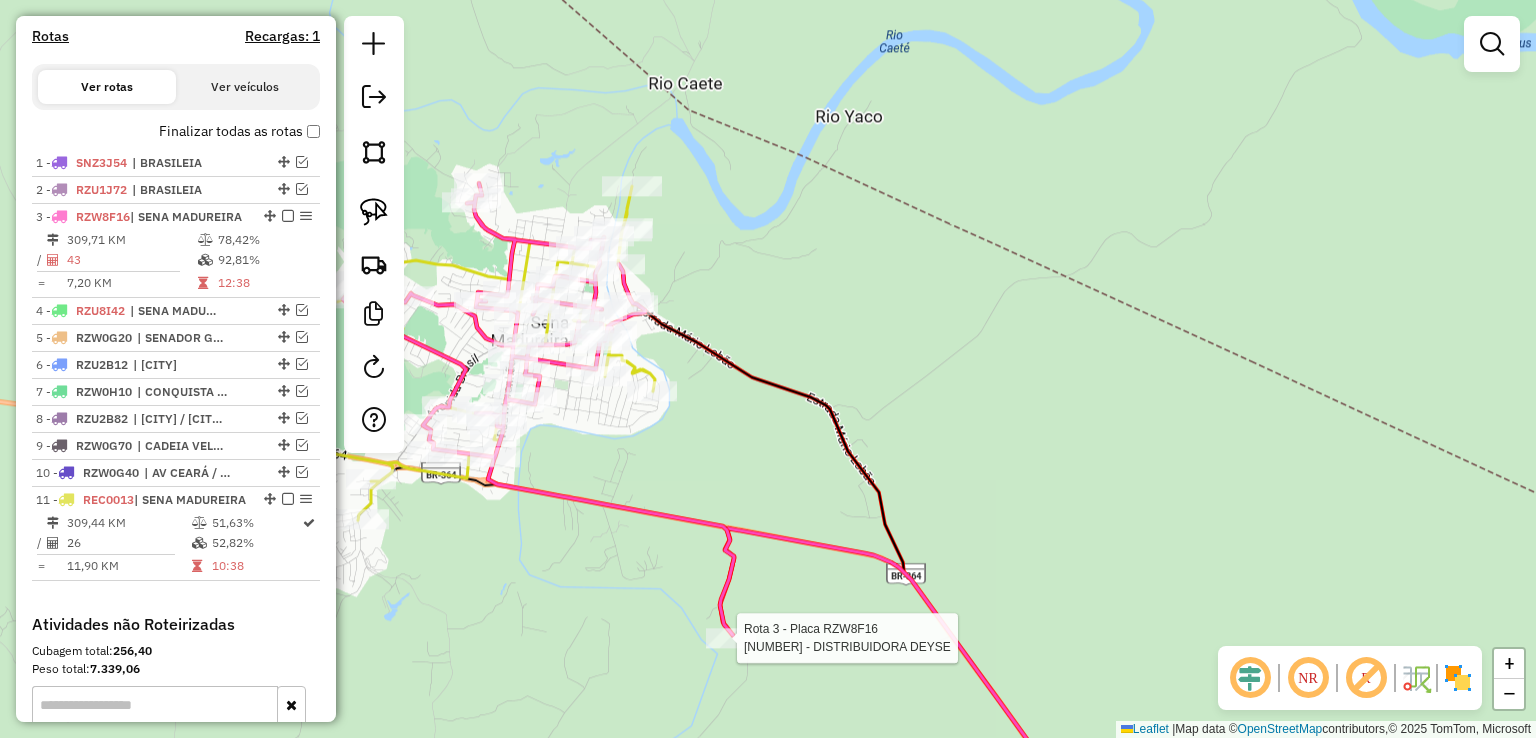 select on "*********" 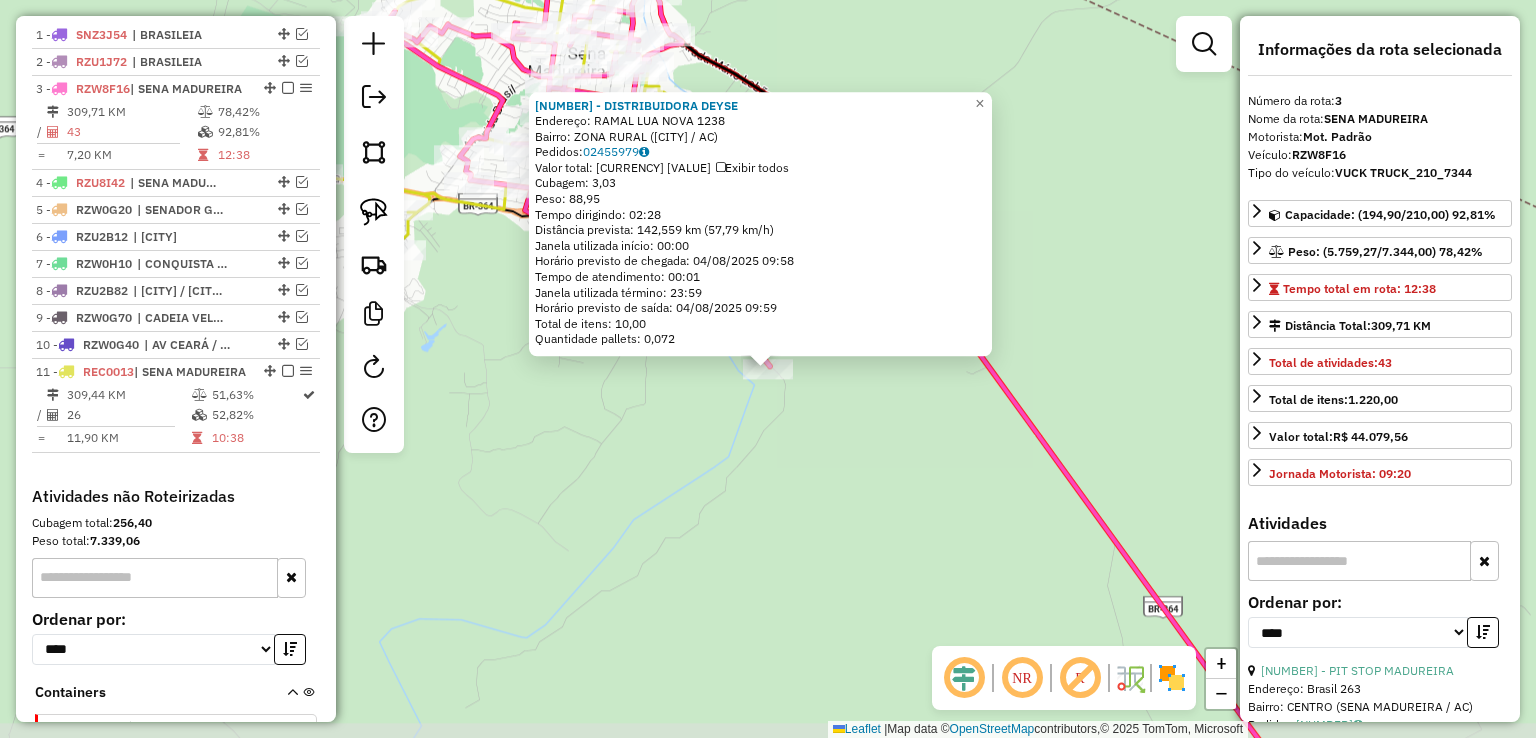 scroll, scrollTop: 802, scrollLeft: 0, axis: vertical 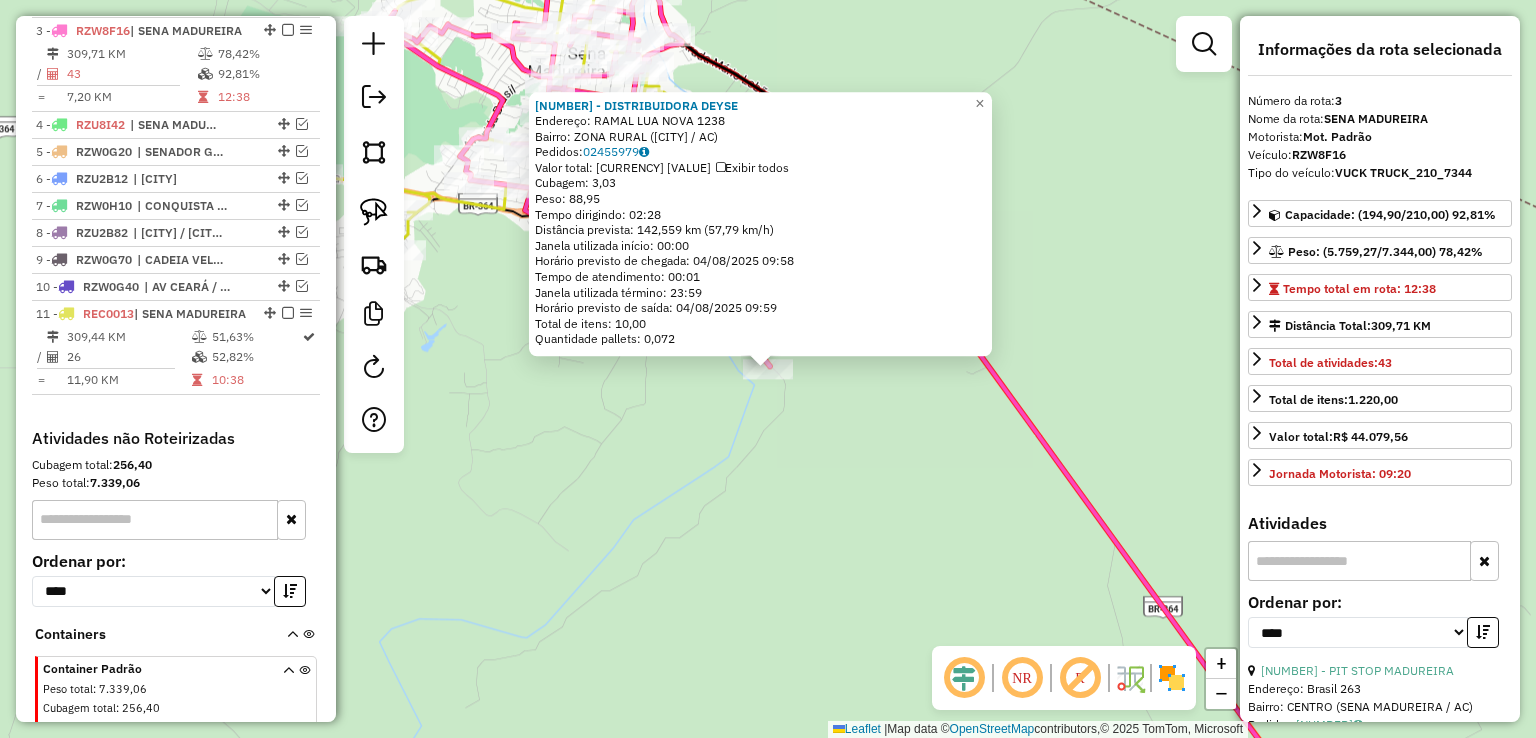 click on "99961 - DISTRIBUIDORA DEYSE  Endereço:  RAMAL LUA NOVA 1238   Bairro: ZONA RURAL ([CITY] / [STATE])   Pedidos:  02455979   Valor total: R$ 441,90   Exibir todos   Cubagem: 3,03  Peso: 88,95  Tempo dirigindo: 02:28   Distância prevista: 142,559 km (57,79 km/h)   Janela utilizada início: 00:00   Horário previsto de chegada: 04/08/2025 09:58   Tempo de atendimento: 00:01   Janela utilizada término: 23:59   Horário previsto de saída: 04/08/2025 09:59   Total de itens: 10,00   Quantidade pallets: 0,072  × Janela de atendimento Grade de atendimento Capacidade Transportadoras Veículos Cliente Pedidos  Rotas Selecione os dias de semana para filtrar as janelas de atendimento  Seg   Ter   Qua   Qui   Sex   Sáb   Dom  Informe o período da janela de atendimento: De: Até:  Filtrar exatamente a janela do cliente  Considerar janela de atendimento padrão  Selecione os dias de semana para filtrar as grades de atendimento  Seg   Ter   Qua   Qui   Sex   Sáb   Dom   Peso mínimo:   Peso máximo:   De:   Até:  +" 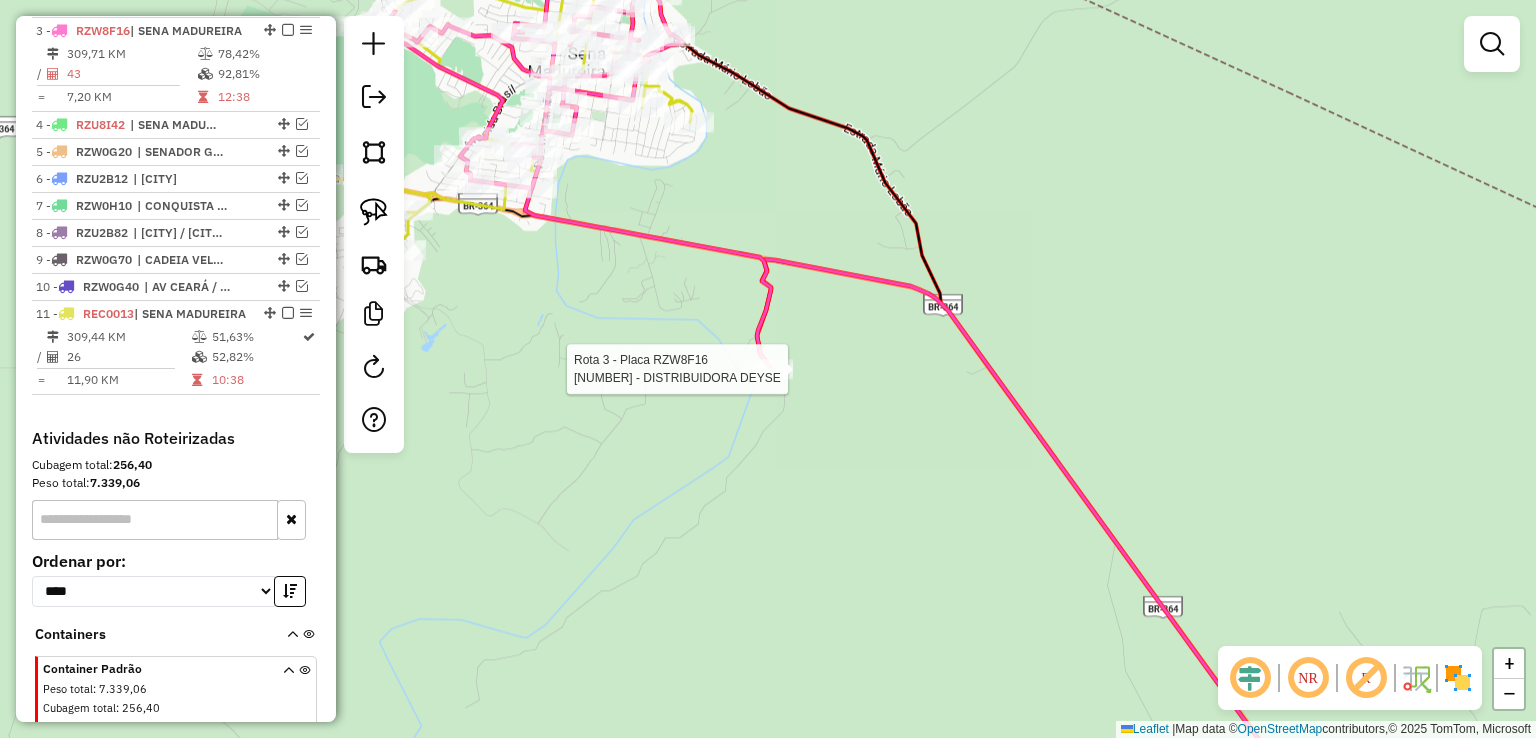 select on "*********" 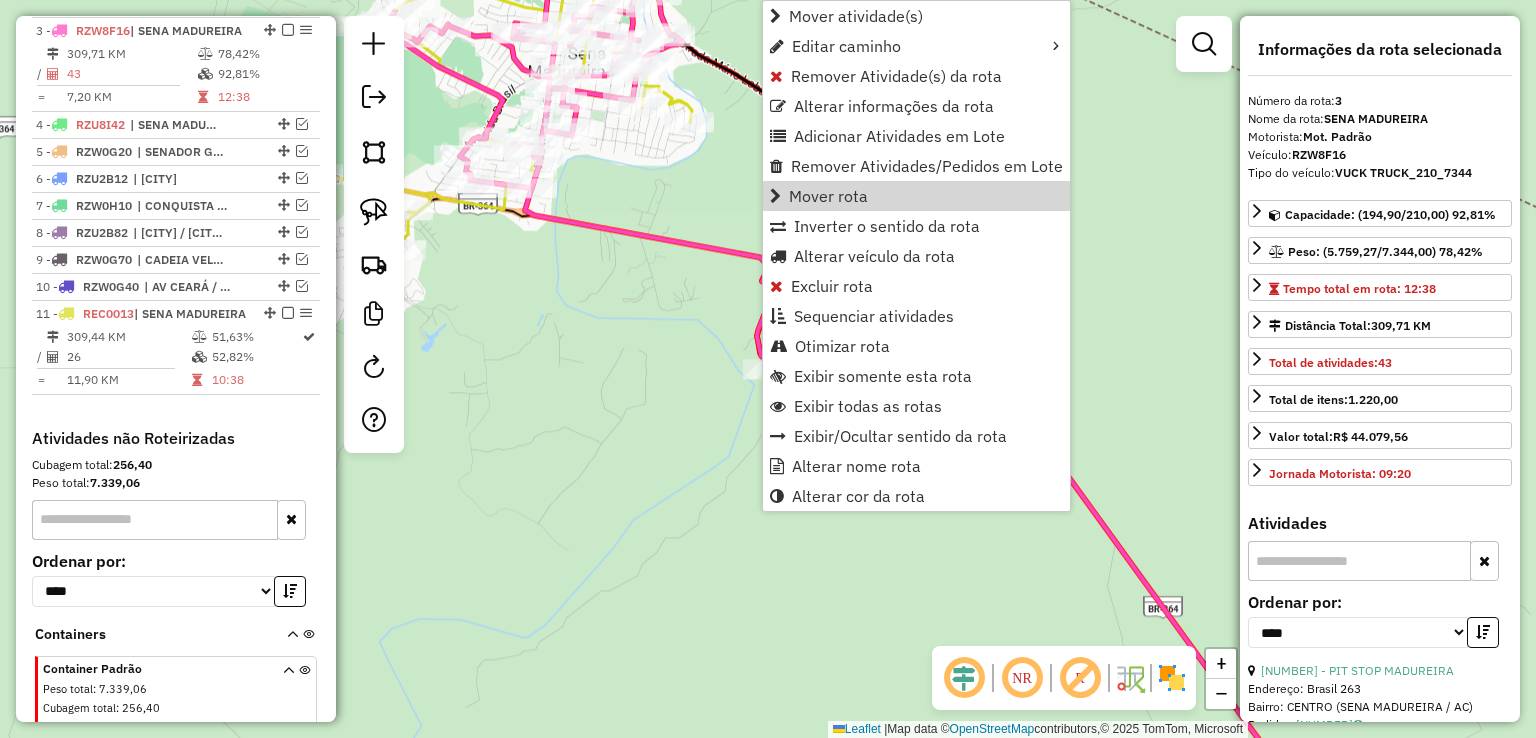 click on "Janela de atendimento Grade de atendimento Capacidade Transportadoras Veículos Cliente Pedidos  Rotas Selecione os dias de semana para filtrar as janelas de atendimento  Seg   Ter   Qua   Qui   Sex   Sáb   Dom  Informe o período da janela de atendimento: De: Até:  Filtrar exatamente a janela do cliente  Considerar janela de atendimento padrão  Selecione os dias de semana para filtrar as grades de atendimento  Seg   Ter   Qua   Qui   Sex   Sáb   Dom   Considerar clientes sem dia de atendimento cadastrado  Clientes fora do dia de atendimento selecionado Filtrar as atividades entre os valores definidos abaixo:  Peso mínimo:   Peso máximo:   Cubagem mínima:   Cubagem máxima:   De:   Até:  Filtrar as atividades entre o tempo de atendimento definido abaixo:  De:   Até:   Considerar capacidade total dos clientes não roteirizados Transportadora: Selecione um ou mais itens Tipo de veículo: Selecione um ou mais itens Veículo: Selecione um ou mais itens Motorista: Selecione um ou mais itens Nome: Rótulo:" 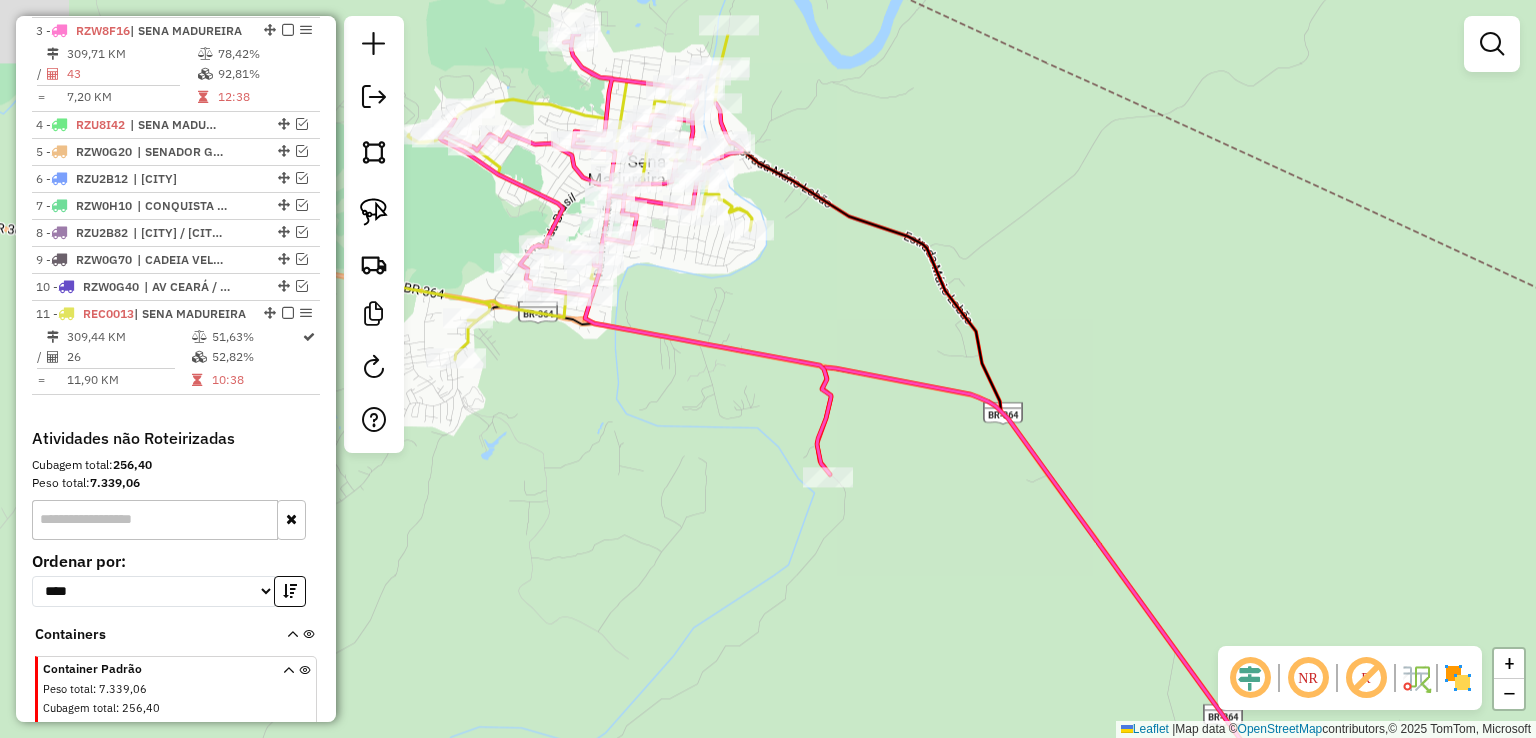 drag, startPoint x: 656, startPoint y: 194, endPoint x: 800, endPoint y: 467, distance: 308.6503 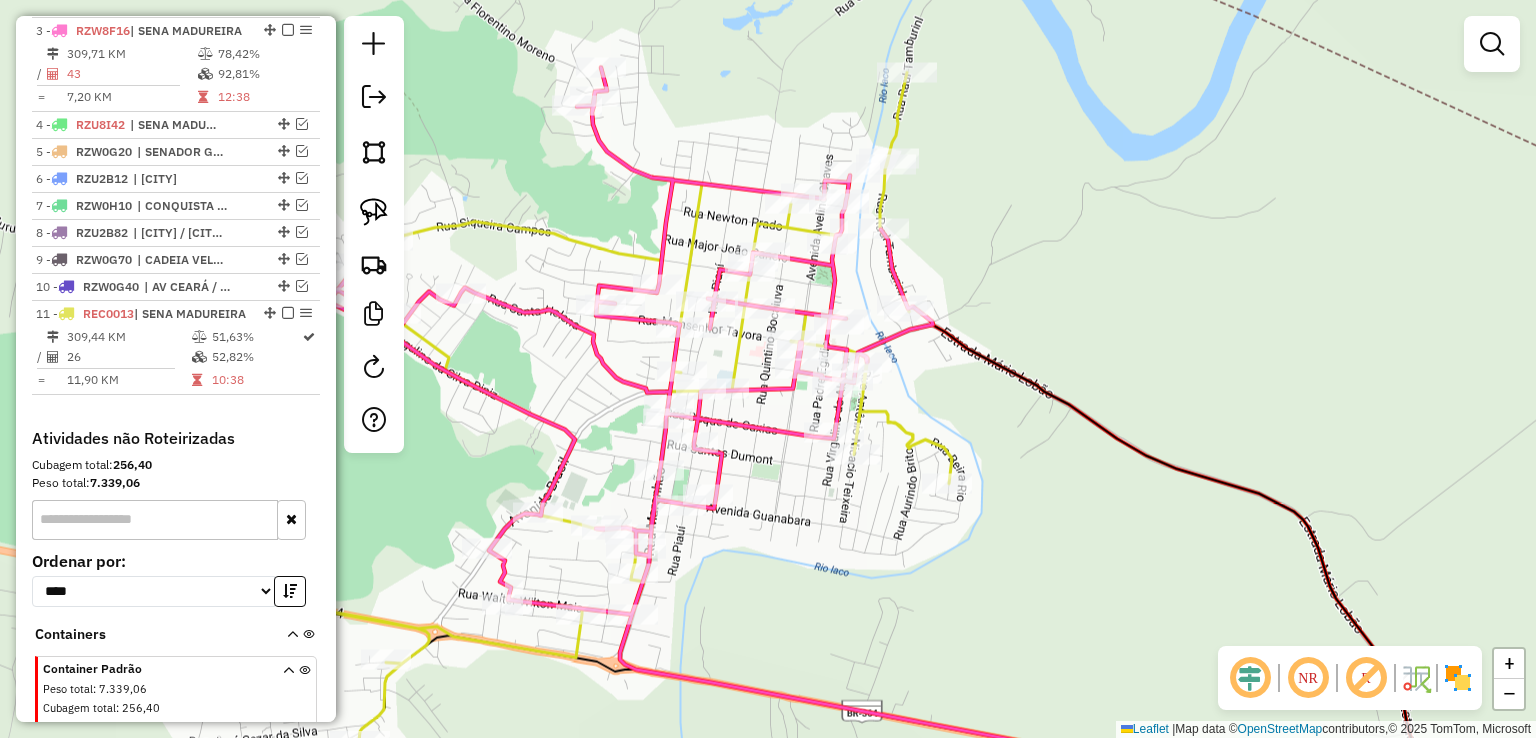 drag, startPoint x: 822, startPoint y: 559, endPoint x: 866, endPoint y: 592, distance: 55 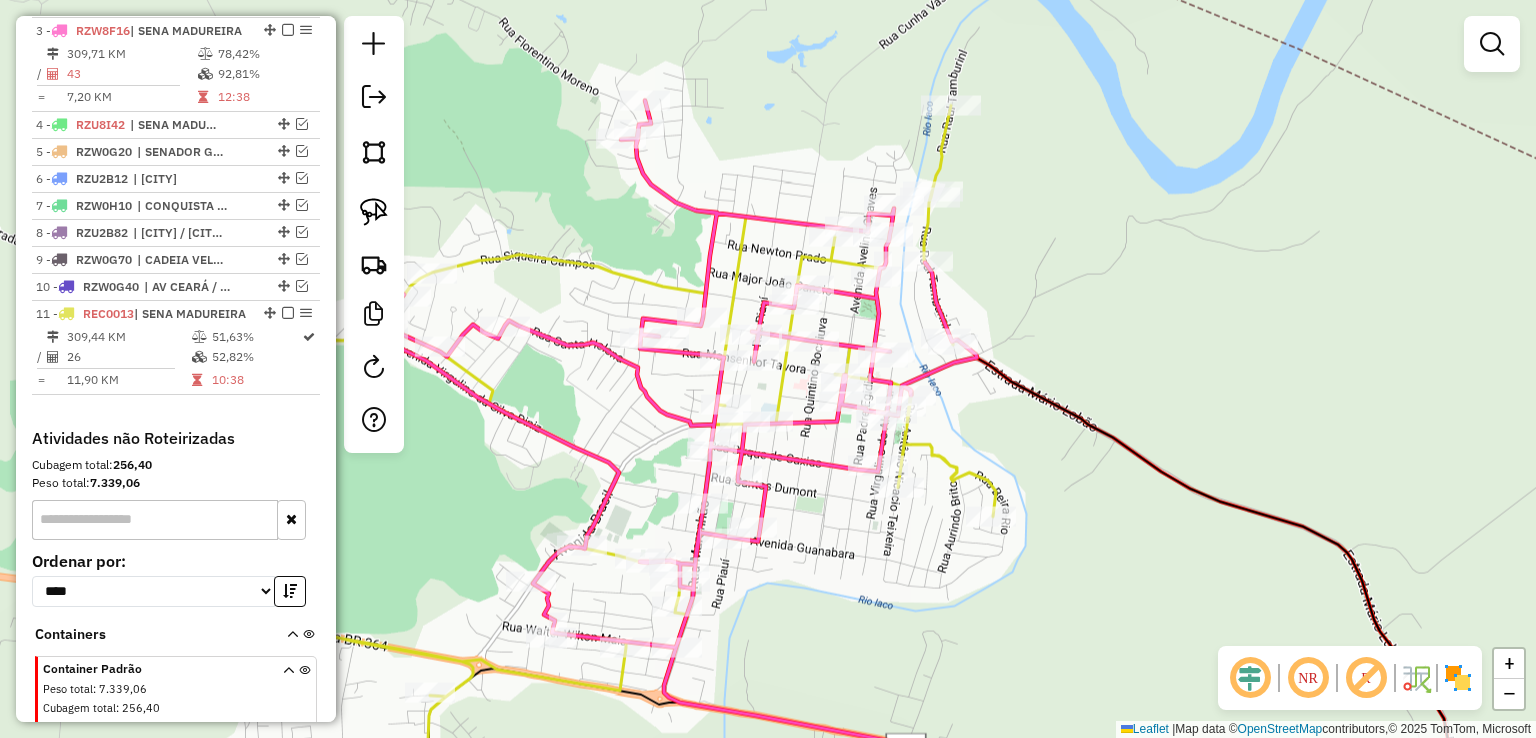 click 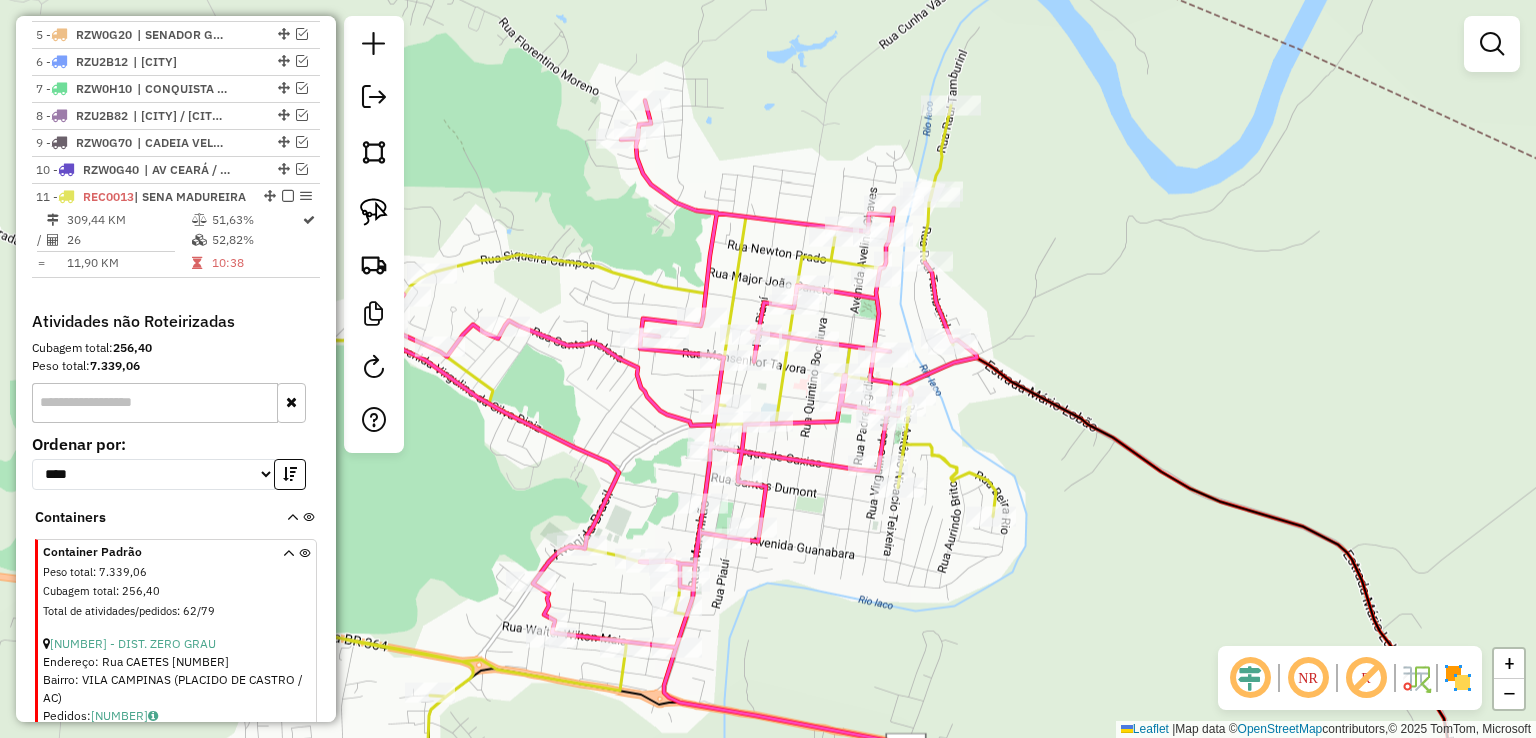 select on "*********" 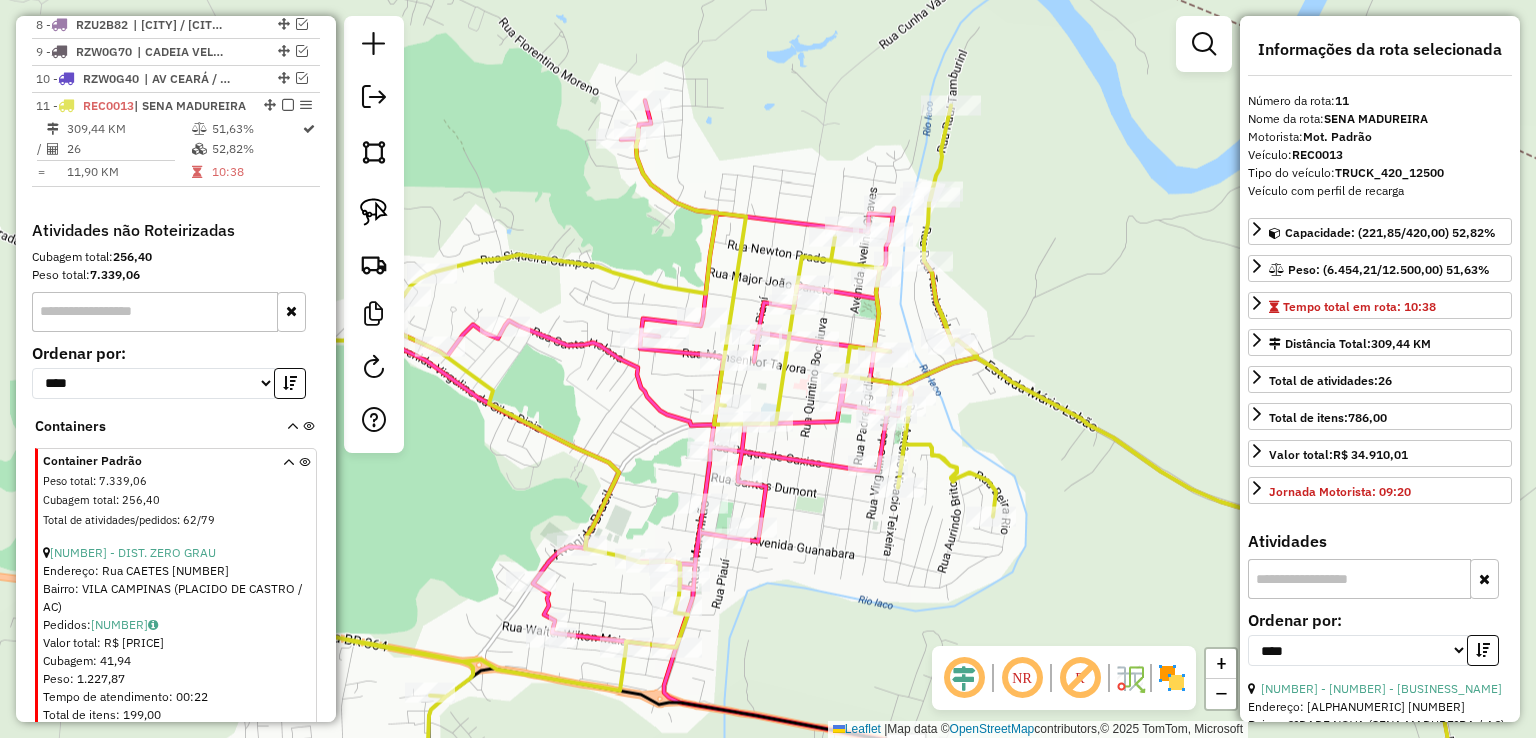 scroll, scrollTop: 1101, scrollLeft: 0, axis: vertical 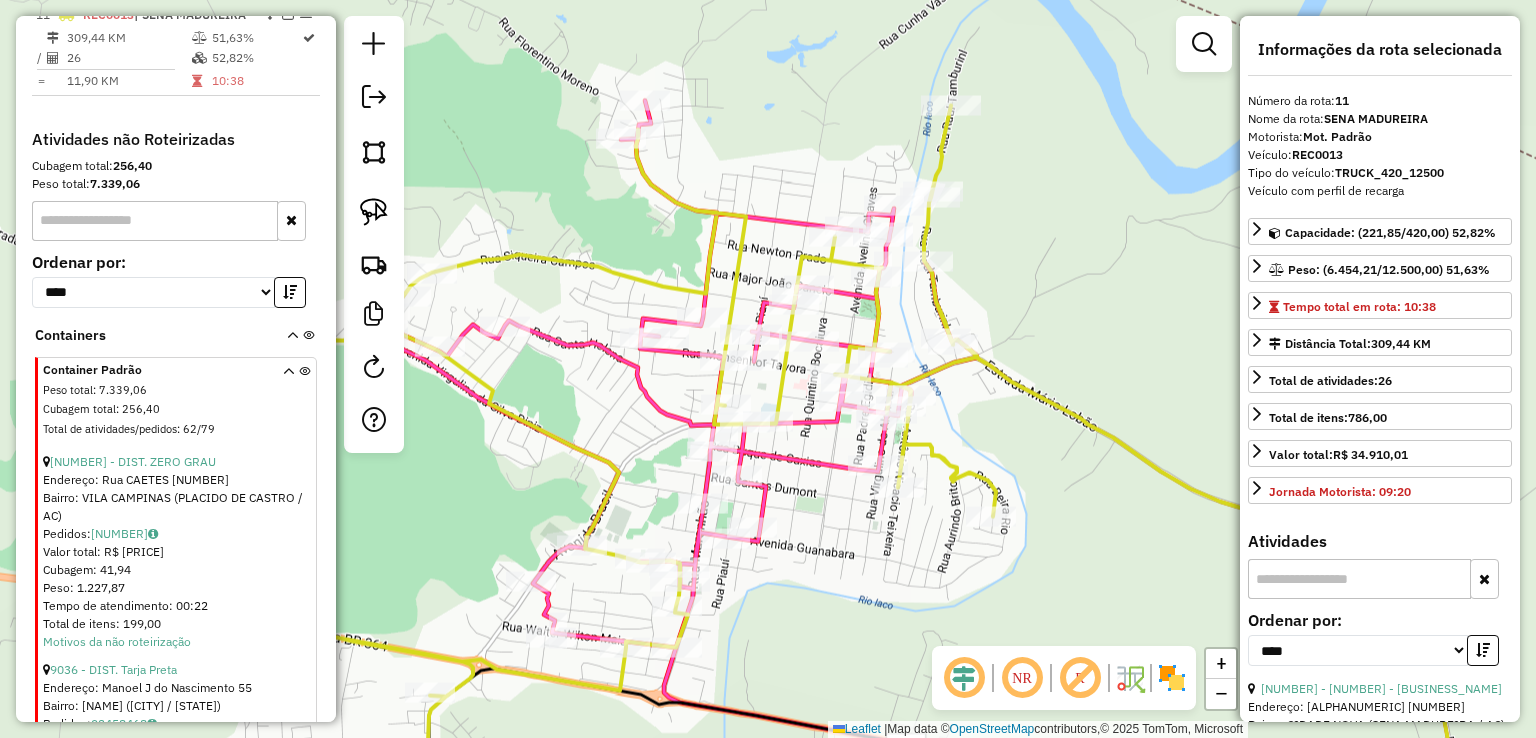 click 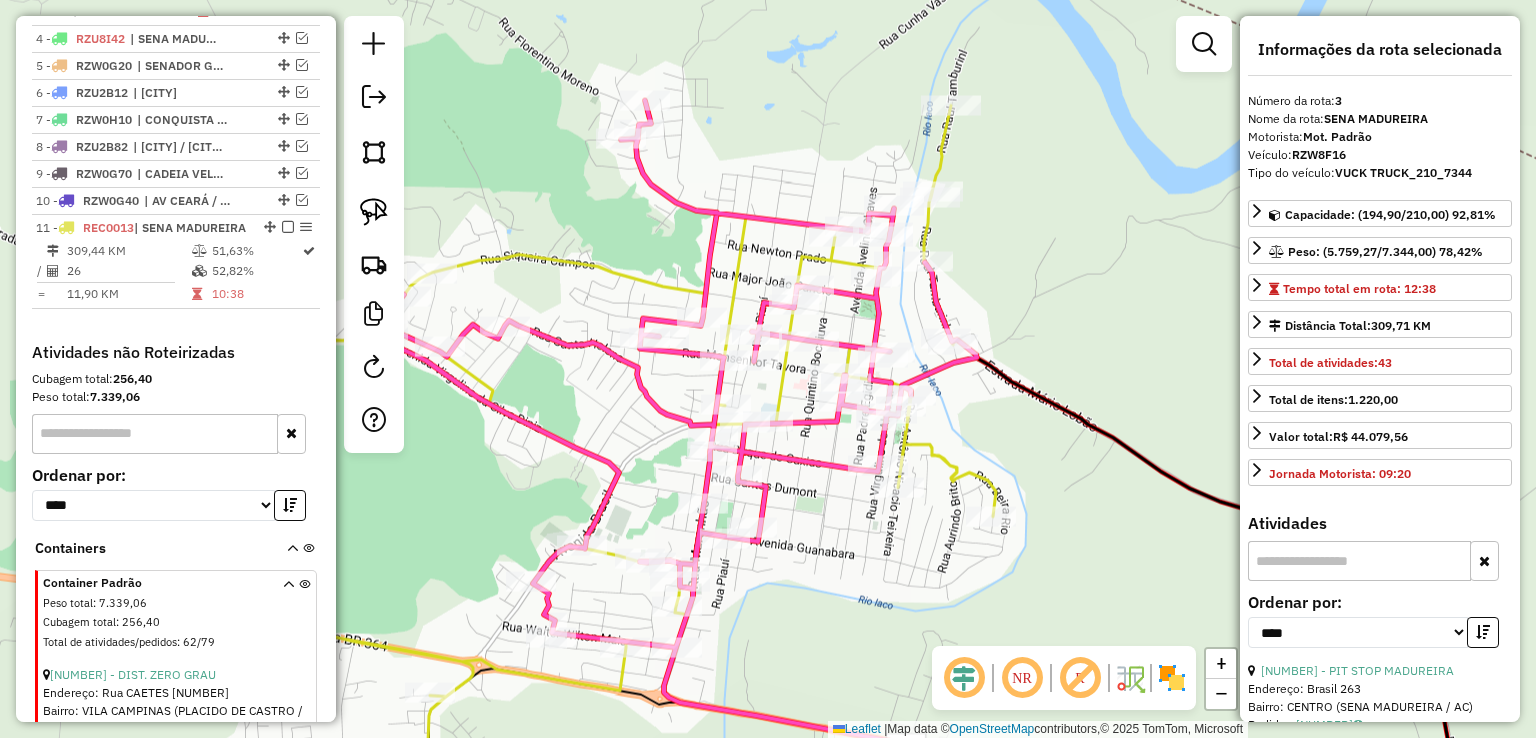 scroll, scrollTop: 802, scrollLeft: 0, axis: vertical 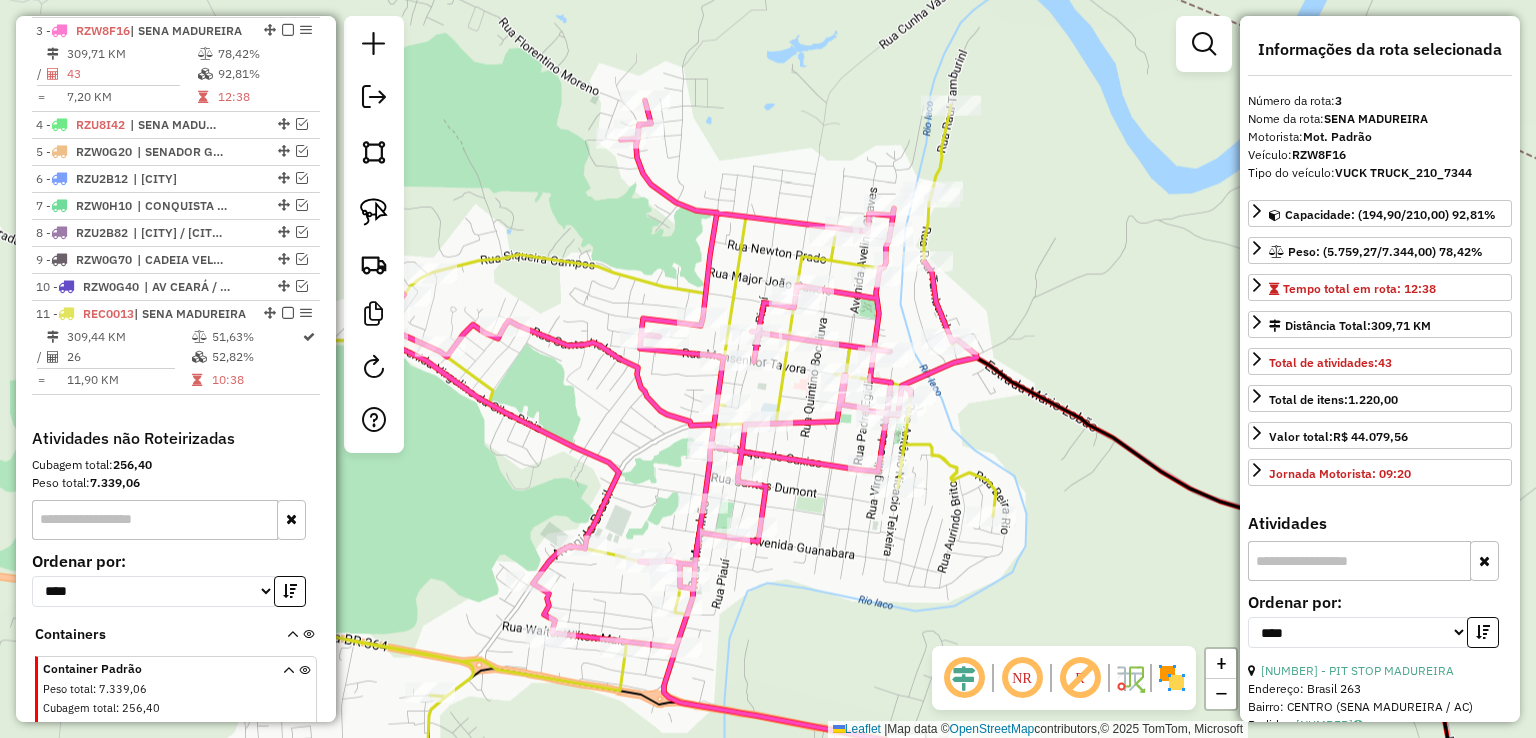 click 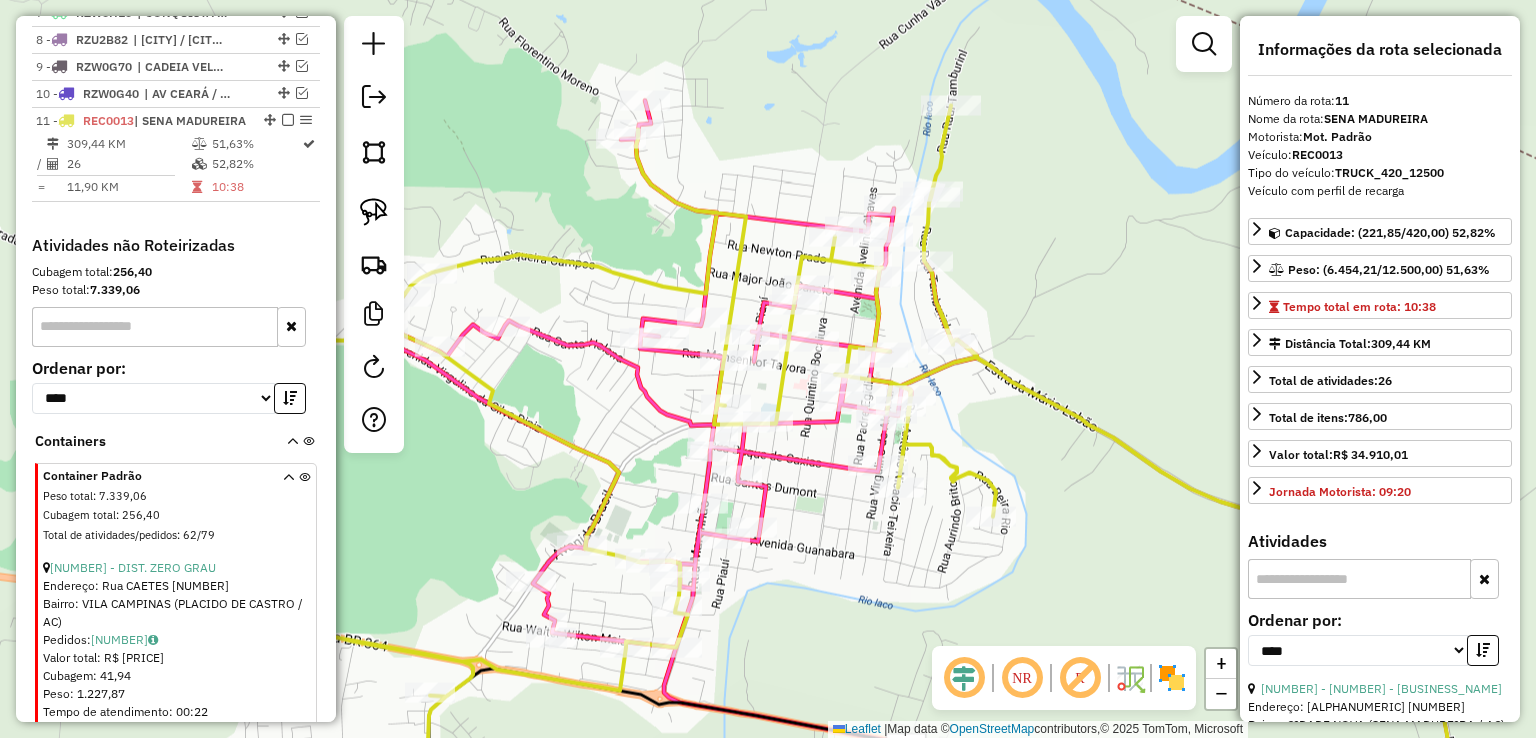 scroll, scrollTop: 1101, scrollLeft: 0, axis: vertical 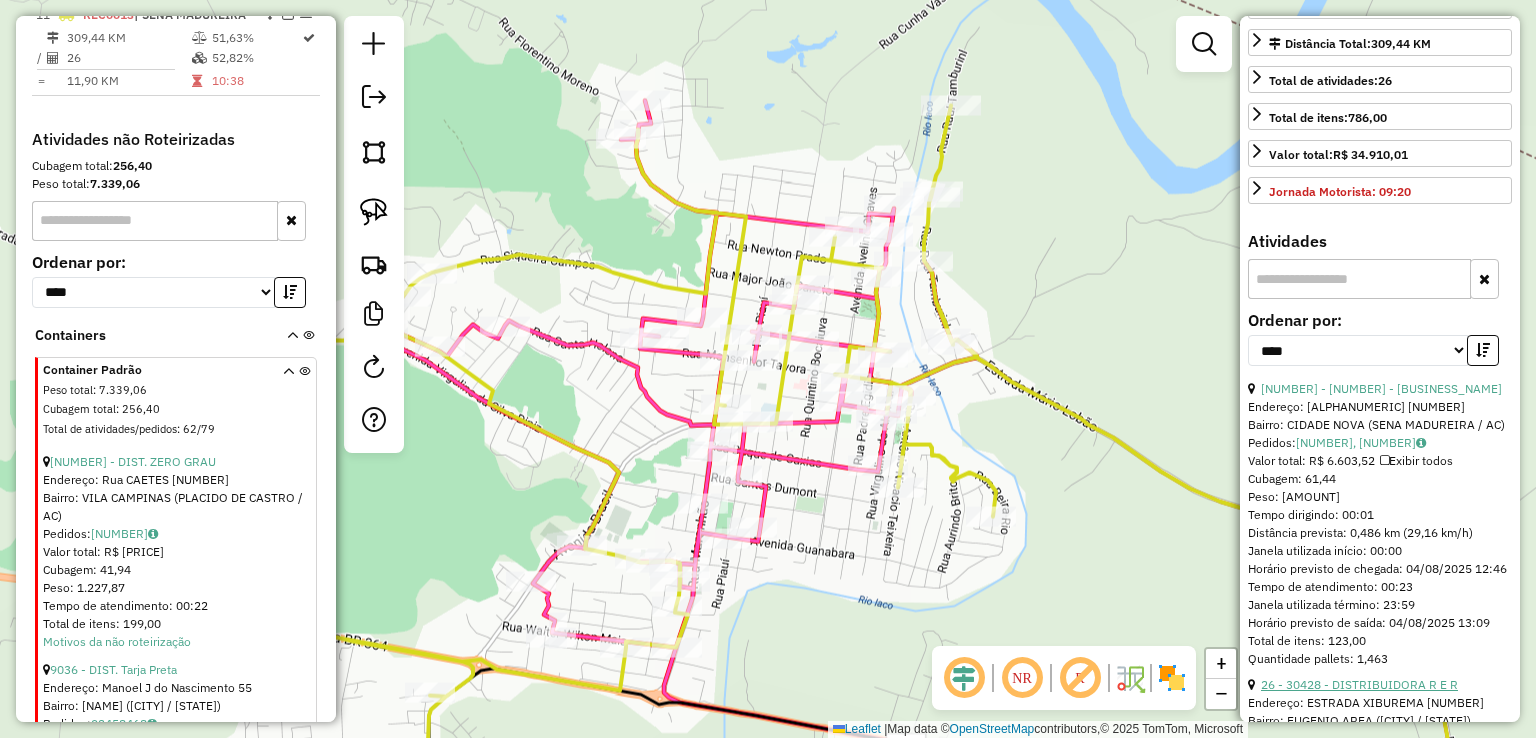 click on "26 - 30428 - DISTRIBUIDORA R E R" at bounding box center [1359, 684] 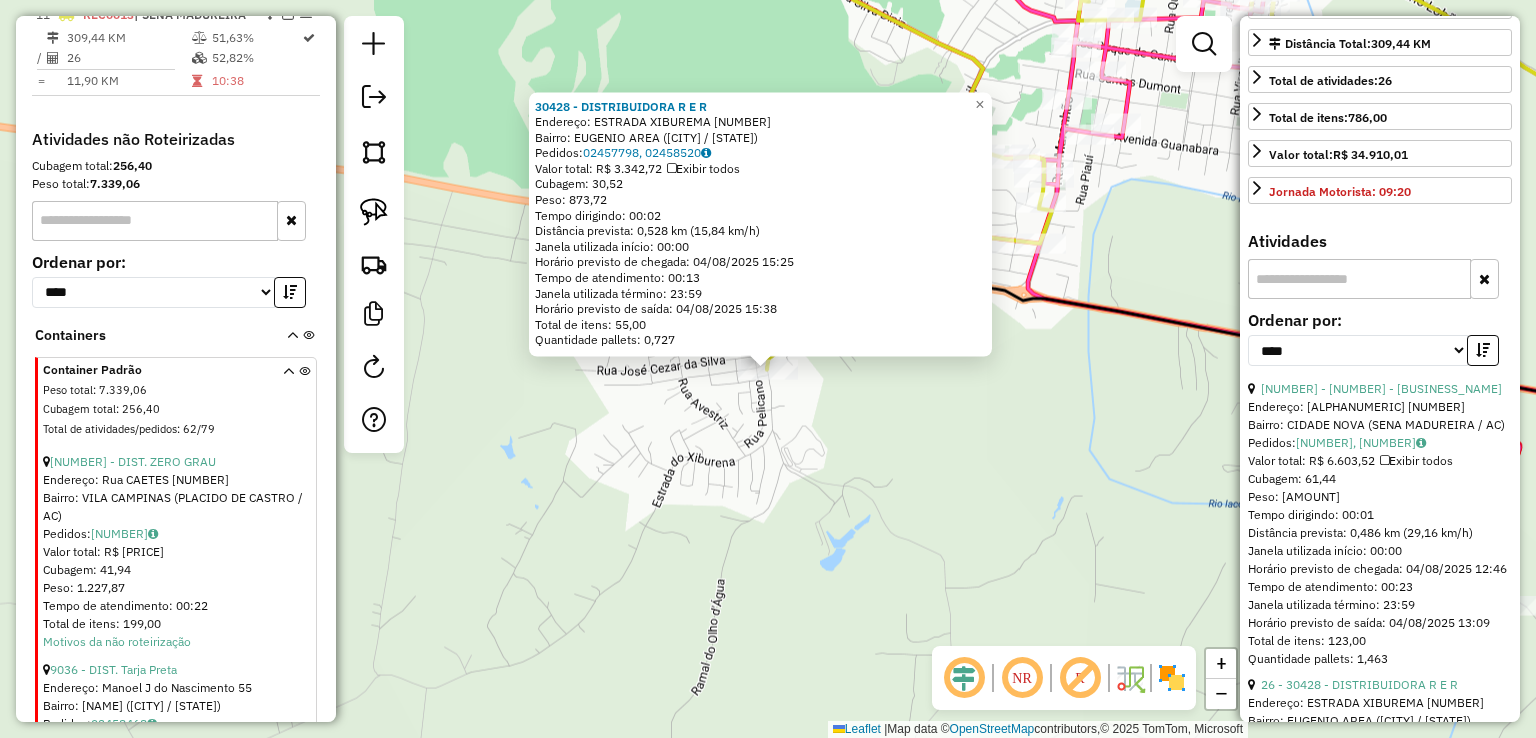 click on "[NUMBER] - [NAME] Endereço:  [STREET] [NUMBER]   Bairro: [NAME] ([CITY] / [STATE])   Pedidos:  [NUMBER], [NUMBER]   Valor total: [CURRENCY] [VALUE]   Exibir todos   Cubagem: [VALUE]  Peso: [VALUE]  Tempo dirigindo: [TIME]   Distância prevista: [VALUE] km ([VALUE] km/h)   Janela utilizada início: [TIME]   Horário previsto de chegada: [DATE] [TIME]   Tempo de atendimento: [TIME]   Janela utilizada término: [TIME]   Horário previsto de saída: [DATE] [TIME]   Total de itens: [VALUE]   Quantidade pallets: [VALUE]  × Janela de atendimento Grade de atendimento Capacidade Transportadoras Veículos Cliente Pedidos  Rotas Selecione os dias de semana para filtrar as janelas de atendimento  Seg   Ter   Qua   Qui   Sex   Sáb   Dom  Informe o período da janela de atendimento: De: [TIME] Até: [TIME]  Filtrar exatamente a janela do cliente  Considerar janela de atendimento padrão  Selecione os dias de semana para filtrar as grades de atendimento  Seg   Ter   Qua   Qui   Sex   Sáb   Dom   Peso mínimo: [VALUE]  Peso máximo: [VALUE]" 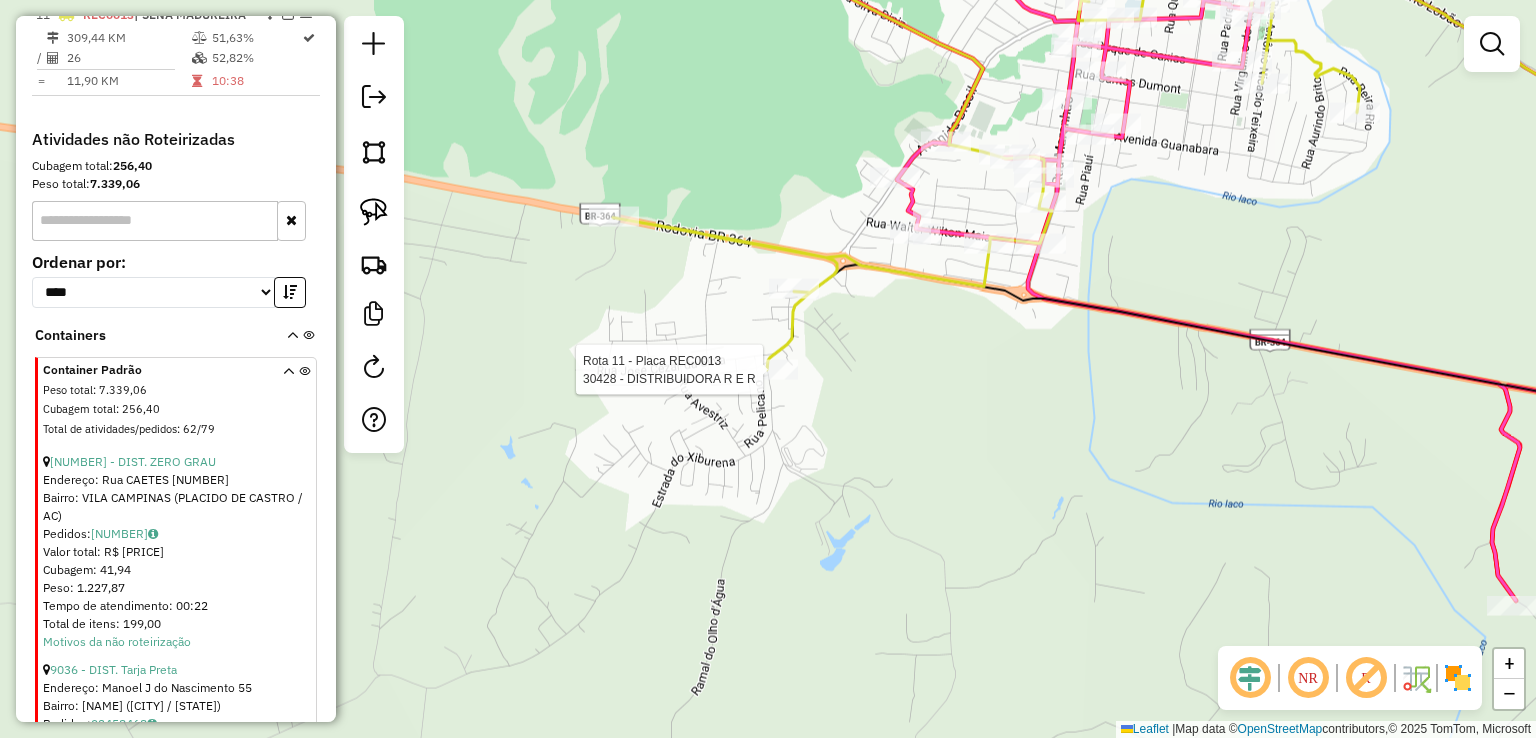 select on "*********" 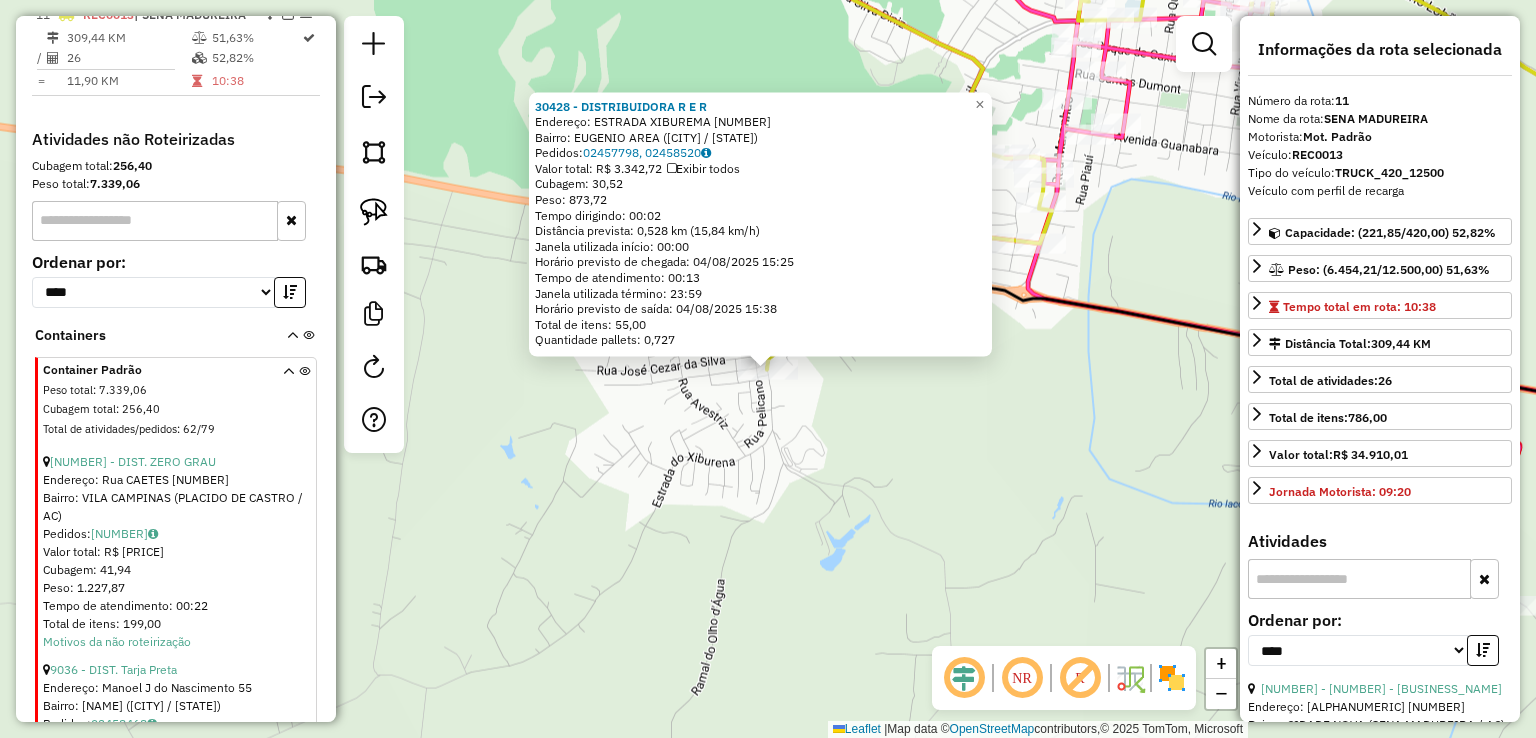 click on "[NUMBER] - [NAME] Endereço:  [STREET] [NUMBER]   Bairro: [NAME] ([CITY] / [STATE])   Pedidos:  [NUMBER], [NUMBER]   Valor total: [CURRENCY] [VALUE]   Exibir todos   Cubagem: [VALUE]  Peso: [VALUE]  Tempo dirigindo: [TIME]   Distância prevista: [VALUE] km ([VALUE] km/h)   Janela utilizada início: [TIME]   Horário previsto de chegada: [DATE] [TIME]   Tempo de atendimento: [TIME]   Janela utilizada término: [TIME]   Horário previsto de saída: [DATE] [TIME]   Total de itens: [VALUE]   Quantidade pallets: [VALUE]  × Janela de atendimento Grade de atendimento Capacidade Transportadoras Veículos Cliente Pedidos  Rotas Selecione os dias de semana para filtrar as janelas de atendimento  Seg   Ter   Qua   Qui   Sex   Sáb   Dom  Informe o período da janela de atendimento: De: [TIME] Até: [TIME]  Filtrar exatamente a janela do cliente  Considerar janela de atendimento padrão  Selecione os dias de semana para filtrar as grades de atendimento  Seg   Ter   Qua   Qui   Sex   Sáb   Dom   Peso mínimo: [VALUE]  Peso máximo: [VALUE]" 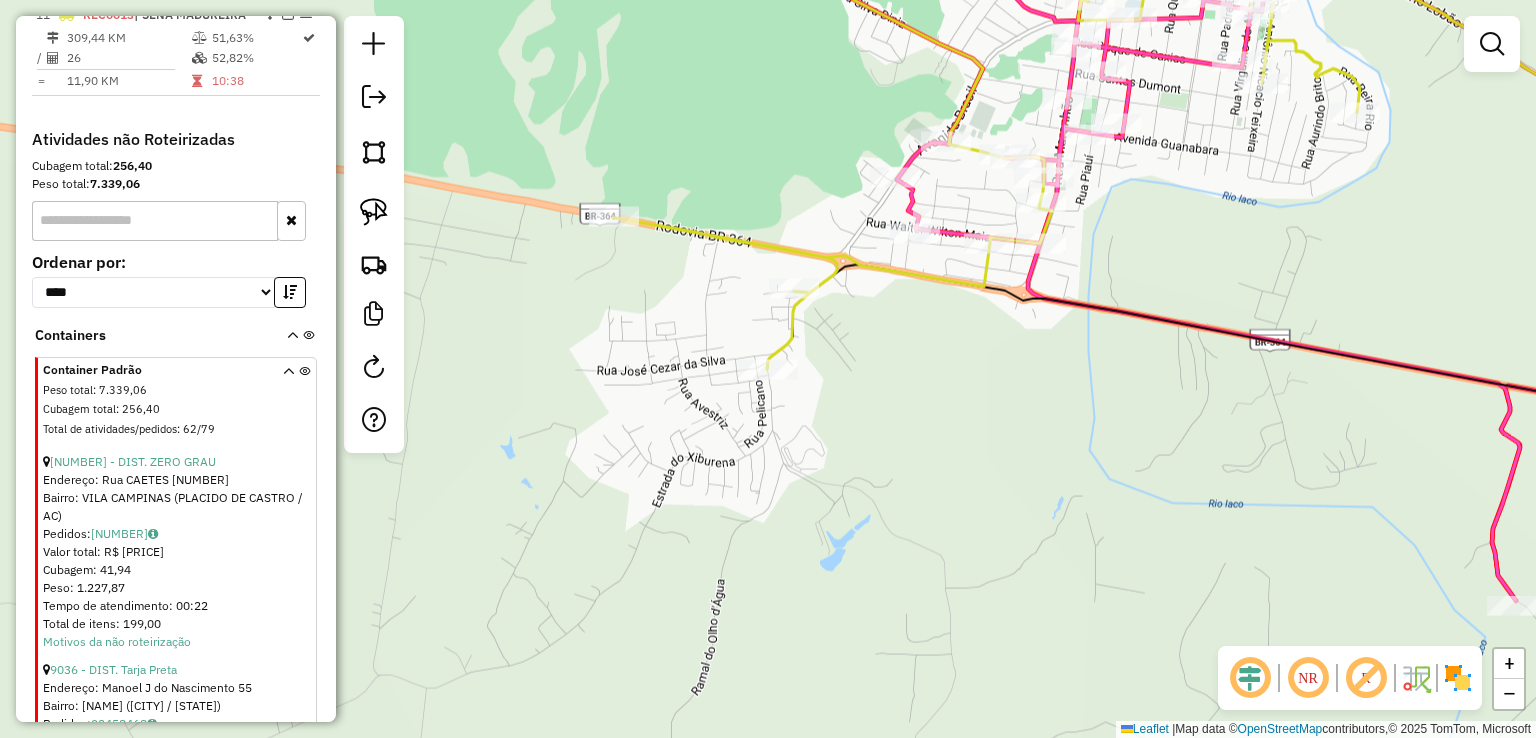 click 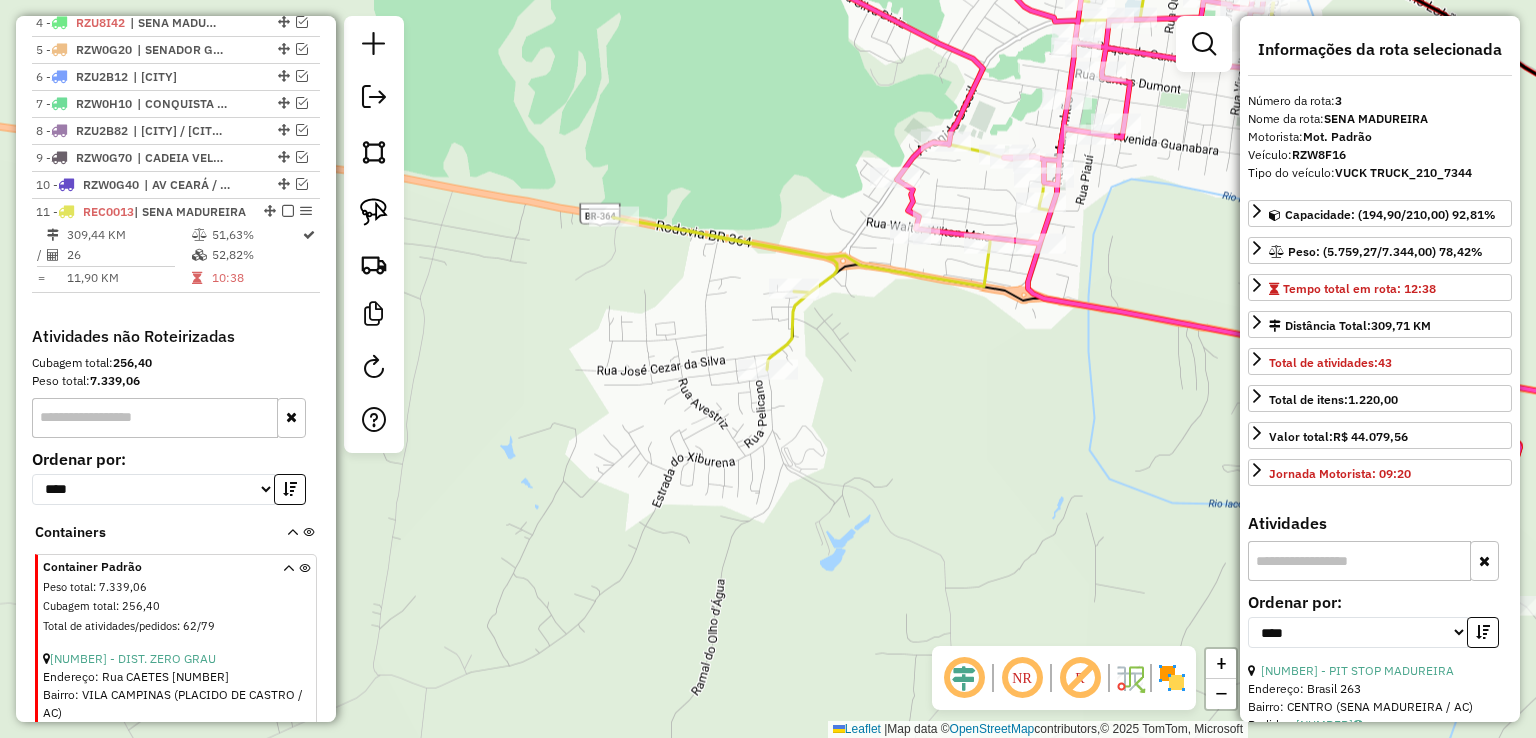 scroll, scrollTop: 802, scrollLeft: 0, axis: vertical 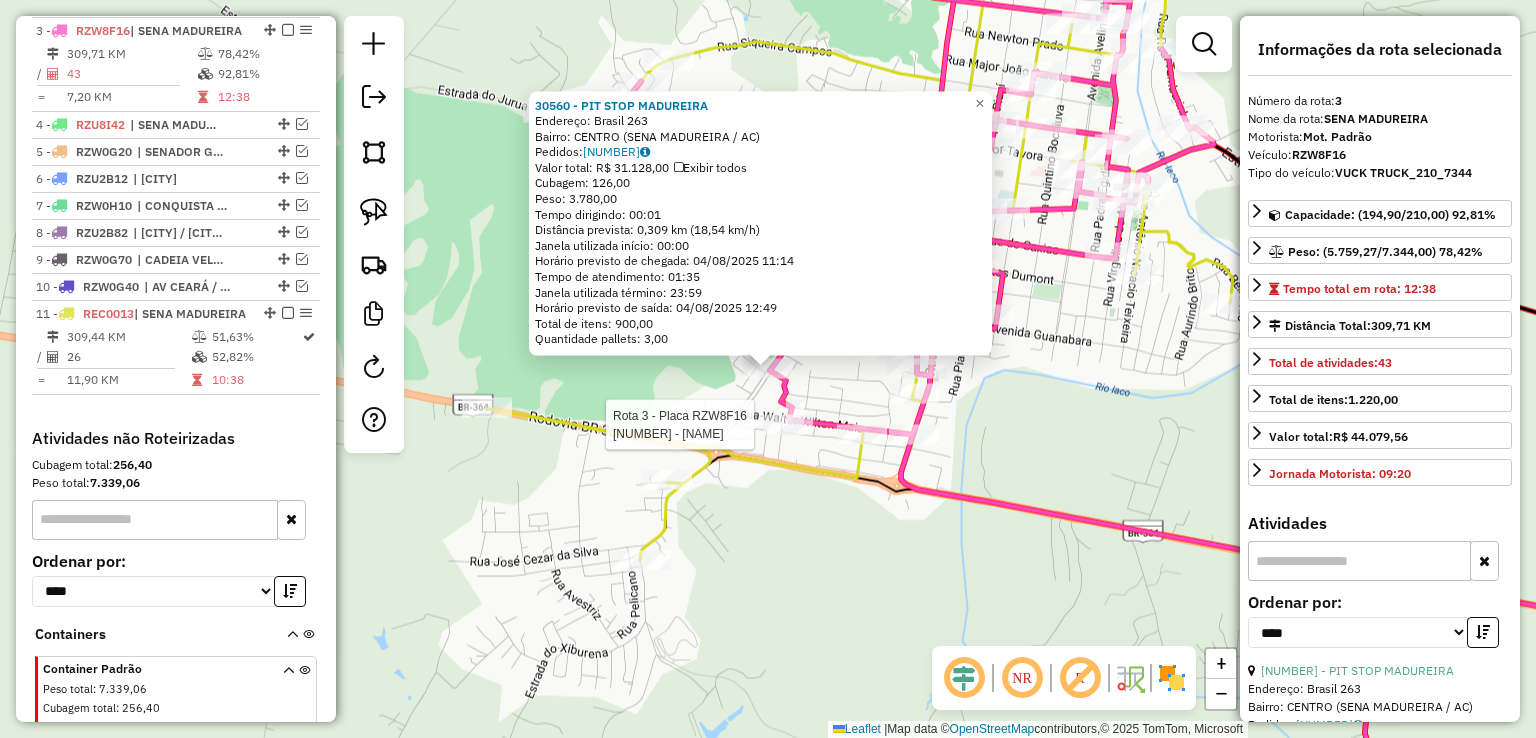 click 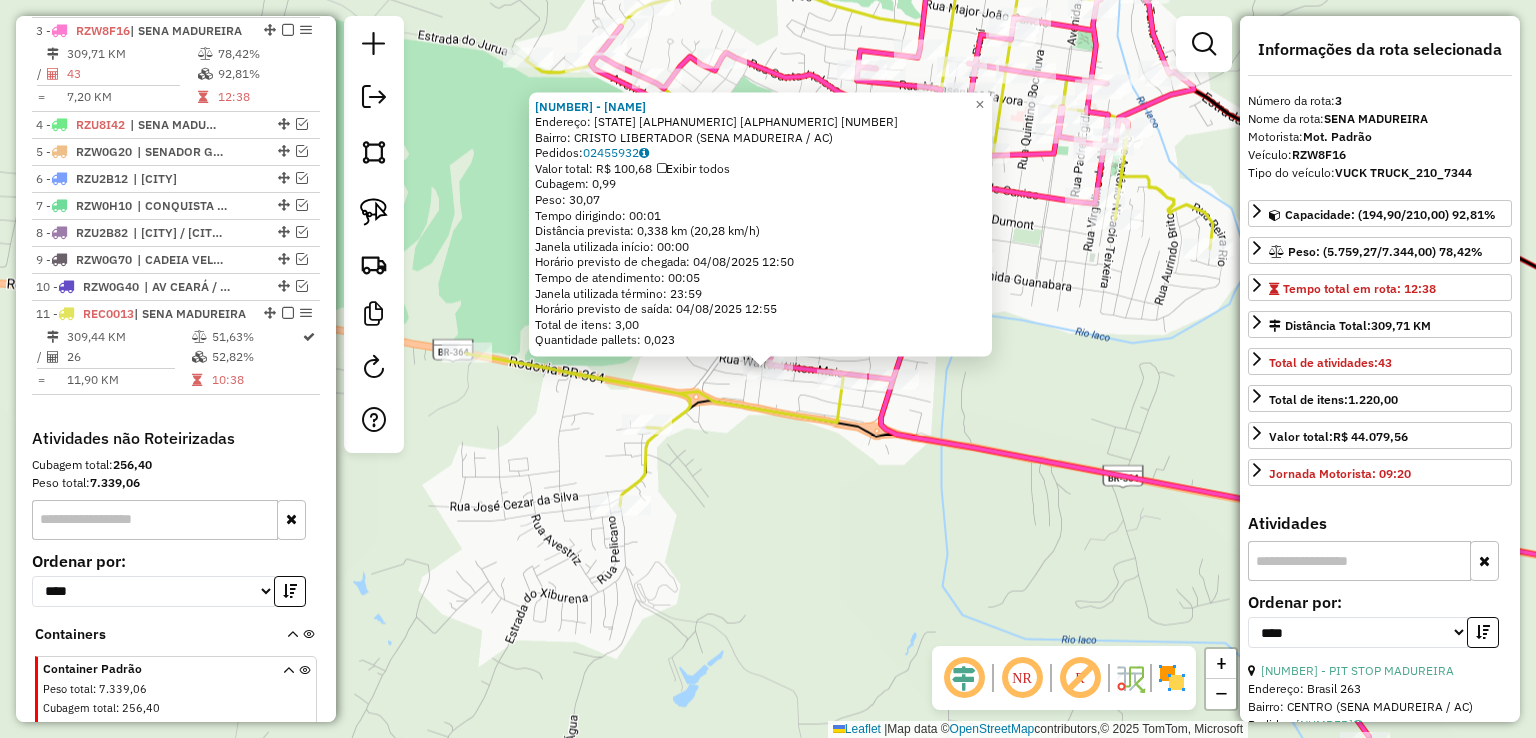 click on "[NUMBER] - [NAME] Endereço:  [STREET] [NUMBER]   Bairro: [NAME] ([CITY] / [STATE])   Pedidos:  [NUMBER]   Valor total: [CURRENCY] [VALUE]   Exibir todos   Cubagem: [VALUE]  Peso: [VALUE]  Tempo dirigindo: [TIME]   Distância prevista: [VALUE] km ([VALUE] km/h)   Janela utilizada início: [TIME]   Horário previsto de chegada: [DATE] [TIME]   Tempo de atendimento: [TIME]   Janela utilizada término: [TIME]   Horário previsto de saída: [DATE] [TIME]   Total de itens: [VALUE]   Quantidade pallets: [VALUE]  × Janela de atendimento Grade de atendimento Capacidade Transportadoras Veículos Cliente Pedidos  Rotas Selecione os dias de semana para filtrar as janelas de atendimento  Seg   Ter   Qua   Qui   Sex   Sáb   Dom  Informe o período da janela de atendimento: De: [TIME] Até: [TIME]  Filtrar exatamente a janela do cliente  Considerar janela de atendimento padrão  Selecione os dias de semana para filtrar as grades de atendimento  Seg   Ter   Qua   Qui   Sex   Sáb   Dom   Janela utilizada início: [TIME]   Horário previsto de chegada: [DATE] [TIME]   Tempo de atendimento: [TIME]   Janela utilizada término: [TIME]   Horário previsto de saída: [DATE] [TIME]   Total de itens: [VALUE]   Quantidade pallets: [VALUE]  × Janela de atendimento Grade de atendimento Capacidade Transportadoras Veículos Cliente Pedidos  Rotas Selecione os dias de semana para filtrar as janelas de atendimento  Seg   Ter   Qua   Qui   Sex   Sáb   Dom  Informe o período da janela de atendimento: De: [TIME] Até: [TIME]  Filtrar exatamente a janela do cliente  Considerar janela de atendimento padrão  Selecione os dias de semana para filtrar as grades de atendimento  Seg   Ter   Qua   Qui   Sex   Sáb   Dom   Peso mínimo: [VALUE]  Peso máximo: [VALUE]   De: [TIME]   Até: [TIME]  Filtrar as atividades entre o tempo de atendimento definido abaixo:  De: [TIME]   Até: [TIME]   Considerar capacidade total dos clientes não roteirizados Transportadora: Selecione um ou mais itens Tipo de veículo: Selecione um ou mais itens Veículo: Selecione um ou mais itens De:" 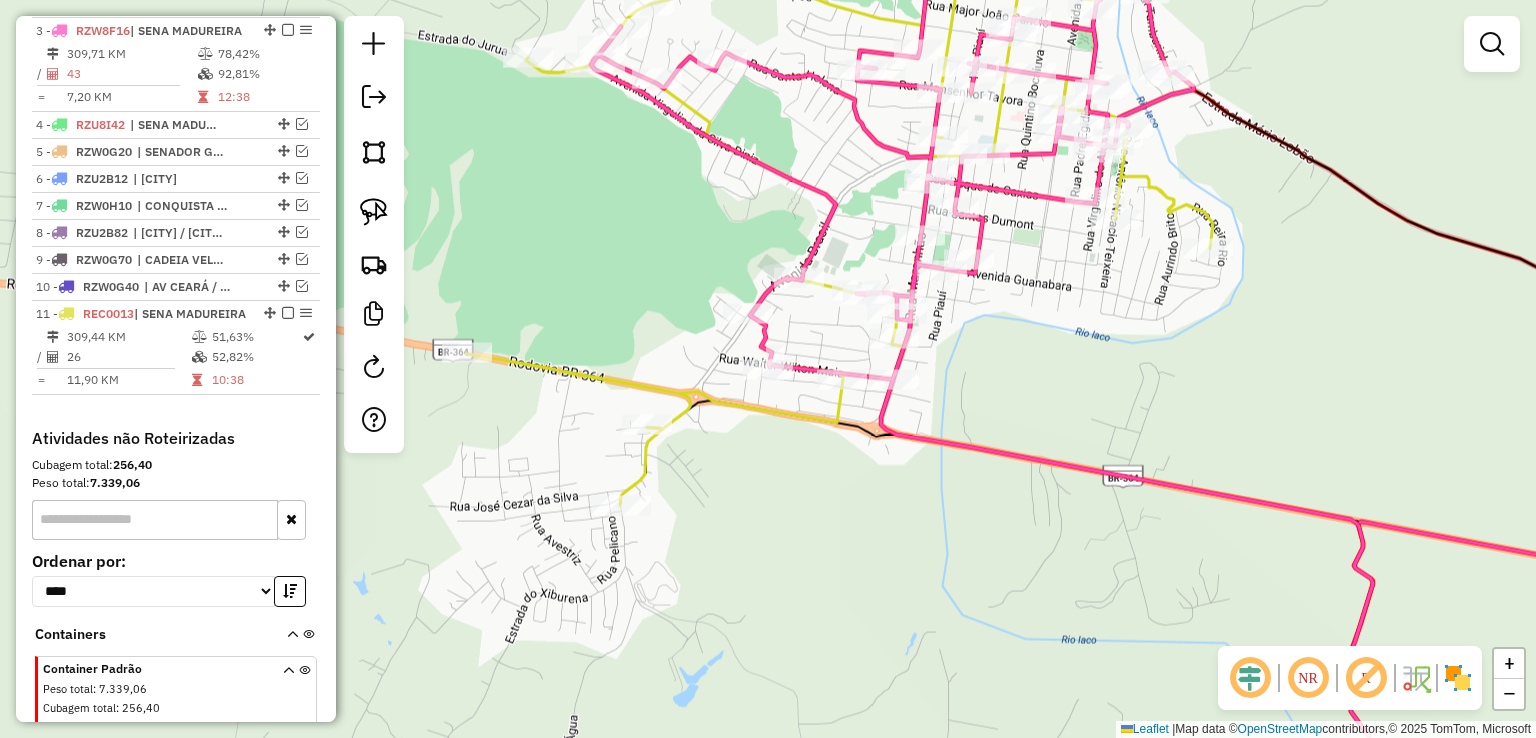 click 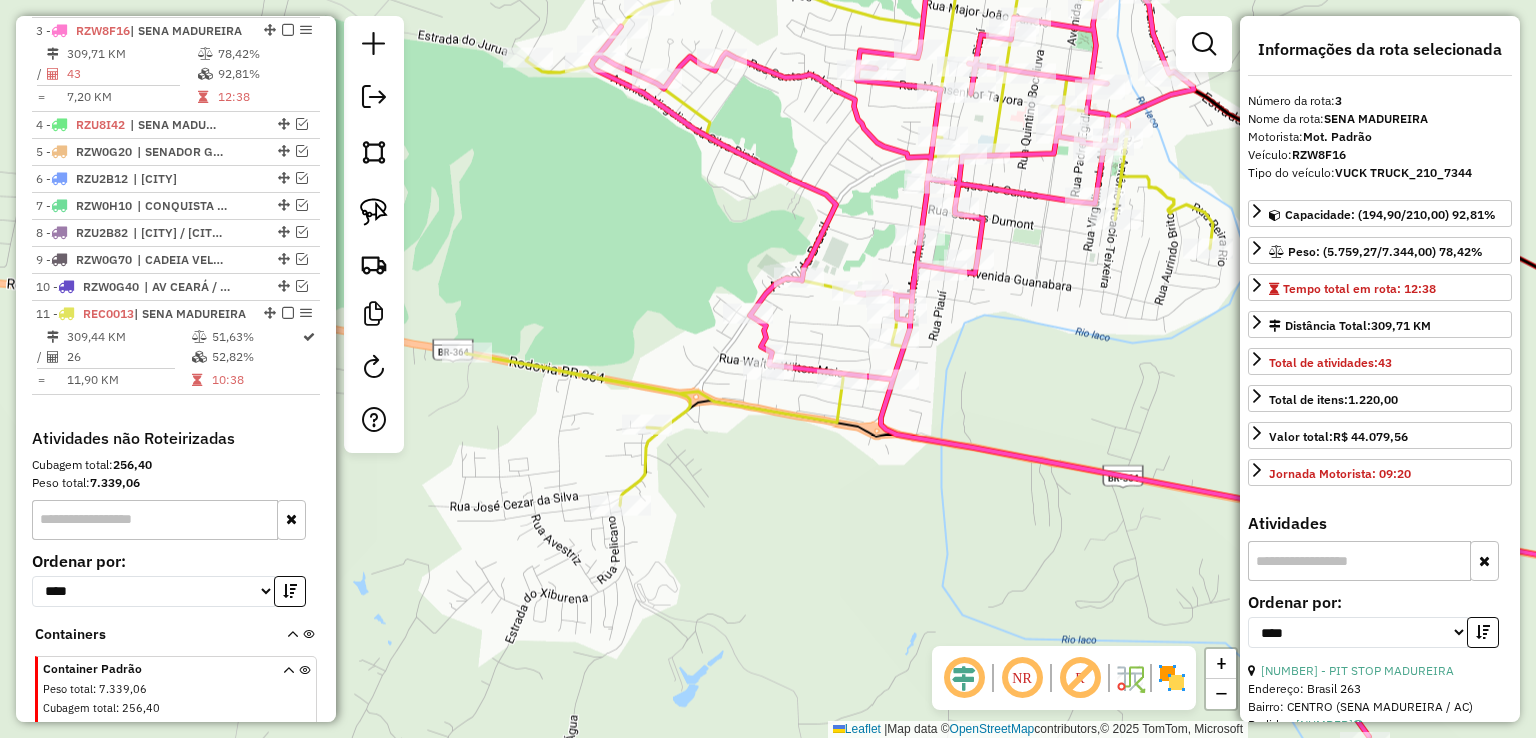 click 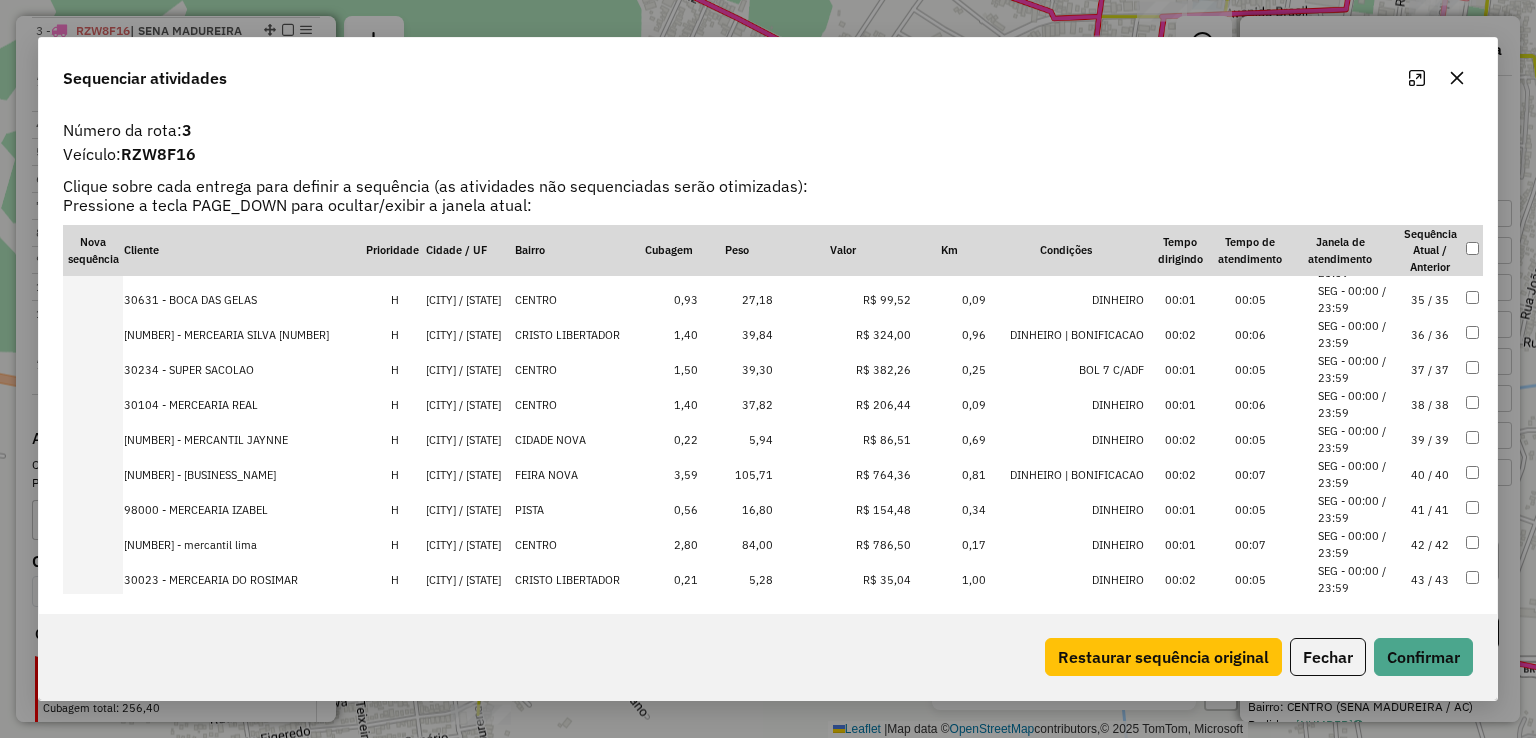 scroll, scrollTop: 1206, scrollLeft: 0, axis: vertical 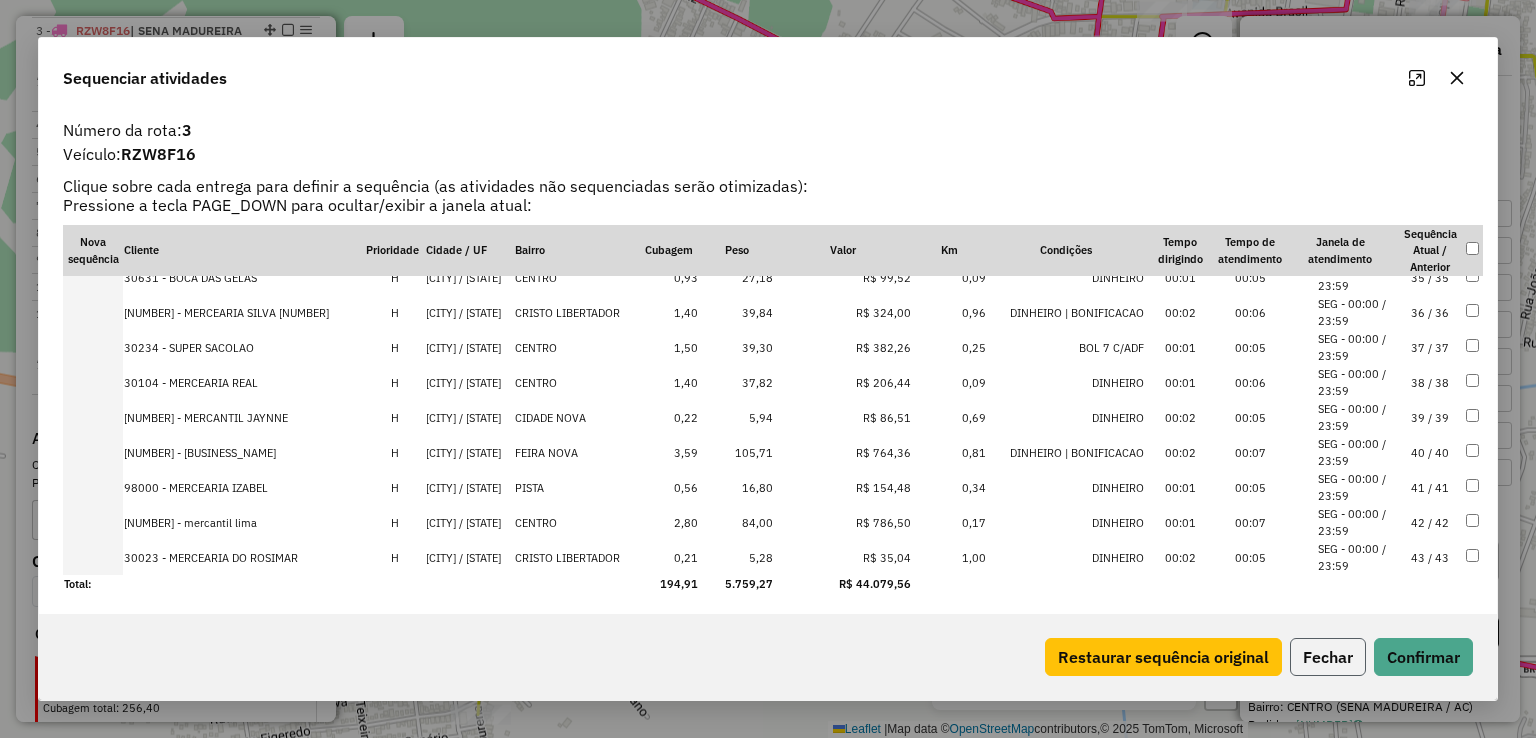 click on "Fechar" 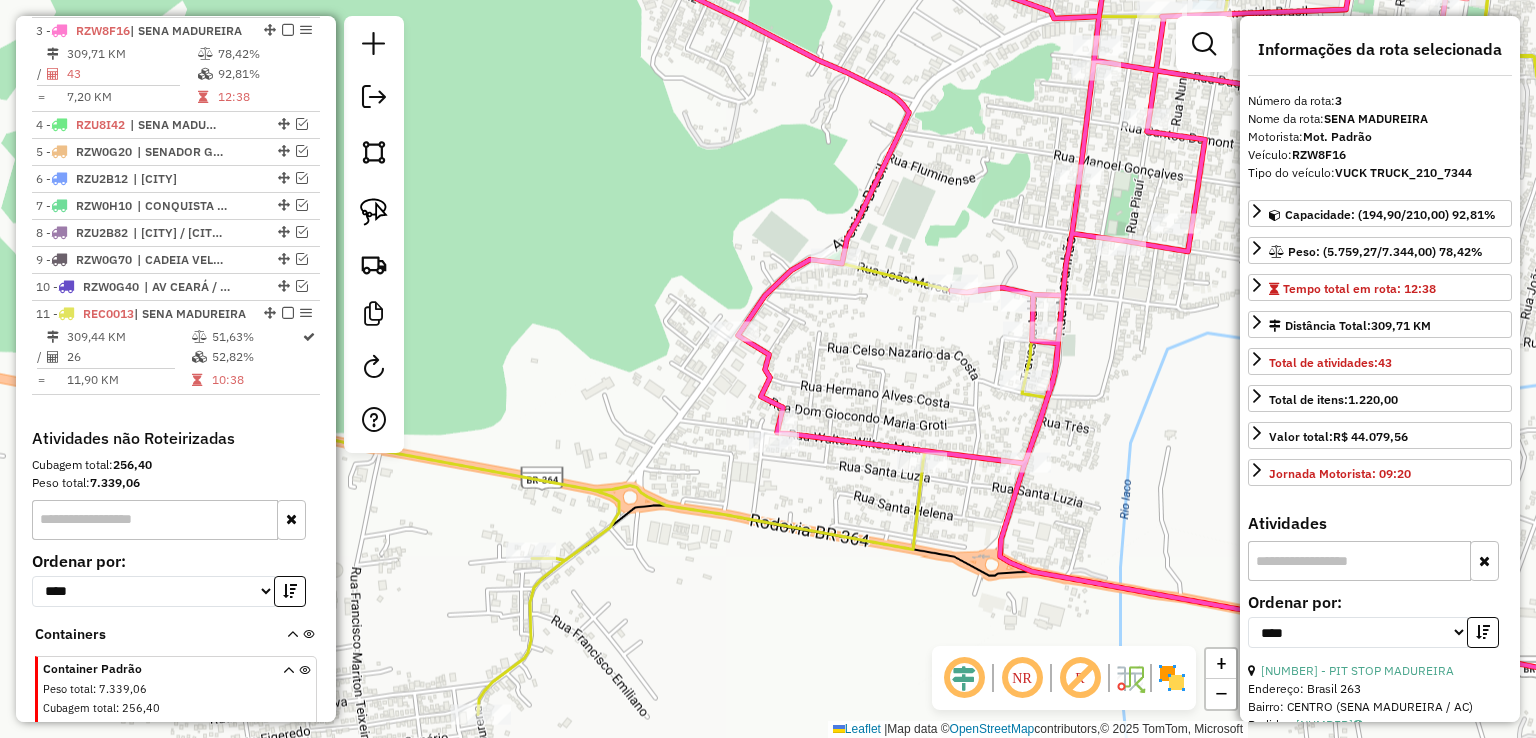 click 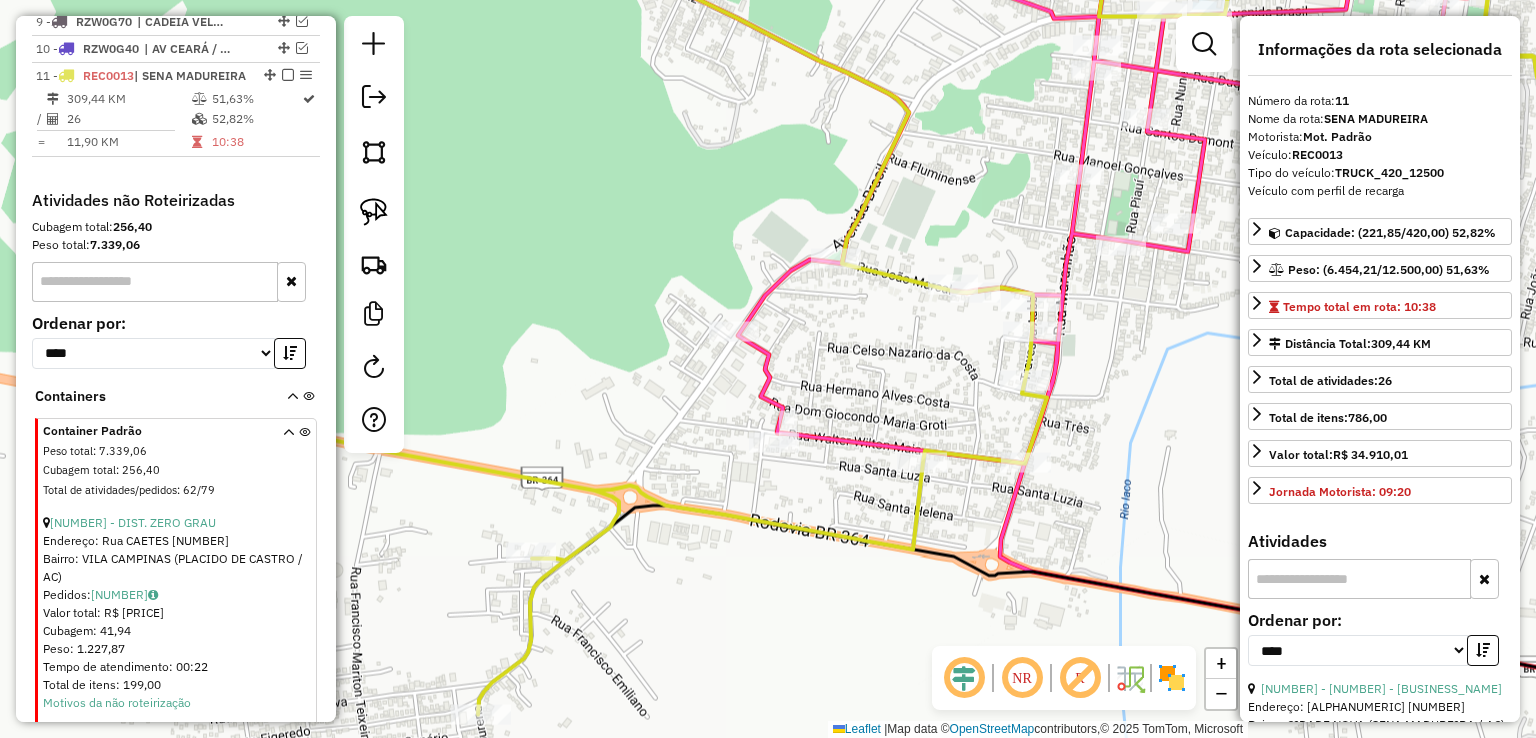 scroll, scrollTop: 1101, scrollLeft: 0, axis: vertical 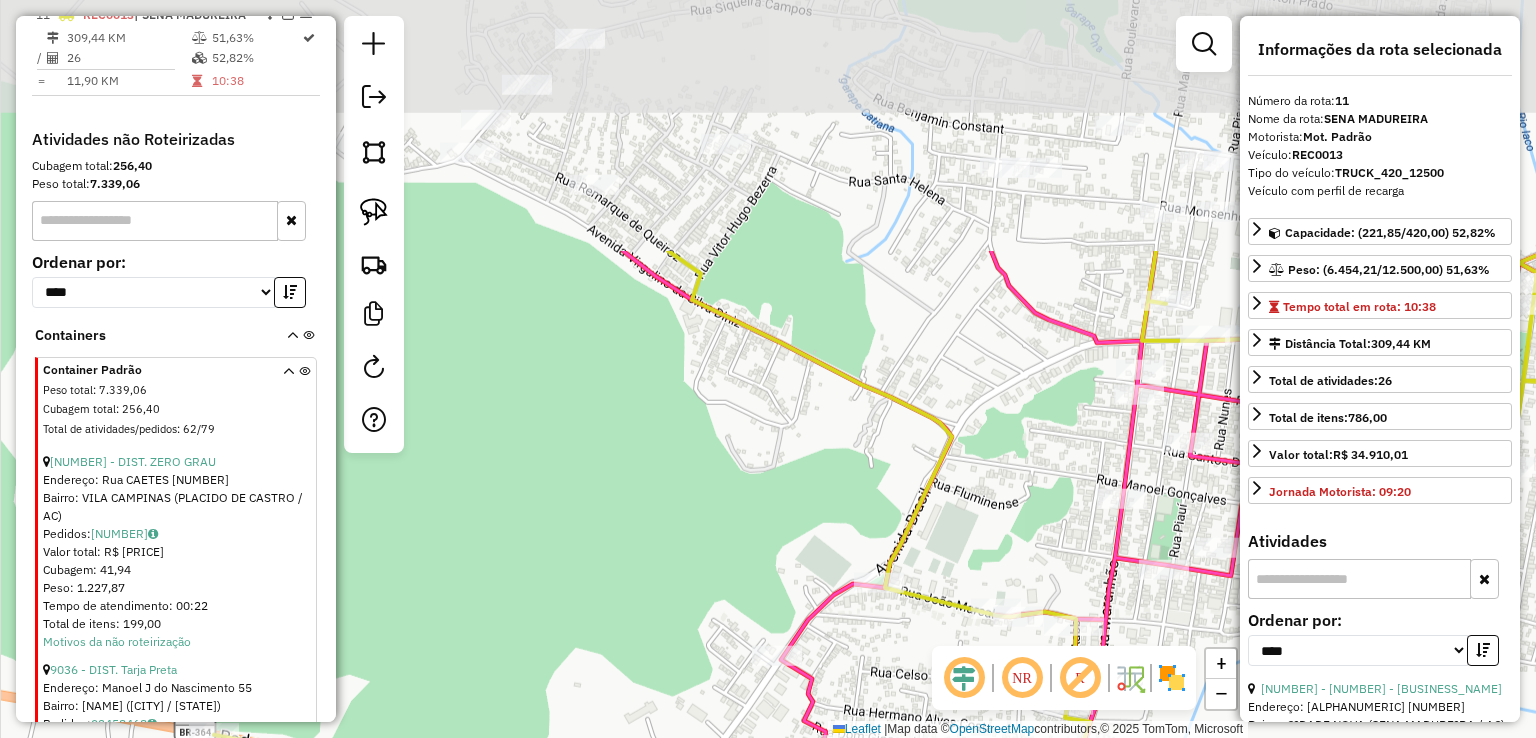 drag, startPoint x: 877, startPoint y: 289, endPoint x: 924, endPoint y: 633, distance: 347.19592 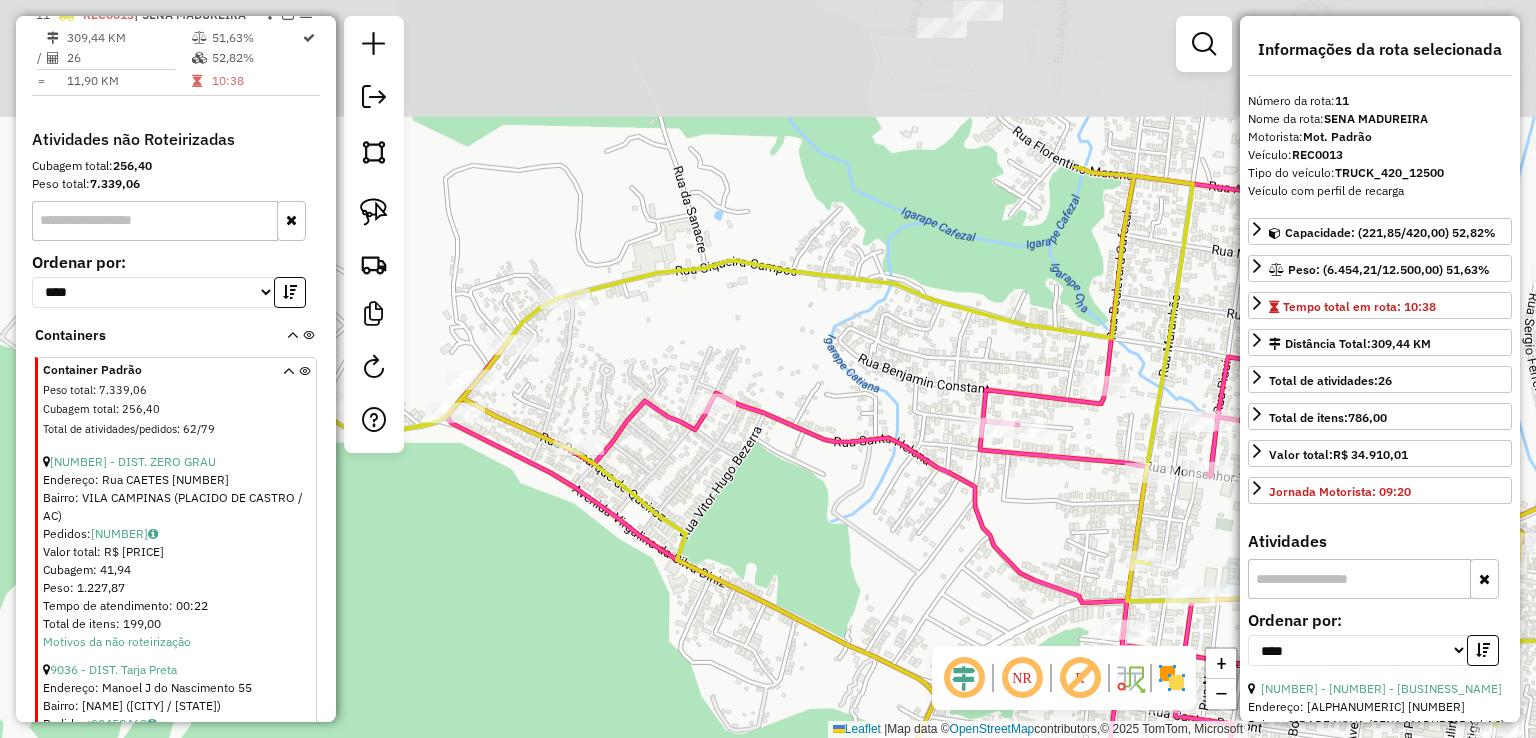 drag, startPoint x: 895, startPoint y: 313, endPoint x: 876, endPoint y: 556, distance: 243.74167 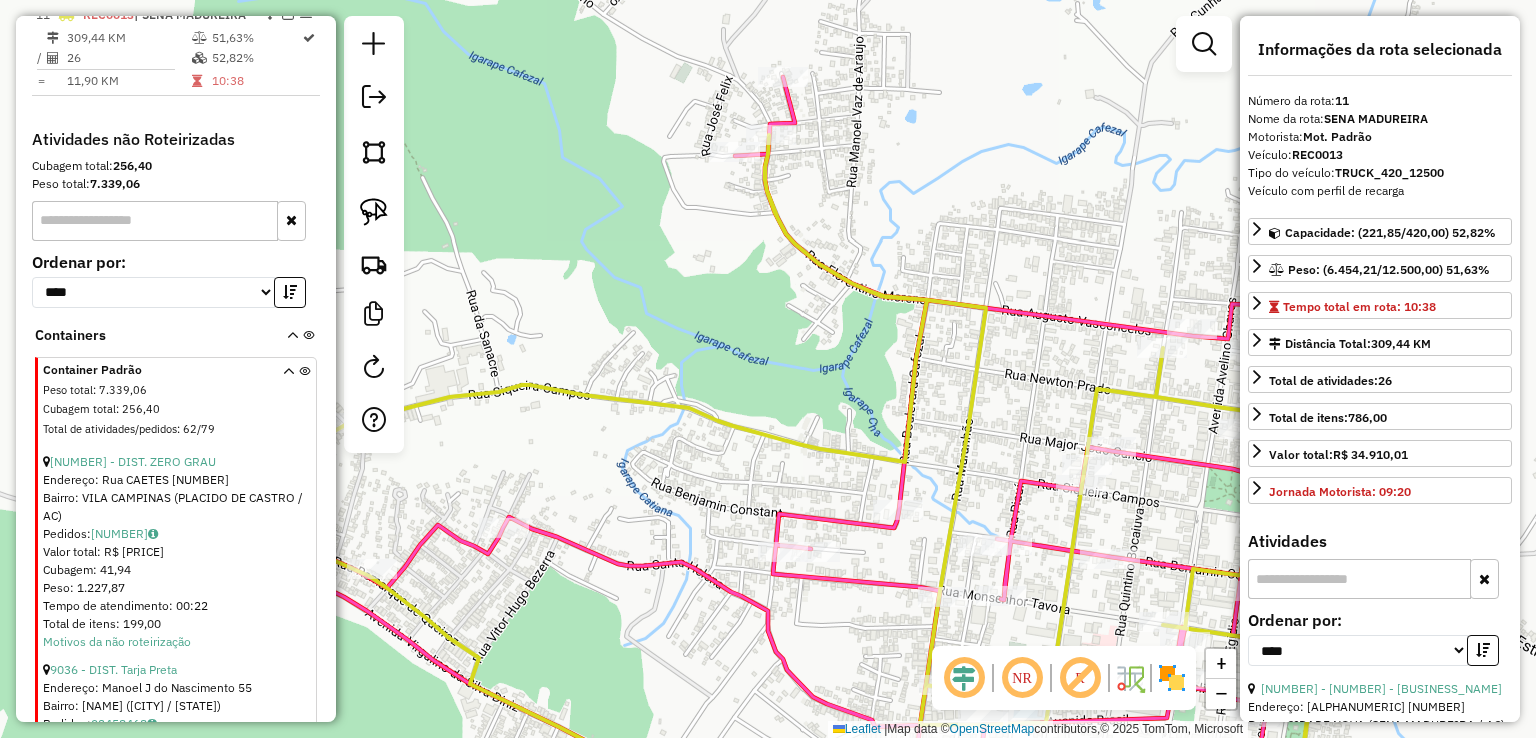drag, startPoint x: 670, startPoint y: 477, endPoint x: 628, endPoint y: 487, distance: 43.174065 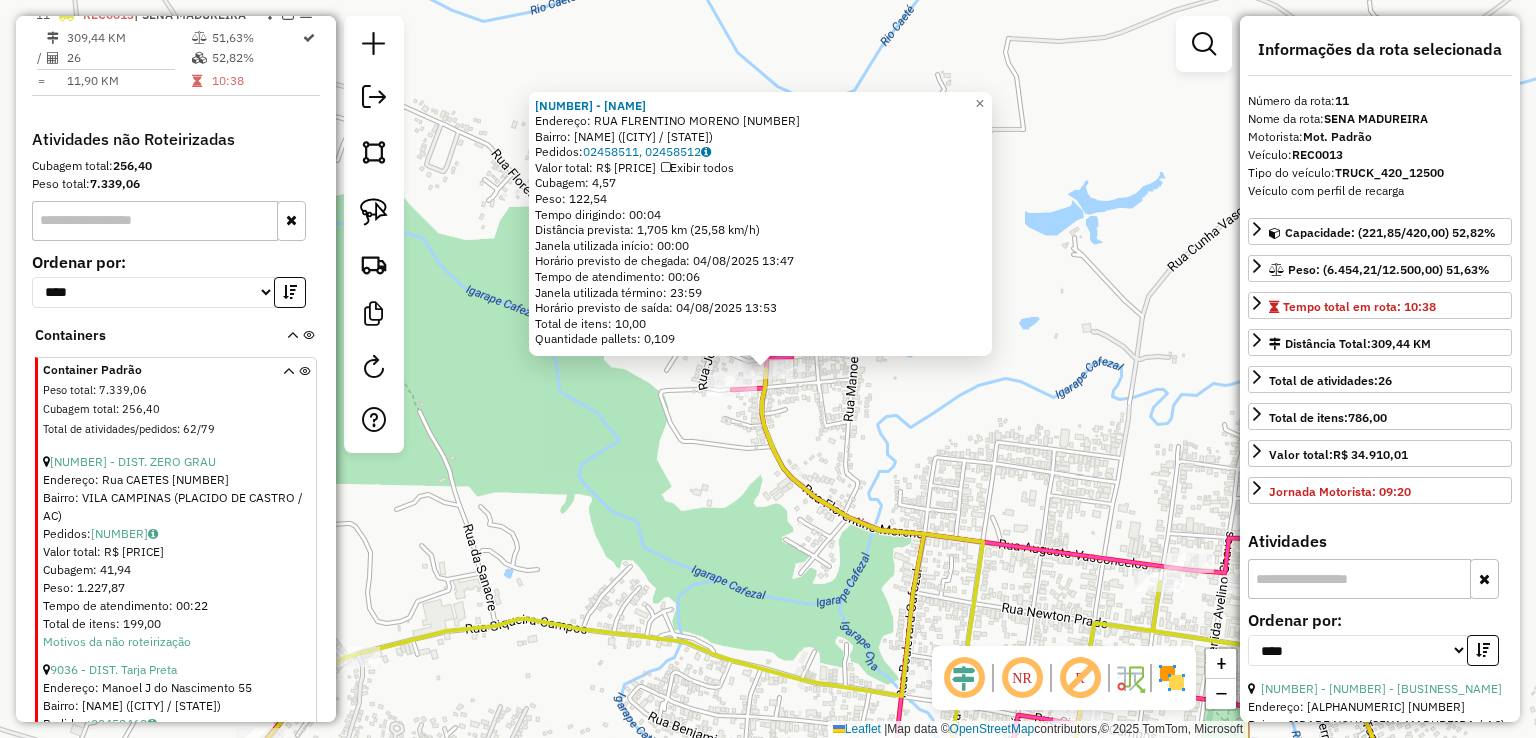 click on "[NUMBER] - MERCEARIA MJ Endereço: RUA FLRENTINO MORENO 4 Bairro: BOM SUCESSO ([CITY] / [STATE]) Pedidos: 02458511, 02458512 Valor total: R$ 680,33 Exibir todos Cubagem: 4,57 Peso: 122,54 Tempo dirigindo: 00:04 Distância prevista: 1,705 km (25,58 km/h) Janela utilizada início: 00:00 Horário previsto de chegada: 04/08/2025 13:47 Tempo de atendimento: 00:06 Janela utilizada término: 23:59 Horário previsto de saída: 04/08/2025 13:53 Total de itens: 10,00 Quantidade pallets: 0,109 × Janela de atendimento Grade de atendimento Capacidade Transportadoras Veículos Cliente Pedidos Rotas Selecione os dias de semana para filtrar as janelas de atendimento Seg Ter Qua Qui Sex Sáb Dom Informe o período da janela de atendimento: De: Até: Filtrar exatamente a janela do cliente Considerar janela de atendimento padrão Selecione os dias de semana para filtrar as grades de atendimento Seg Ter Qua Qui Sex Sáb Dom Peso mínimo: Peso máximo: De: De:" 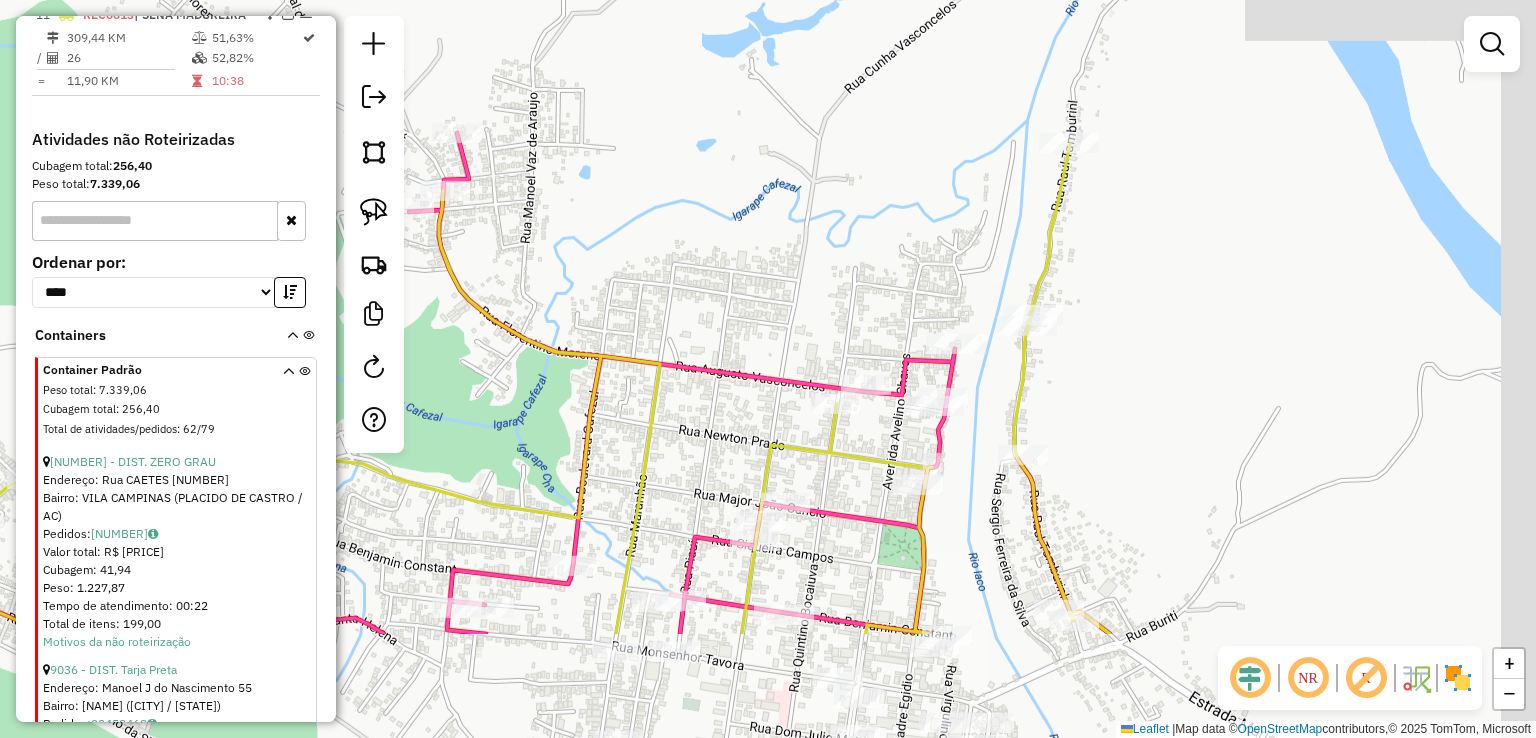 drag, startPoint x: 719, startPoint y: 326, endPoint x: 624, endPoint y: 265, distance: 112.898186 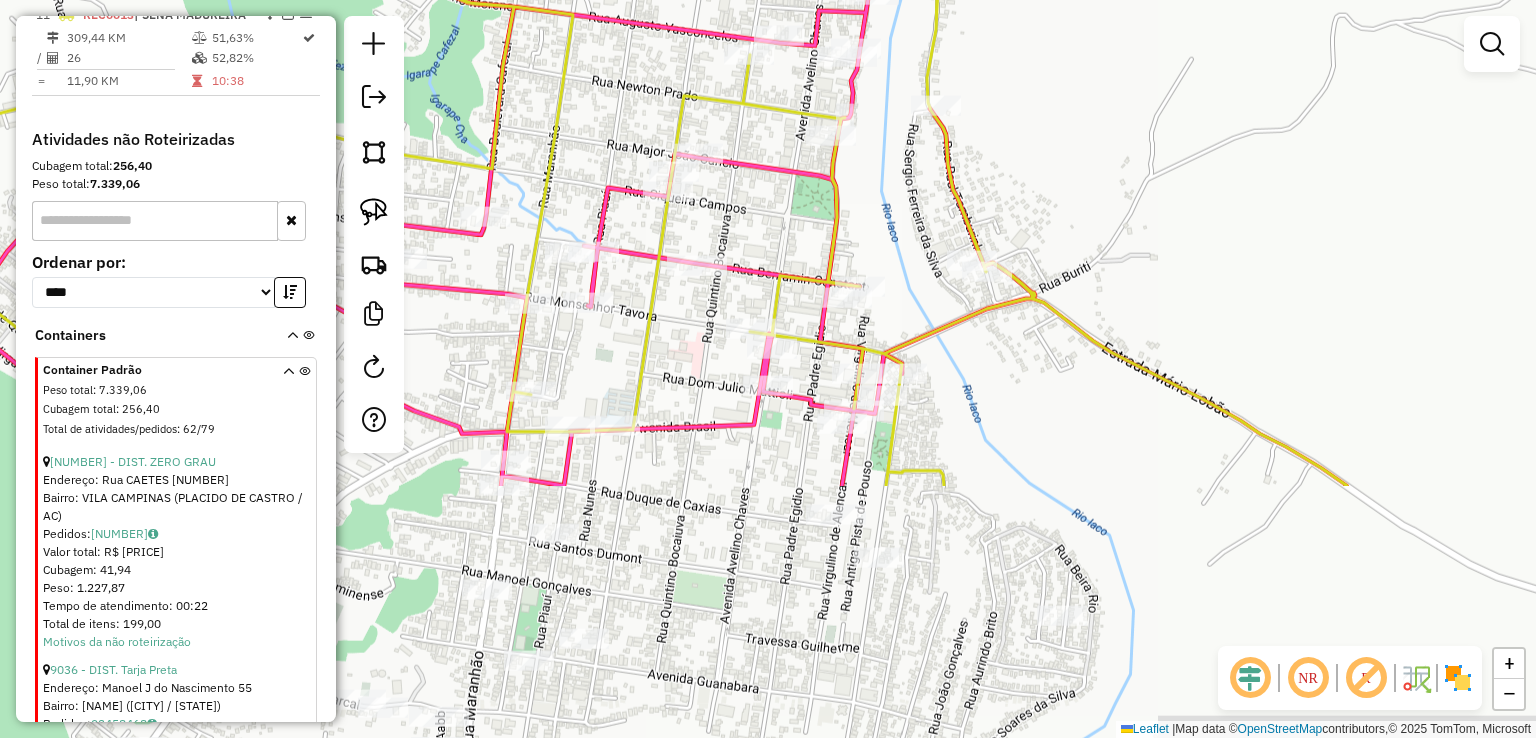 drag, startPoint x: 968, startPoint y: 500, endPoint x: 918, endPoint y: 174, distance: 329.81207 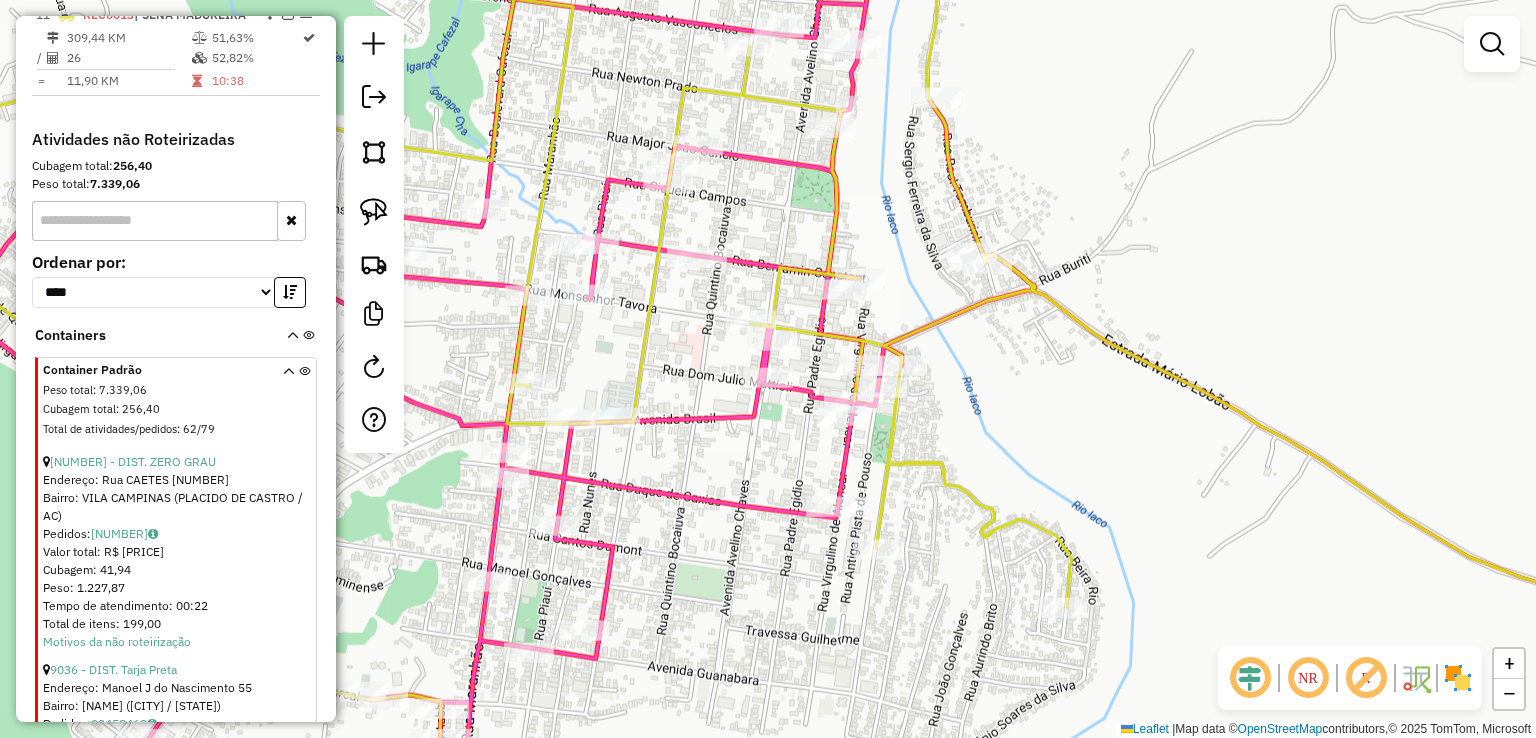 drag, startPoint x: 1021, startPoint y: 491, endPoint x: 1070, endPoint y: 188, distance: 306.93646 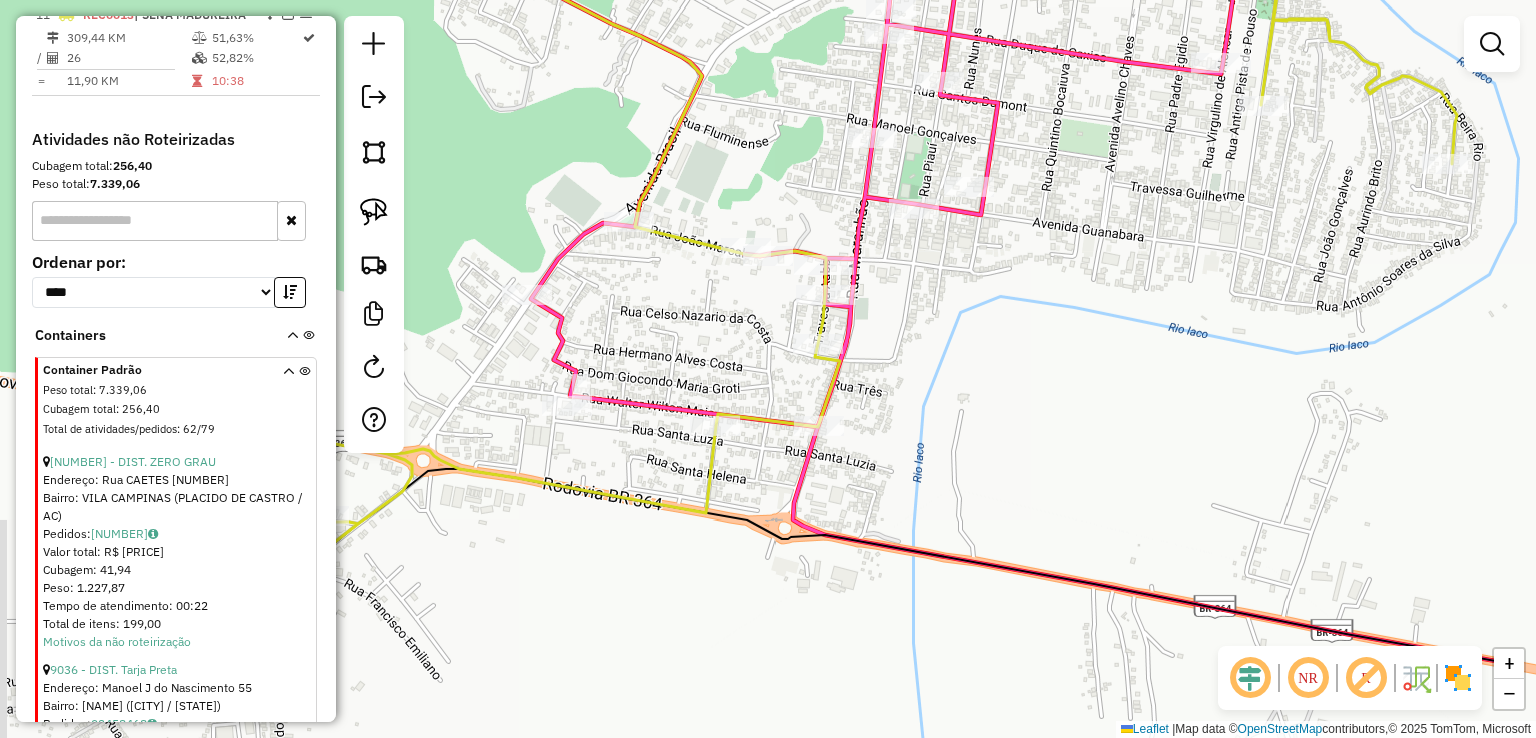 drag, startPoint x: 784, startPoint y: 495, endPoint x: 1119, endPoint y: 347, distance: 366.23627 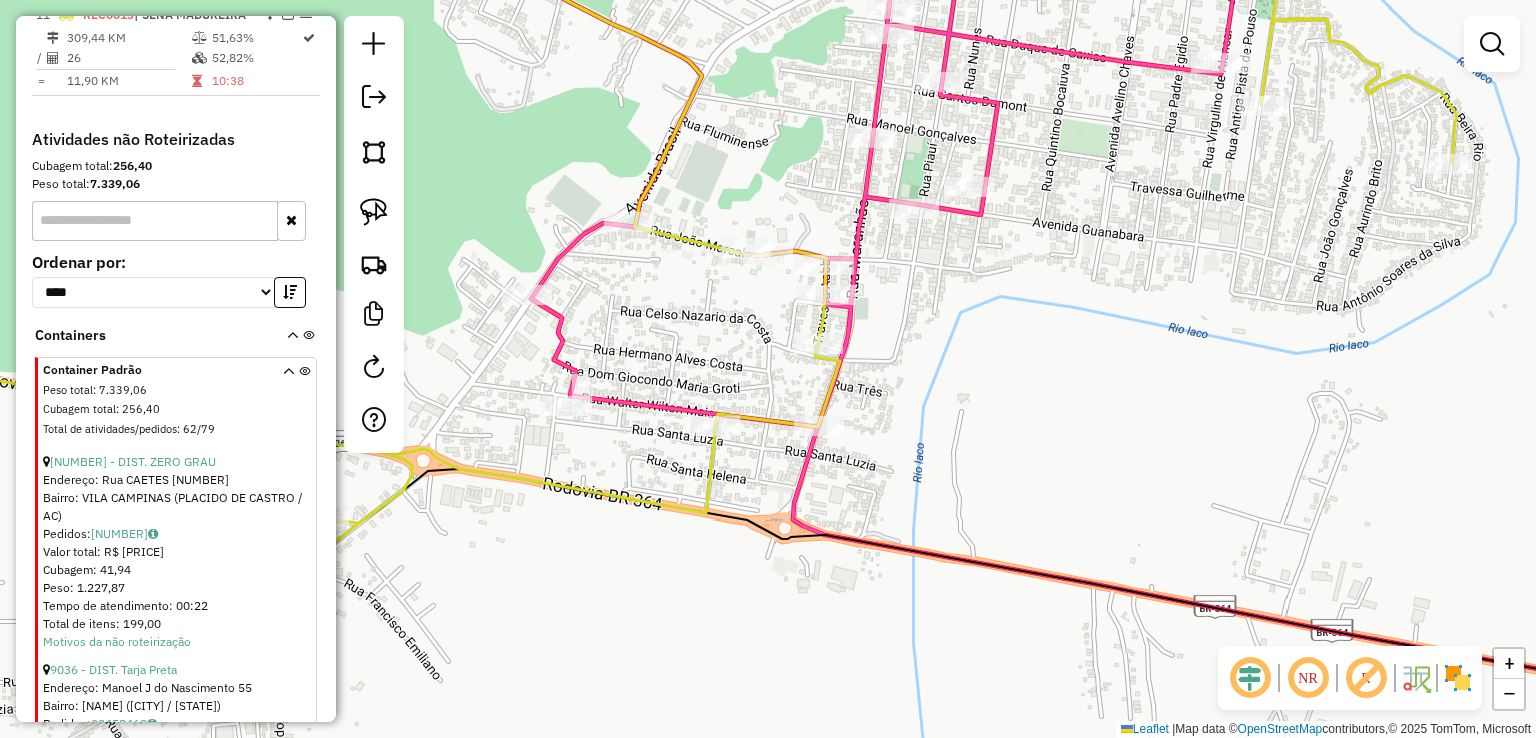 click on "Janela de atendimento Grade de atendimento Capacidade Transportadoras Veículos Cliente Pedidos  Rotas Selecione os dias de semana para filtrar as janelas de atendimento  Seg   Ter   Qua   Qui   Sex   Sáb   Dom  Informe o período da janela de atendimento: De: Até:  Filtrar exatamente a janela do cliente  Considerar janela de atendimento padrão  Selecione os dias de semana para filtrar as grades de atendimento  Seg   Ter   Qua   Qui   Sex   Sáb   Dom   Considerar clientes sem dia de atendimento cadastrado  Clientes fora do dia de atendimento selecionado Filtrar as atividades entre os valores definidos abaixo:  Peso mínimo:   Peso máximo:   Cubagem mínima:   Cubagem máxima:   De:   Até:  Filtrar as atividades entre o tempo de atendimento definido abaixo:  De:   Até:   Considerar capacidade total dos clientes não roteirizados Transportadora: Selecione um ou mais itens Tipo de veículo: Selecione um ou mais itens Veículo: Selecione um ou mais itens Motorista: Selecione um ou mais itens Nome: Rótulo:" 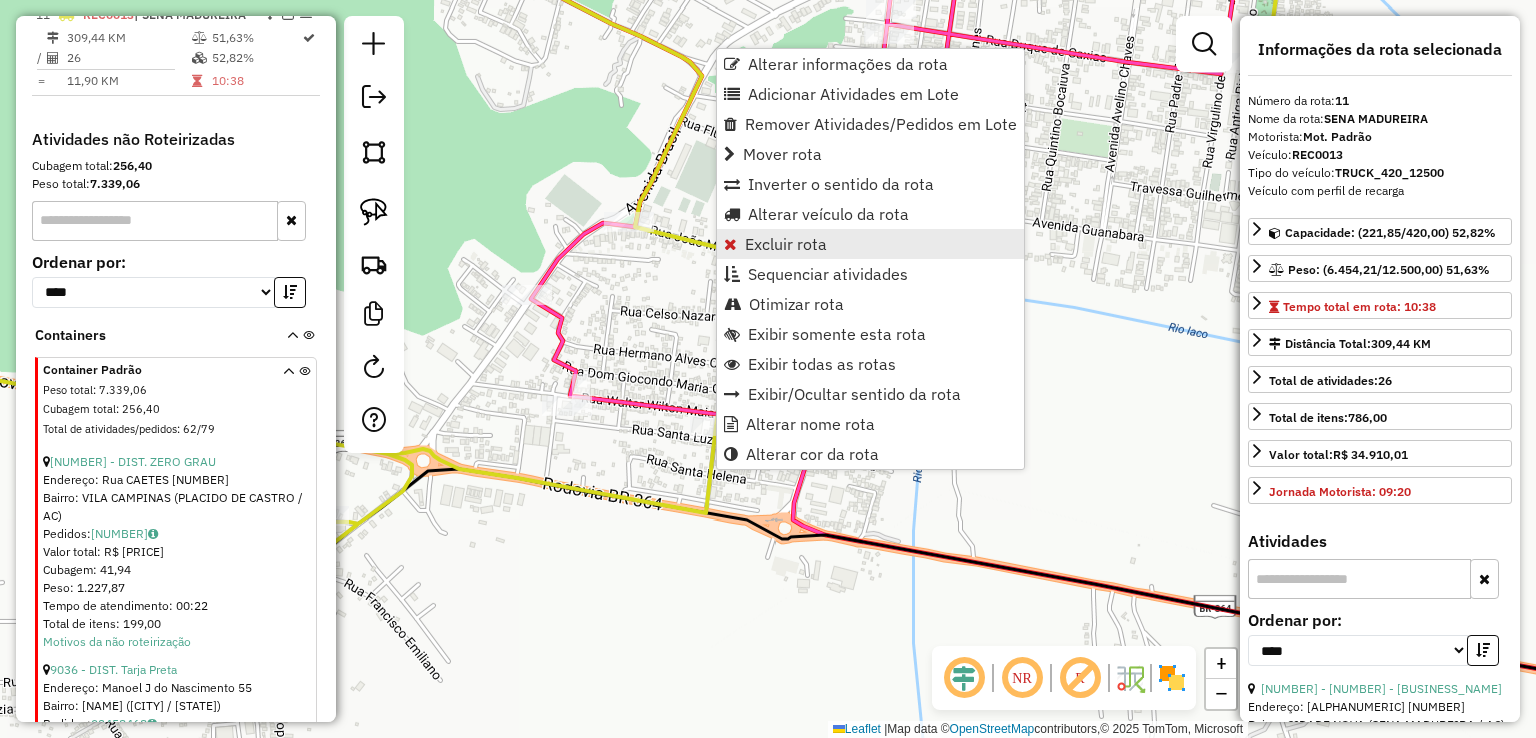 click on "Excluir rota" at bounding box center (870, 244) 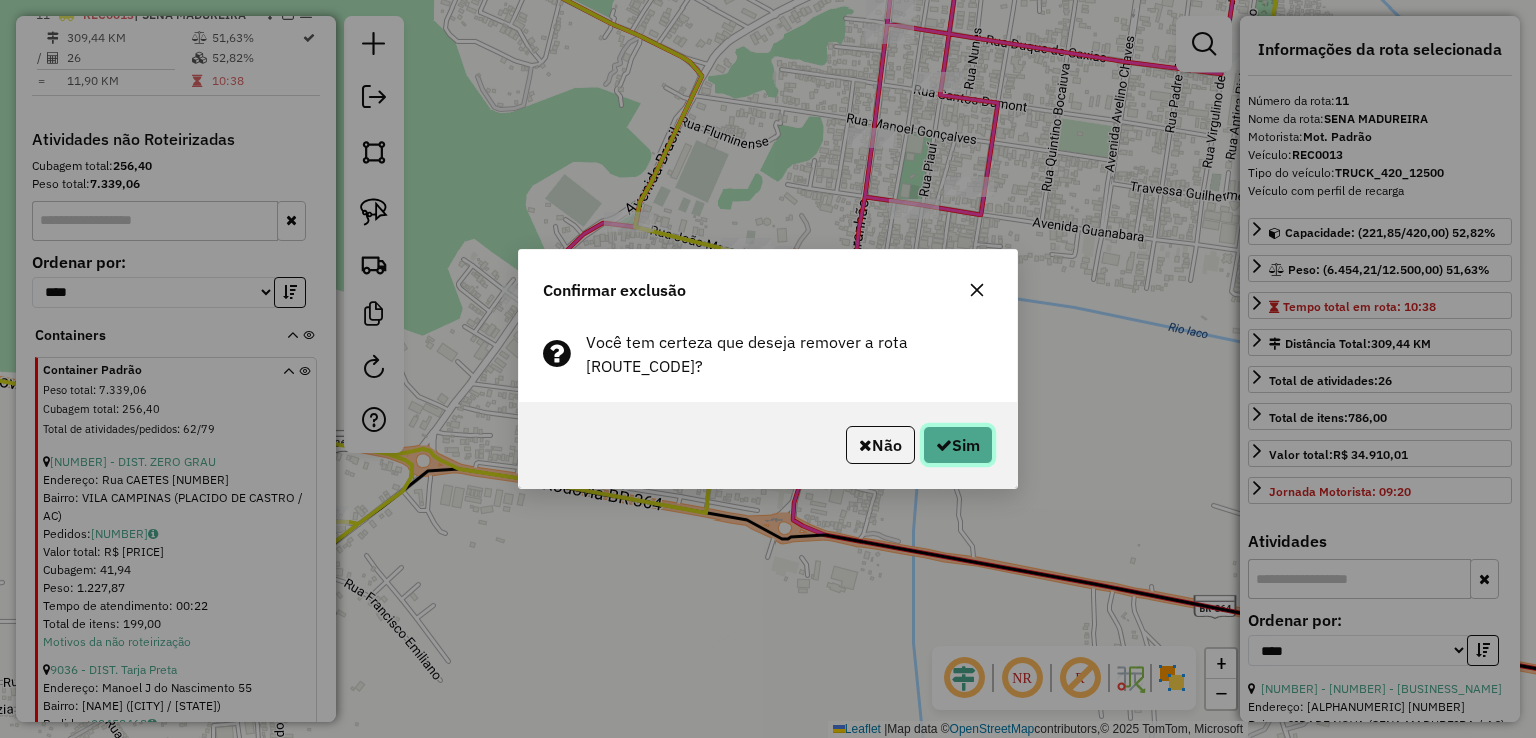 click on "Sim" 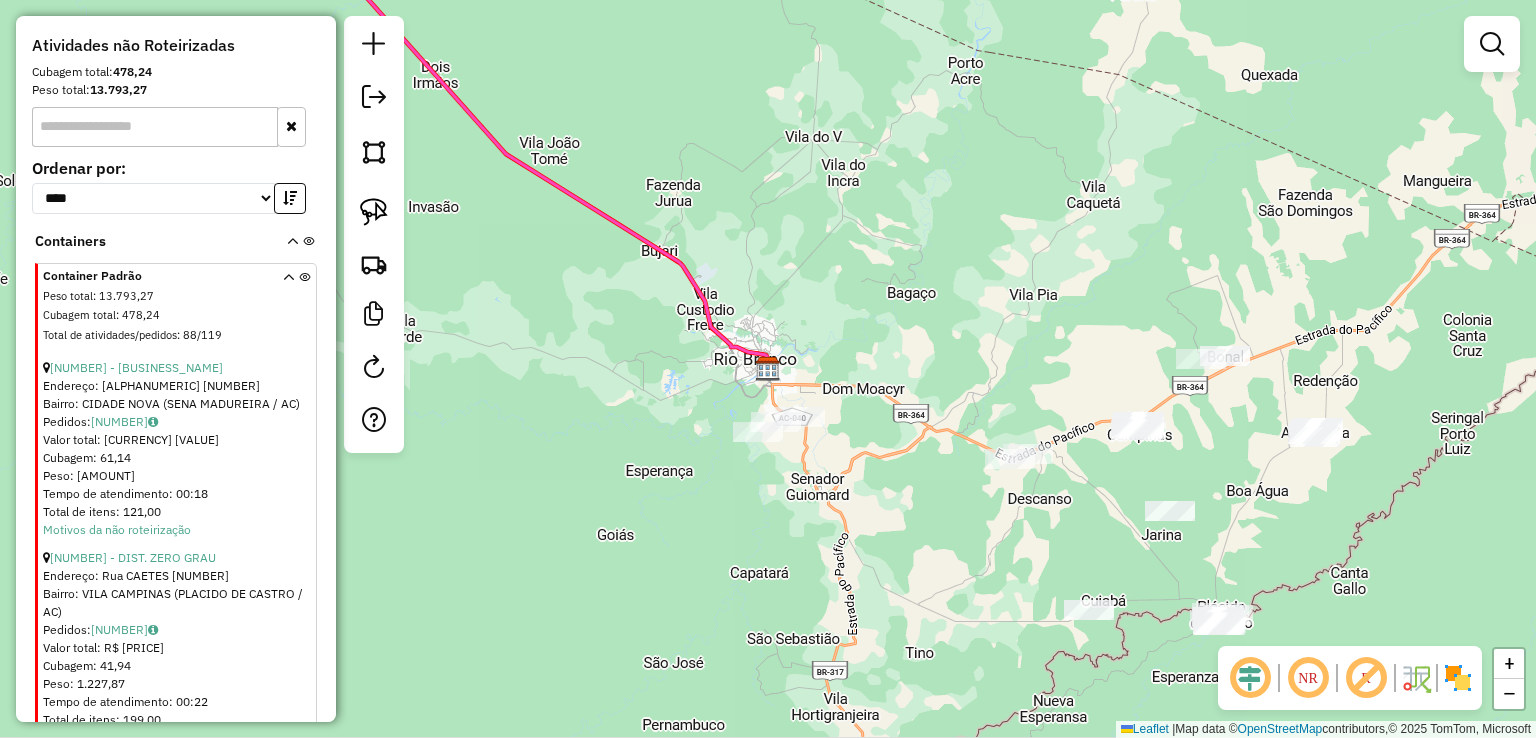 drag, startPoint x: 593, startPoint y: 357, endPoint x: 923, endPoint y: 575, distance: 395.50473 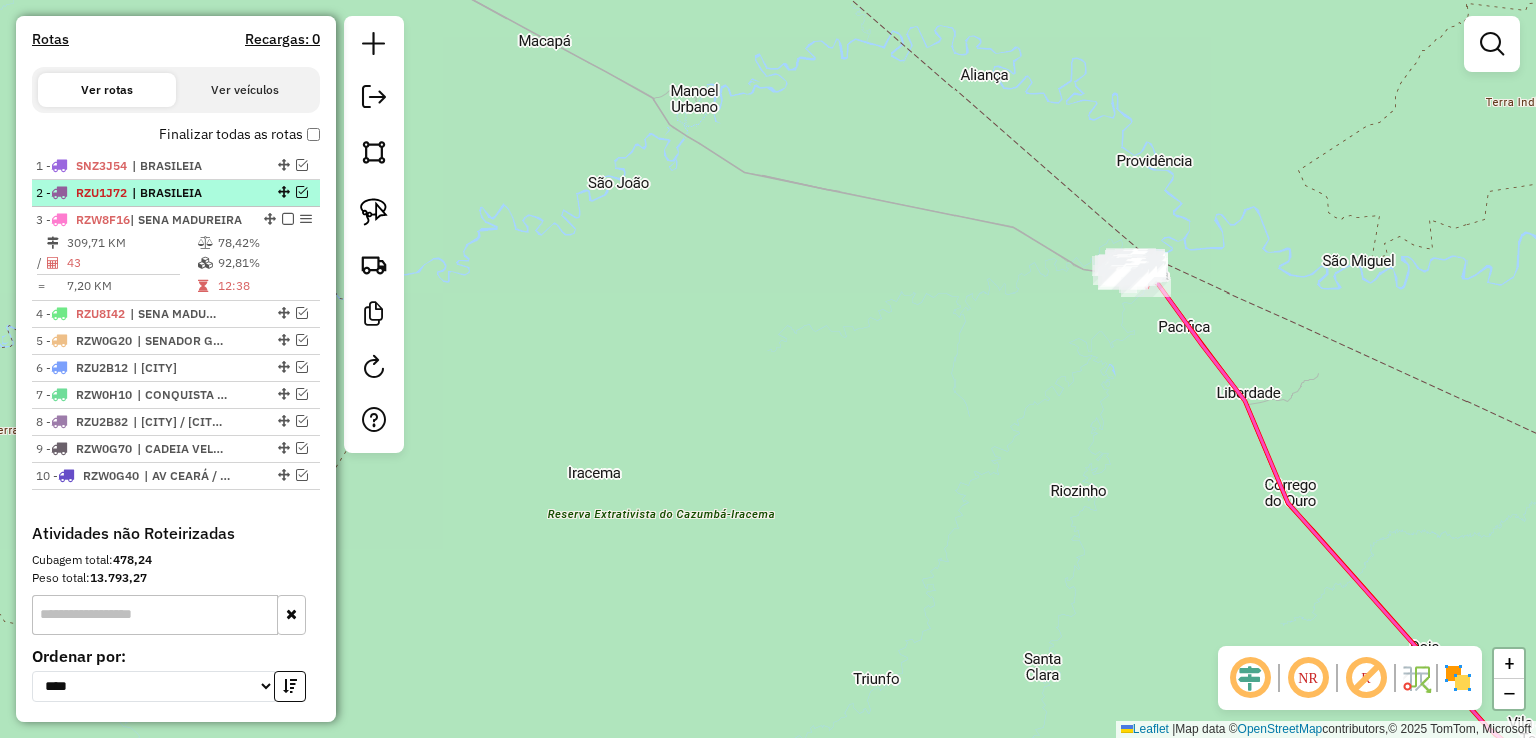 scroll, scrollTop: 601, scrollLeft: 0, axis: vertical 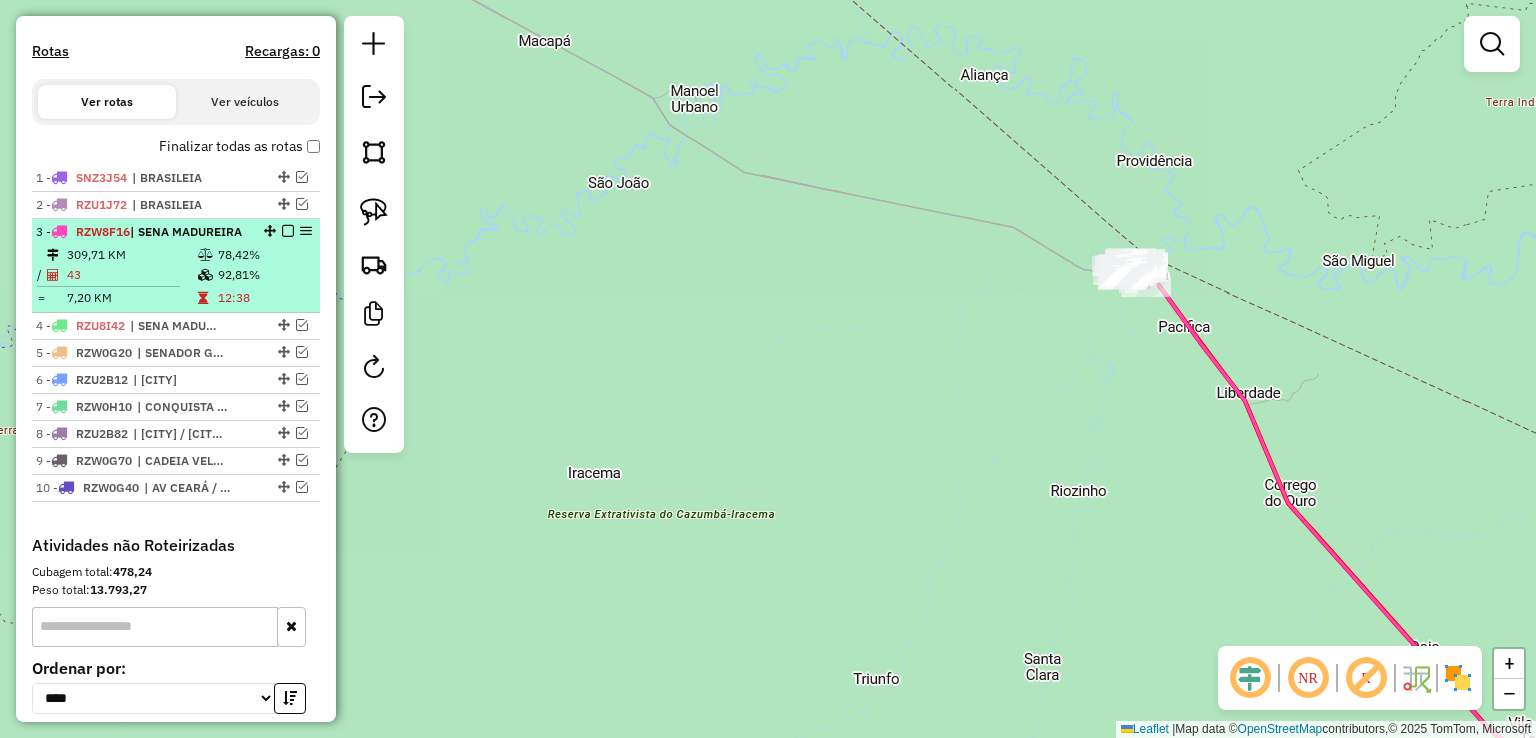 click at bounding box center [288, 231] 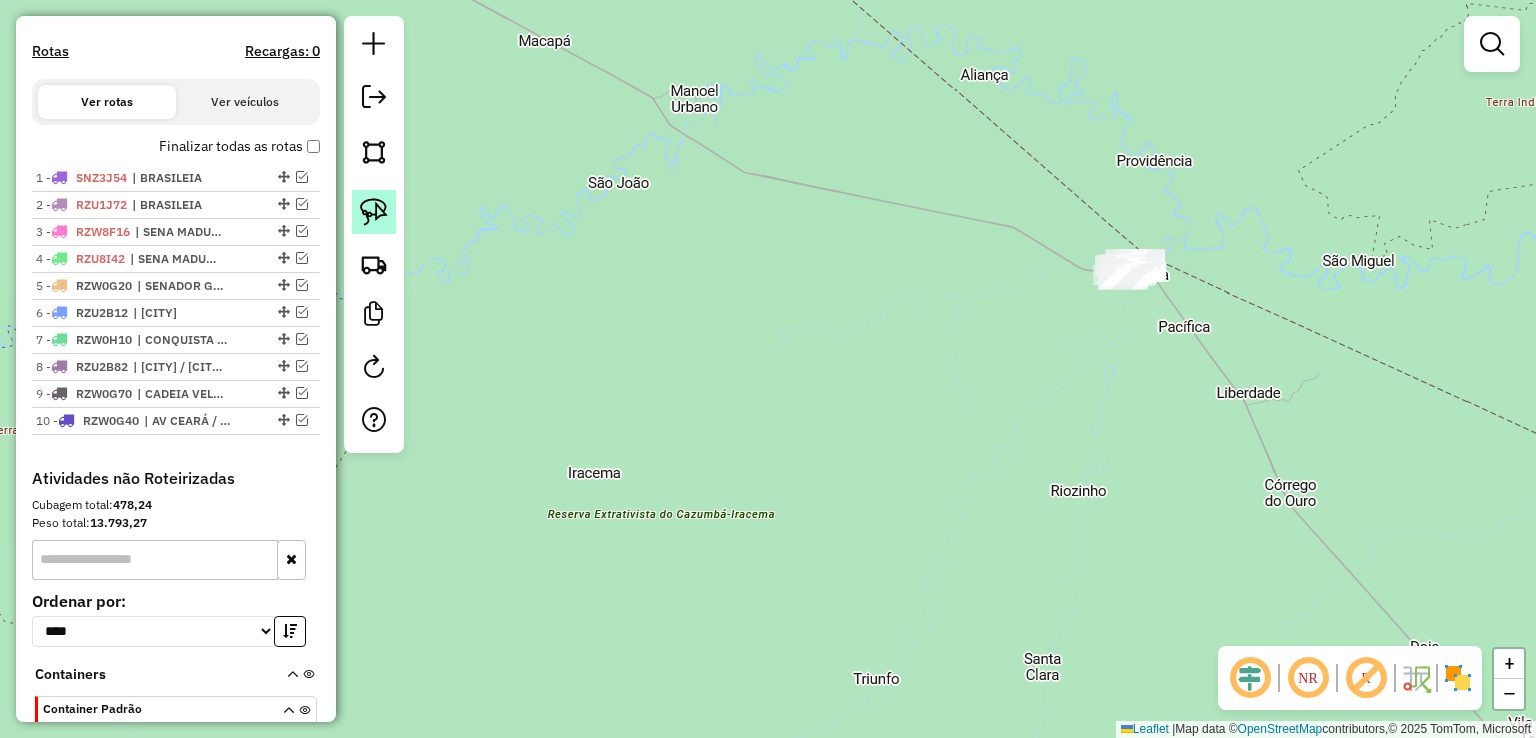 click 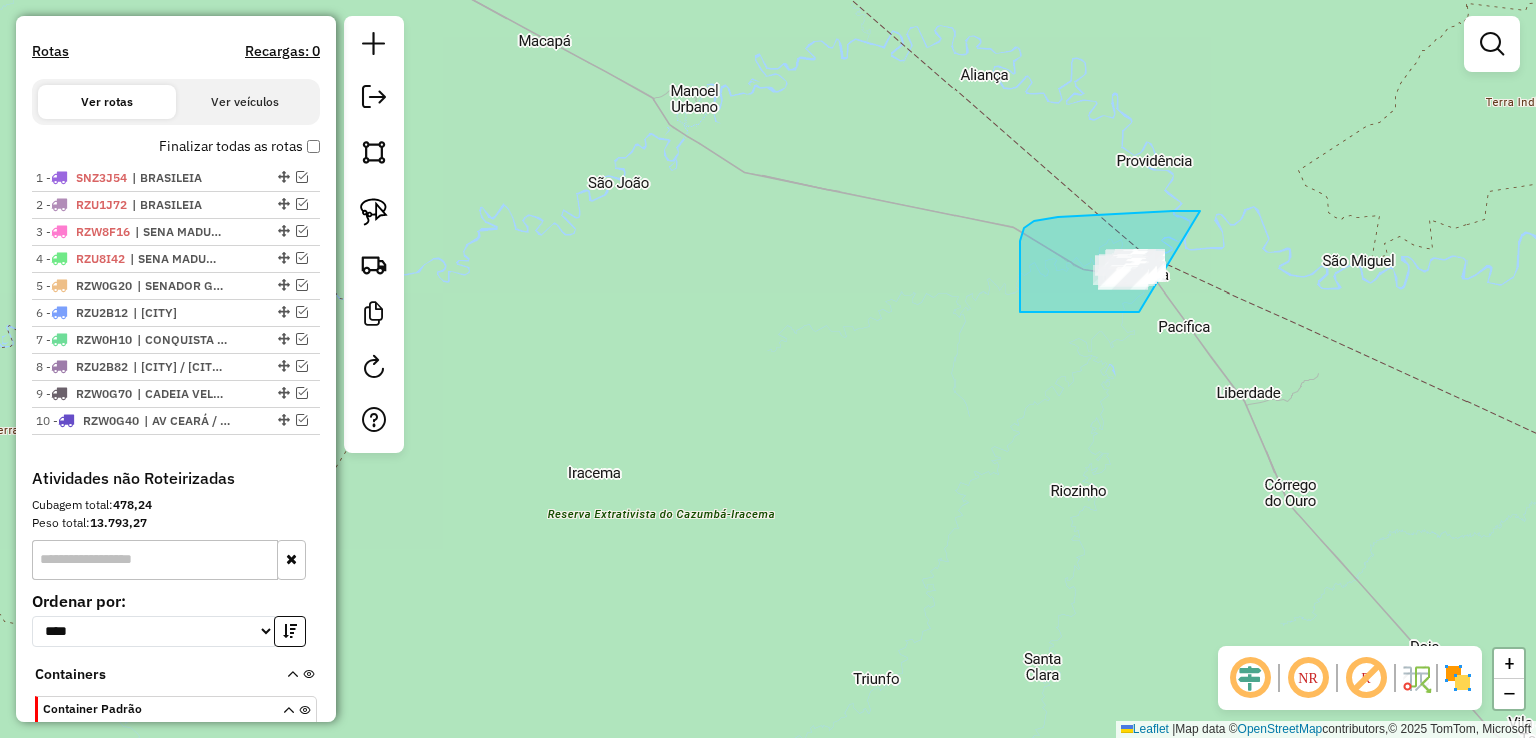 drag, startPoint x: 1200, startPoint y: 211, endPoint x: 1241, endPoint y: 312, distance: 109.004585 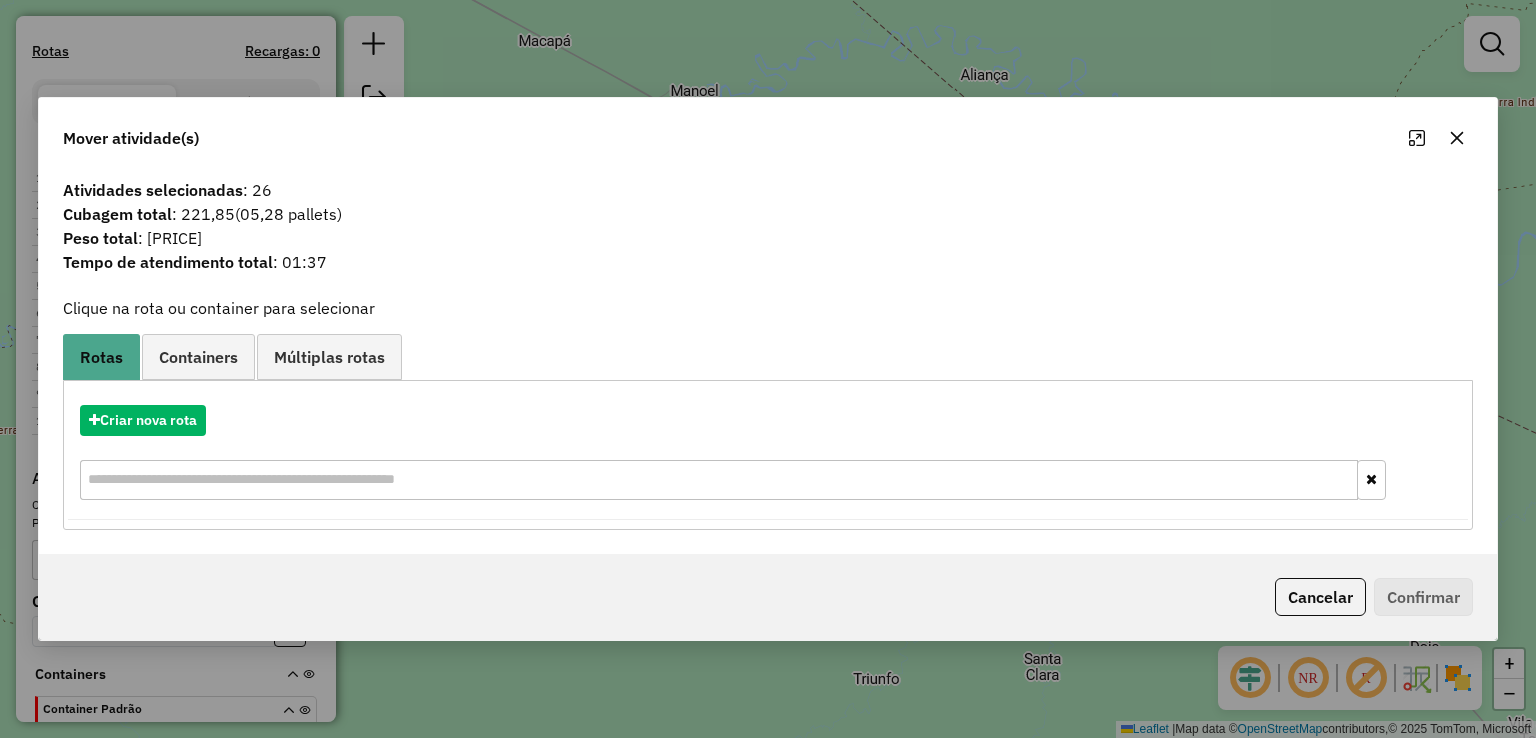 click on "Atividades selecionadas : 26 Cubagem total  : 221,85   (05,28 pallets)  Peso total : 6.454,21 Tempo de atendimento total : 01:37" 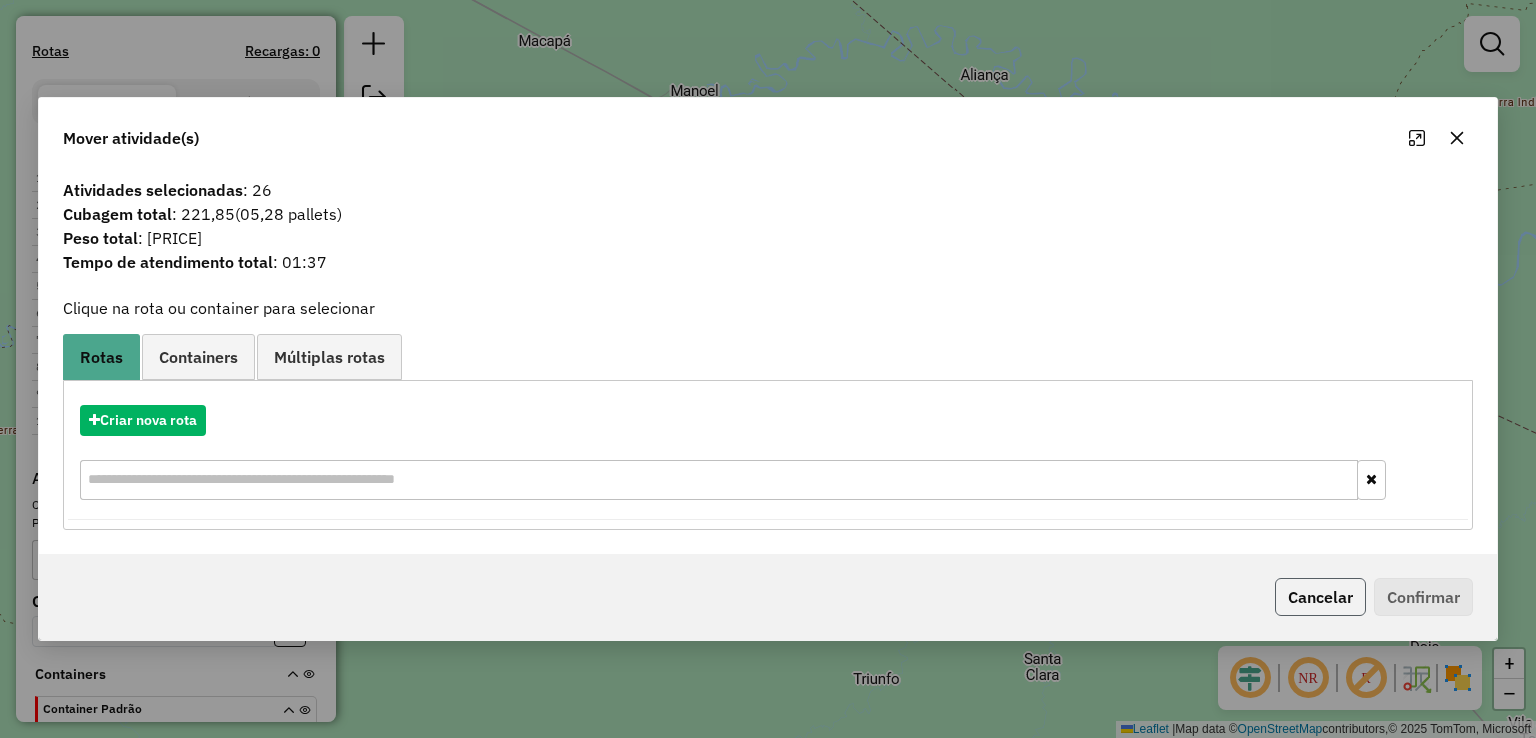 click on "Cancelar" 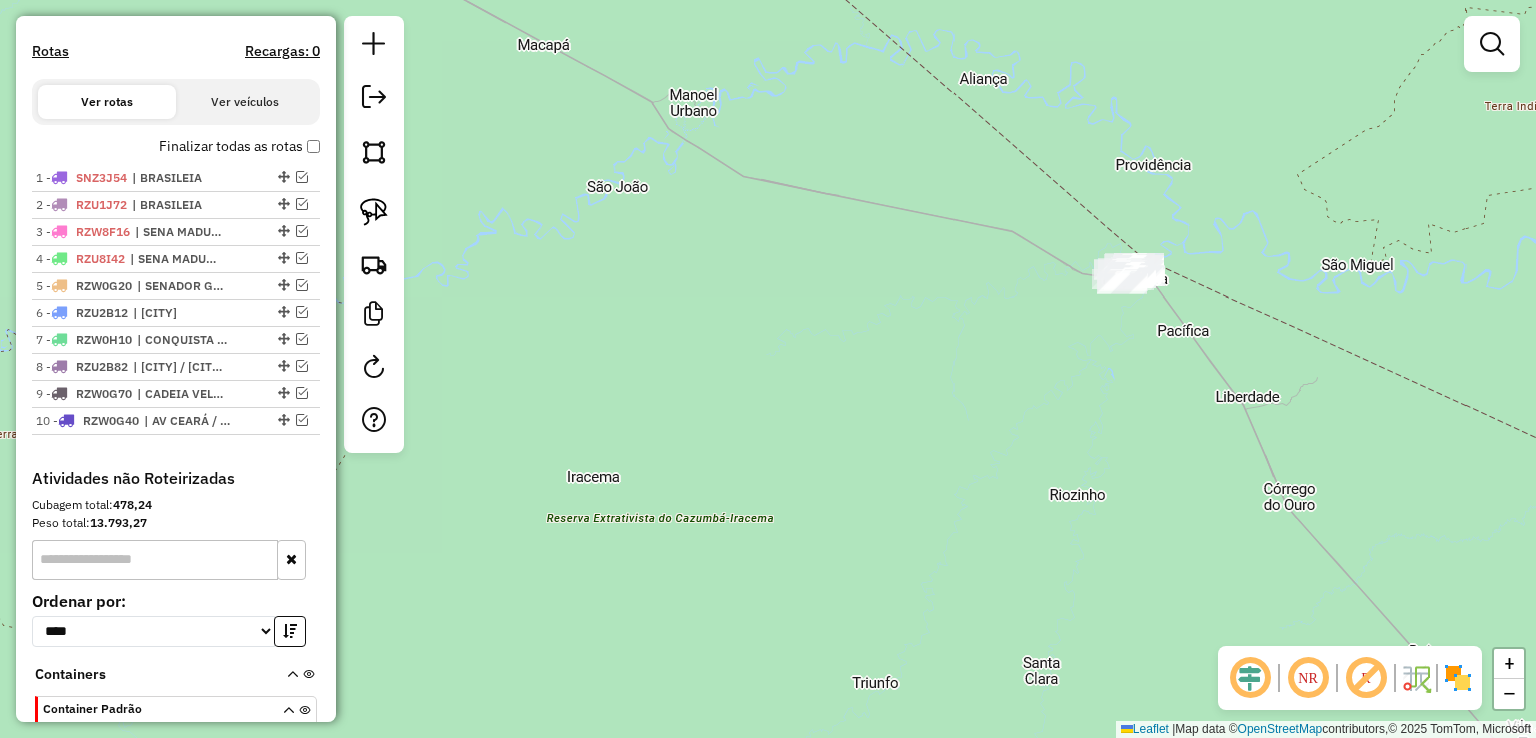 drag, startPoint x: 1224, startPoint y: 429, endPoint x: 697, endPoint y: 269, distance: 550.7531 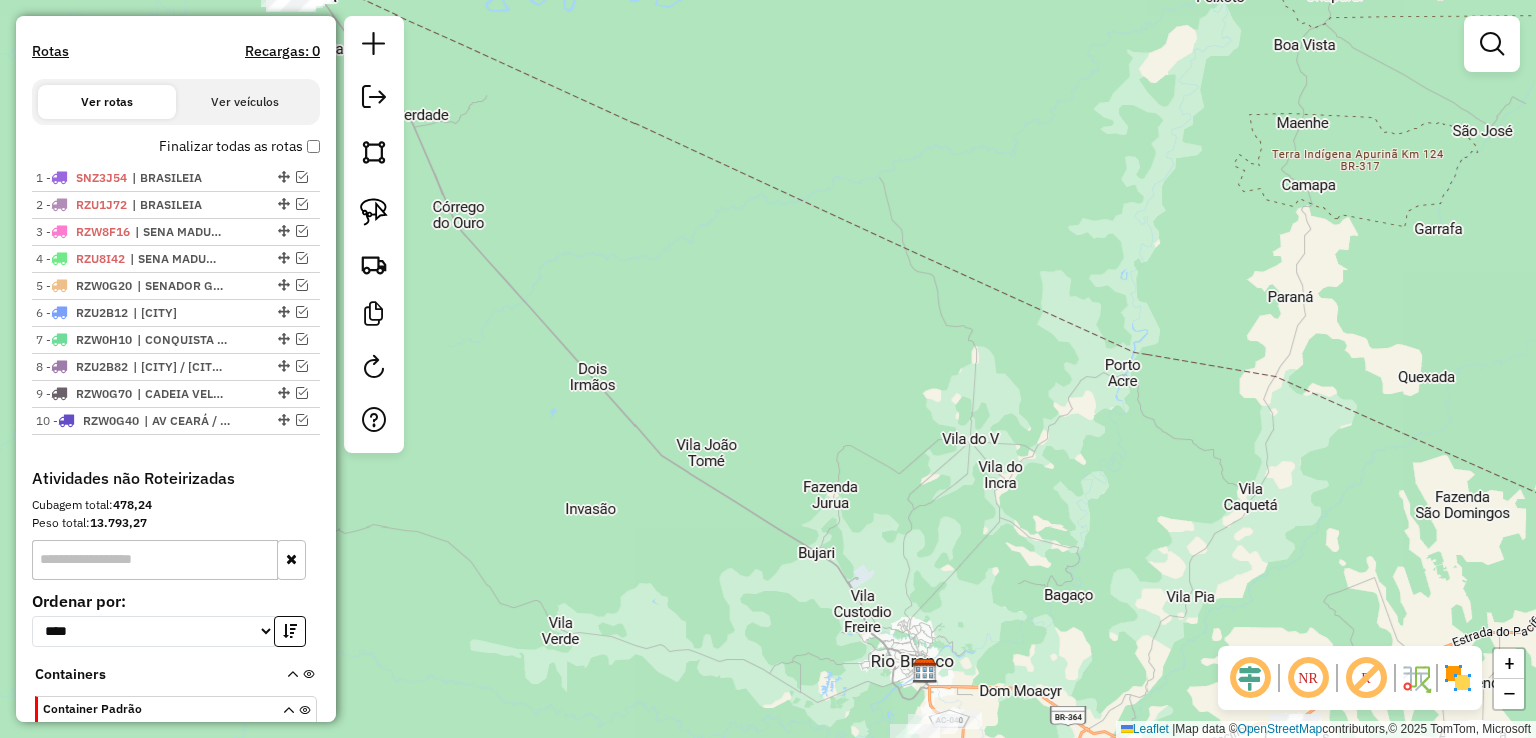 drag, startPoint x: 1037, startPoint y: 297, endPoint x: 990, endPoint y: 185, distance: 121.46193 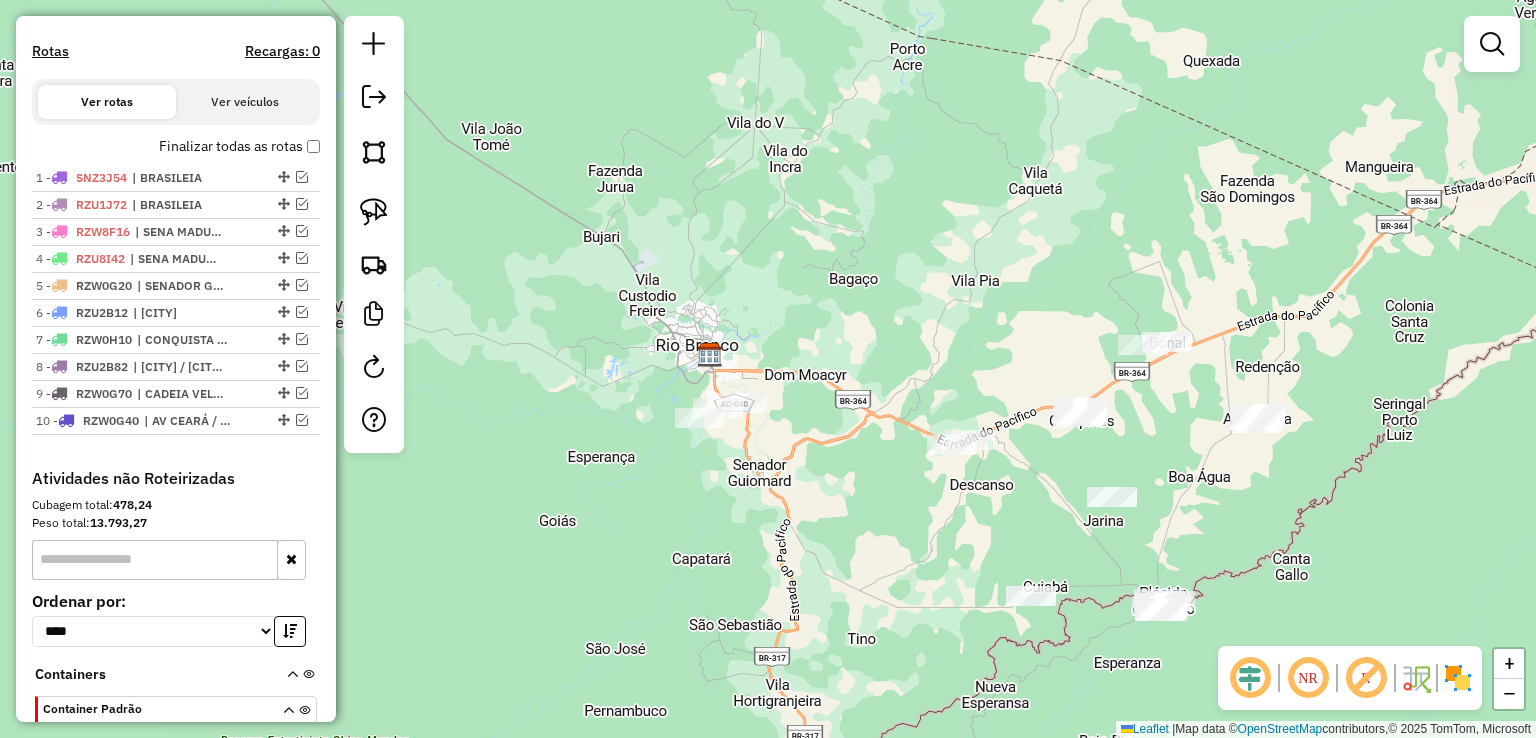 click on "Janela de atendimento Grade de atendimento Capacidade Transportadoras Veículos Cliente Pedidos  Rotas Selecione os dias de semana para filtrar as janelas de atendimento  Seg   Ter   Qua   Qui   Sex   Sáb   Dom  Informe o período da janela de atendimento: De: Até:  Filtrar exatamente a janela do cliente  Considerar janela de atendimento padrão  Selecione os dias de semana para filtrar as grades de atendimento  Seg   Ter   Qua   Qui   Sex   Sáb   Dom   Considerar clientes sem dia de atendimento cadastrado  Clientes fora do dia de atendimento selecionado Filtrar as atividades entre os valores definidos abaixo:  Peso mínimo:   Peso máximo:   Cubagem mínima:   Cubagem máxima:   De:   Até:  Filtrar as atividades entre o tempo de atendimento definido abaixo:  De:   Até:   Considerar capacidade total dos clientes não roteirizados Transportadora: Selecione um ou mais itens Tipo de veículo: Selecione um ou mais itens Veículo: Selecione um ou mais itens Motorista: Selecione um ou mais itens Nome: Rótulo:" 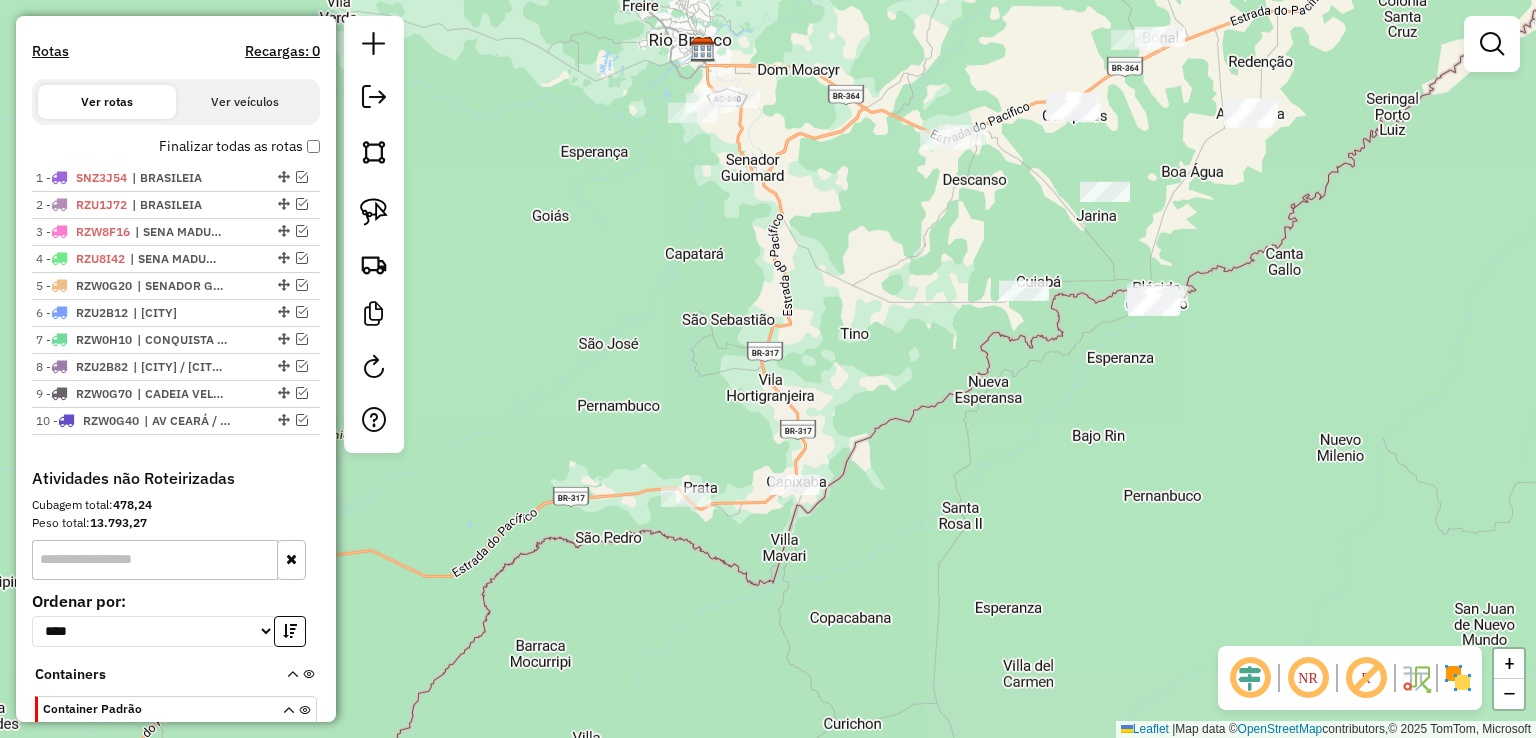 drag, startPoint x: 791, startPoint y: 246, endPoint x: 781, endPoint y: 233, distance: 16.40122 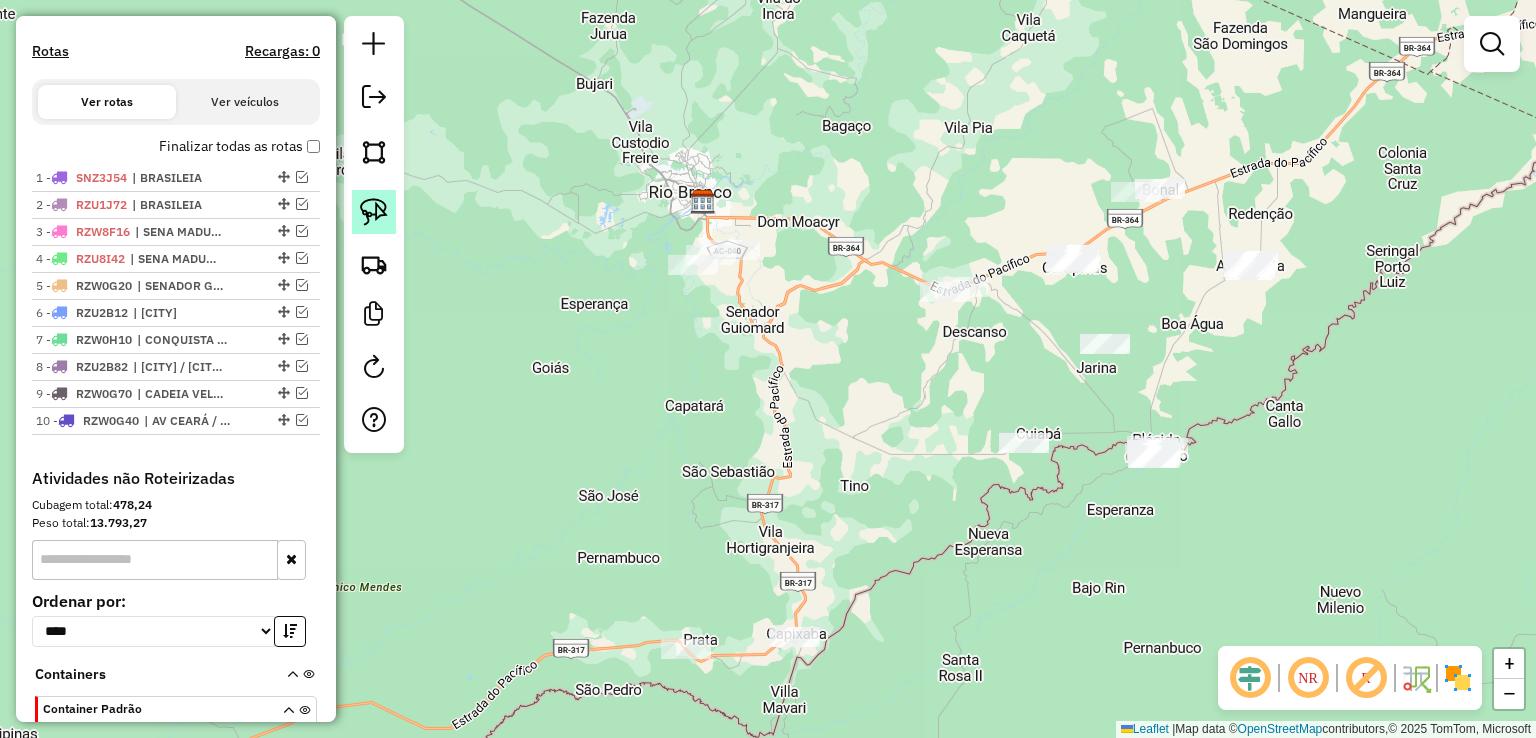 click 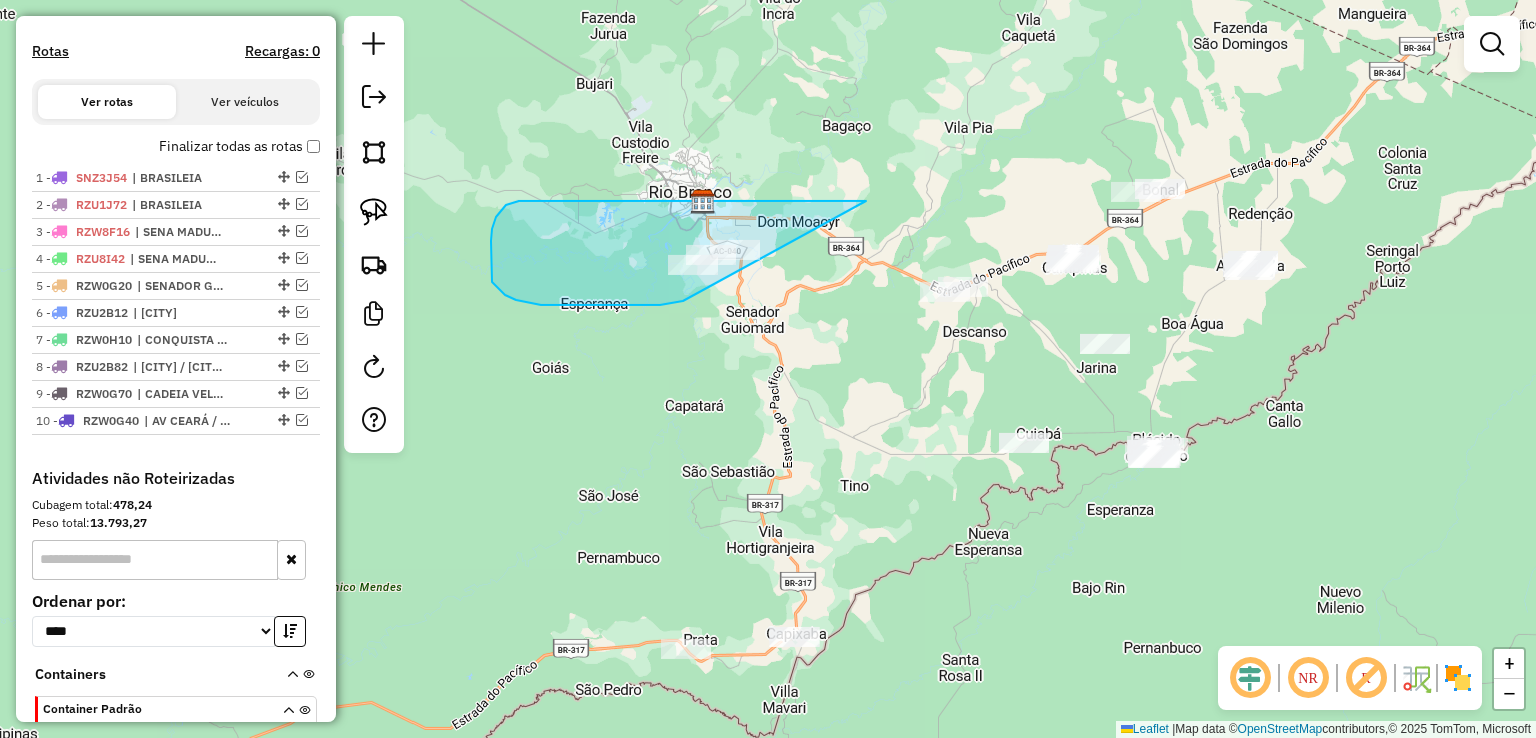 drag, startPoint x: 866, startPoint y: 201, endPoint x: 683, endPoint y: 301, distance: 208.54016 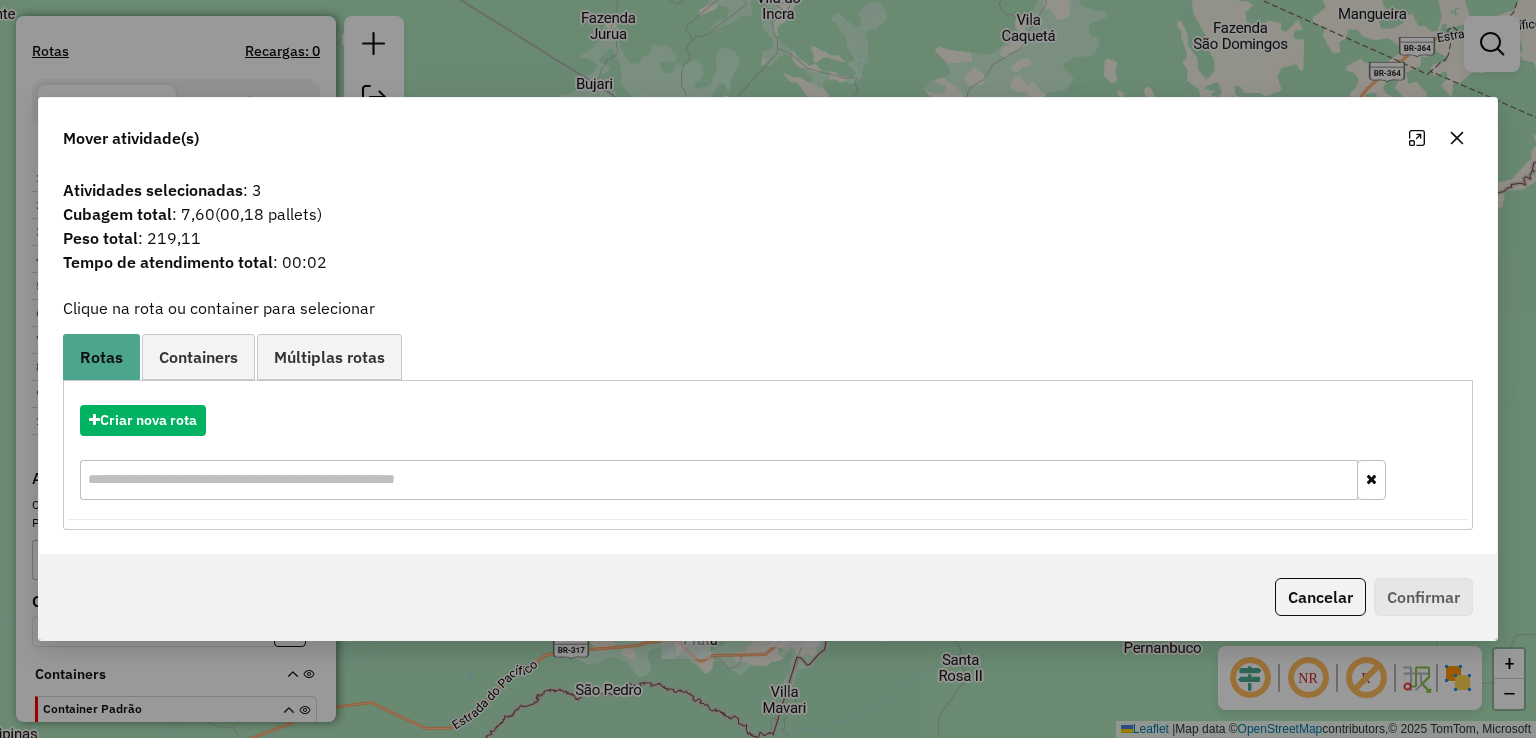 click on "Tempo de atendimento total : 00:02" 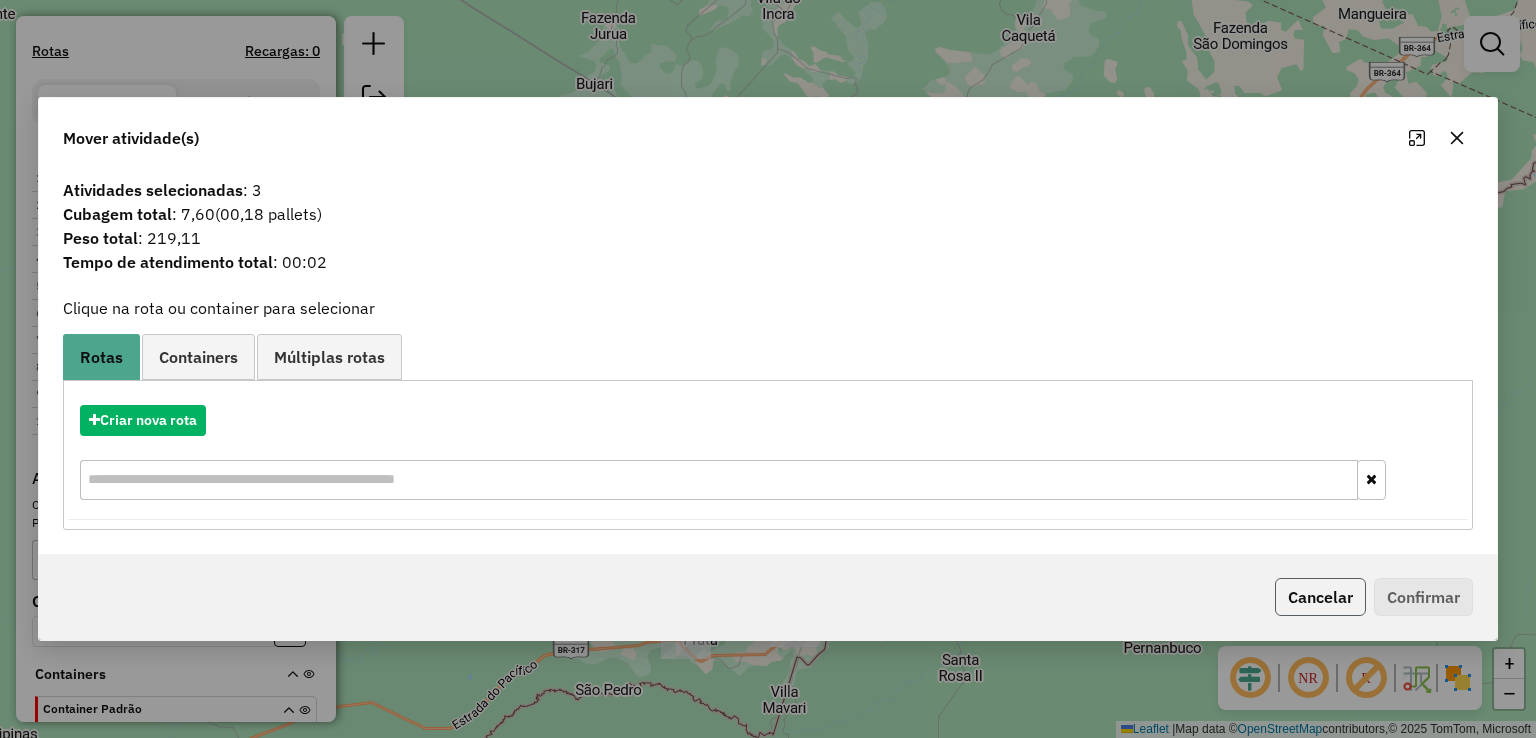 click on "Cancelar" 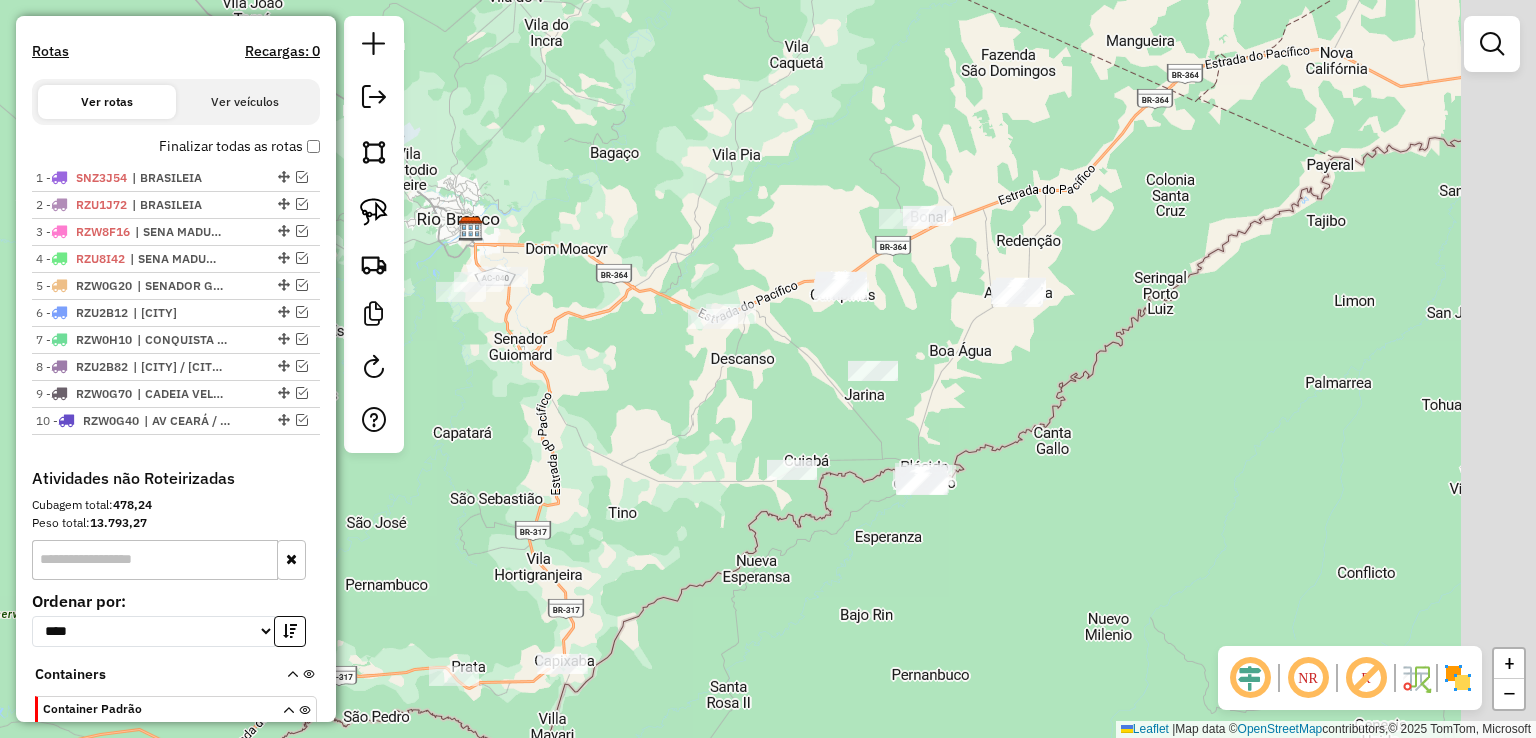 drag, startPoint x: 904, startPoint y: 394, endPoint x: 772, endPoint y: 396, distance: 132.01515 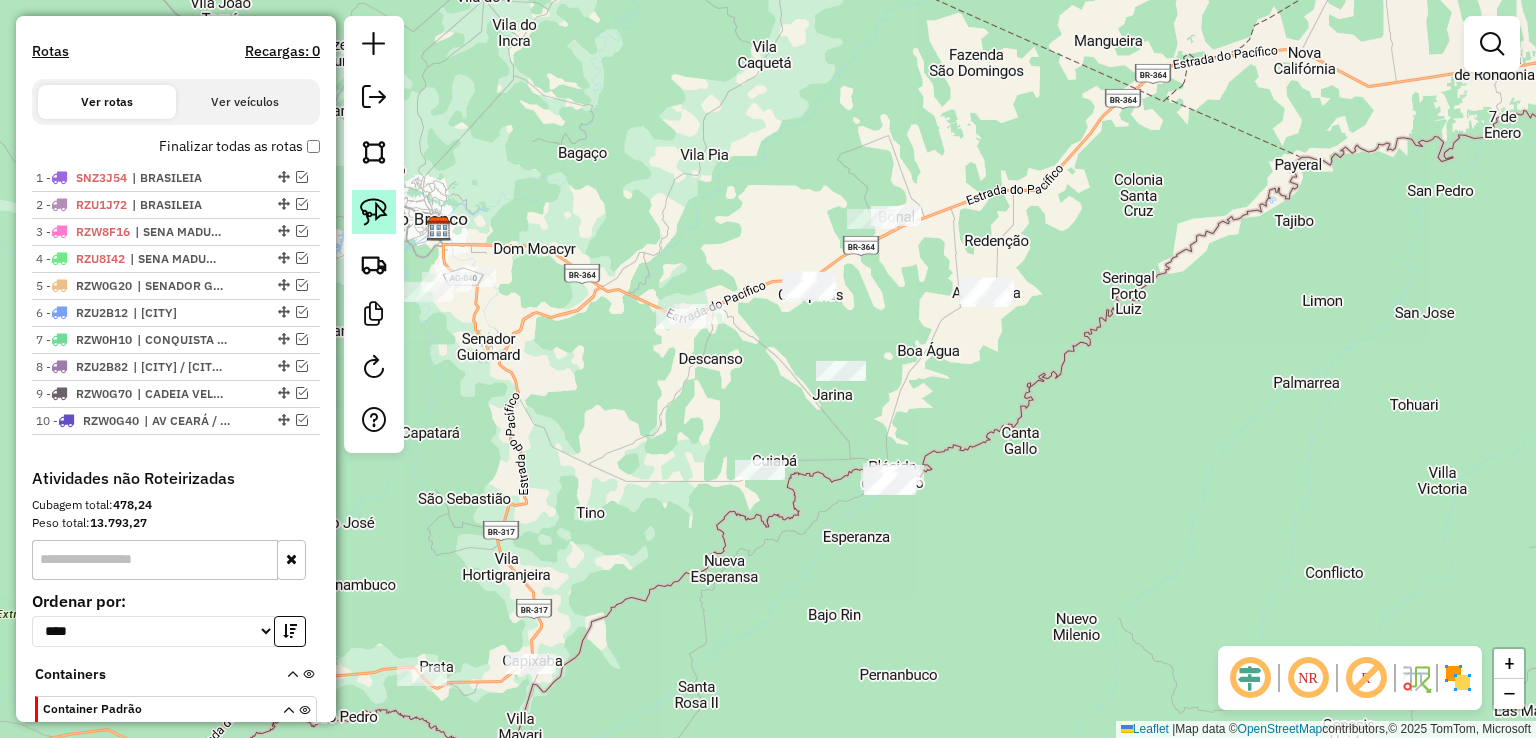 click 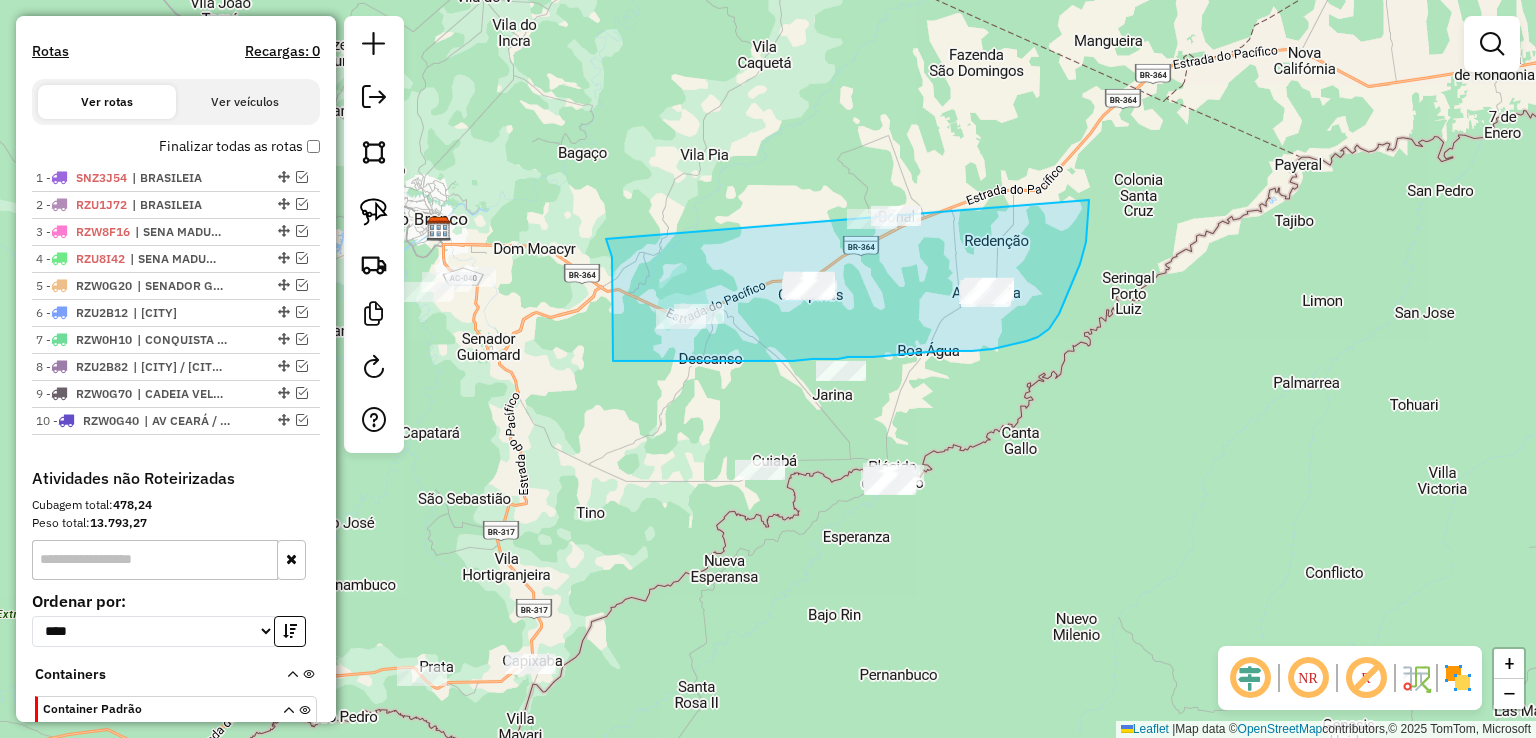 drag, startPoint x: 607, startPoint y: 241, endPoint x: 1048, endPoint y: 97, distance: 463.91486 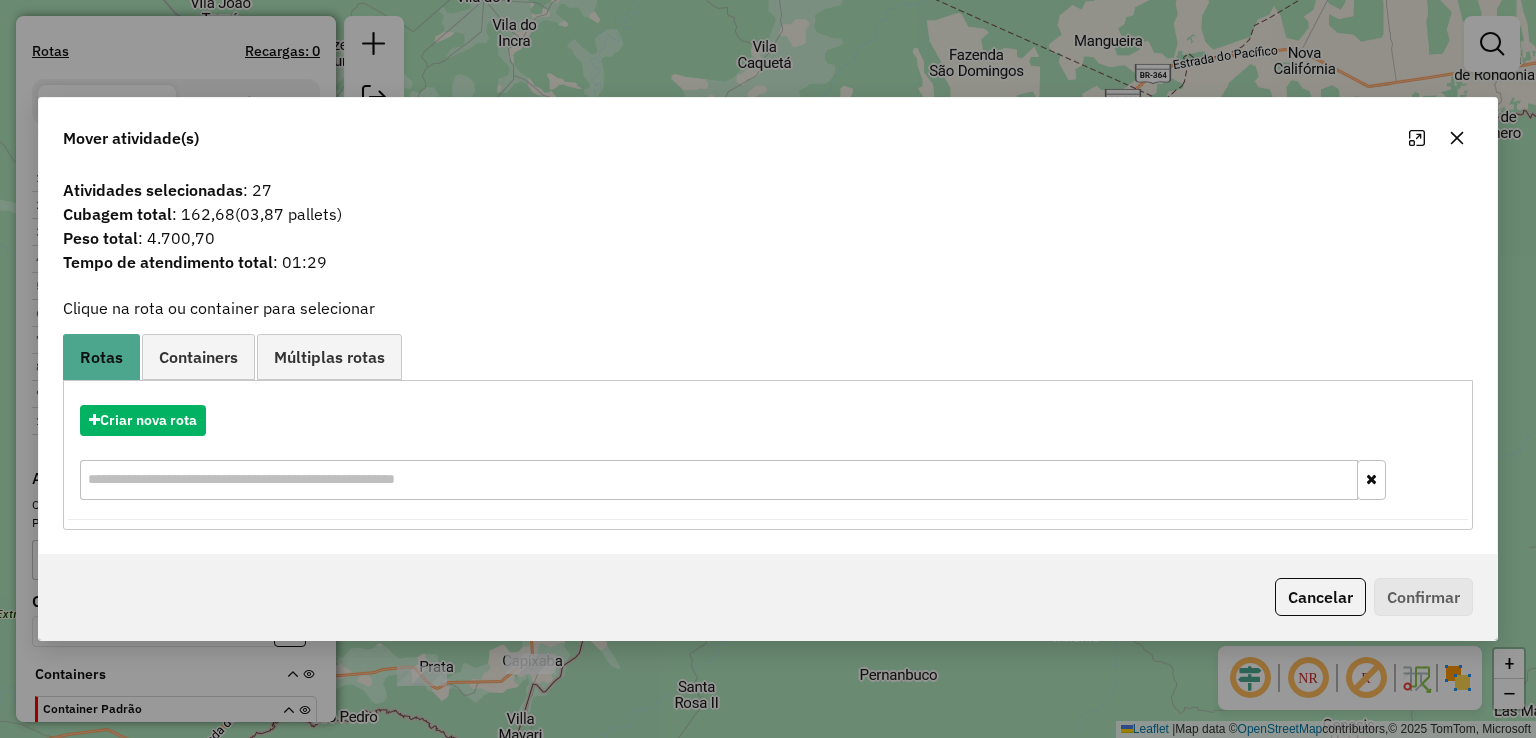 click on "Tempo de atendimento total : 01:29" 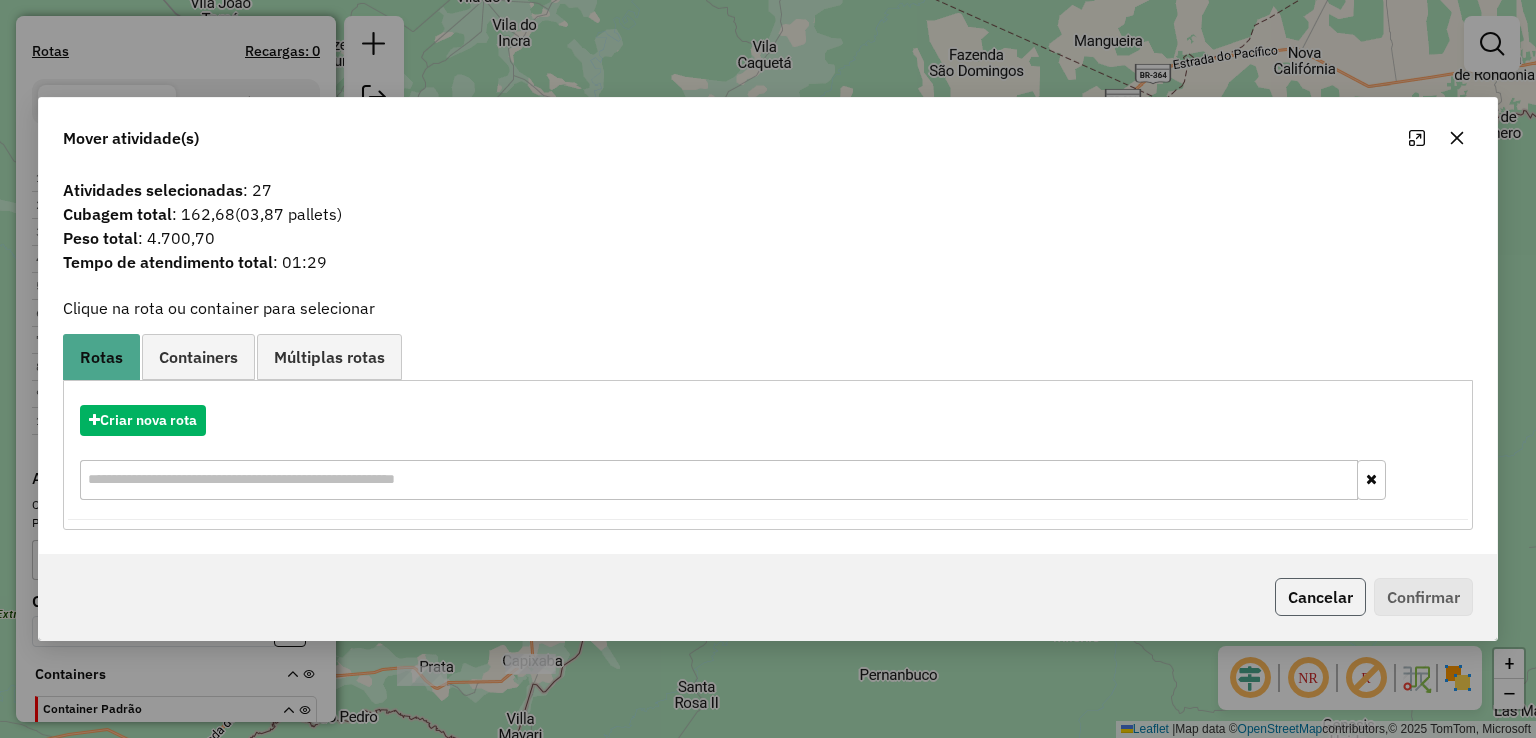 click on "Cancelar" 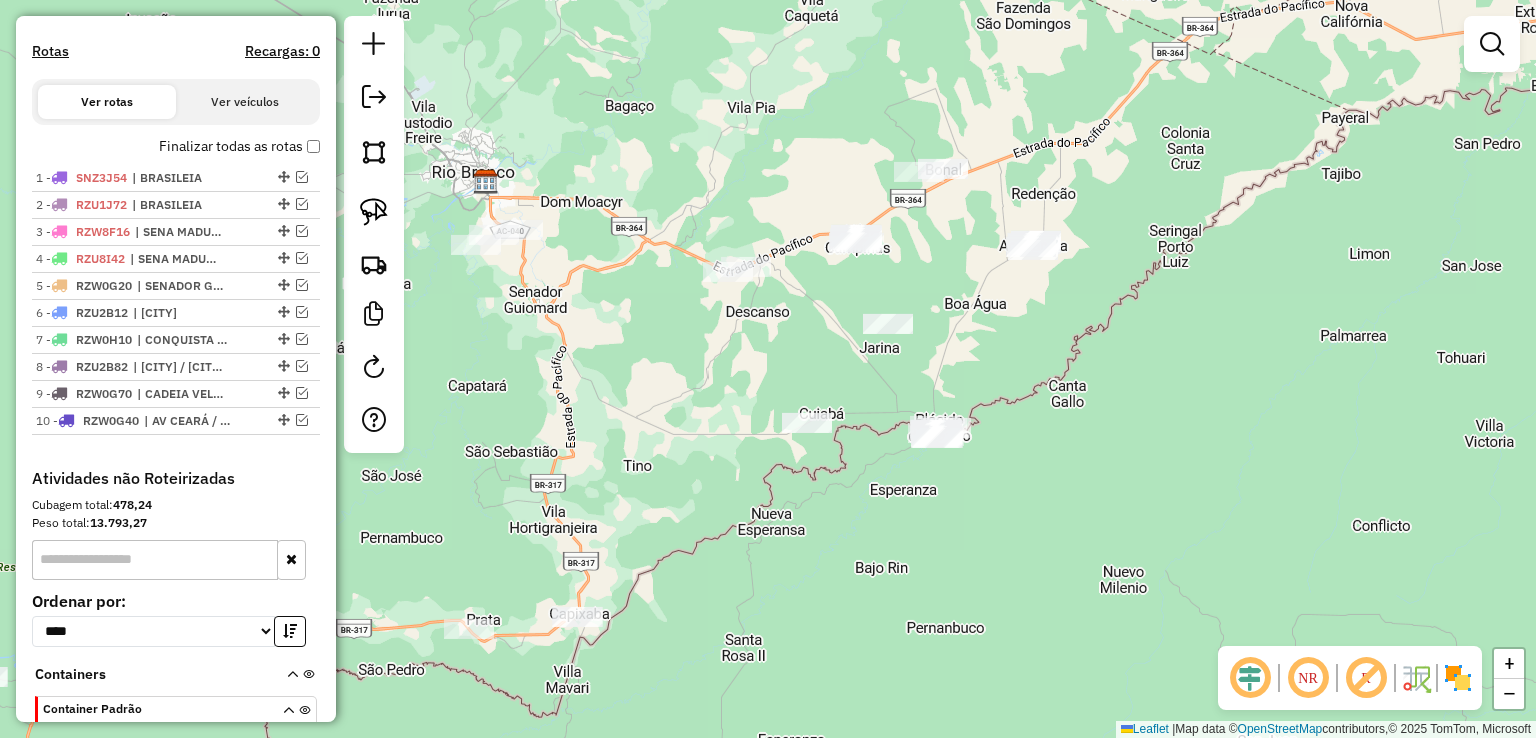 drag, startPoint x: 999, startPoint y: 531, endPoint x: 1078, endPoint y: 449, distance: 113.86395 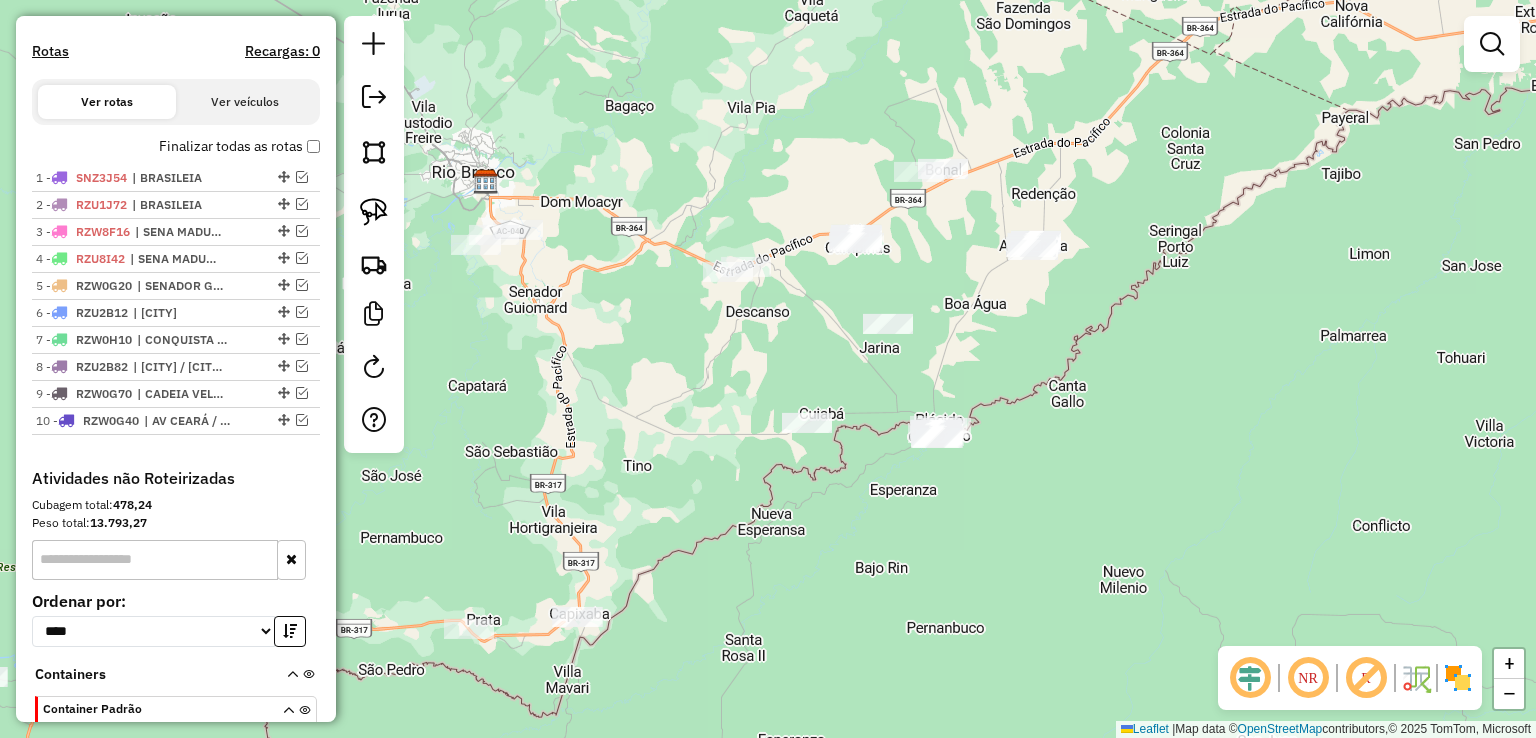 click on "Janela de atendimento Grade de atendimento Capacidade Transportadoras Veículos Cliente Pedidos  Rotas Selecione os dias de semana para filtrar as janelas de atendimento  Seg   Ter   Qua   Qui   Sex   Sáb   Dom  Informe o período da janela de atendimento: De: Até:  Filtrar exatamente a janela do cliente  Considerar janela de atendimento padrão  Selecione os dias de semana para filtrar as grades de atendimento  Seg   Ter   Qua   Qui   Sex   Sáb   Dom   Considerar clientes sem dia de atendimento cadastrado  Clientes fora do dia de atendimento selecionado Filtrar as atividades entre os valores definidos abaixo:  Peso mínimo:   Peso máximo:   Cubagem mínima:   Cubagem máxima:   De:   Até:  Filtrar as atividades entre o tempo de atendimento definido abaixo:  De:   Até:   Considerar capacidade total dos clientes não roteirizados Transportadora: Selecione um ou mais itens Tipo de veículo: Selecione um ou mais itens Veículo: Selecione um ou mais itens Motorista: Selecione um ou mais itens Nome: Rótulo:" 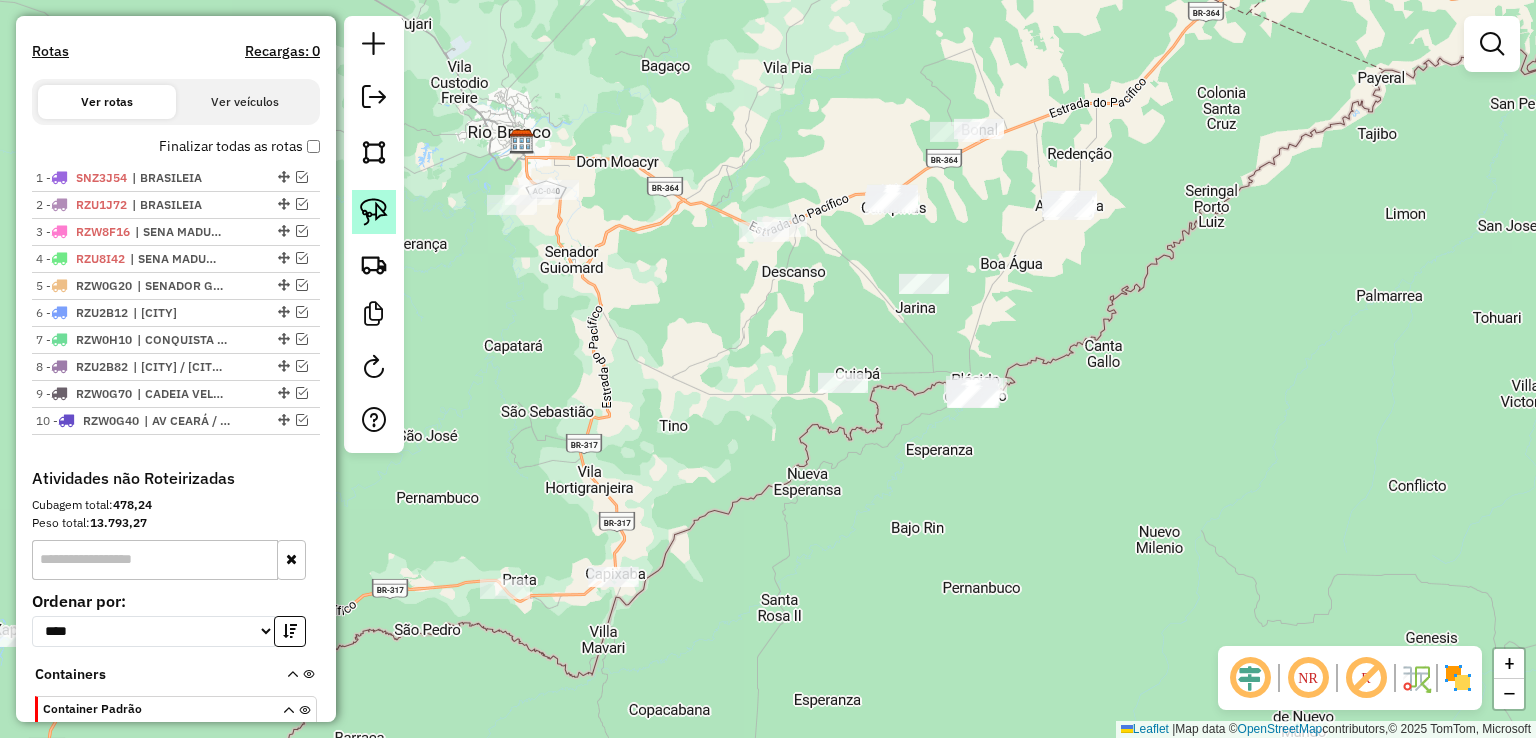 click 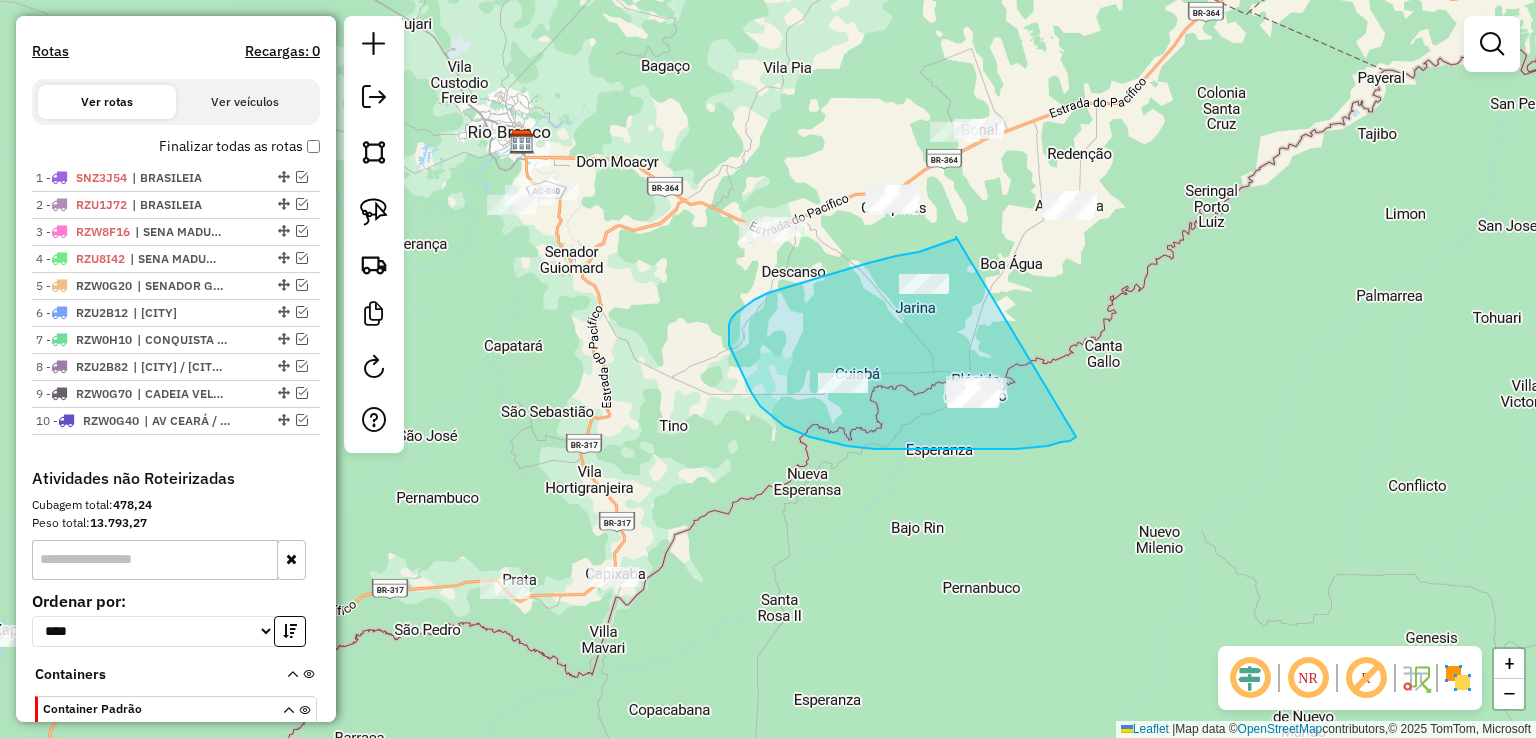 drag, startPoint x: 956, startPoint y: 237, endPoint x: 1080, endPoint y: 433, distance: 231.93103 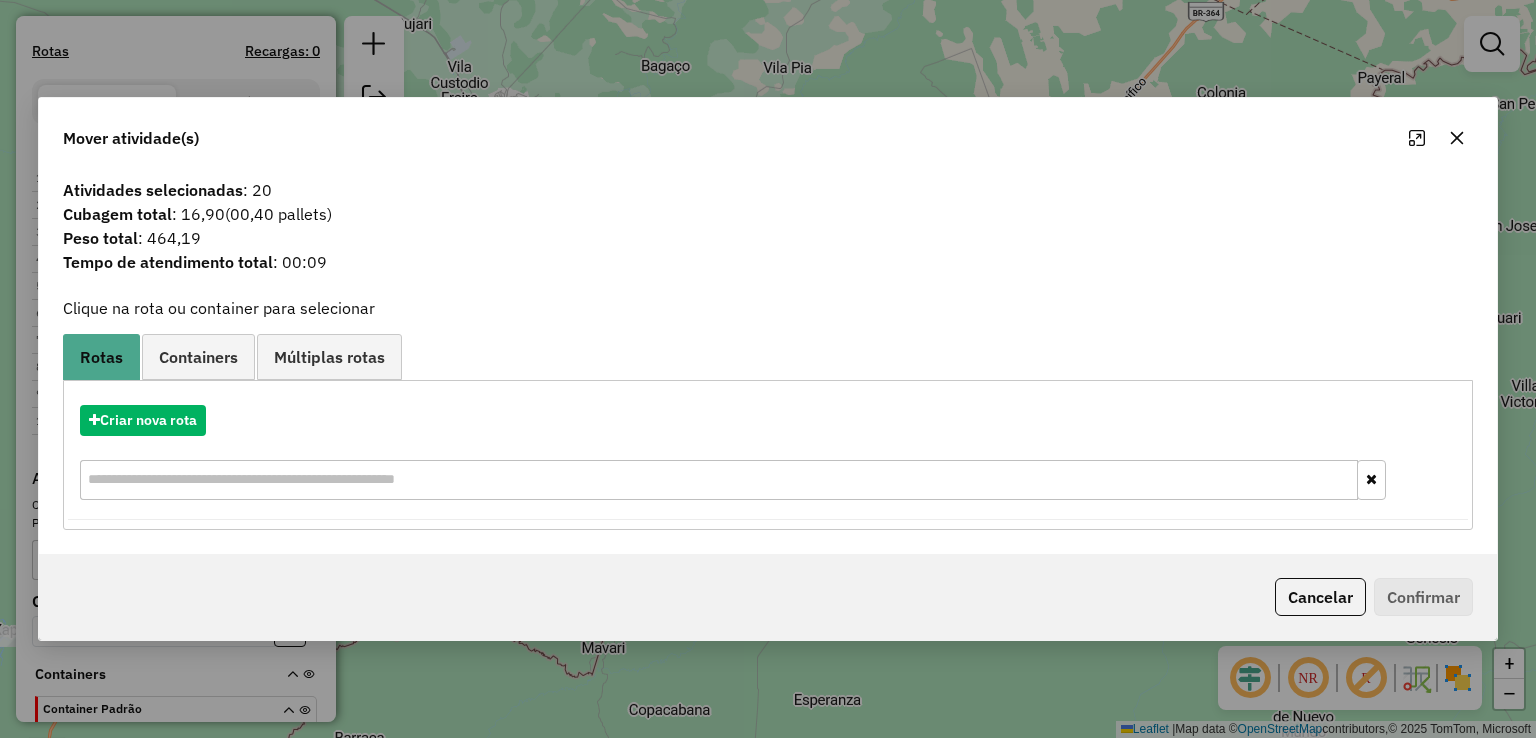 click on "Tempo de atendimento total : 00:09" 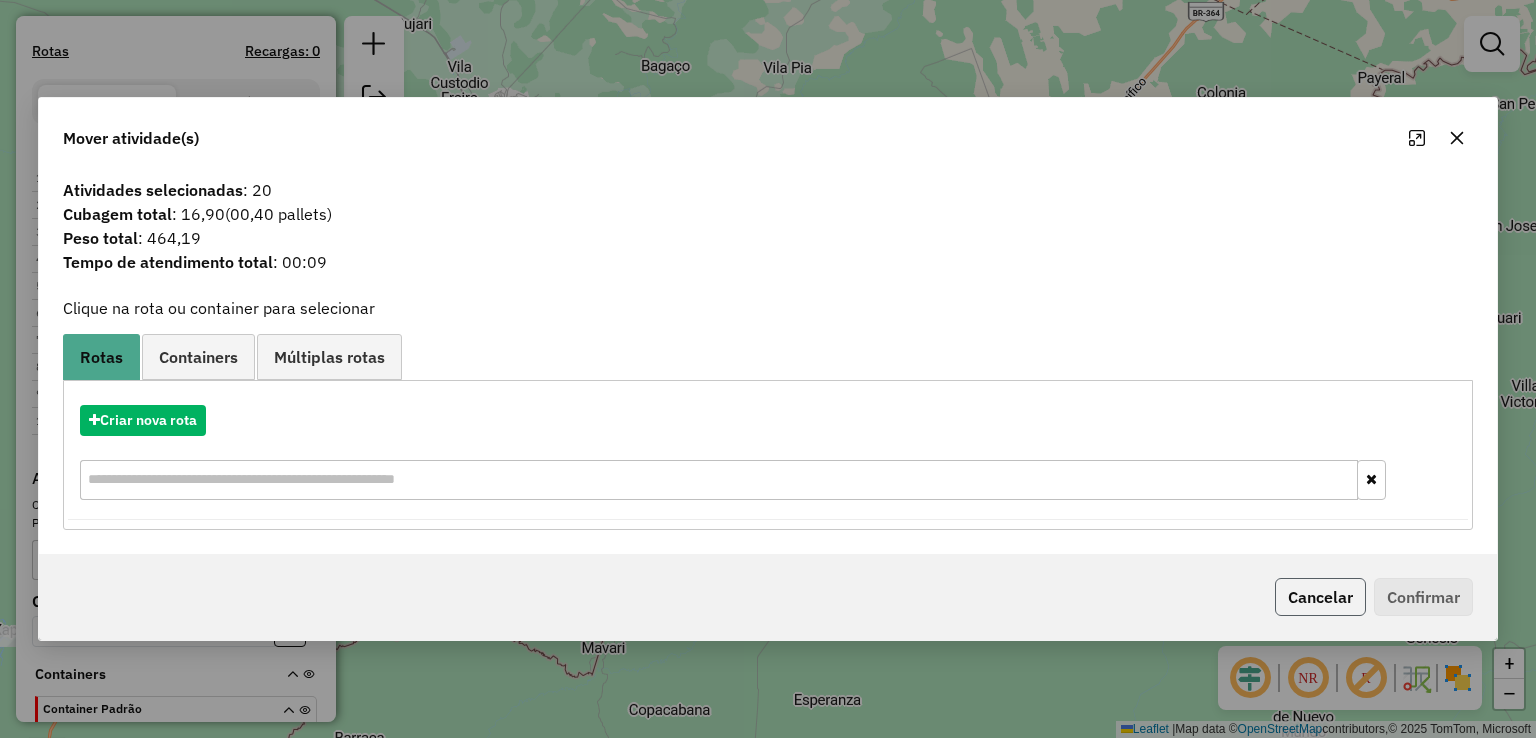 click on "Cancelar" 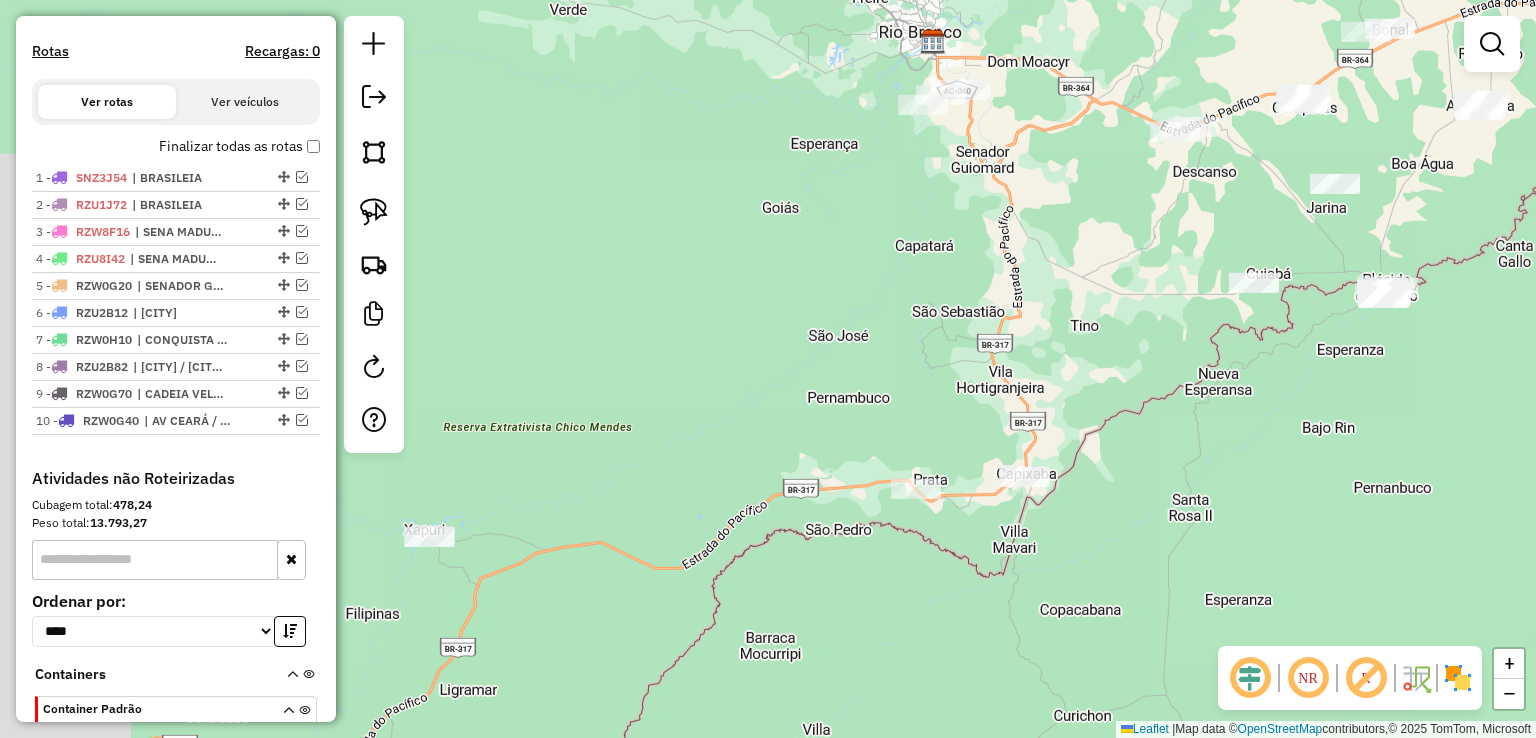 drag, startPoint x: 813, startPoint y: 544, endPoint x: 1300, endPoint y: 360, distance: 520.6006 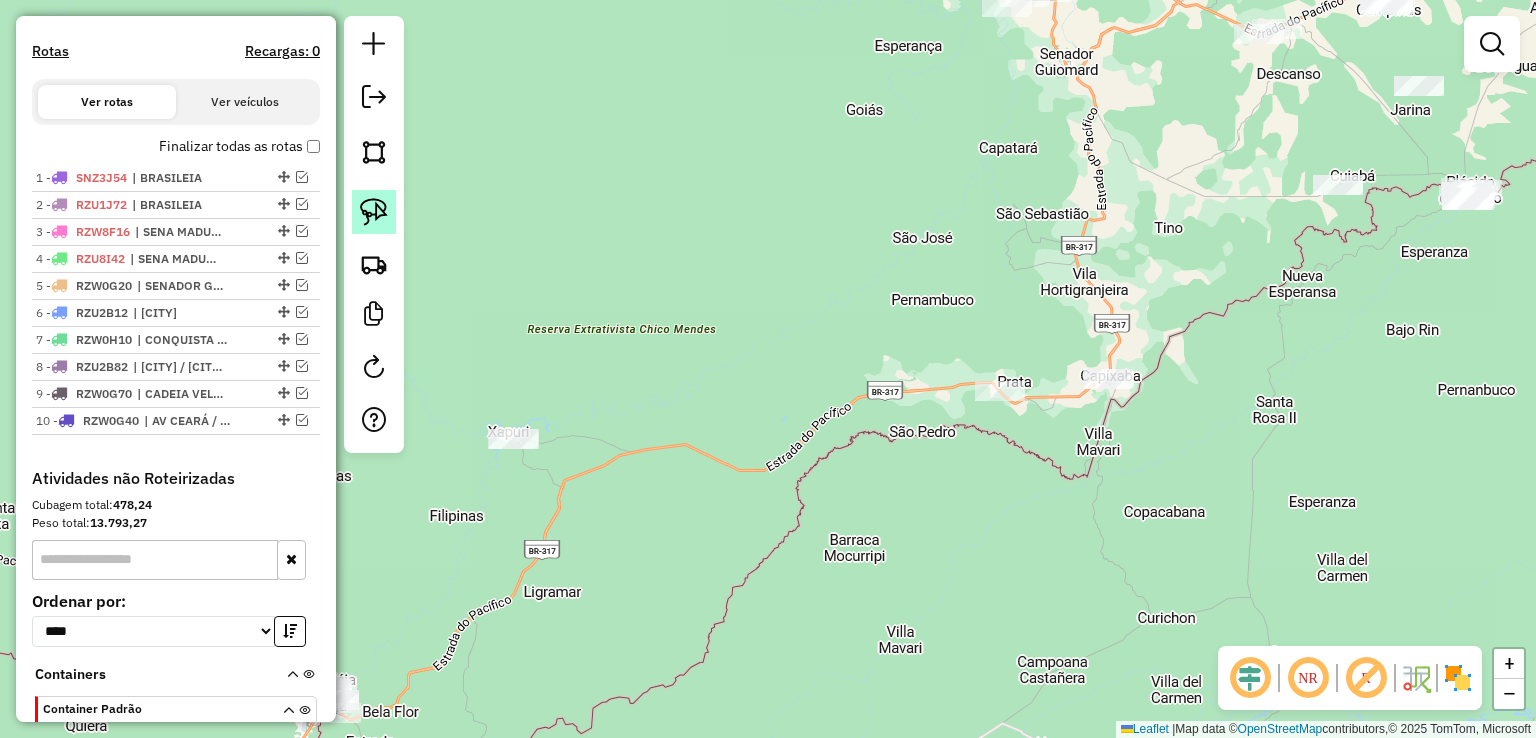 click 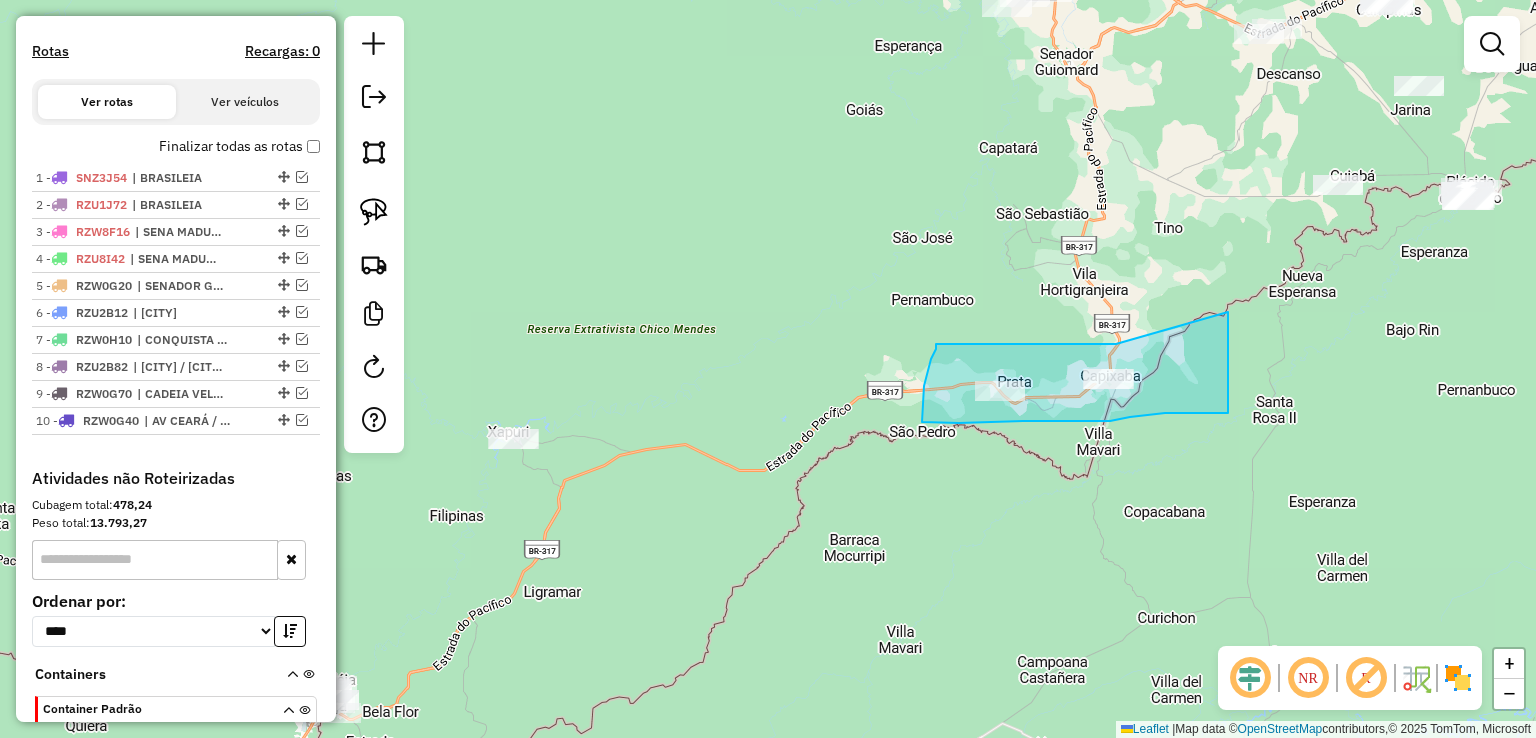 drag, startPoint x: 988, startPoint y: 344, endPoint x: 1228, endPoint y: 311, distance: 242.25813 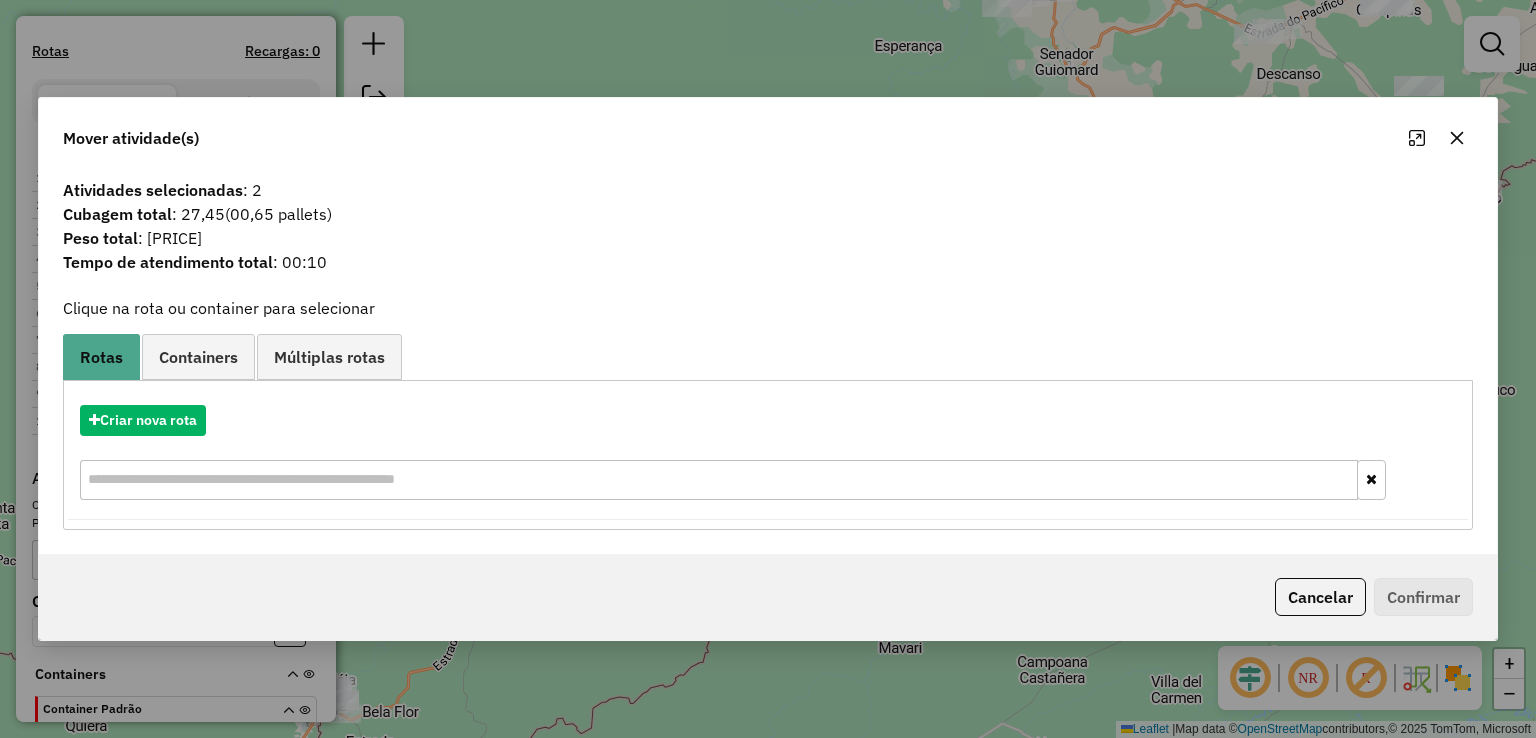 click on "Cubagem total  : [NUMBER]   ([NUMBER] pallets)" 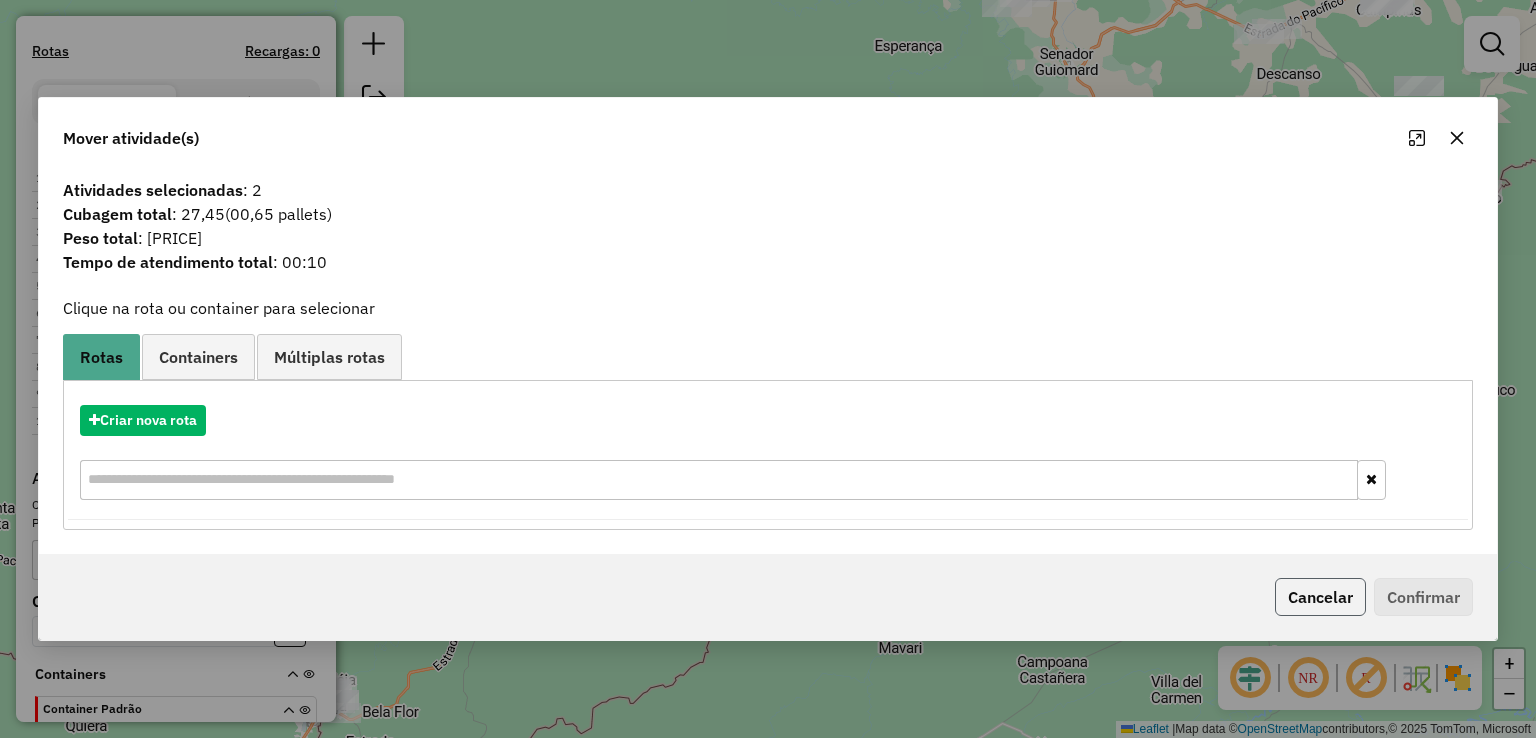 click on "Cancelar" 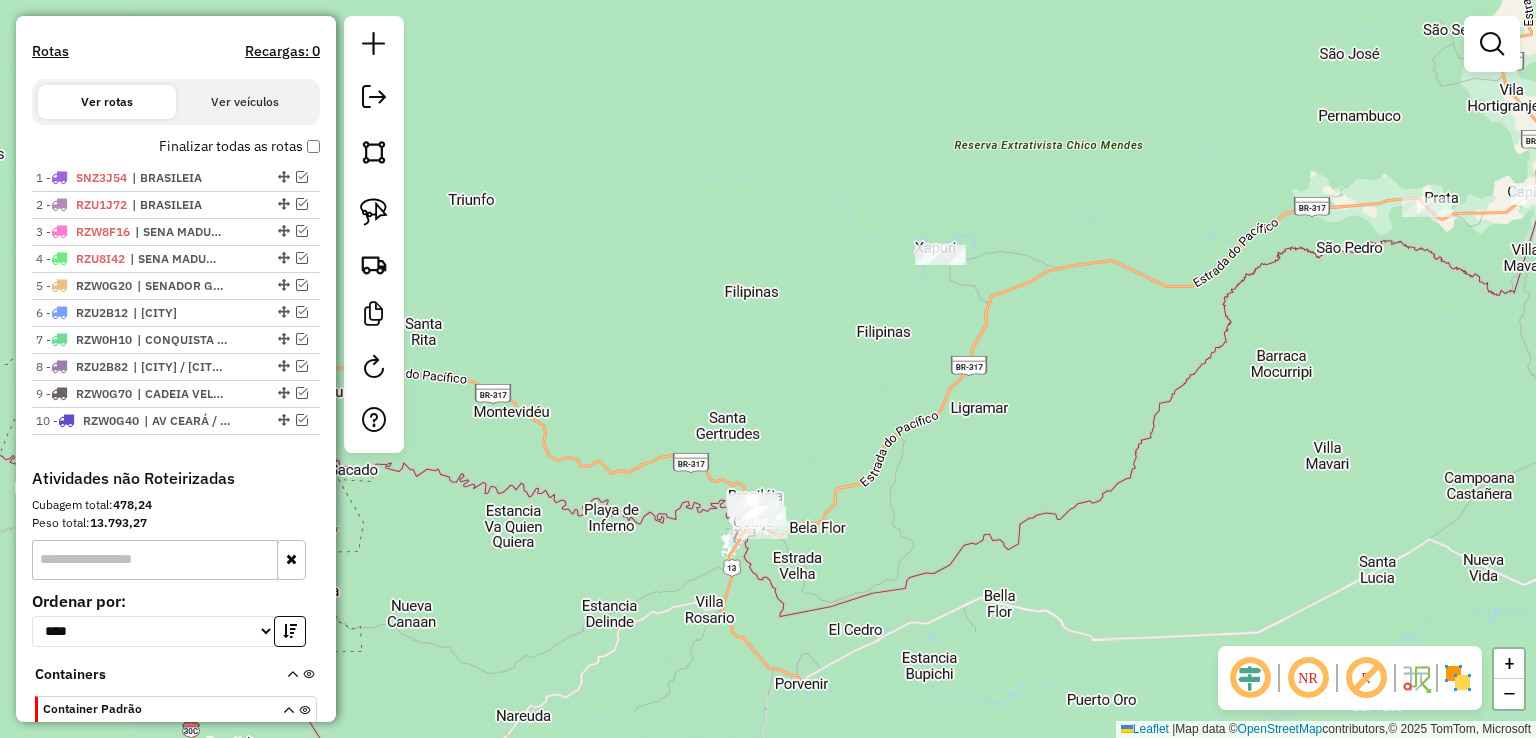 drag, startPoint x: 684, startPoint y: 521, endPoint x: 991, endPoint y: 354, distance: 349.48248 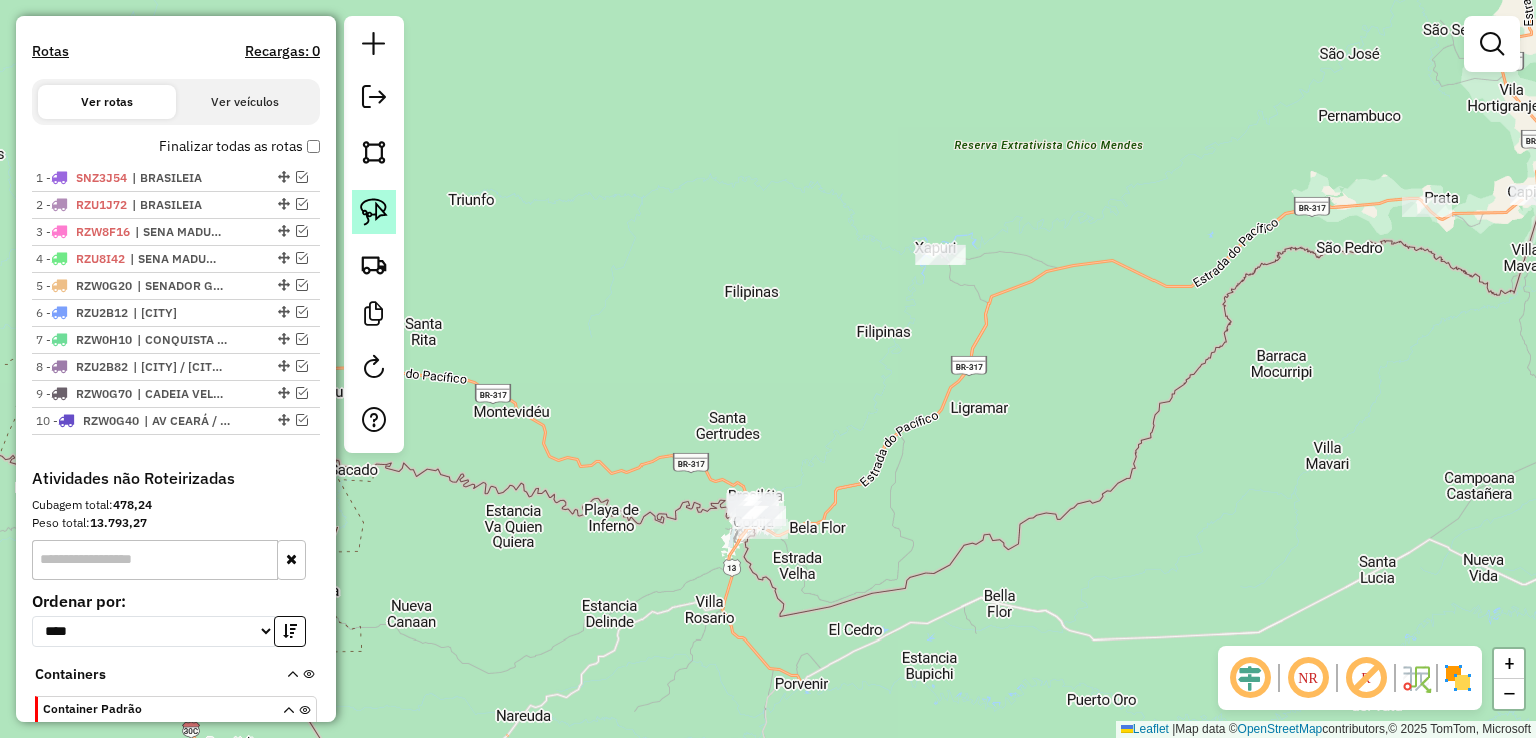 click 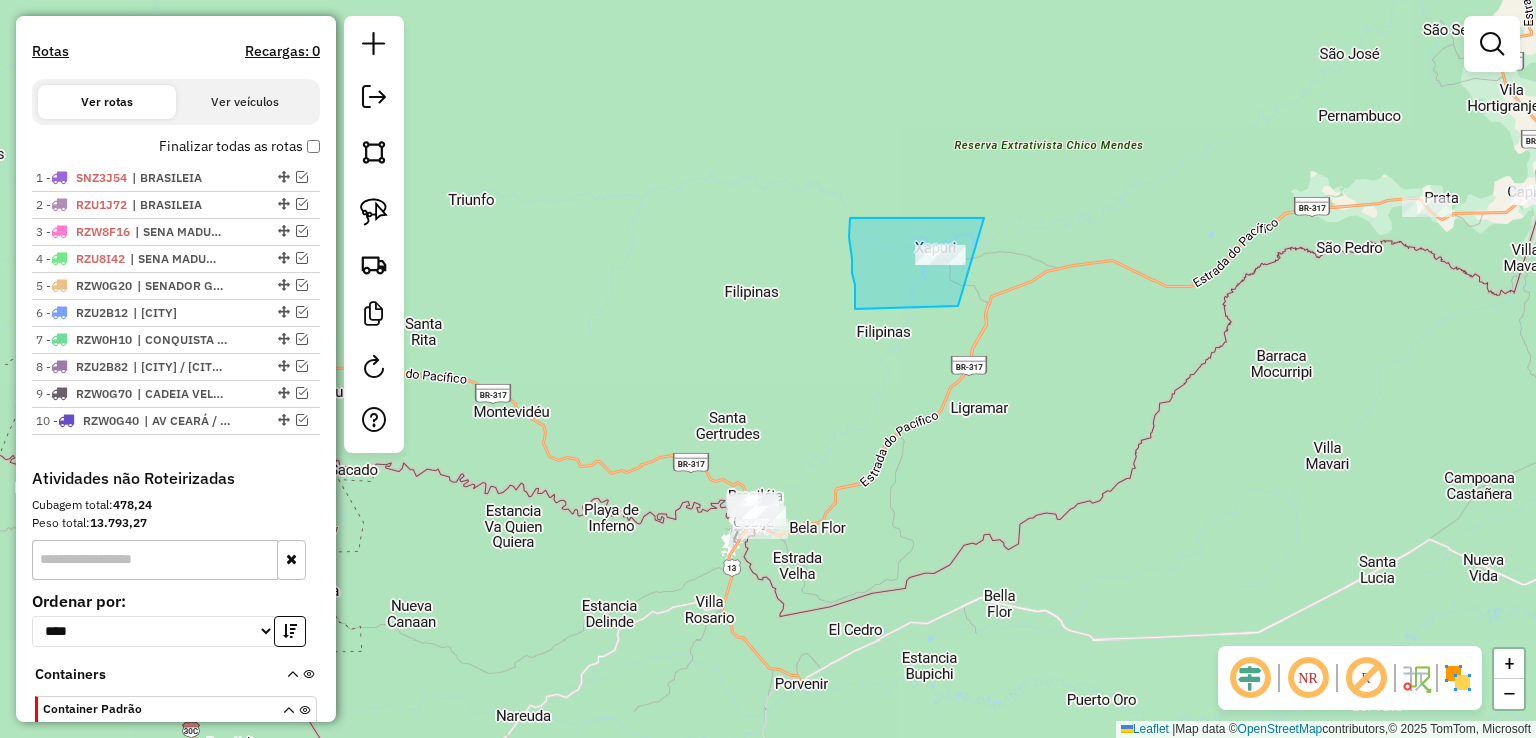 drag, startPoint x: 888, startPoint y: 218, endPoint x: 958, endPoint y: 306, distance: 112.44554 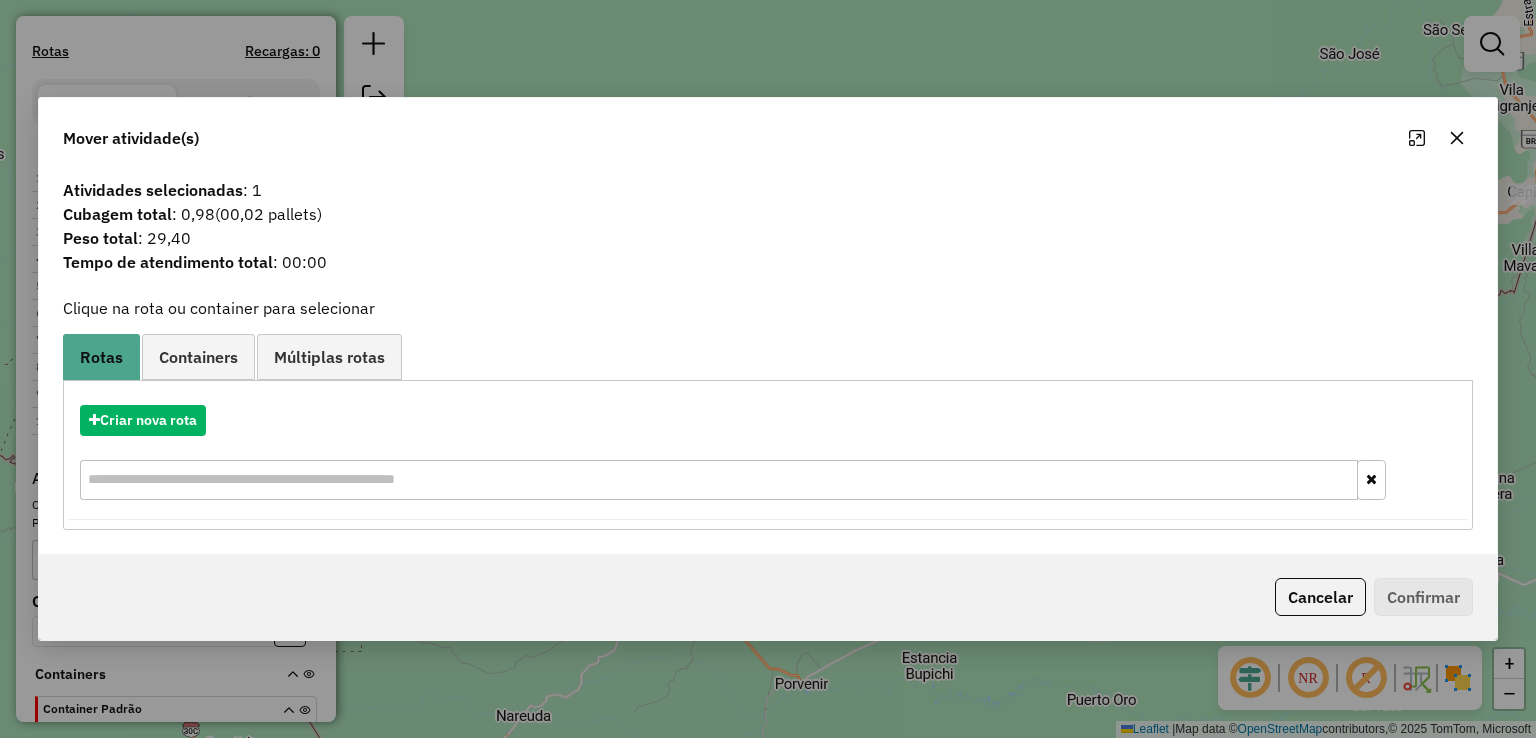 click on "Tempo de atendimento total : 00:00" 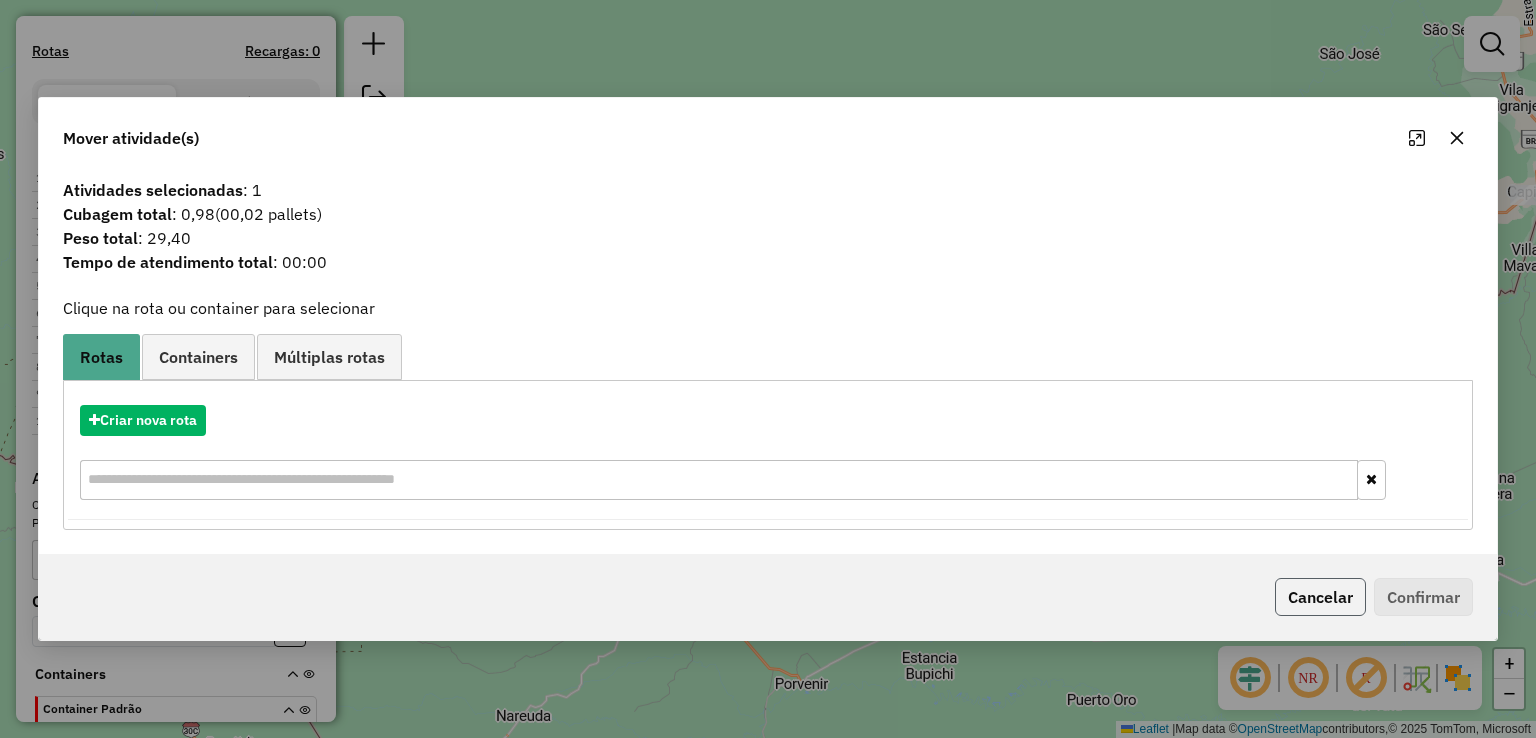 click on "Cancelar" 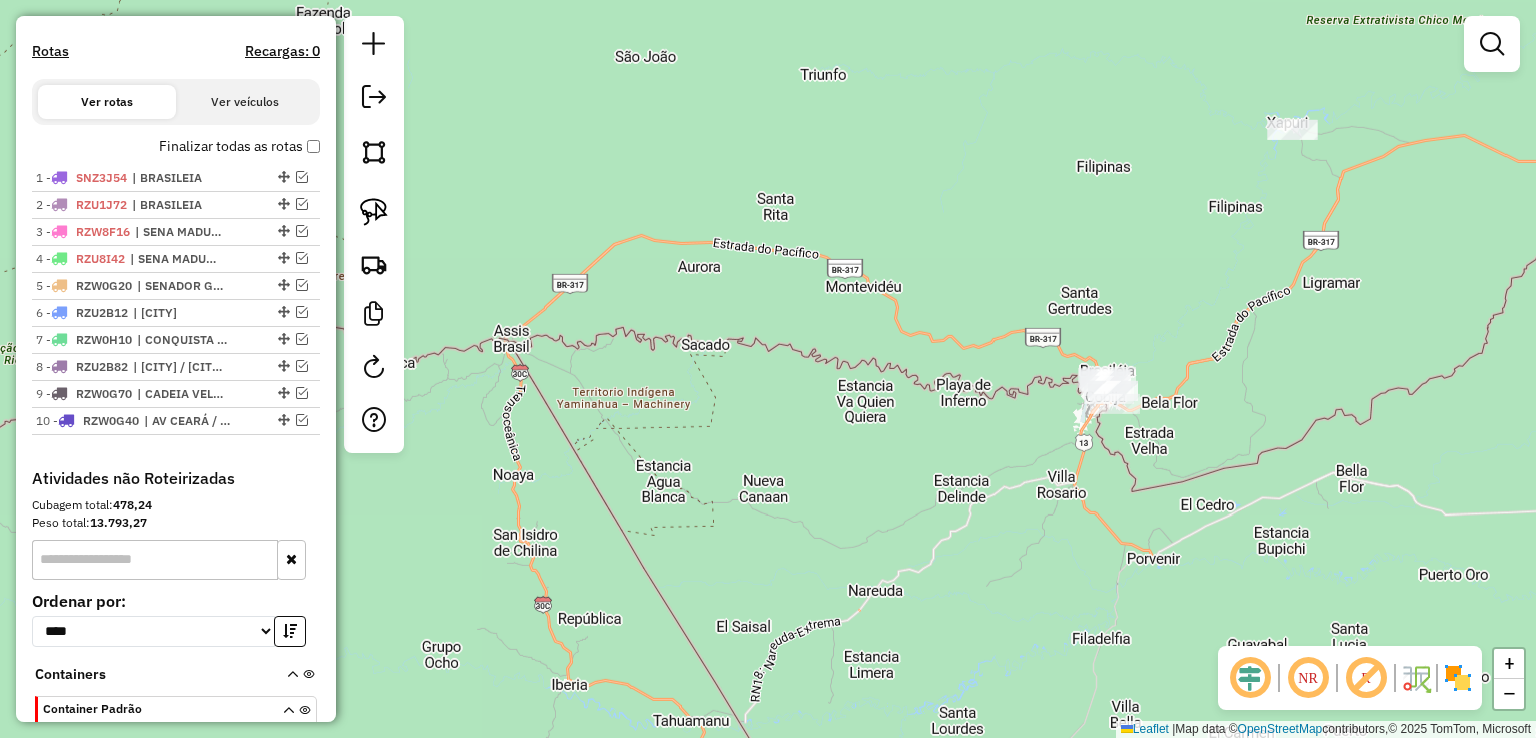 drag, startPoint x: 957, startPoint y: 602, endPoint x: 964, endPoint y: 471, distance: 131.18689 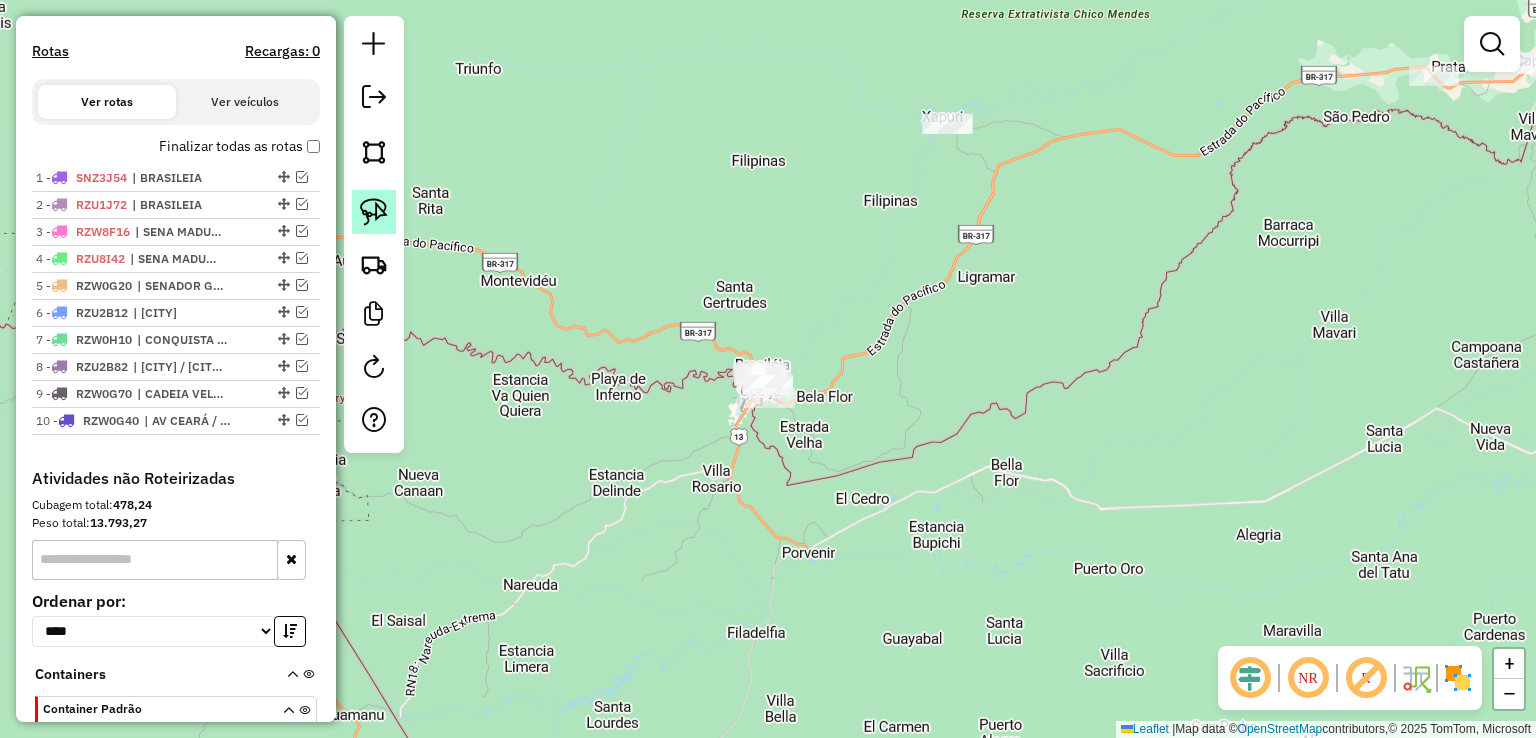 click 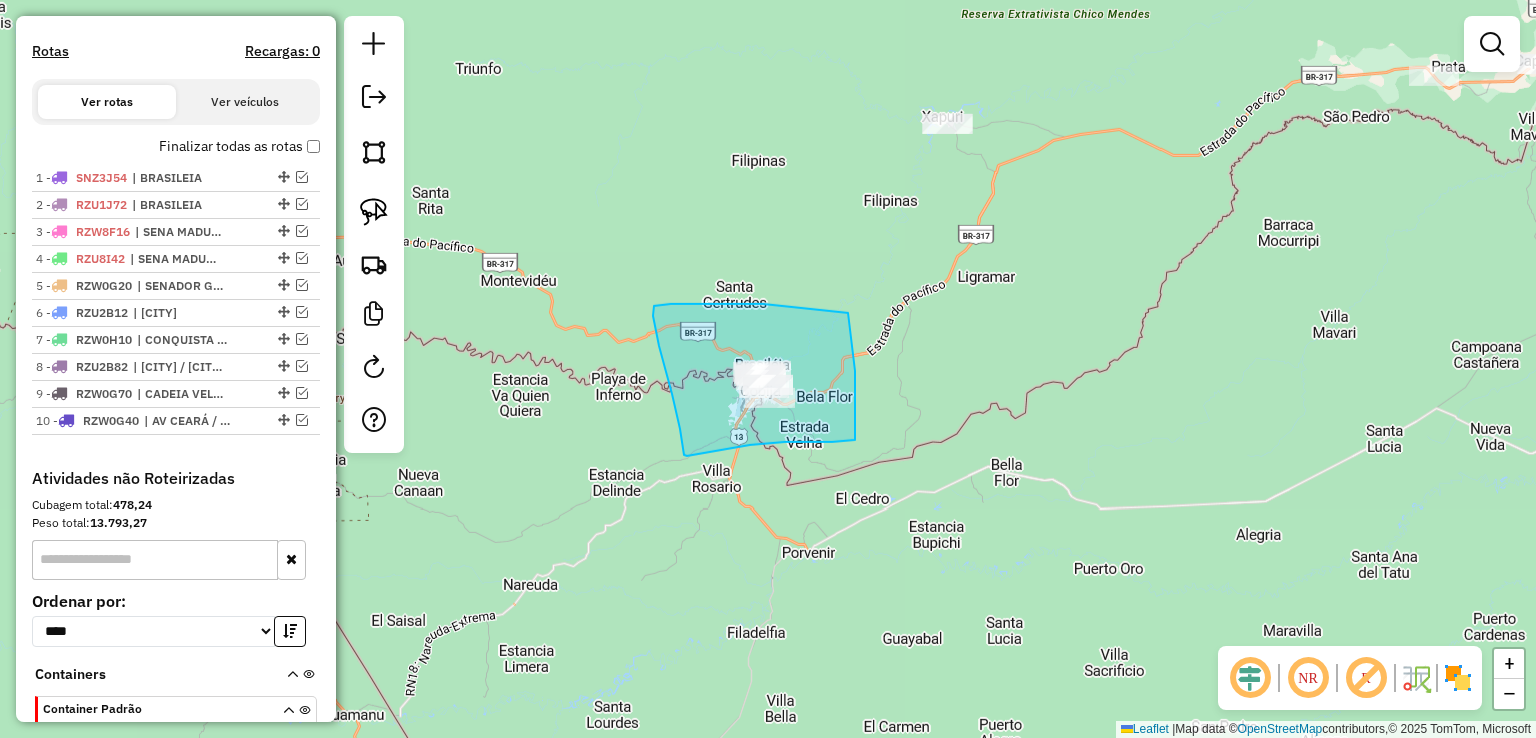 drag, startPoint x: 763, startPoint y: 304, endPoint x: 848, endPoint y: 313, distance: 85.47514 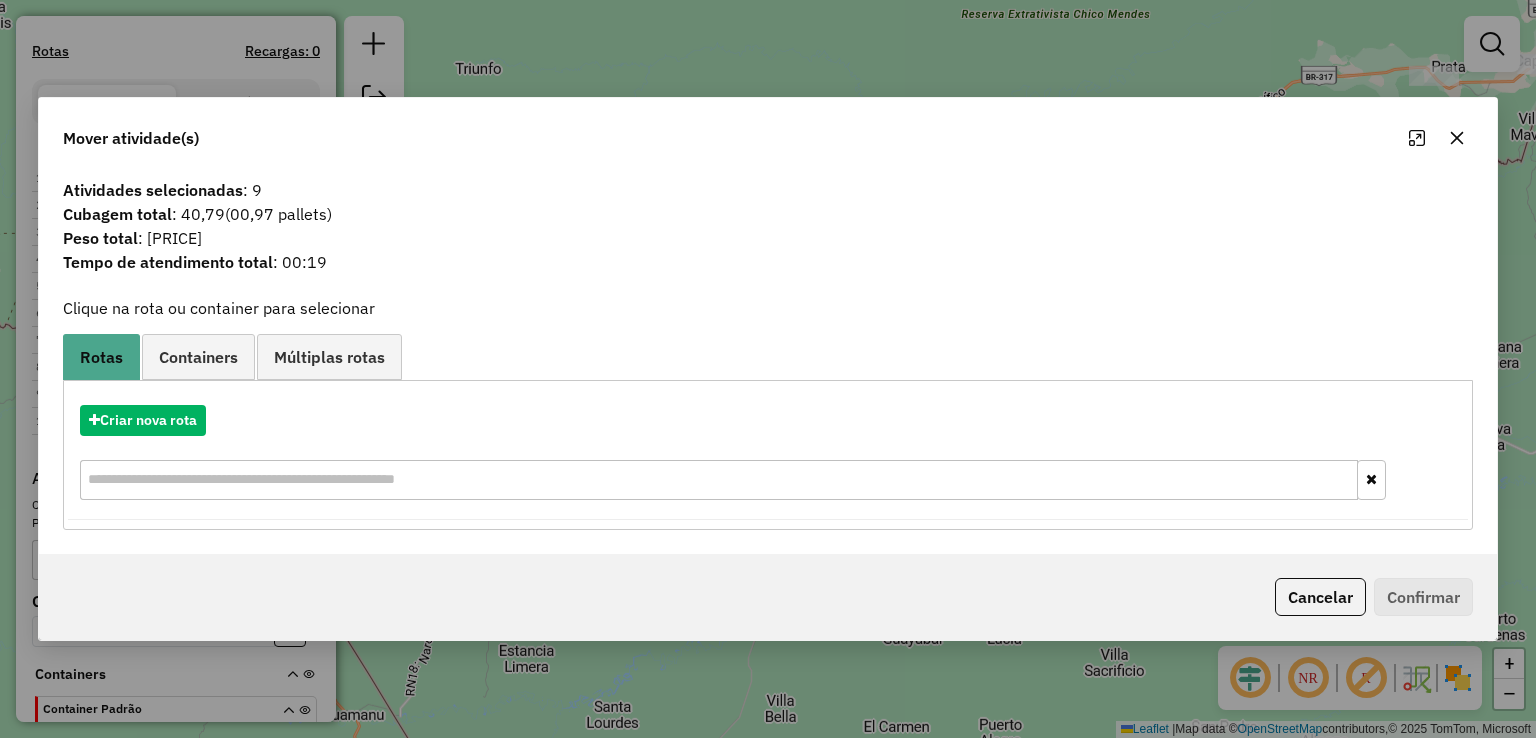click on "Atividades selecionadas : 9" 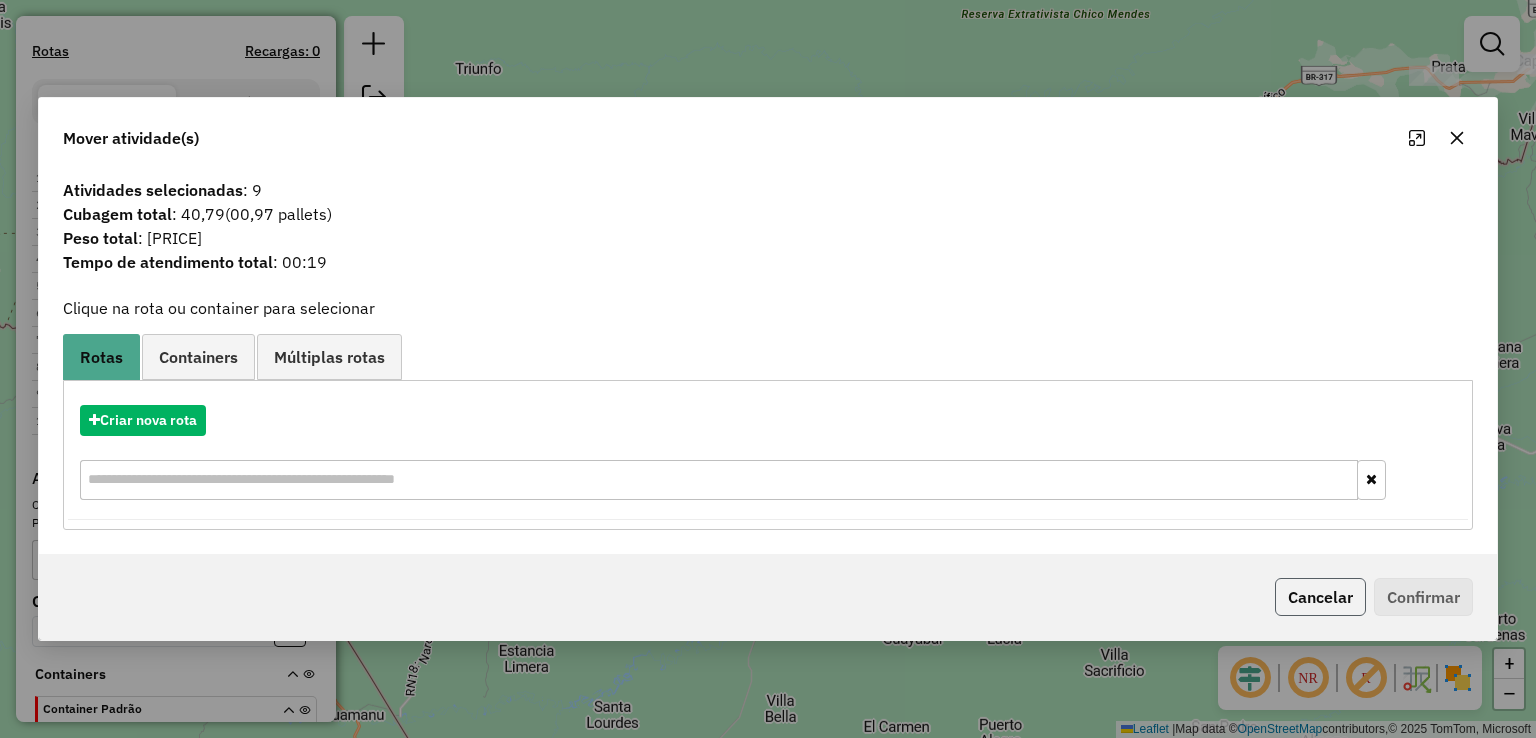 click on "Cancelar" 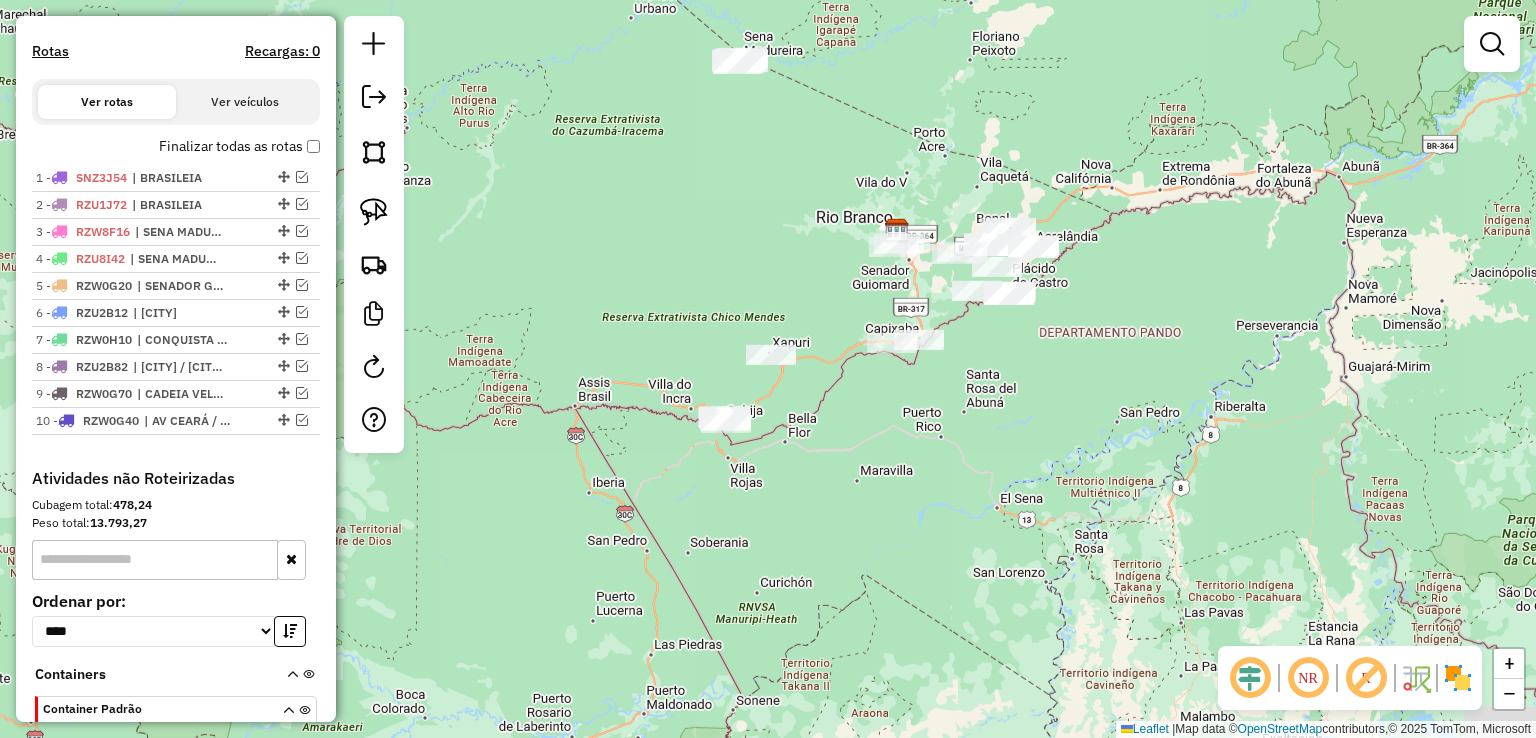 drag, startPoint x: 1084, startPoint y: 337, endPoint x: 949, endPoint y: 360, distance: 136.94525 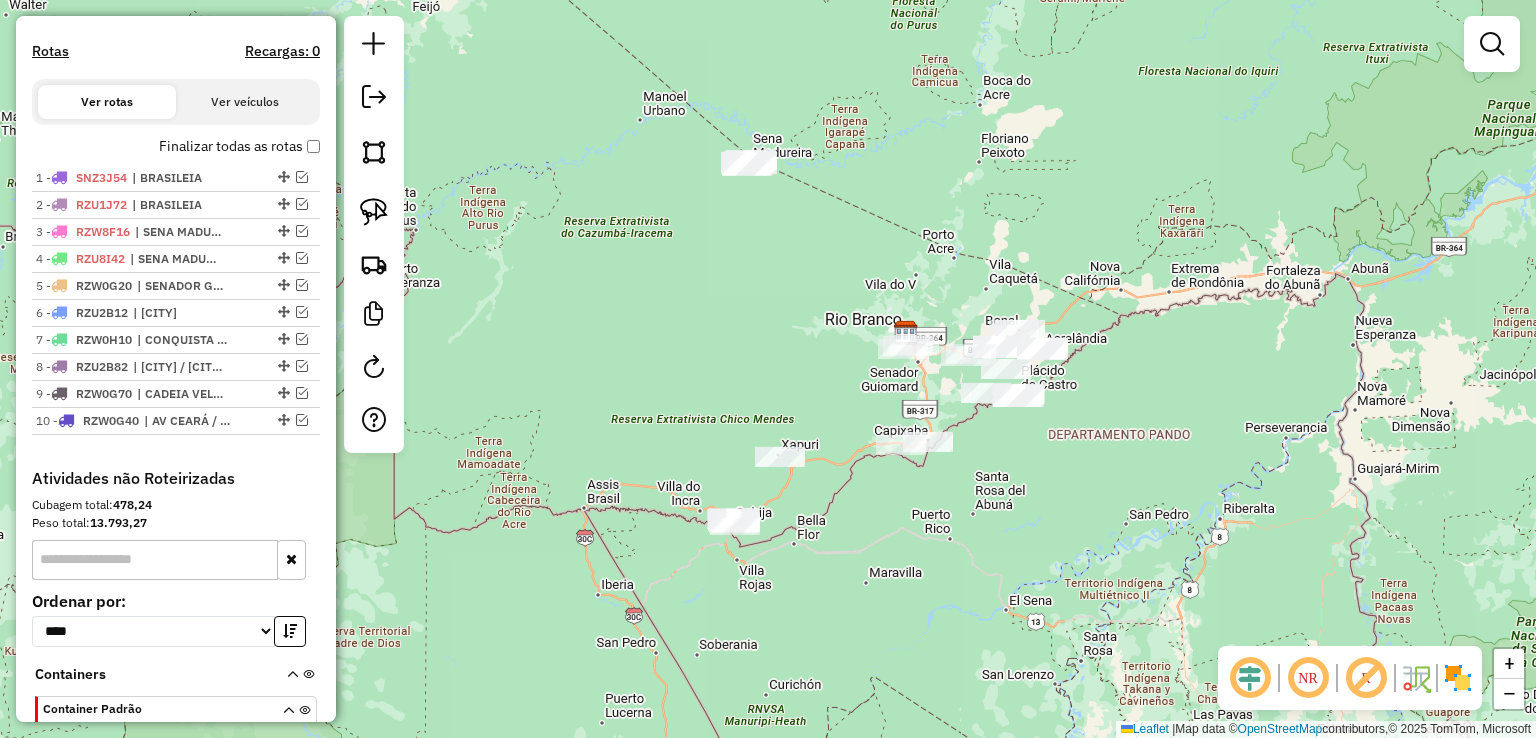 drag, startPoint x: 671, startPoint y: 199, endPoint x: 680, endPoint y: 301, distance: 102.396286 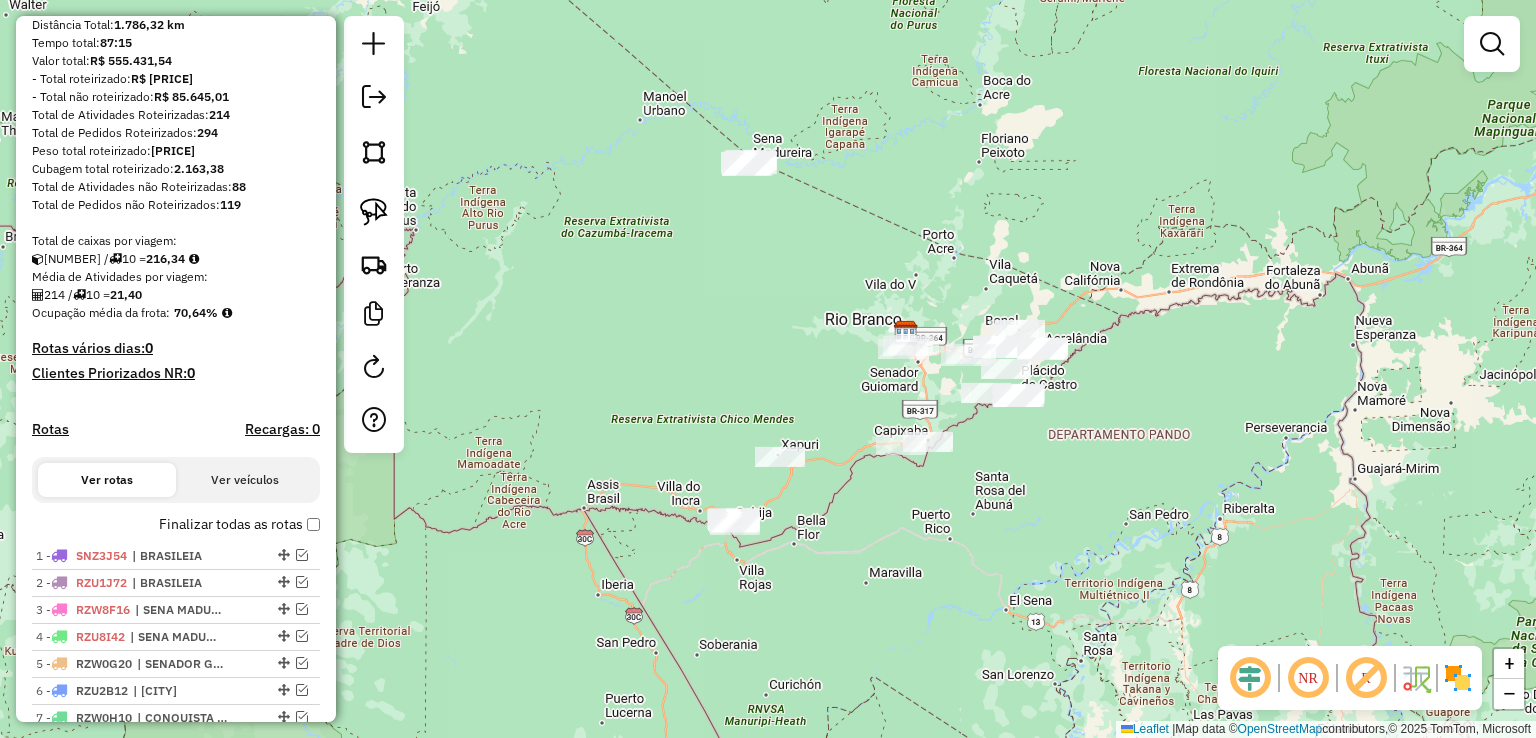 scroll, scrollTop: 201, scrollLeft: 0, axis: vertical 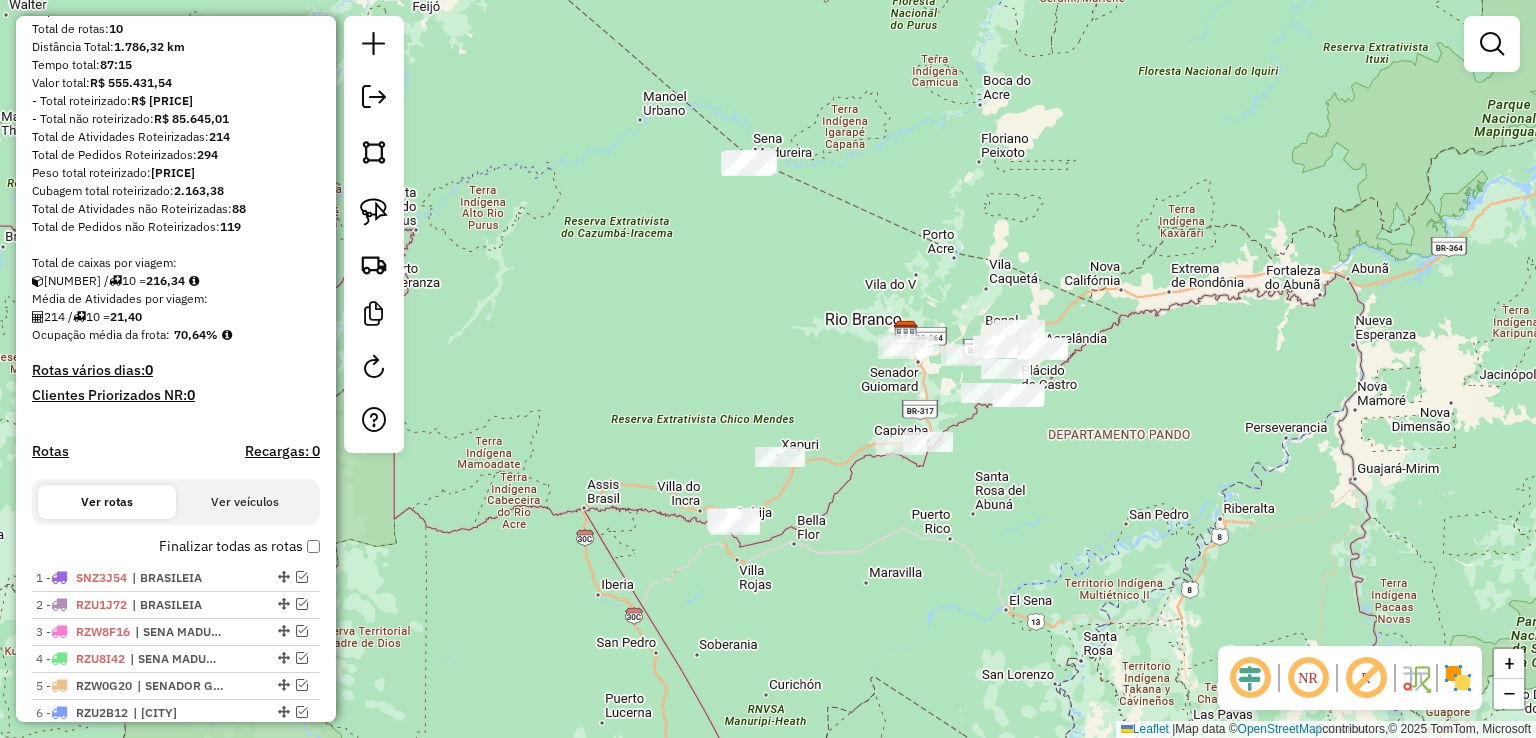 click on "Janela de atendimento Grade de atendimento Capacidade Transportadoras Veículos Cliente Pedidos  Rotas Selecione os dias de semana para filtrar as janelas de atendimento  Seg   Ter   Qua   Qui   Sex   Sáb   Dom  Informe o período da janela de atendimento: De: Até:  Filtrar exatamente a janela do cliente  Considerar janela de atendimento padrão  Selecione os dias de semana para filtrar as grades de atendimento  Seg   Ter   Qua   Qui   Sex   Sáb   Dom   Considerar clientes sem dia de atendimento cadastrado  Clientes fora do dia de atendimento selecionado Filtrar as atividades entre os valores definidos abaixo:  Peso mínimo:   Peso máximo:   Cubagem mínima:   Cubagem máxima:   De:   Até:  Filtrar as atividades entre o tempo de atendimento definido abaixo:  De:   Até:   Considerar capacidade total dos clientes não roteirizados Transportadora: Selecione um ou mais itens Tipo de veículo: Selecione um ou mais itens Veículo: Selecione um ou mais itens Motorista: Selecione um ou mais itens Nome: Rótulo:" 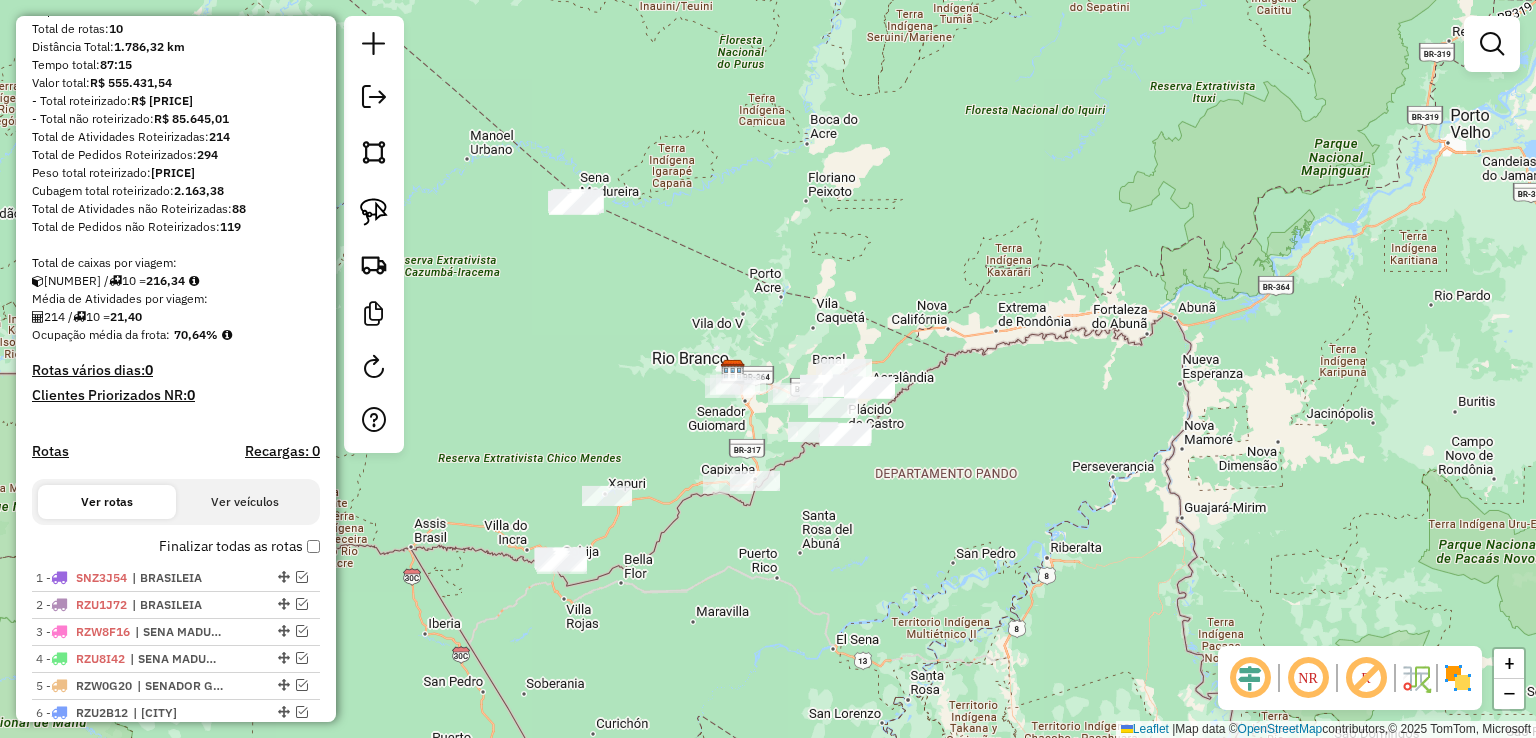 drag, startPoint x: 956, startPoint y: 262, endPoint x: 779, endPoint y: 301, distance: 181.2457 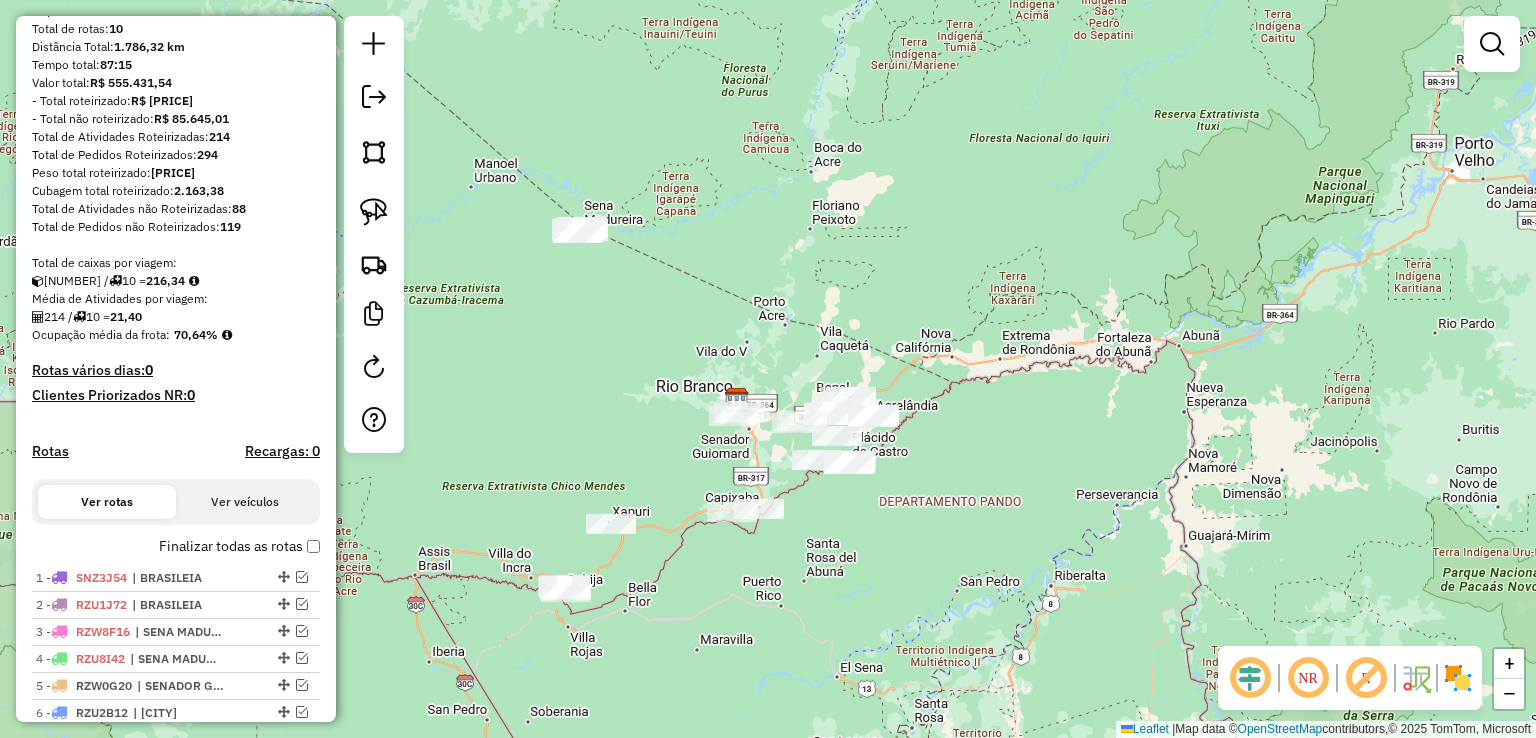 drag, startPoint x: 600, startPoint y: 313, endPoint x: 620, endPoint y: 377, distance: 67.052216 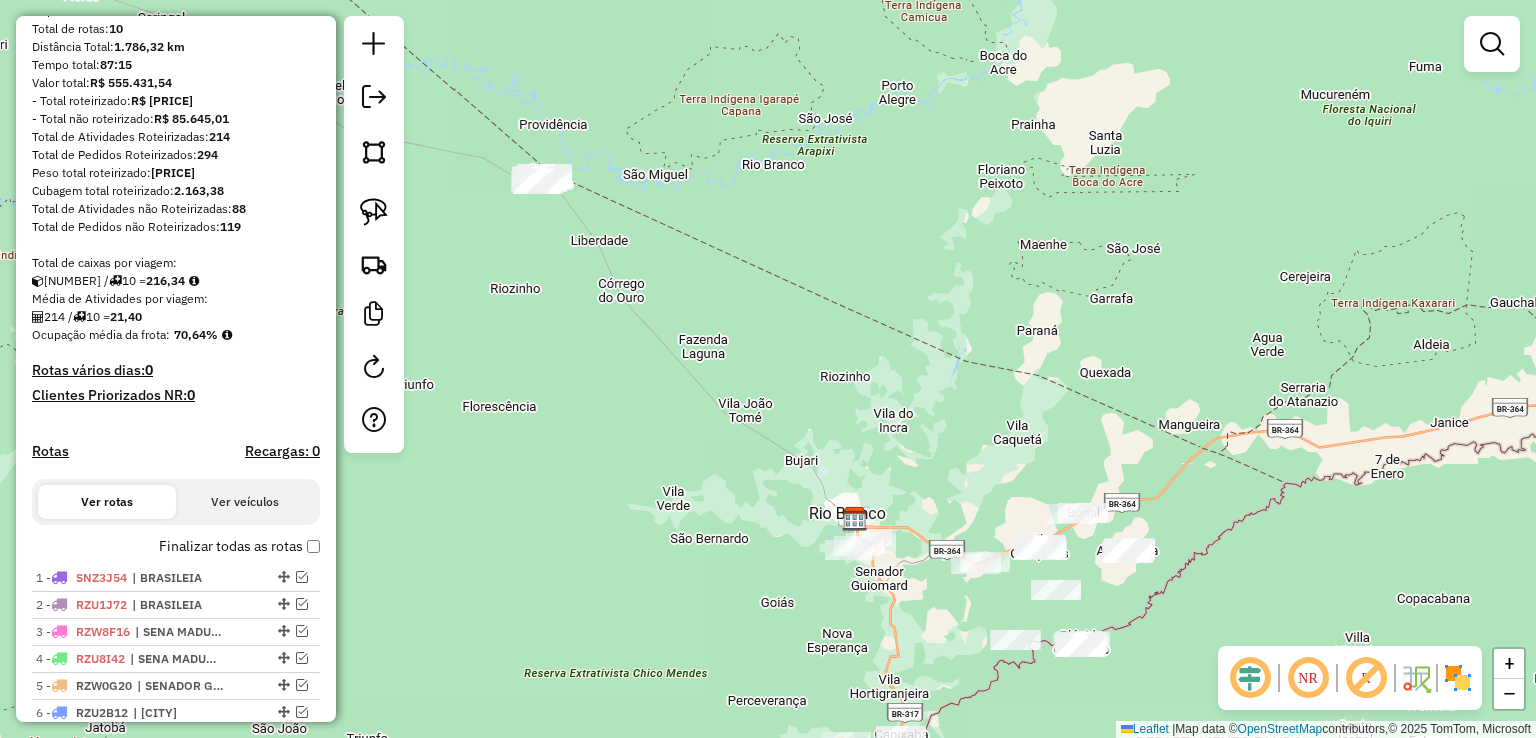 drag, startPoint x: 772, startPoint y: 416, endPoint x: 660, endPoint y: 253, distance: 197.77007 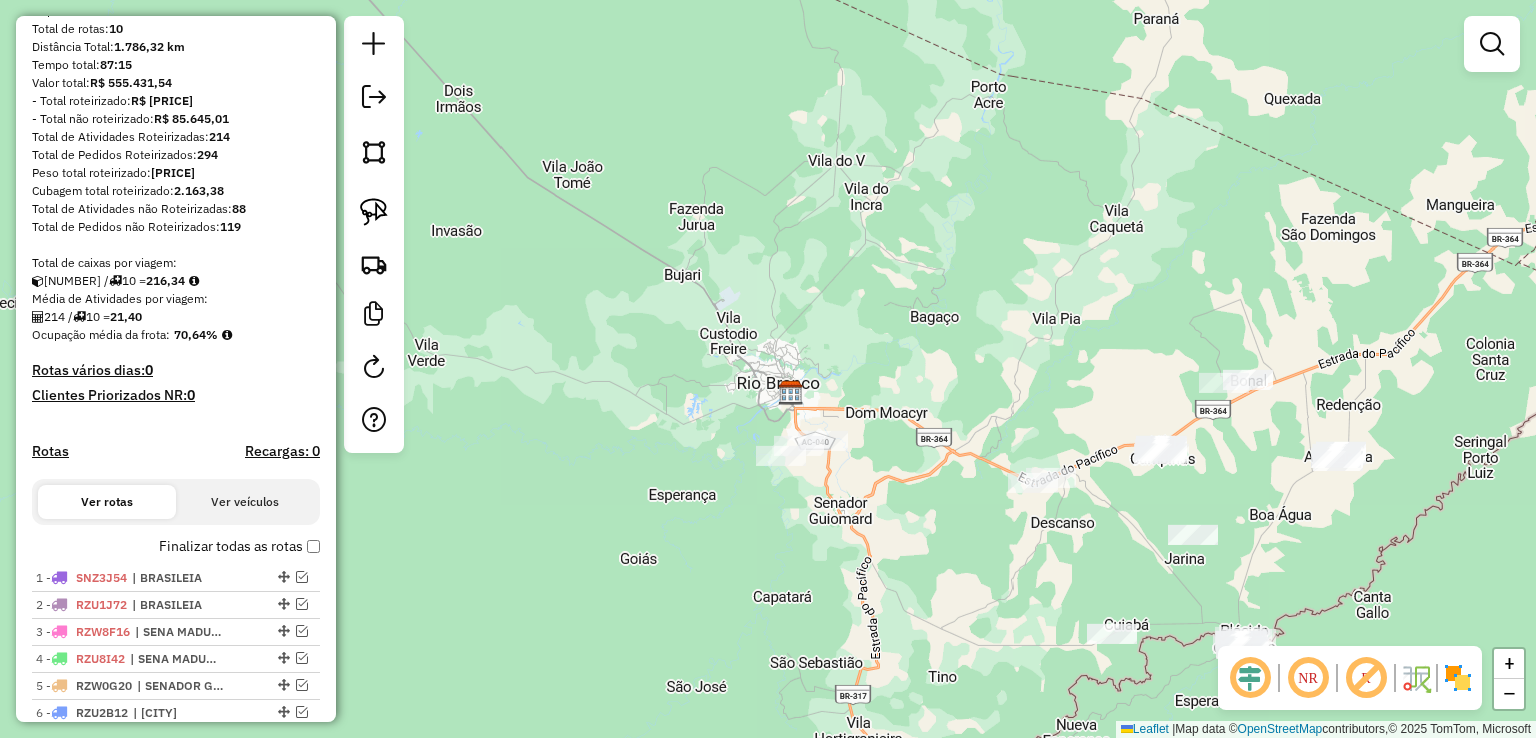 click on "Finalizar todas as rotas" at bounding box center (239, 546) 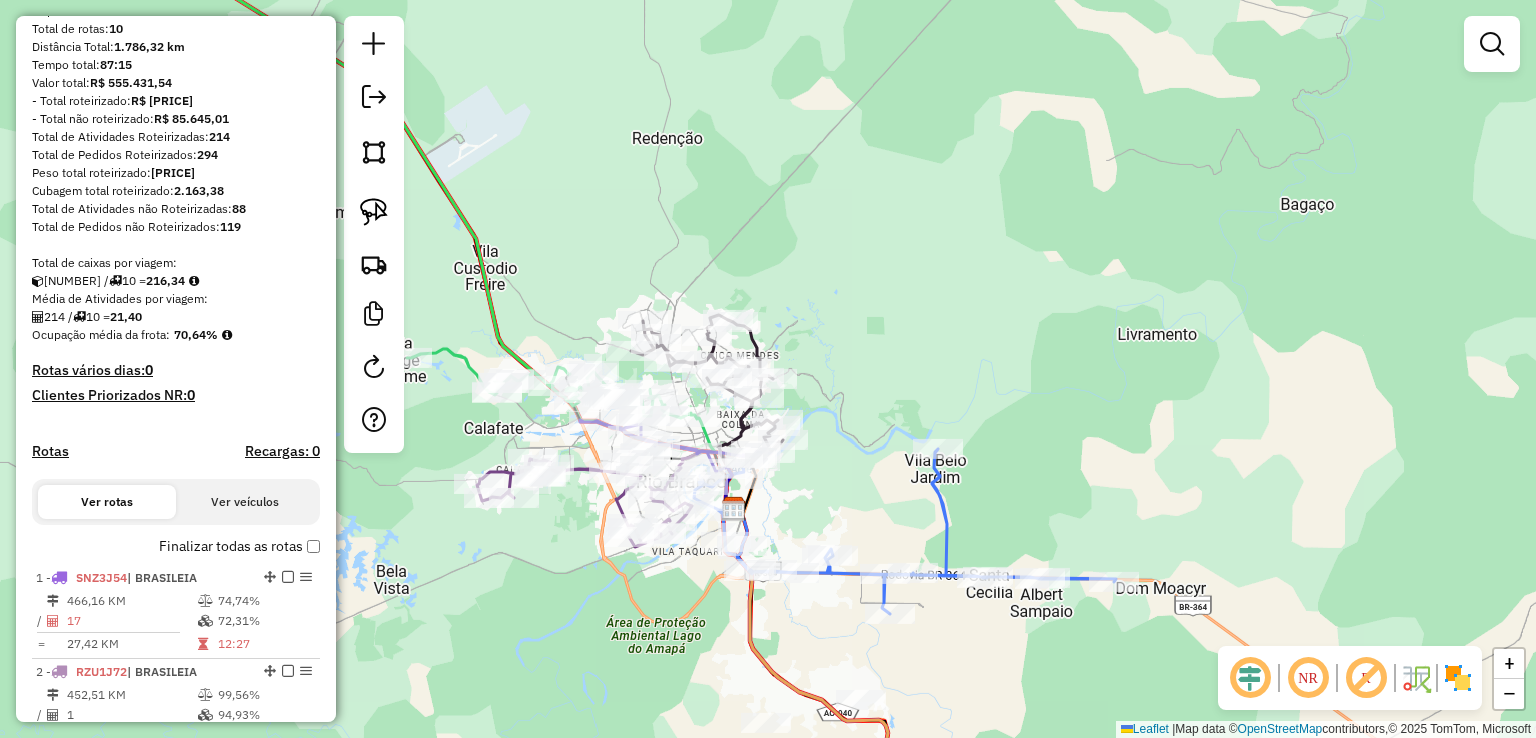 drag, startPoint x: 824, startPoint y: 326, endPoint x: 951, endPoint y: 409, distance: 151.71684 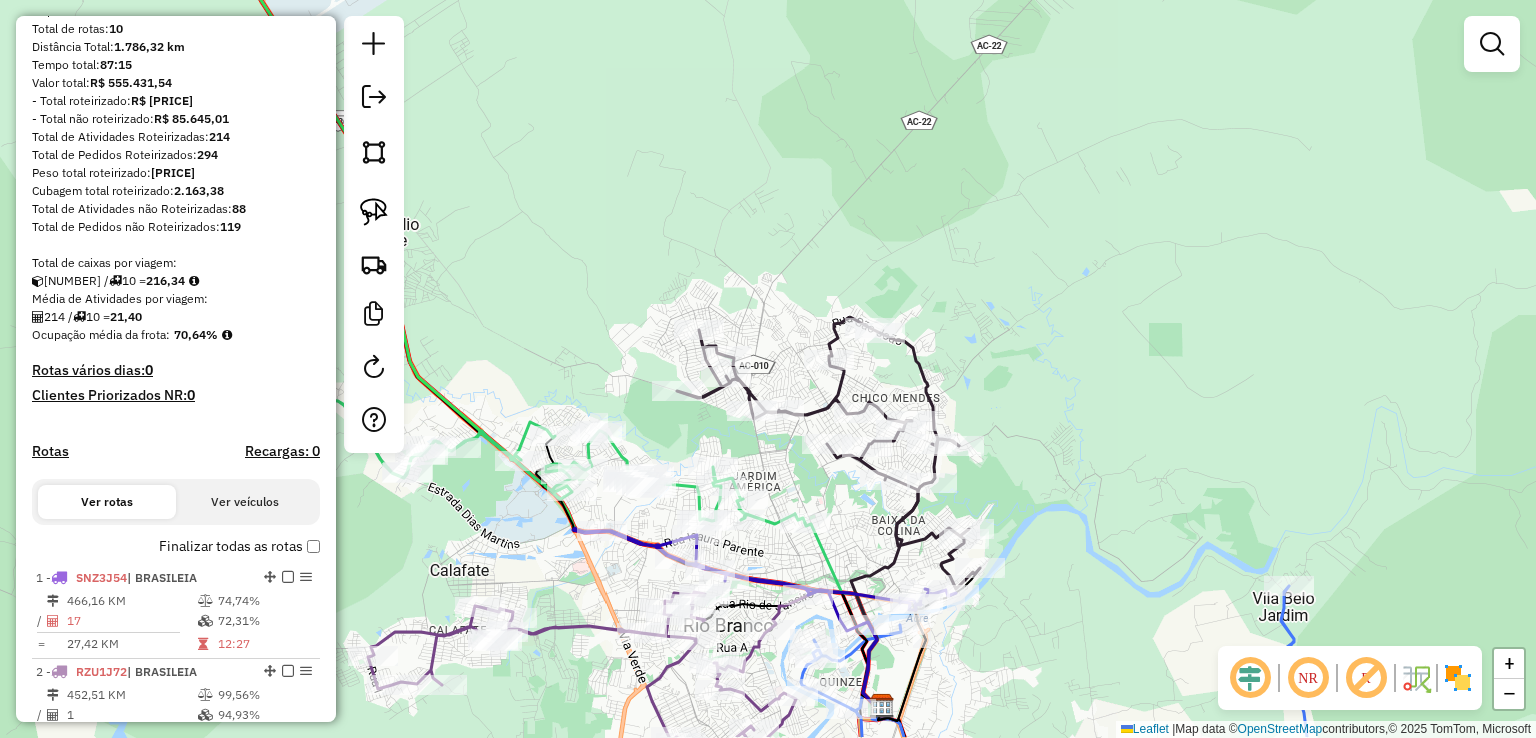 drag, startPoint x: 889, startPoint y: 453, endPoint x: 884, endPoint y: 377, distance: 76.1643 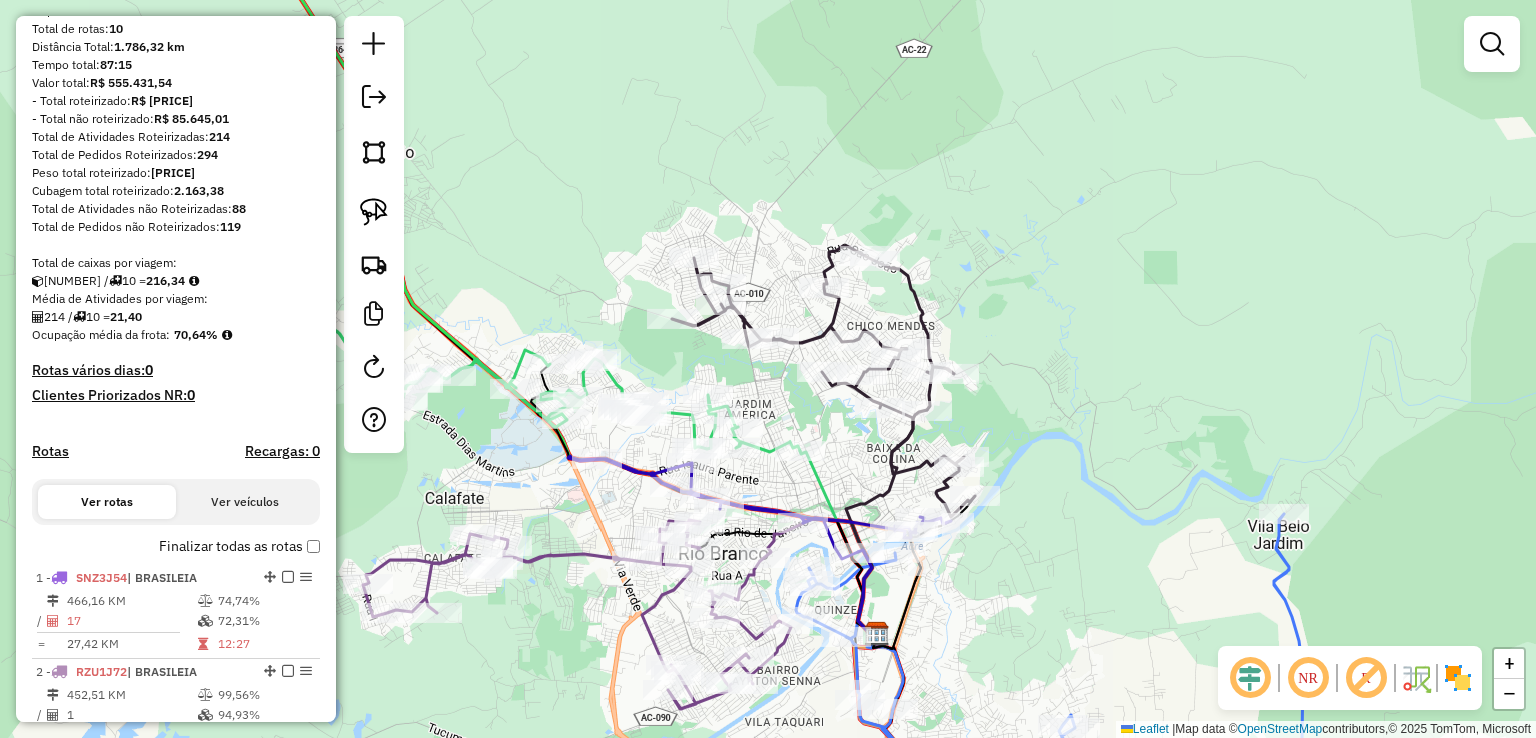 drag, startPoint x: 873, startPoint y: 512, endPoint x: 868, endPoint y: 415, distance: 97.128784 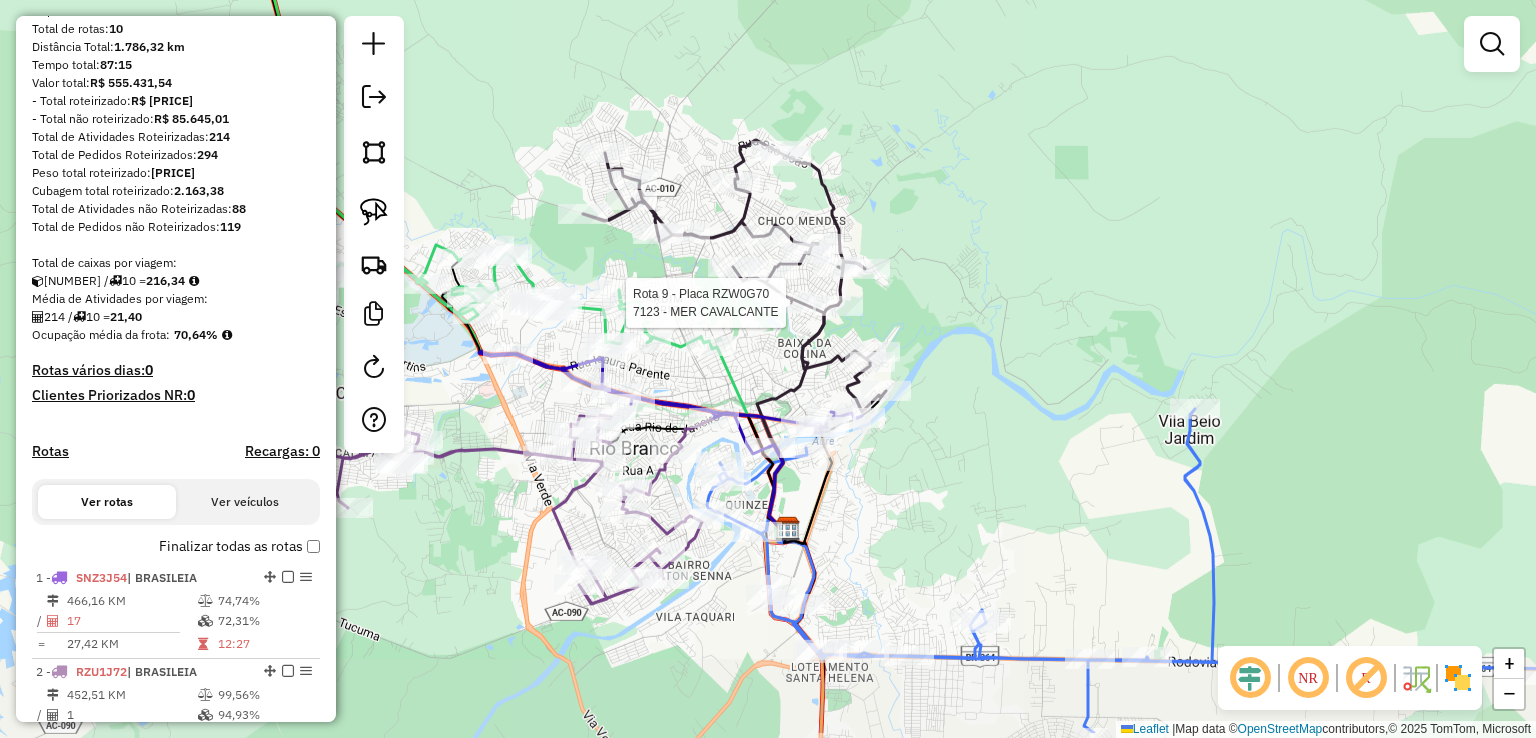 drag, startPoint x: 860, startPoint y: 438, endPoint x: 771, endPoint y: 359, distance: 119.0042 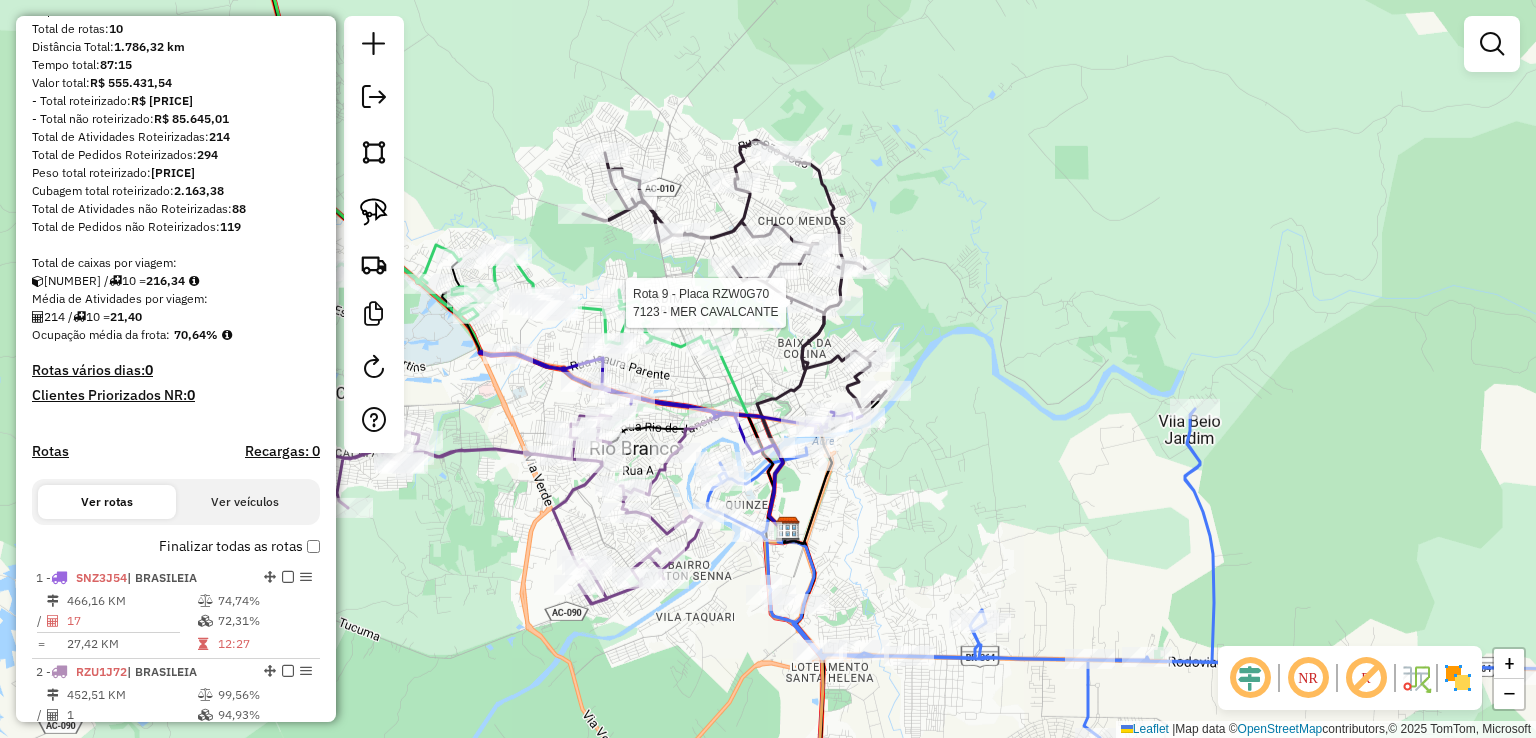 click on "Rota 9 - Placa RZW0G70 7123 - MER CAVALCANTE Janela de atendimento Grade de atendimento Capacidade Transportadoras Veículos Cliente Pedidos Rotas Selecione os dias de semana para filtrar as janelas de atendimento Seg Ter Qua Qui Sex Sáb Dom Informe o período da janela de atendimento: De: Até: Filtrar exatamente a janela do cliente Considerar janela de atendimento padrão Selecione os dias de semana para filtrar as grades de atendimento Seg Ter Qua Qui Sex Sáb Dom Considerar clientes sem dia de atendimento cadastrado Clientes fora do dia de atendimento selecionado Filtrar as atividades entre os valores definidos abaixo: Peso mínimo: Peso máximo: Cubagem mínima: Cubagem máxima: De: Até: Filtrar as atividades entre o tempo de atendimento definido abaixo: De: Até: Considerar capacidade total dos clientes não roteirizados Transportadora: Selecione um ou mais itens Tipo de veículo: Selecione um ou mais itens Veículo: Selecione um ou mais itens Nome:" 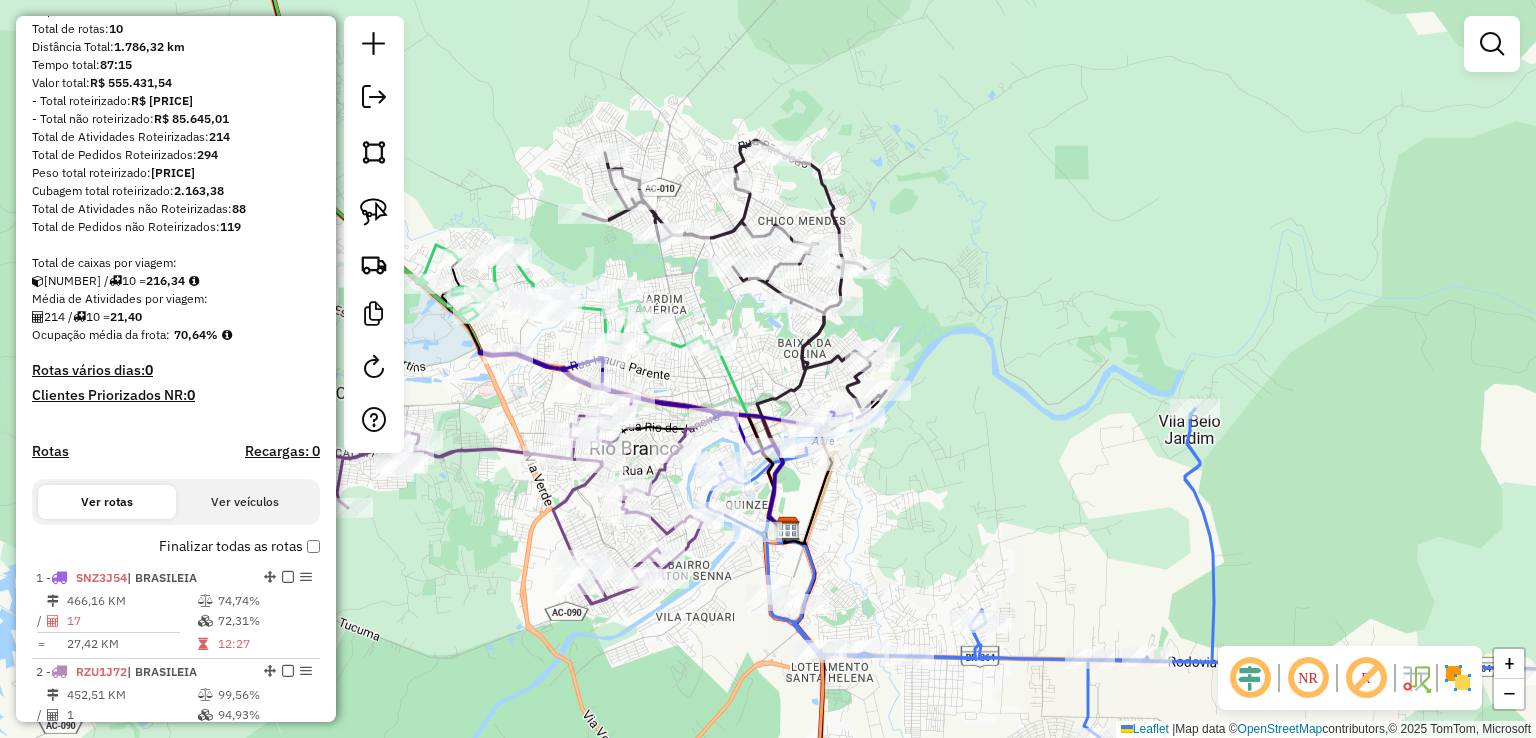 click 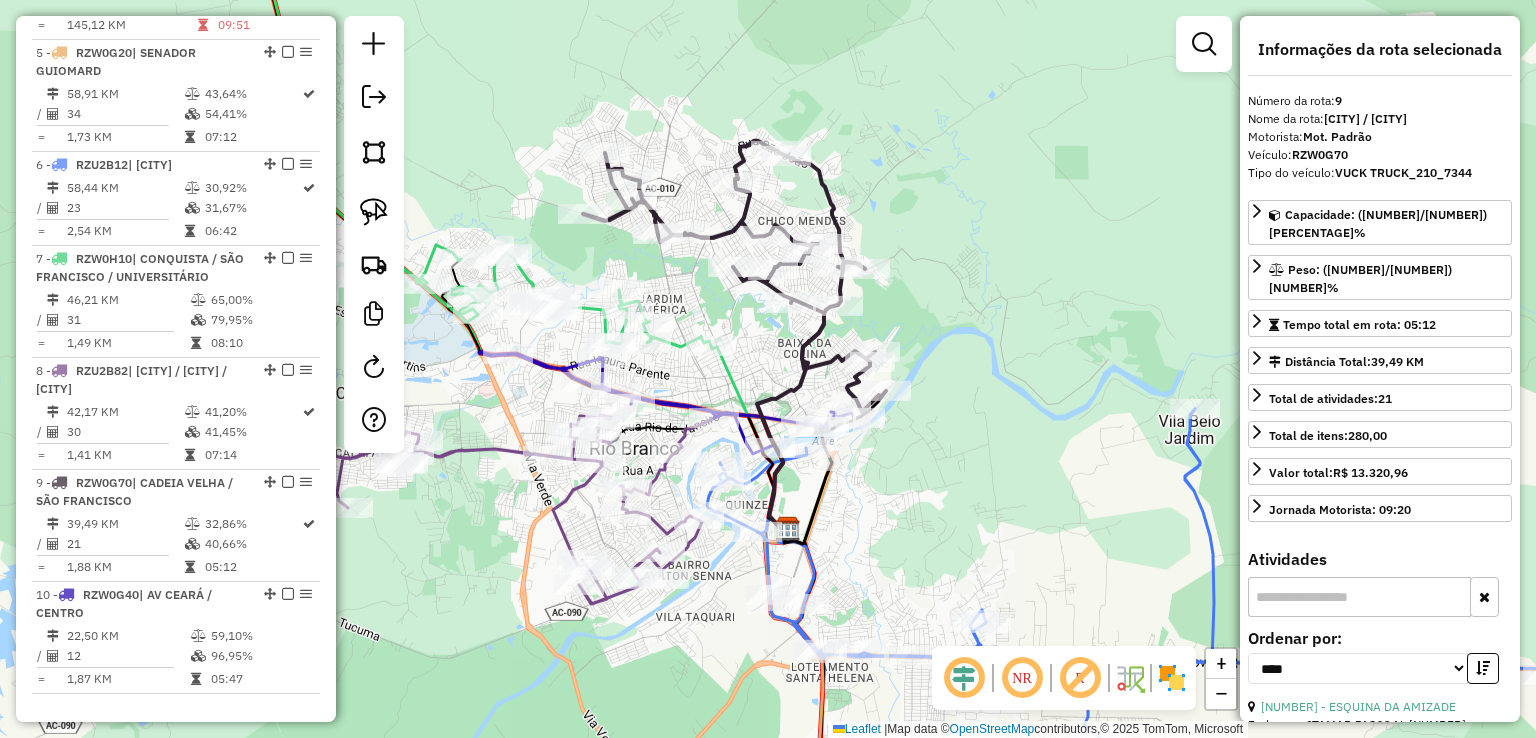 scroll, scrollTop: 1589, scrollLeft: 0, axis: vertical 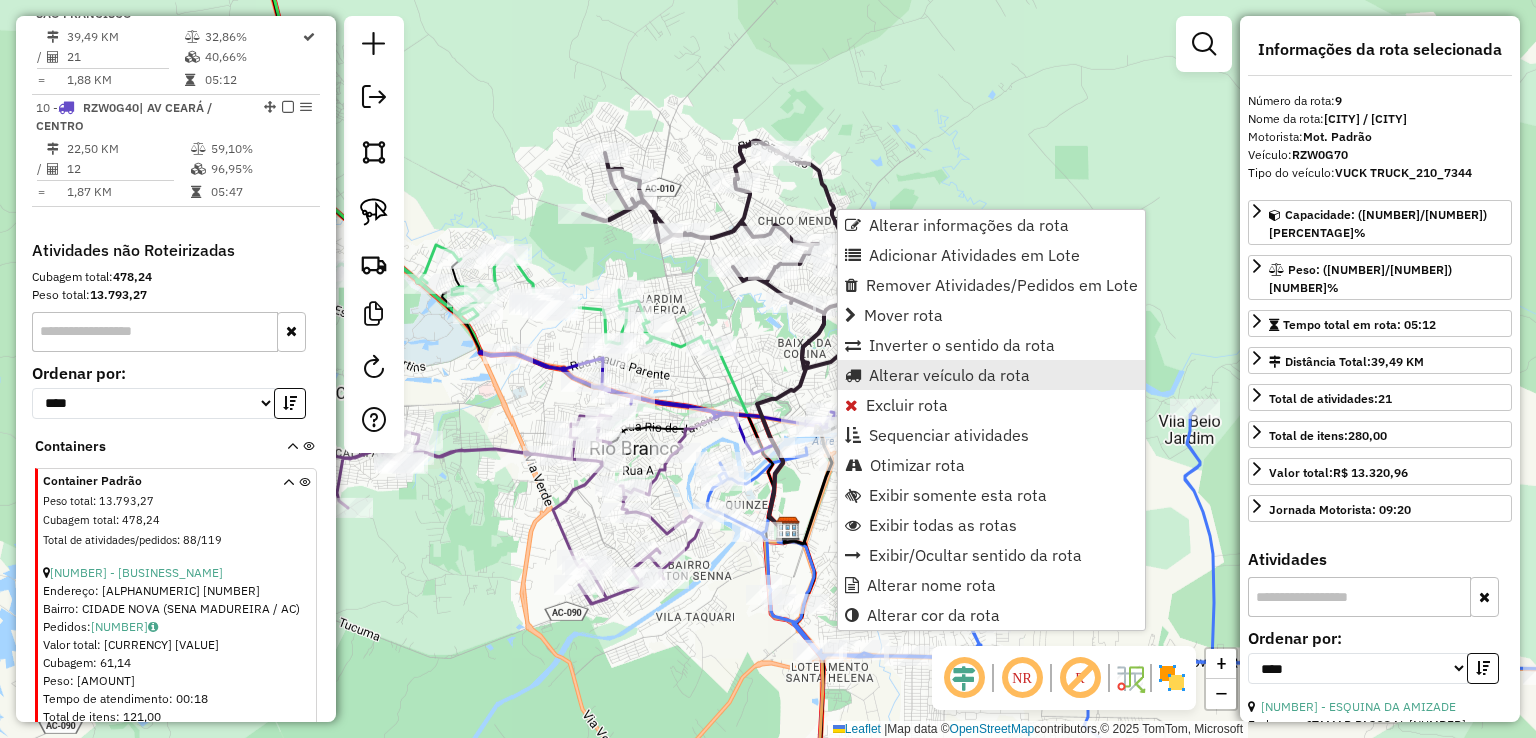 click on "Alterar veículo da rota" at bounding box center (991, 375) 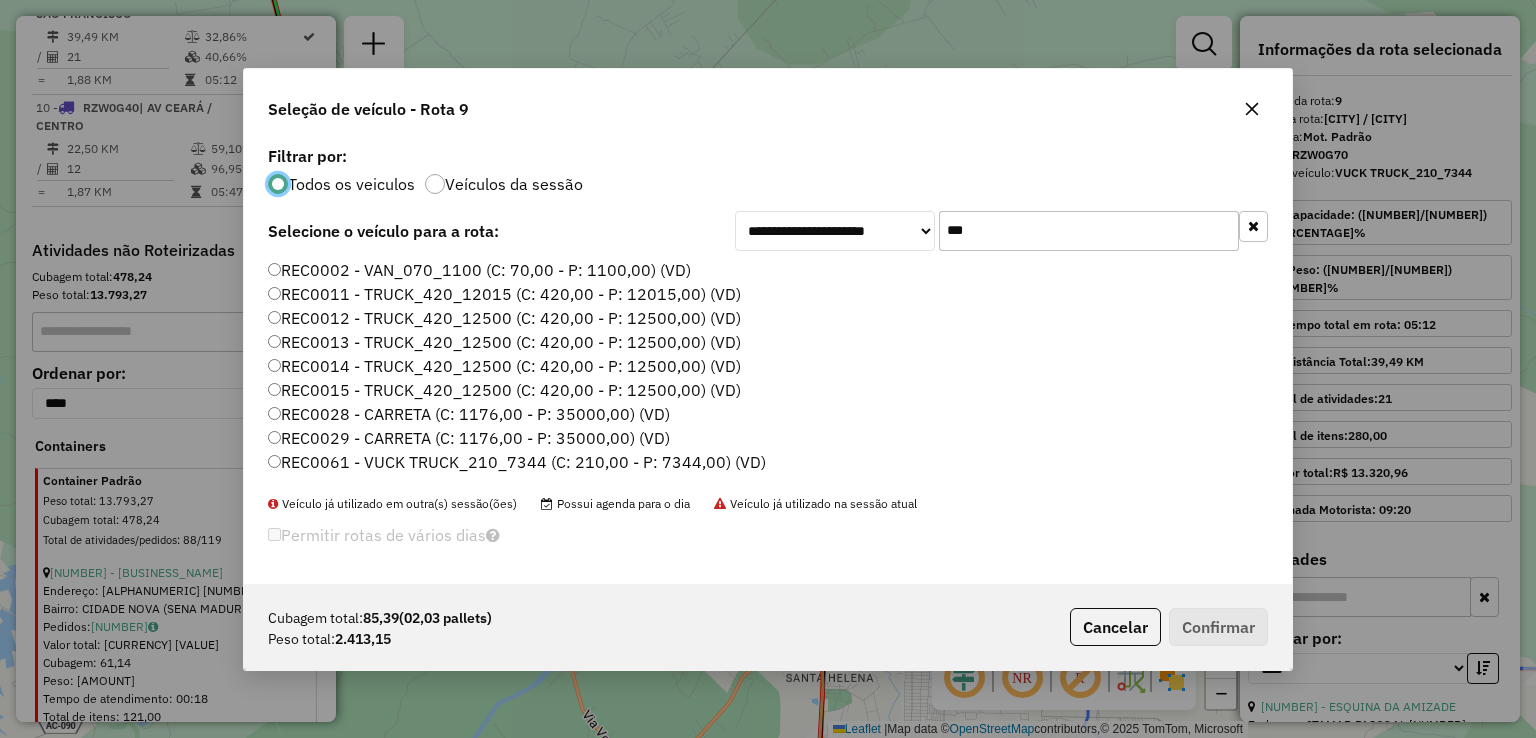 scroll, scrollTop: 10, scrollLeft: 6, axis: both 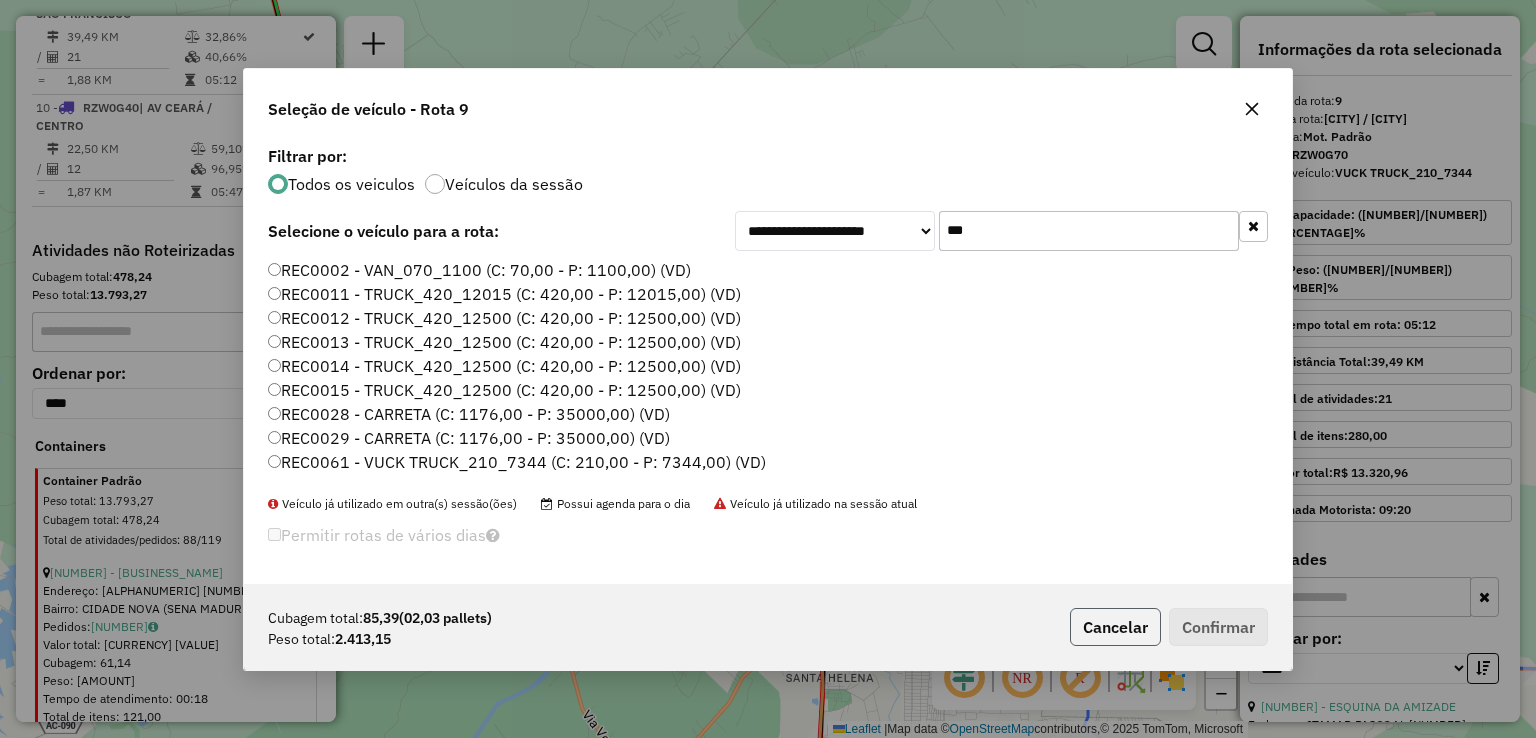 click on "Cancelar" 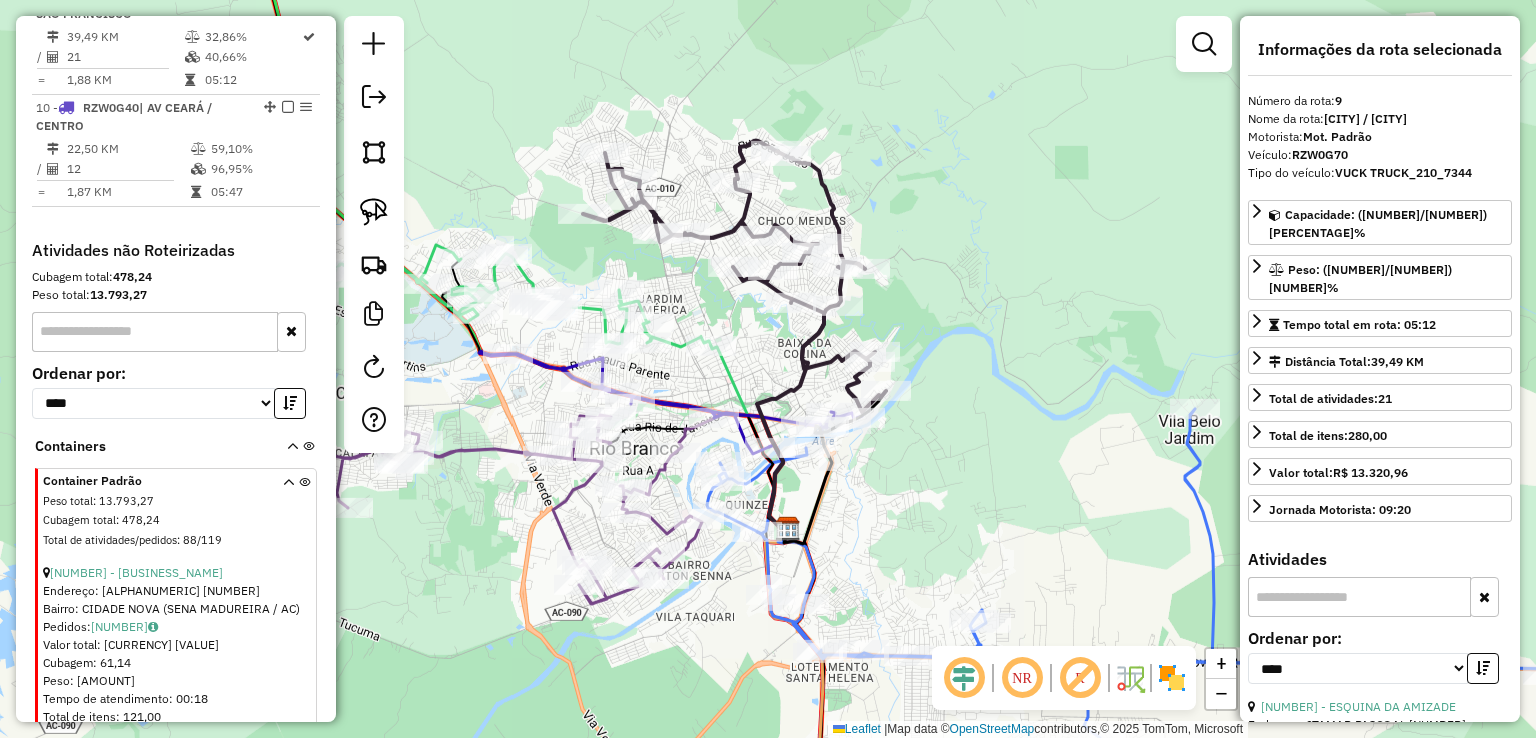 click on "Rota [NUMBER] - Placa [PLATE]  [NUMBER] - [NAME] Janela de atendimento Grade de atendimento Capacidade Transportadoras Veículos Cliente Pedidos  Rotas Selecione os dias de semana para filtrar as janelas de atendimento  Seg   Ter   Qua   Qui   Sex   Sáb   Dom  Informe o período da janela de atendimento: De: [TIME] Até: [TIME]  Filtrar exatamente a janela do cliente  Considerar janela de atendimento padrão  Selecione os dias de semana para filtrar as grades de atendimento  Seg   Ter   Qua   Qui   Sex   Sáb   Dom   Peso mínimo: [VALUE]  Peso máximo: [VALUE]   Cubagem mínima: [VALUE]   Cubagem máxima: [VALUE]   De: [TIME]   Até: [TIME]  Filtrar as atividades entre o tempo de atendimento definido abaixo:  De: [TIME]   Até: [TIME]   Considerar capacidade total dos clientes não roteirizados Transportadora: Selecione um ou mais itens Tipo de veículo: Selecione um ou mais itens Veículo: Selecione um ou mais itens De:" 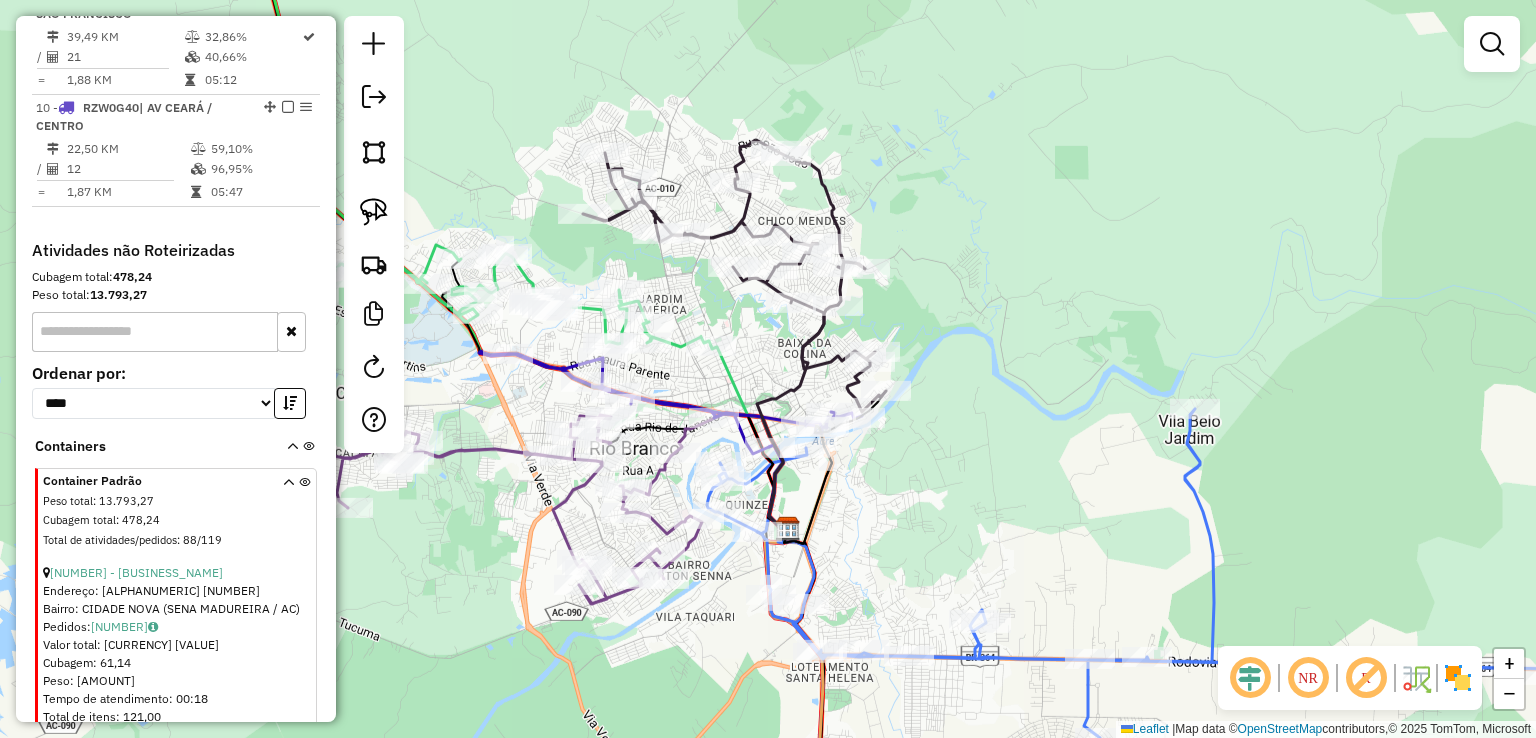 click 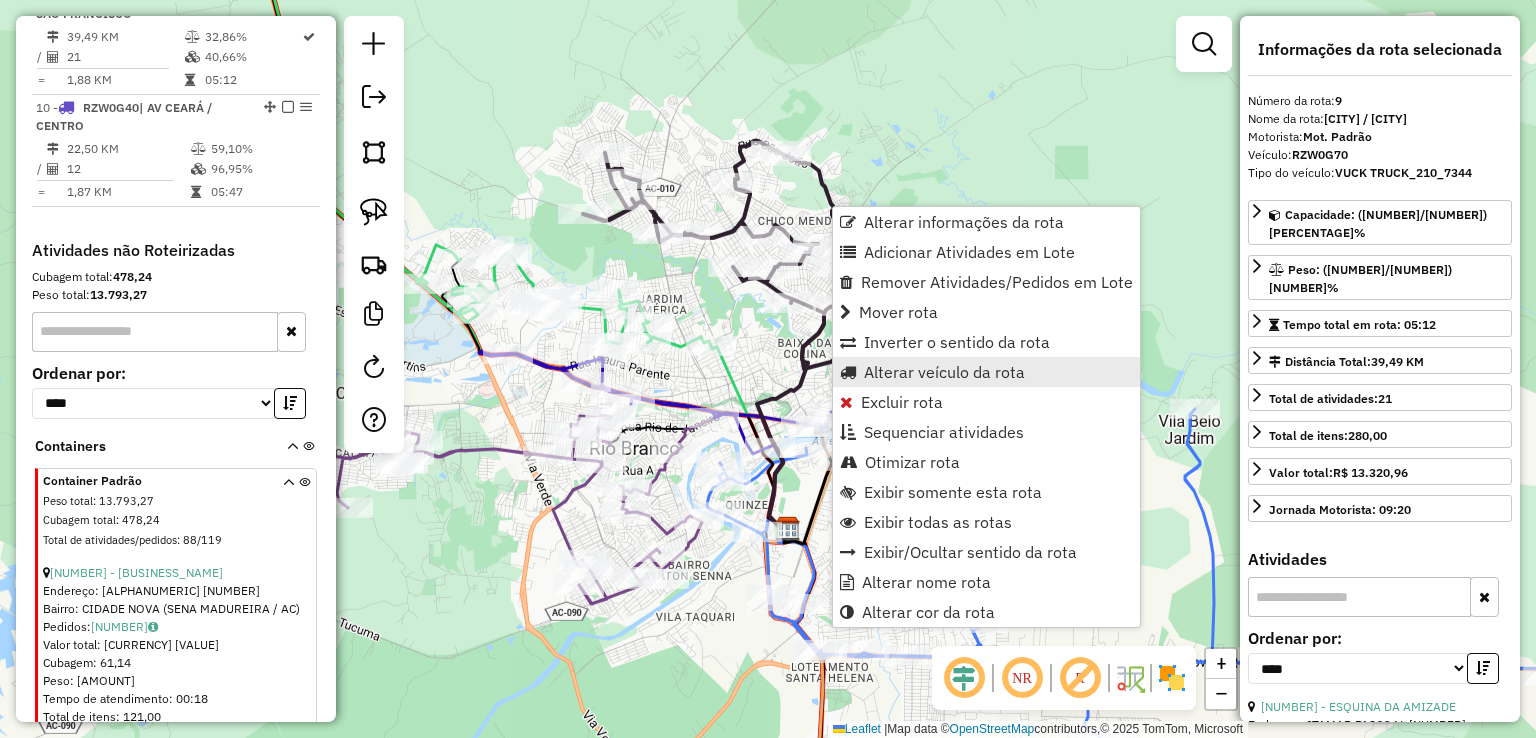 click on "Alterar veículo da rota" at bounding box center [944, 372] 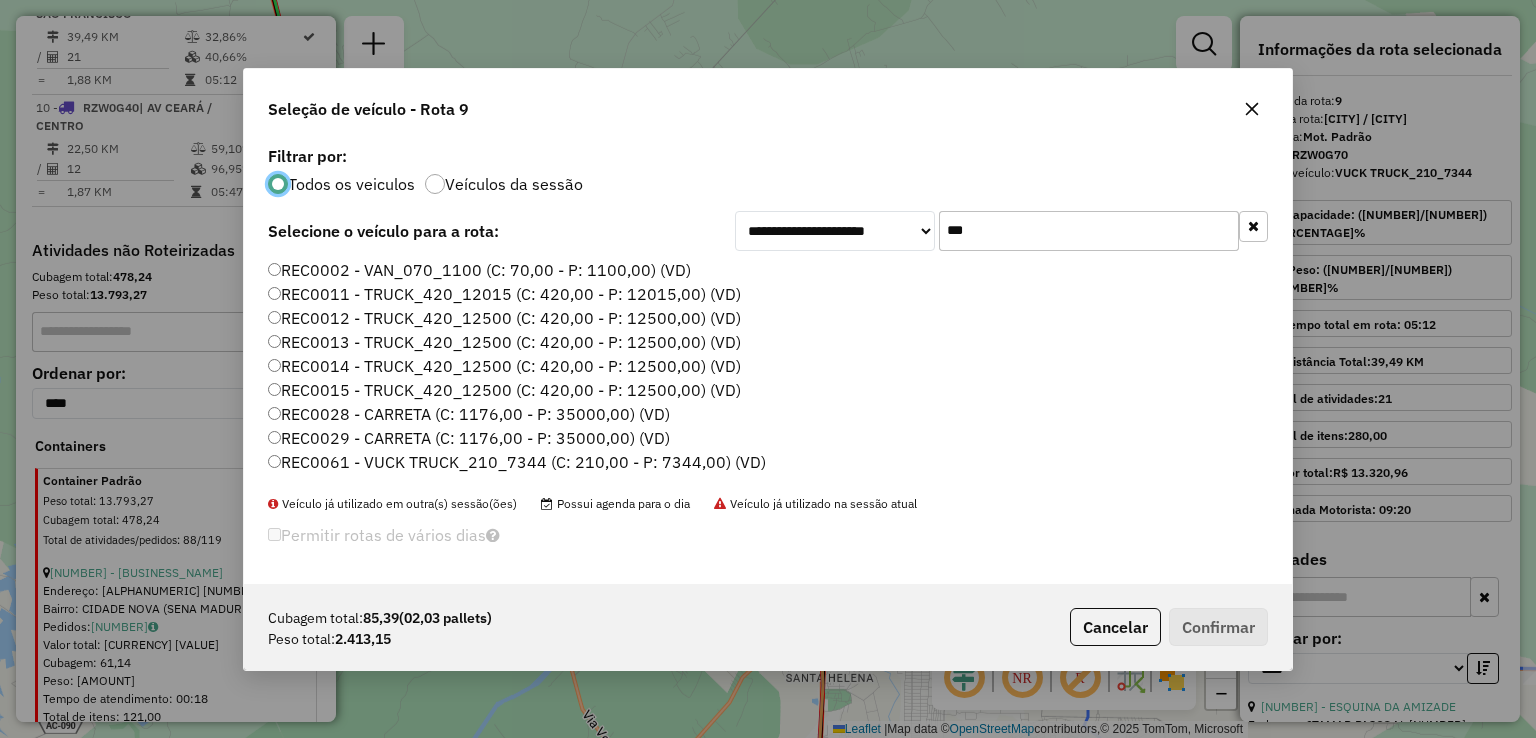 scroll, scrollTop: 10, scrollLeft: 6, axis: both 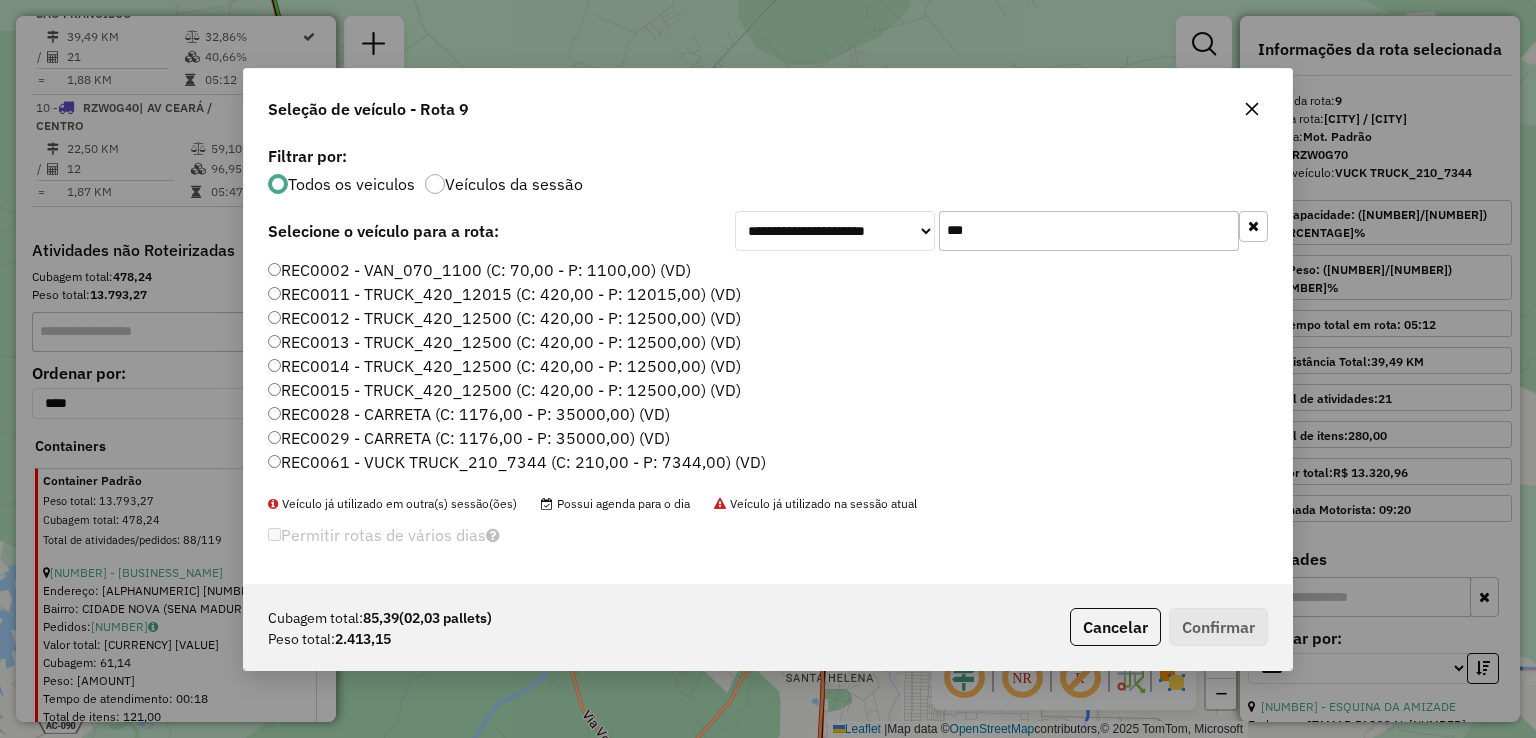 drag, startPoint x: 1040, startPoint y: 229, endPoint x: 720, endPoint y: 235, distance: 320.05624 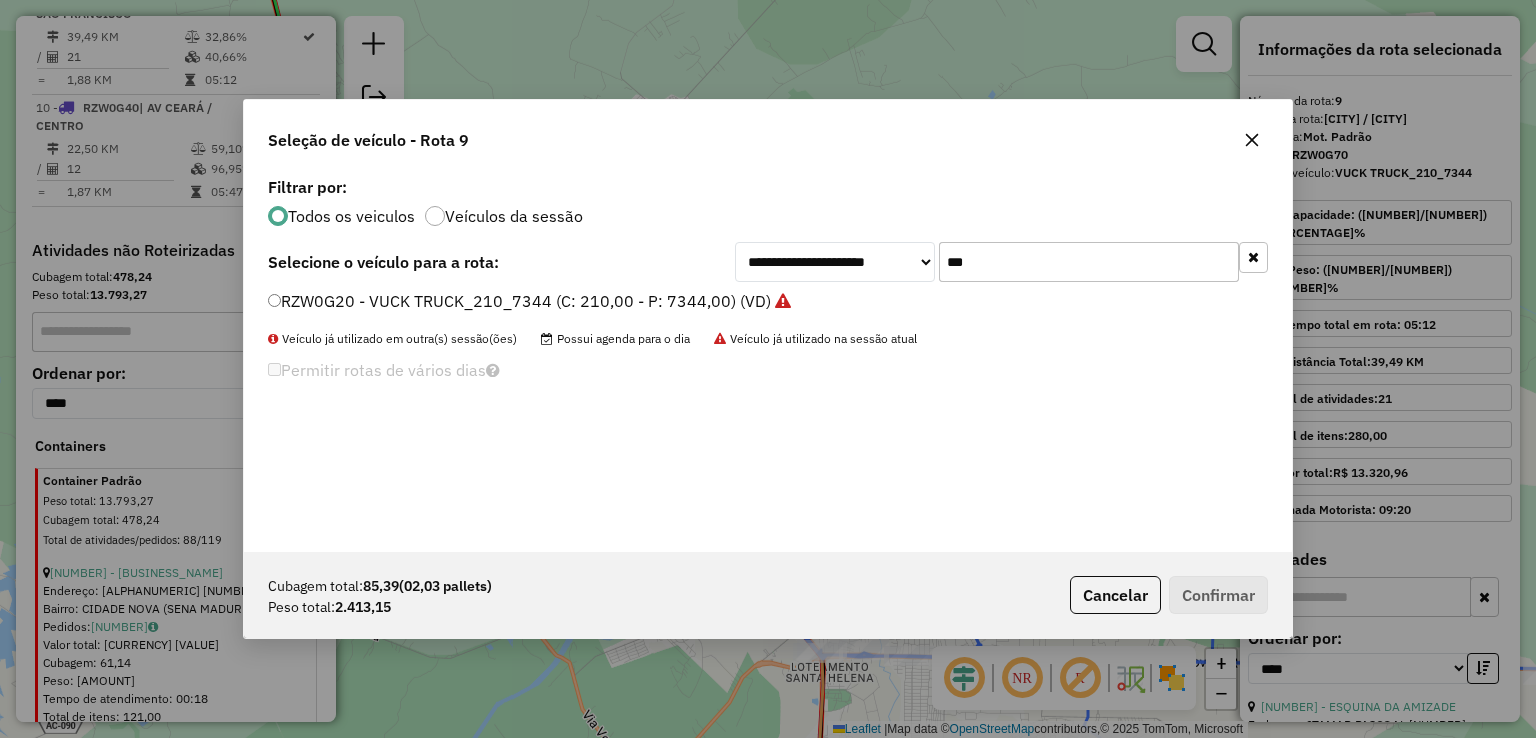 type on "***" 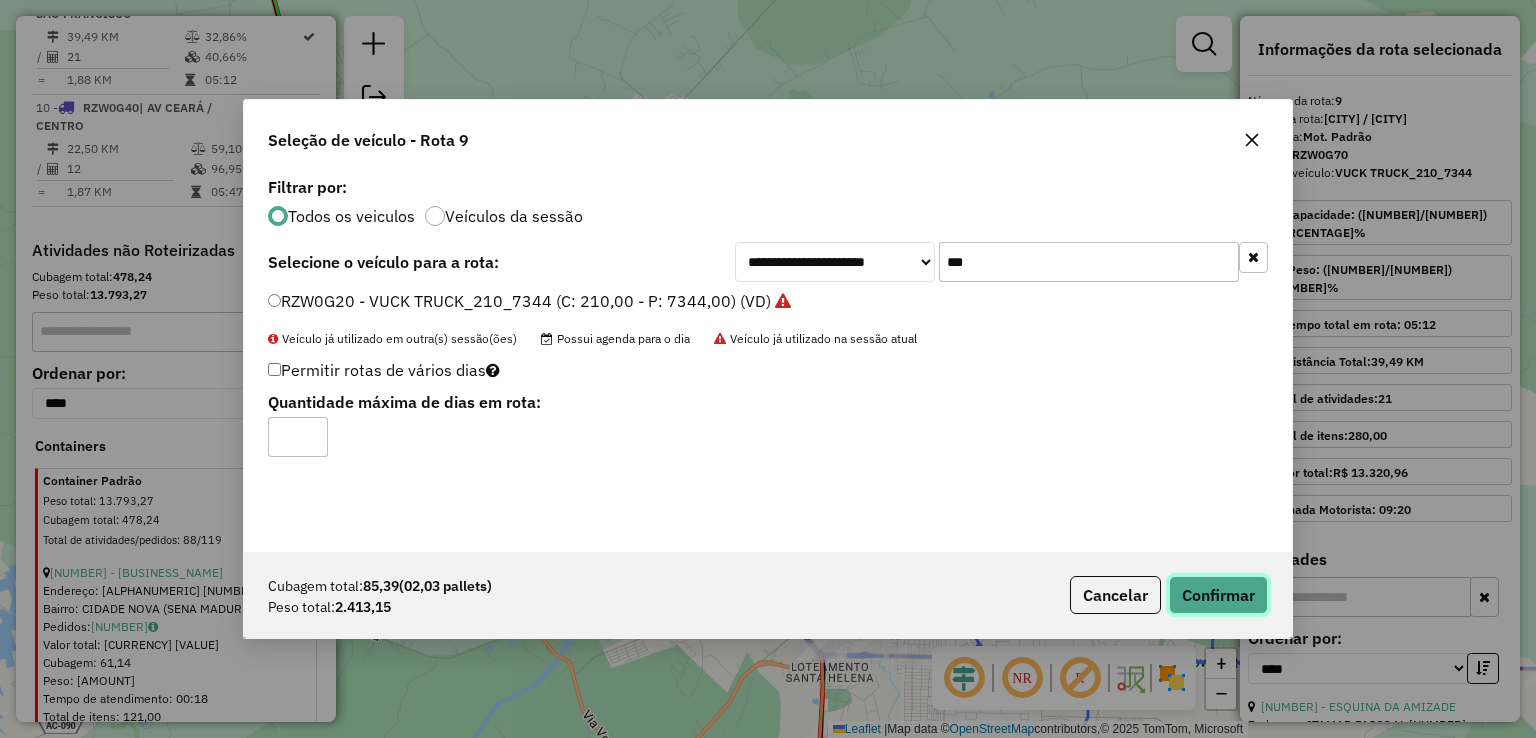 click on "Confirmar" 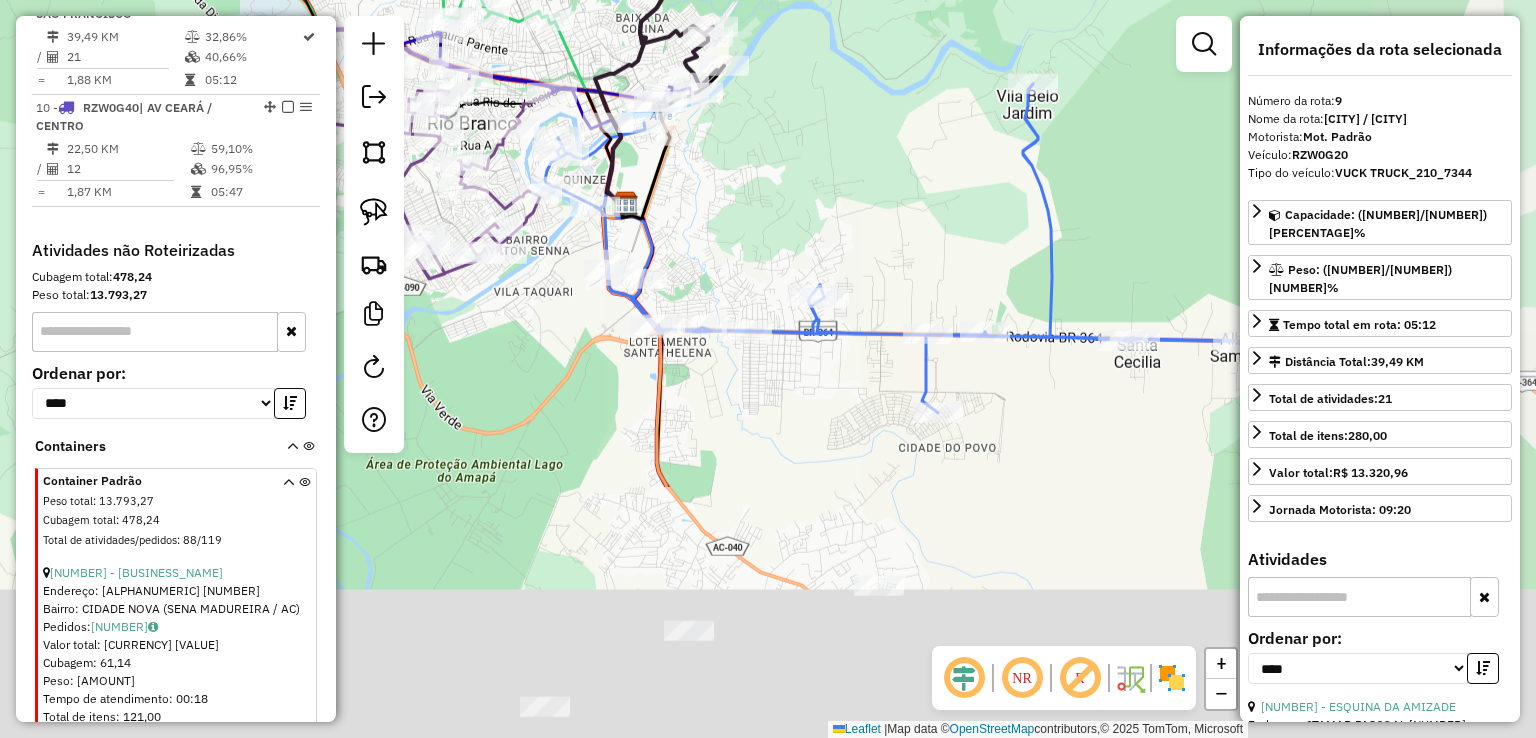 drag, startPoint x: 1086, startPoint y: 299, endPoint x: 924, endPoint y: -26, distance: 363.13773 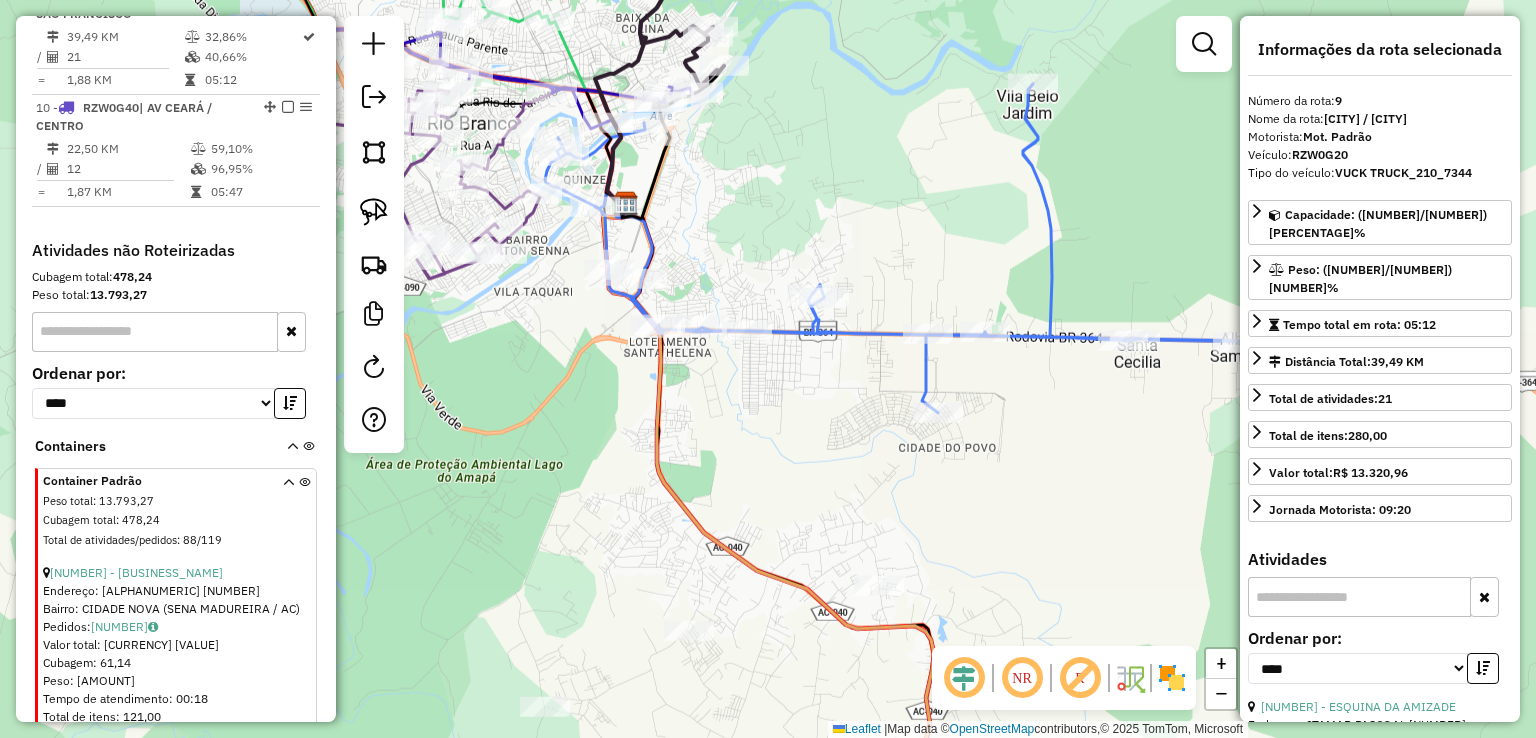 click 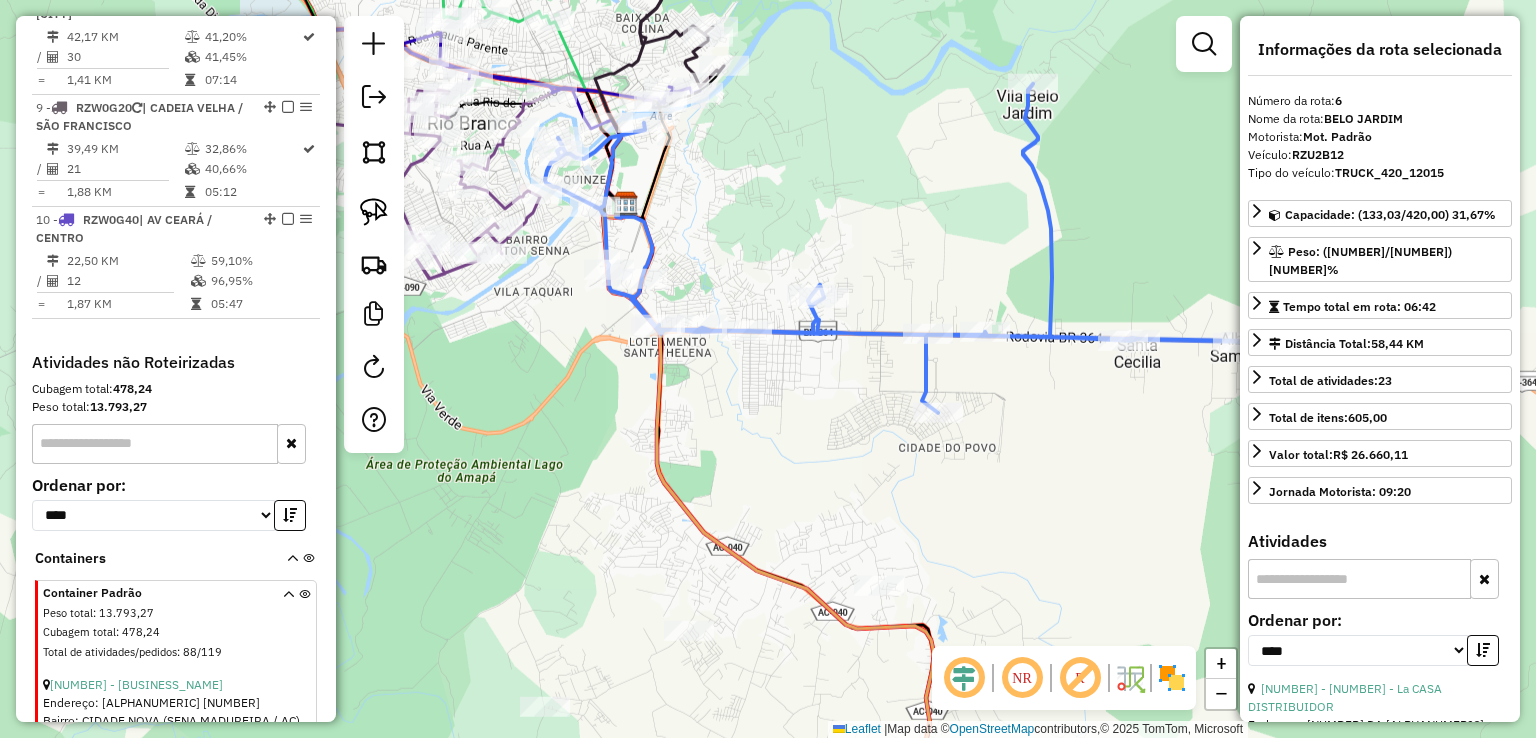 scroll, scrollTop: 1272, scrollLeft: 0, axis: vertical 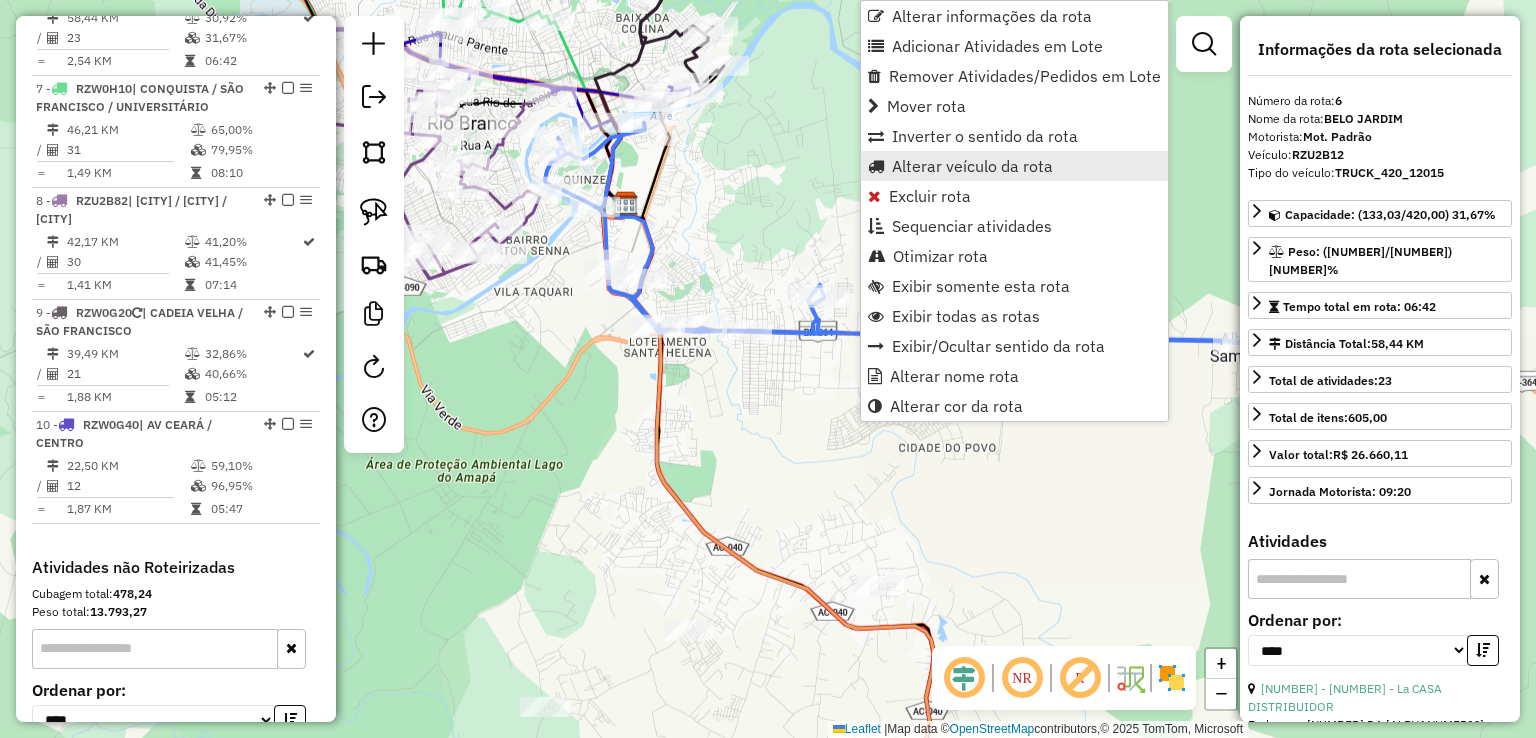 click on "Alterar veículo da rota" at bounding box center [972, 166] 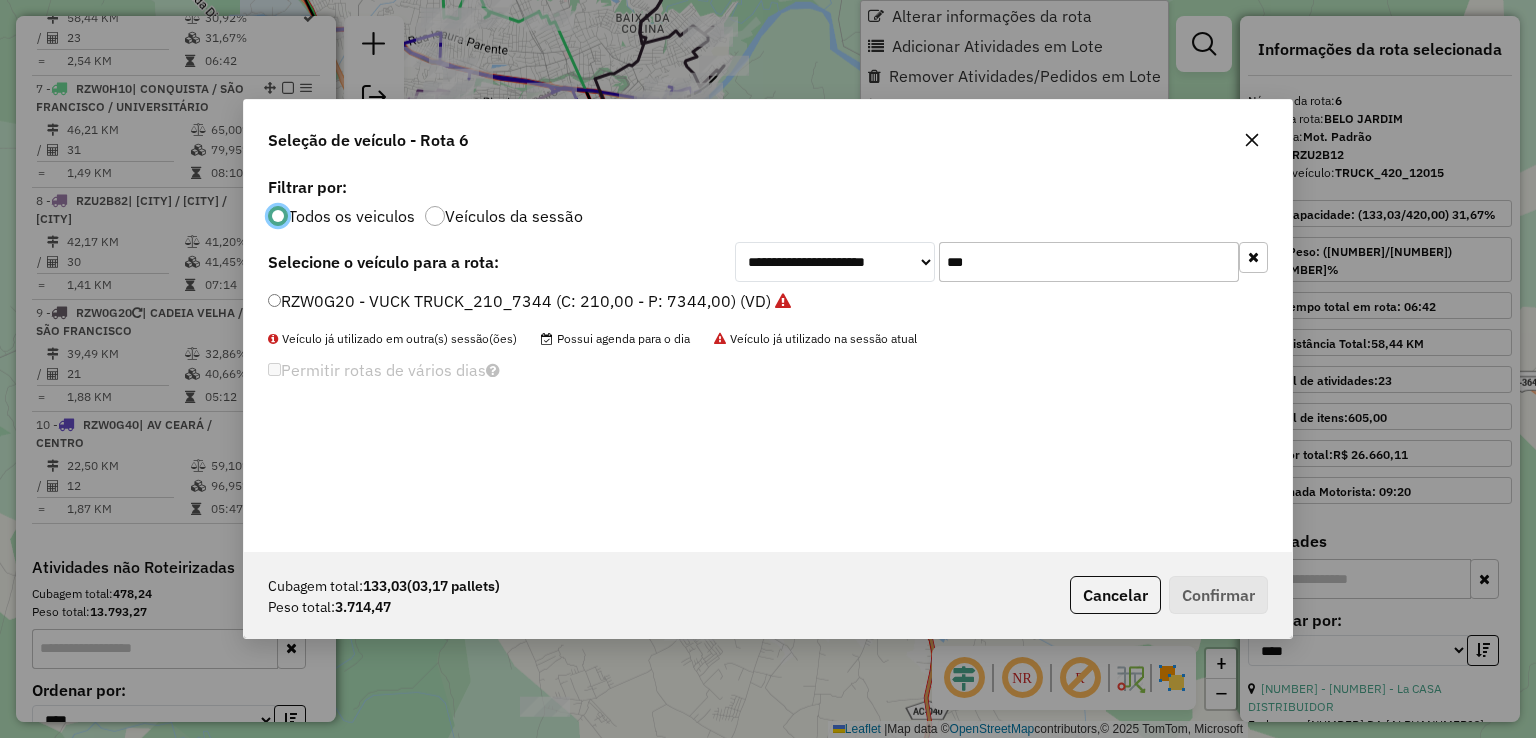 scroll, scrollTop: 10, scrollLeft: 6, axis: both 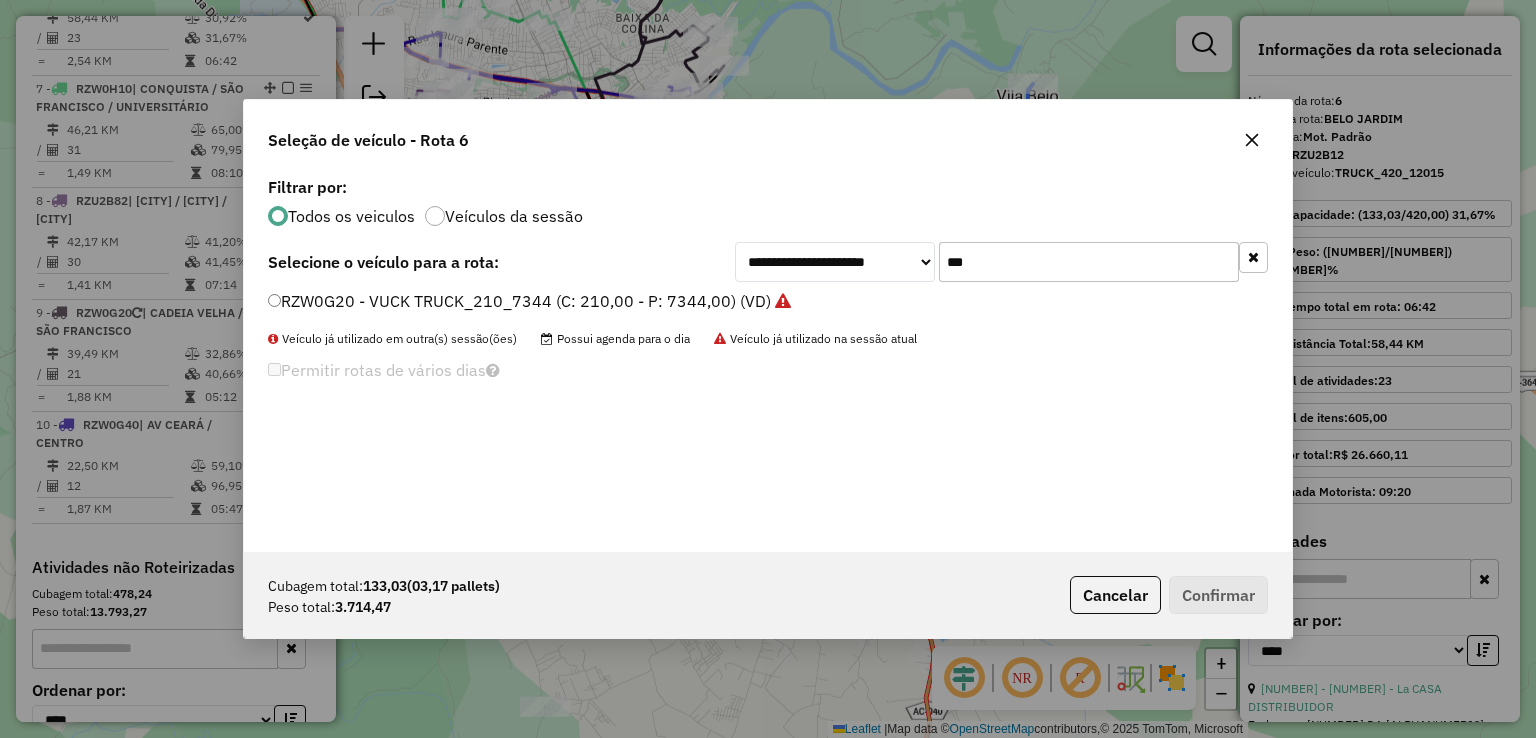 drag, startPoint x: 1009, startPoint y: 256, endPoint x: 900, endPoint y: 246, distance: 109.457756 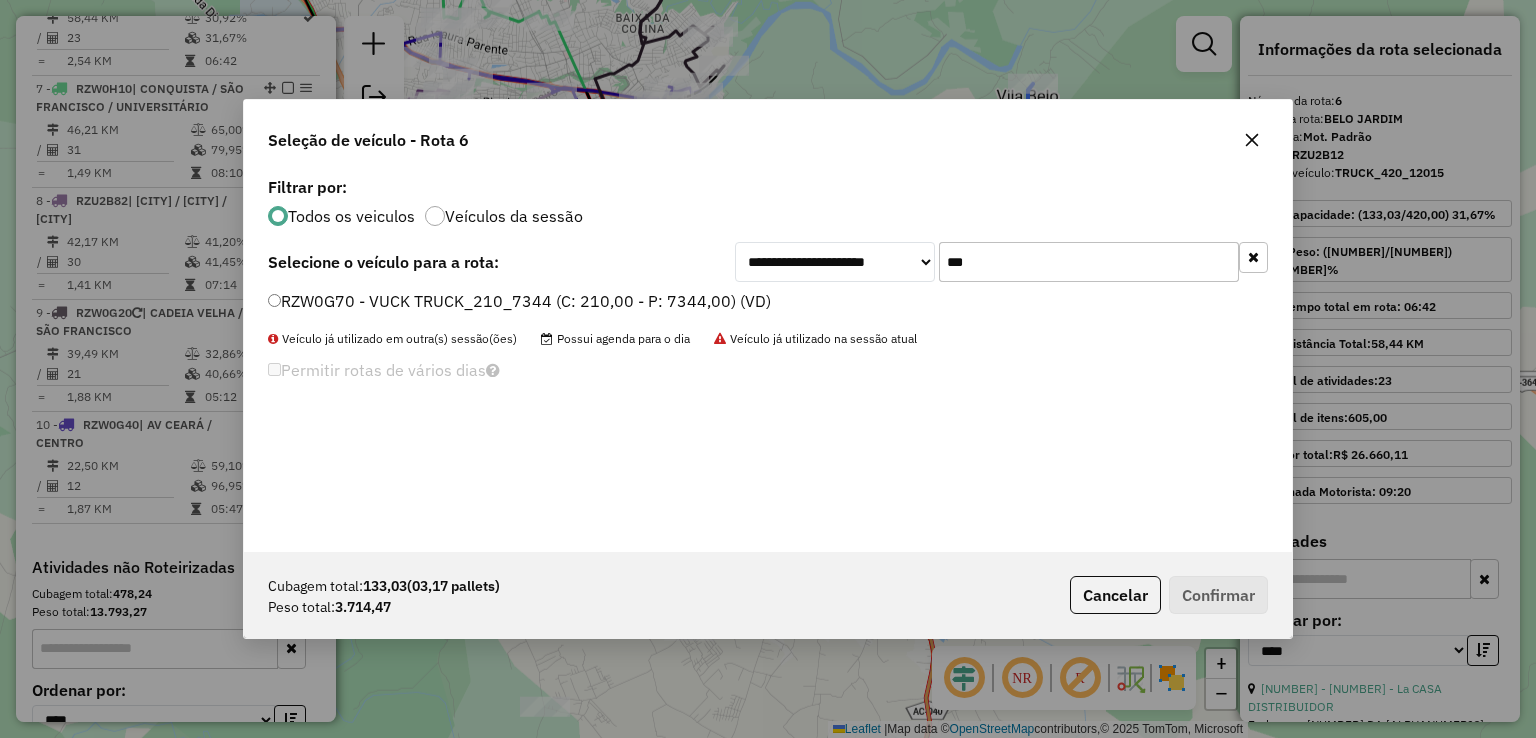 type on "***" 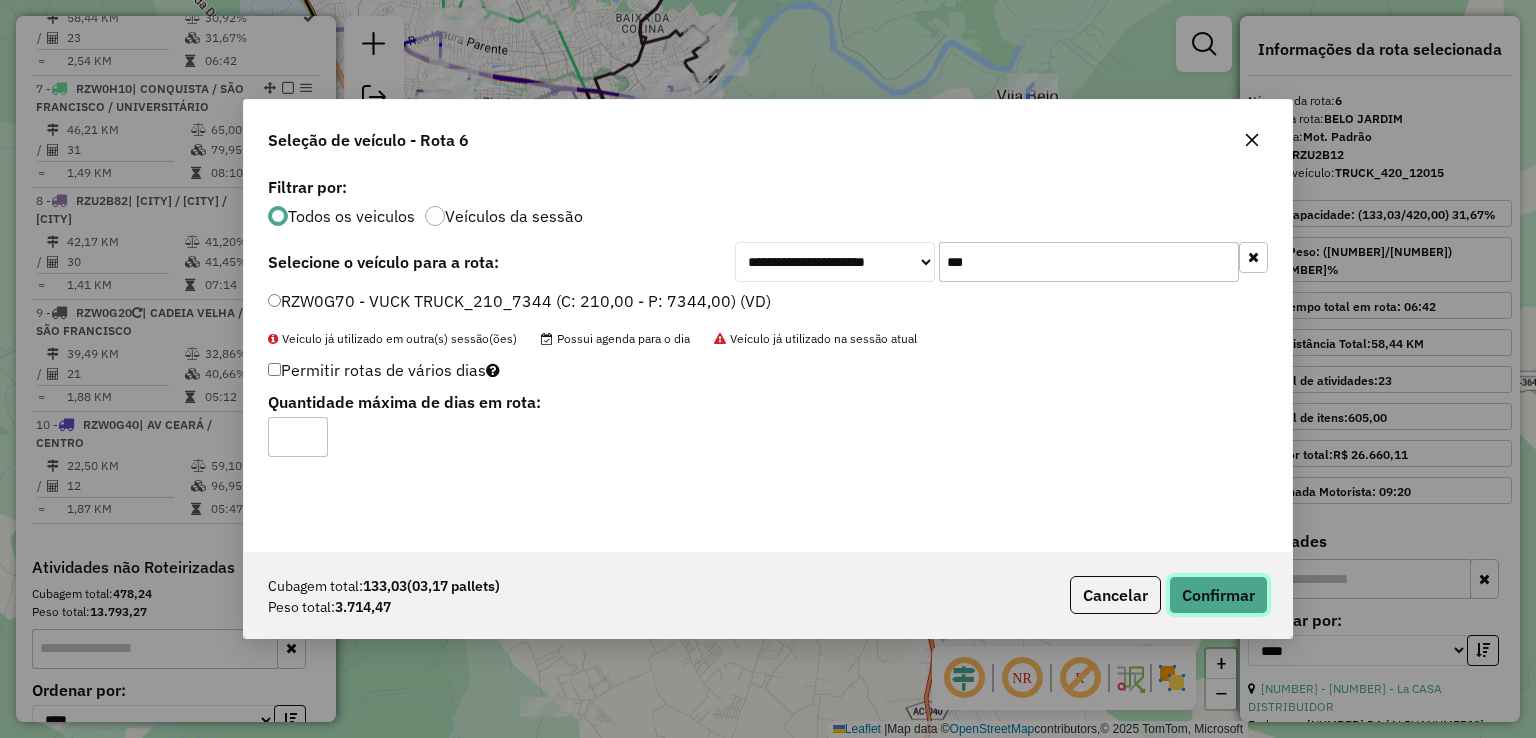 click on "Confirmar" 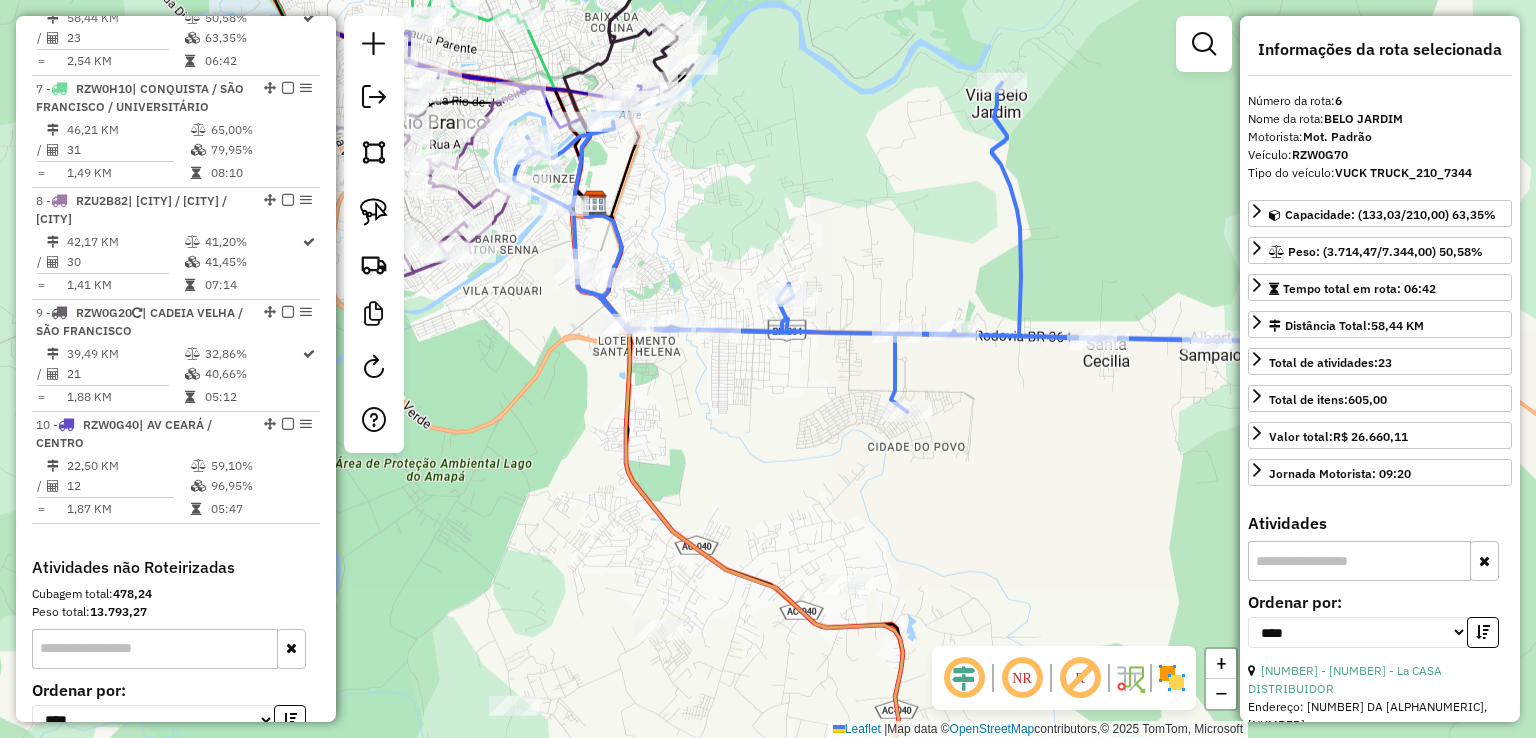 drag, startPoint x: 824, startPoint y: 469, endPoint x: 793, endPoint y: 468, distance: 31.016125 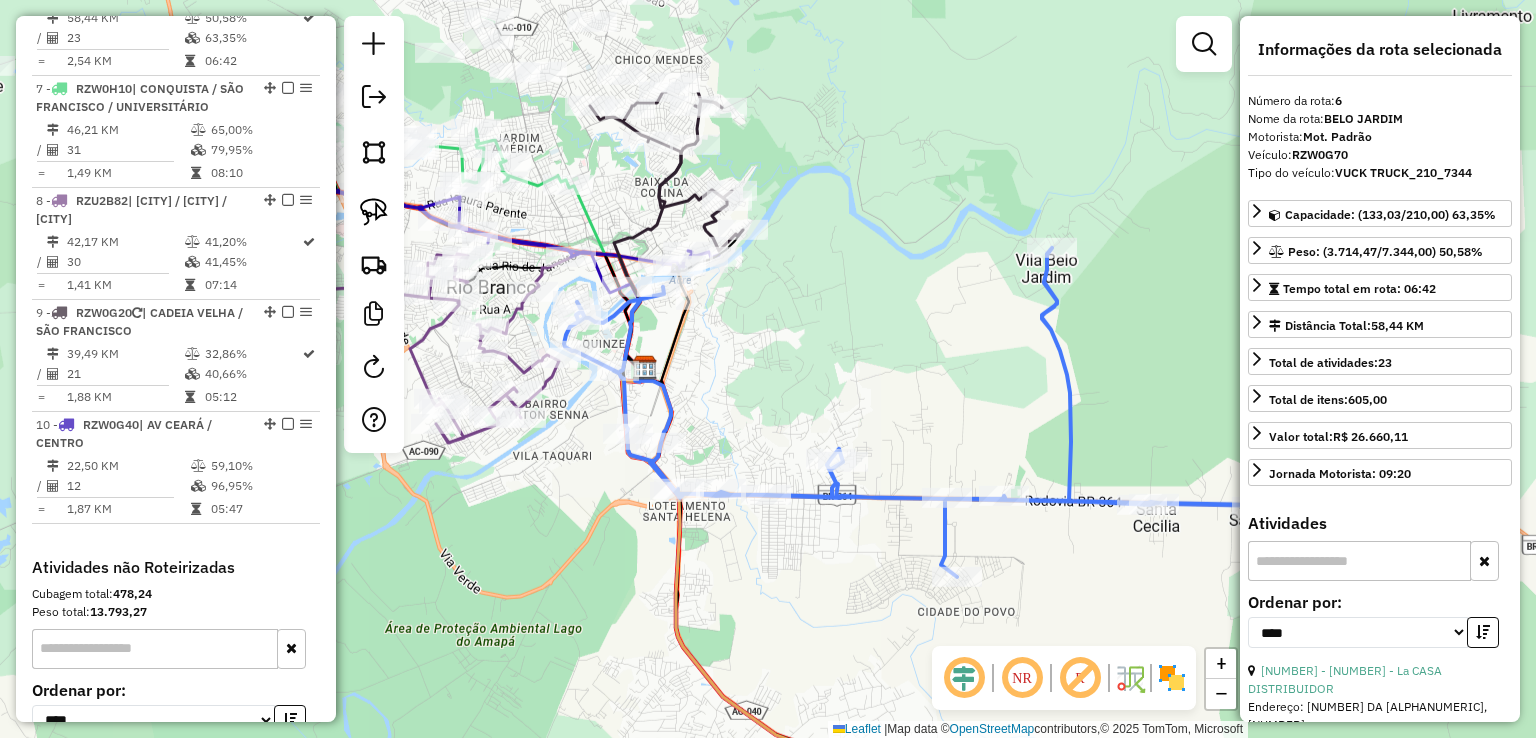 drag, startPoint x: 686, startPoint y: 166, endPoint x: 736, endPoint y: 331, distance: 172.4094 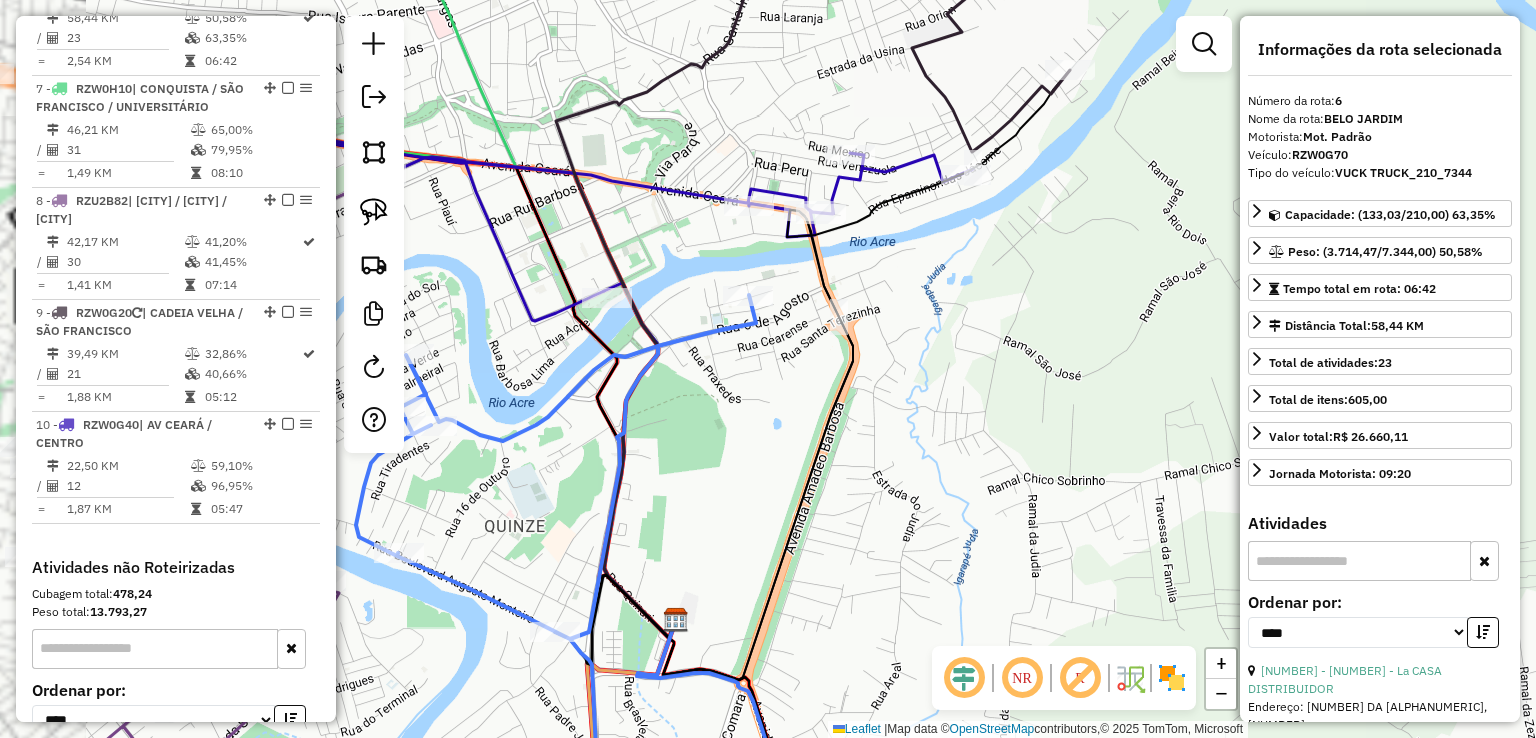 drag, startPoint x: 585, startPoint y: 292, endPoint x: 774, endPoint y: 326, distance: 192.03384 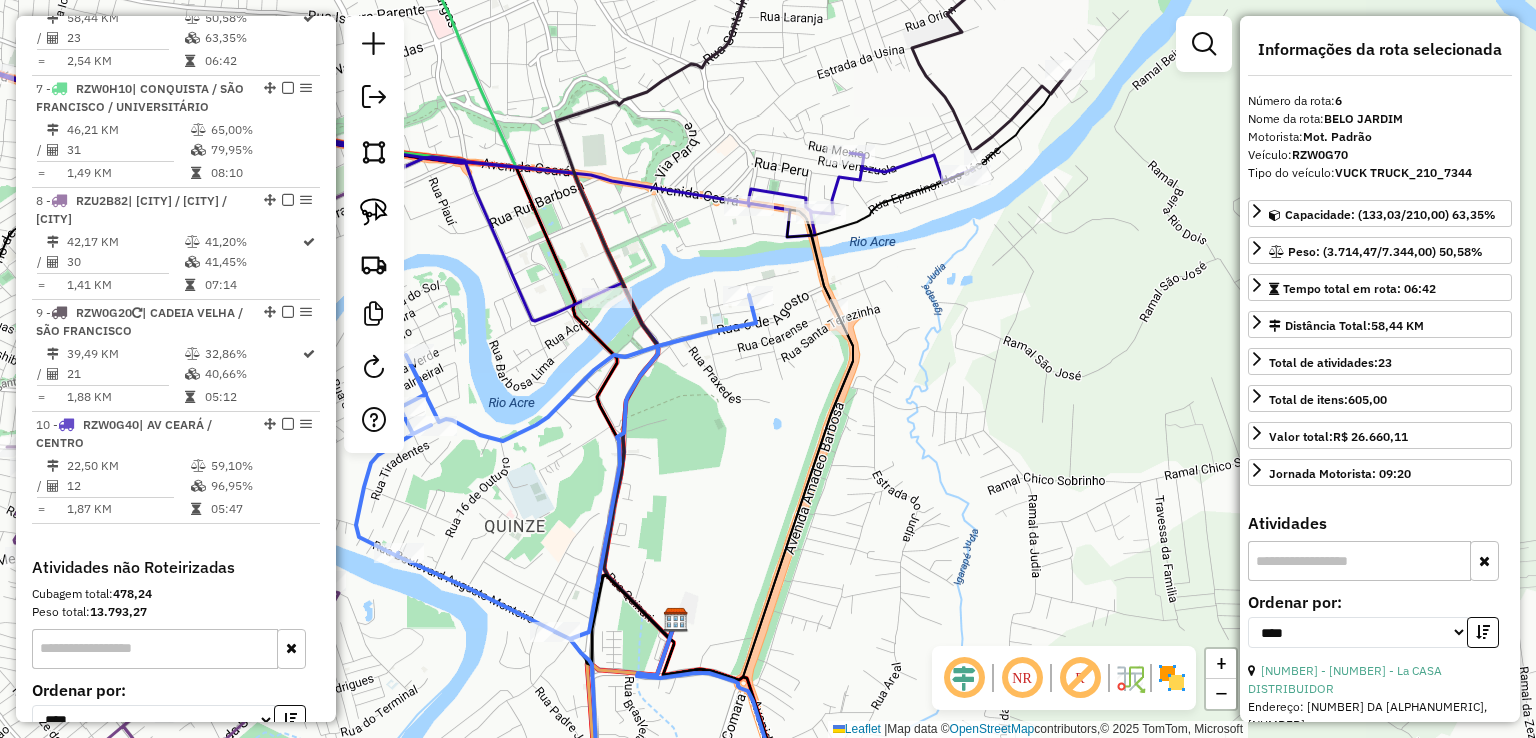 click 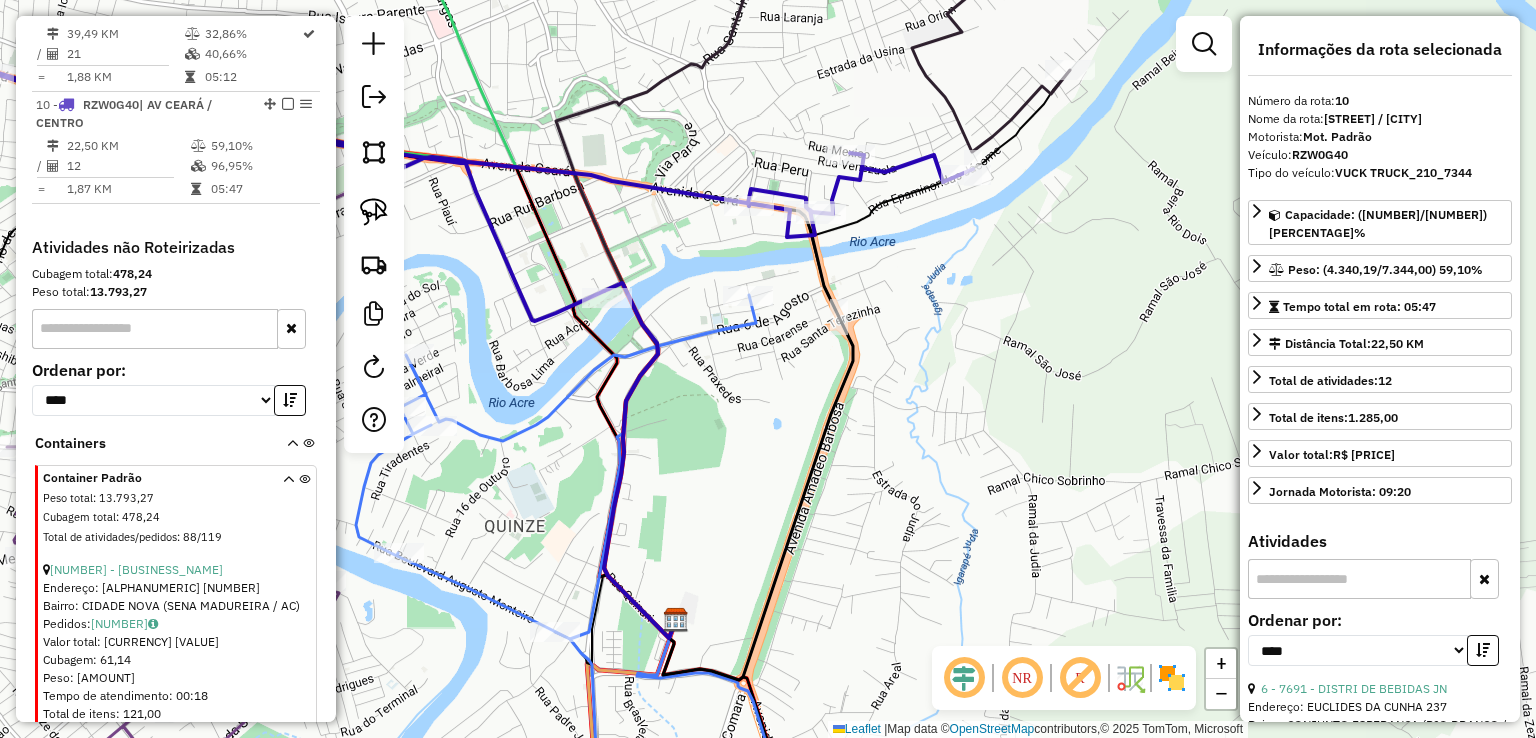 scroll, scrollTop: 1700, scrollLeft: 0, axis: vertical 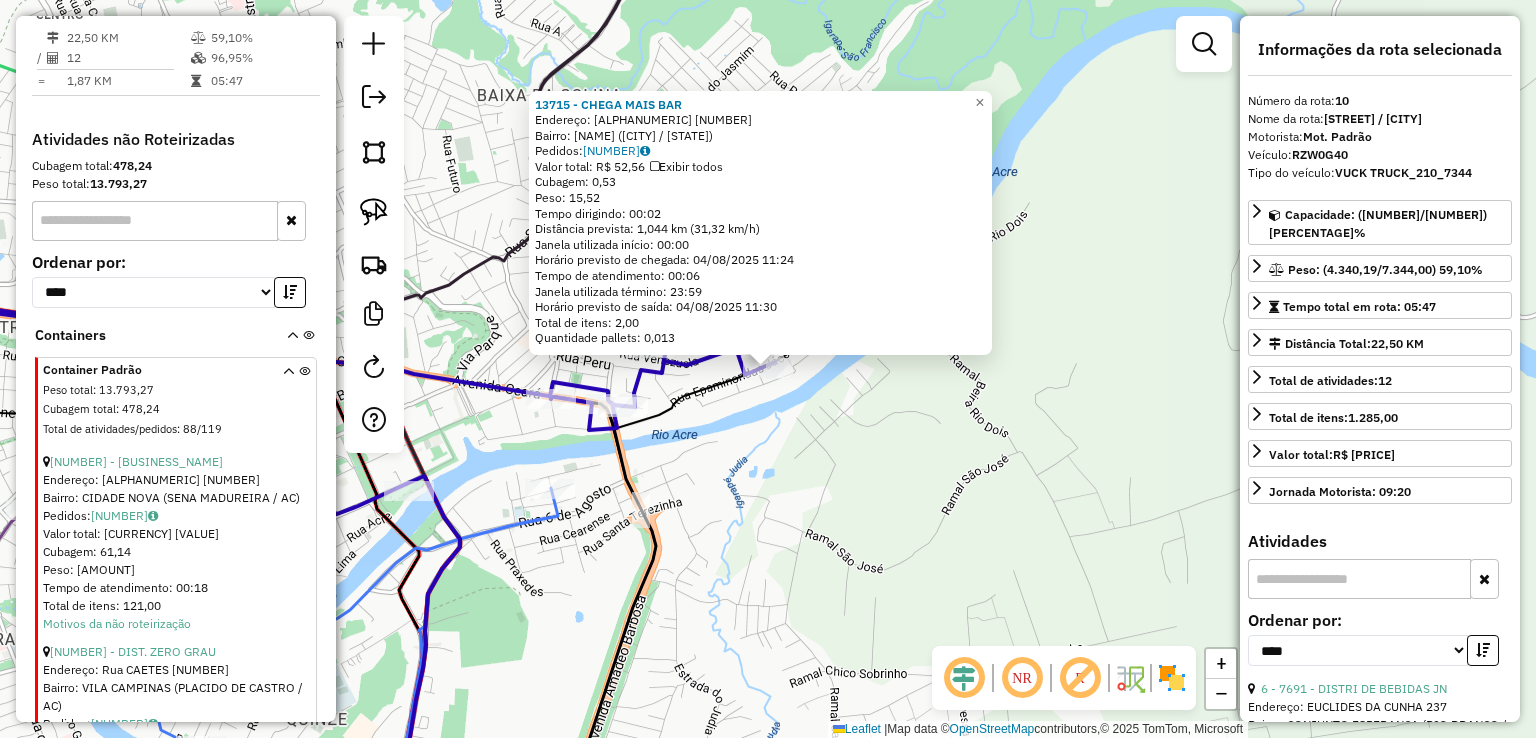 click on "Rota 10 - Placa RZW0G40  13715 - CHEGA MAIS BAR 13715 - CHEGA MAIS BAR  Endereço:  EPAMINONDAS JACOME 764   Bairro: BAIXADA DA CADEIA VELHA ([CITY] / [STATE])   Pedidos:  02458542   Valor total: R$ 52,56   Exibir todos   Cubagem: 0,53  Peso: 15,52  Tempo dirigindo: 00:02   Distância prevista: 1,044 km (31,32 km/h)   Janela utilizada início: 00:00   Horário previsto de chegada: 04/08/2025 11:24   Tempo de atendimento: 00:06   Janela utilizada término: 23:59   Horário previsto de saída: 04/08/2025 11:30   Total de itens: 2,00   Quantidade pallets: 0,013  × Janela de atendimento Grade de atendimento Capacidade Transportadoras Veículos Cliente Pedidos  Rotas Selecione os dias de semana para filtrar as janelas de atendimento  Seg   Ter   Qua   Qui   Sex   Sáb   Dom  Informe o período da janela de atendimento: De: Até:  Filtrar exatamente a janela do cliente  Considerar janela de atendimento padrão  Selecione os dias de semana para filtrar as grades de atendimento  Seg   Ter   Qua   Qui   Sex   Sáb   Dom   +" 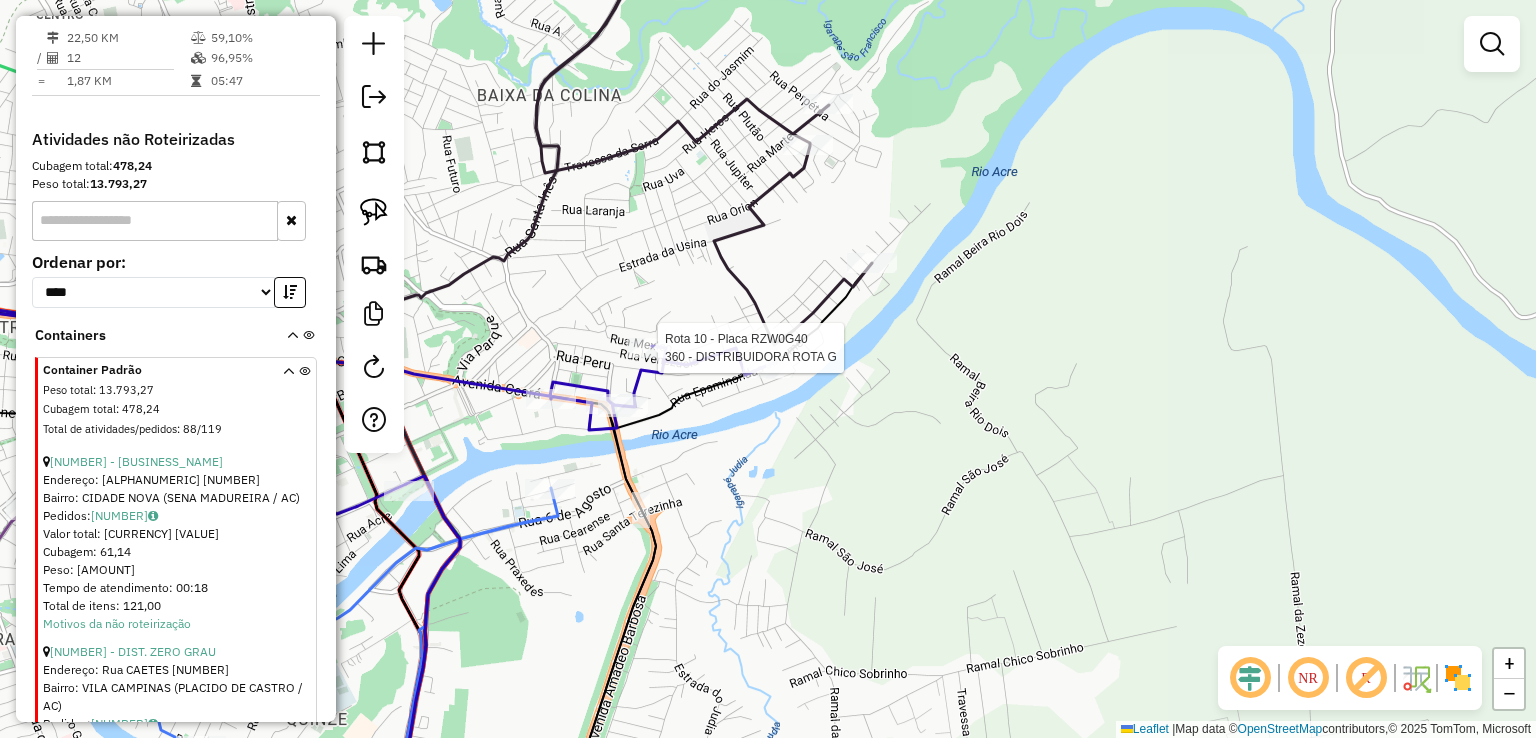 click 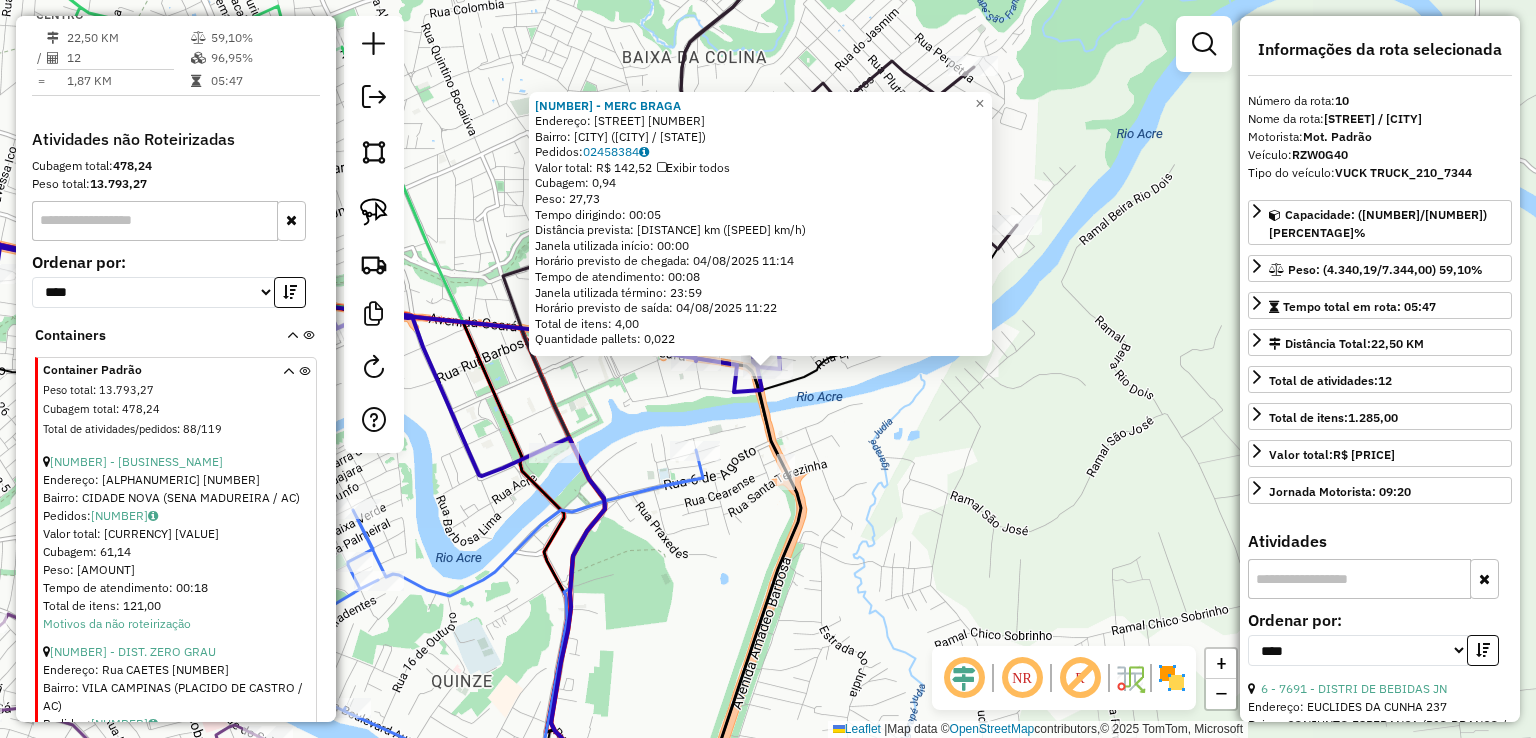 click on "[NUMBER] - [BUSINESS_NAME]  Endereço:  [ALPHANUMERIC] [NUMBER]   Bairro: [CITY] ([CITY] / [STATE])   Pedidos:  [NUMBER]   Valor total: R$ [PRICE]   Exibir todos   Cubagem: [NUMBER]  Peso: [NUMBER]  Tempo dirigindo: [TIME]   Distância prevista: [NUMBER] km ([NUMBER] km/h)   Janela utilizada início: [TIME]   Horário previsto de chegada: [DATE] [TIME]   Tempo de atendimento: [TIME]   Janela utilizada término: [TIME]   Horário previsto de saída: [DATE] [TIME]   Total de itens: [NUMBER]   Quantidade pallets: [NUMBER]  × Janela de atendimento Grade de atendimento Capacidade Transportadoras Veículos Cliente Pedidos  Rotas Selecione os dias de semana para filtrar as janelas de atendimento  Seg   Ter   Qua   Qui   Sex   Sáb   Dom  Informe o período da janela de atendimento: De: Até:  Filtrar exatamente a janela do cliente  Considerar janela de atendimento padrão  Selecione os dias de semana para filtrar as grades de atendimento  Seg   Ter   Qua   Qui   Sex   Sáb   Dom   Considerar clientes sem dia de atendimento cadastrado  De:  +" 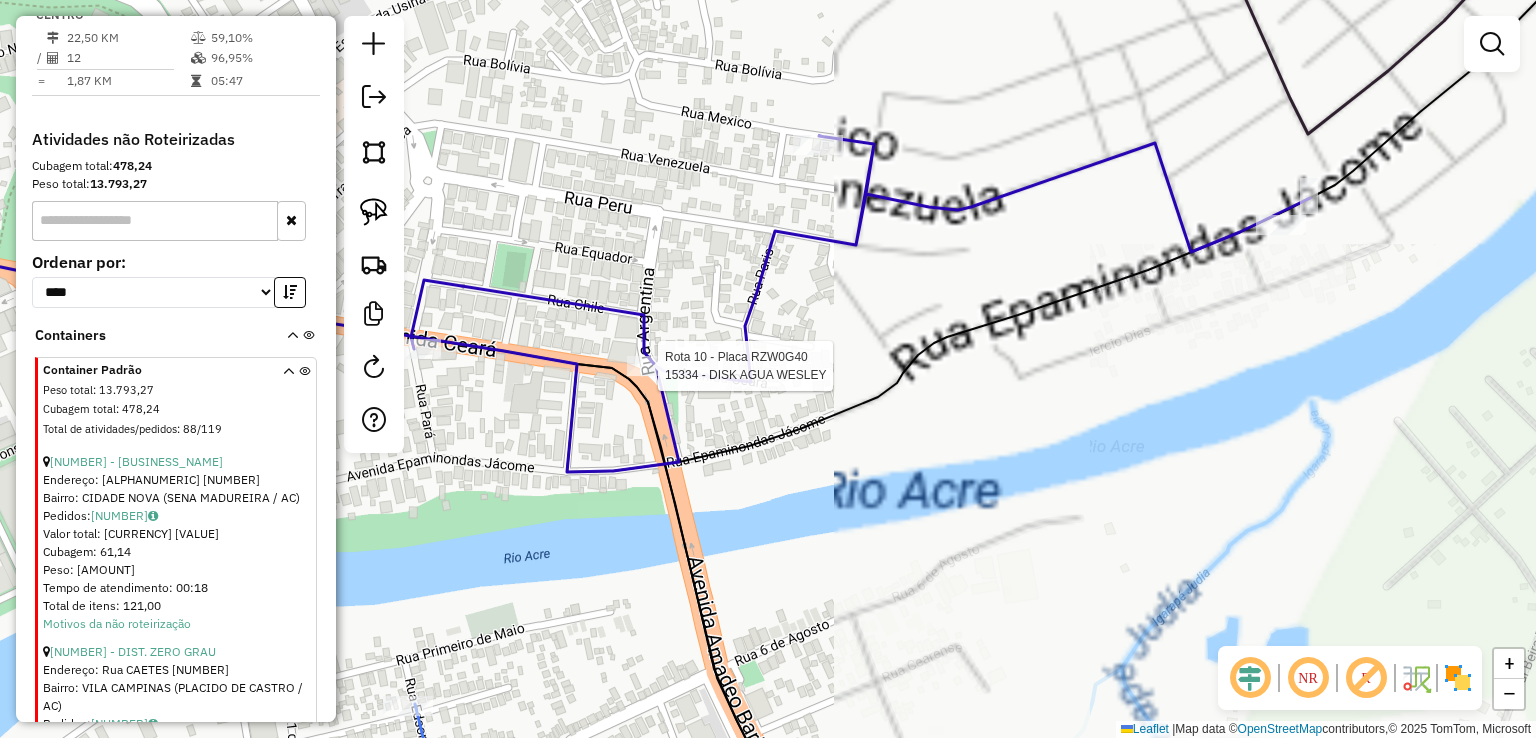 select on "*********" 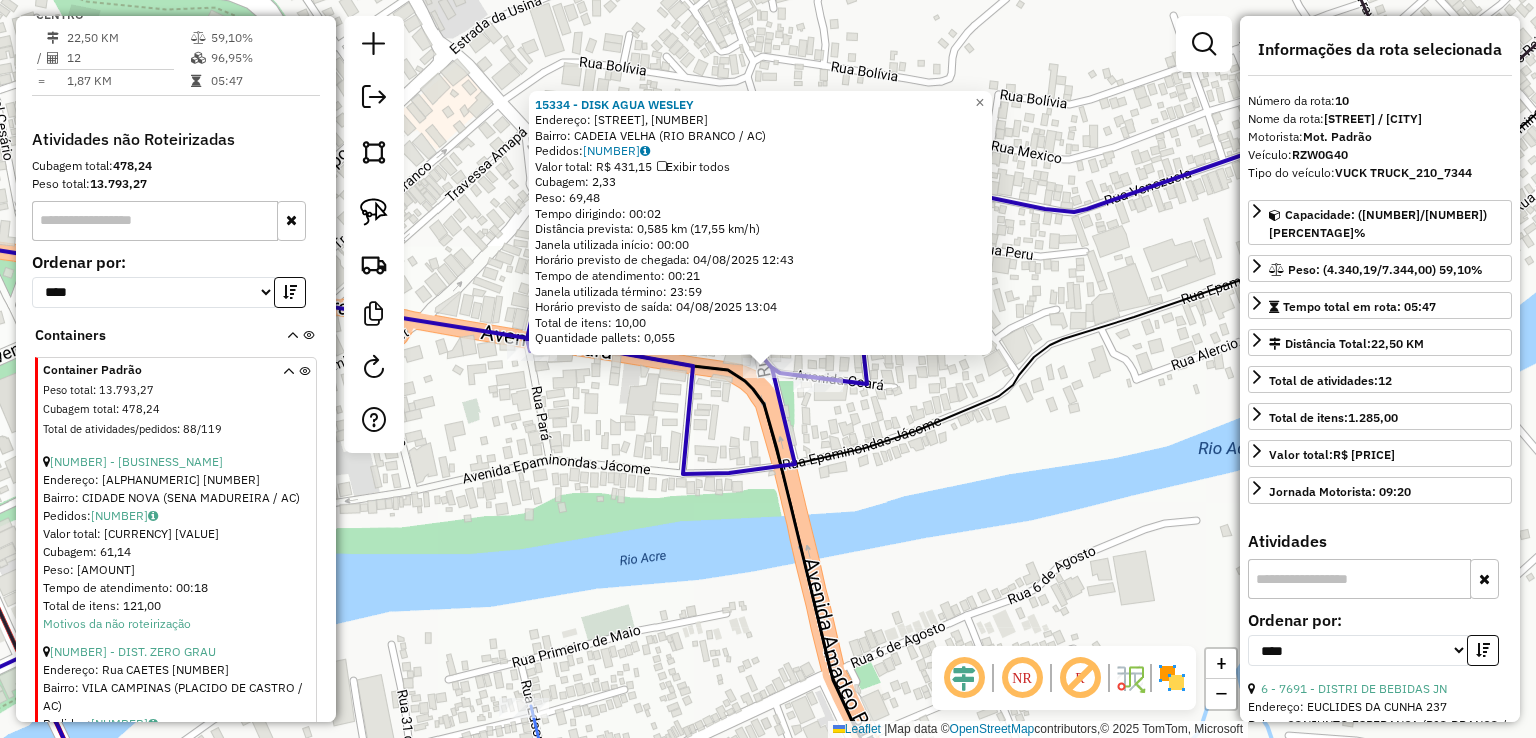 click on "[NUMBER] - DISK AGUA WESLEY Endereço: R ALAN KARDEC, 248 Bairro: CADEIA VELHA ([CITY] / [STATE]) Pedidos: 02458387 Valor total: R$ 431,15 Exibir todos Cubagem: 2,33 Peso: 69,48 Tempo dirigindo: 00:02 Distância prevista: 0,585 km (17,55 km/h) Janela utilizada início: 00:00 Horário previsto de chegada: 04/08/2025 12:43 Tempo de atendimento: 00:21 Janela utilizada término: 23:59 Horário previsto de saída: 04/08/2025 13:04 Total de itens: 10,00 Quantidade pallets: 0,055 × Janela de atendimento Grade de atendimento Capacidade Transportadoras Veículos Cliente Pedidos Rotas Selecione os dias de semana para filtrar as janelas de atendimento Seg Ter Qua Qui Sex Sáb Dom Informe o período da janela de atendimento: De: Até: Filtrar exatamente a janela do cliente Considerar janela de atendimento padrão Selecione os dias de semana para filtrar as grades de atendimento Seg Ter Qua Qui Sex Sáb Dom Considerar clientes sem dia de atendimento cadastrado" 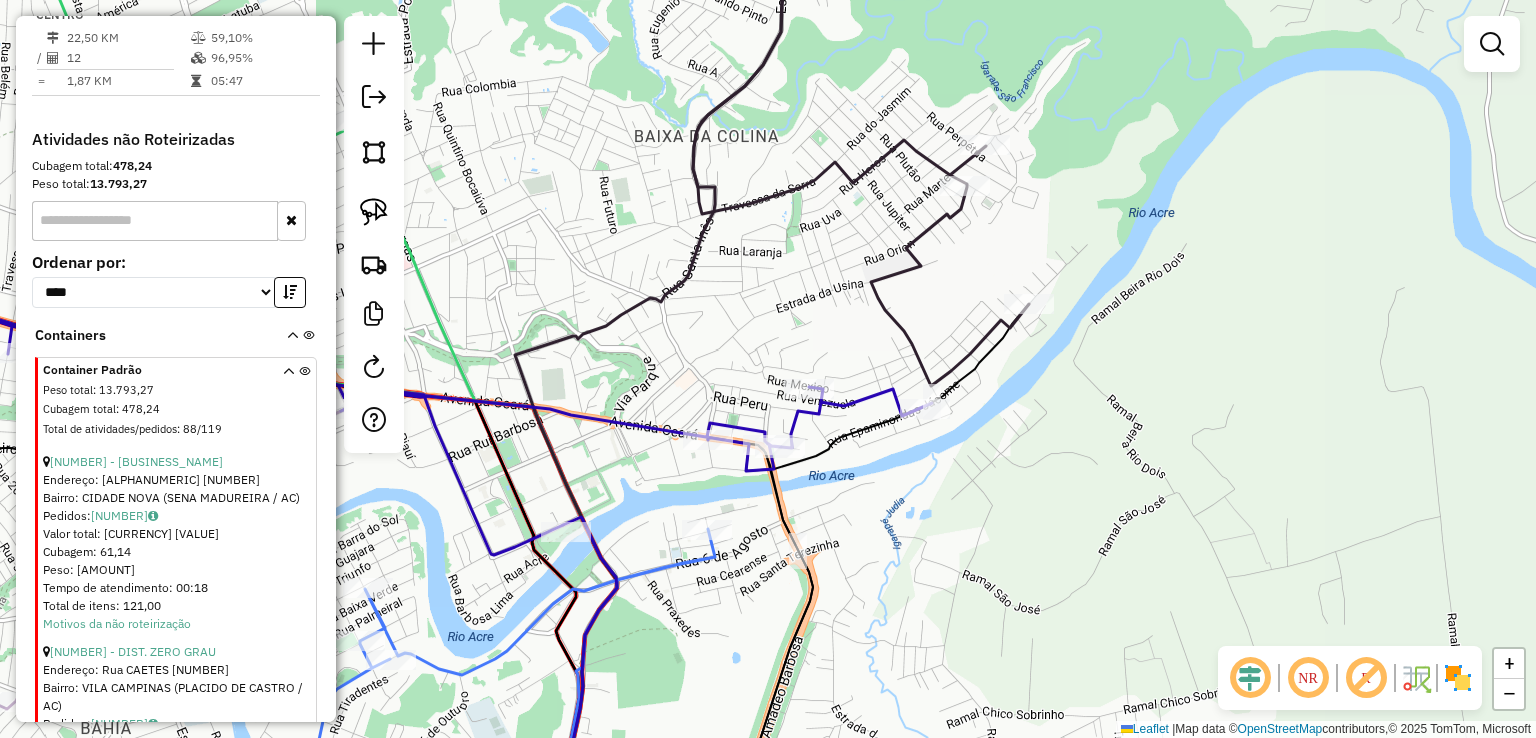 drag, startPoint x: 1103, startPoint y: 529, endPoint x: 980, endPoint y: 509, distance: 124.61541 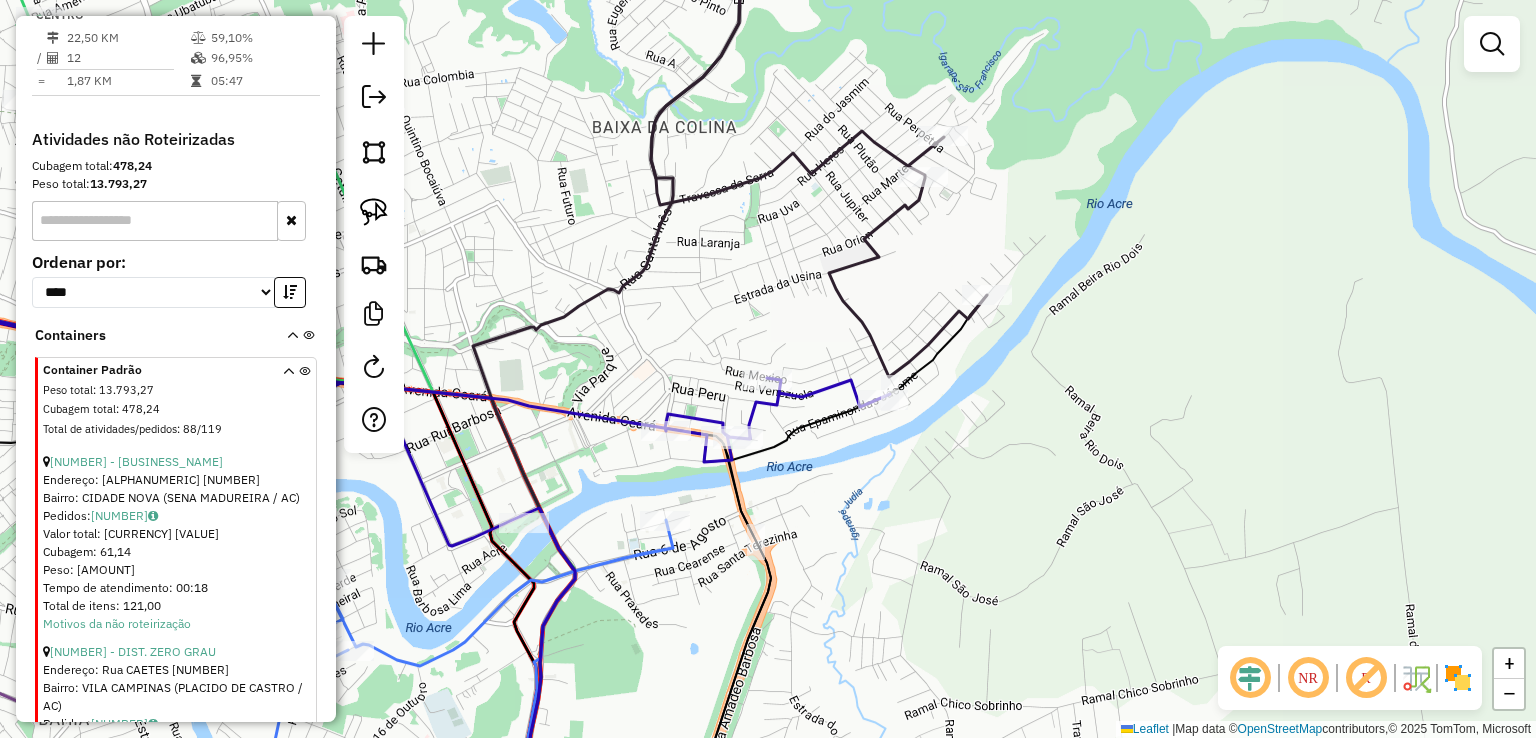 click 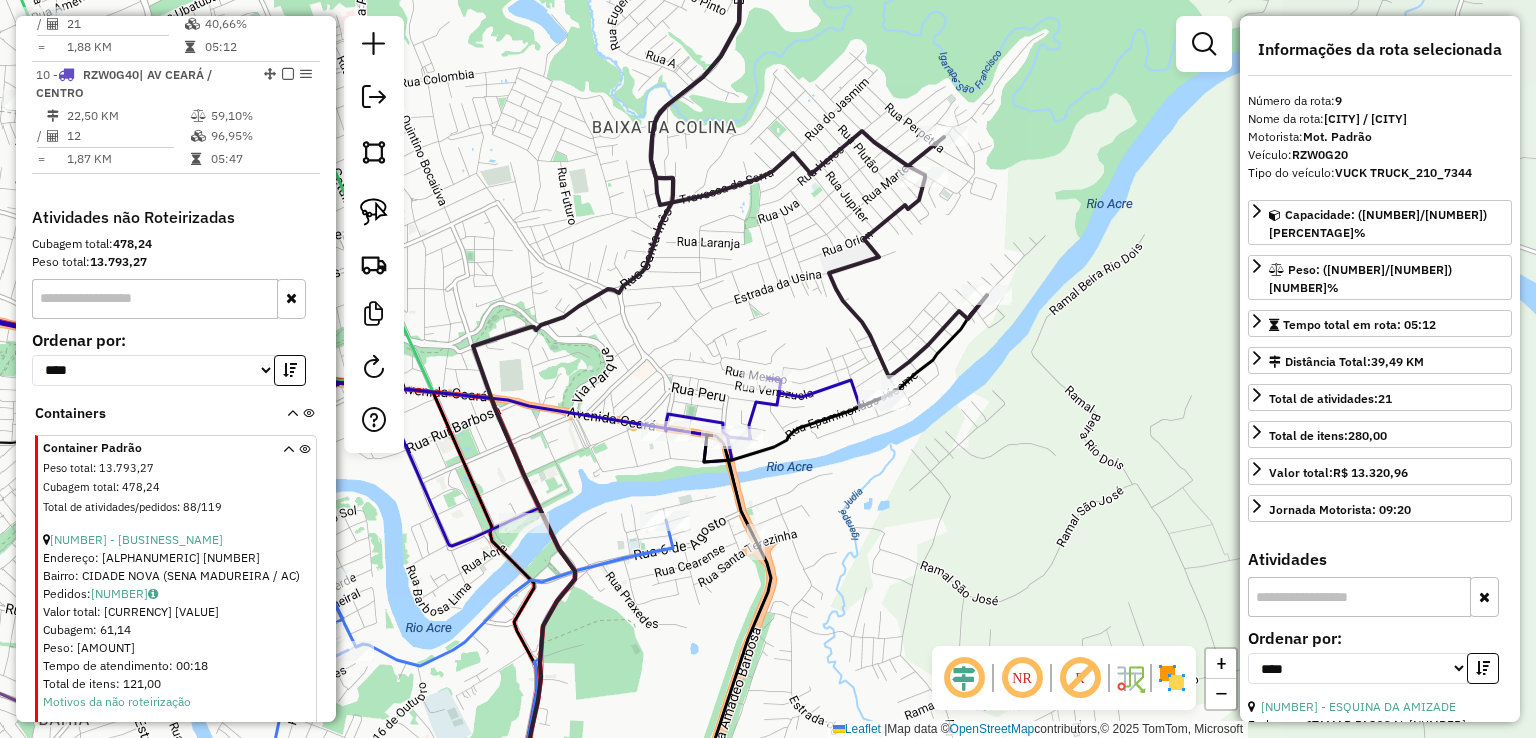 scroll, scrollTop: 1589, scrollLeft: 0, axis: vertical 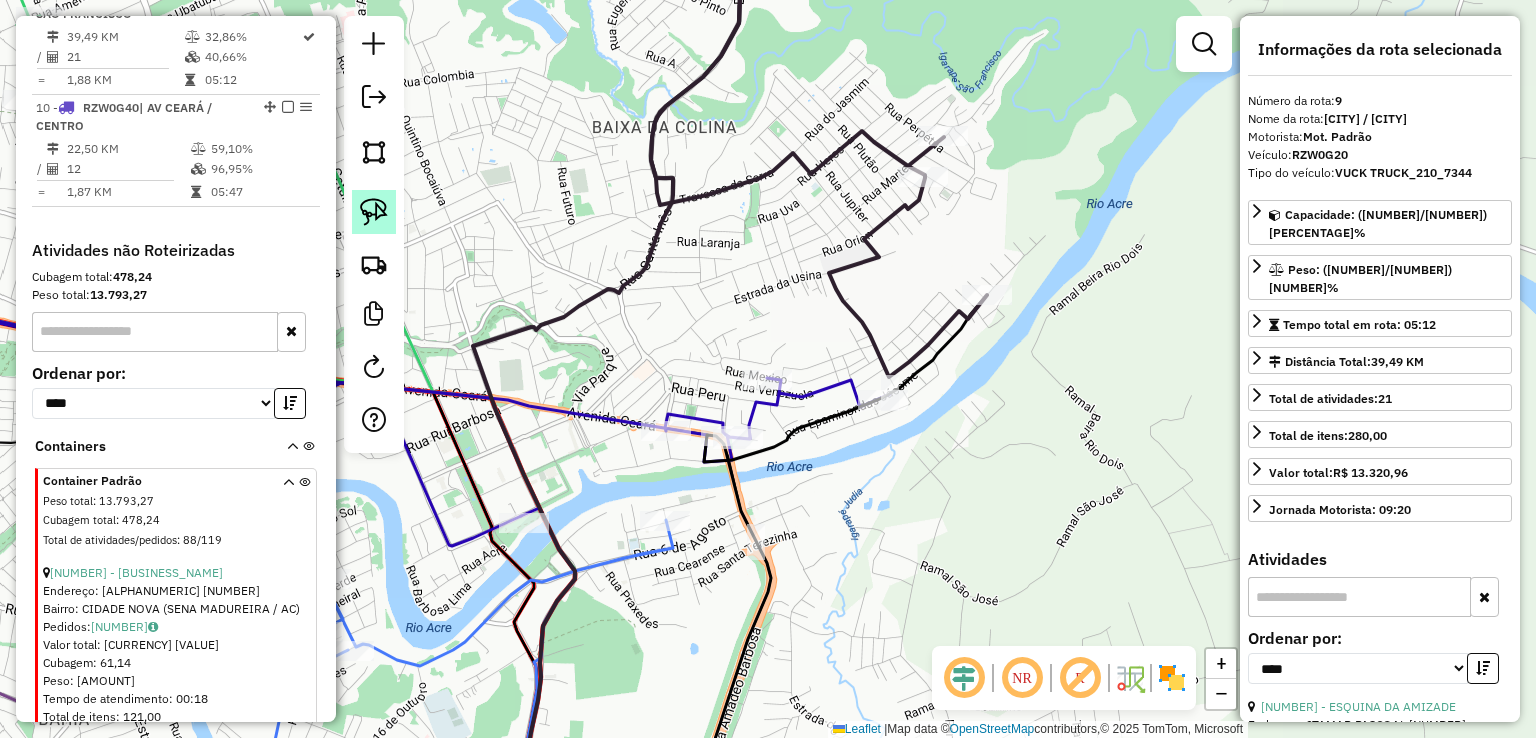 click 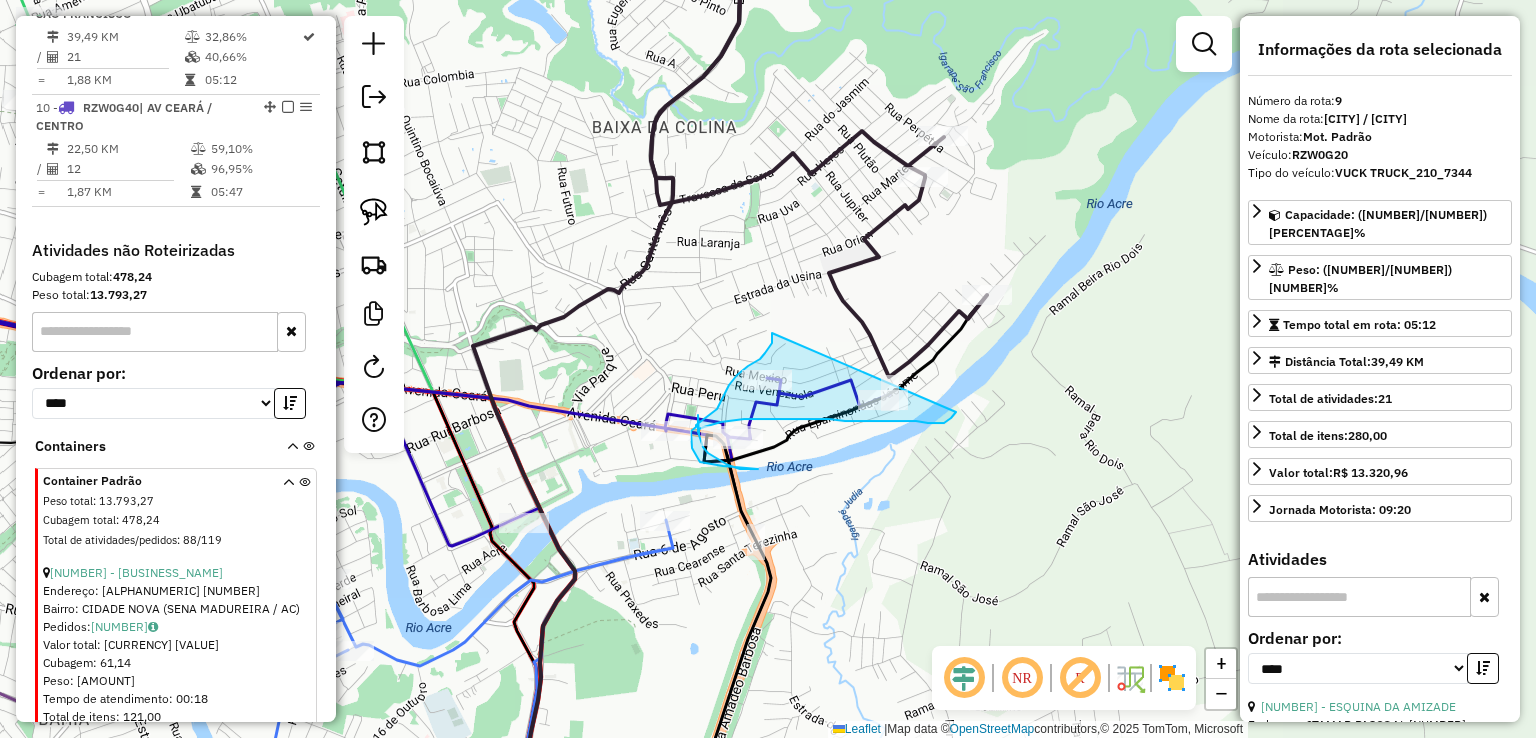 drag, startPoint x: 772, startPoint y: 333, endPoint x: 956, endPoint y: 412, distance: 200.24236 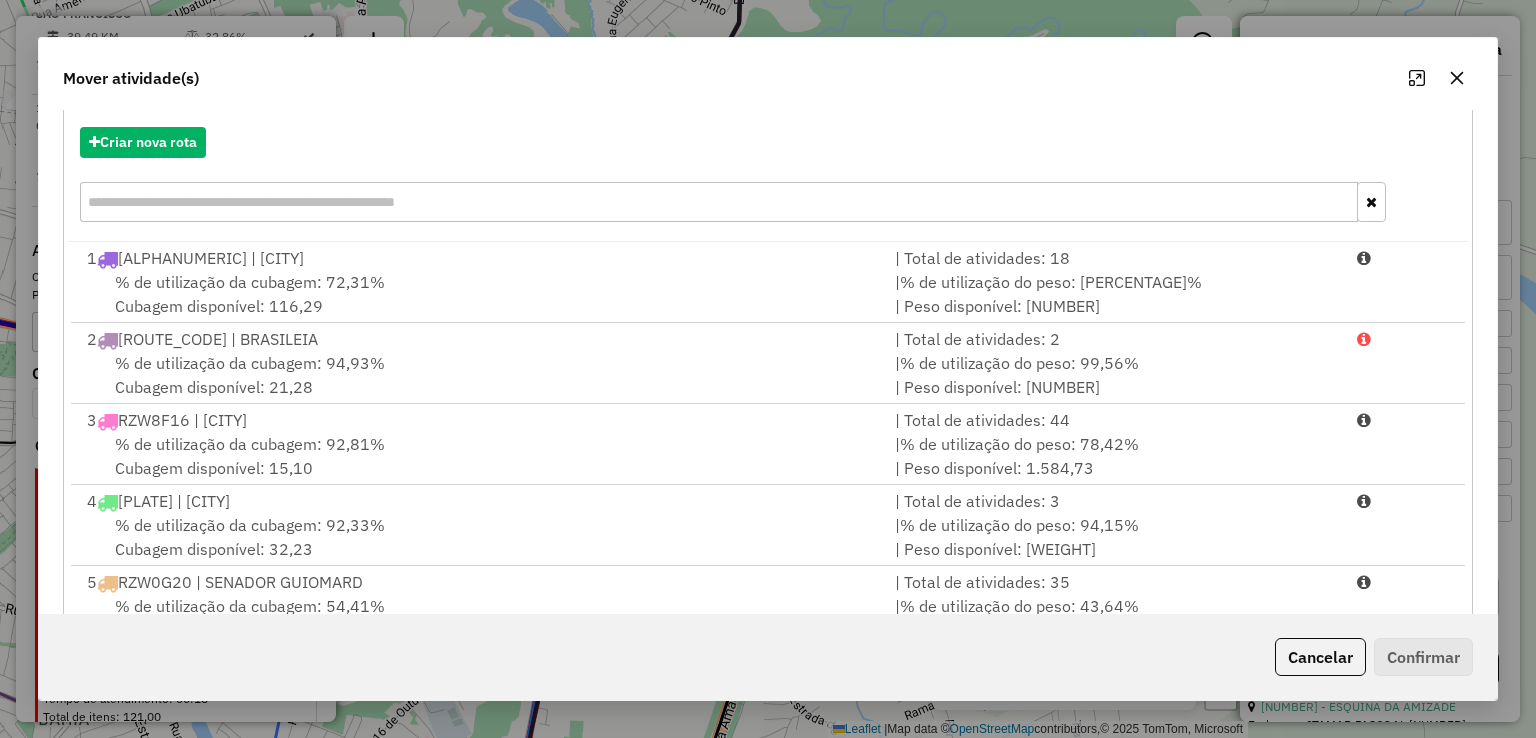 scroll, scrollTop: 279, scrollLeft: 0, axis: vertical 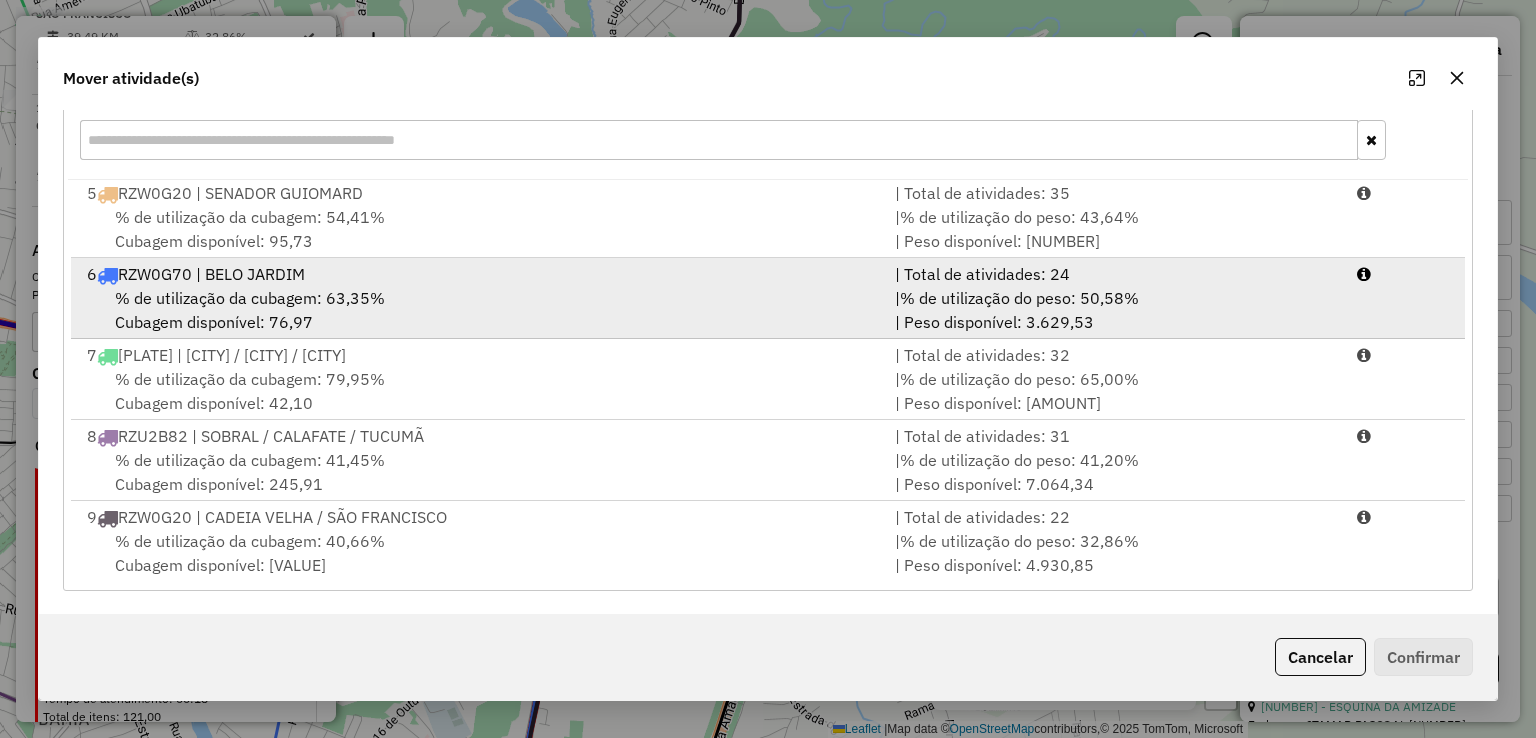 click on "% de utilização da cubagem: [PERCENTAGE]%  Cubagem disponível: [CUBAGE]" at bounding box center (479, 310) 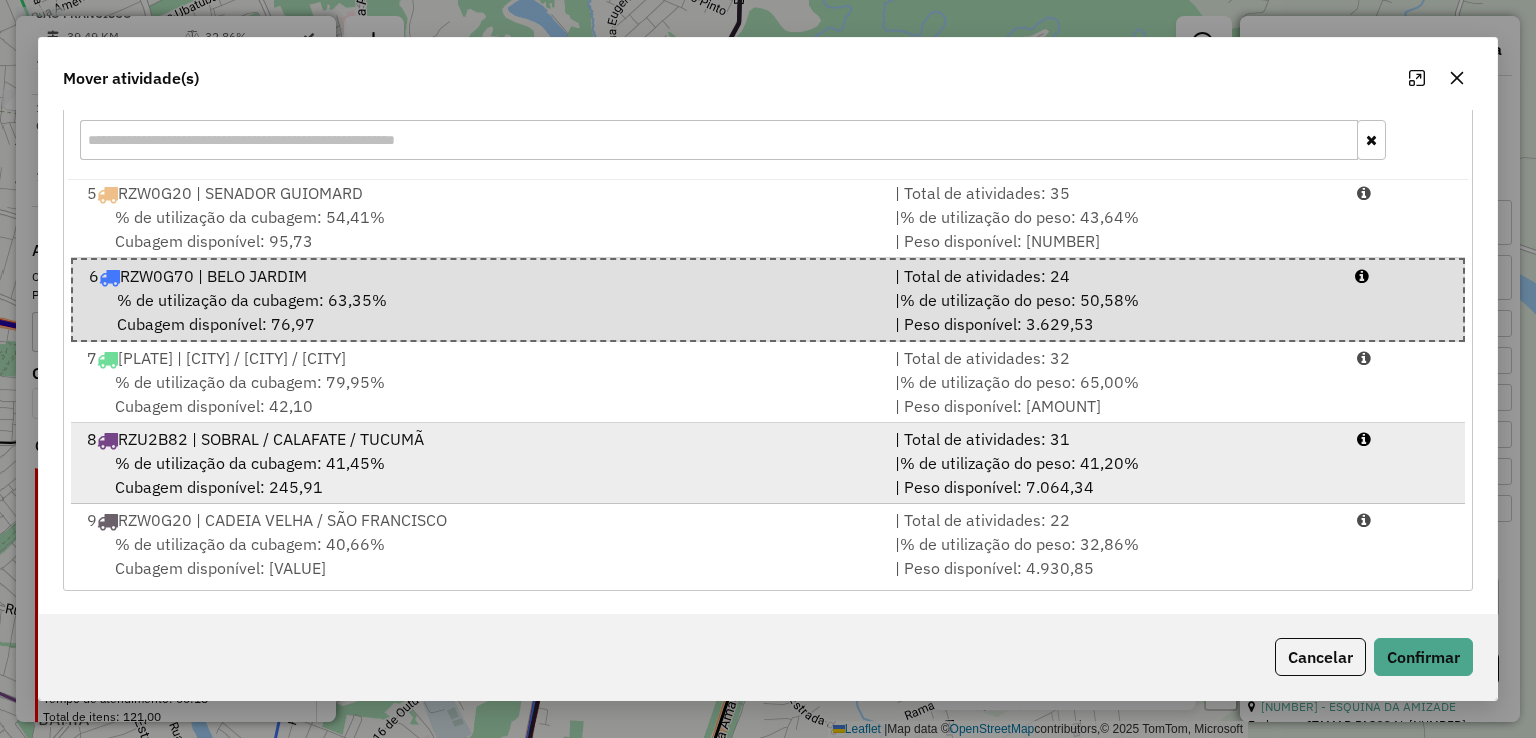 scroll, scrollTop: 329, scrollLeft: 0, axis: vertical 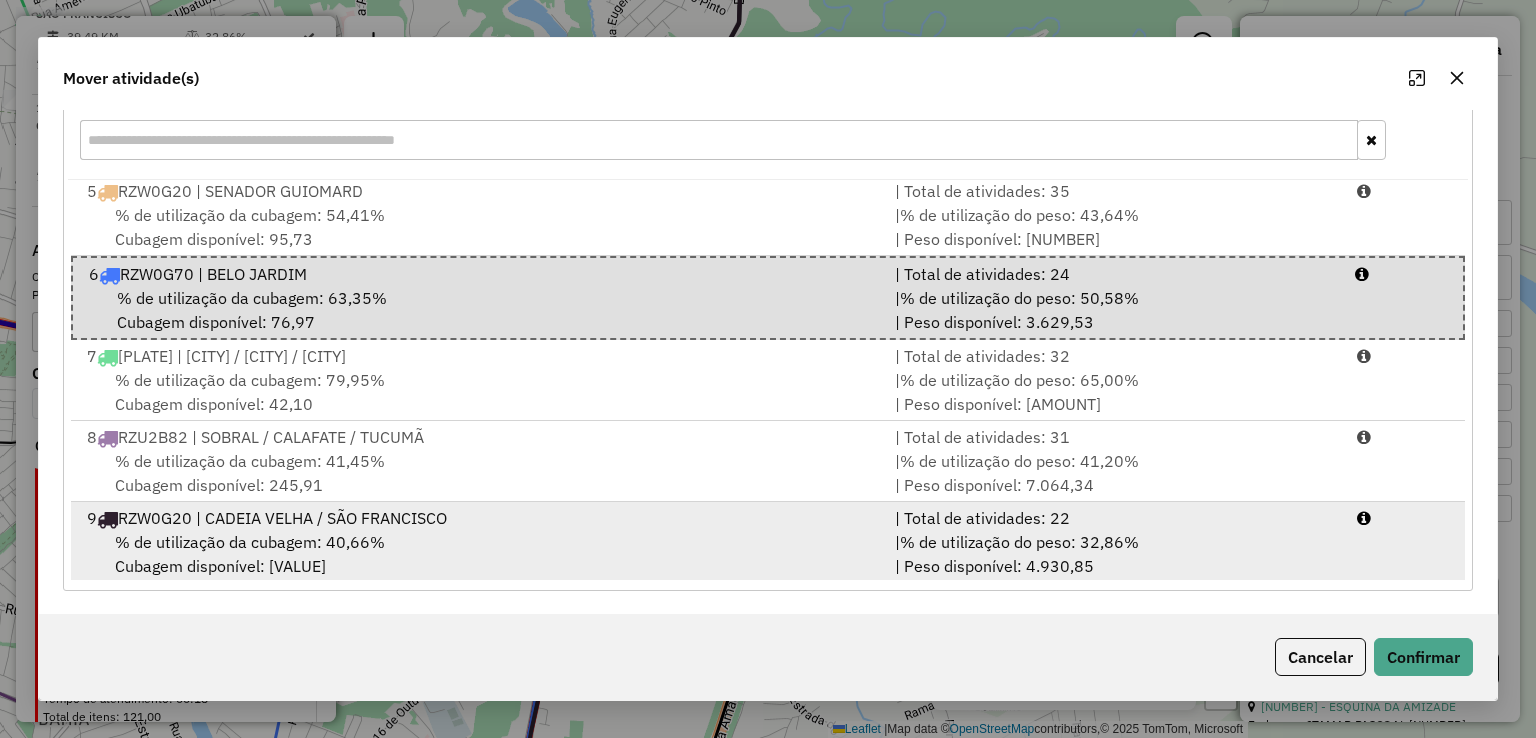 click on "[NUMBER] RZW0G20 | CADEIA VELHA / SÃO FRANCISCO" at bounding box center [479, 518] 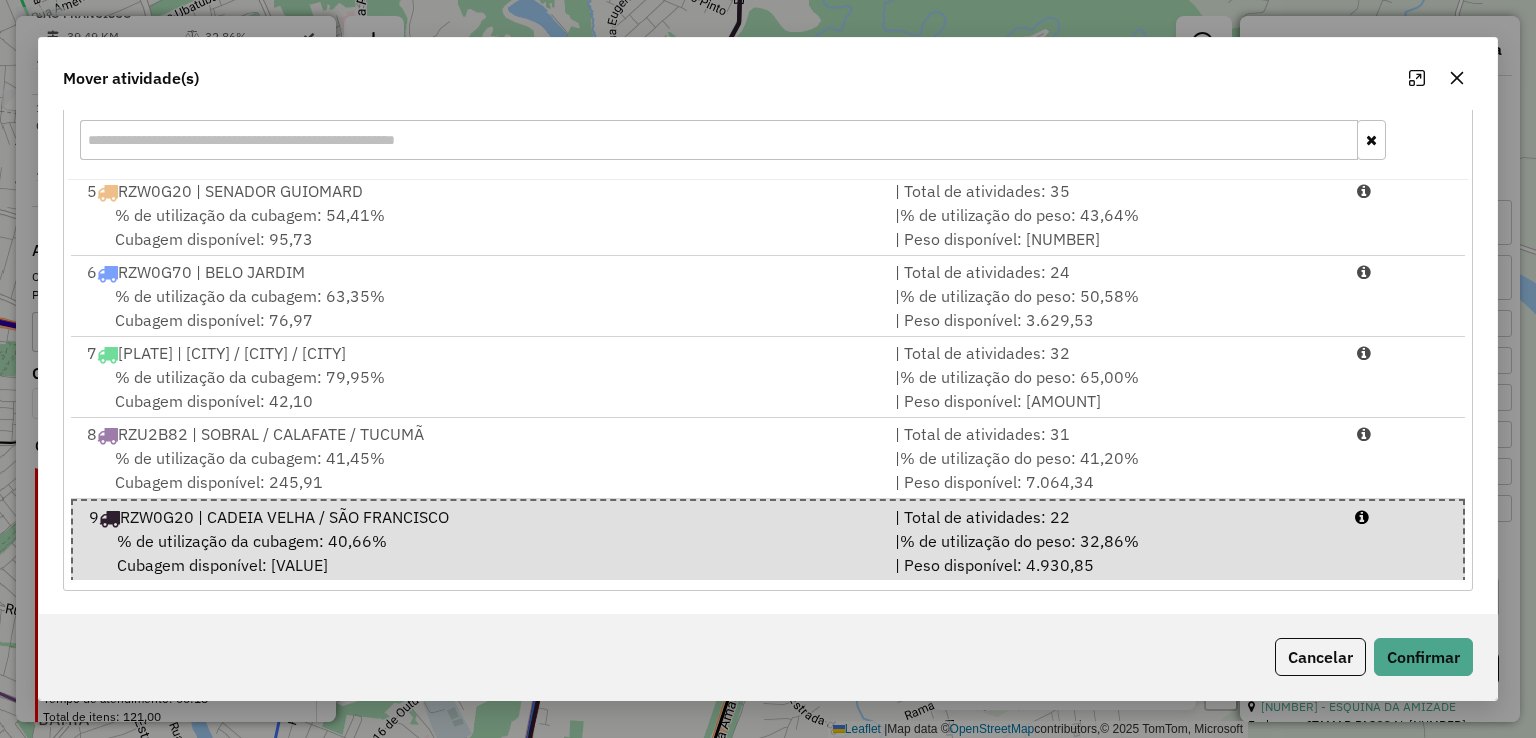 click on "Cancelar   Confirmar" 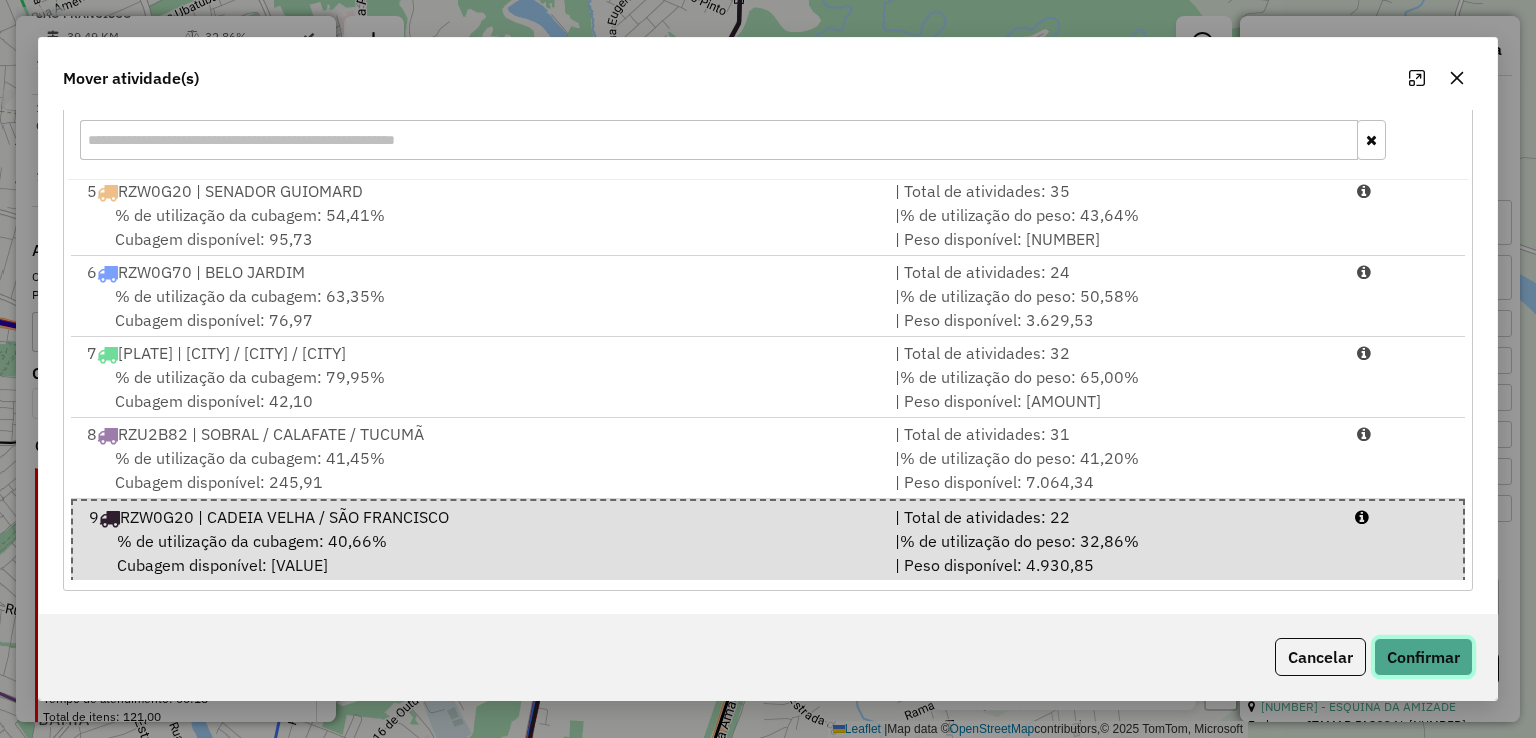 click on "Confirmar" 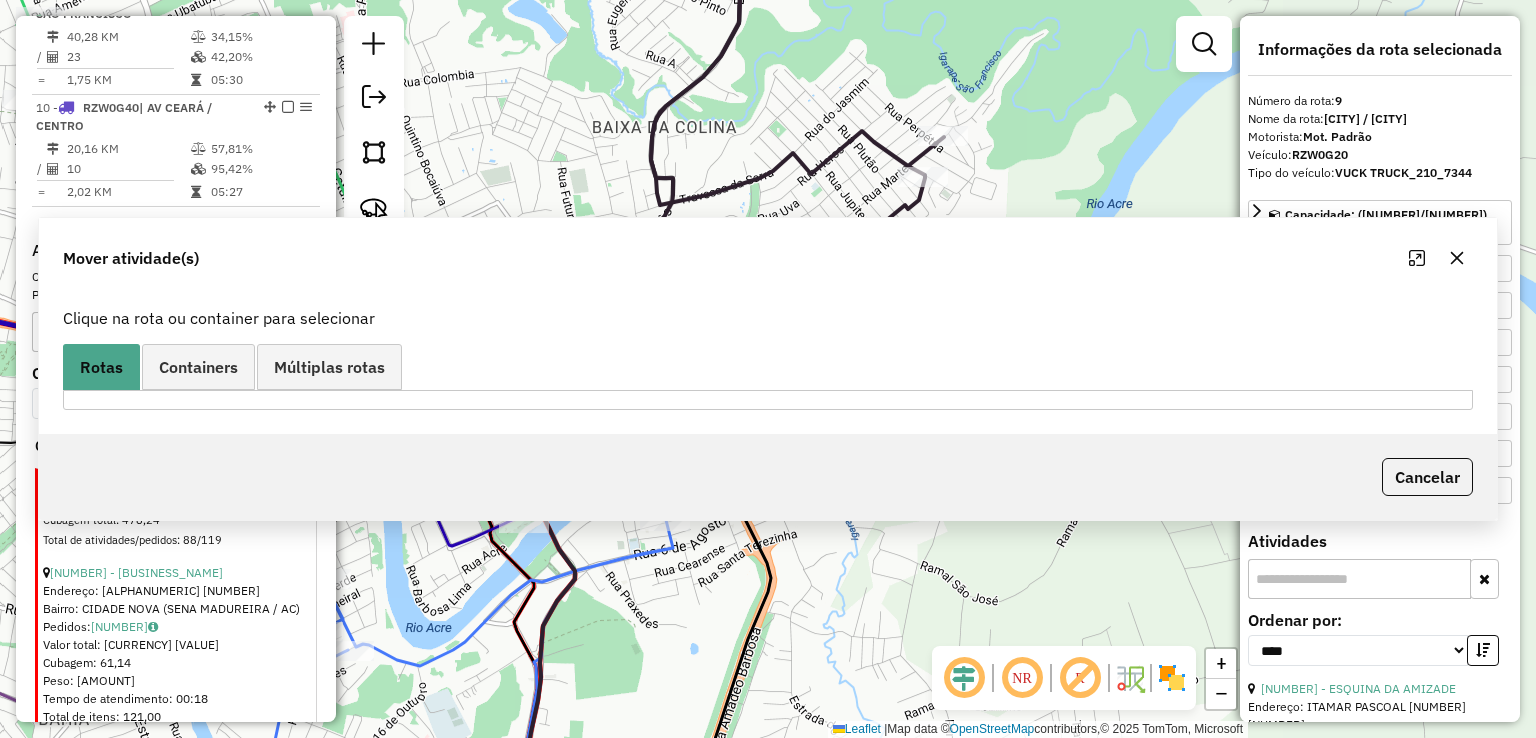 scroll, scrollTop: 0, scrollLeft: 0, axis: both 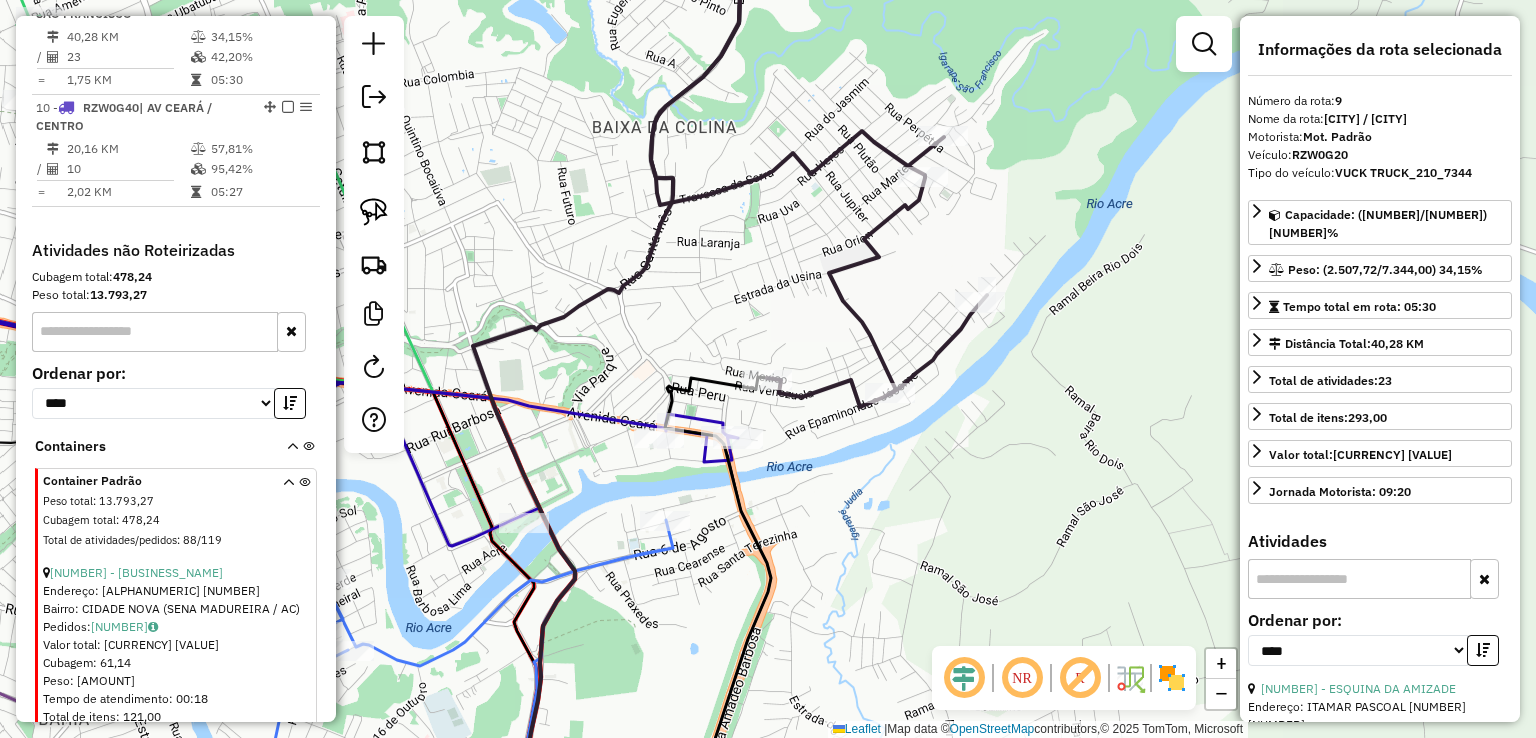 click 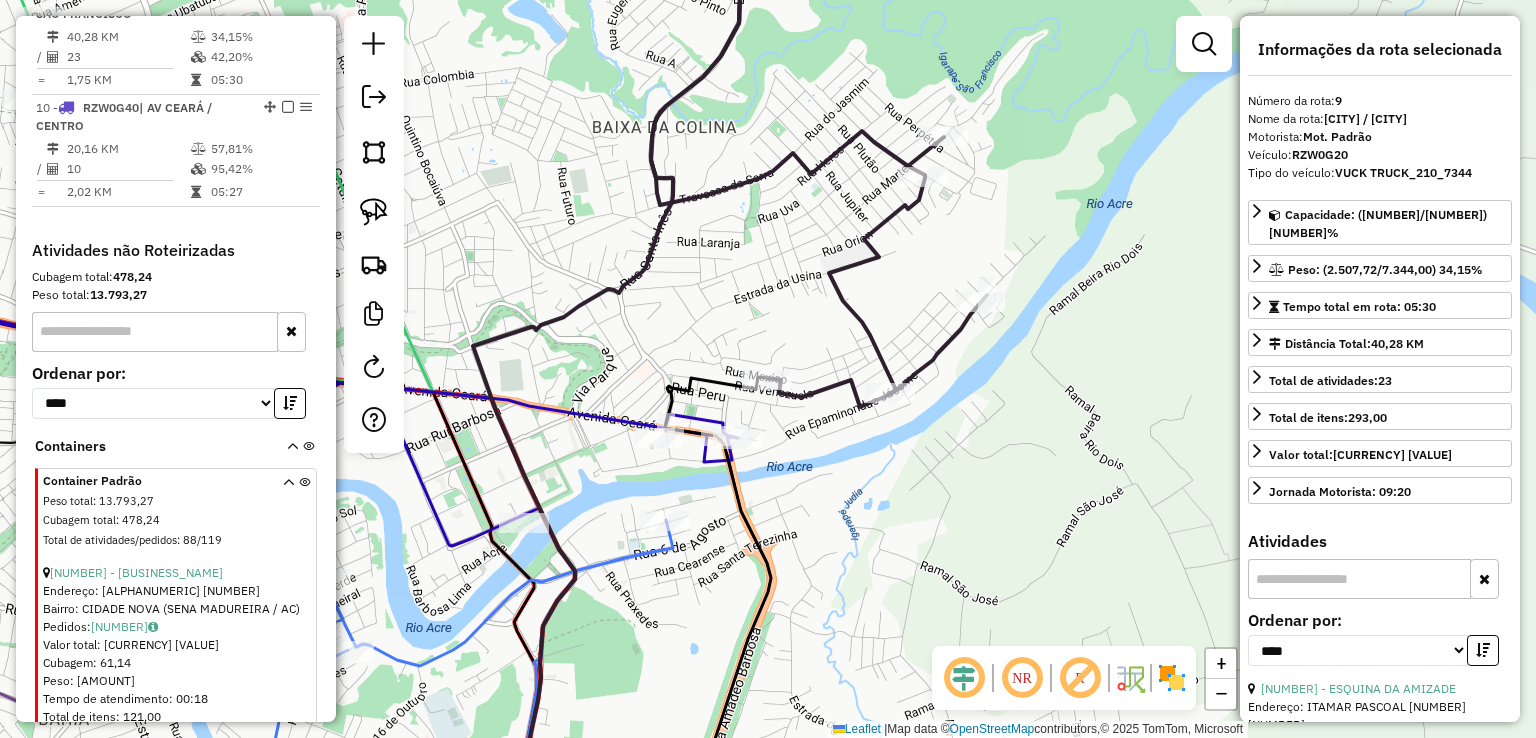 click 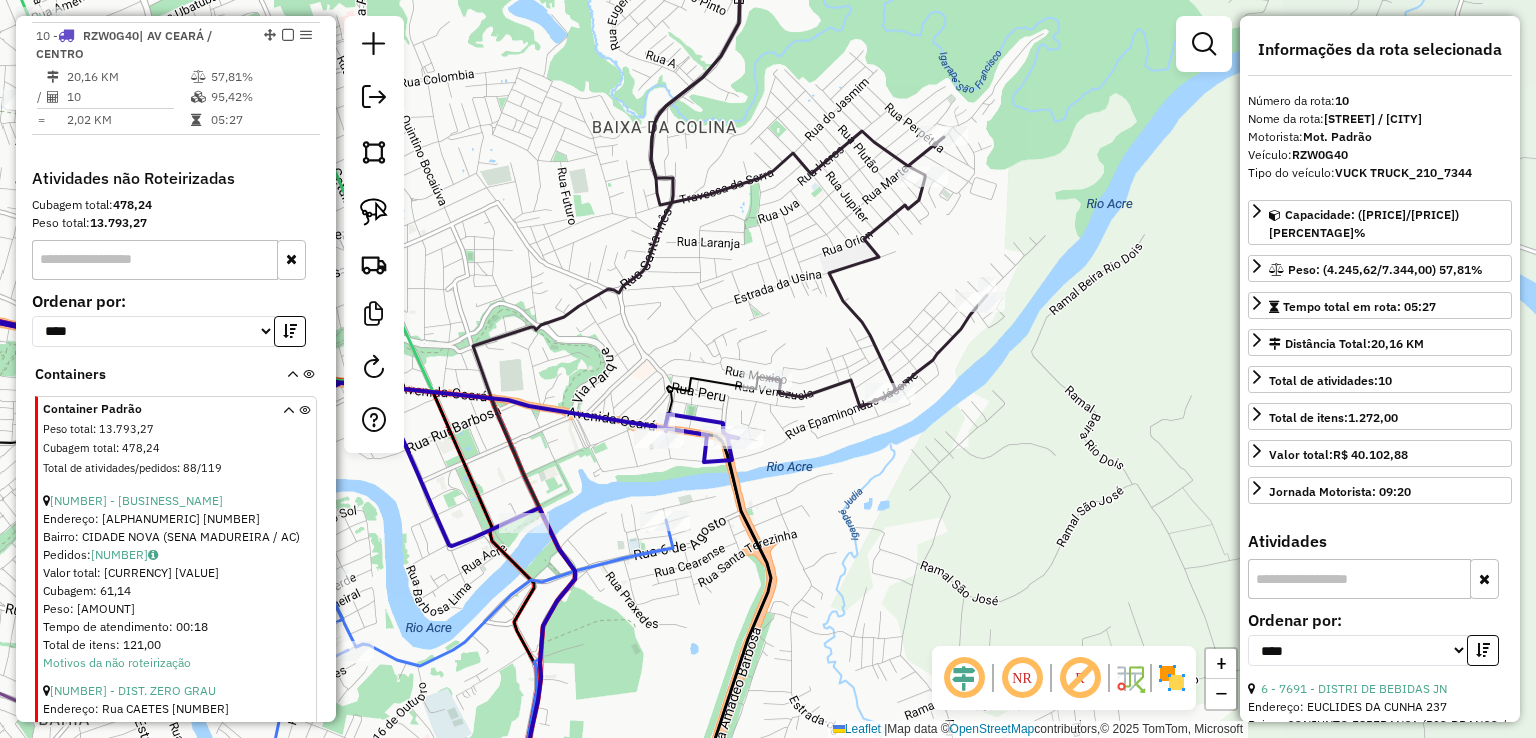 scroll, scrollTop: 1700, scrollLeft: 0, axis: vertical 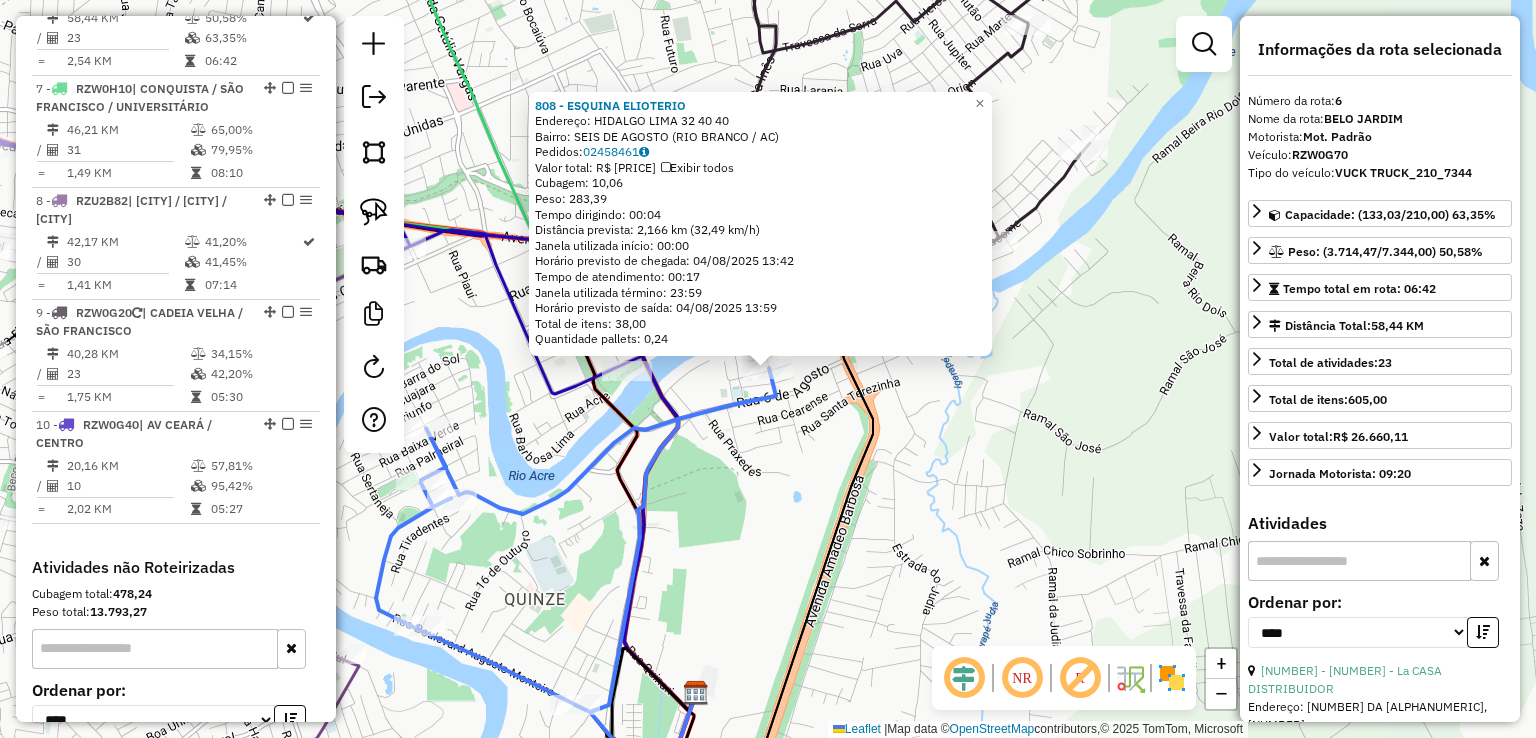 click on "[NUMBER] - [NAME]  Endereço:  [STREET] [NUMBER]   Bairro: [BAIRRO] ([CITY] / [STATE])   Pedidos:  [NUMBER]   Valor total: [CURRENCY] [AMOUNT]   Exibir todos   Cubagem: [AMOUNT]  Peso: [AMOUNT]  Tempo dirigindo: [TIME]   Distância prevista: [DISTANCE] km ([SPEED] km/h)   Janela utilizada início: [TIME]   Horário previsto de chegada: [DATE] [TIME]   Tempo de atendimento: [TIME]   Janela utilizada término: [TIME]   Horário previsto de saída: [DATE] [TIME]   Total de itens: [NUMBER]   Quantidade pallets: [AMOUNT]  × Janela de atendimento Grade de atendimento Capacidade Transportadoras Veículos Cliente Pedidos  Rotas Selecione os dias de semana para filtrar as janelas de atendimento  Seg   Ter   Qua   Qui   Sex   Sáb   Dom  Informe o período da janela de atendimento: De: Até:  Filtrar exatamente a janela do cliente  Considerar janela de atendimento padrão  Selecione os dias de semana para filtrar as grades de atendimento  Seg   Ter   Qua   Qui   Sex   Sáb   Dom   Clientes fora do dia de atendimento selecionado" 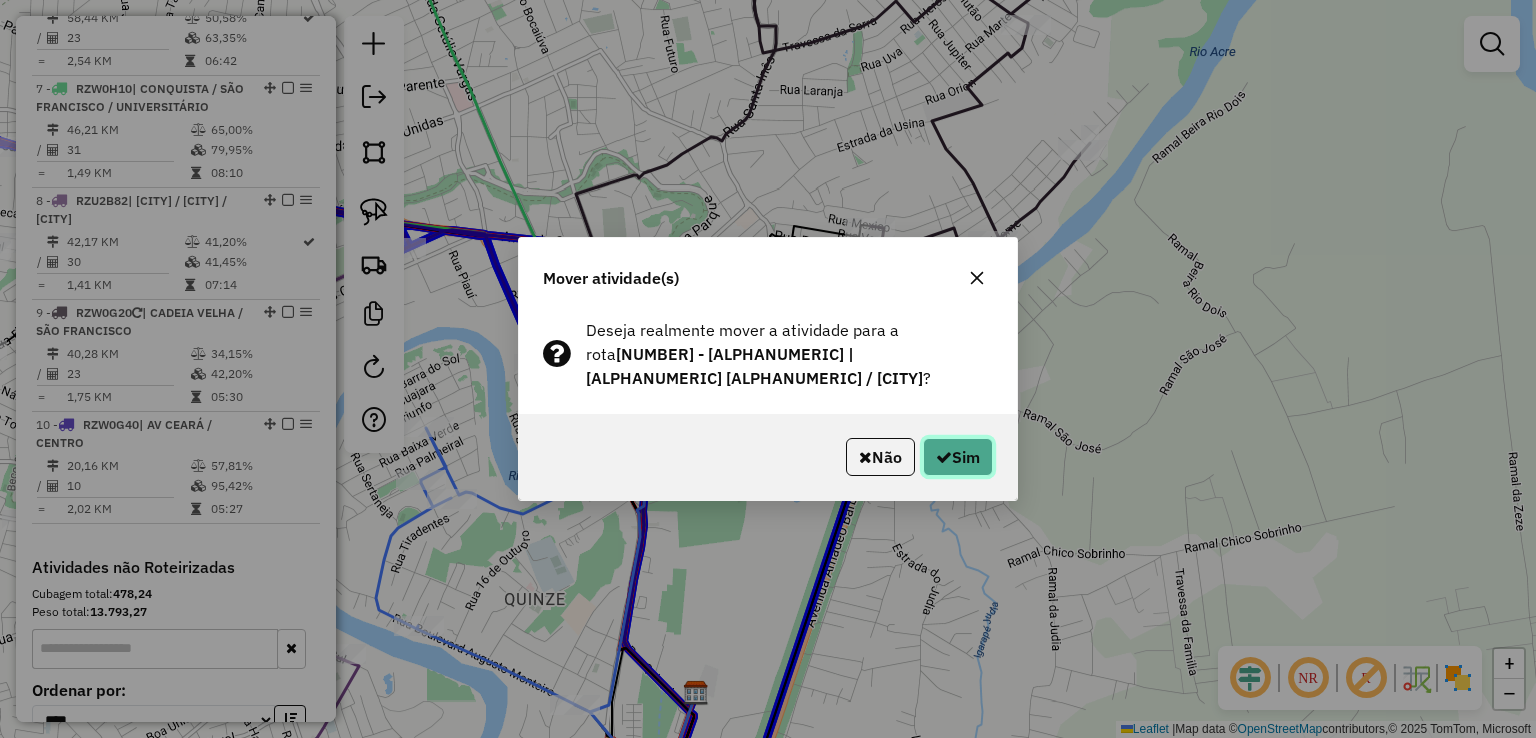 click on "Sim" 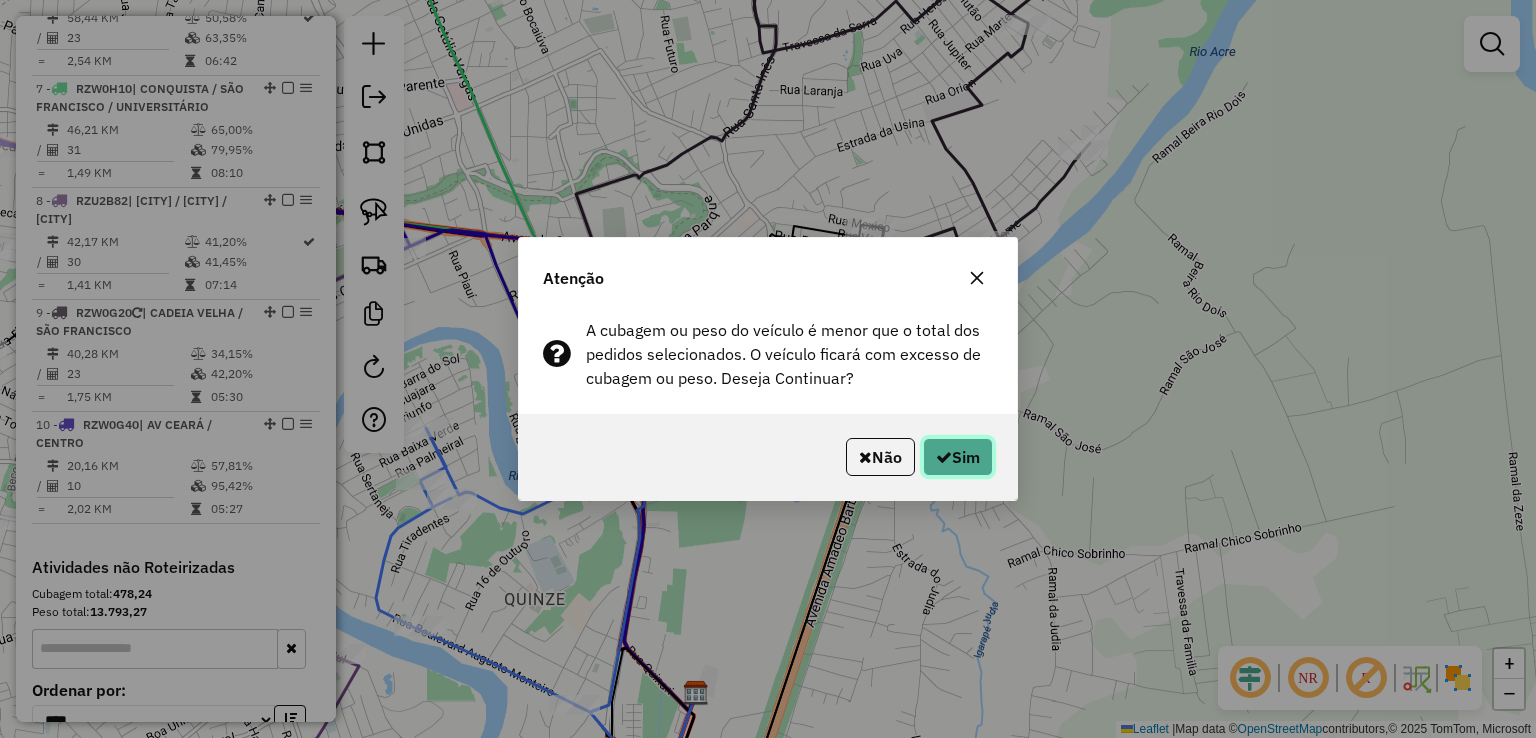 click on "Sim" 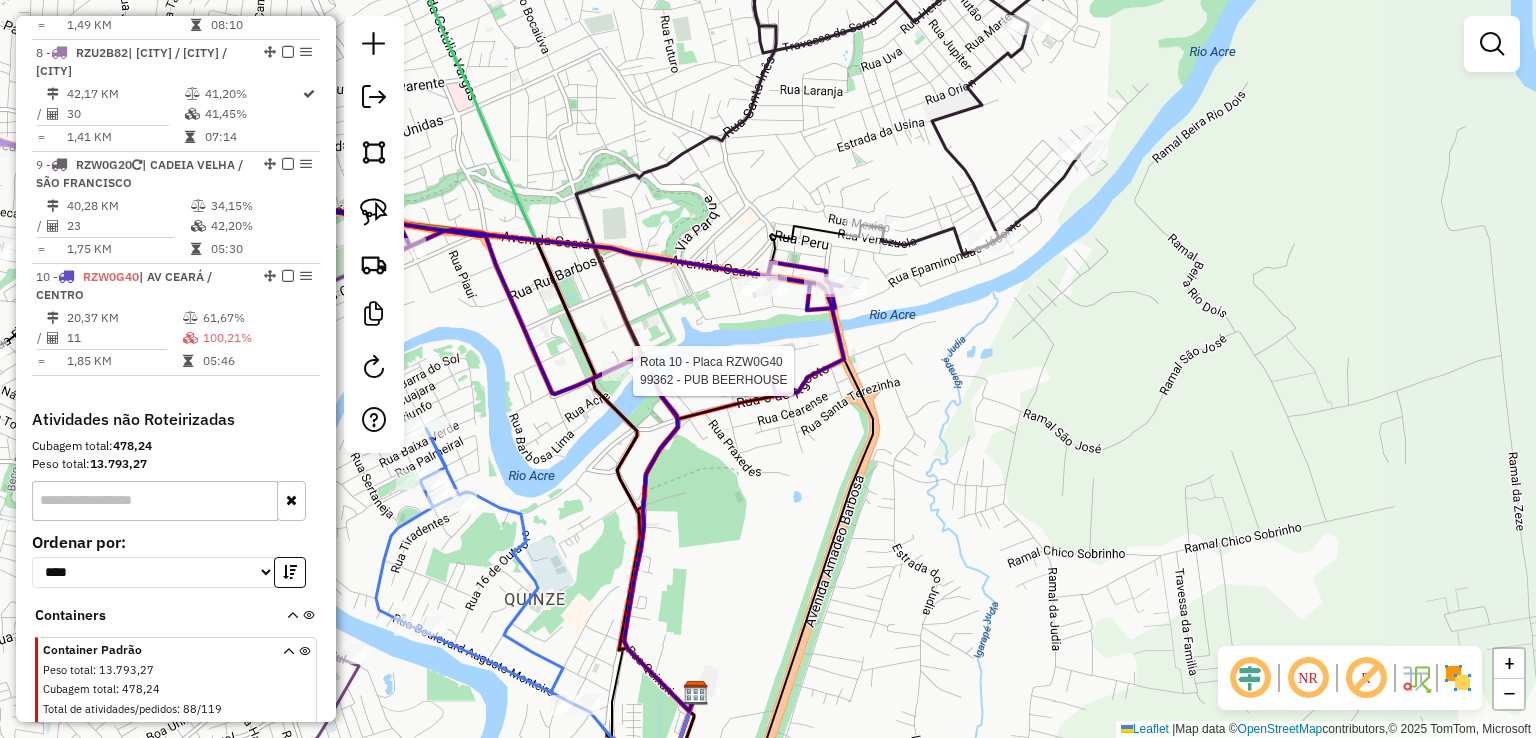 select on "*********" 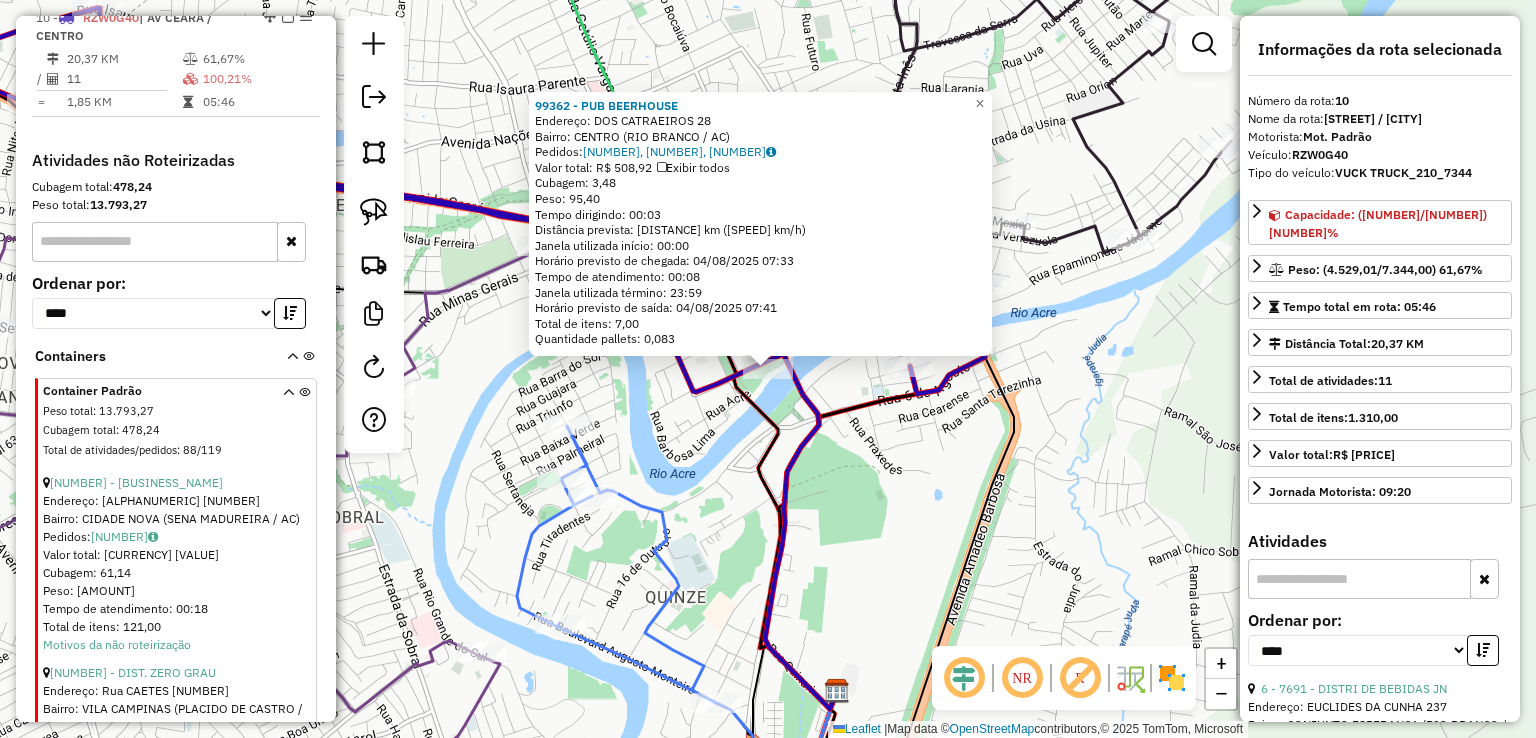 scroll, scrollTop: 1700, scrollLeft: 0, axis: vertical 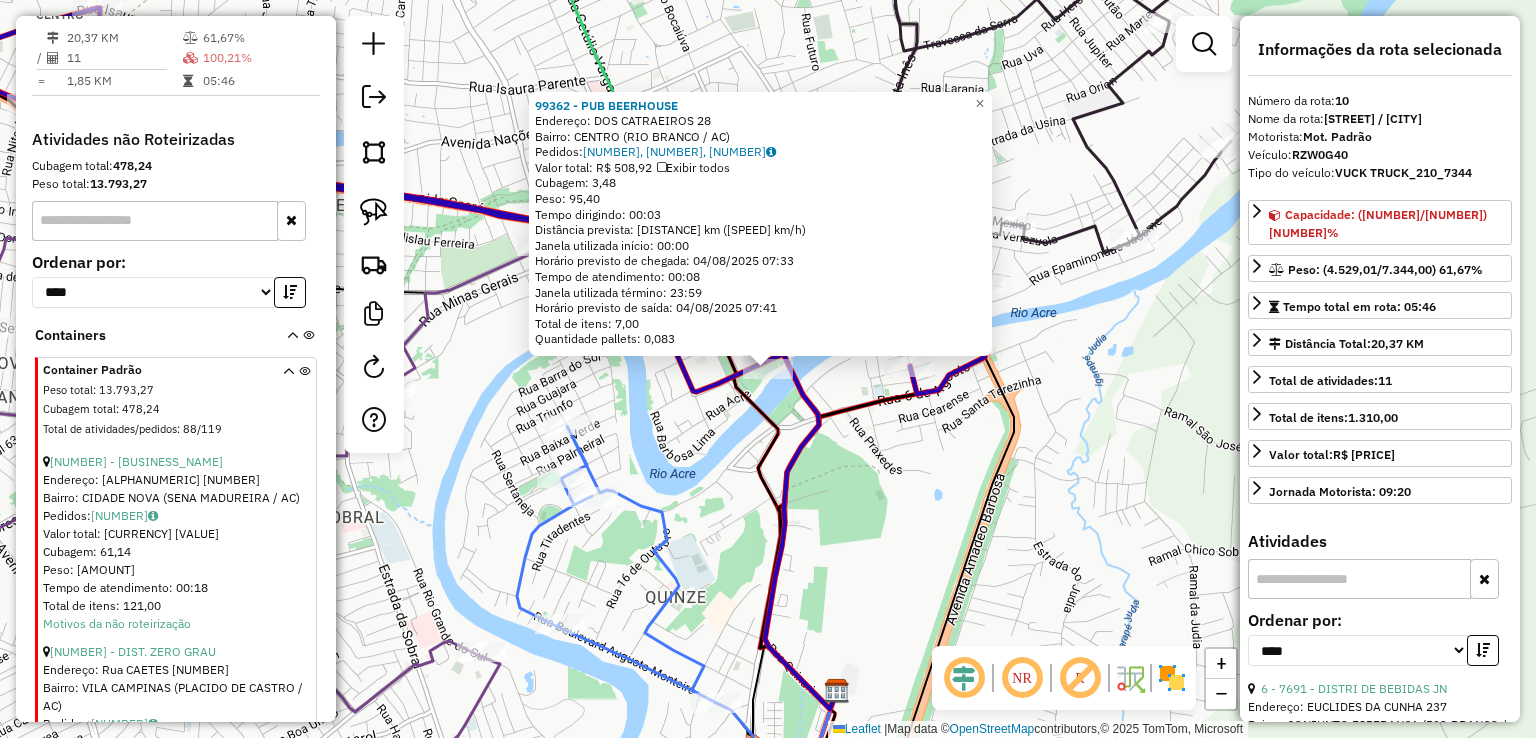 click on "[NUMBER] - PUB BEERHOUSE Endereço: DOS CATRAEIROS 28 Bairro: CENTRO ([CITY] / [AC]) Pedidos: 02458436, 02458437, 02458438 Valor total: R$ 508,92 Exibir todos Cubagem: 3,48 Peso: 95,40 Tempo dirigindo: 00:03 Distância prevista: 2,082 km (41,64 km/h) Janela utilizada início: 00:00 Horário previsto de chegada: 04/08/2025 07:33 Tempo de atendimento: 00:08 Janela utilizada término: 23:59 Horário previsto de saída: 04/08/2025 07:41 Total de itens: 7,00 Quantidade pallets: 0,083 × Janela de atendimento Grade de atendimento Capacidade Transportadoras Veículos Cliente Pedidos Rotas Selecione os dias de semana para filtrar as janelas de atendimento Seg Ter Qua Qui Sex Sáb Dom Informe o período da janela de atendimento: De: Até: Filtrar exatamente a janela do cliente Considerar janela de atendimento padrão Selecione os dias de semana para filtrar as grades de atendimento Seg Ter Qua Qui Sex Sáb Dom Peso mínimo: Peso máximo: De: Até:" 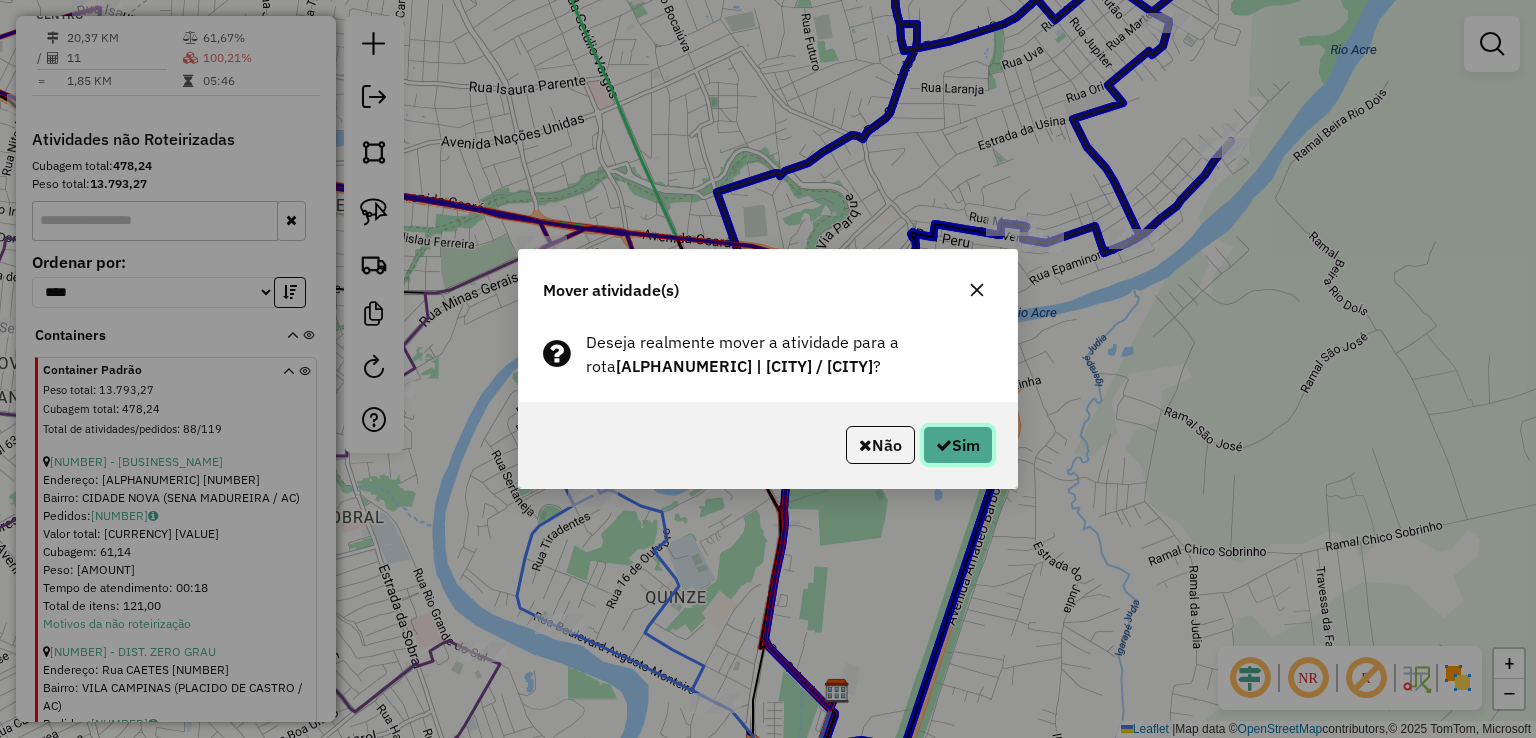 click on "Sim" 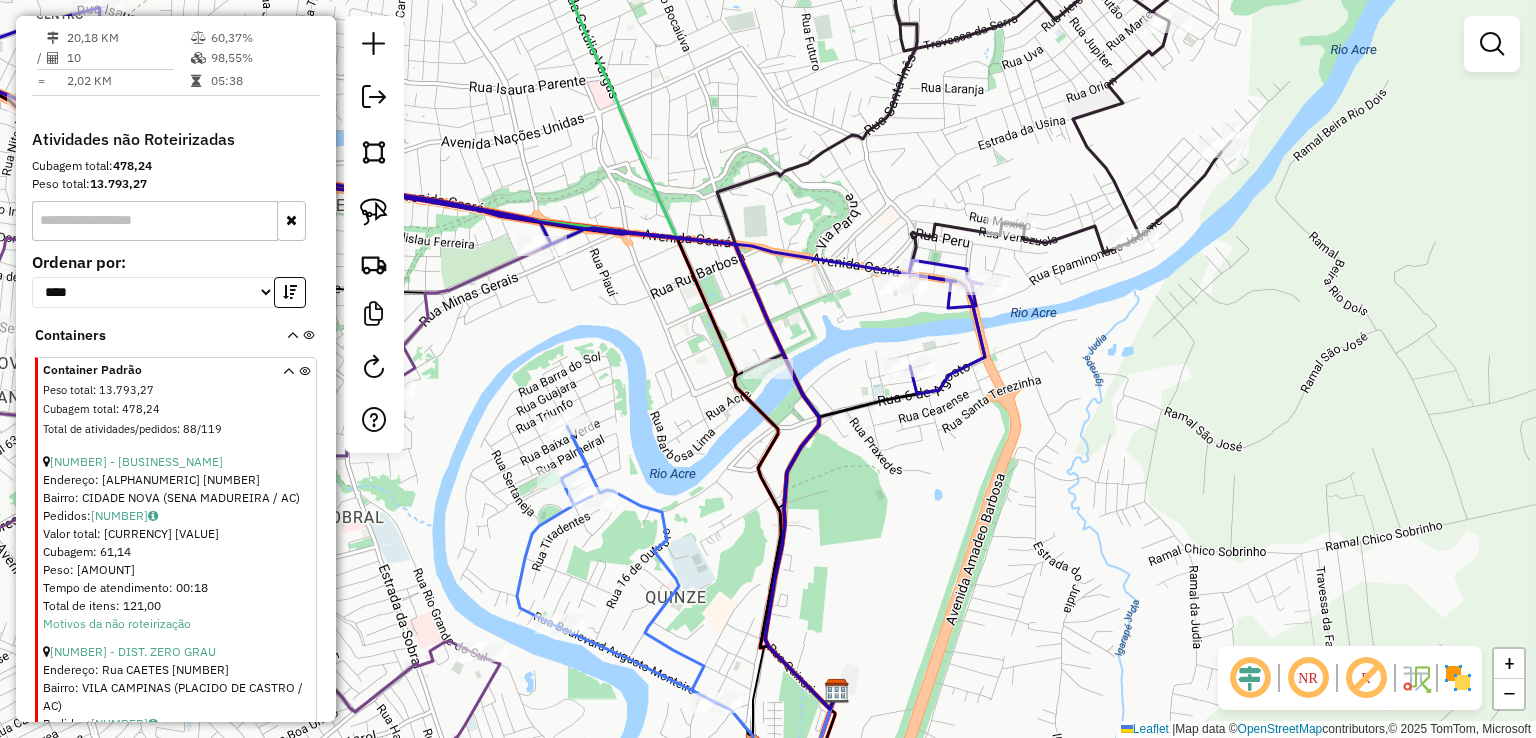 click 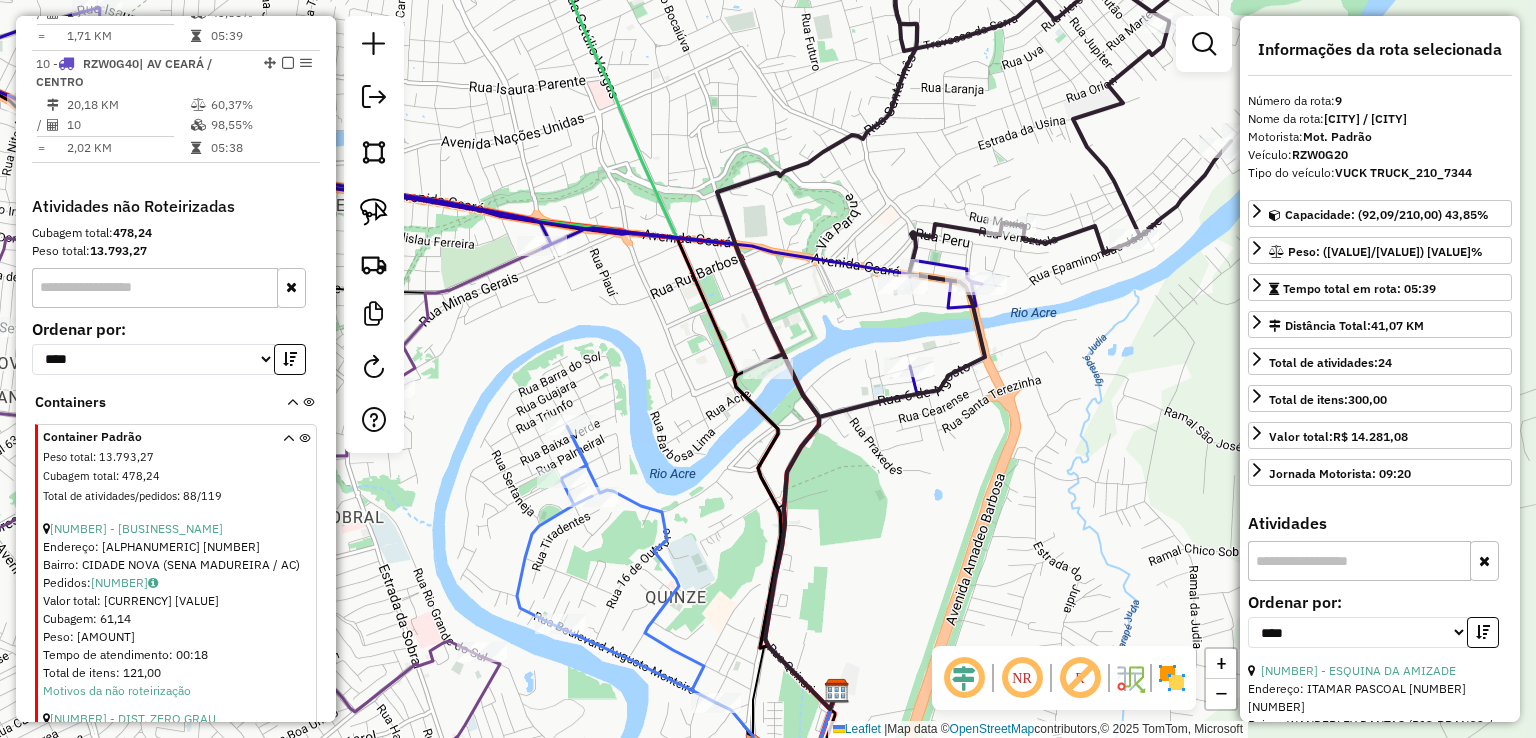 scroll, scrollTop: 1589, scrollLeft: 0, axis: vertical 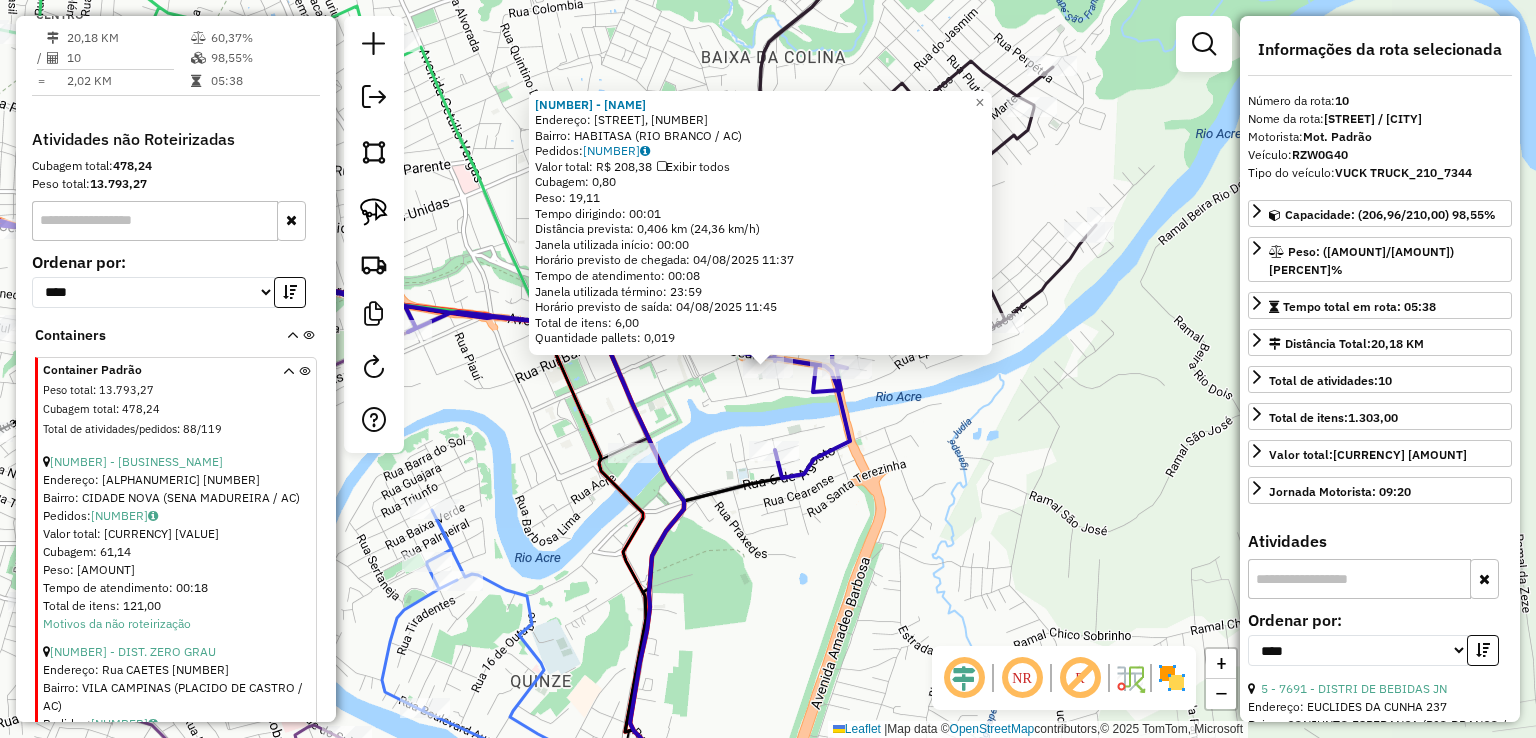 click on "[NUMBER] - [BUSINESS_NAME]  Endereço: R [ALPHANUMERIC], [NUMBER]   Bairro: [CITY] ([CITY] / [STATE])   Pedidos:  [NUMBER]   Valor total: R$ [PRICE]   Exibir todos   Cubagem: [NUMBER]  Peso: [NUMBER]  Tempo dirigindo: [TIME]   Distância prevista: [NUMBER] km ([NUMBER] km/h)   Janela utilizada início: [TIME]   Horário previsto de chegada: [DATE] [TIME]   Tempo de atendimento: [TIME]   Janela utilizada término: [TIME]   Horário previsto de saída: [DATE] [TIME]   Total de itens: [NUMBER]   Quantidade pallets: [NUMBER]  × Janela de atendimento Grade de atendimento Capacidade Transportadoras Veículos Cliente Pedidos  Rotas Selecione os dias de semana para filtrar as janelas de atendimento  Seg   Ter   Qua   Qui   Sex   Sáb   Dom  Informe o período da janela de atendimento: De: Até:  Filtrar exatamente a janela do cliente  Considerar janela de atendimento padrão  Selecione os dias de semana para filtrar as grades de atendimento  Seg   Ter   Qua   Qui   Sex   Sáb   Dom   Considerar clientes sem dia de atendimento cadastrado  De:  +" 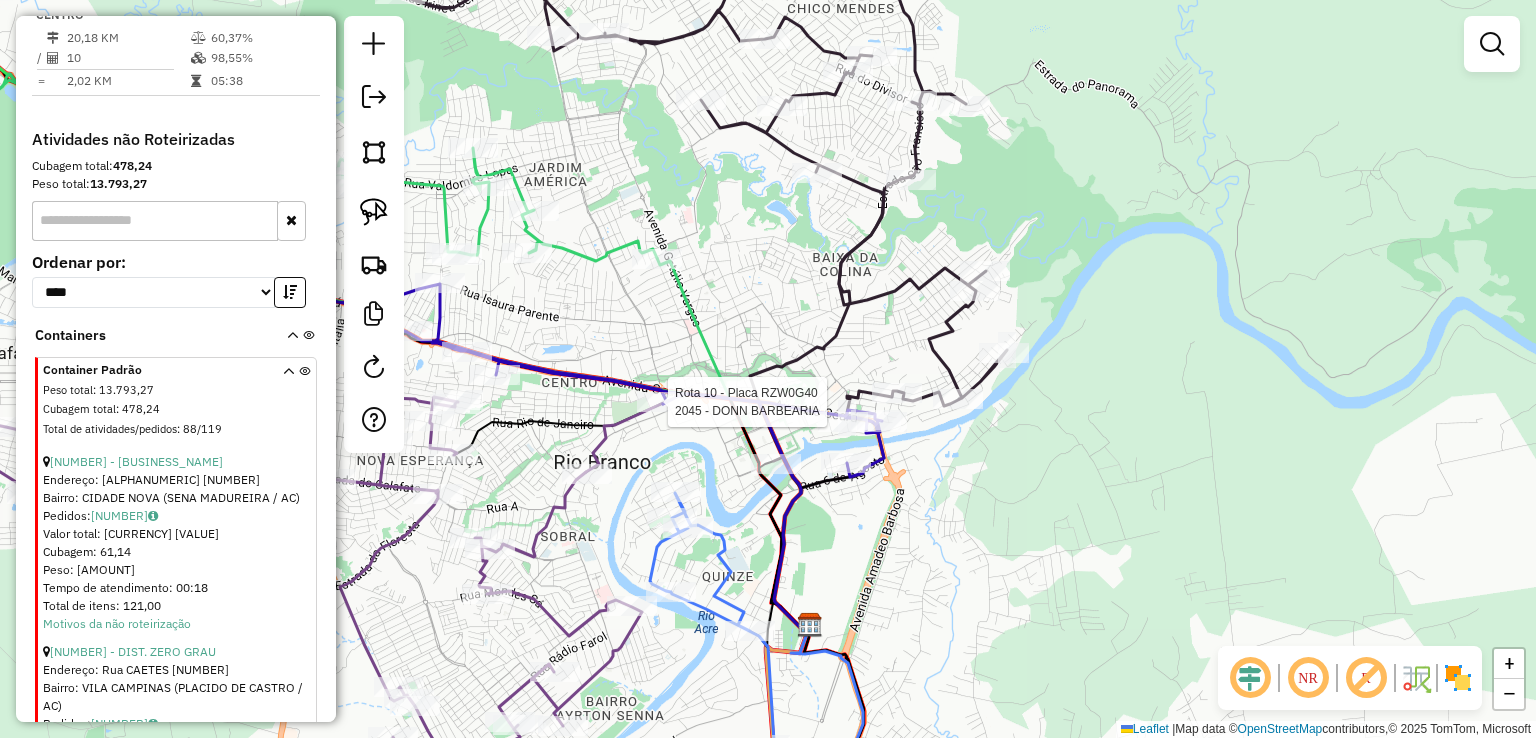 select on "*********" 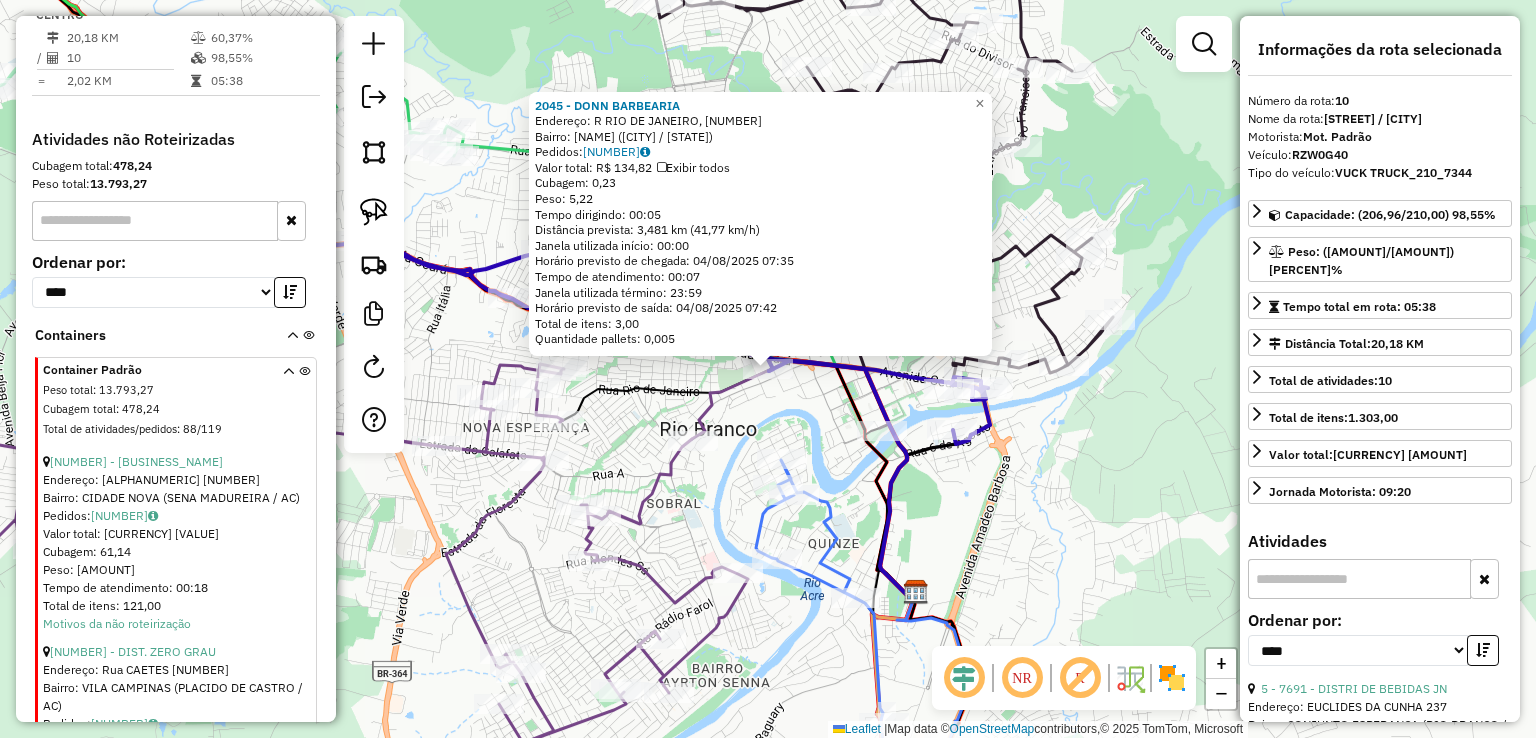 click on "[YEAR] - DONN BARBEARIA  Endereço: R   RIO DE JANEIRO, [NUMBER]   Bairro: DOM GIOCONDO ([CITY] / AC)   Pedidos:  [ORDER_ID]   Valor total: R$ [PRICE]   Exibir todos   Cubagem: [CUBAGE]  Peso: [WEIGHT]  Tempo dirigindo: [TIME]   Distância prevista: [DISTANCE] km ([SPEED] km/h)   Janela utilizada início: [TIME]   Horário previsto de chegada: [DATE] [TIME]   Tempo de atendimento: [TIME]   Janela utilizada término: [TIME]   Horário previsto de saída: [DATE] [TIME]   Total de itens: [ITEMS]   Quantidade pallets: [PALLETS]  × Janela de atendimento Grade de atendimento Capacidade Transportadoras Veículos Cliente Pedidos  Rotas Selecione os dias de semana para filtrar as janelas de atendimento  Seg   Ter   Qua   Qui   Sex   Sáb   Dom  Informe o período da janela de atendimento: De: [TIME] Até: [TIME]  Filtrar exatamente a janela do cliente  Considerar janela de atendimento padrão  Selecione os dias de semana para filtrar as grades de atendimento  Seg   Ter   Qua   Qui   Sex   Sáb   Dom   Considerar clientes sem dia de atendimento cadastrado +" 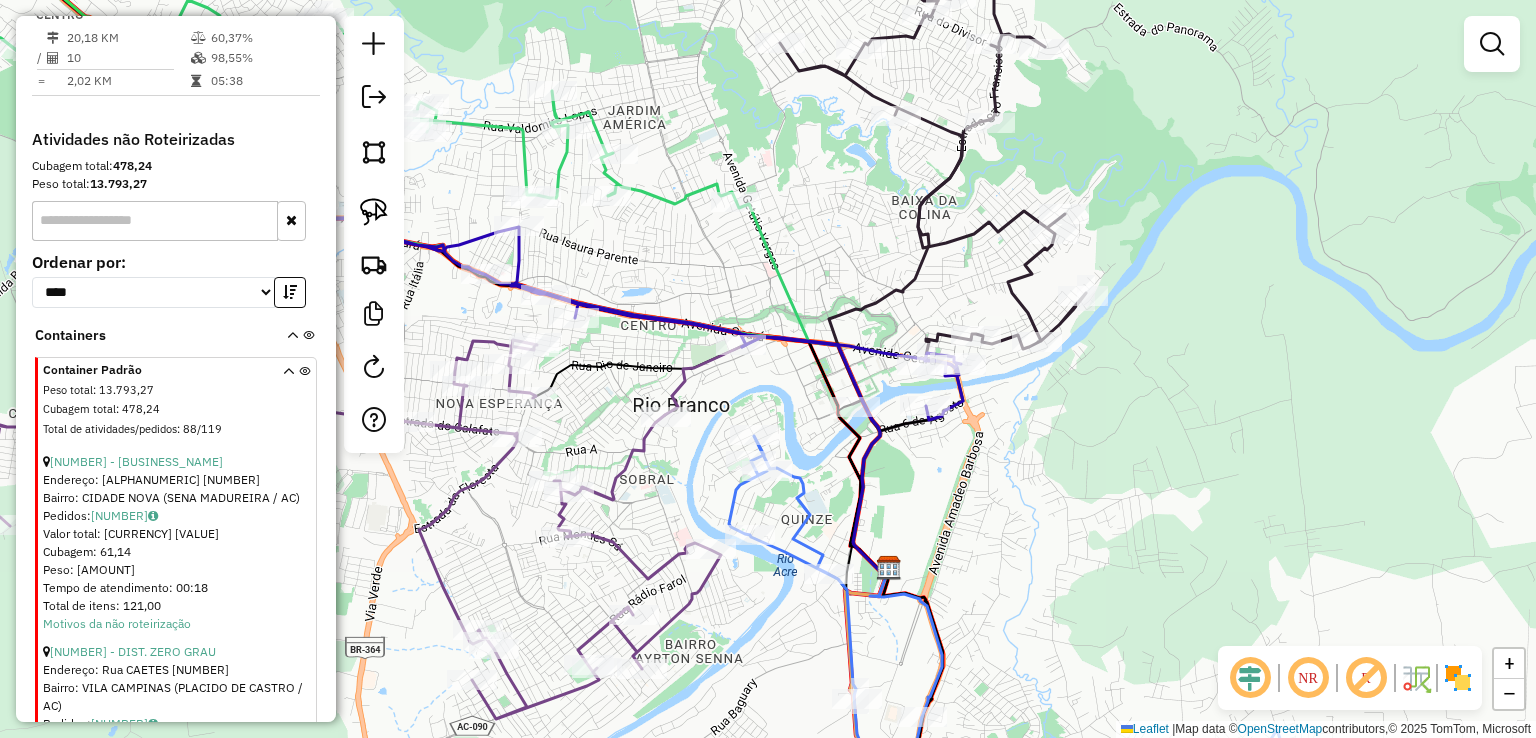 drag, startPoint x: 1039, startPoint y: 528, endPoint x: 1012, endPoint y: 504, distance: 36.124783 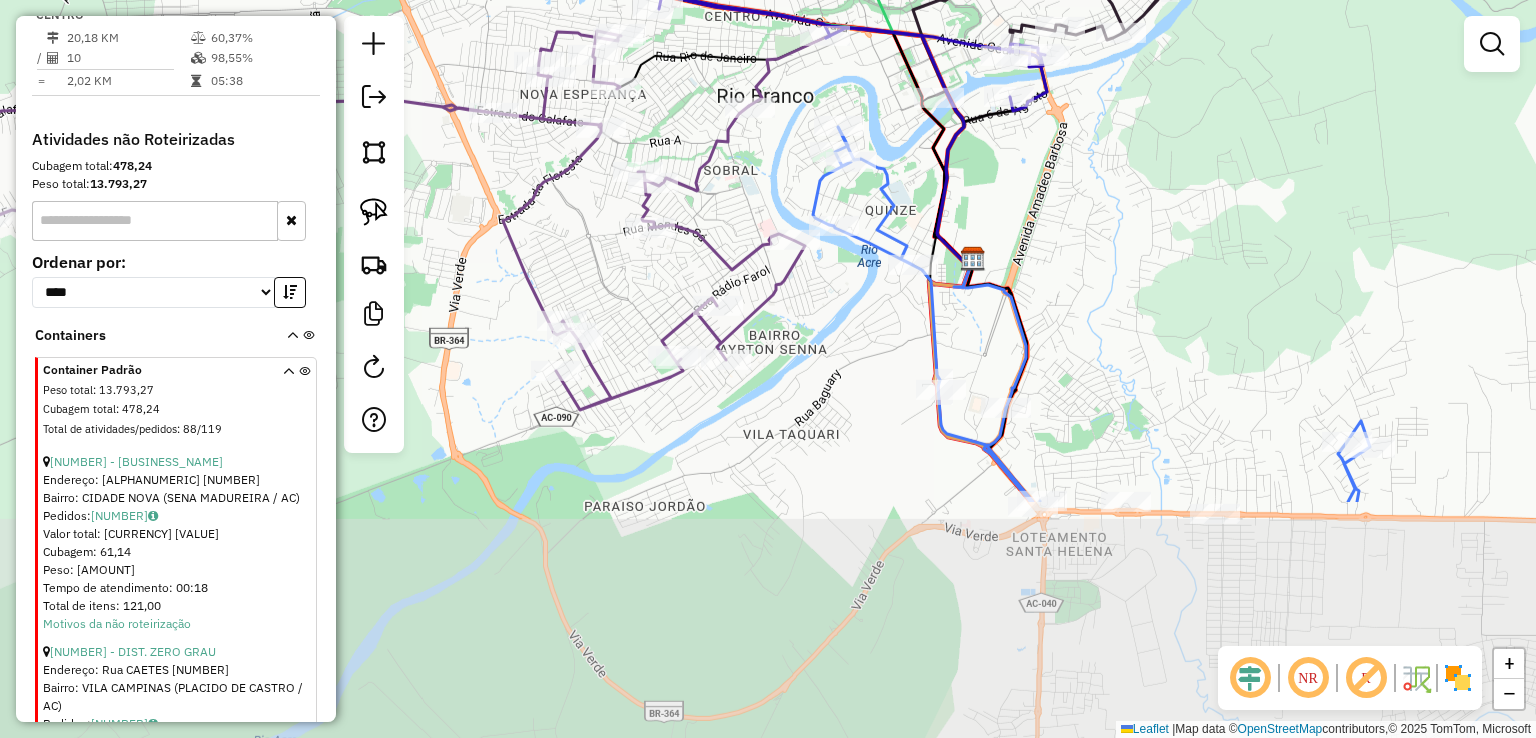 drag, startPoint x: 1008, startPoint y: 499, endPoint x: 1090, endPoint y: 199, distance: 311.00482 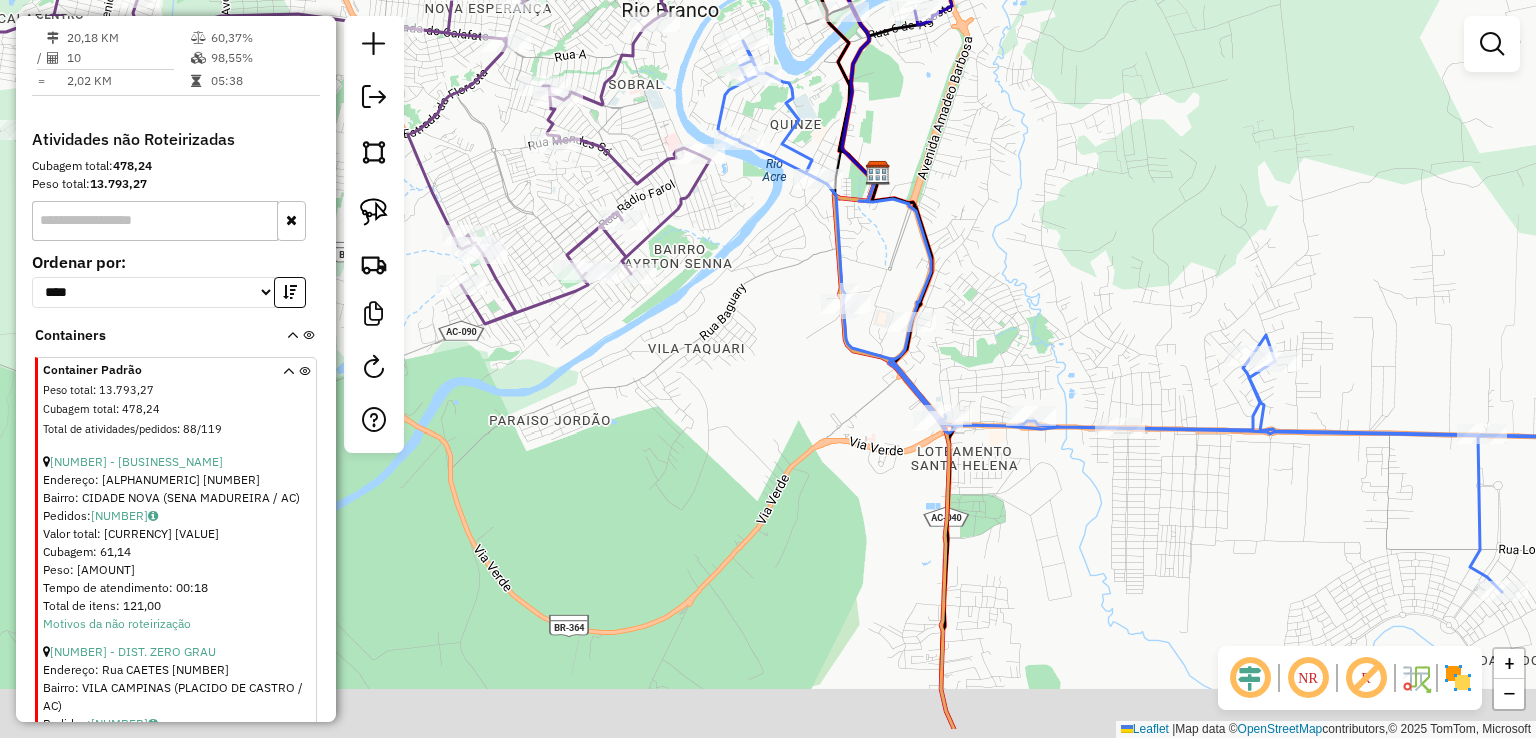 drag, startPoint x: 1115, startPoint y: 290, endPoint x: 922, endPoint y: 162, distance: 231.588 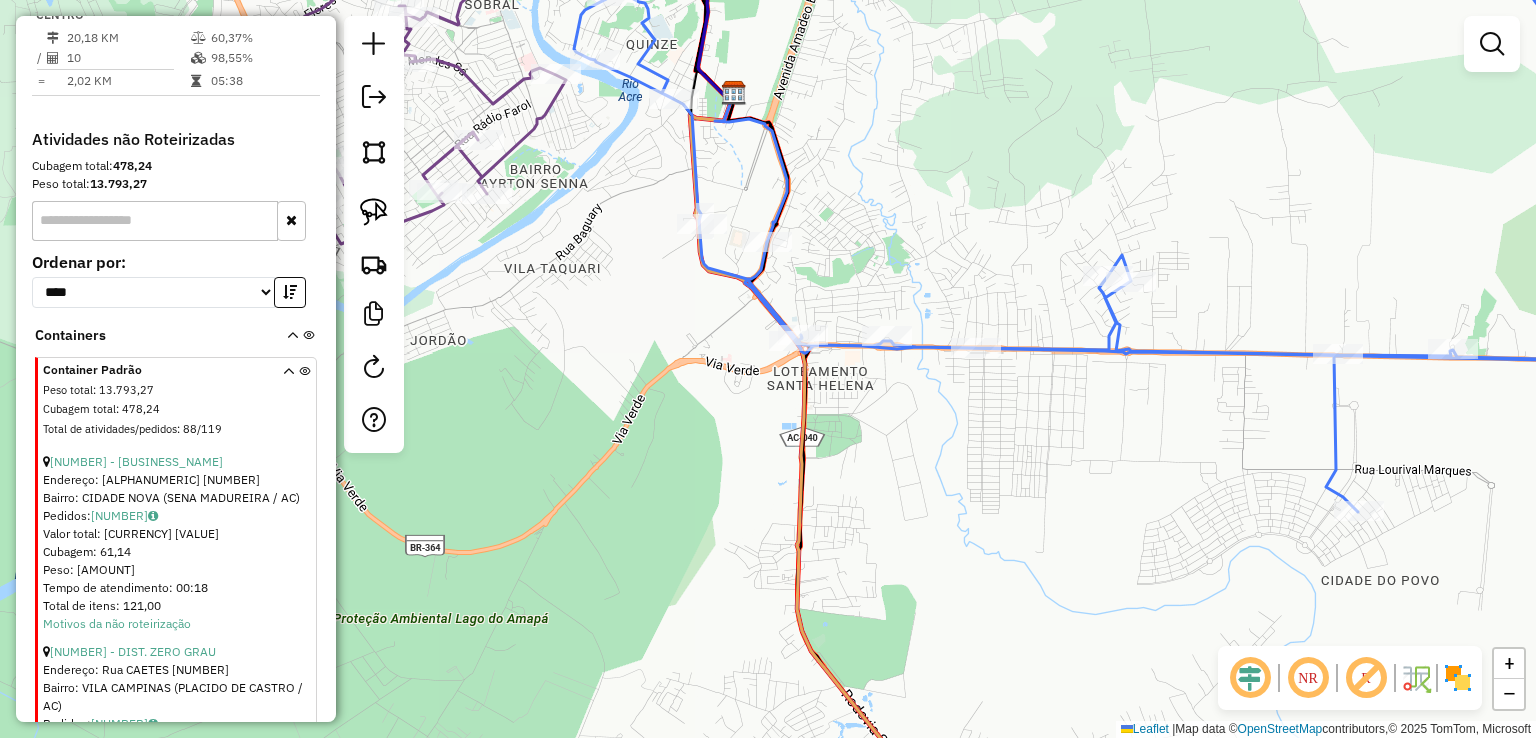 drag, startPoint x: 909, startPoint y: 523, endPoint x: 872, endPoint y: 400, distance: 128.44453 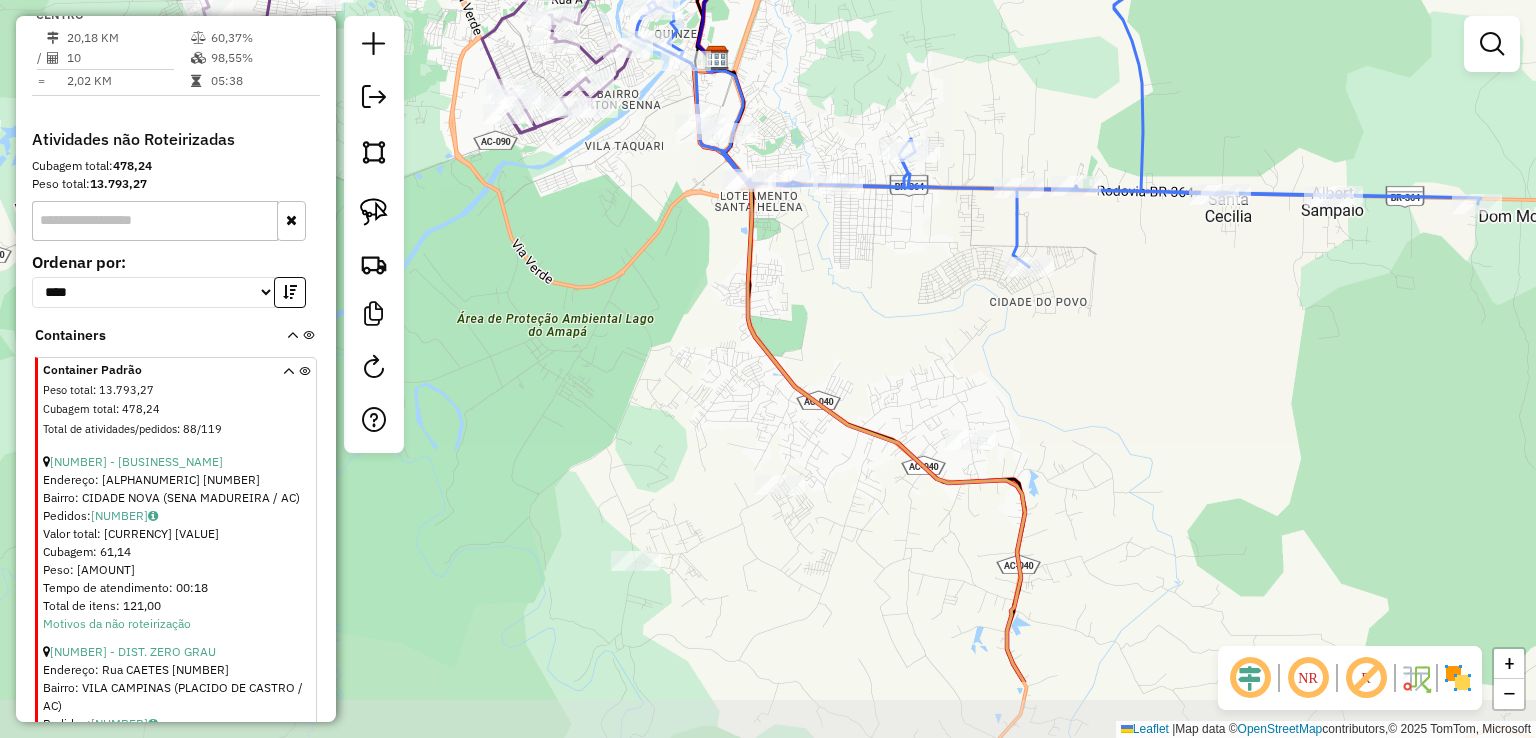 drag, startPoint x: 897, startPoint y: 447, endPoint x: 830, endPoint y: 317, distance: 146.24979 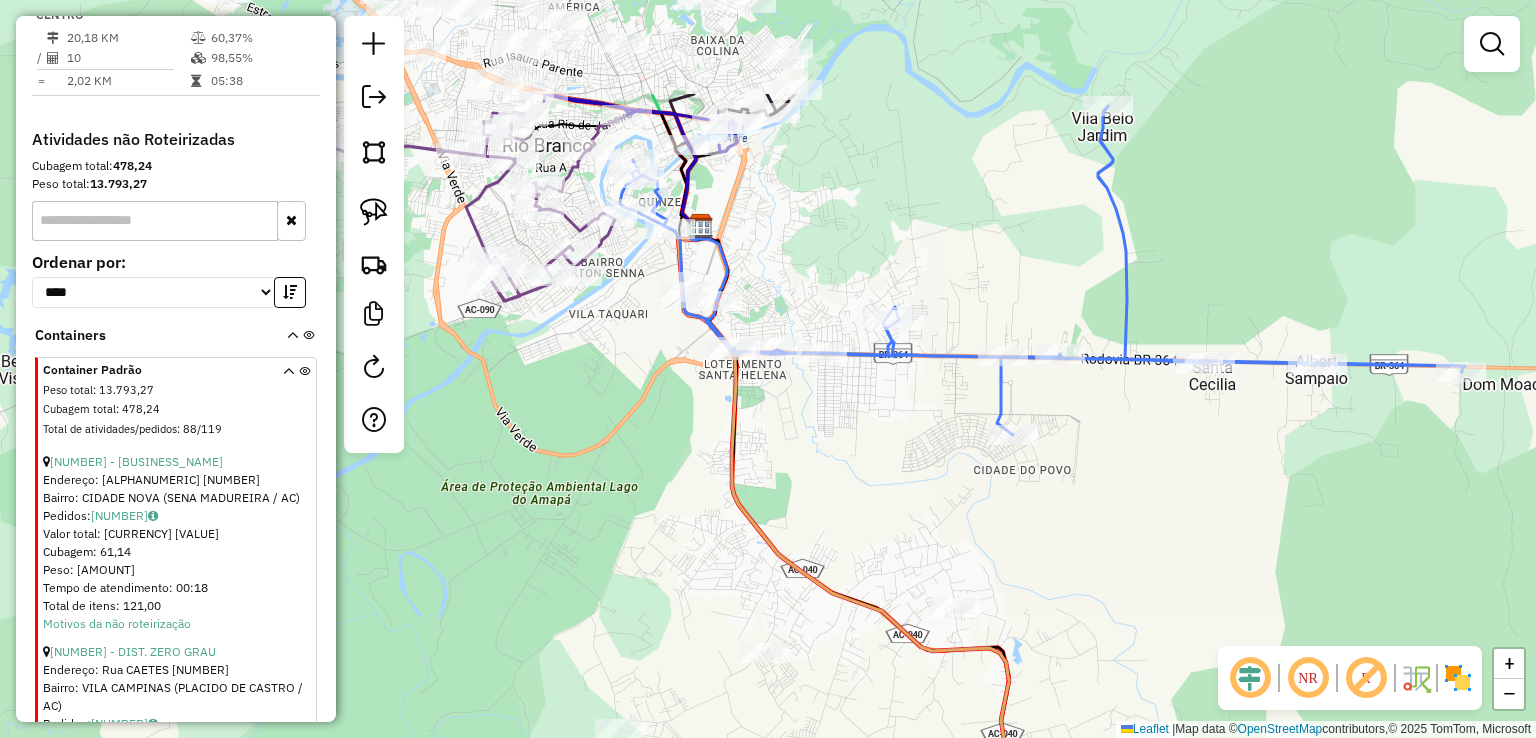 drag, startPoint x: 847, startPoint y: 363, endPoint x: 831, endPoint y: 531, distance: 168.76018 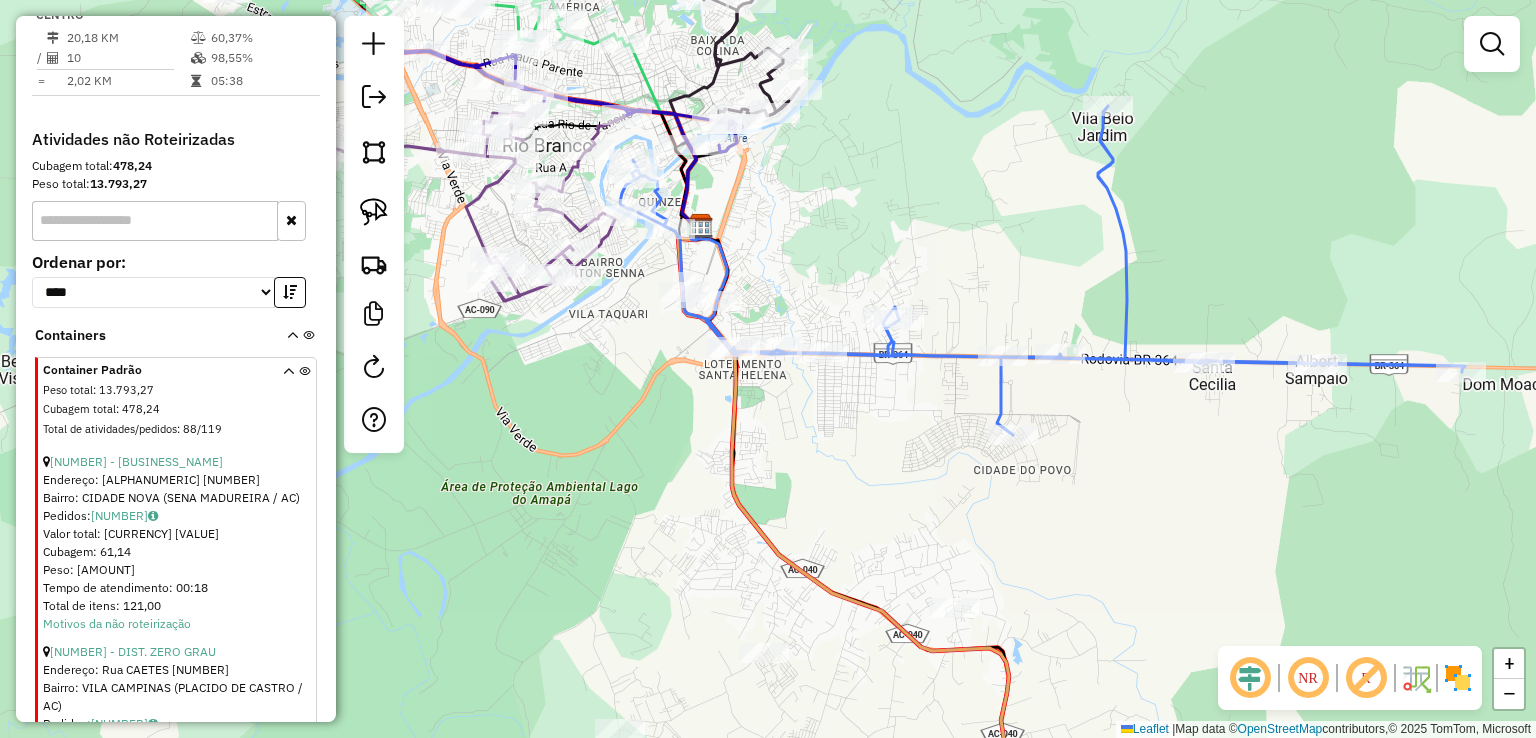 click 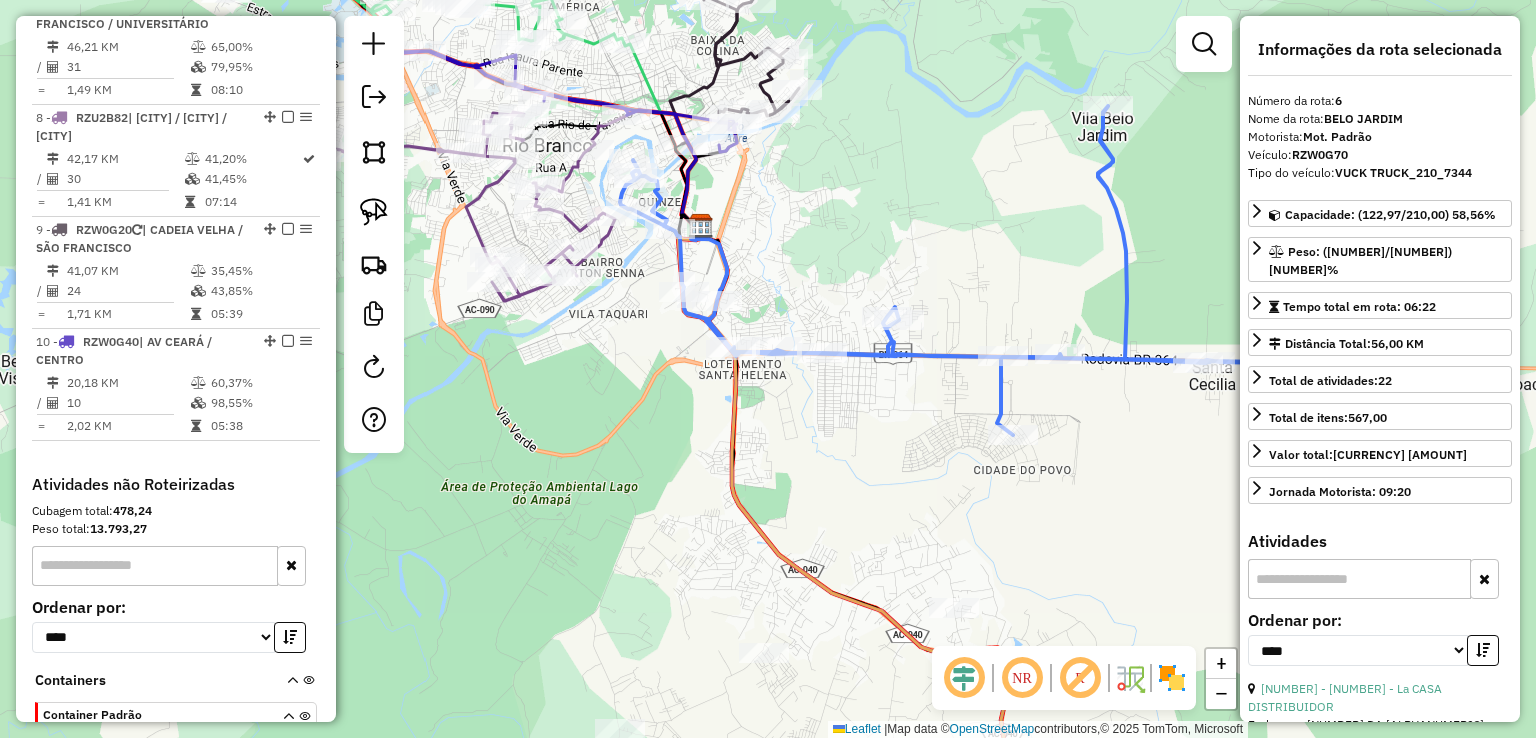 scroll, scrollTop: 1272, scrollLeft: 0, axis: vertical 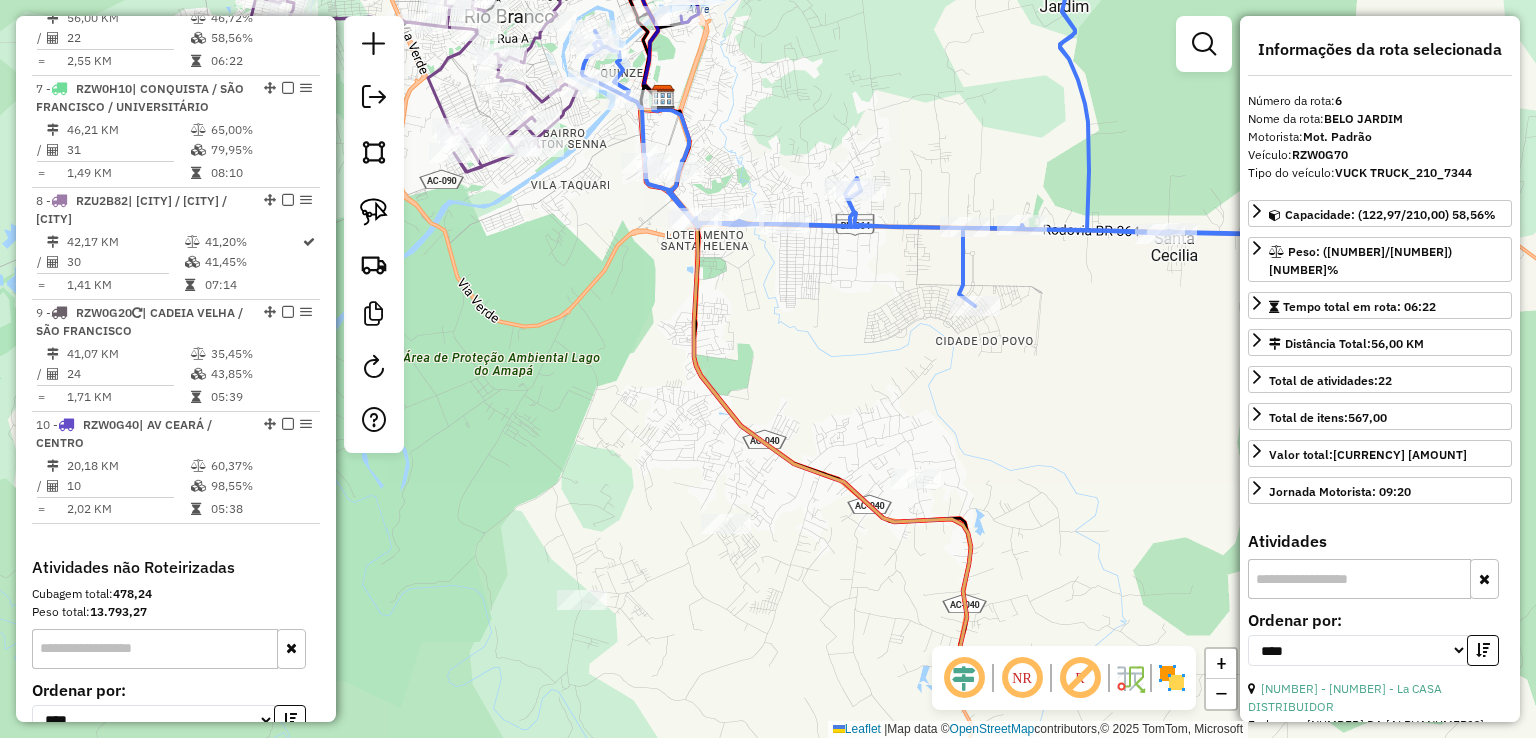 drag, startPoint x: 872, startPoint y: 490, endPoint x: 804, endPoint y: 199, distance: 298.83942 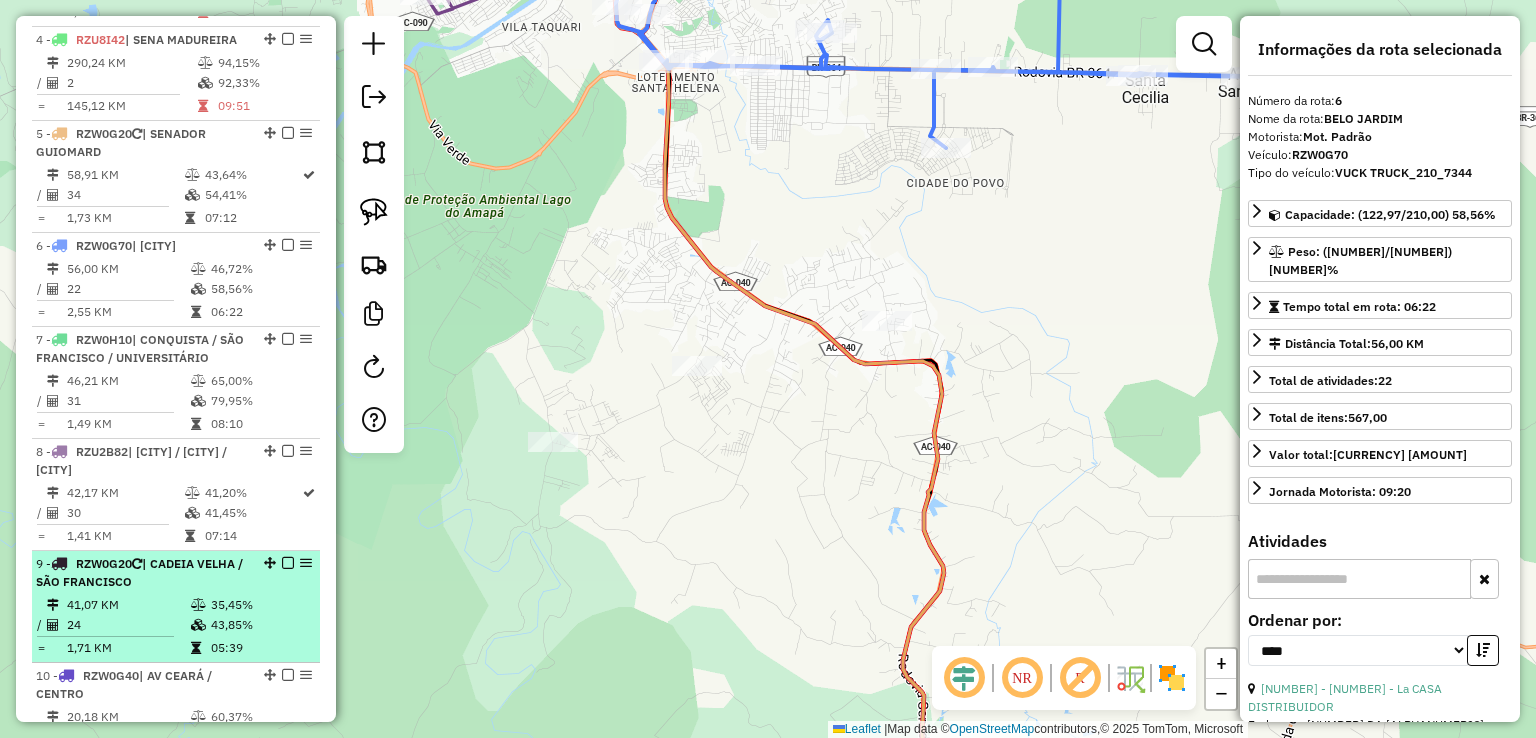scroll, scrollTop: 972, scrollLeft: 0, axis: vertical 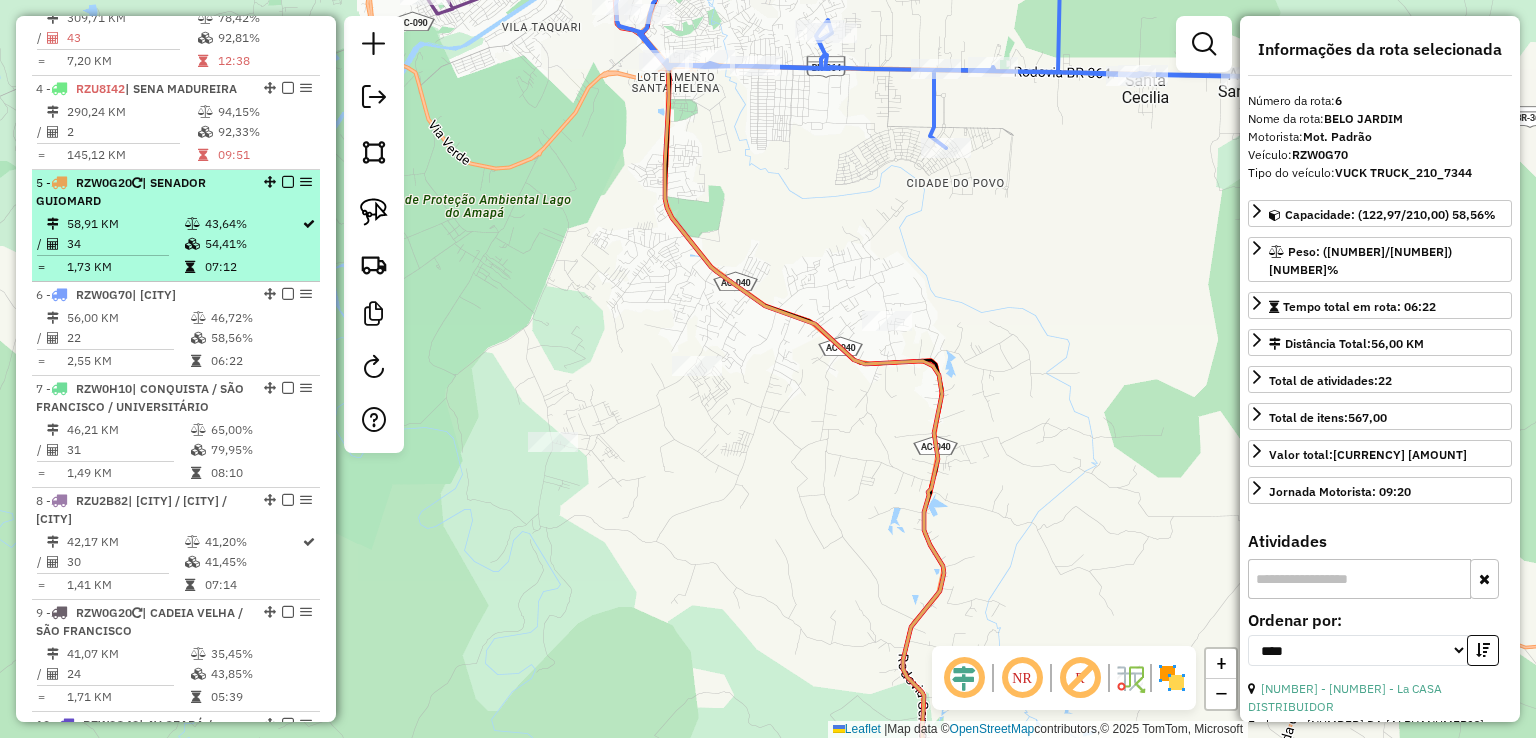 click on "54,41%" at bounding box center (252, 244) 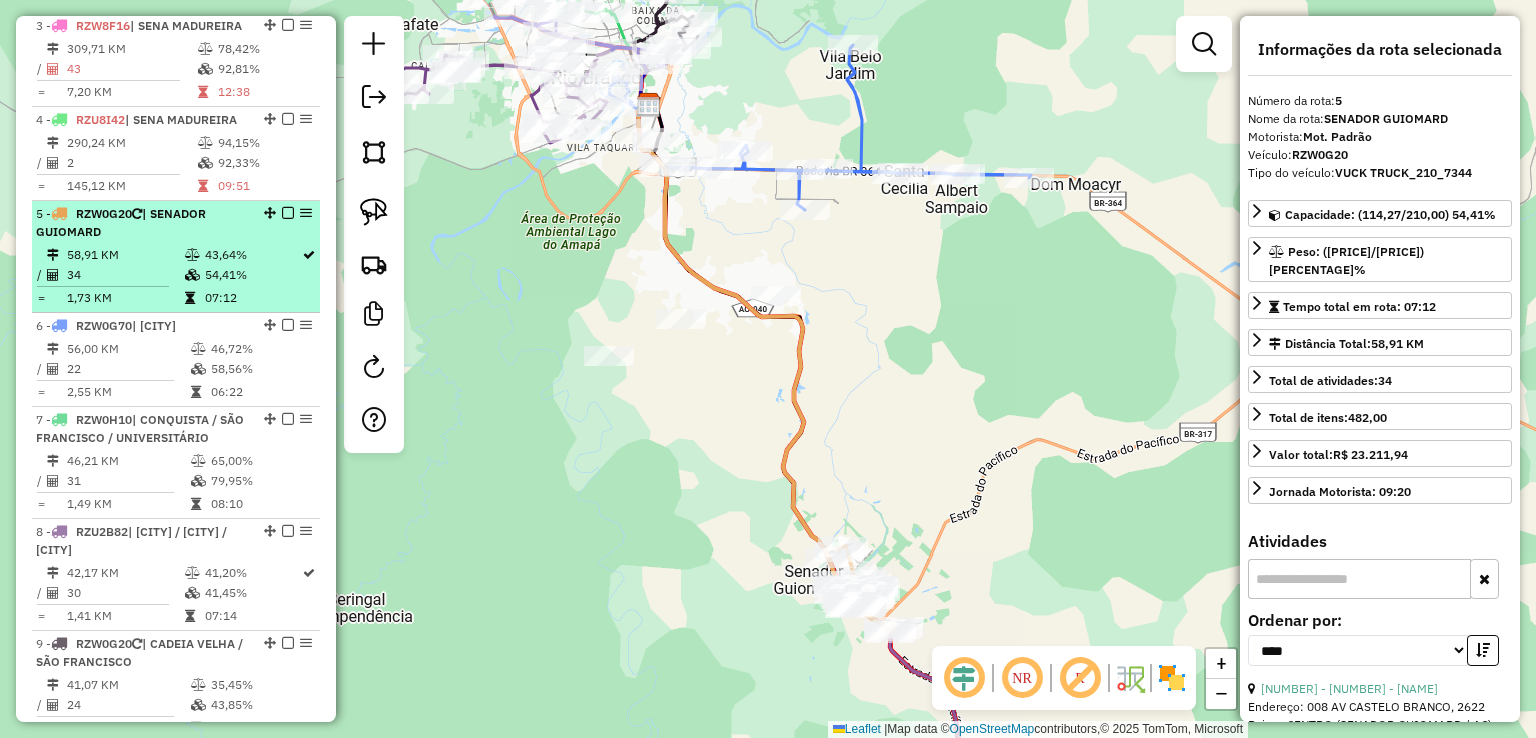 scroll, scrollTop: 972, scrollLeft: 0, axis: vertical 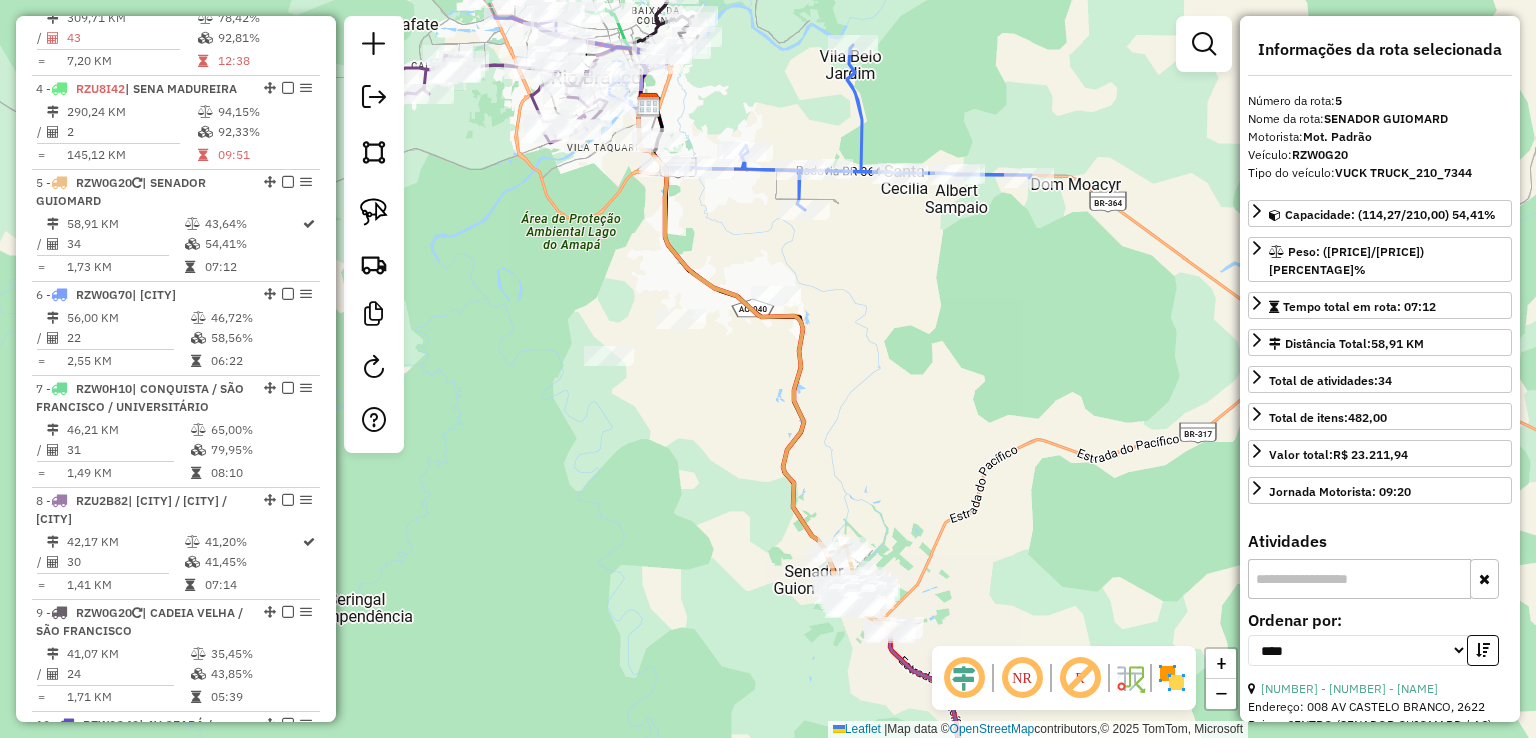 click 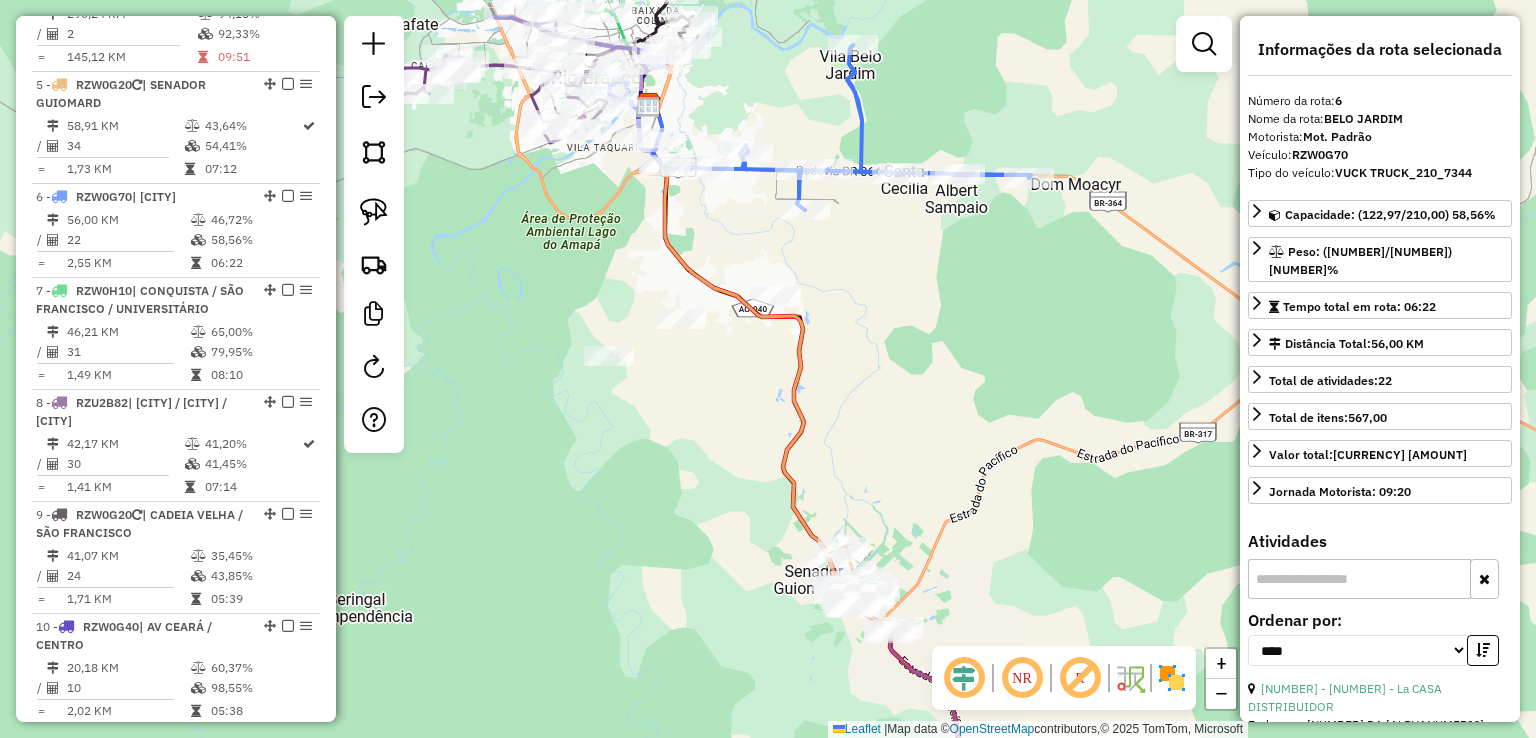scroll, scrollTop: 972, scrollLeft: 0, axis: vertical 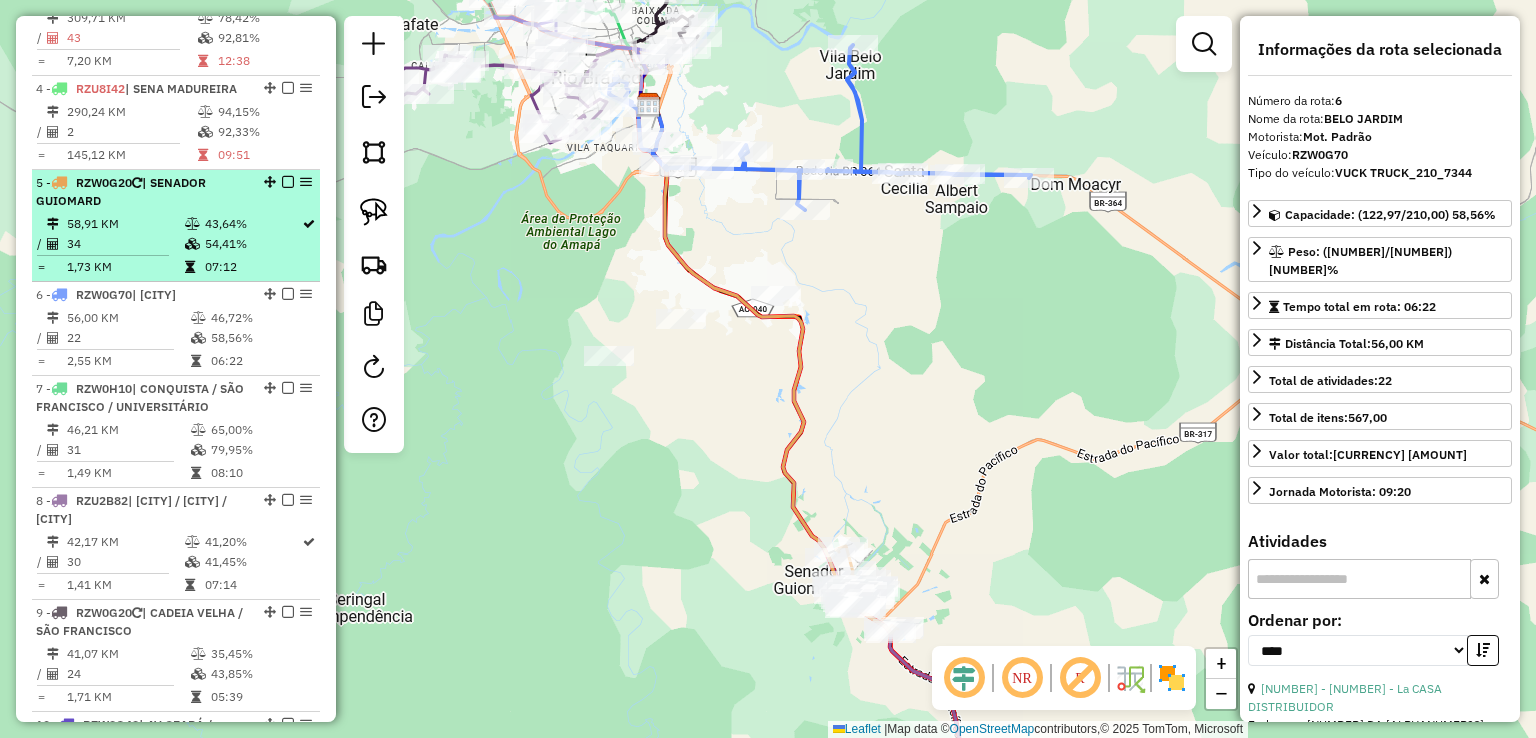 click on "54,41%" at bounding box center (252, 244) 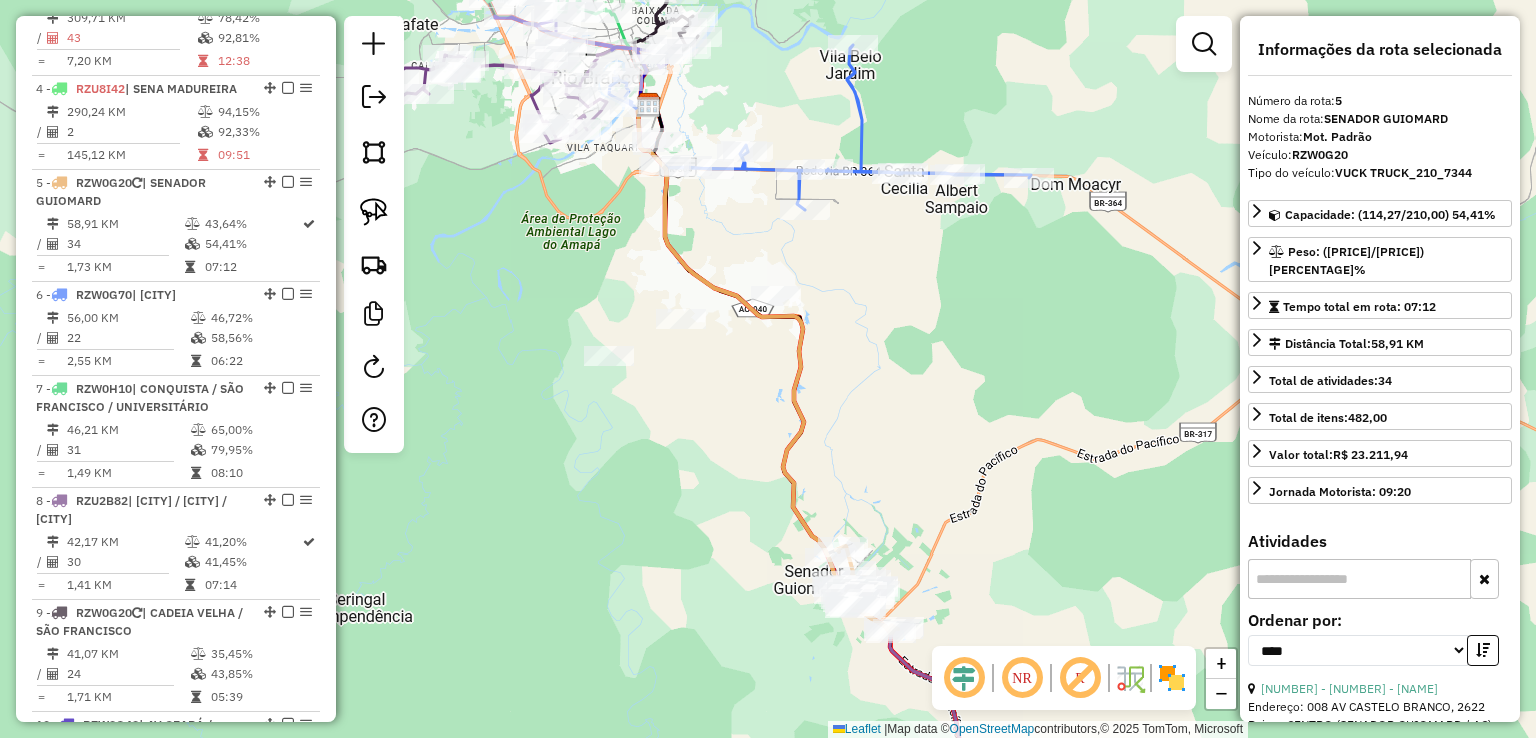 click on "Janela de atendimento Grade de atendimento Capacidade Transportadoras Veículos Cliente Pedidos  Rotas Selecione os dias de semana para filtrar as janelas de atendimento  Seg   Ter   Qua   Qui   Sex   Sáb   Dom  Informe o período da janela de atendimento: De: Até:  Filtrar exatamente a janela do cliente  Considerar janela de atendimento padrão  Selecione os dias de semana para filtrar as grades de atendimento  Seg   Ter   Qua   Qui   Sex   Sáb   Dom   Considerar clientes sem dia de atendimento cadastrado  Clientes fora do dia de atendimento selecionado Filtrar as atividades entre os valores definidos abaixo:  Peso mínimo:   Peso máximo:   Cubagem mínima:   Cubagem máxima:   De:   Até:  Filtrar as atividades entre o tempo de atendimento definido abaixo:  De:   Até:   Considerar capacidade total dos clientes não roteirizados Transportadora: Selecione um ou mais itens Tipo de veículo: Selecione um ou mais itens Veículo: Selecione um ou mais itens Motorista: Selecione um ou mais itens Nome: Rótulo:" 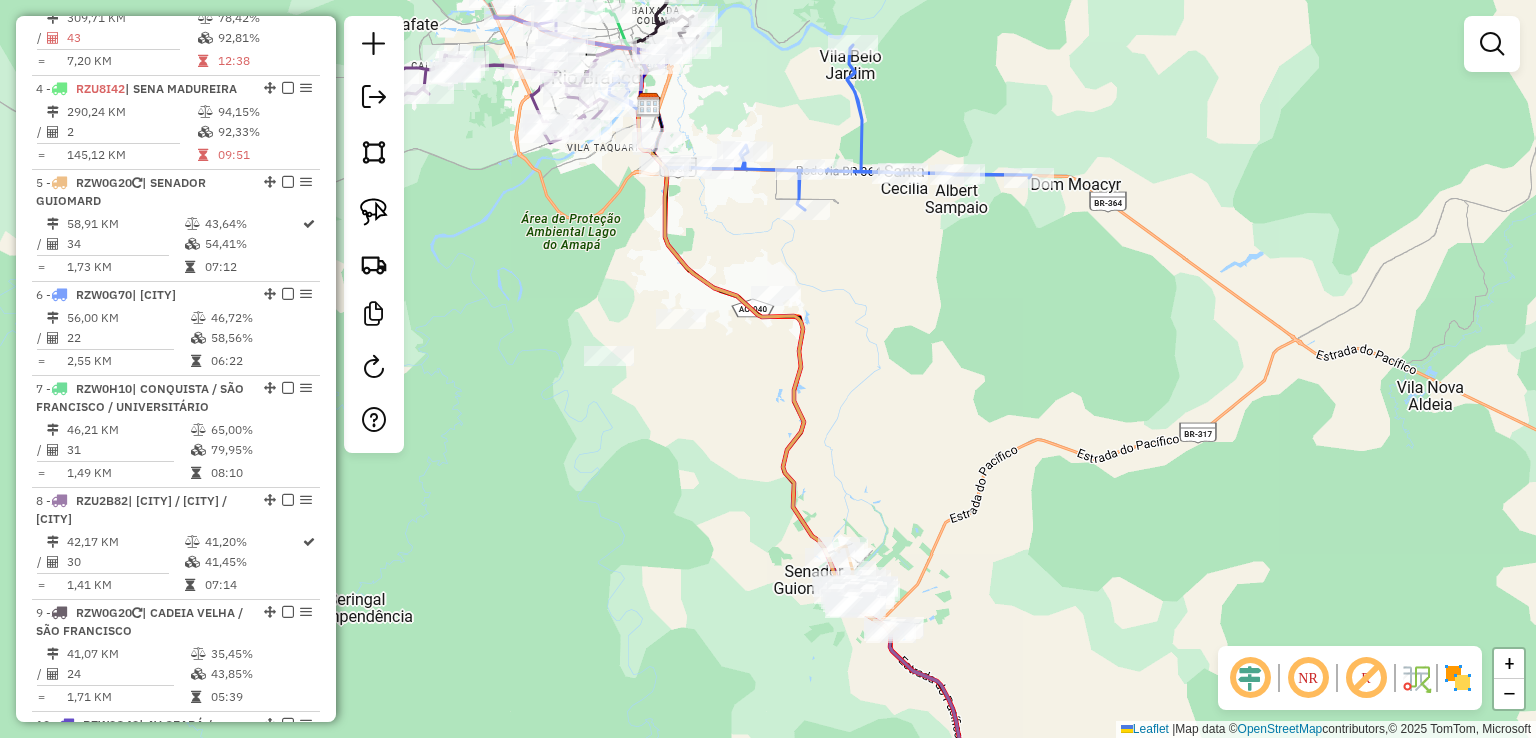 click 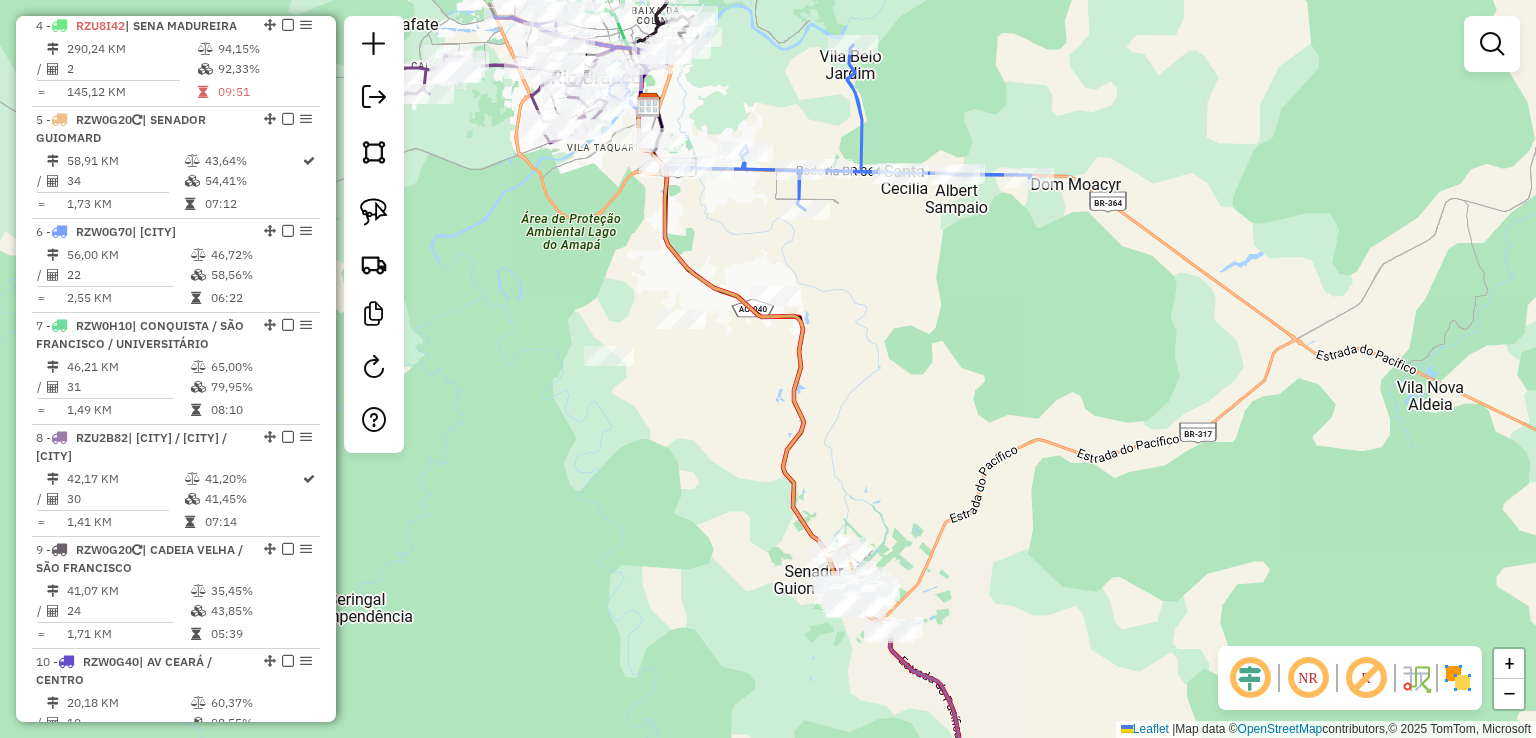select on "*********" 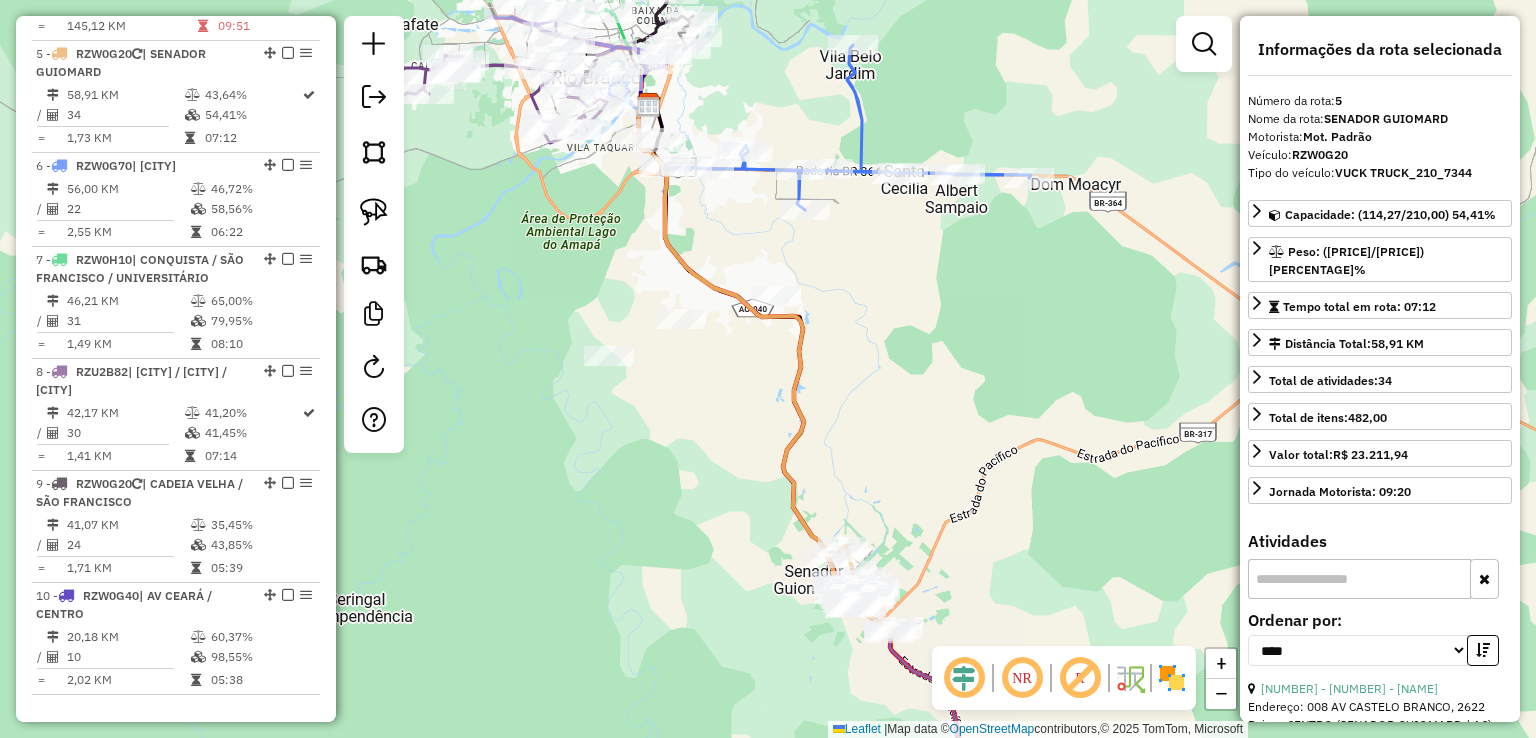 scroll, scrollTop: 1160, scrollLeft: 0, axis: vertical 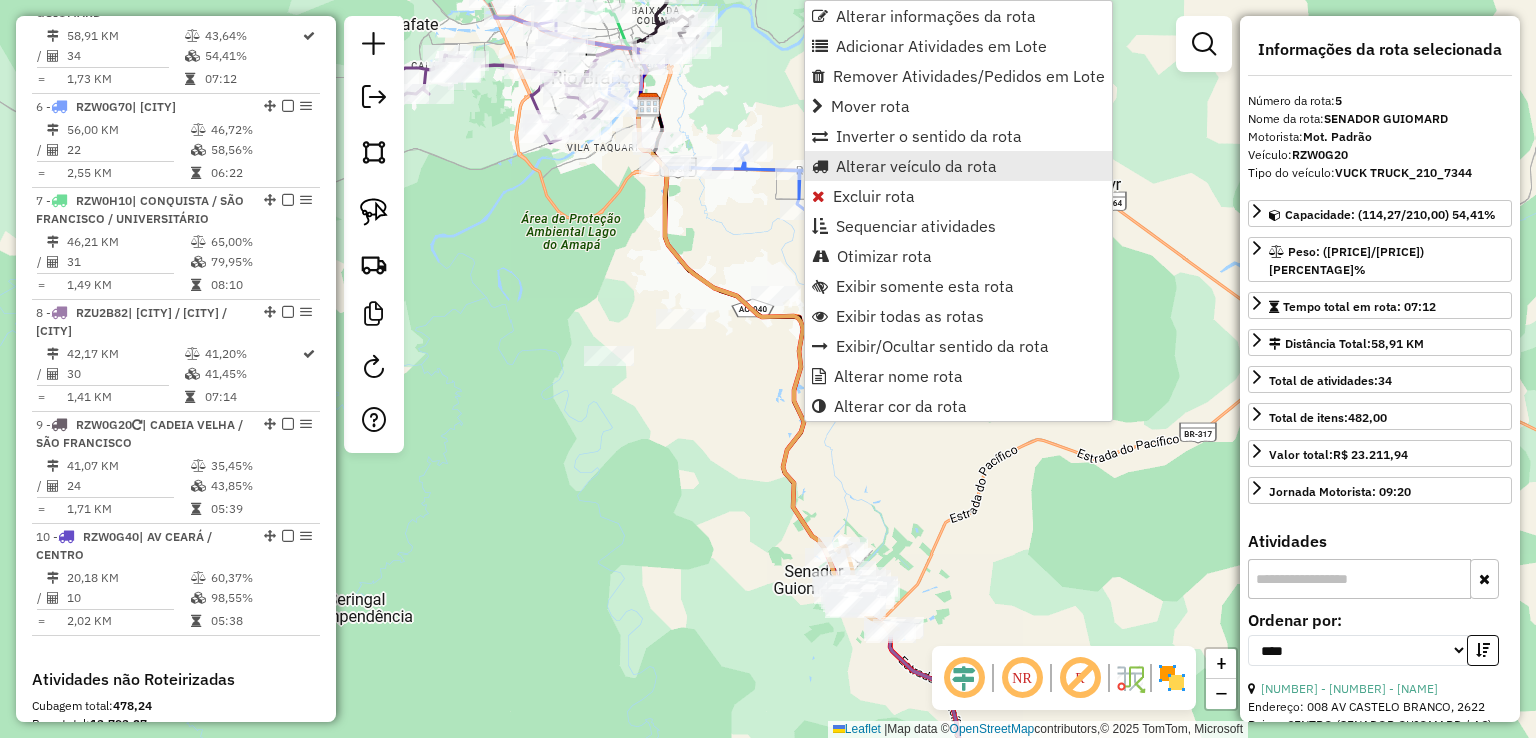 click on "Alterar veículo da rota" at bounding box center [916, 166] 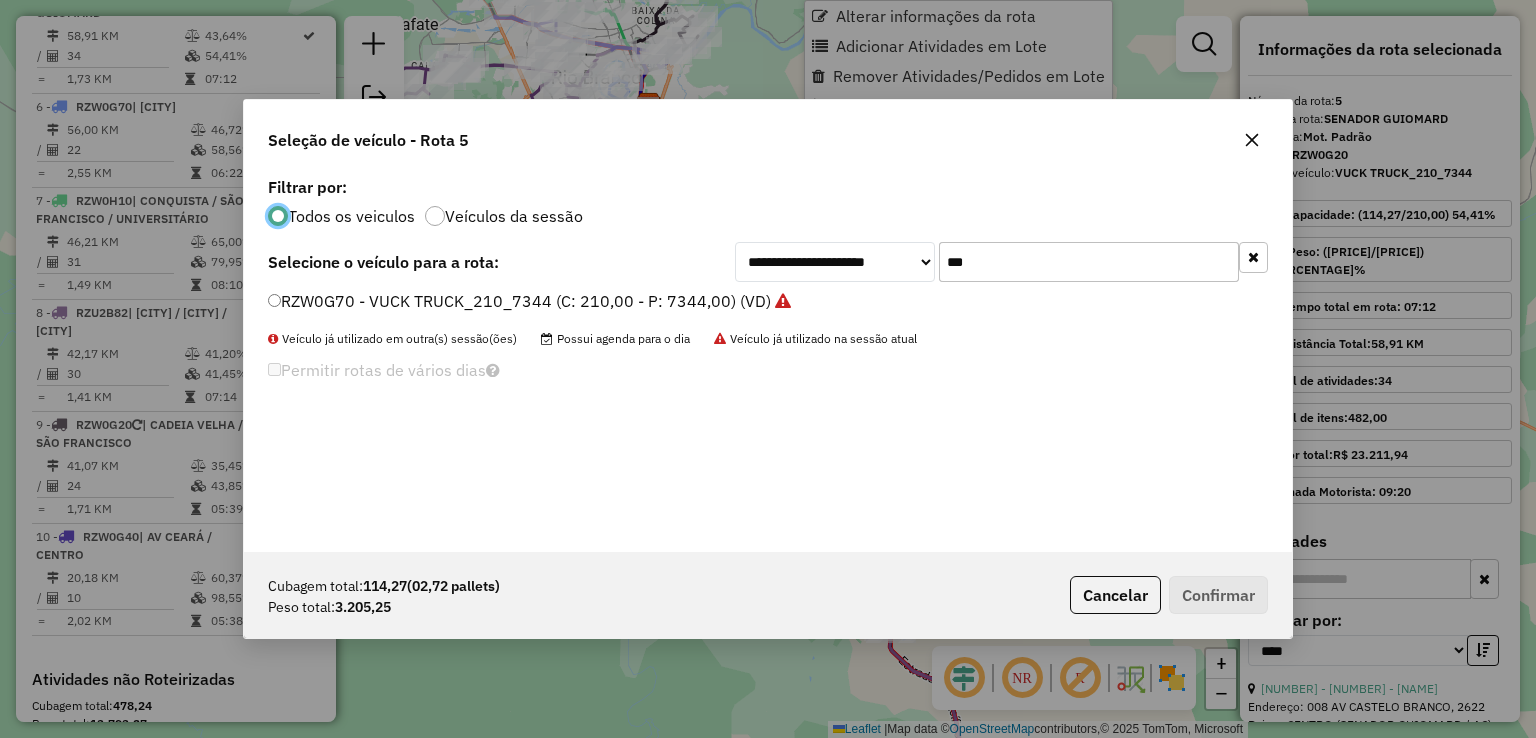 scroll, scrollTop: 10, scrollLeft: 6, axis: both 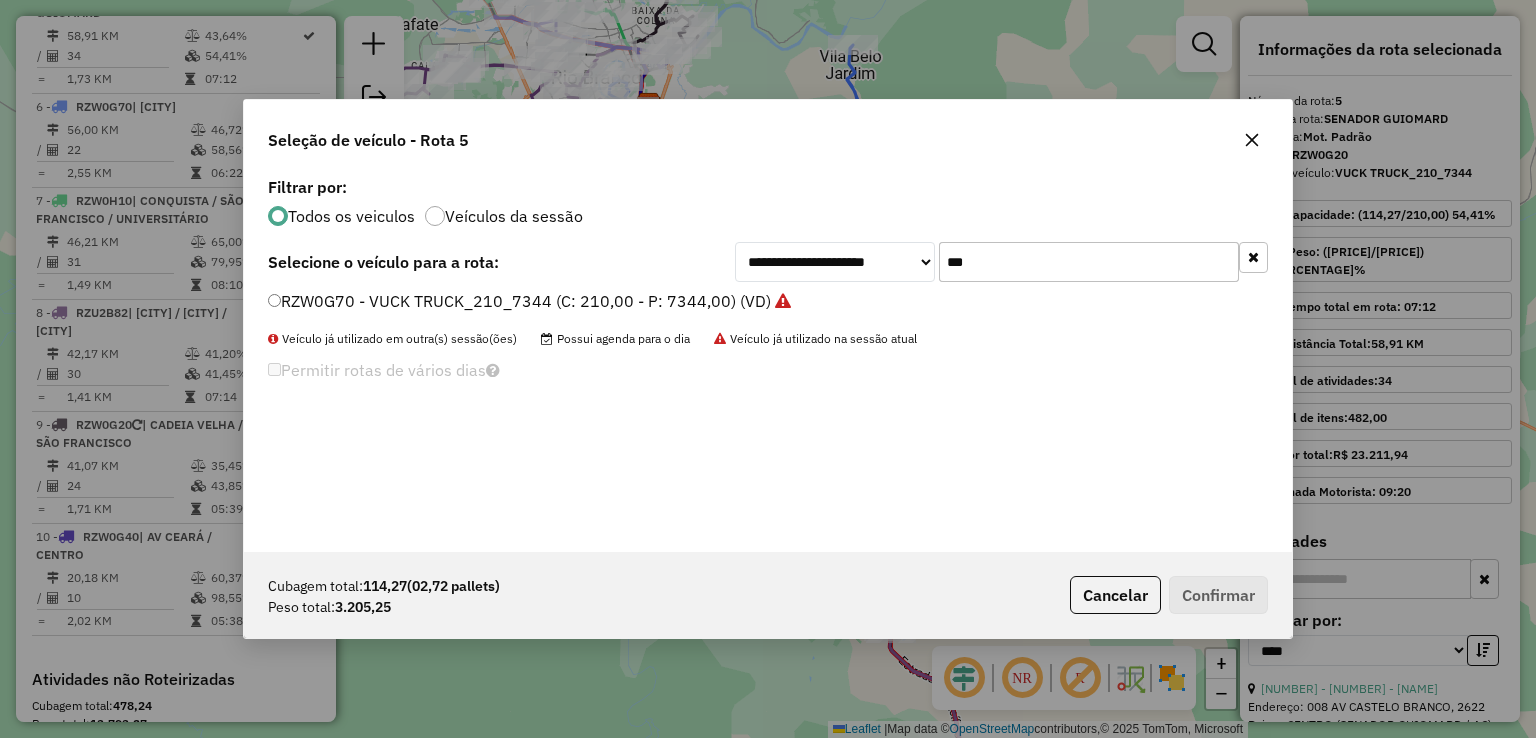 drag, startPoint x: 983, startPoint y: 262, endPoint x: 904, endPoint y: 267, distance: 79.15807 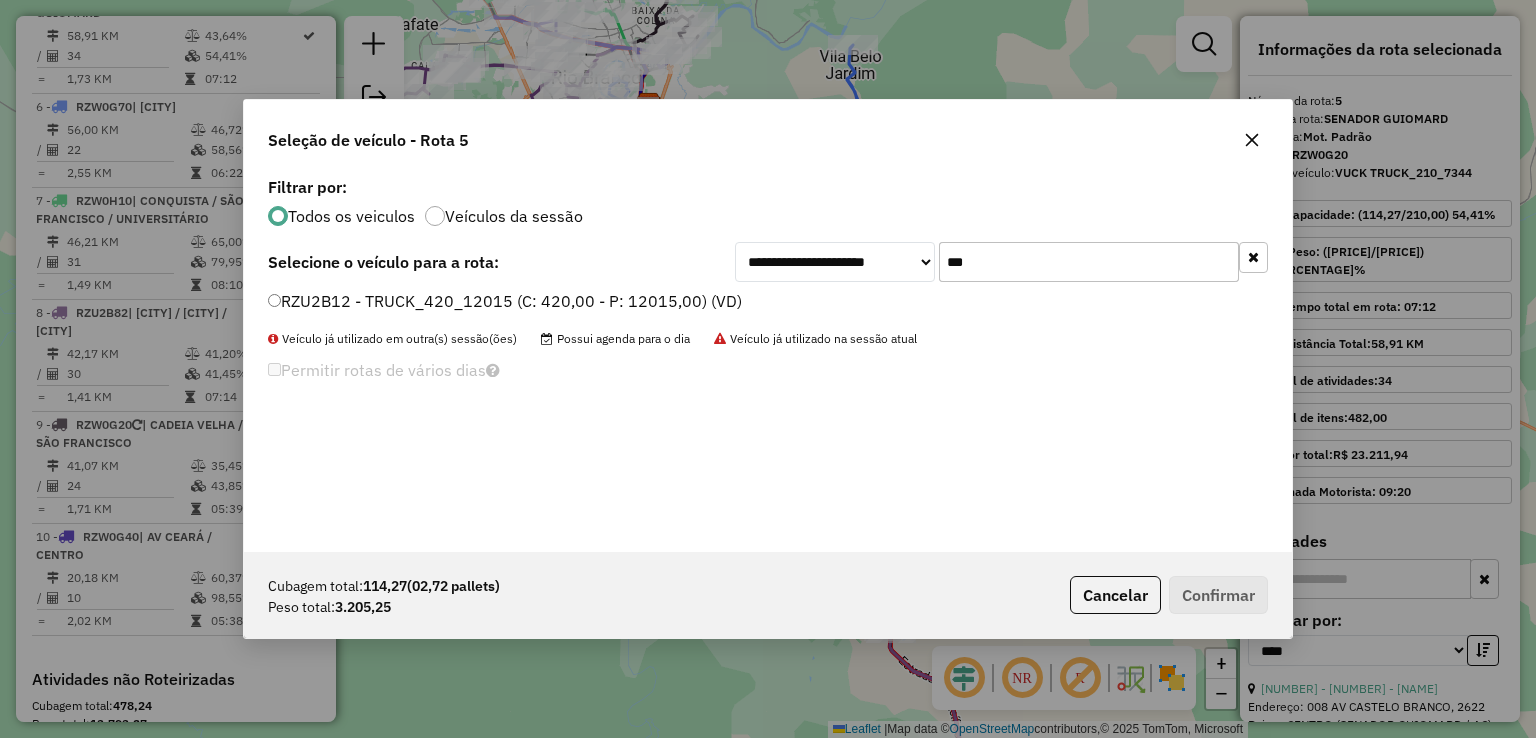 type on "***" 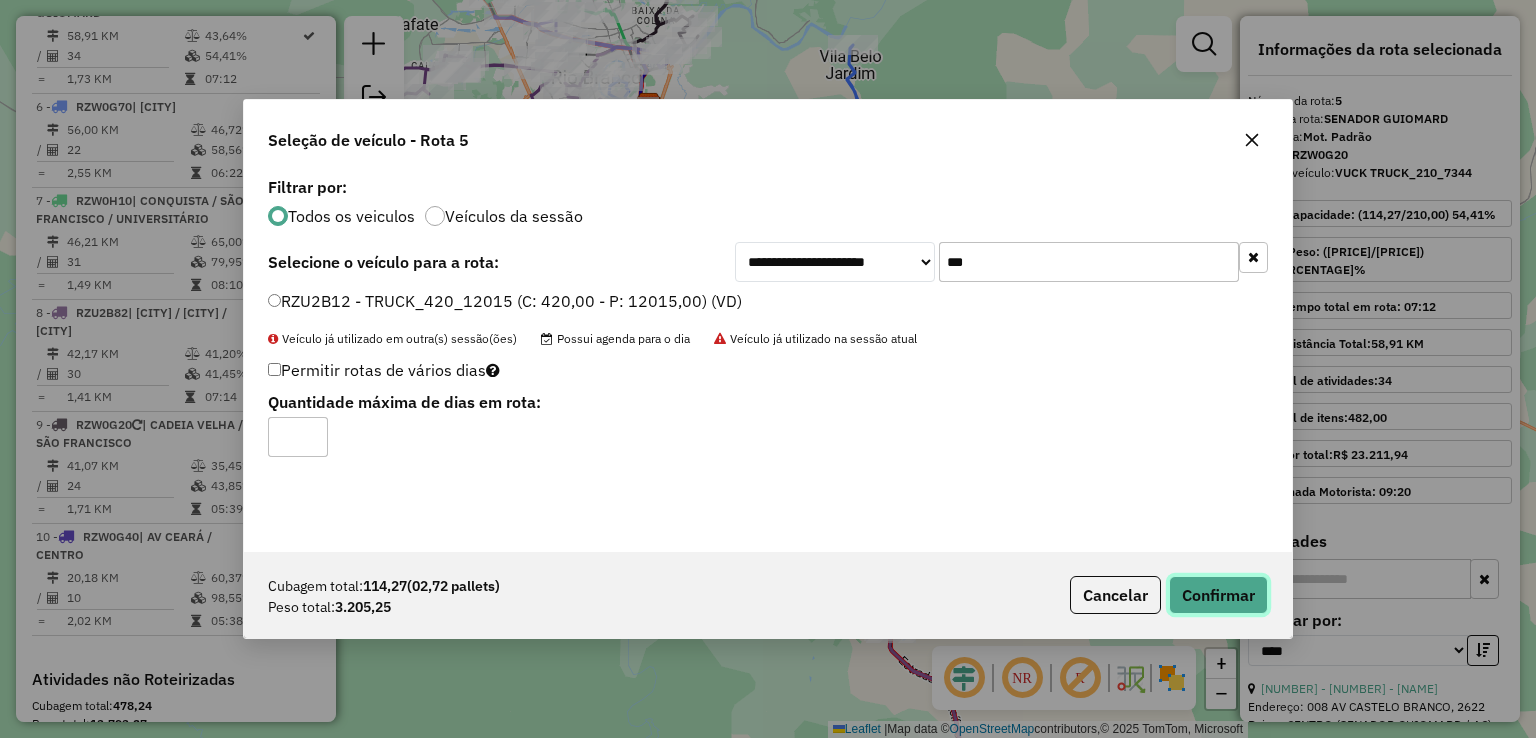 click on "Confirmar" 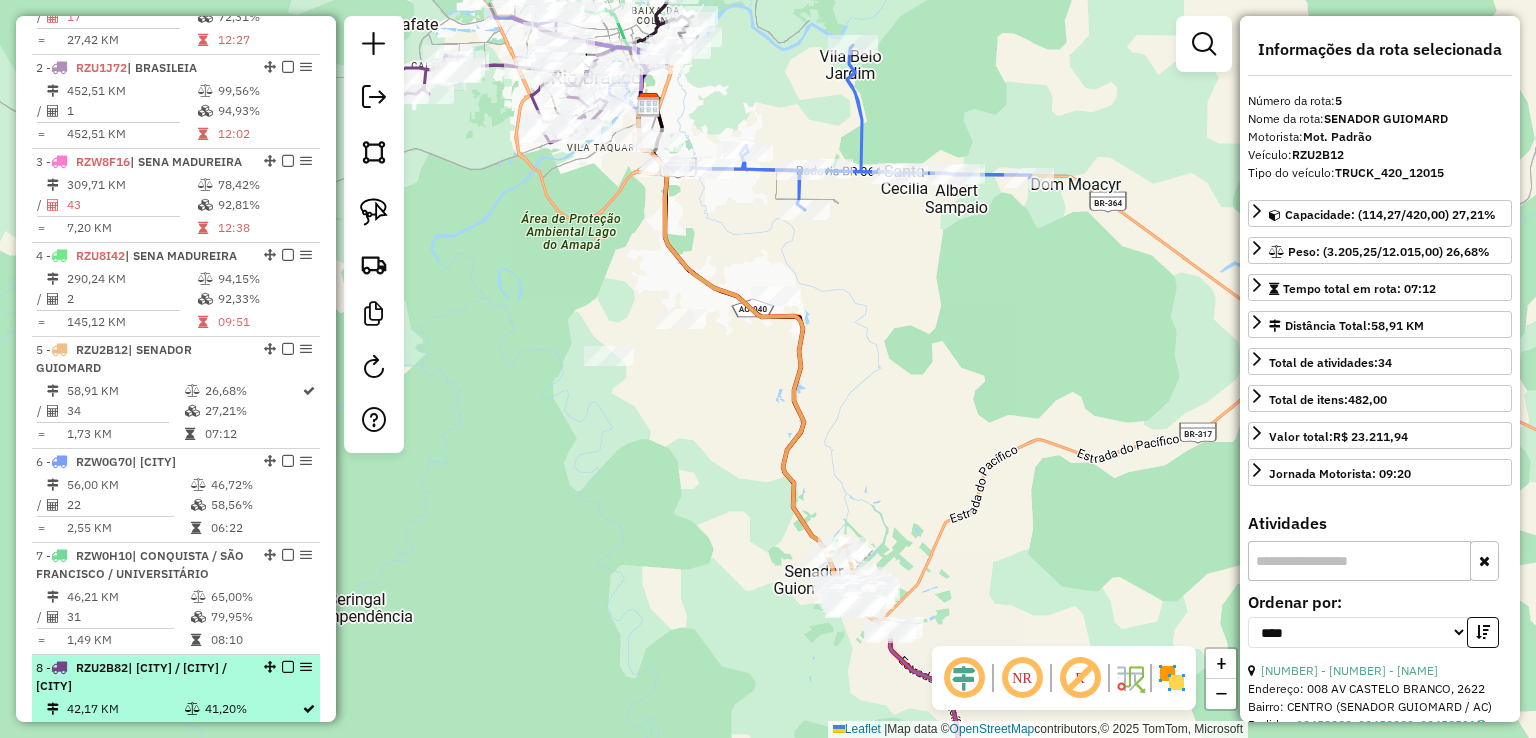 scroll, scrollTop: 660, scrollLeft: 0, axis: vertical 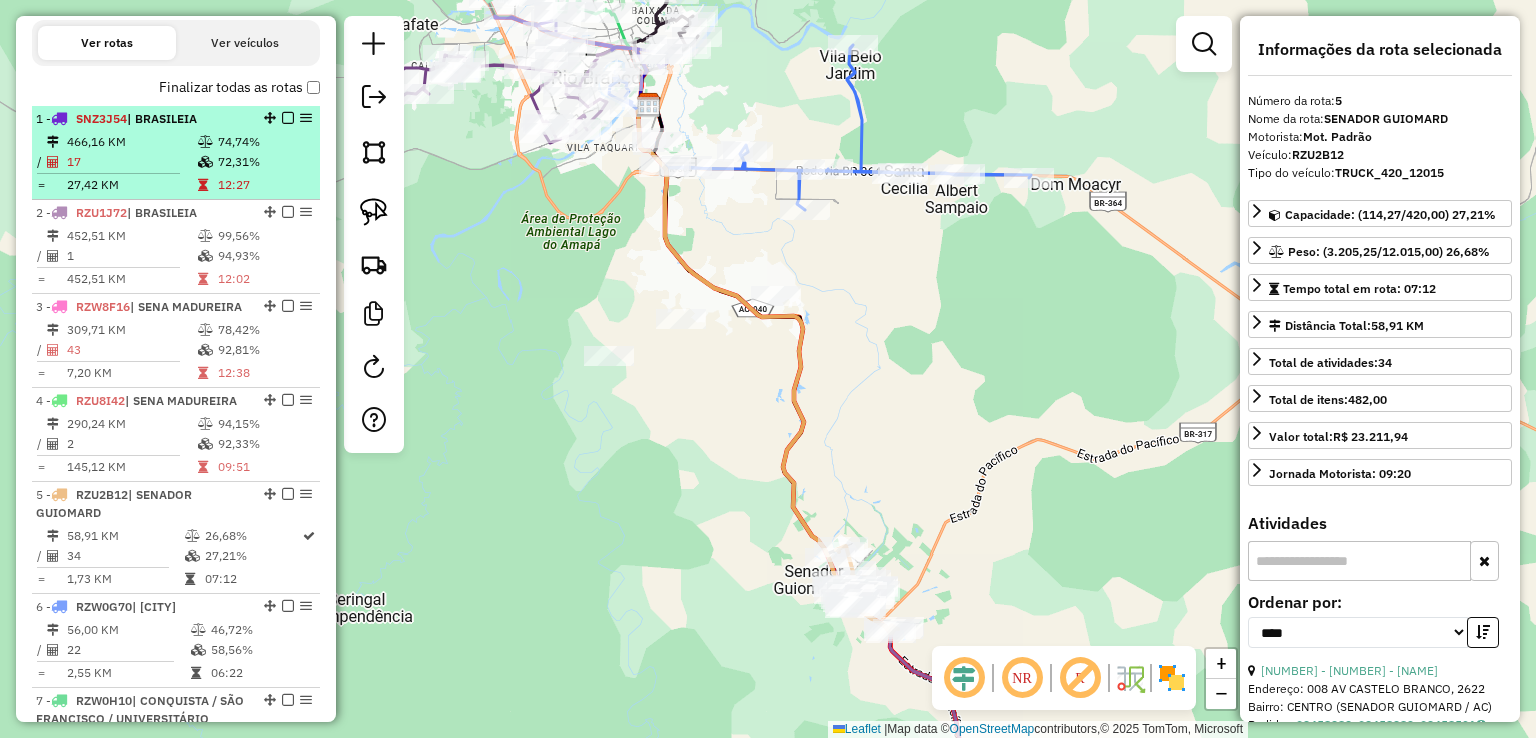 click at bounding box center [205, 162] 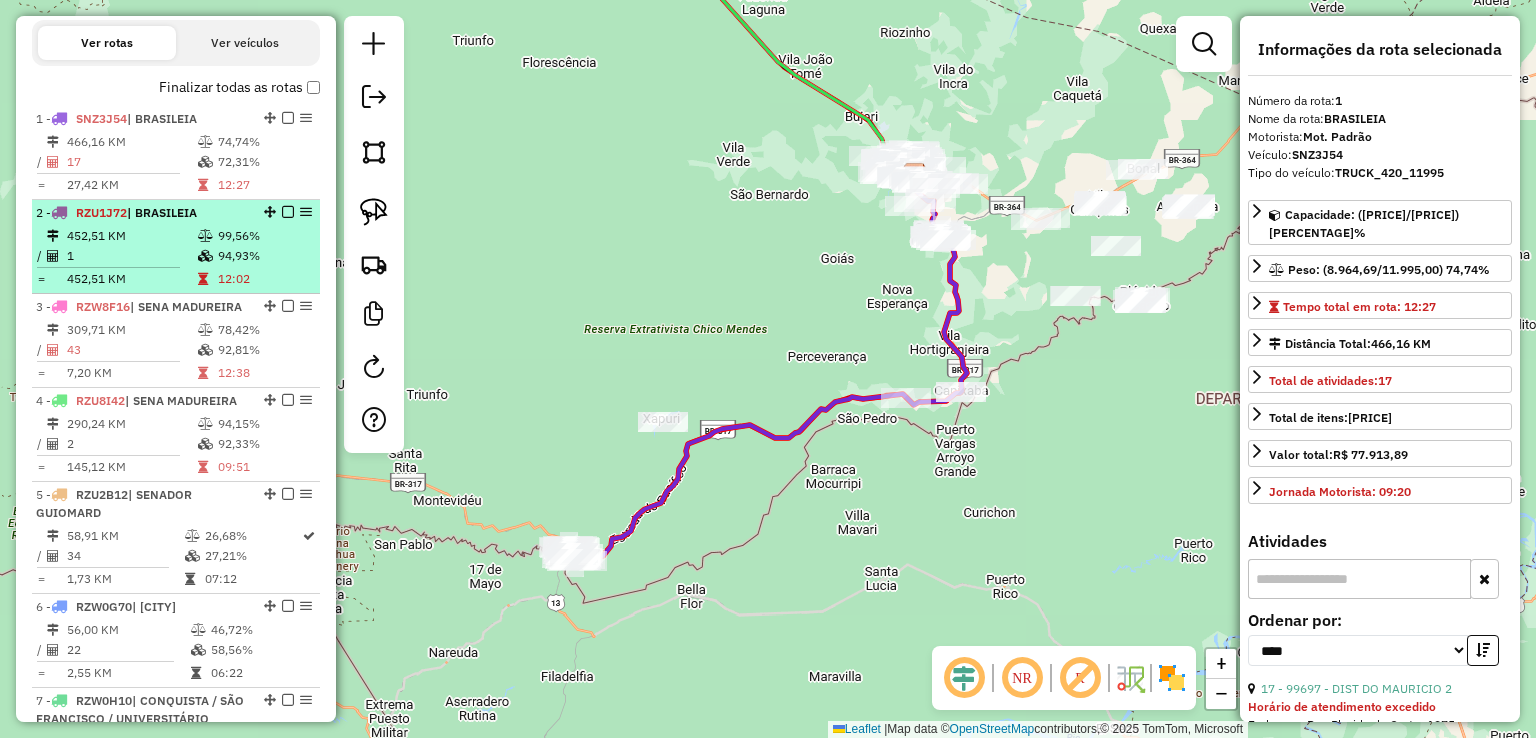 click at bounding box center [205, 236] 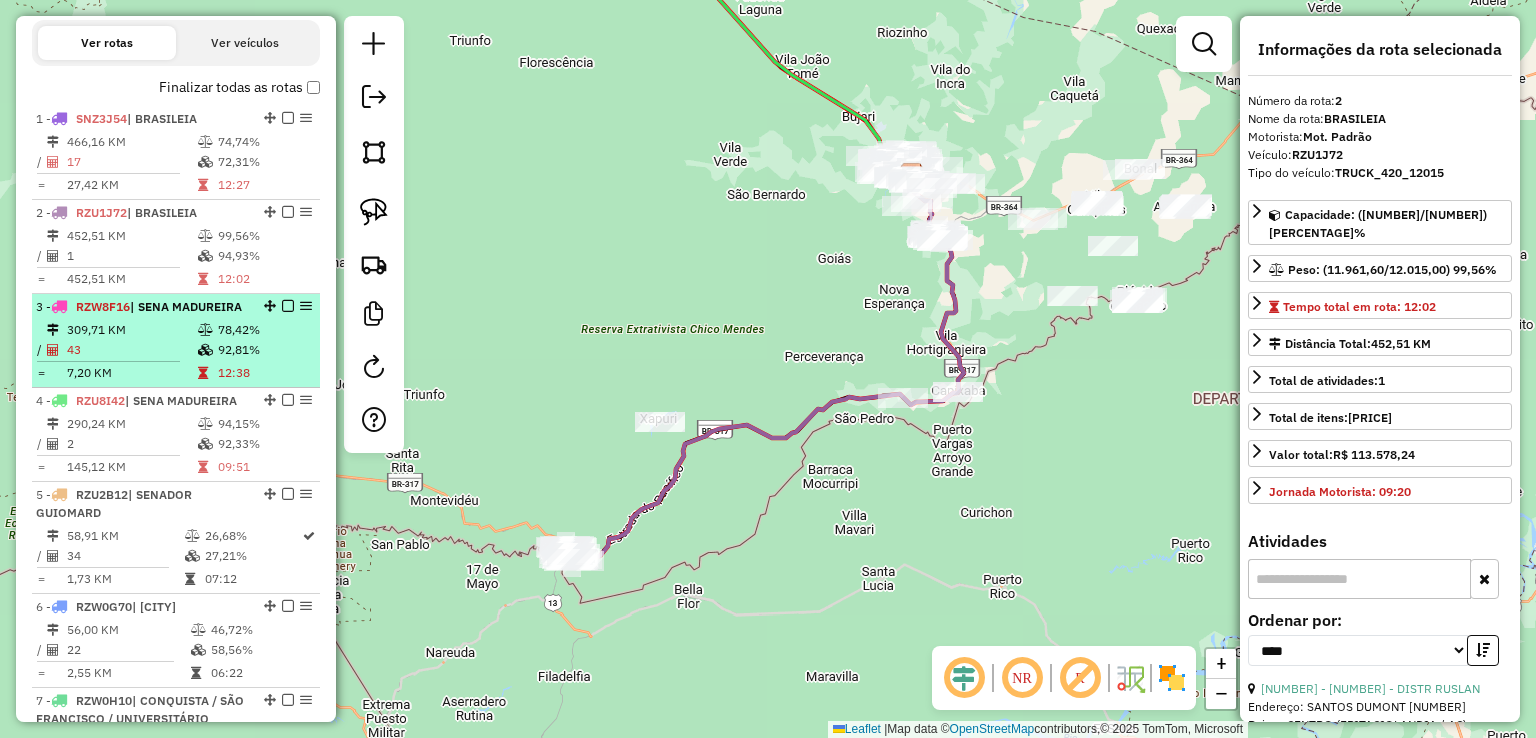 click on "[NUMBER] -       [PLATE]   | [CITY]" at bounding box center (142, 307) 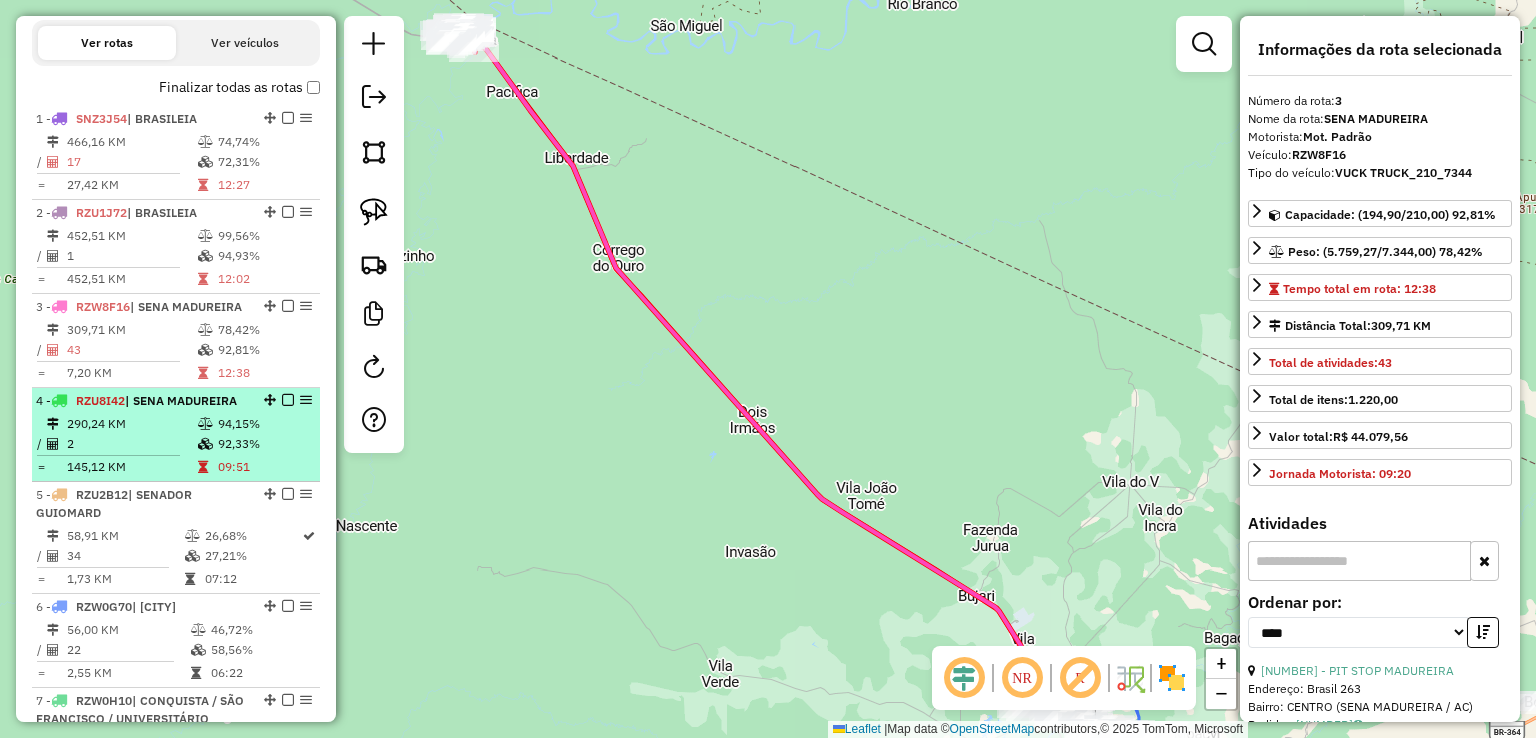 click on "[NUMBER] - [PLATE] | [CITY]" at bounding box center [142, 401] 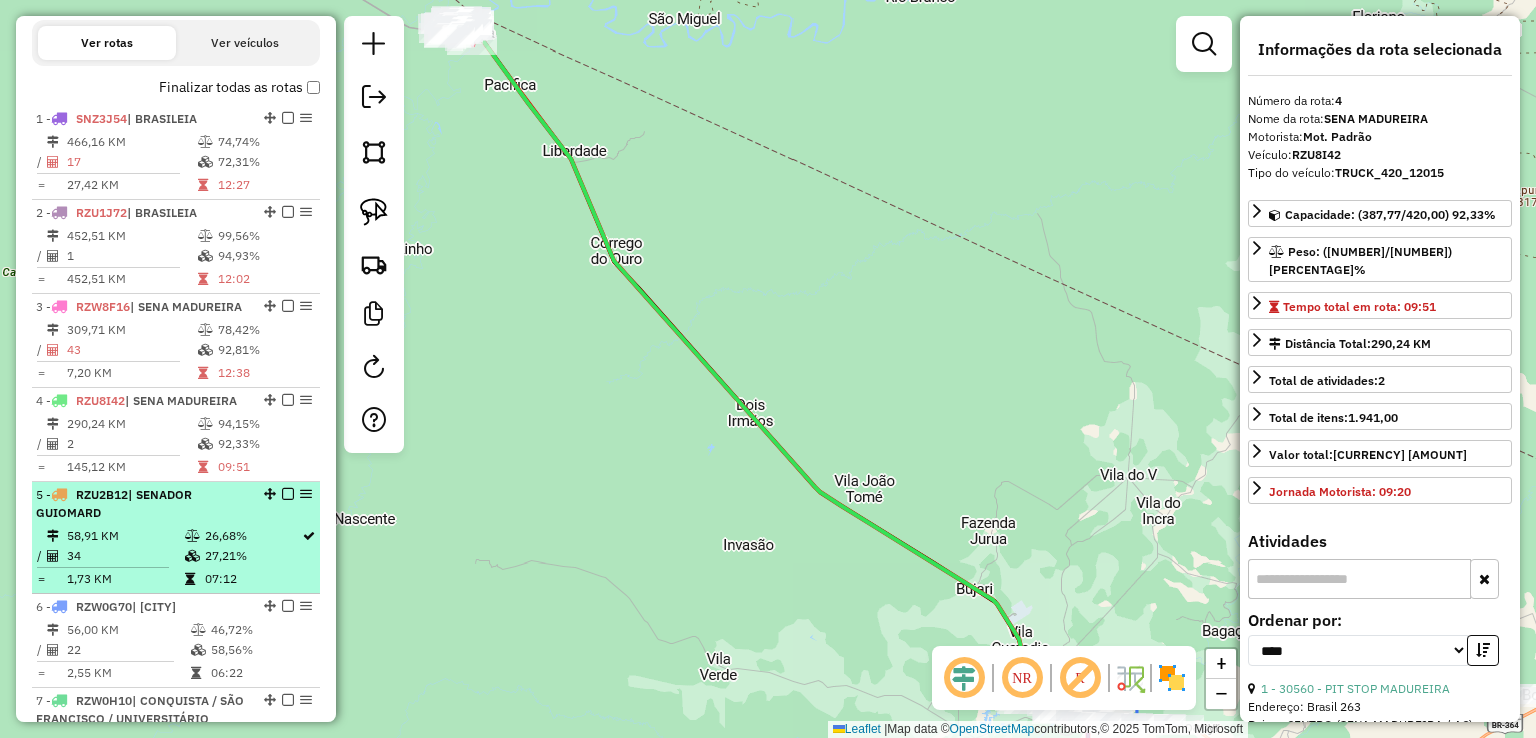 click on "[NUMBER] -     [CODE]   | [CITY]" at bounding box center [142, 504] 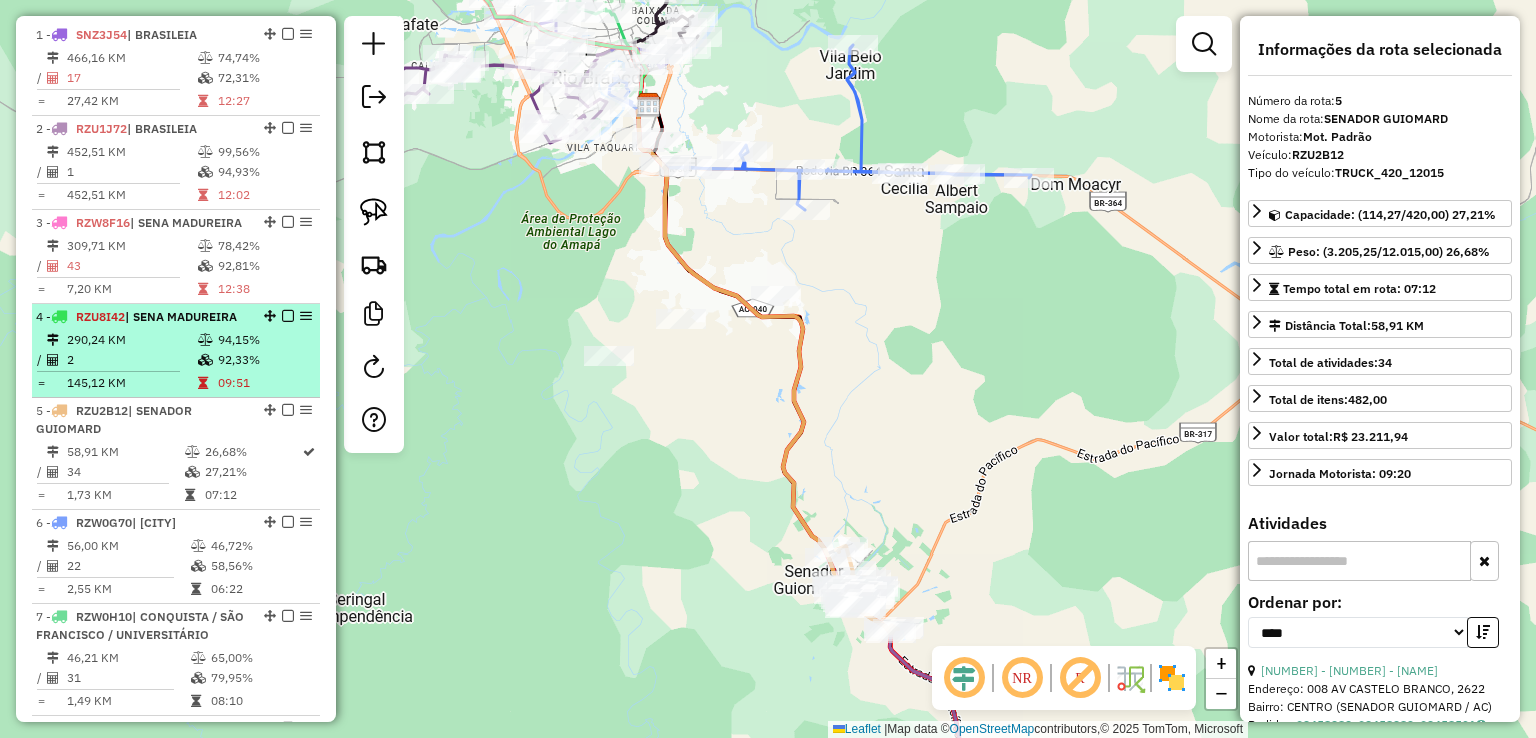 scroll, scrollTop: 760, scrollLeft: 0, axis: vertical 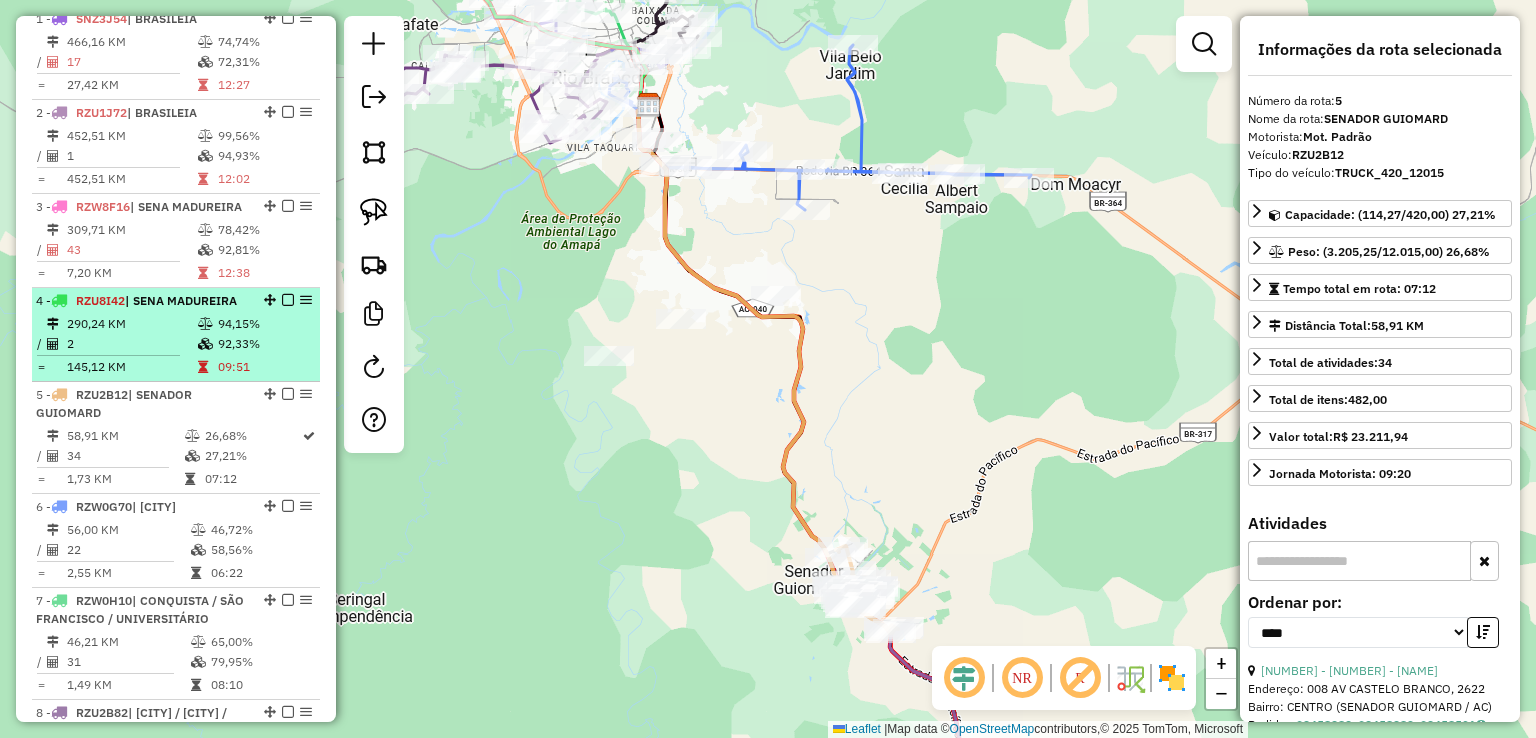 click on "1,73 KM" at bounding box center (125, 479) 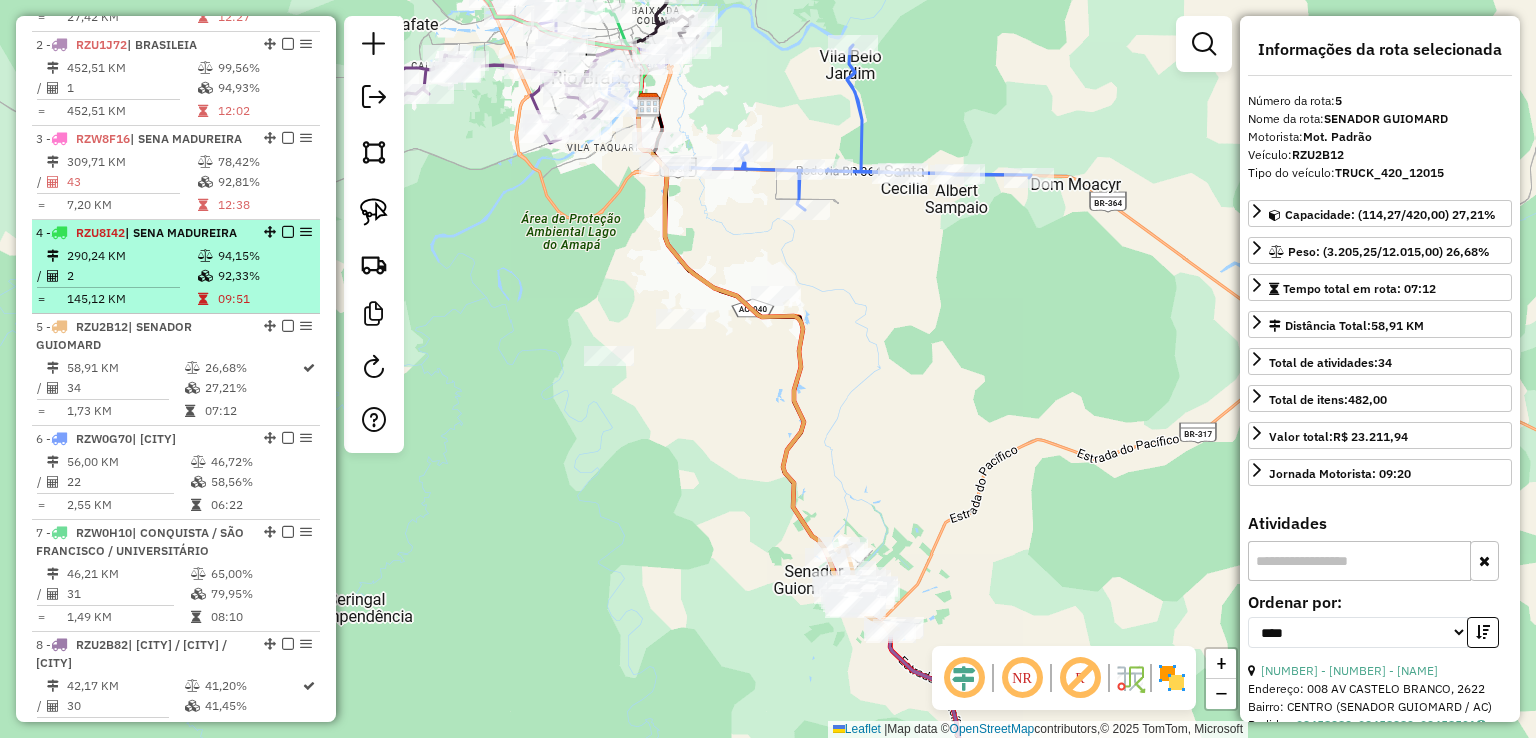scroll, scrollTop: 860, scrollLeft: 0, axis: vertical 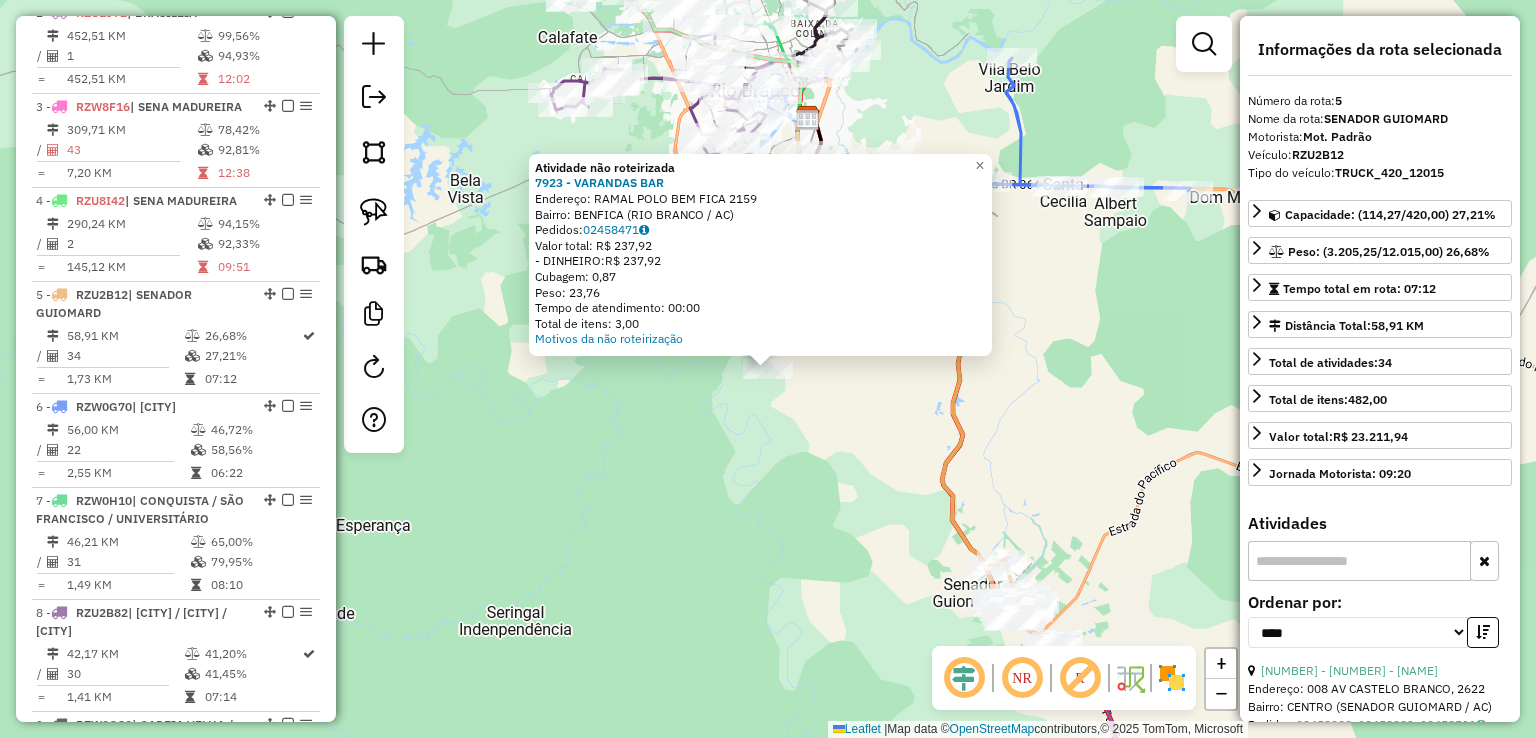 click on "Atividade não roteirizada [NUMBER] - [NAME] Endereço:  [STREET] [NUMBER]   Bairro: [BAIRRO] ([CITY] / [STATE])   Pedidos:  [NUMBER]   Valor total: [CURRENCY] [AMOUNT]   - DINHEIRO:  [CURRENCY] [AMOUNT]   Cubagem: [AMOUNT]   Peso: [AMOUNT]   Tempo de atendimento: [TIME]   Total de itens: [NUMBER]  Motivos da não roteirização × Janela de atendimento Grade de atendimento Capacidade Transportadoras Veículos Cliente Pedidos  Rotas Selecione os dias de semana para filtrar as janelas de atendimento  Seg   Ter   Qua   Qui   Sex   Sáb   Dom  Informe o período da janela de atendimento: De: Até:  Filtrar exatamente a janela do cliente  Considerar janela de atendimento padrão  Selecione os dias de semana para filtrar as grades de atendimento  Seg   Ter   Qua   Qui   Sex   Sáb   Dom   Considerar clientes sem dia de atendimento cadastrado  Clientes fora do dia de atendimento selecionado Filtrar as atividades entre os valores definidos abaixo:  Peso mínimo:   Peso máximo:   Cubagem mínima:   Cubagem máxima:   De:   Até:   De:  De:" 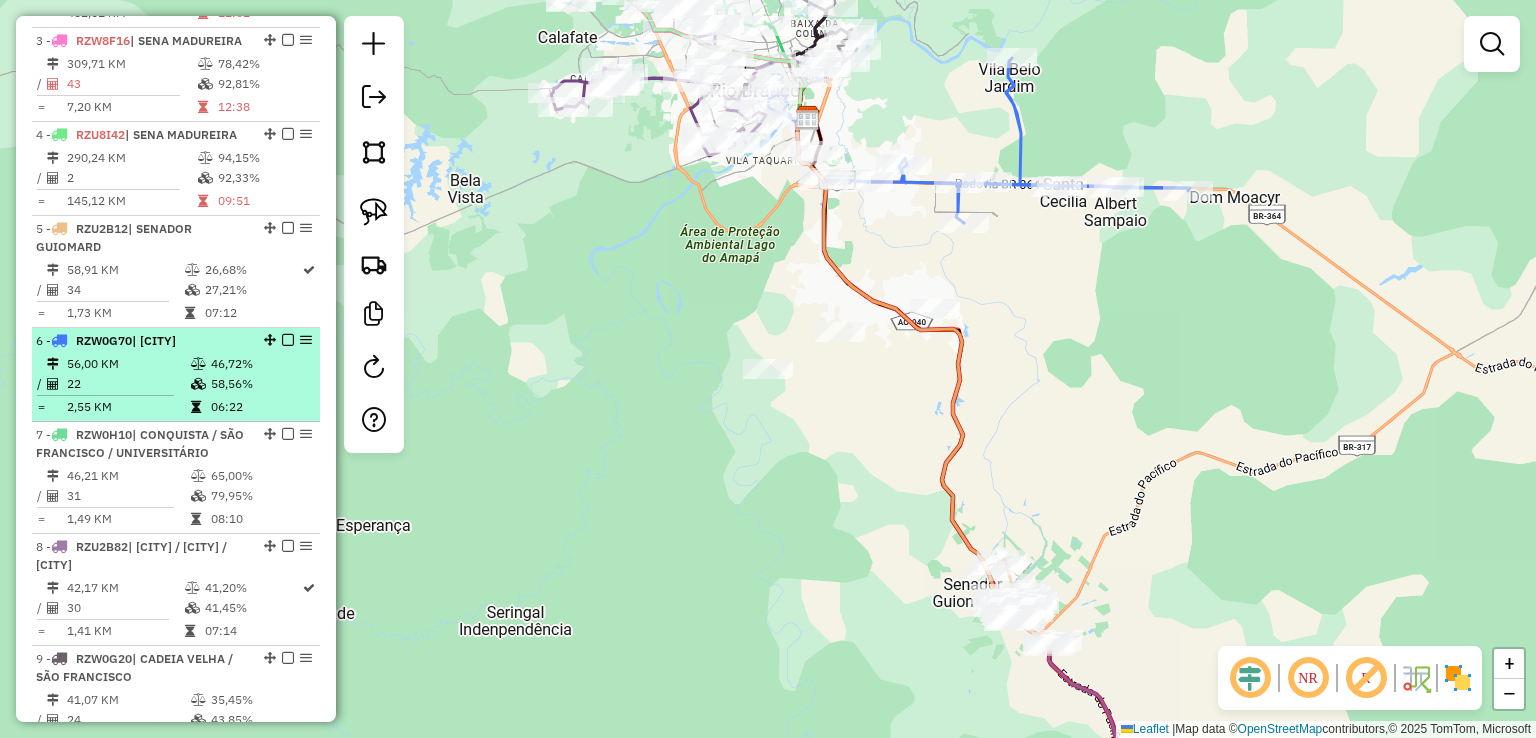 scroll, scrollTop: 960, scrollLeft: 0, axis: vertical 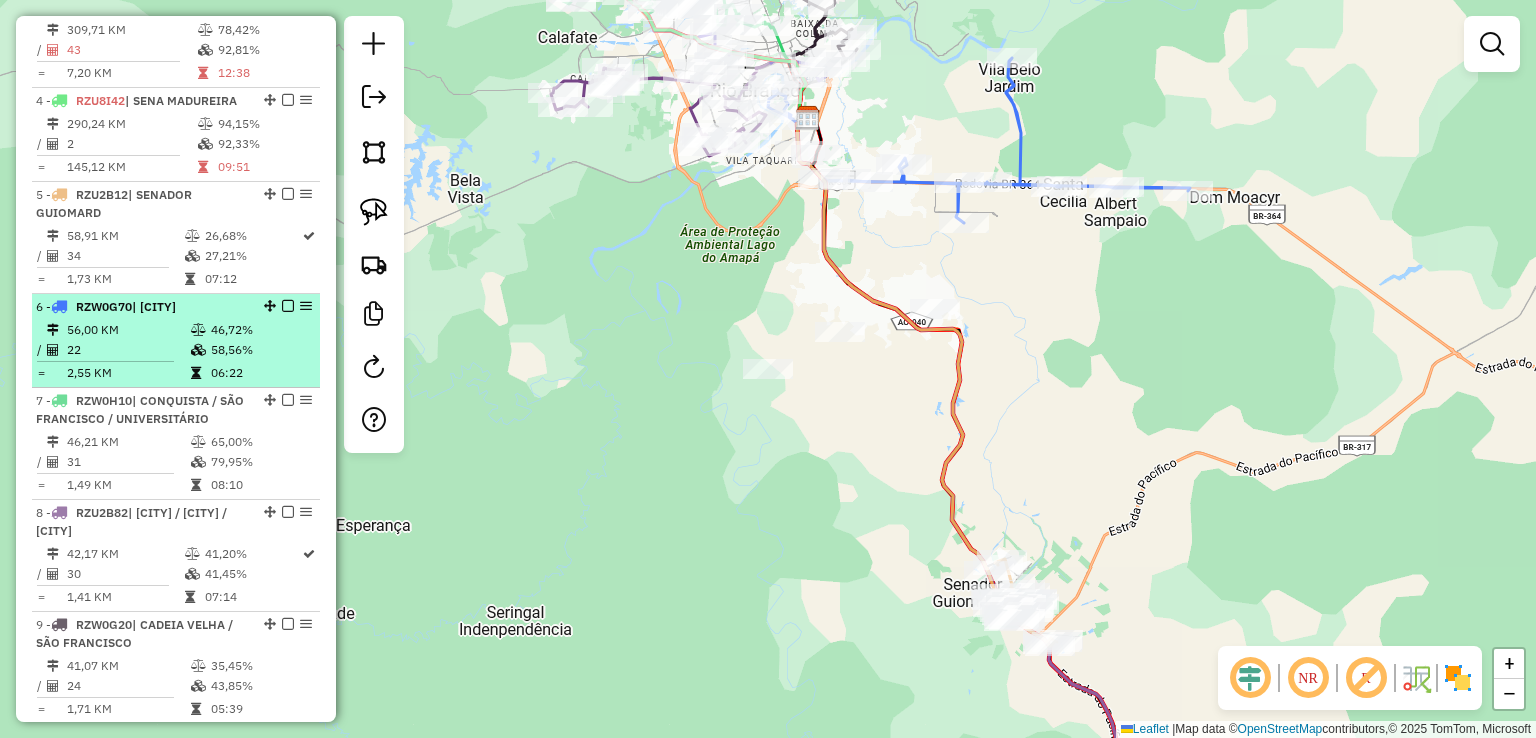 click on "56,00 KM" at bounding box center [128, 330] 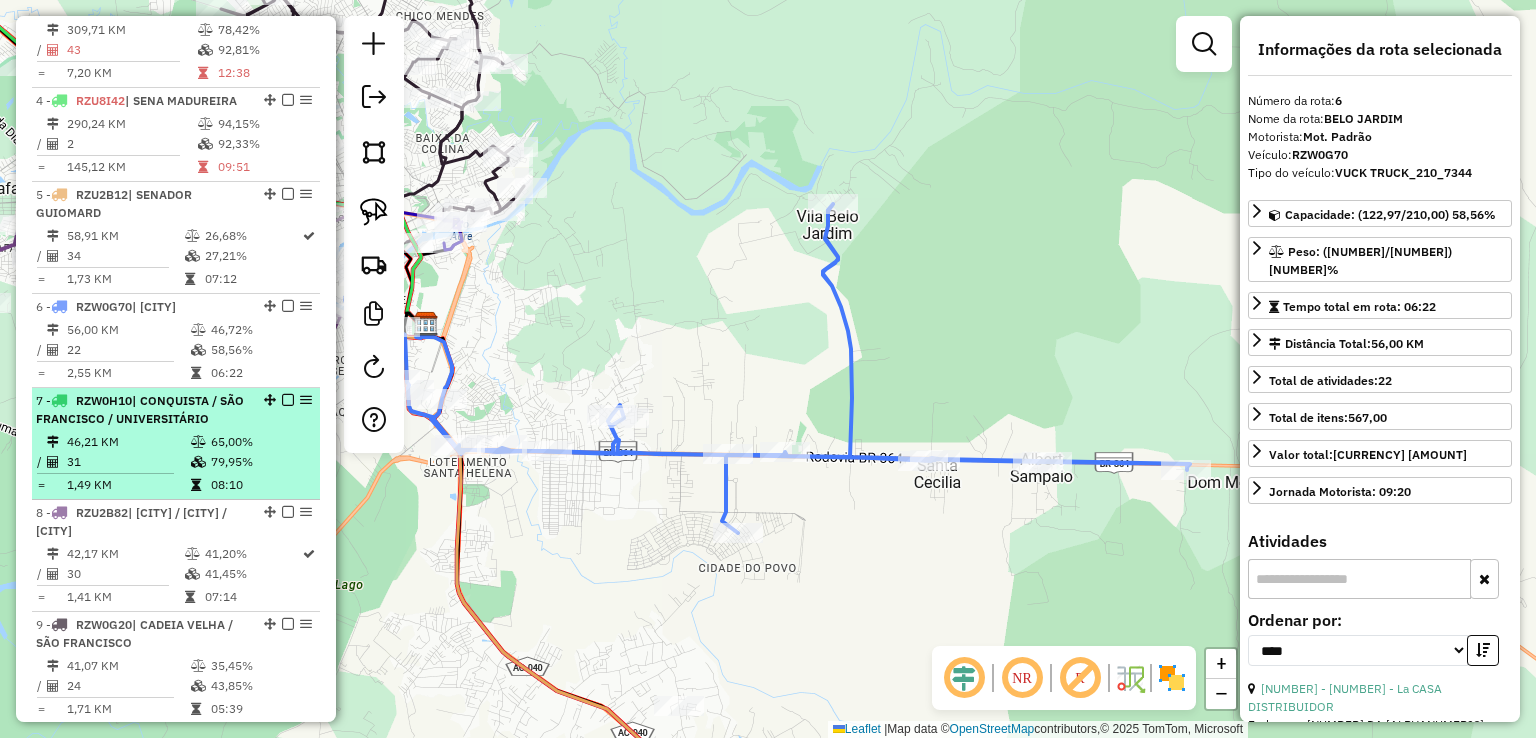 click on "| CONQUISTA / SÃO FRANCISCO / UNIVERSITÁRIO" at bounding box center [140, 409] 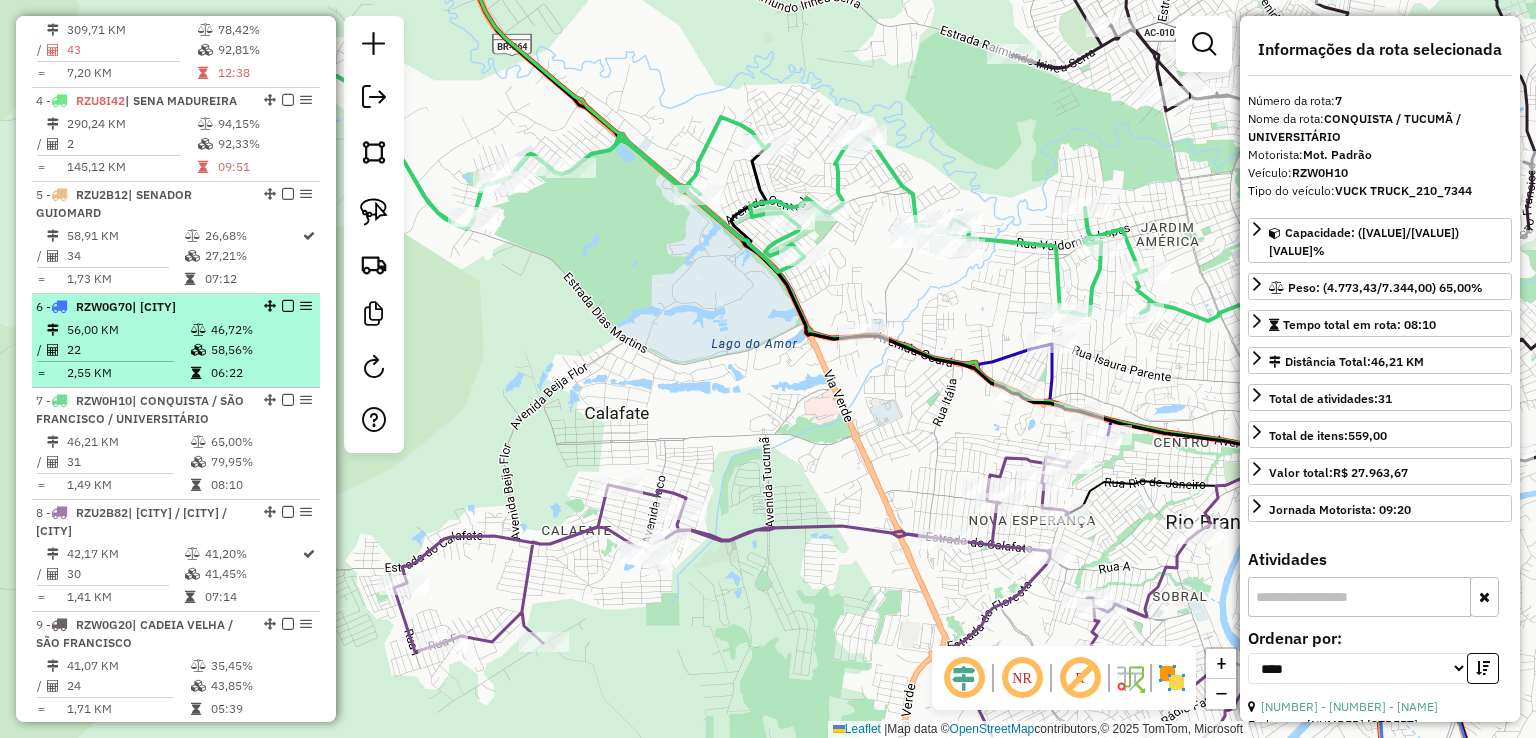 click on "56,00 KM" at bounding box center [128, 330] 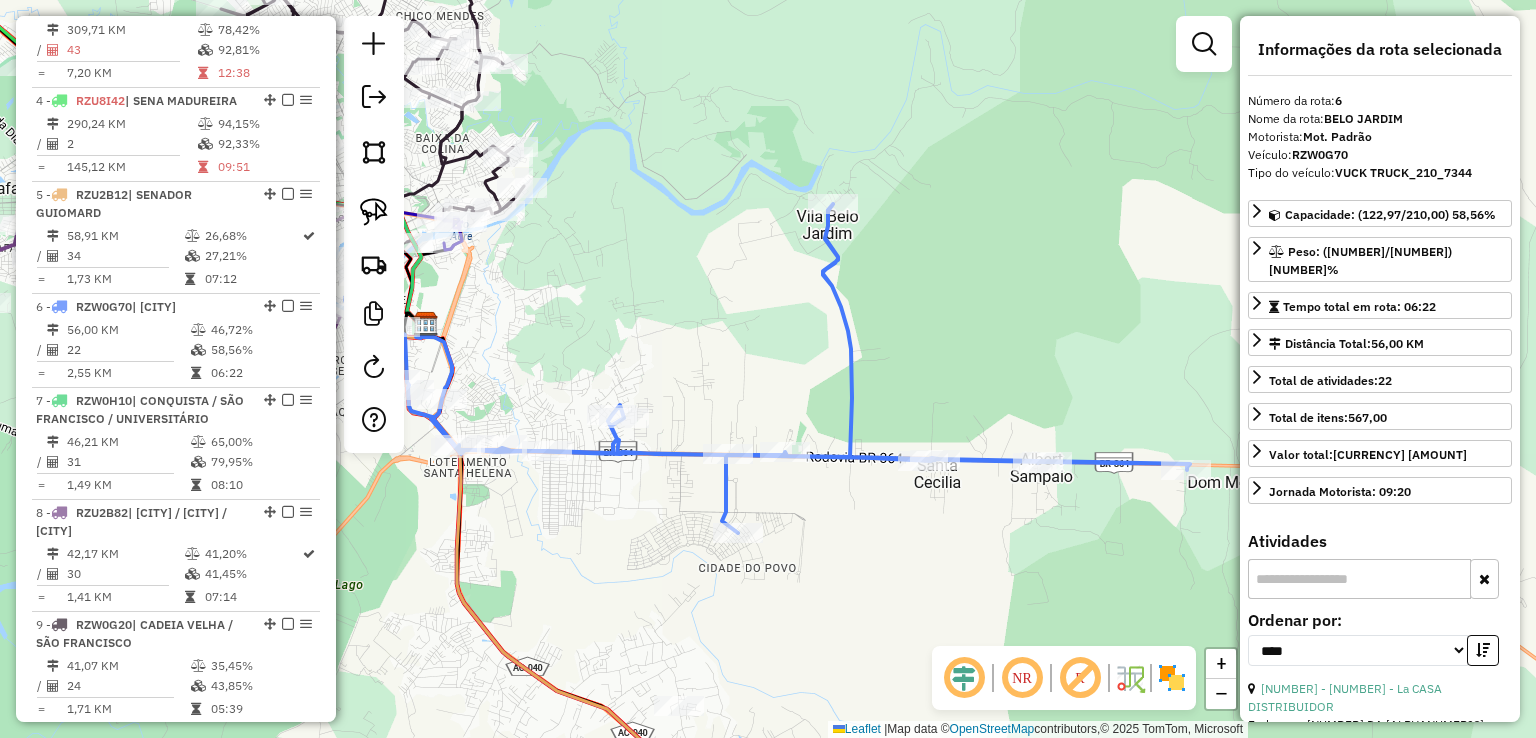 click 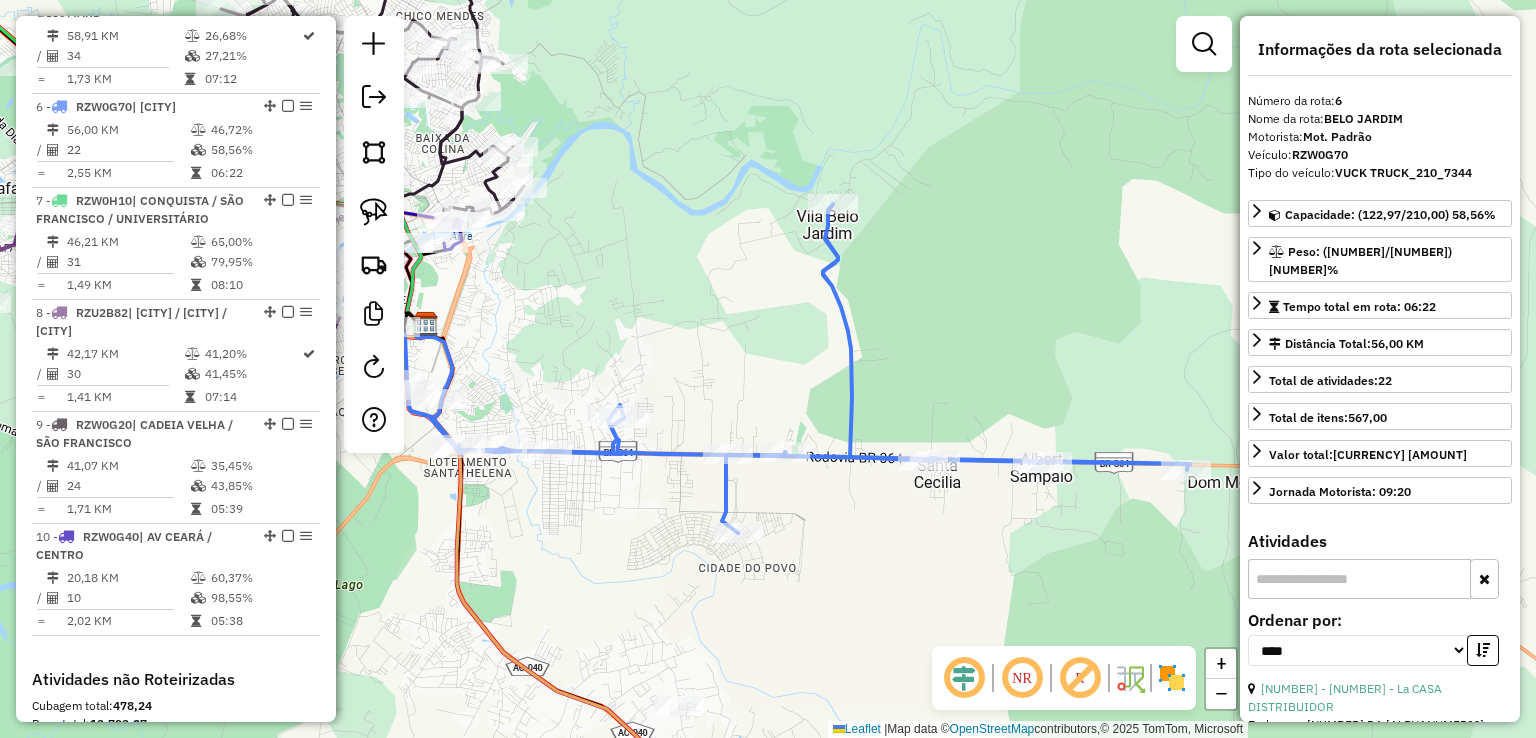 scroll, scrollTop: 1272, scrollLeft: 0, axis: vertical 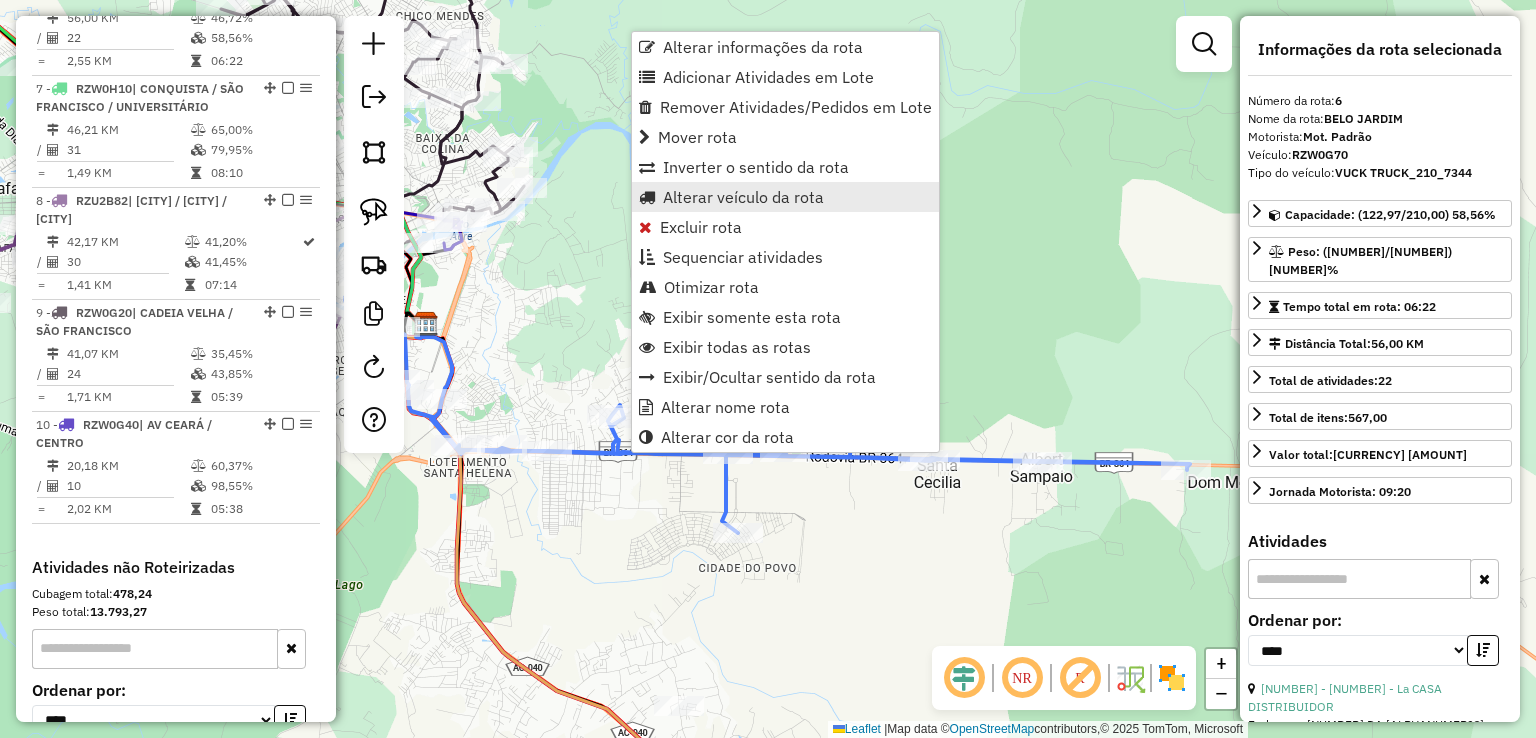 click on "Alterar veículo da rota" at bounding box center (743, 197) 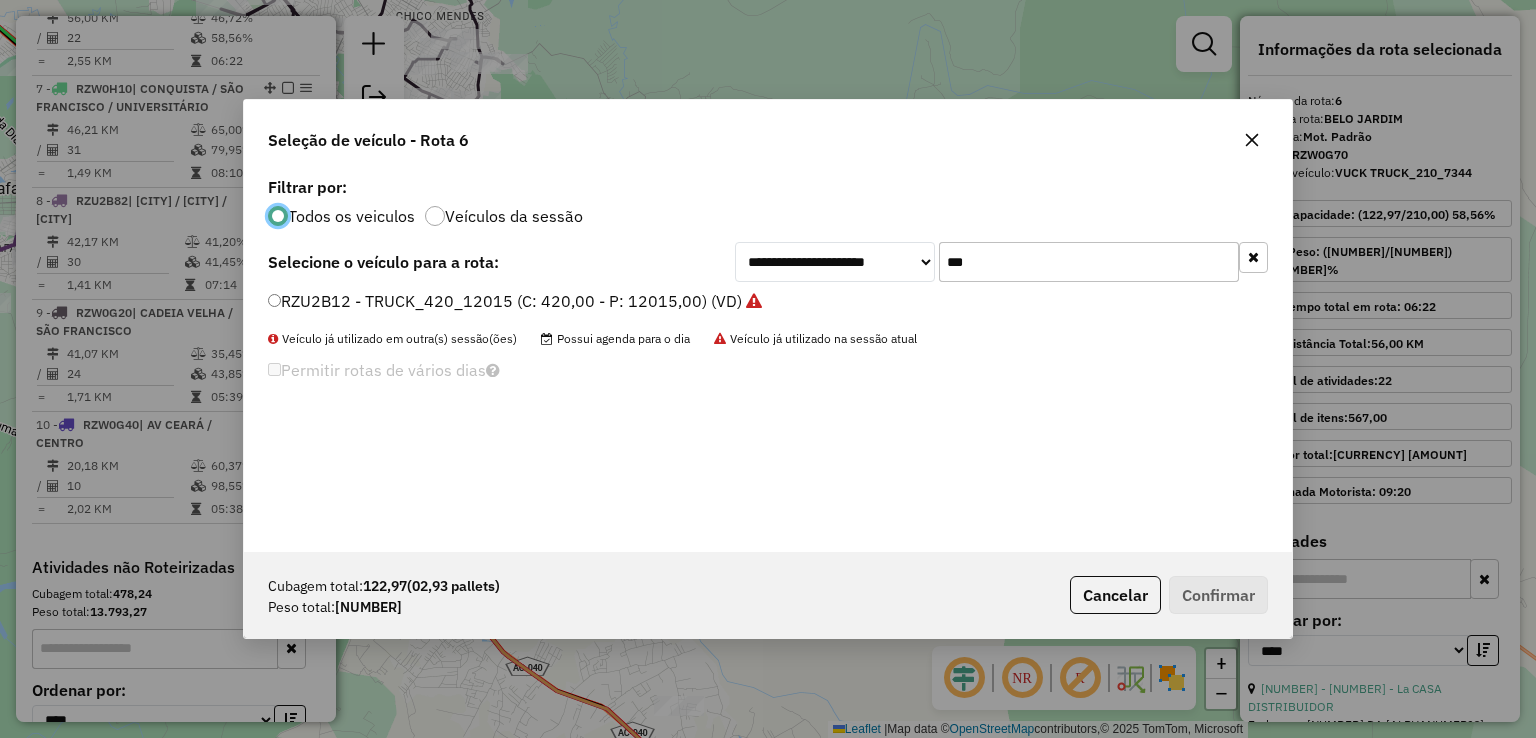 scroll, scrollTop: 10, scrollLeft: 6, axis: both 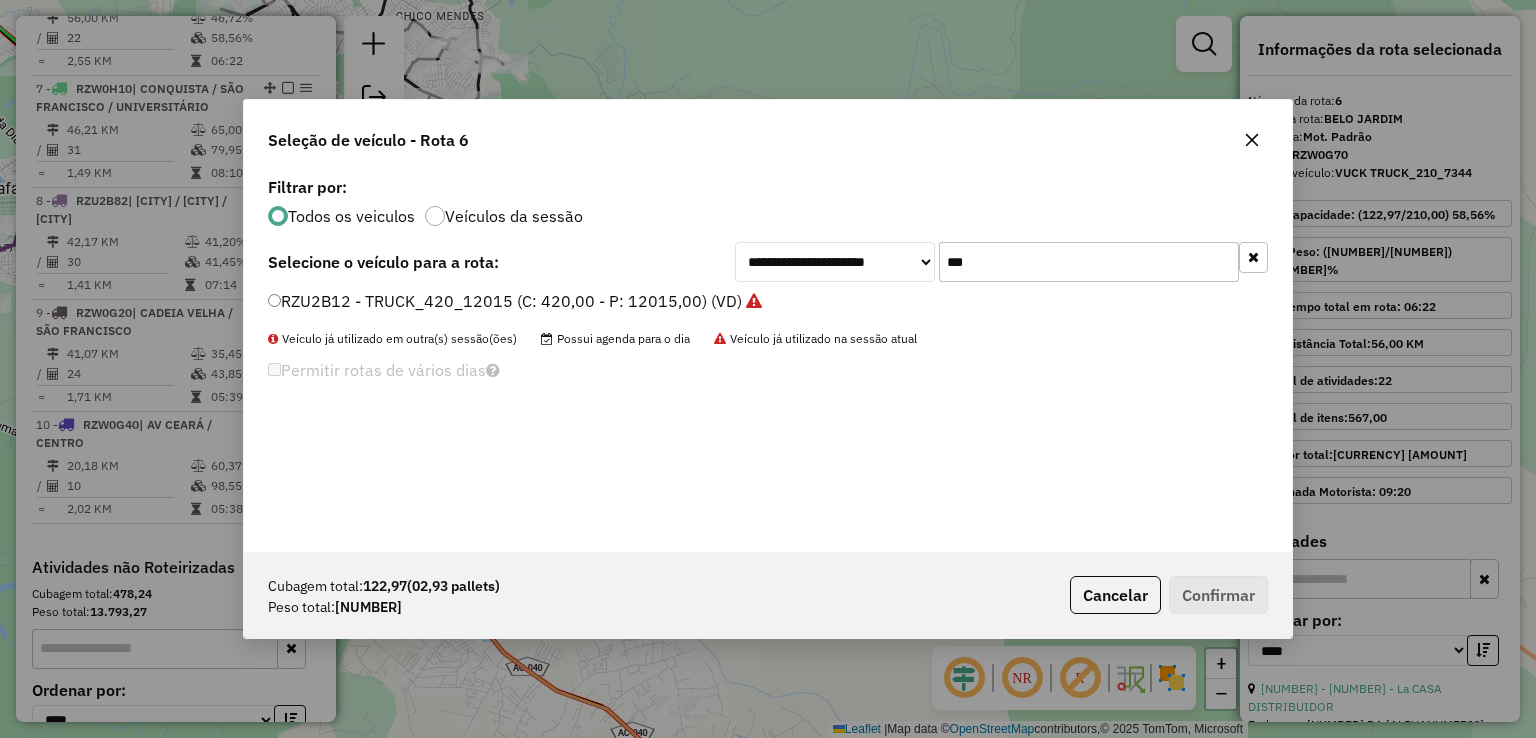 drag, startPoint x: 1021, startPoint y: 260, endPoint x: 861, endPoint y: 261, distance: 160.00313 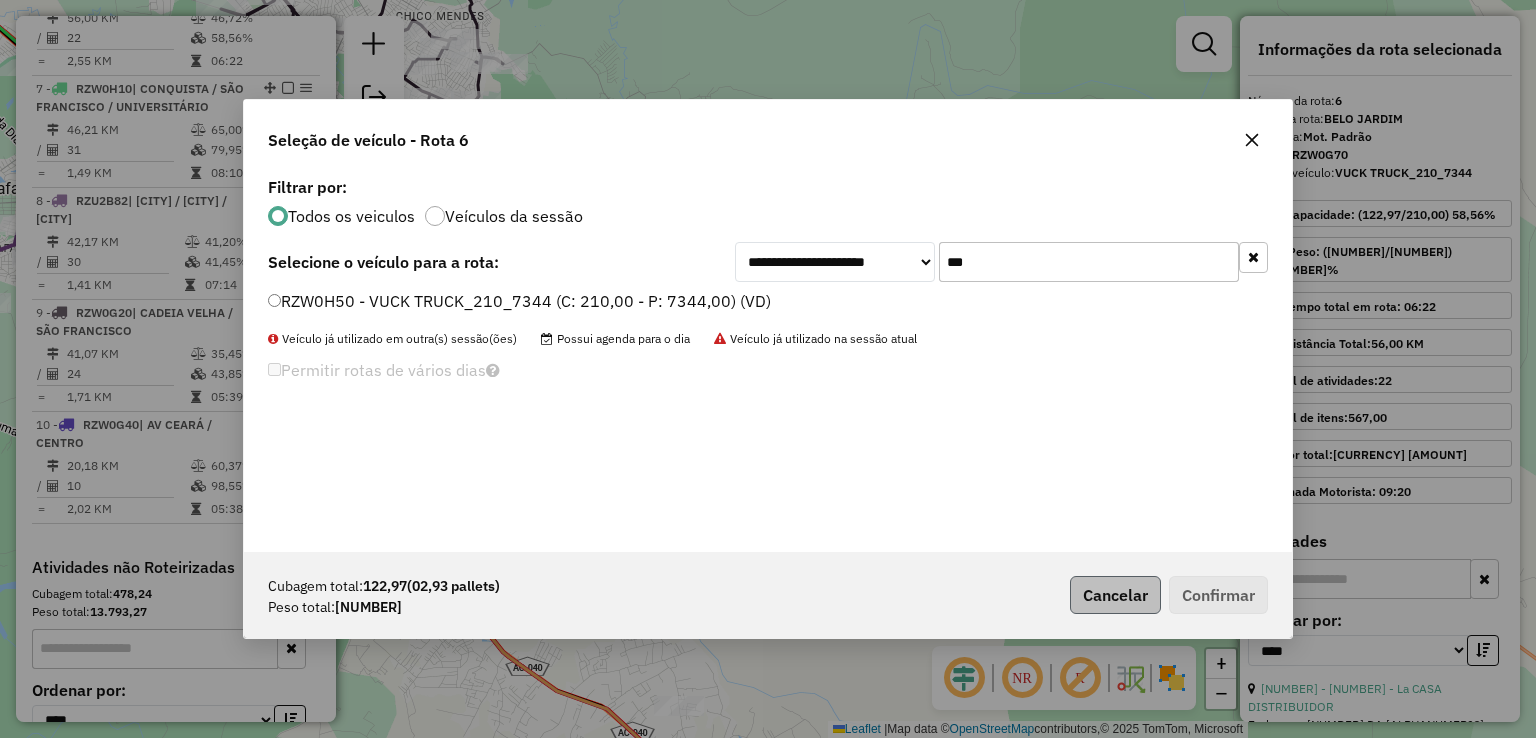 type on "***" 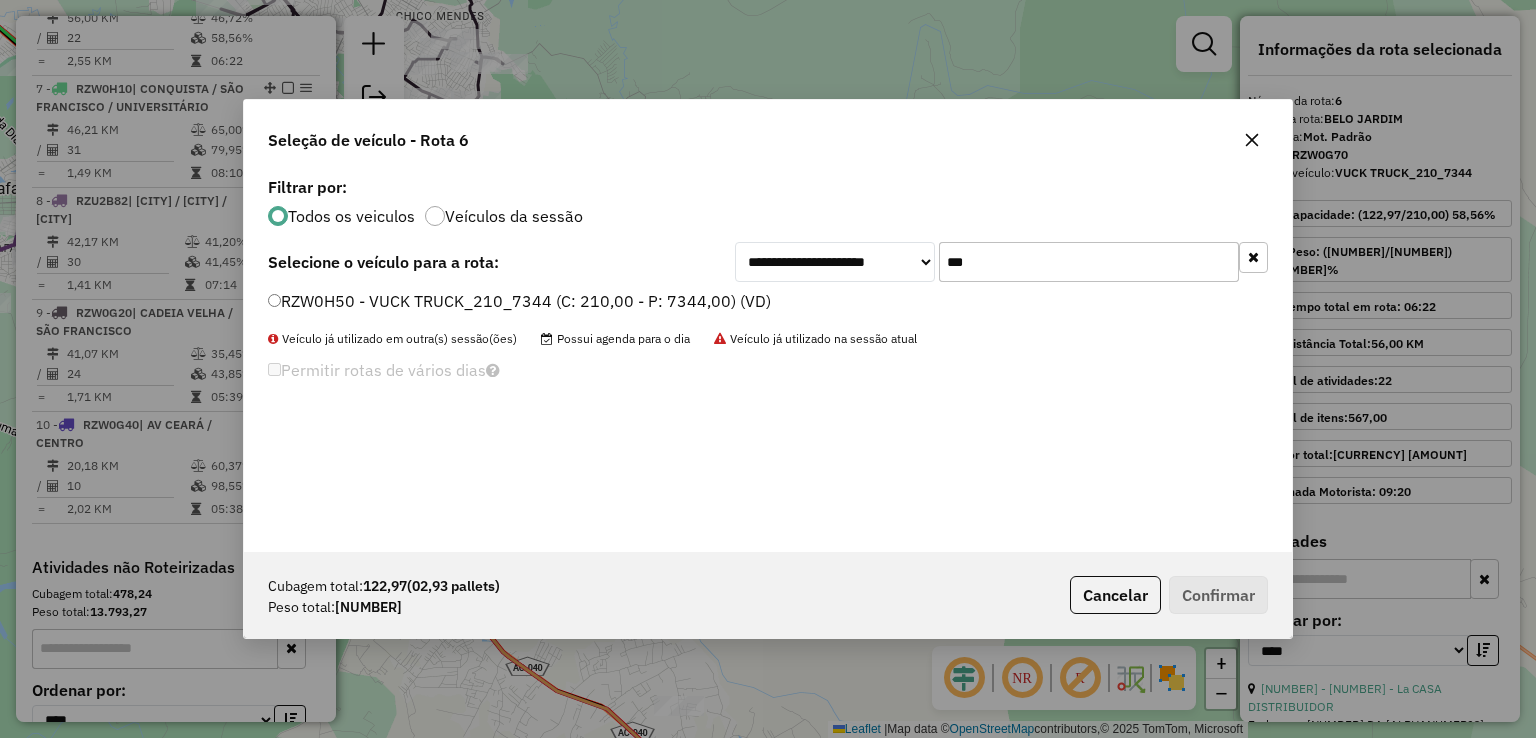 click on "Cancelar" 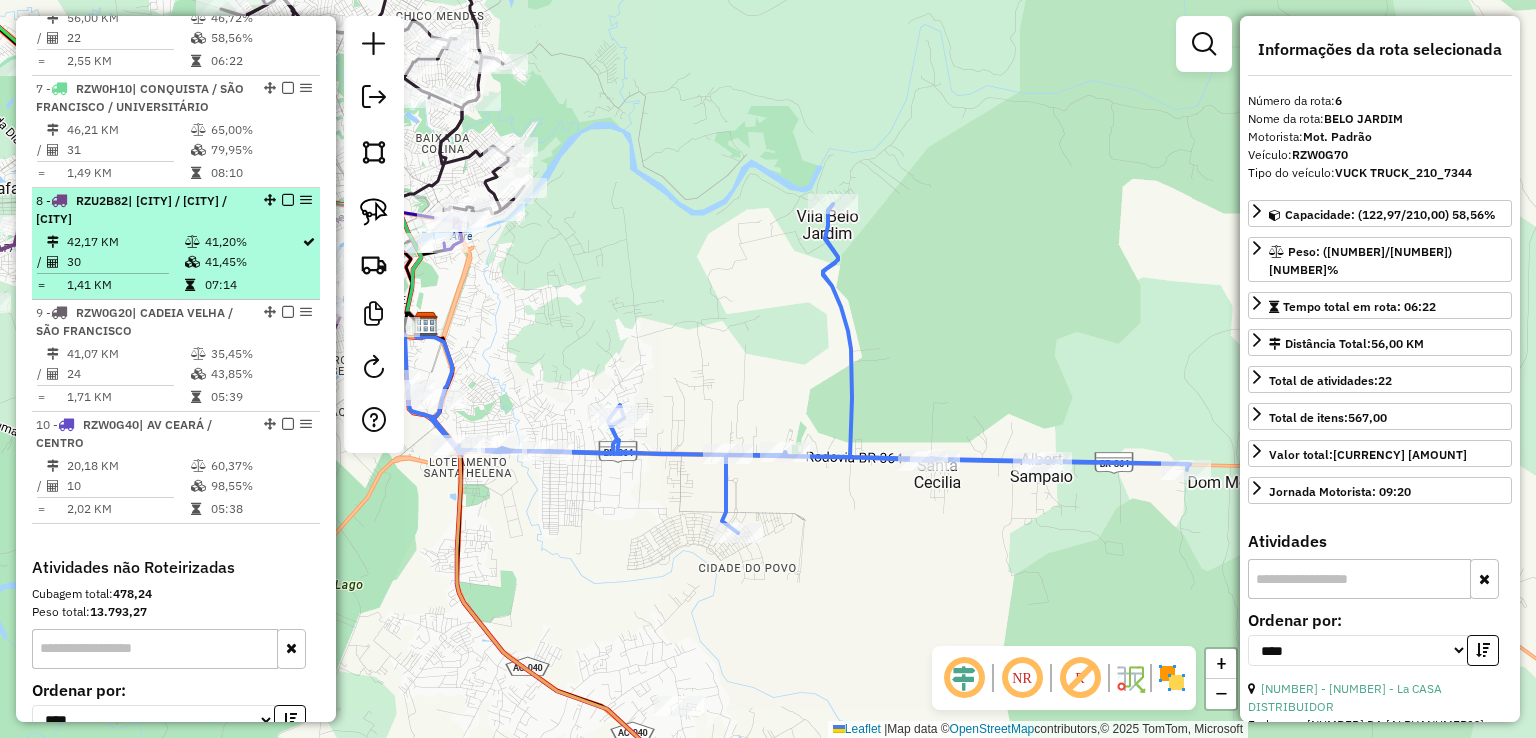 click on "42,17 KM" at bounding box center [125, 242] 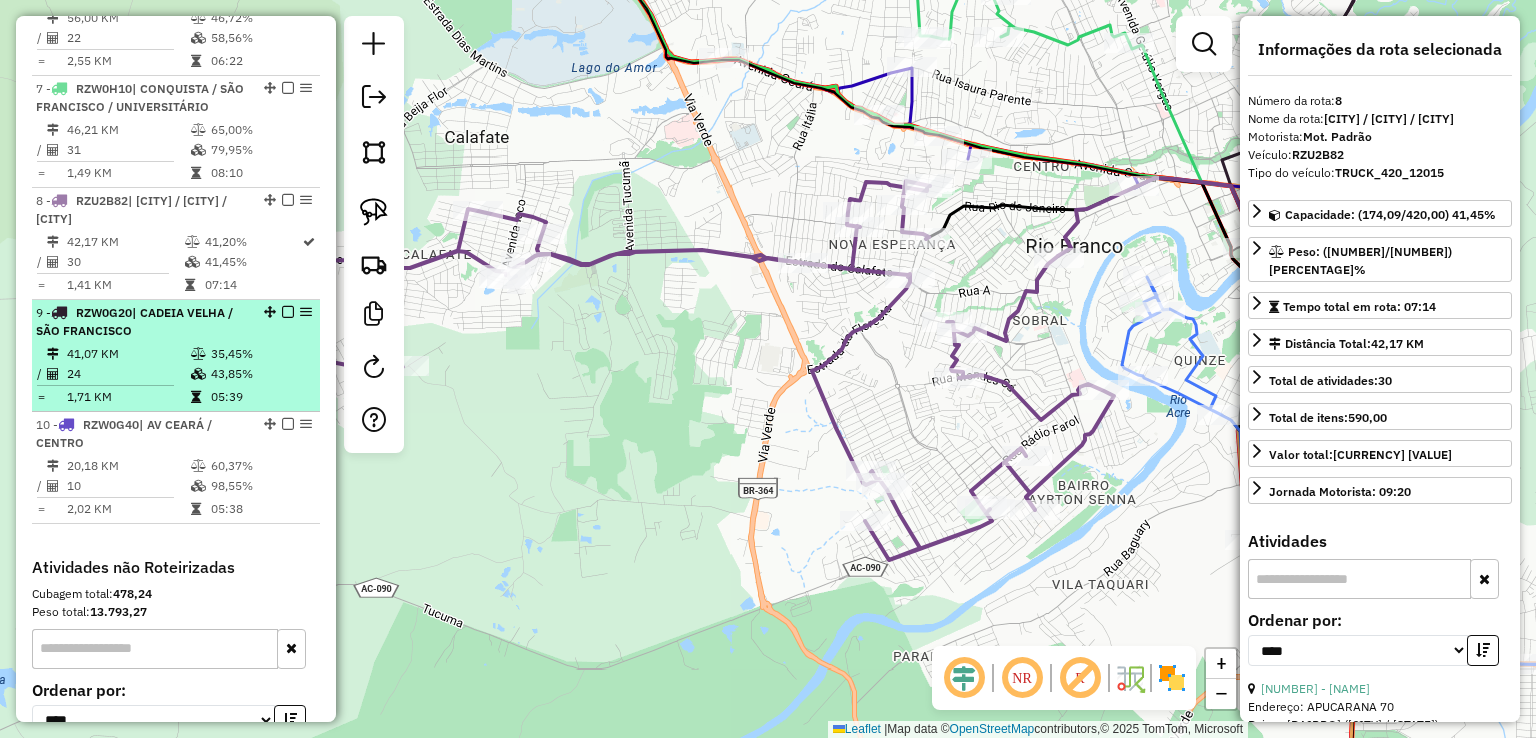 click on "[NUMBER] - [CODE] | [NEIGHBORHOOD] / [CITY]" at bounding box center (142, 322) 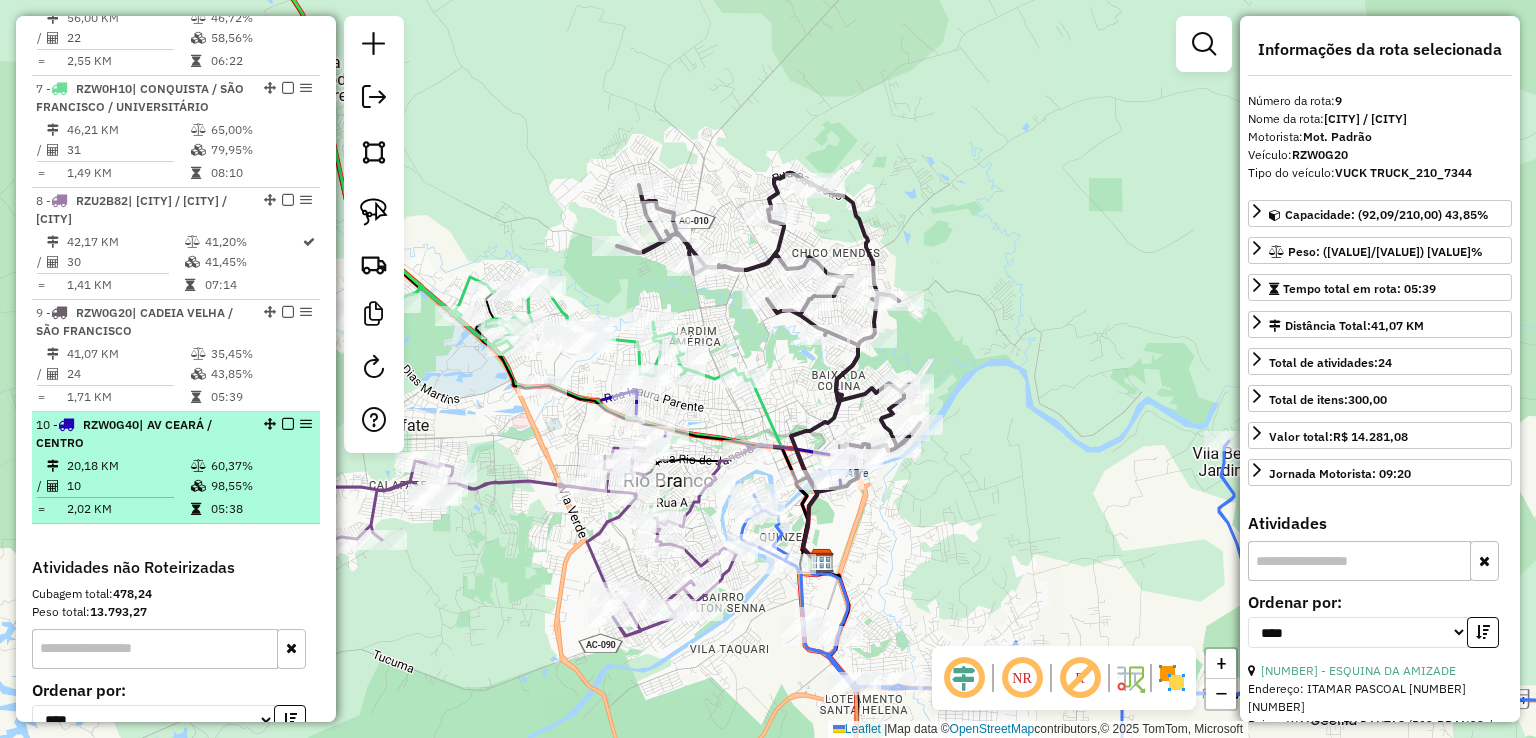 click on "[NUMBER] -     RZW0G40   | AV CEARÁ / CENTRO  [DISTANCE] KM   [PERCENTAGE]%  /  [NUMBER]   [PERCENTAGE]%     =  [DISTANCE] KM   [TIME]" at bounding box center (176, 468) 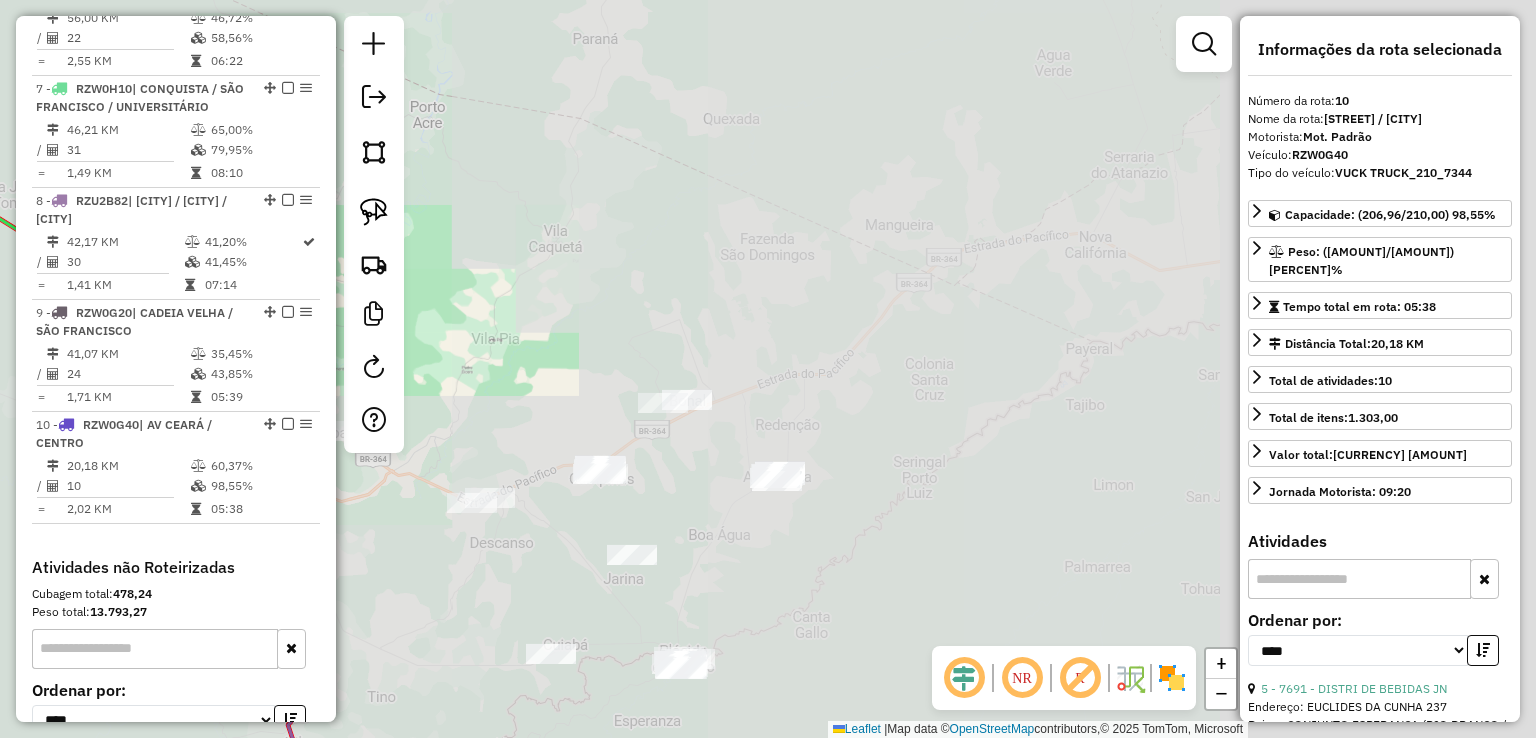 drag, startPoint x: 997, startPoint y: 421, endPoint x: 456, endPoint y: 343, distance: 546.594 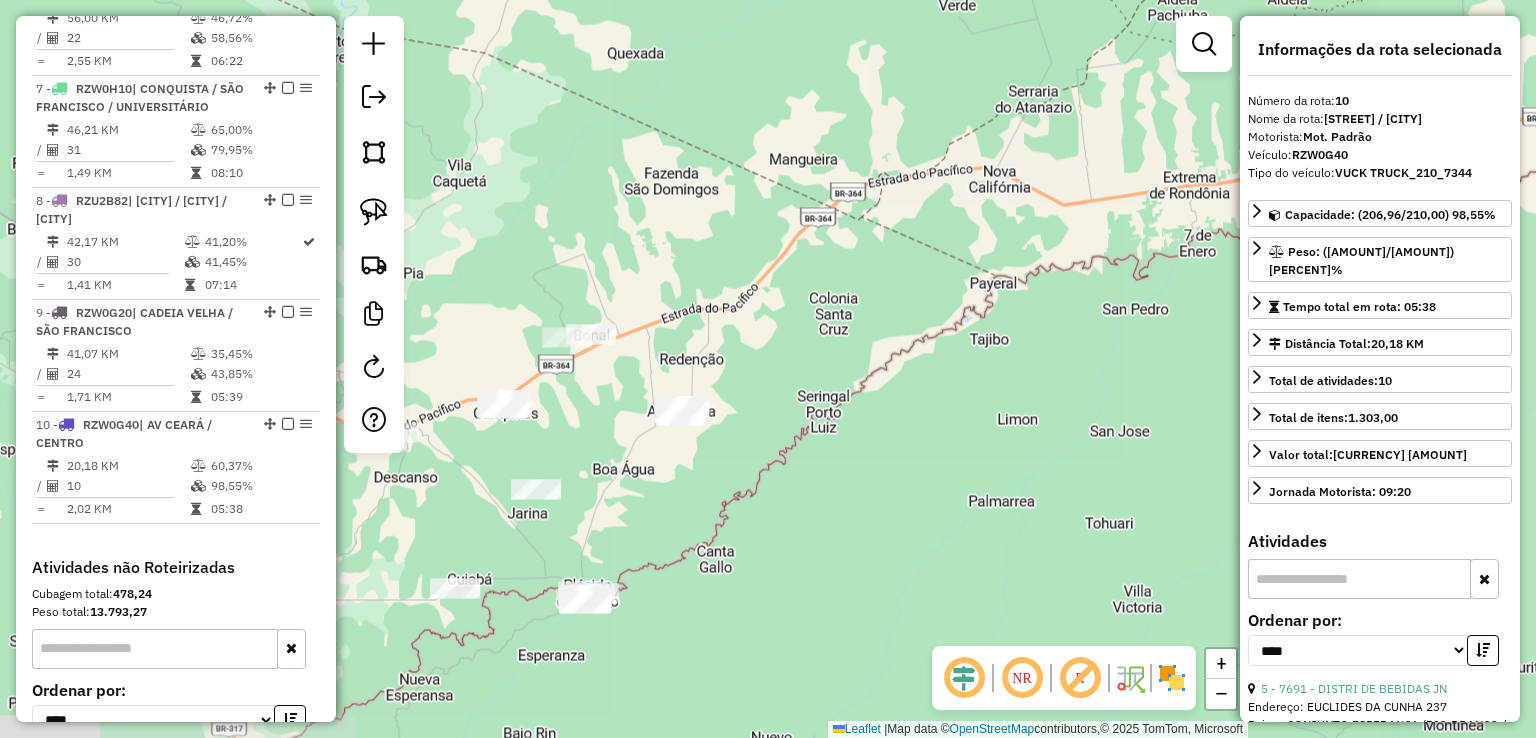 drag, startPoint x: 744, startPoint y: 389, endPoint x: 1178, endPoint y: 385, distance: 434.01843 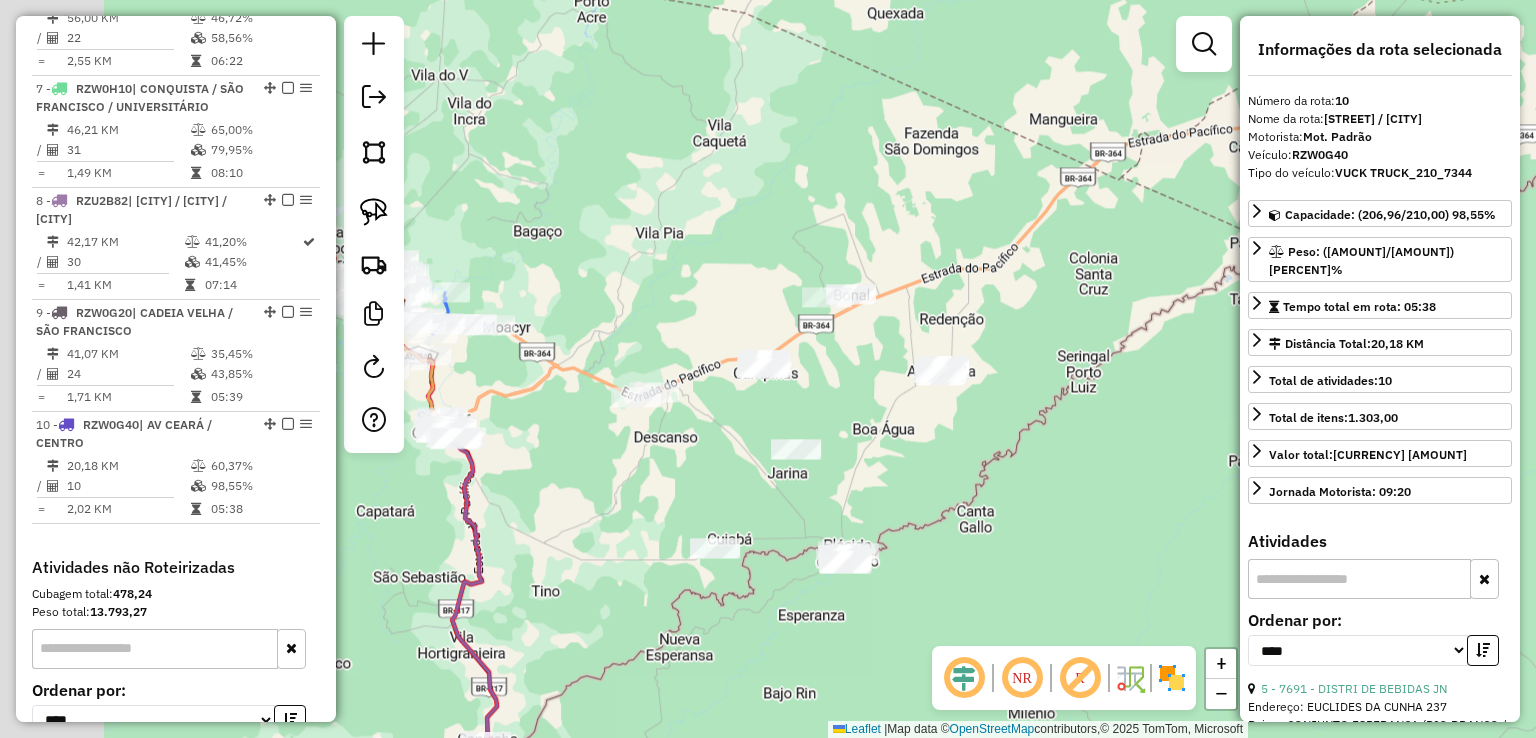 drag, startPoint x: 875, startPoint y: 510, endPoint x: 1094, endPoint y: 470, distance: 222.623 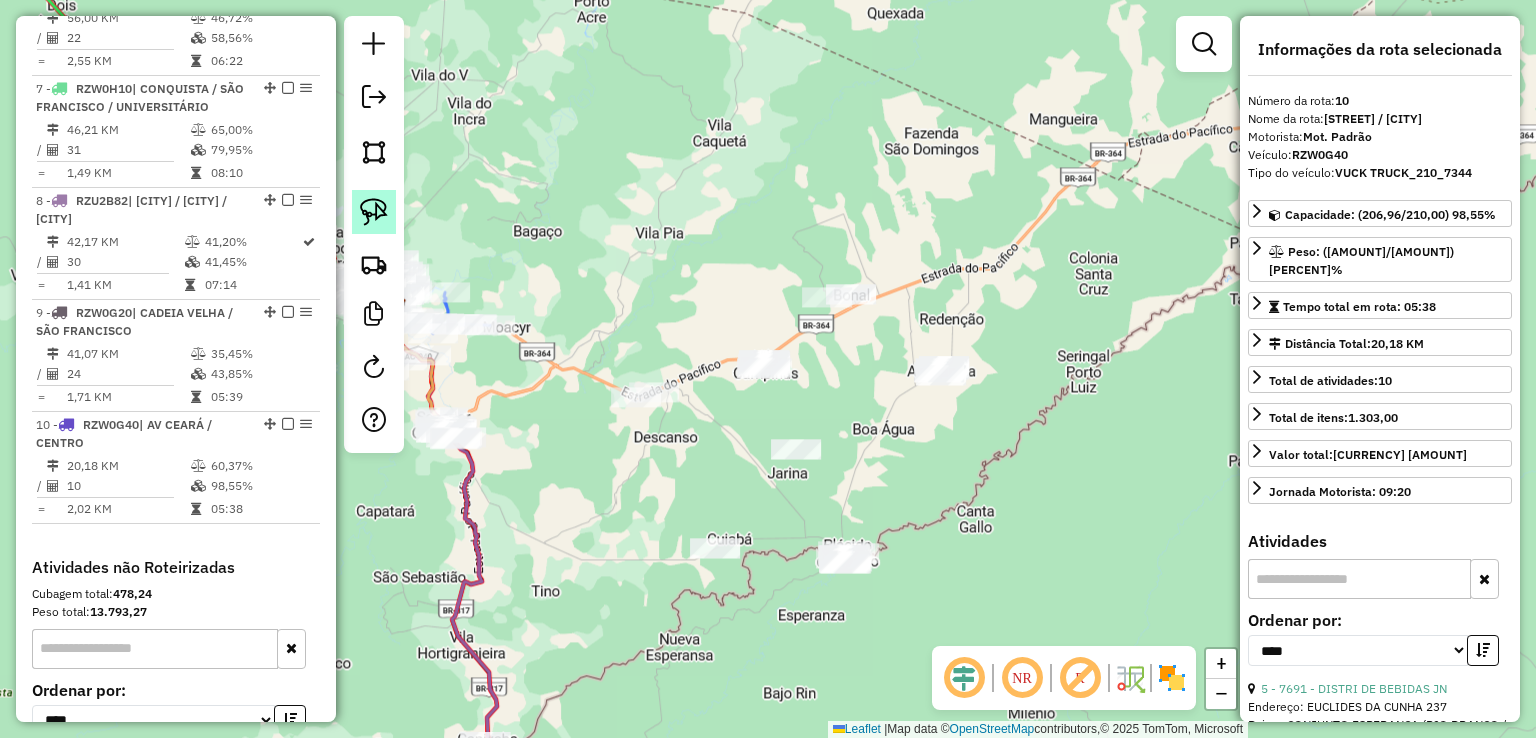 click 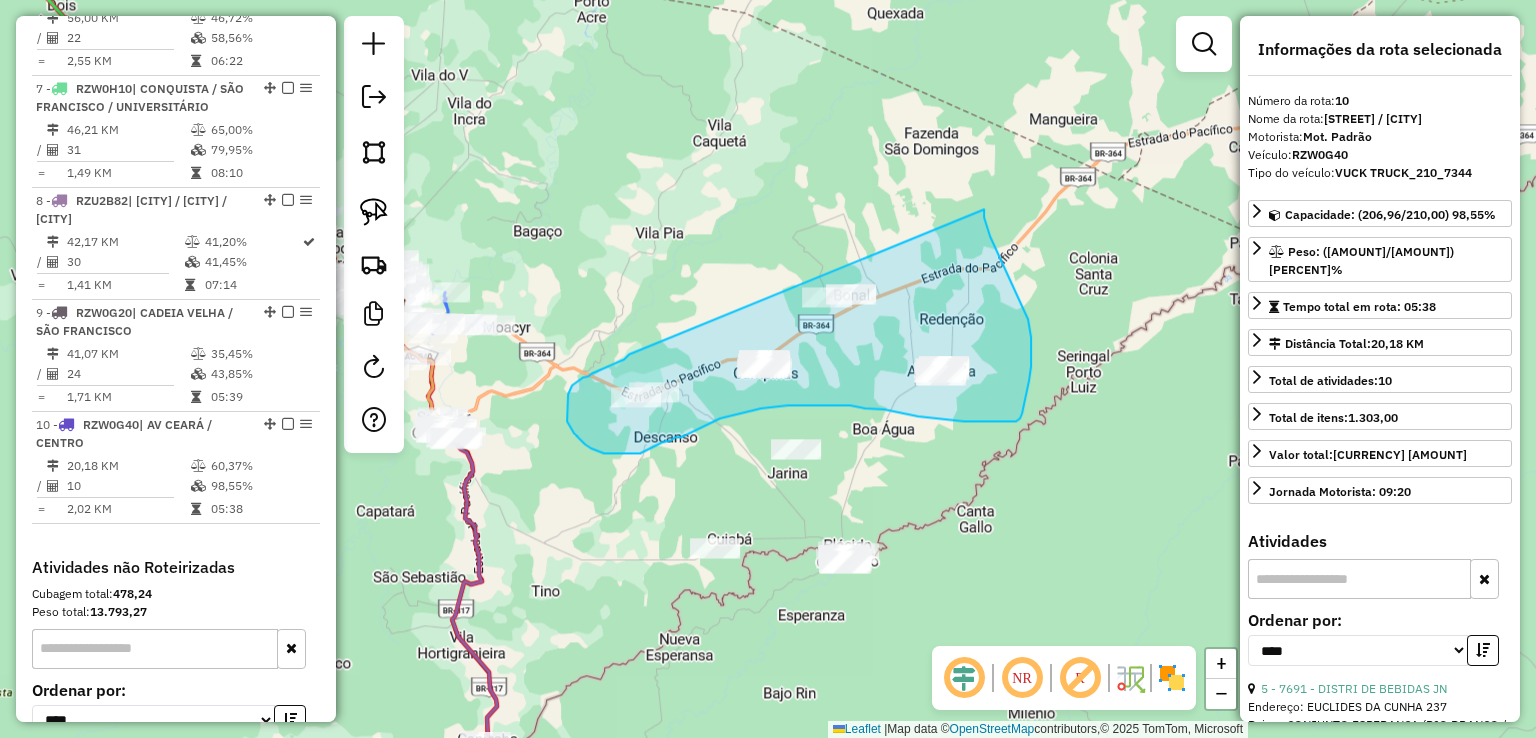 drag, startPoint x: 629, startPoint y: 354, endPoint x: 984, endPoint y: 209, distance: 383.47098 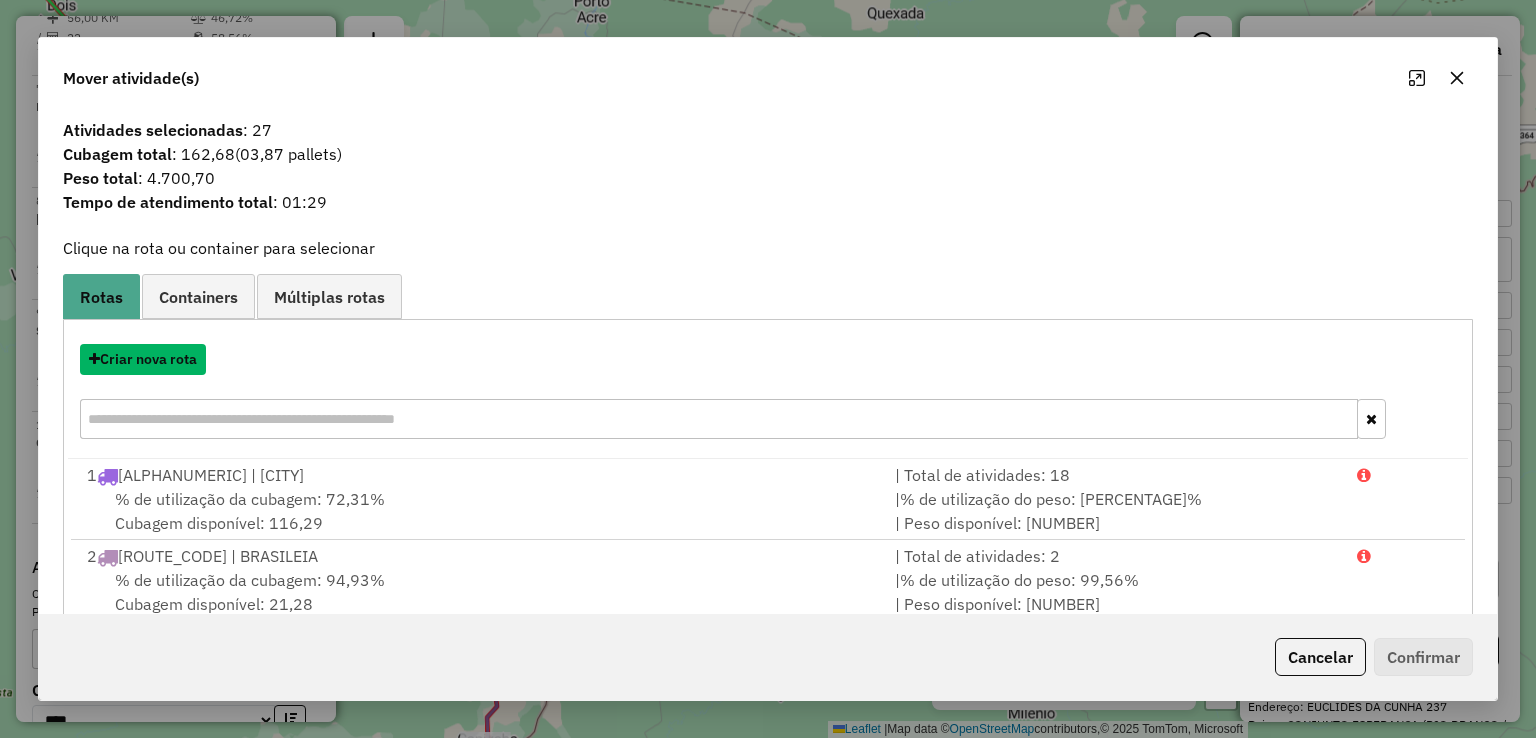 click on "Criar nova rota" at bounding box center (143, 359) 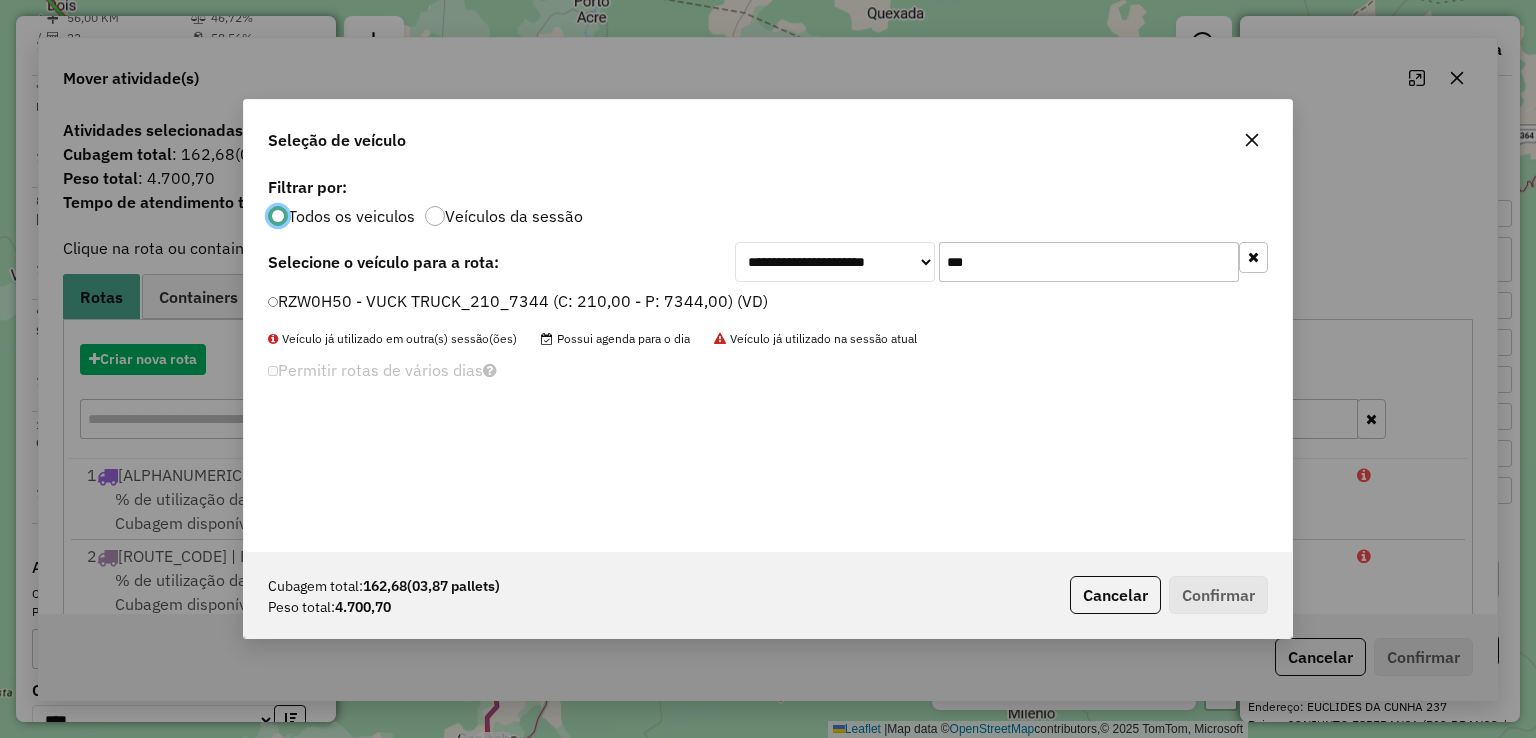 scroll, scrollTop: 10, scrollLeft: 6, axis: both 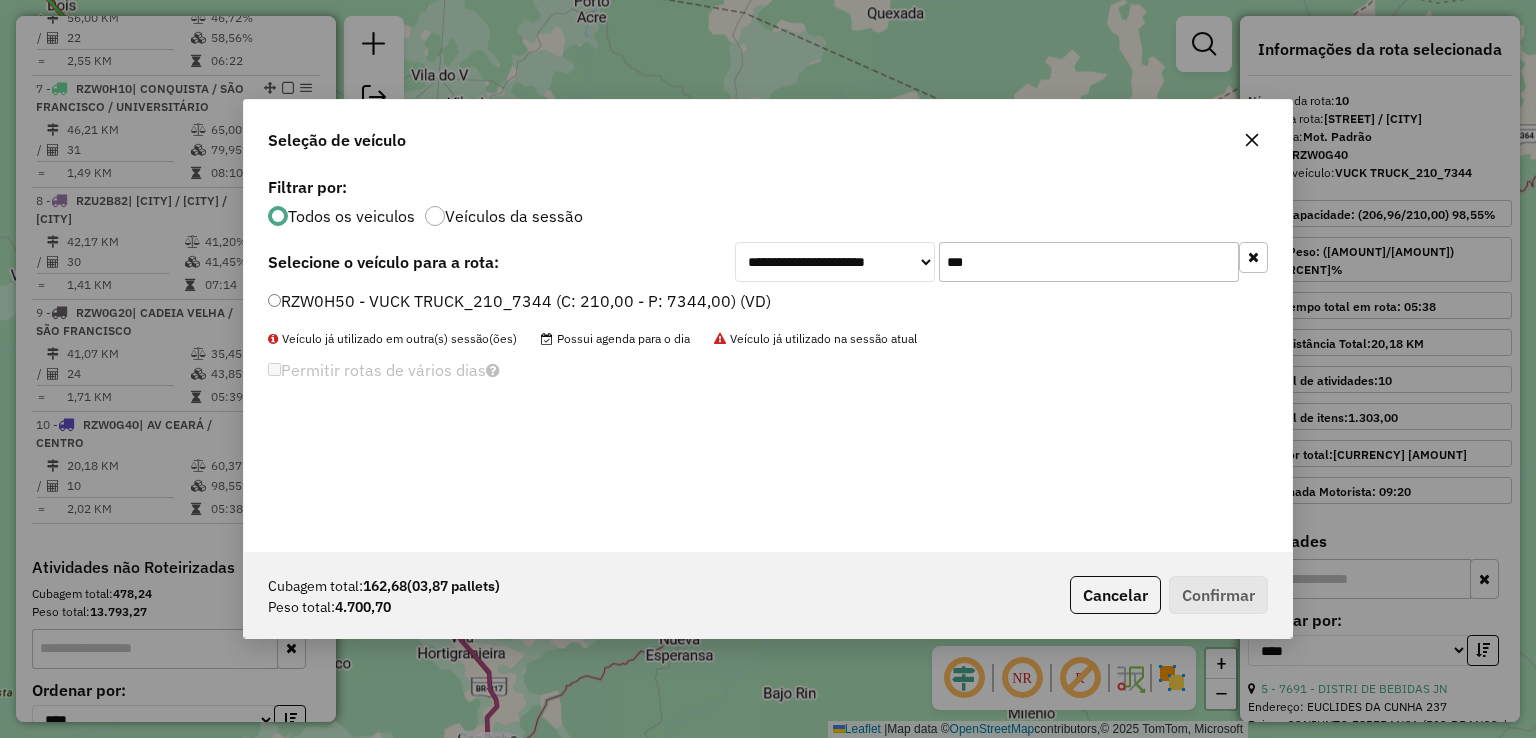 drag, startPoint x: 1007, startPoint y: 259, endPoint x: 840, endPoint y: 273, distance: 167.5858 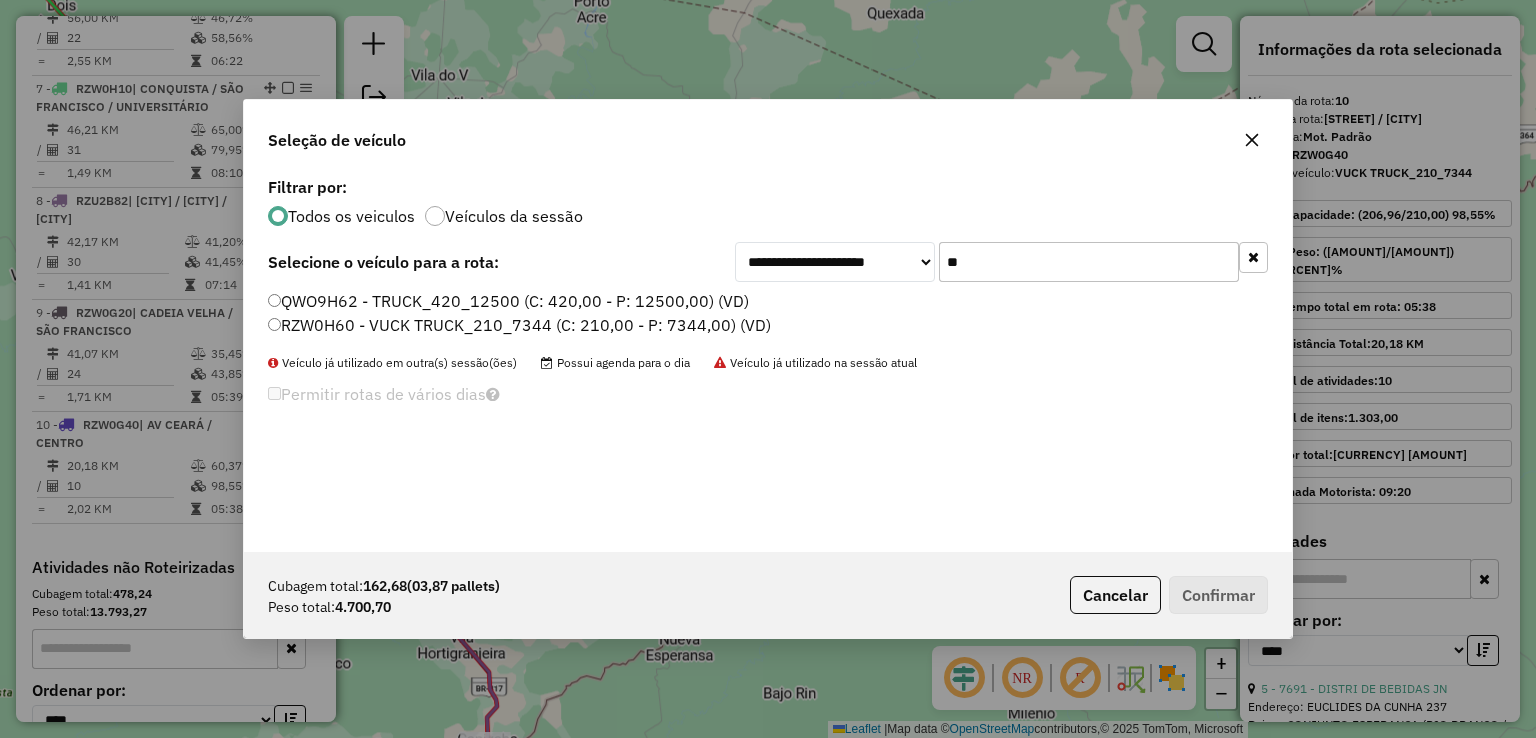type on "*" 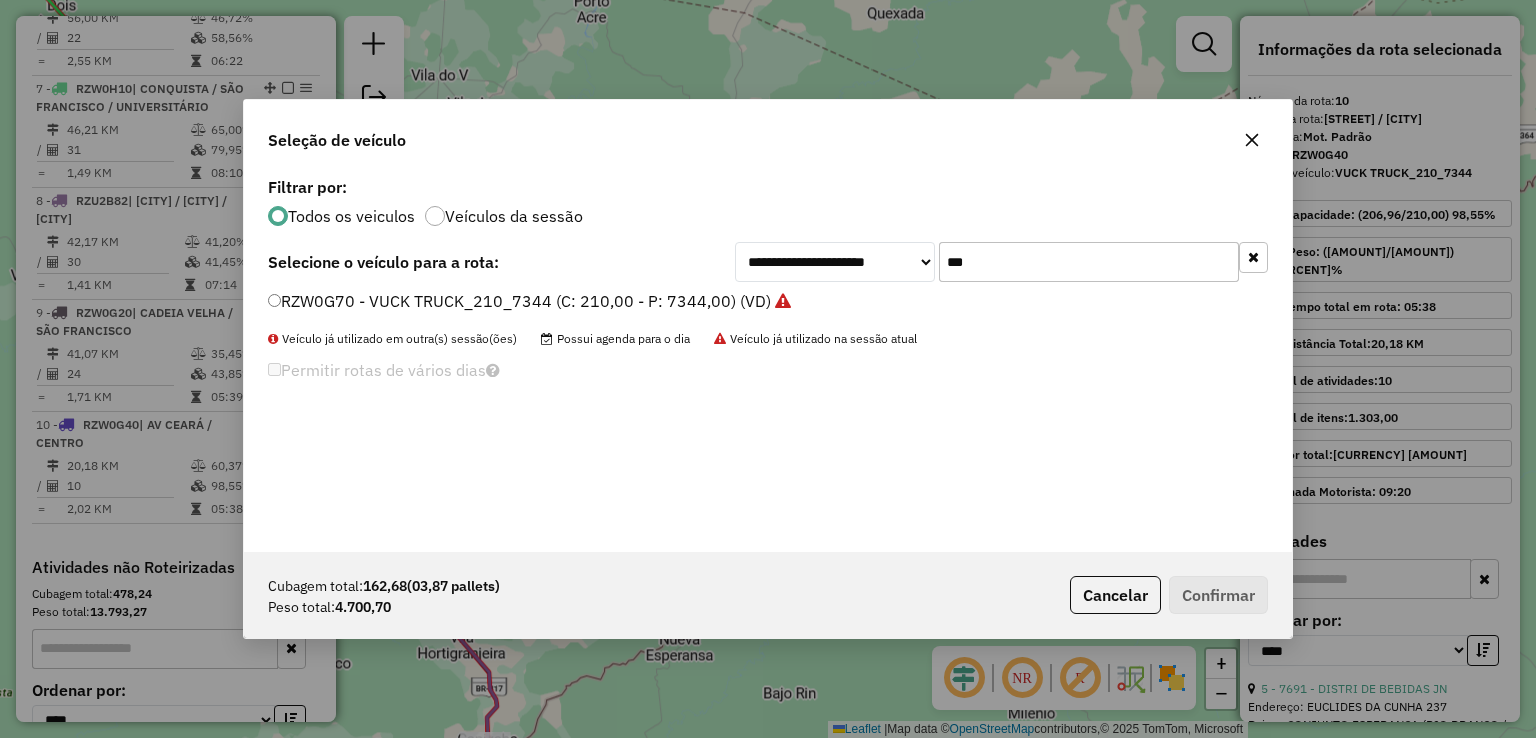 type on "***" 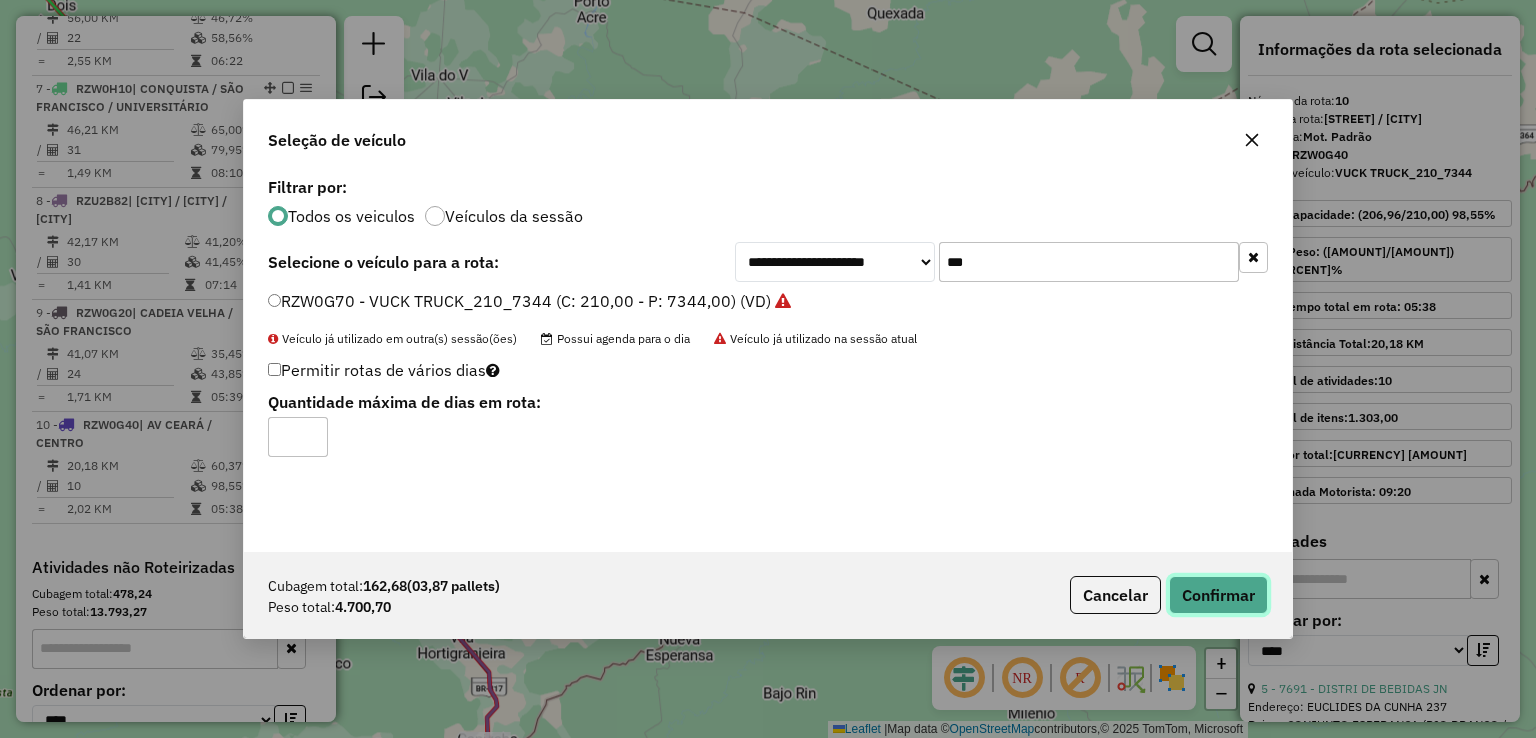 click on "Confirmar" 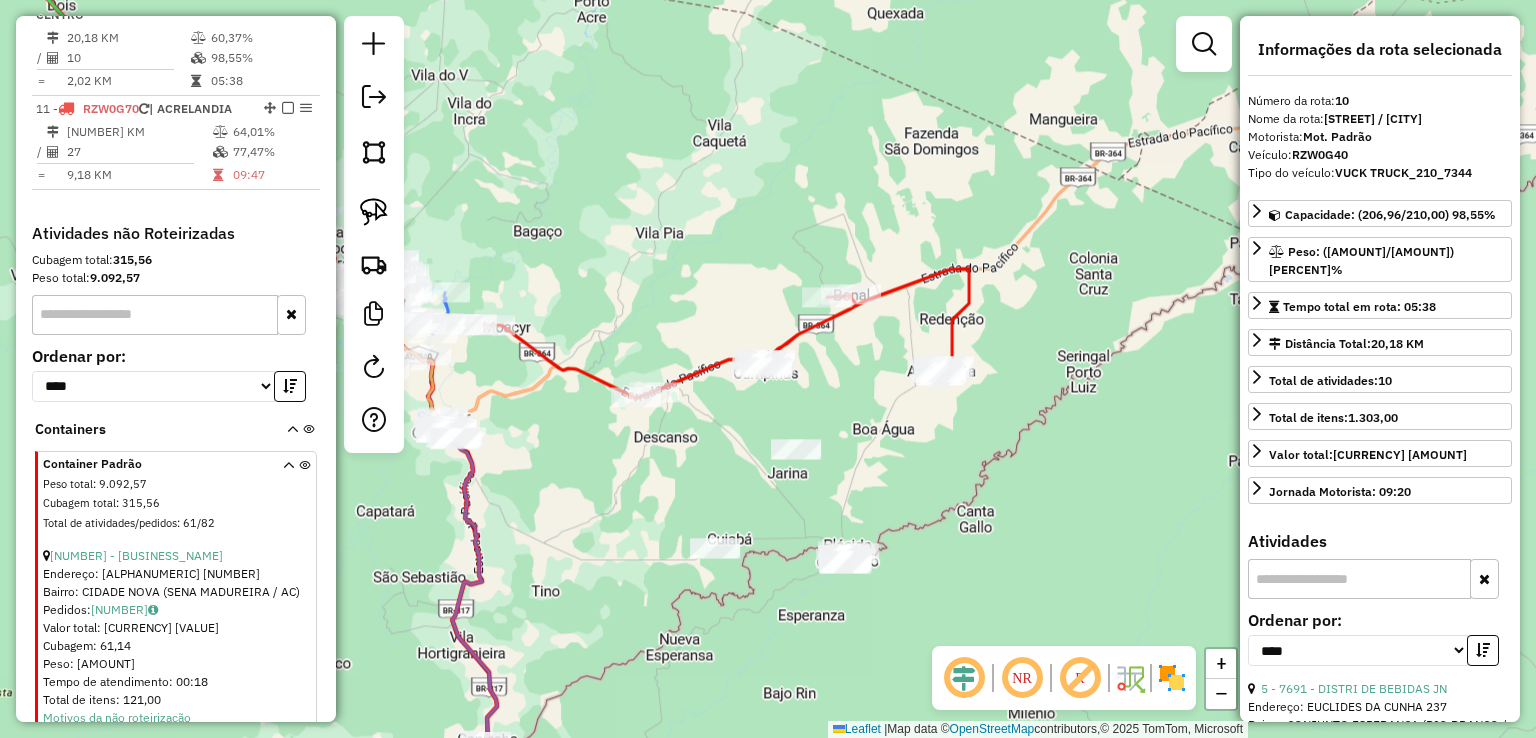 click 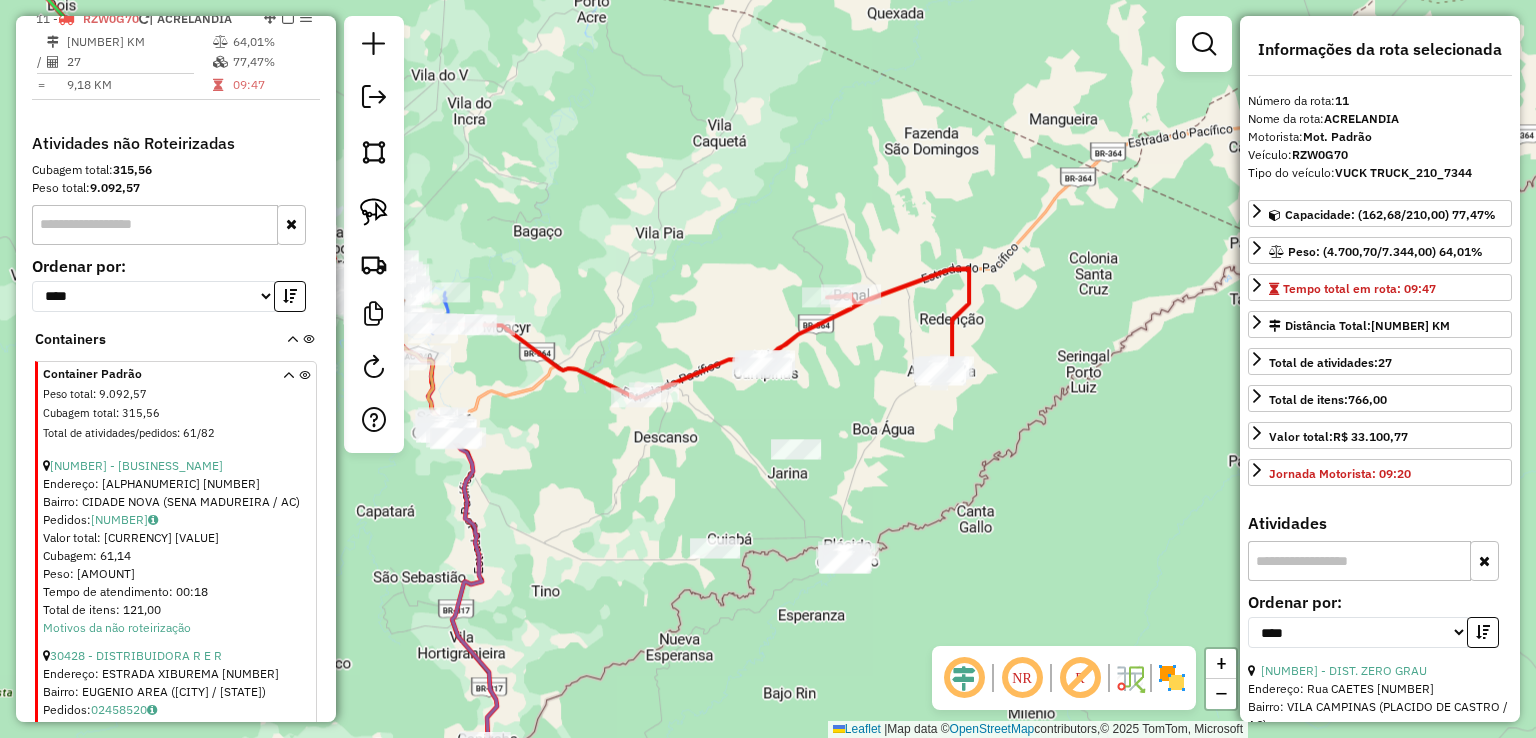 scroll, scrollTop: 1812, scrollLeft: 0, axis: vertical 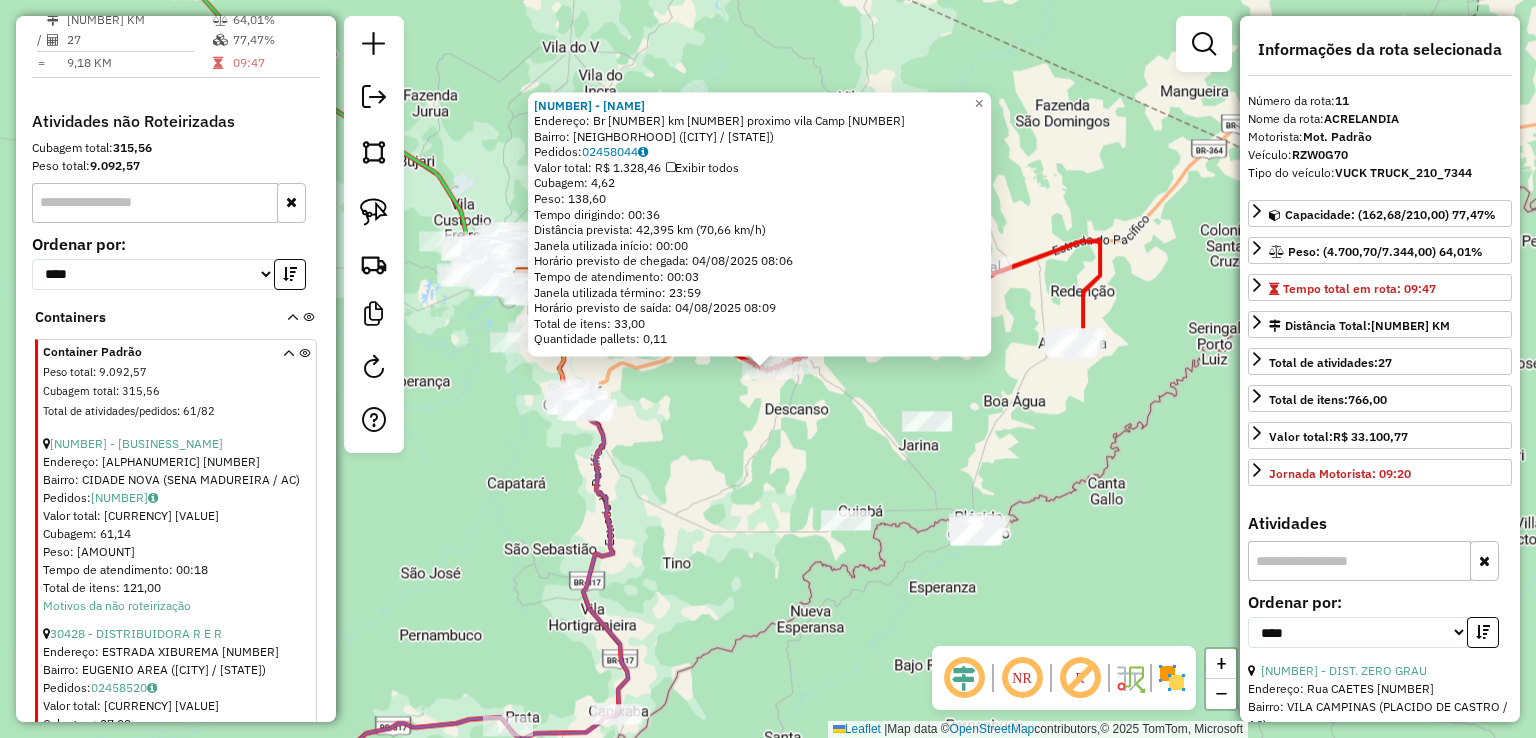 click on "[NUMBER] - [BUSINESS_NAME]  Endereço:  [ALPHANUMERIC] [NUMBER]   Bairro: [CITY] ([CITY] / [STATE])   Pedidos:  [NUMBER]   Valor total: R$ [PRICE]   Exibir todos   Cubagem: [NUMBER]  Peso: [NUMBER]  Tempo dirigindo: [TIME]   Distância prevista: [NUMBER] km ([NUMBER] km/h)   Janela utilizada início: [TIME]   Horário previsto de chegada: [DATE] [TIME]   Tempo de atendimento: [TIME]   Janela utilizada término: [TIME]   Horário previsto de saída: [DATE] [TIME]   Total de itens: [NUMBER]   Quantidade pallets: [NUMBER]  × Janela de atendimento Grade de atendimento Capacidade Transportadoras Veículos Cliente Pedidos  Rotas Selecione os dias de semana para filtrar as janelas de atendimento  Seg   Ter   Qua   Qui   Sex   Sáb   Dom  Informe o período da janela de atendimento: De: Até:  Filtrar exatamente a janela do cliente  Considerar janela de atendimento padrão  Selecione os dias de semana para filtrar as grades de atendimento  Seg   Ter   Qua   Qui   Sex   Sáb   Dom   Peso mínimo:   De:   Até:" 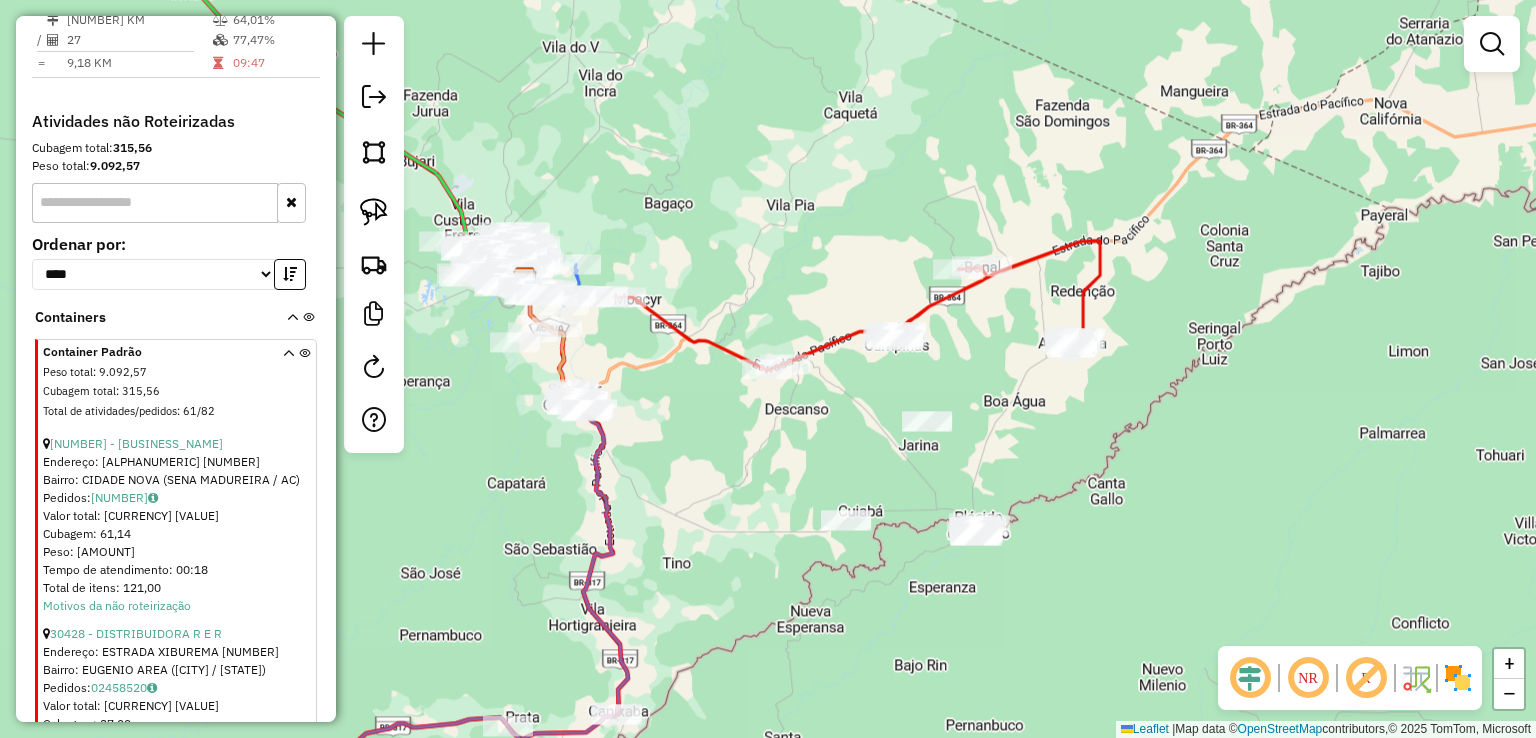 click 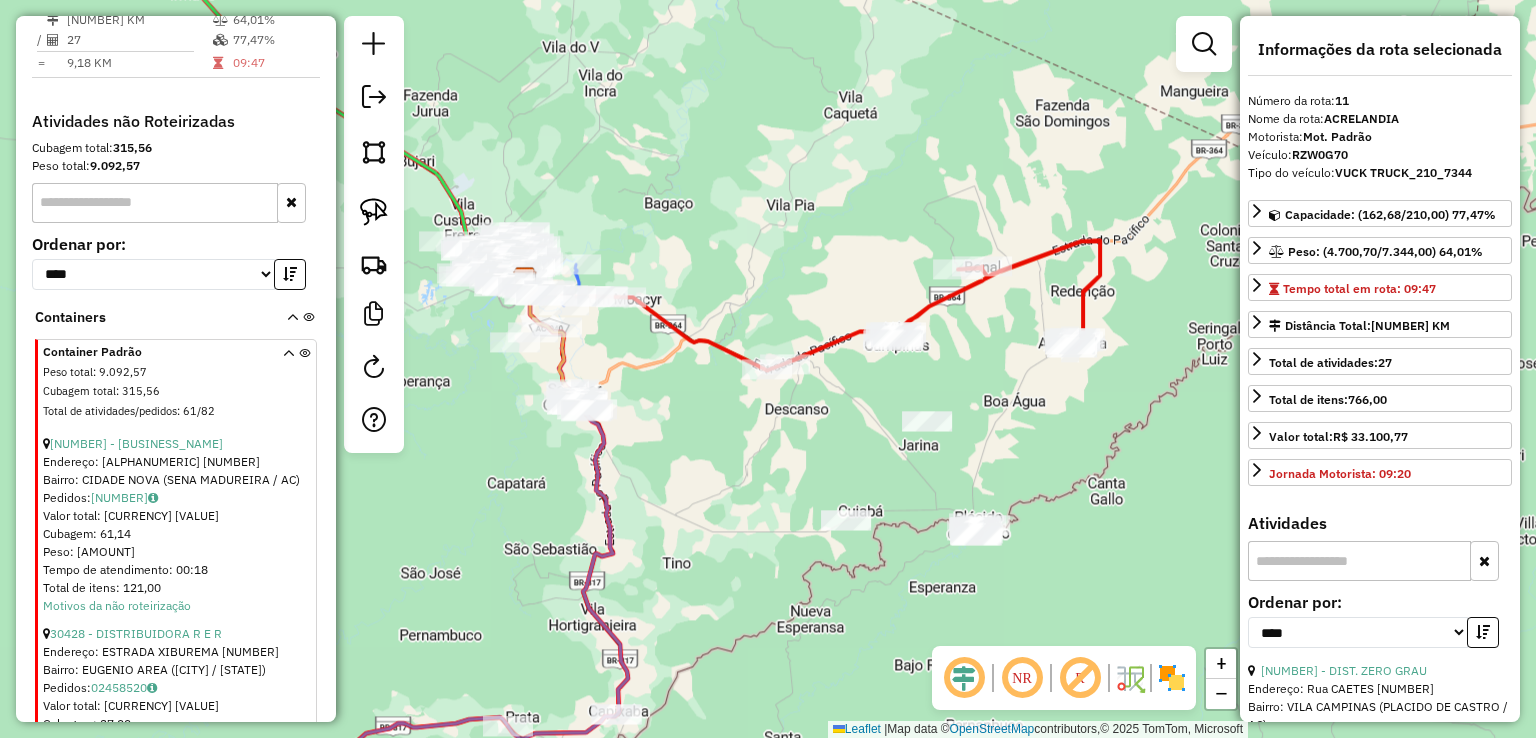 click 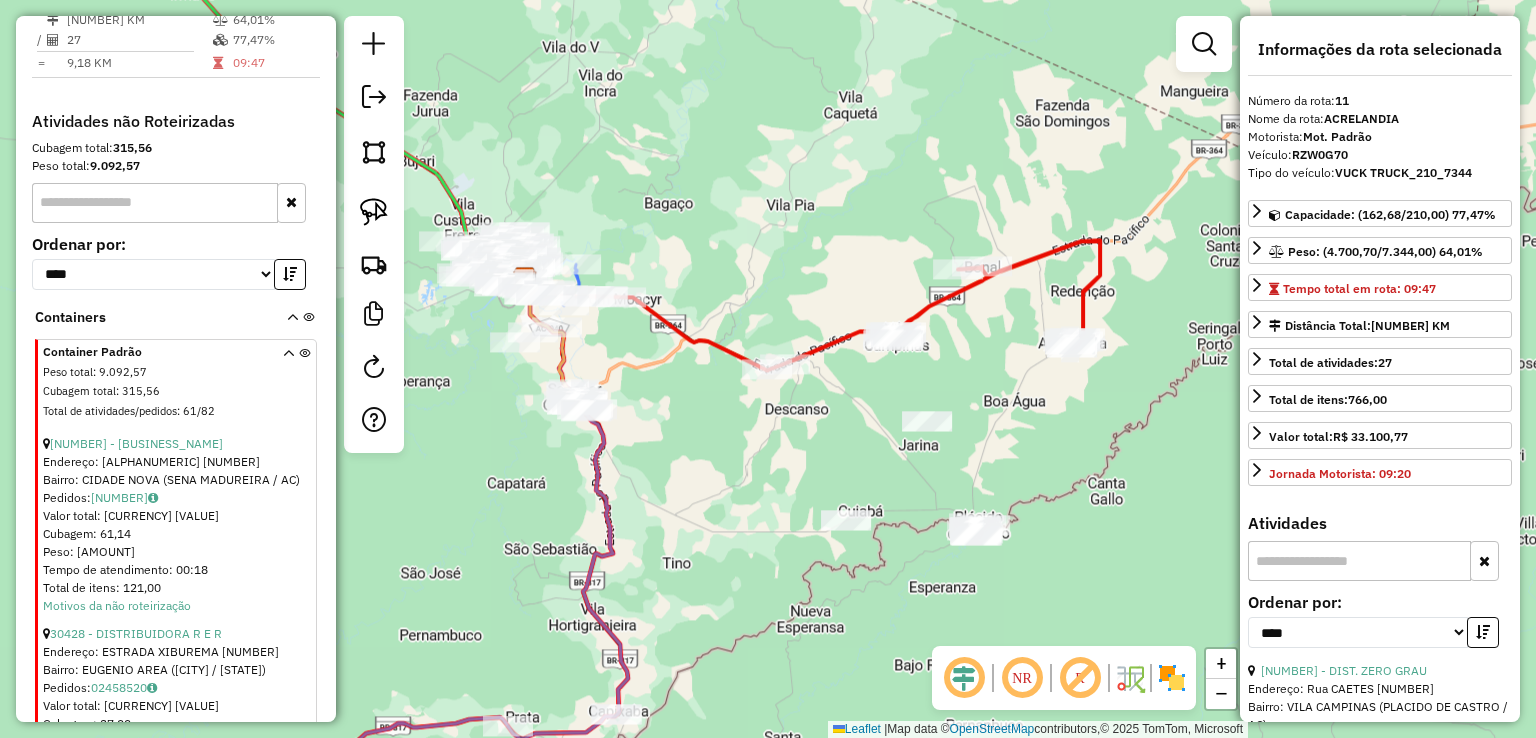 click 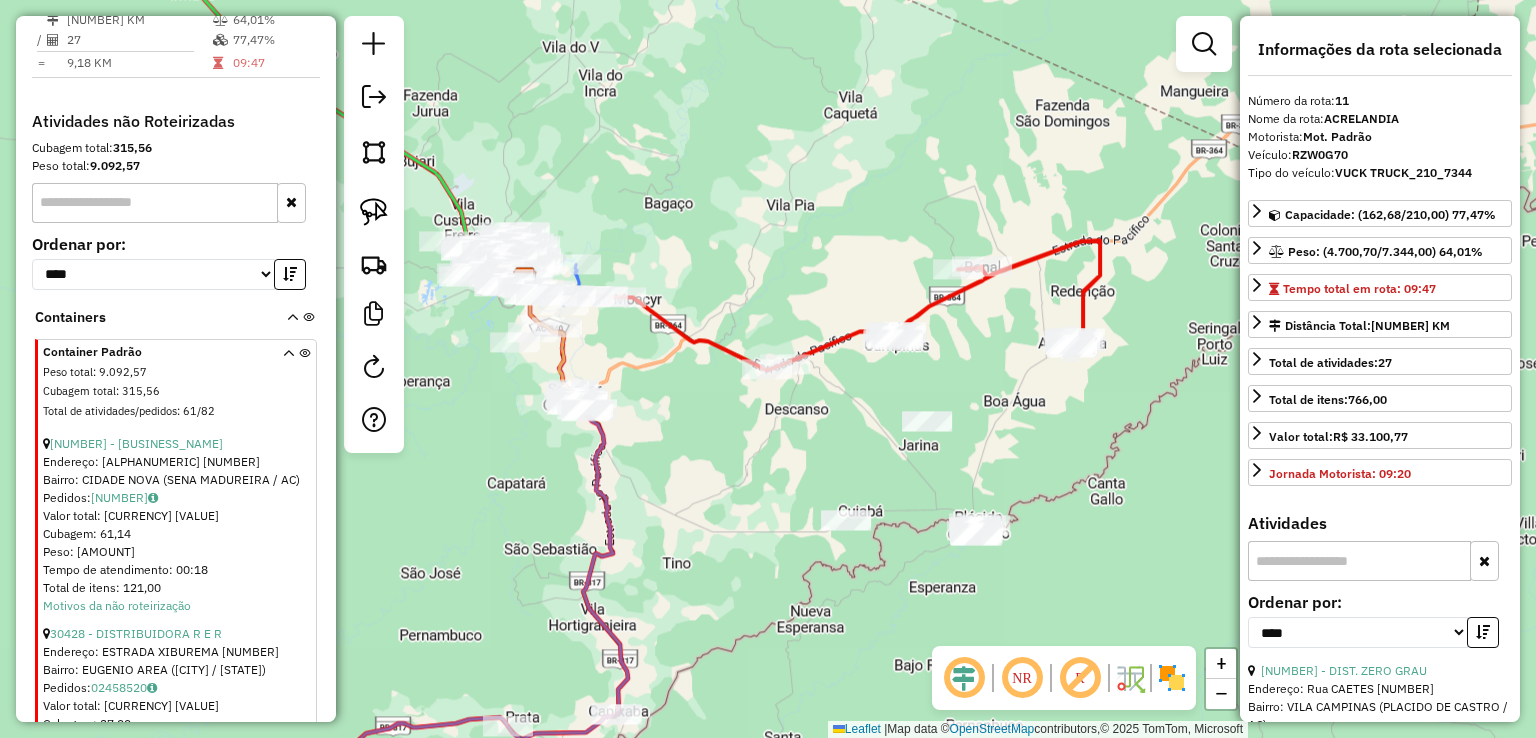 click 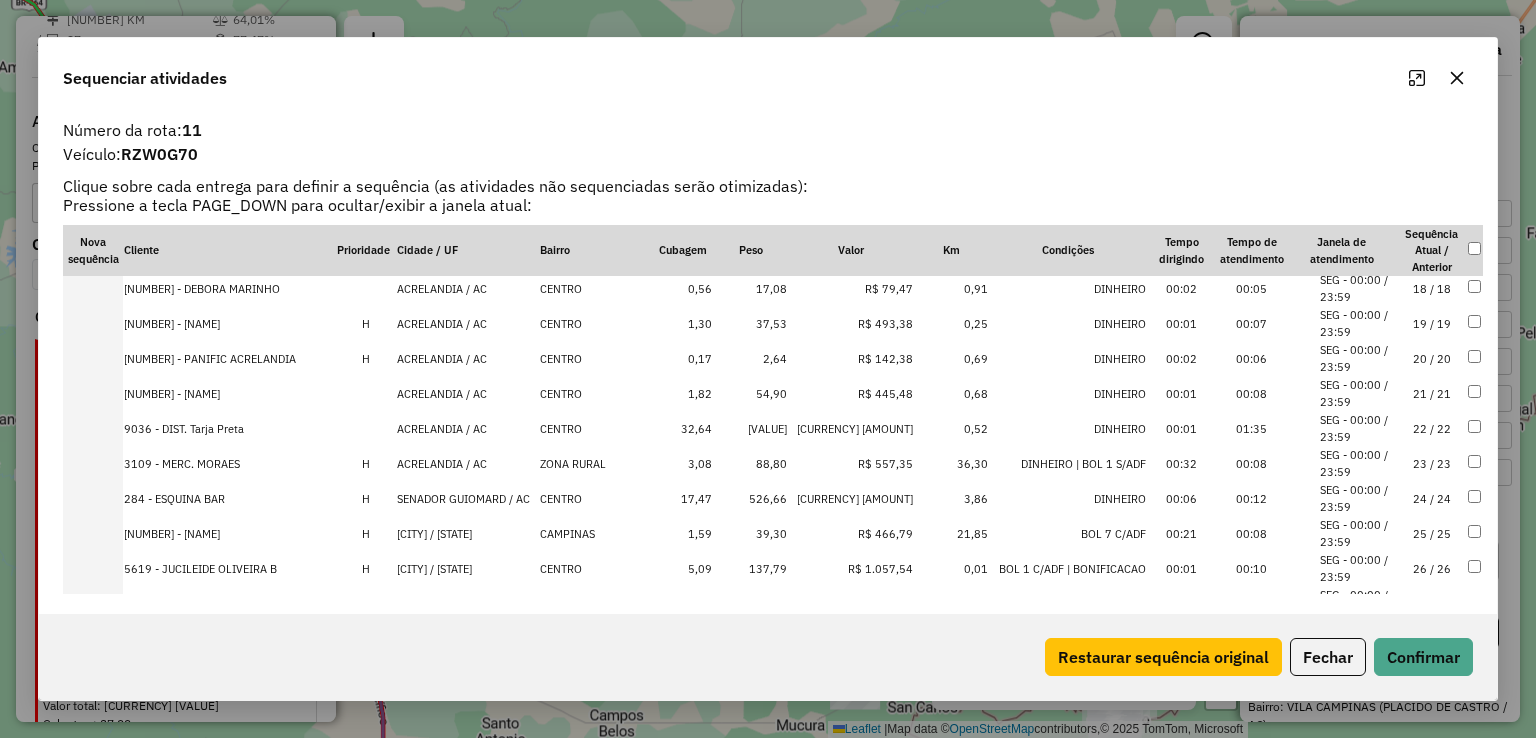 scroll, scrollTop: 646, scrollLeft: 0, axis: vertical 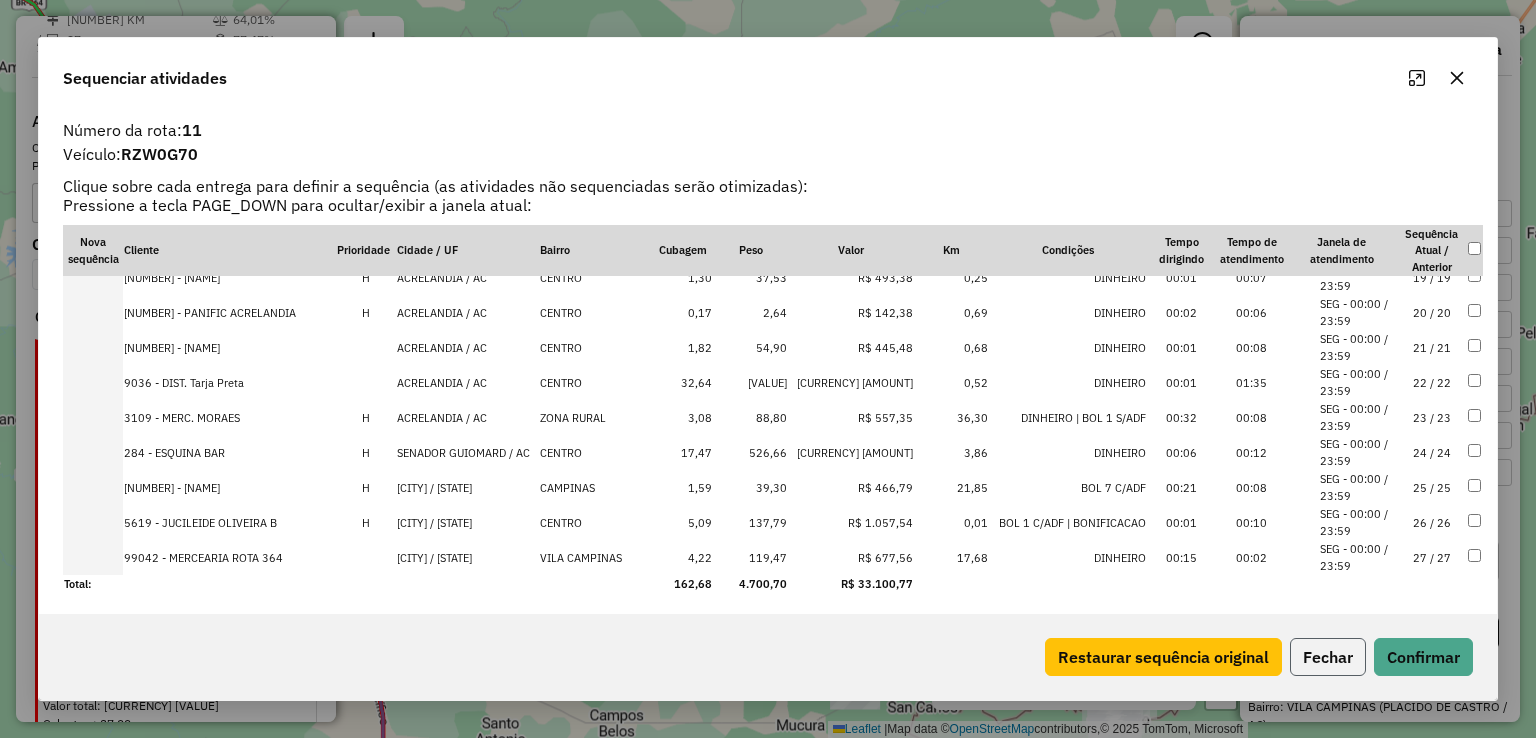 click on "Fechar" 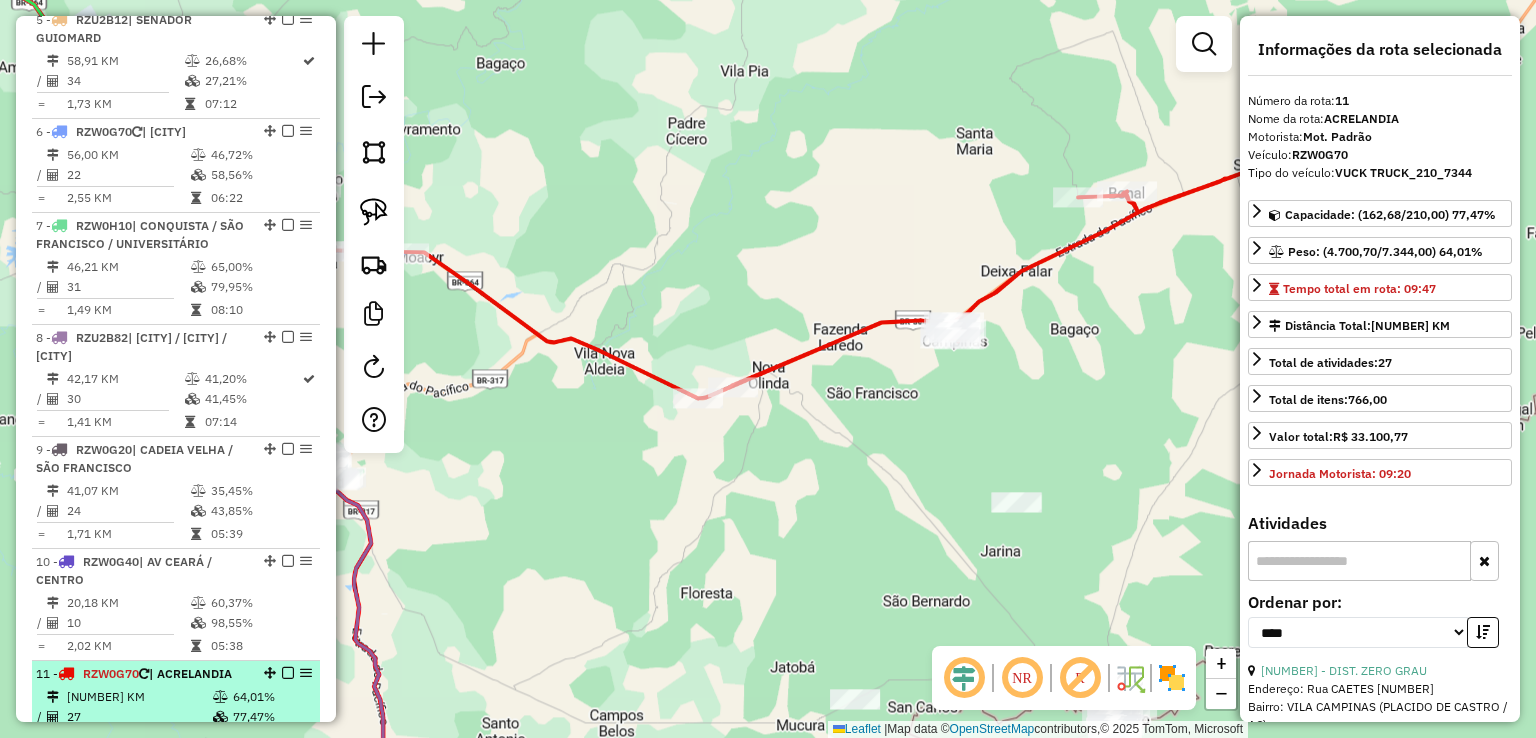 scroll, scrollTop: 1112, scrollLeft: 0, axis: vertical 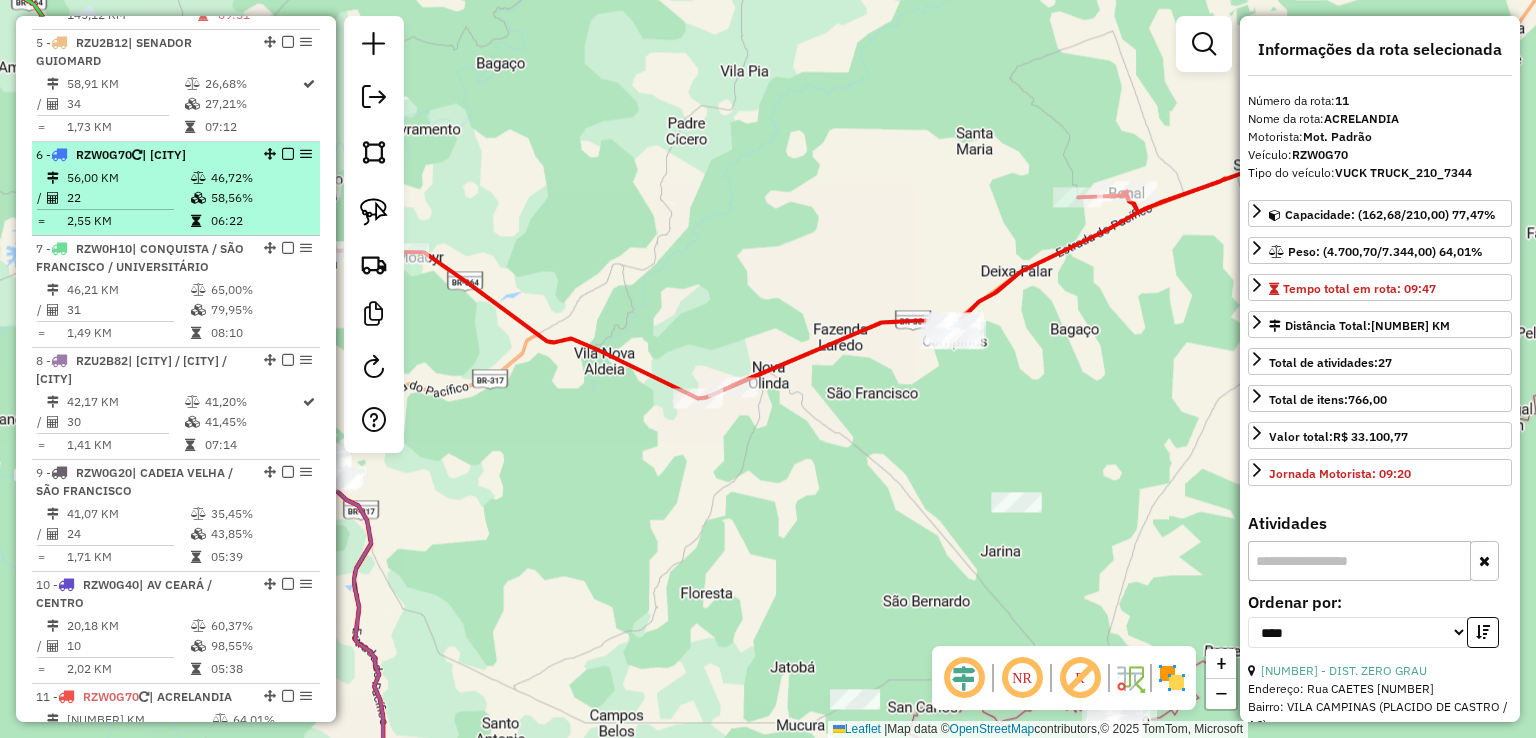 click at bounding box center [200, 198] 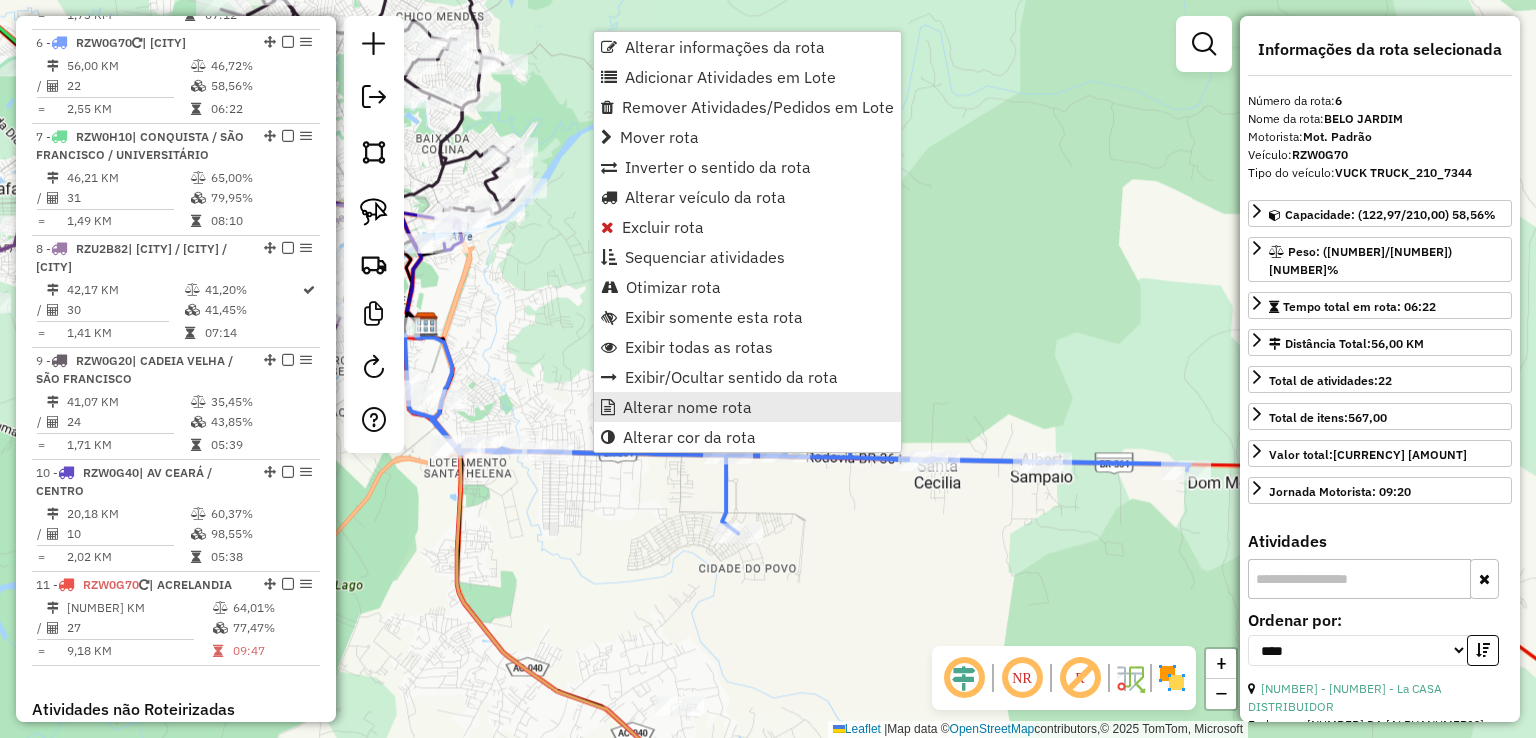scroll, scrollTop: 1272, scrollLeft: 0, axis: vertical 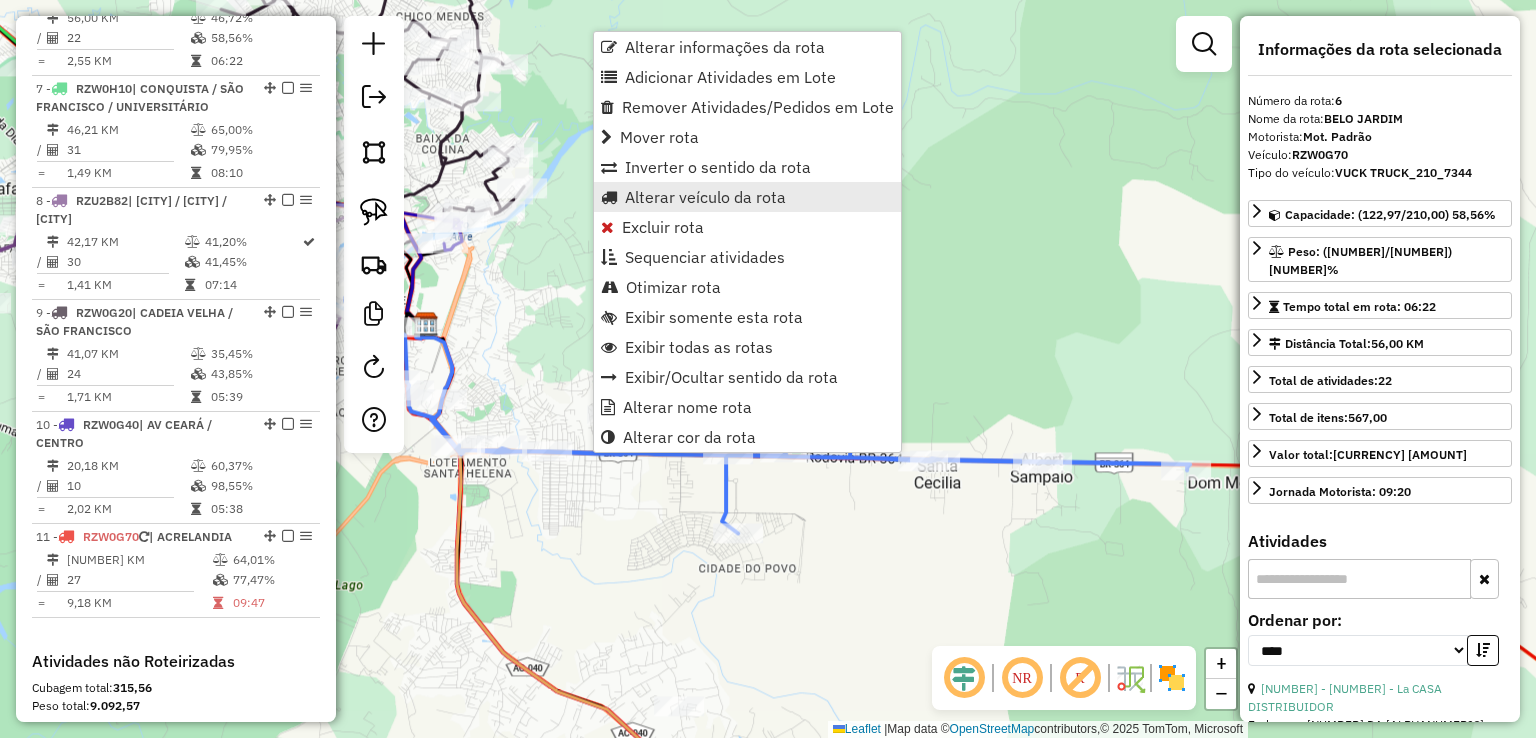 click on "Alterar veículo da rota" at bounding box center (705, 197) 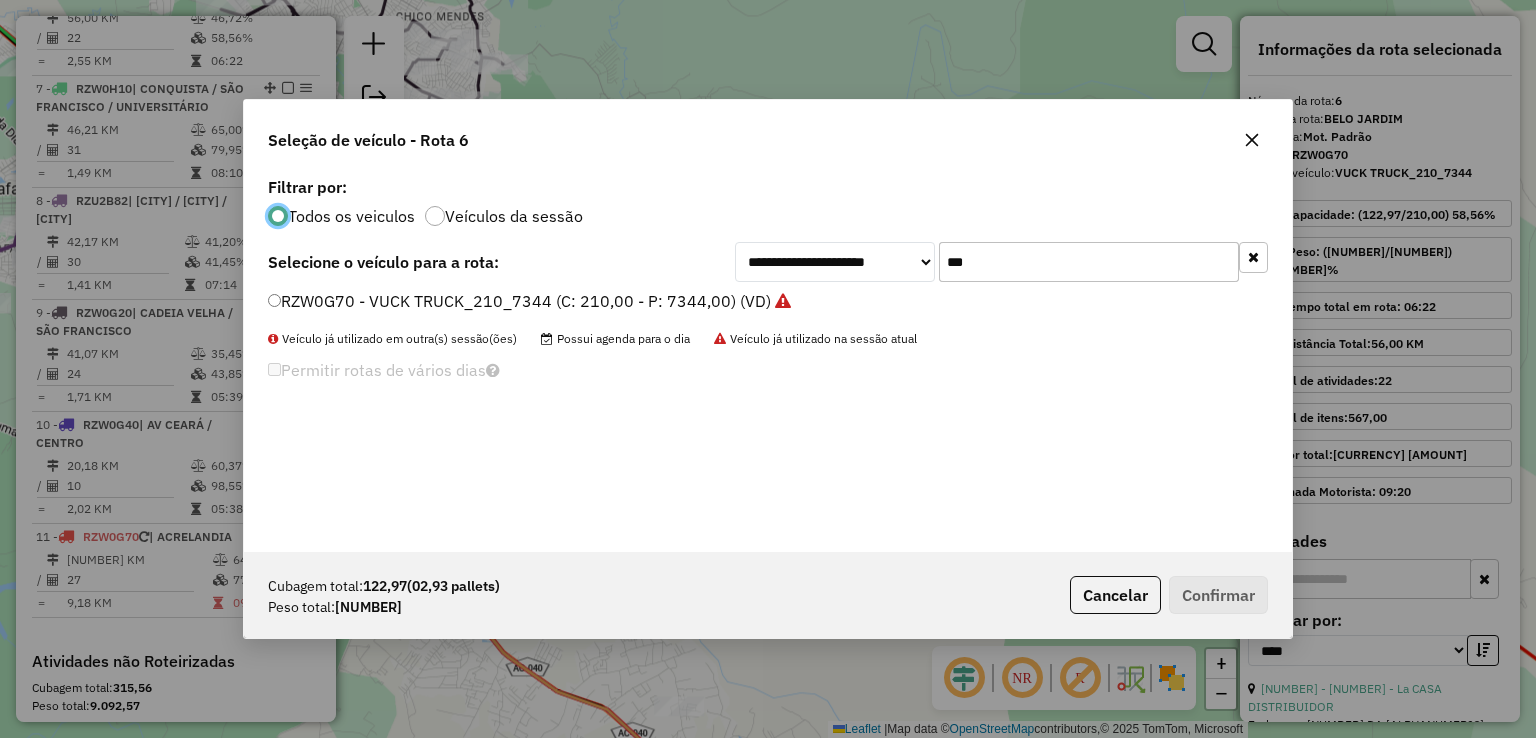 scroll, scrollTop: 10, scrollLeft: 6, axis: both 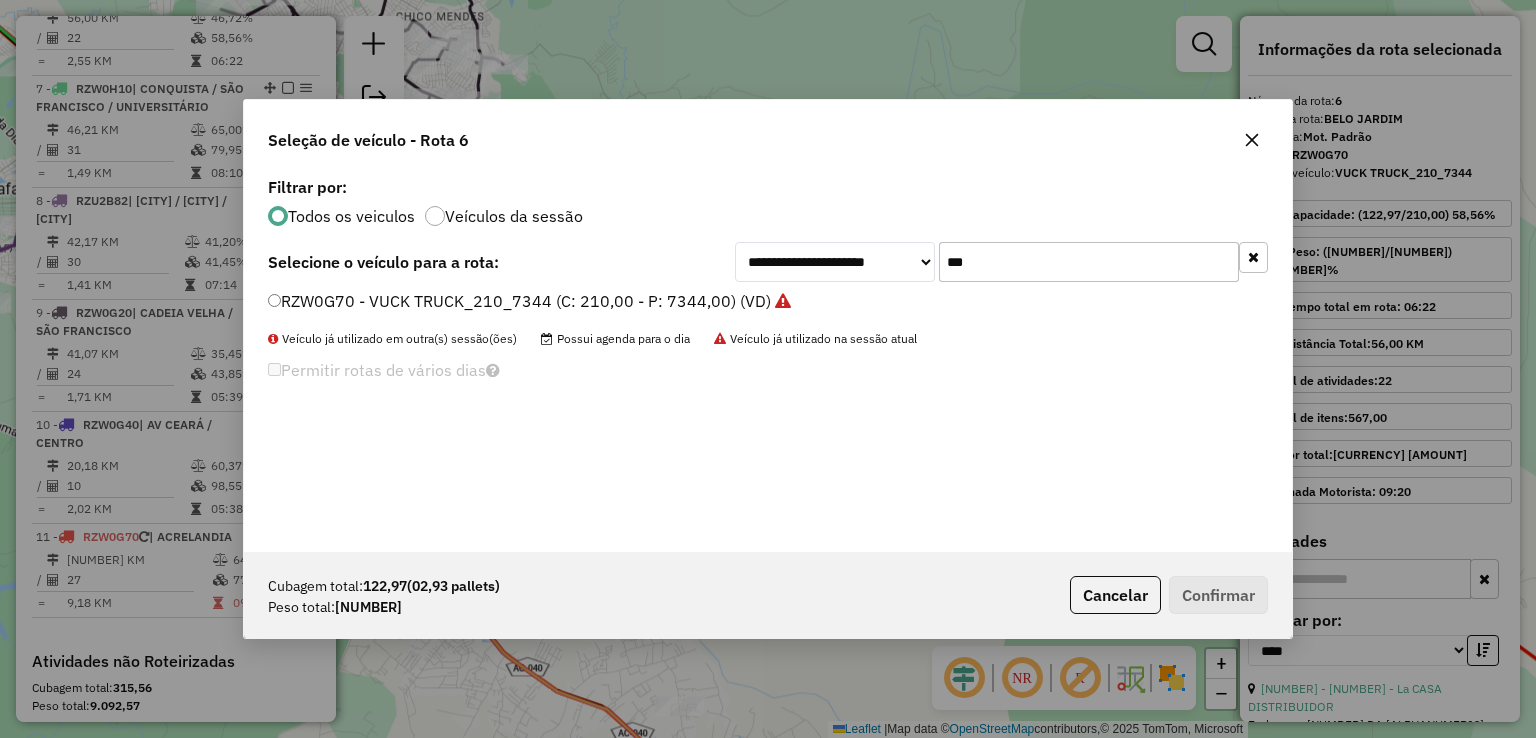 drag, startPoint x: 966, startPoint y: 254, endPoint x: 798, endPoint y: 255, distance: 168.00298 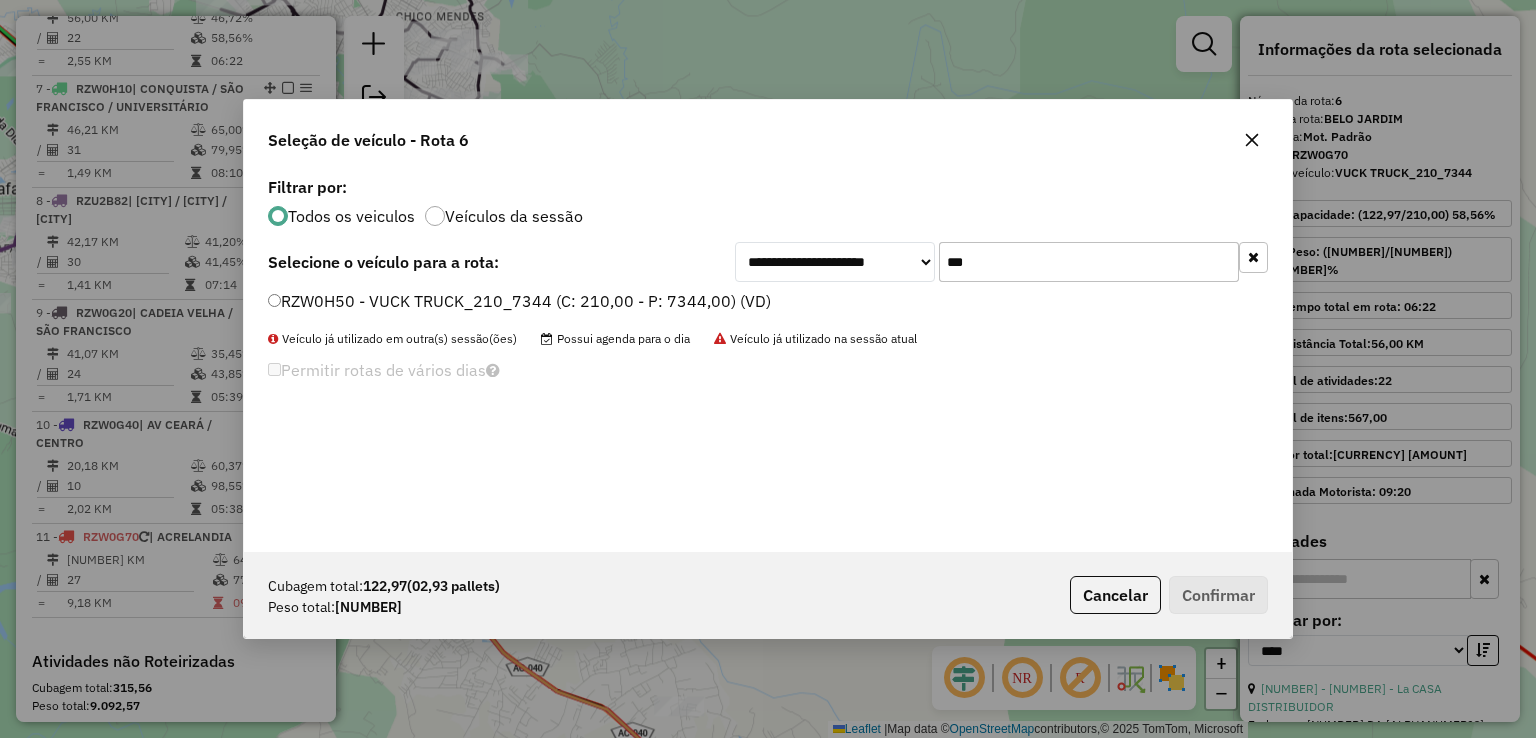 type on "***" 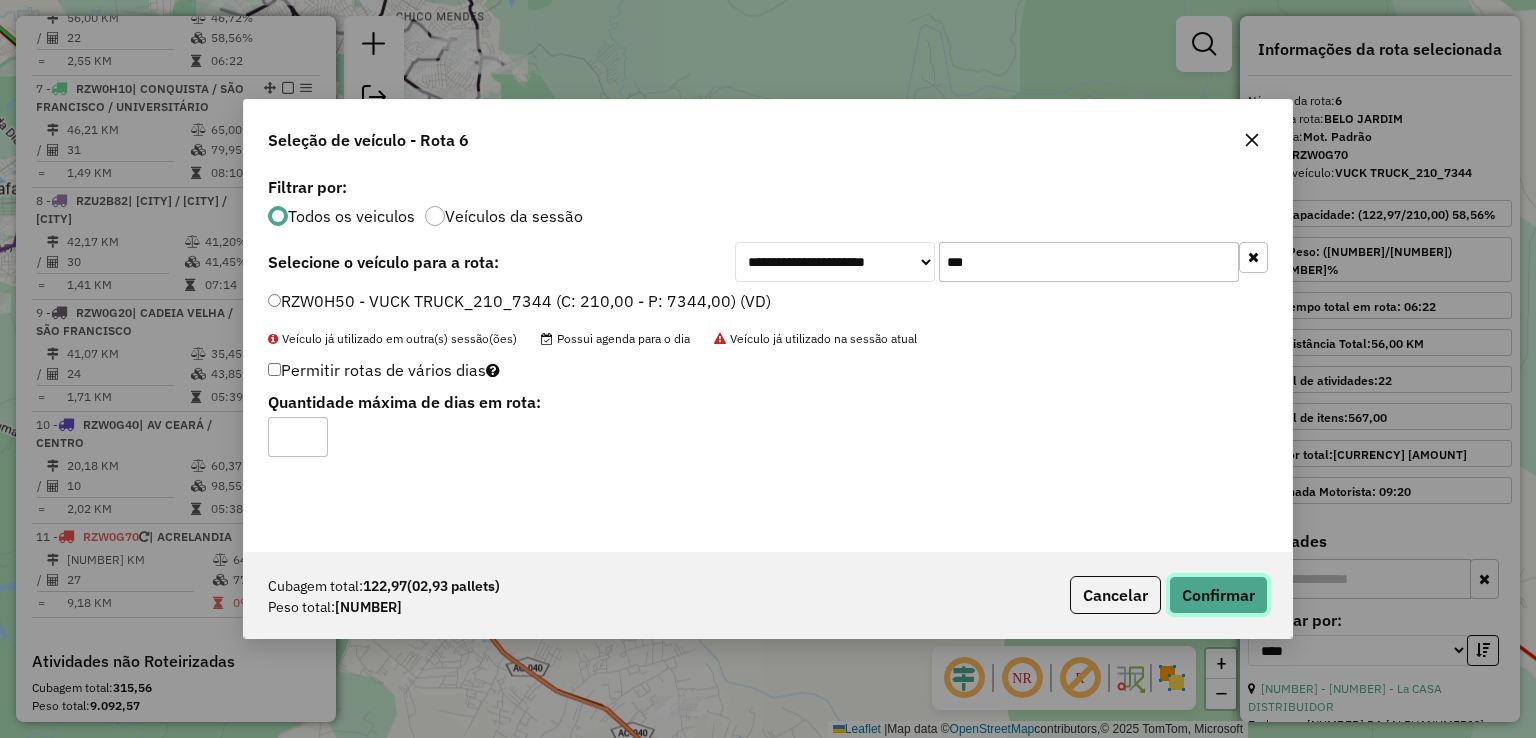 click on "Confirmar" 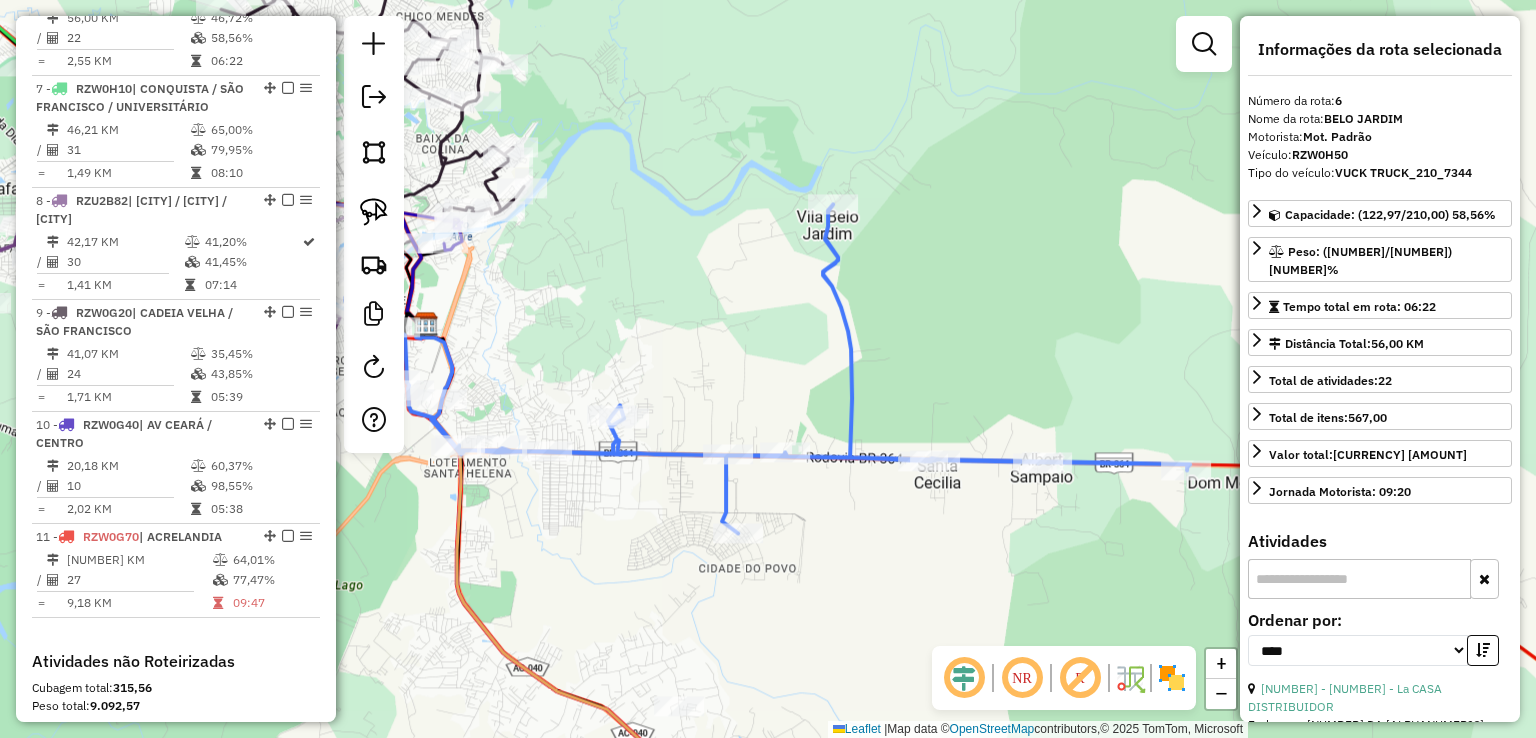 click 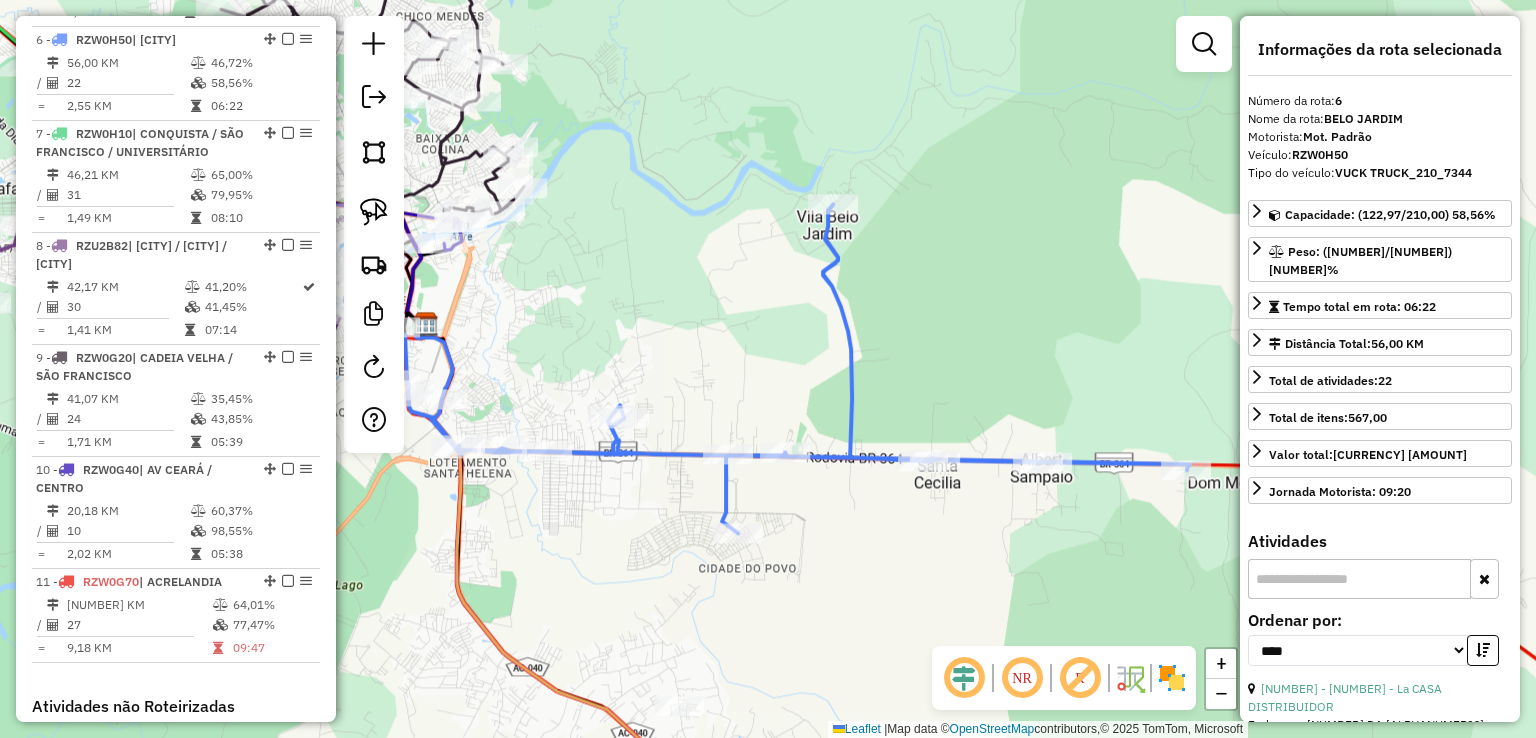 scroll, scrollTop: 1172, scrollLeft: 0, axis: vertical 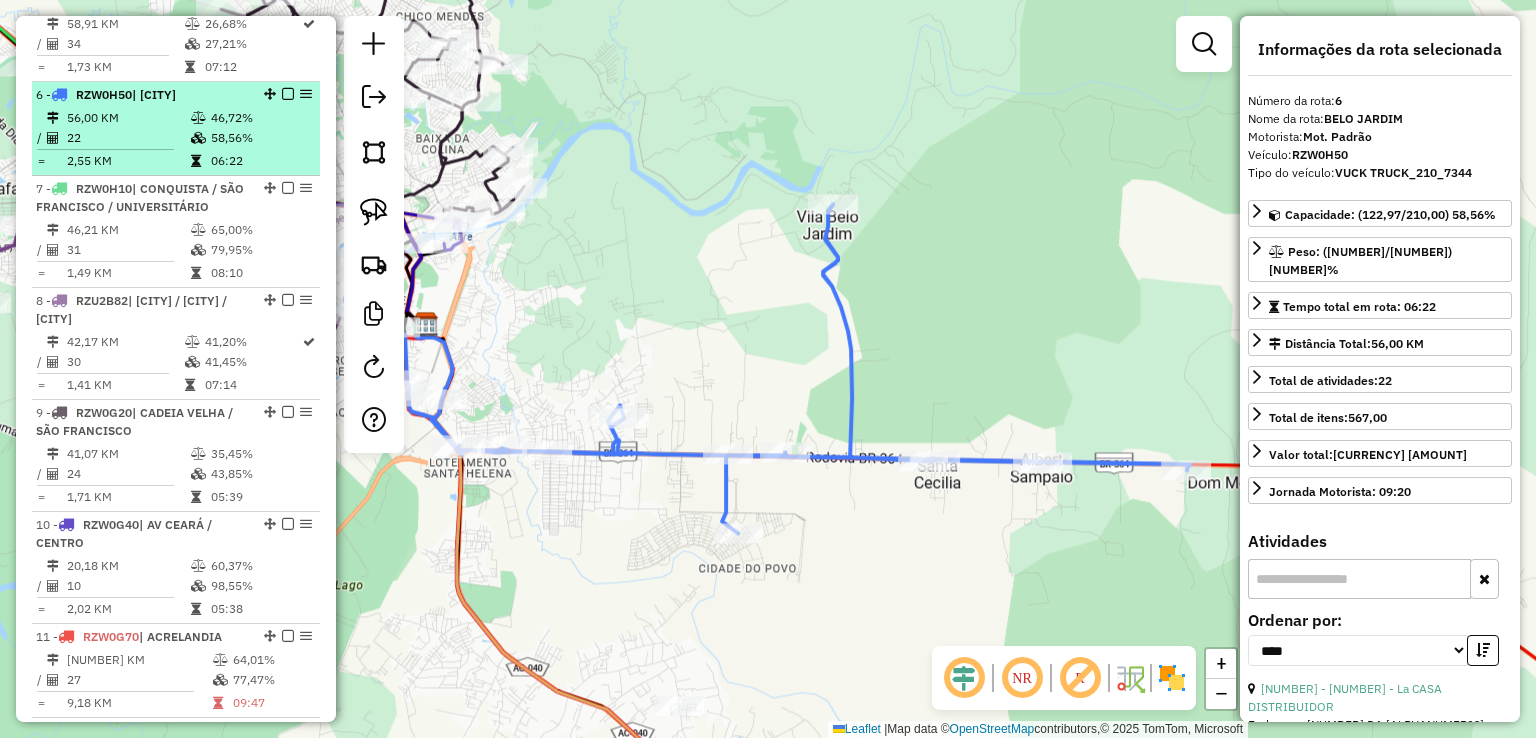 click at bounding box center (198, 118) 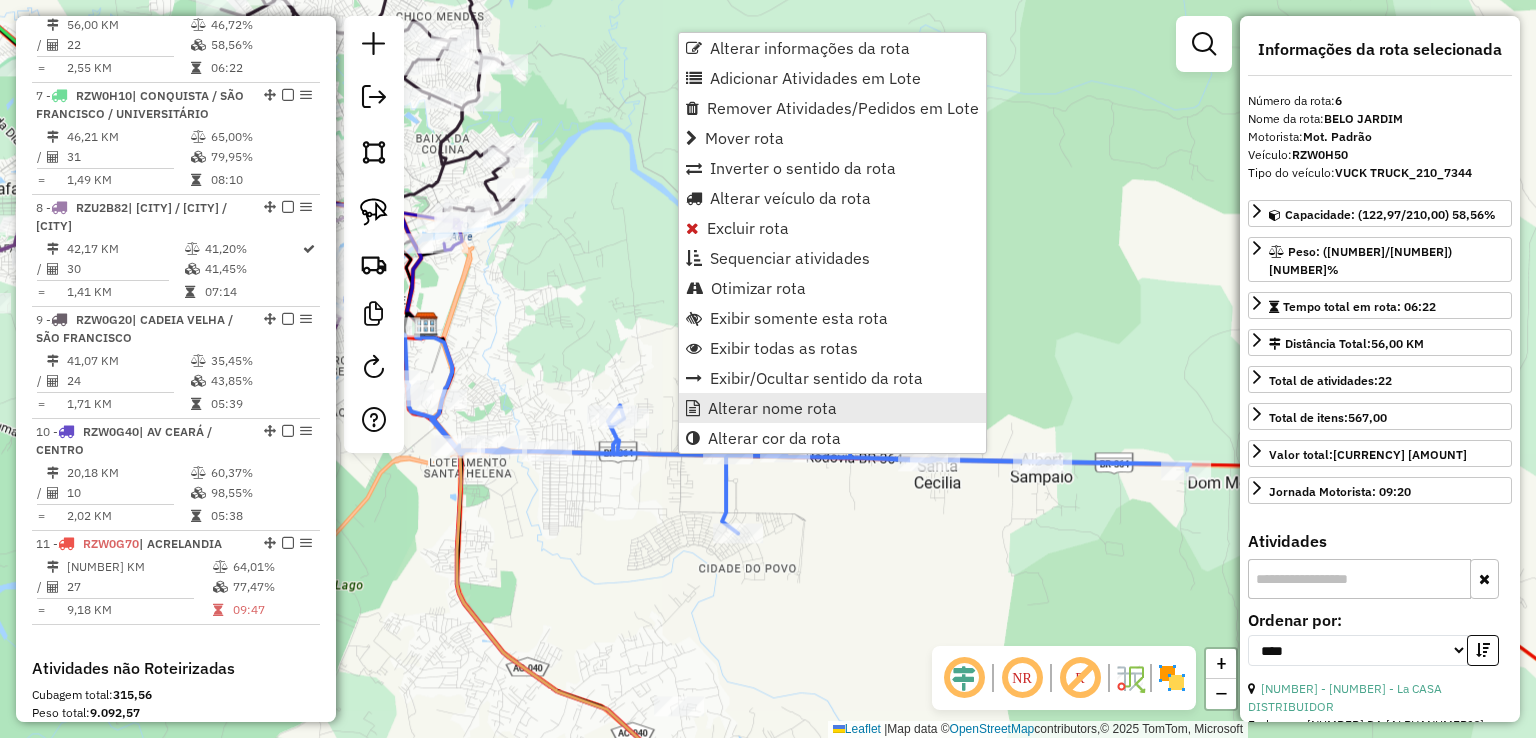 scroll, scrollTop: 1272, scrollLeft: 0, axis: vertical 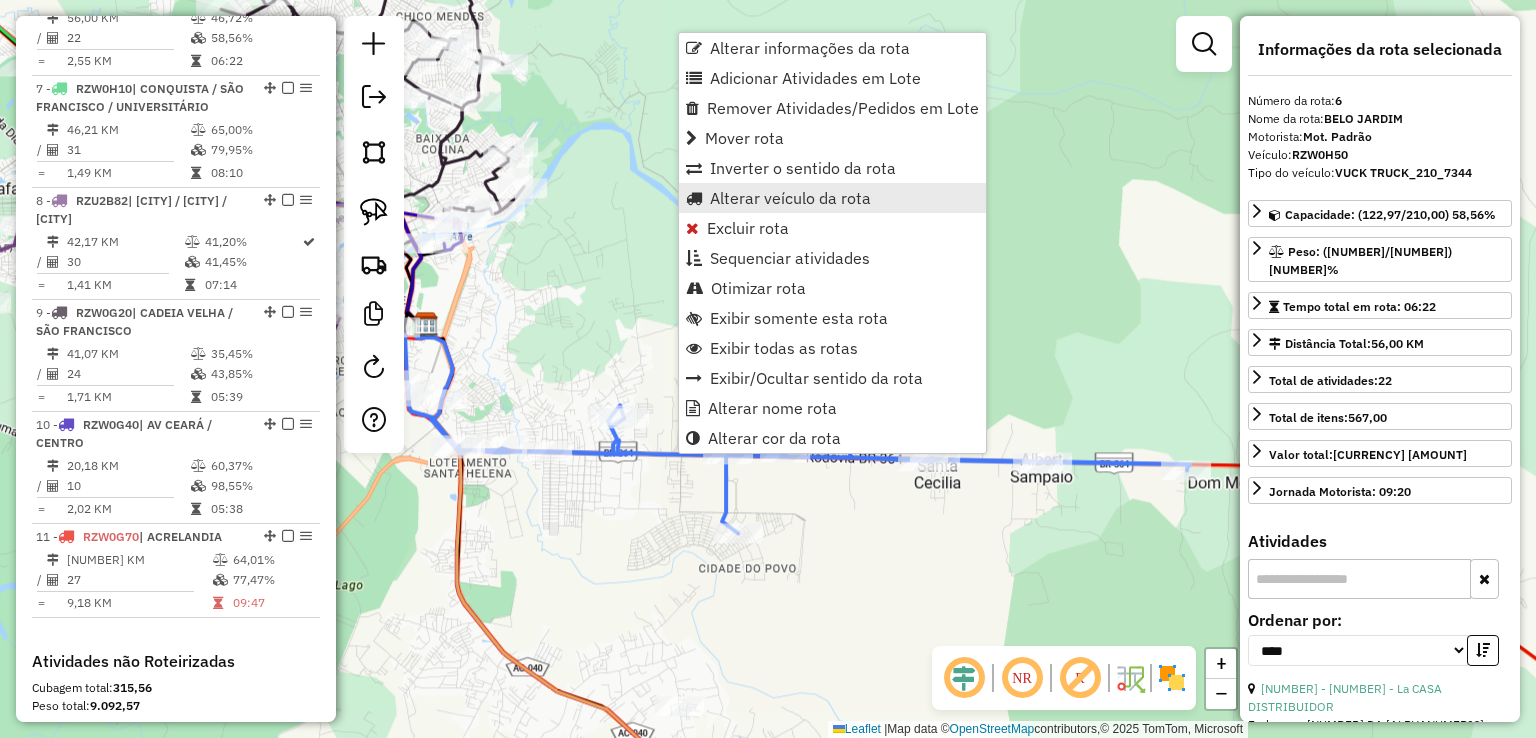 click on "Alterar veículo da rota" at bounding box center (790, 198) 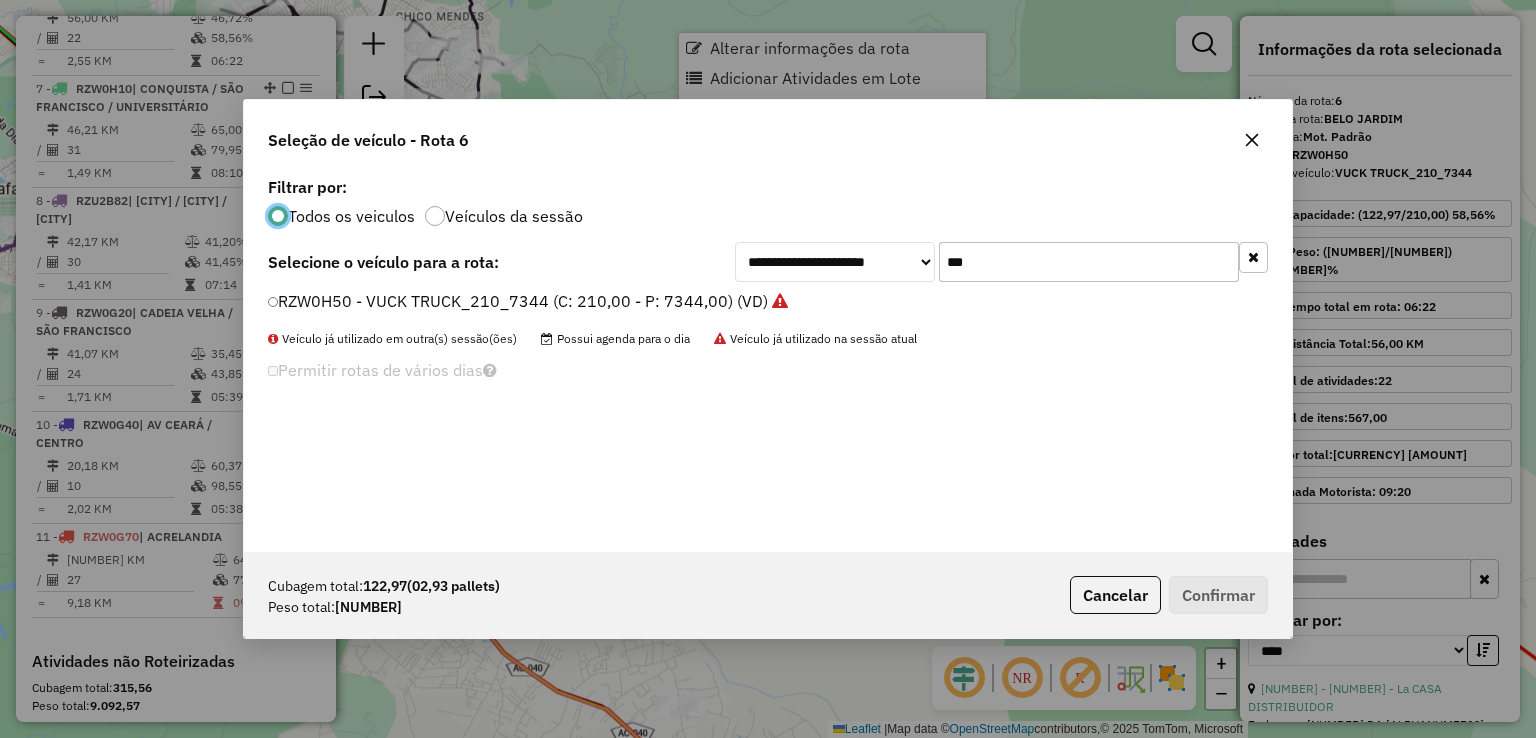 scroll, scrollTop: 10, scrollLeft: 6, axis: both 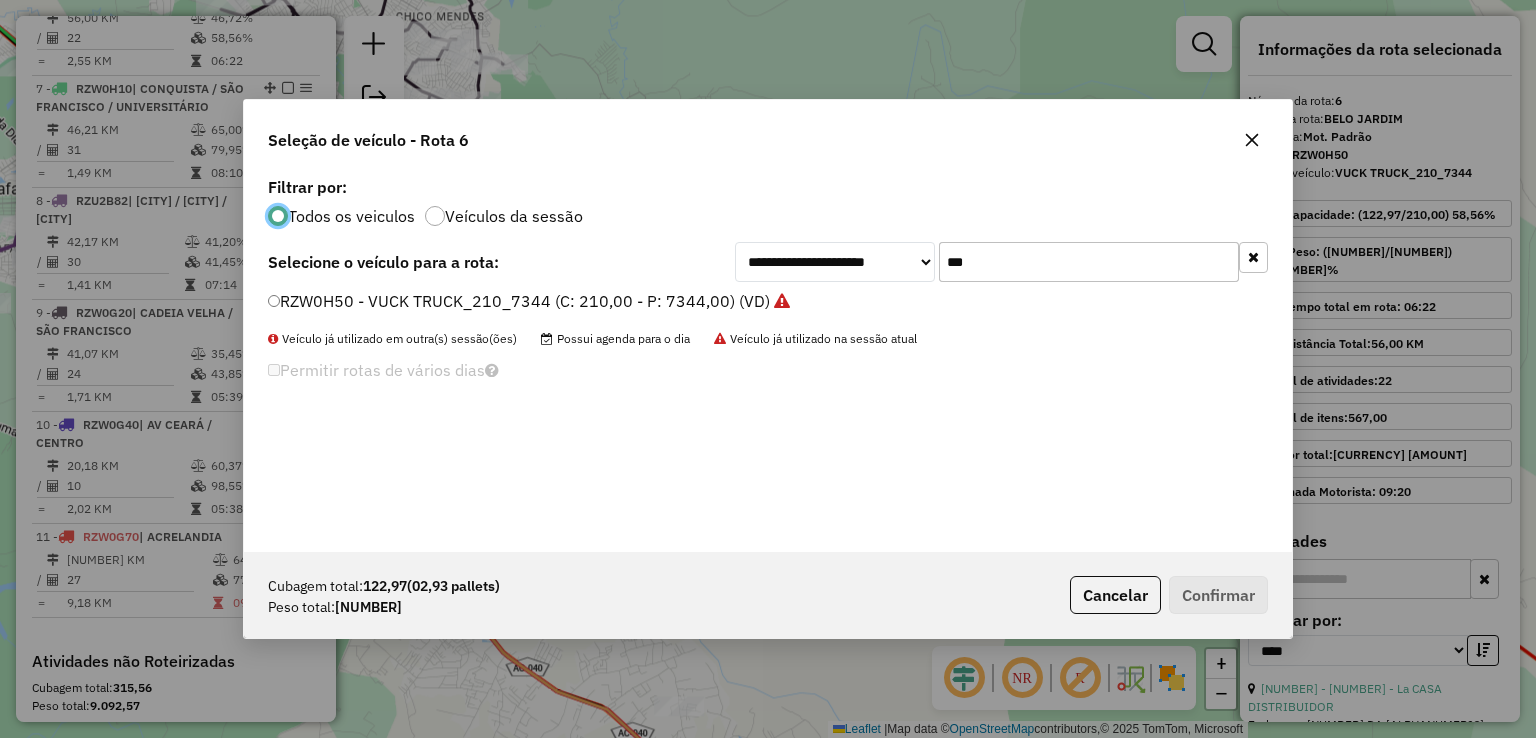 drag, startPoint x: 1018, startPoint y: 260, endPoint x: 877, endPoint y: 263, distance: 141.0319 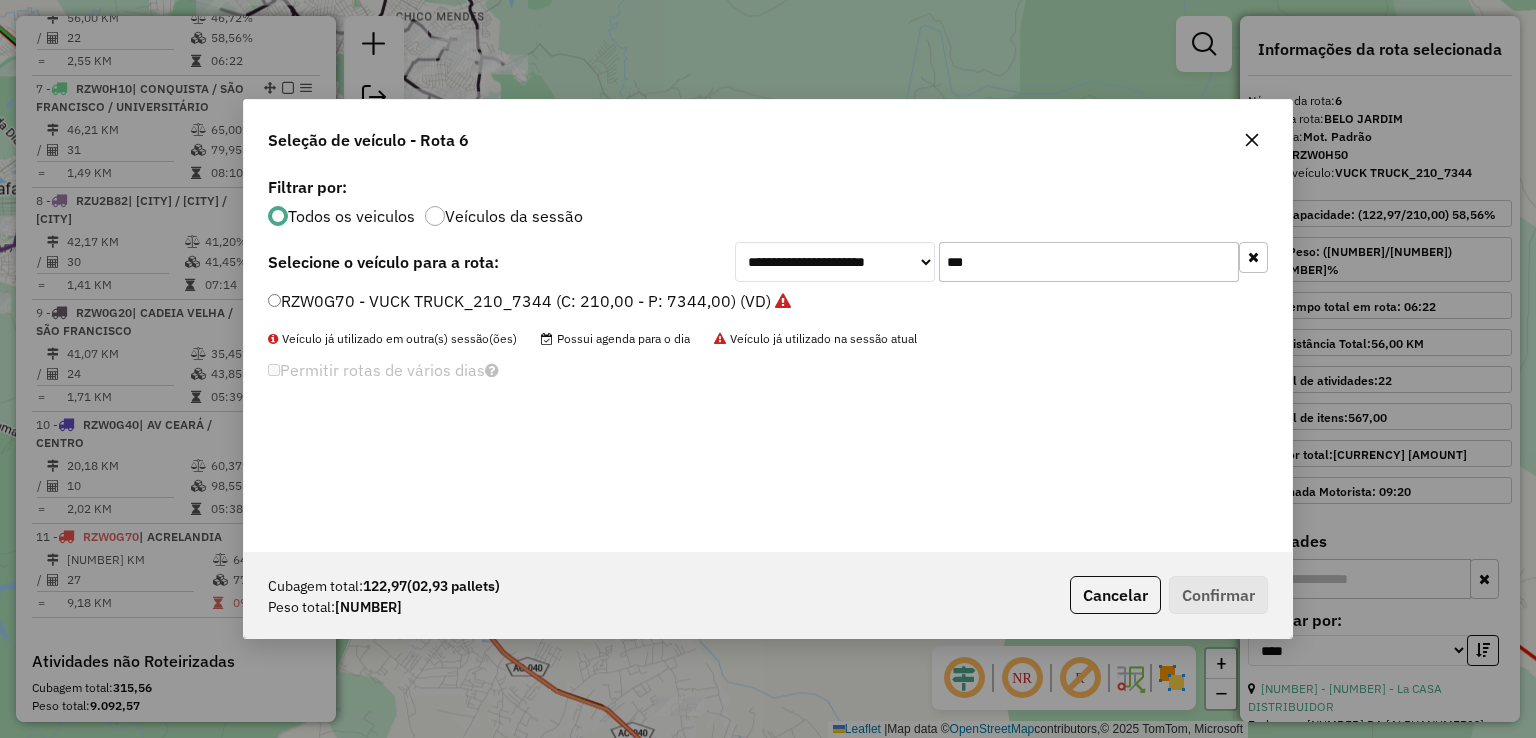 type on "***" 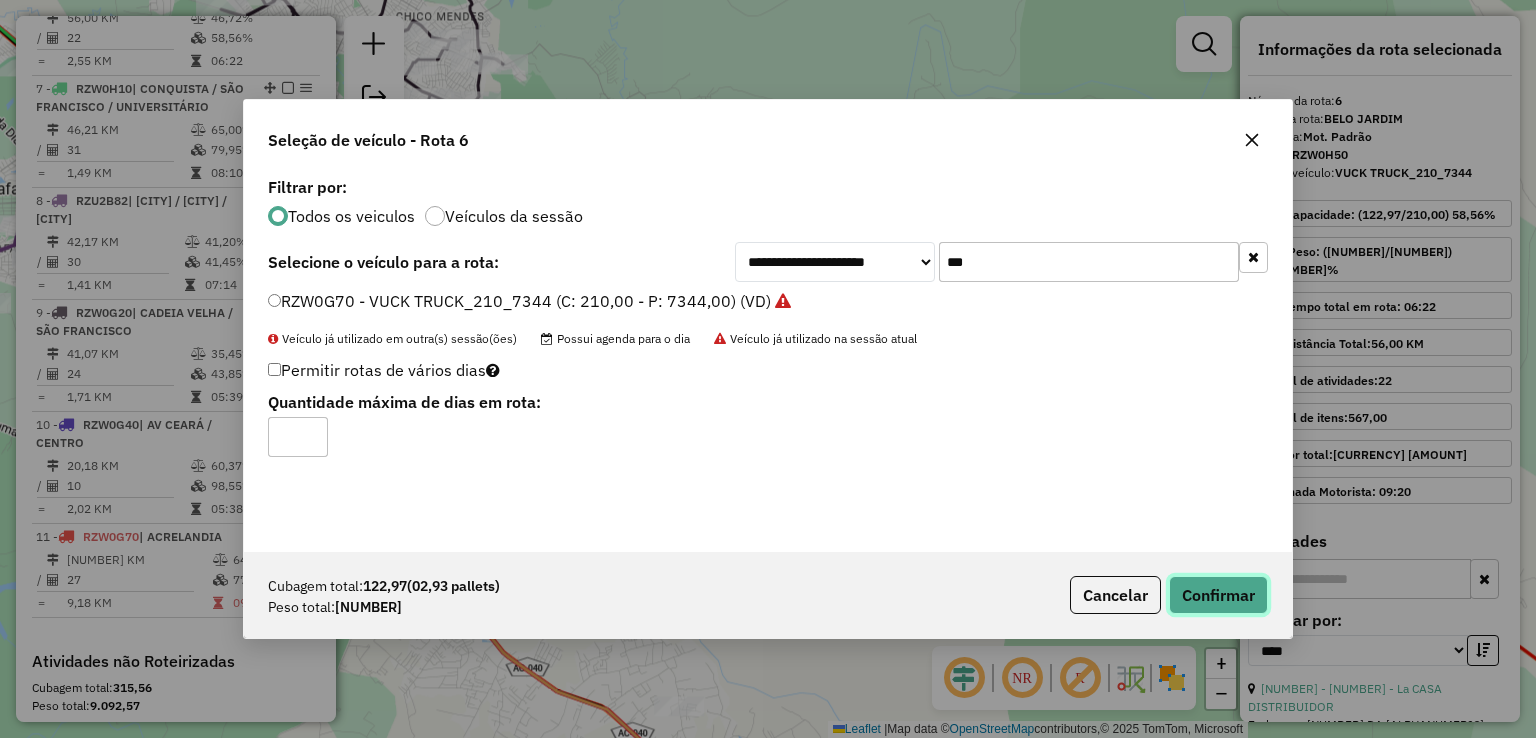 click on "Confirmar" 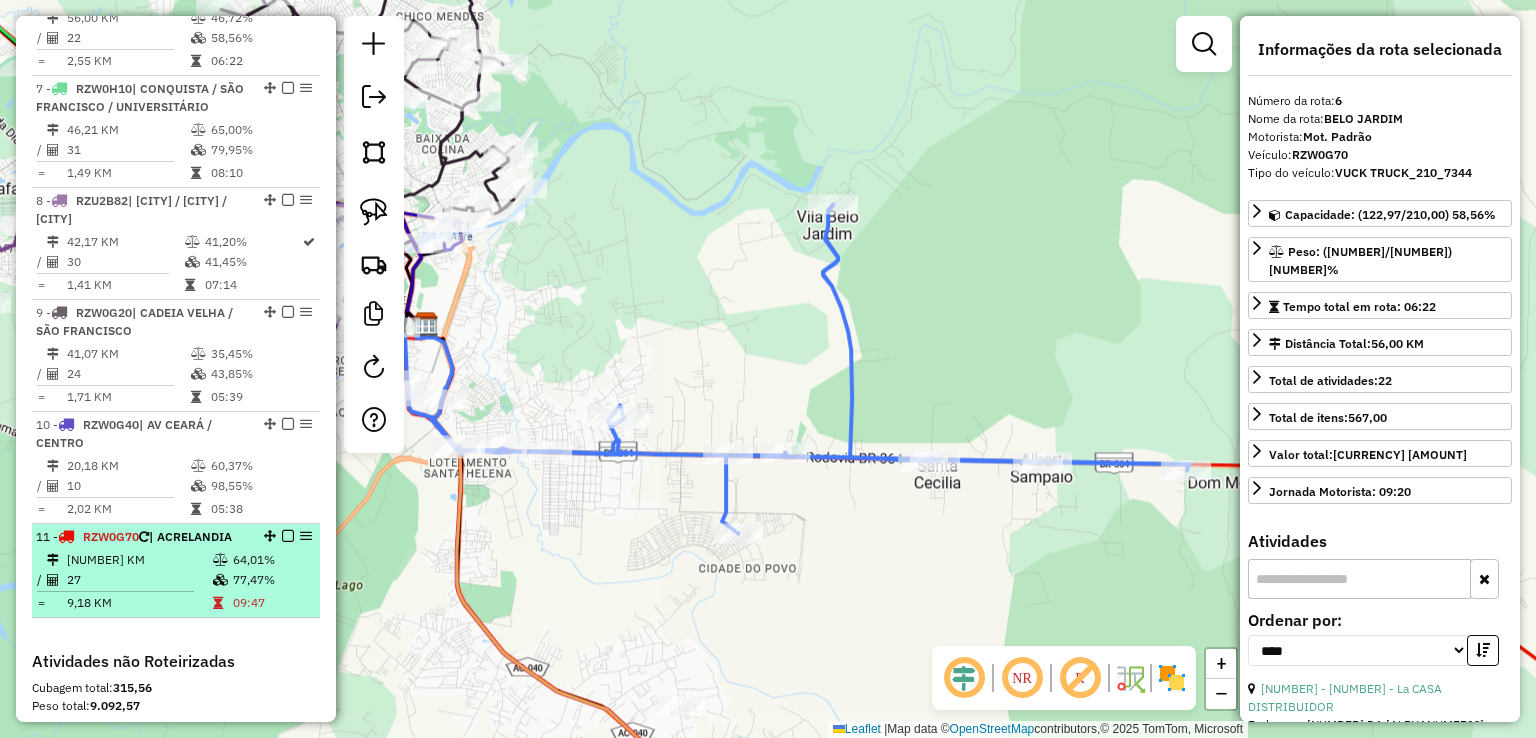 click on "247,96 KM   64,01%  /  27   77,47%     =  9,18 KM   09:47" at bounding box center (176, 581) 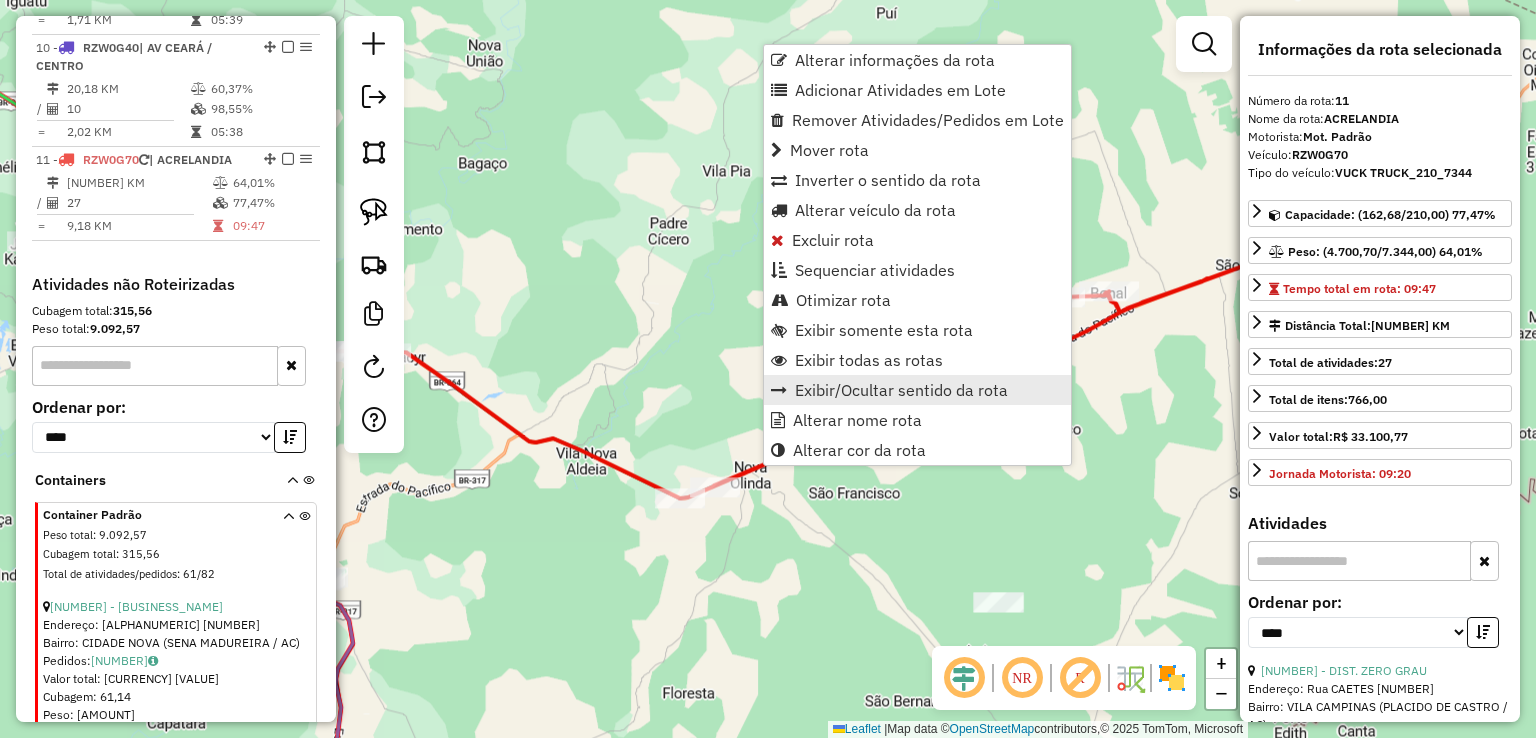scroll, scrollTop: 1812, scrollLeft: 0, axis: vertical 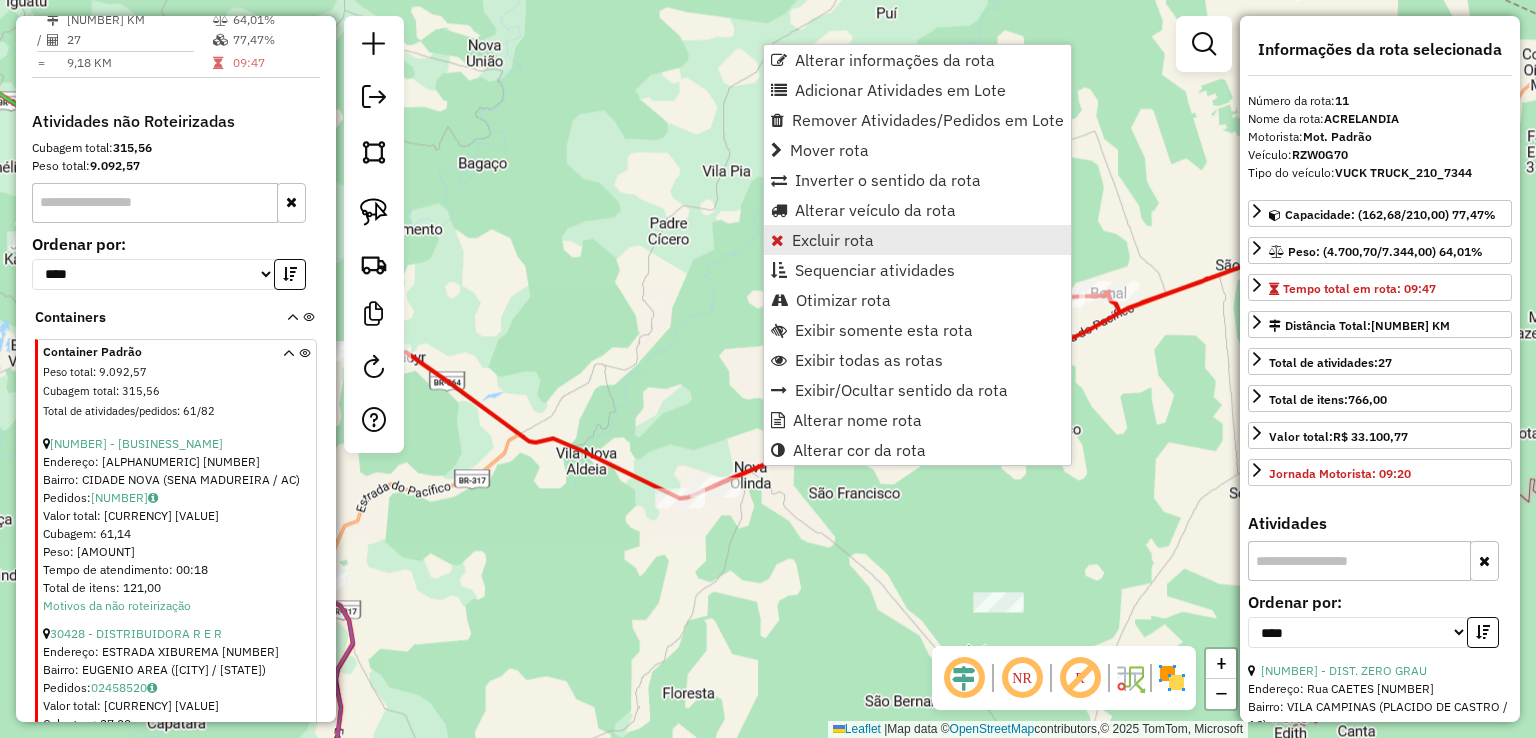 click on "Excluir rota" at bounding box center [833, 240] 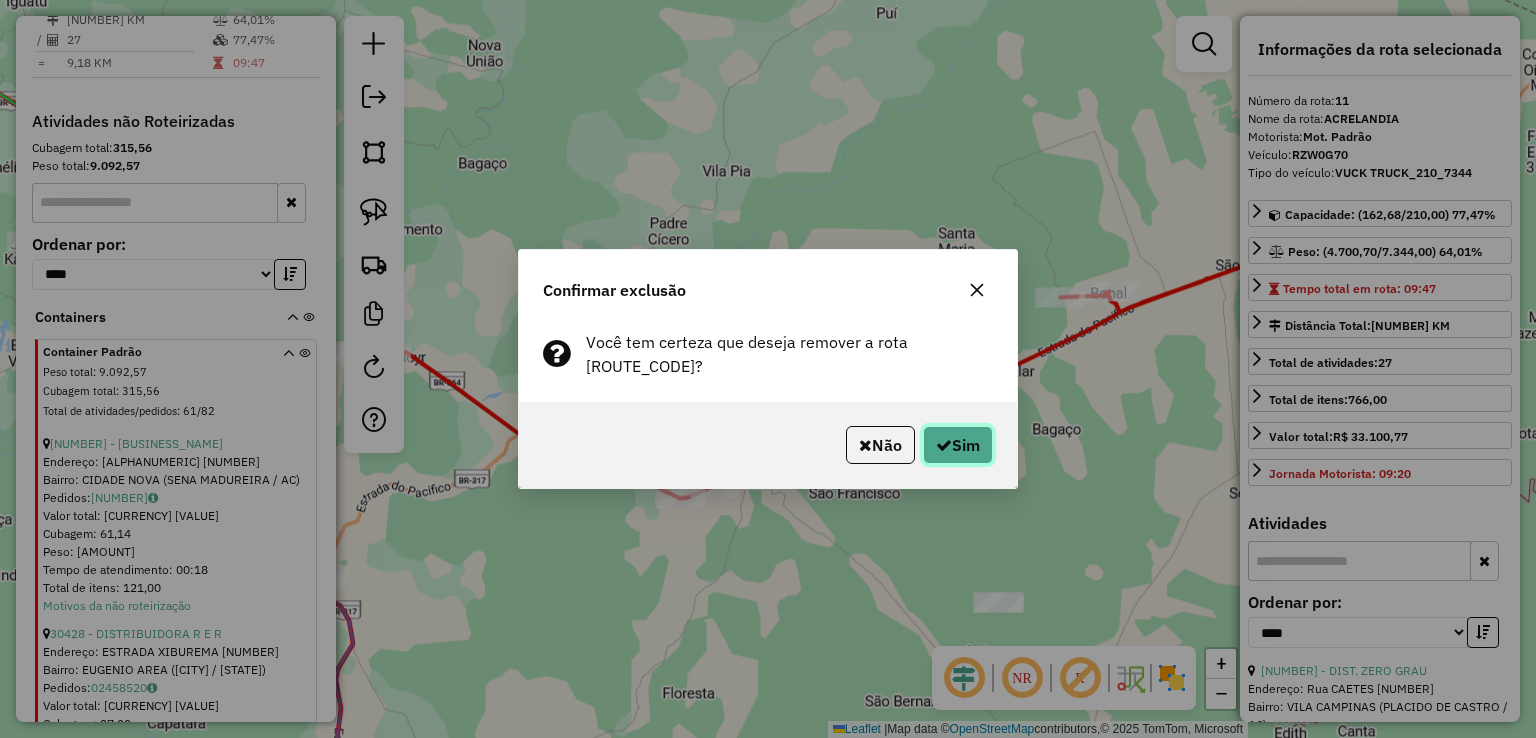 click on "Sim" 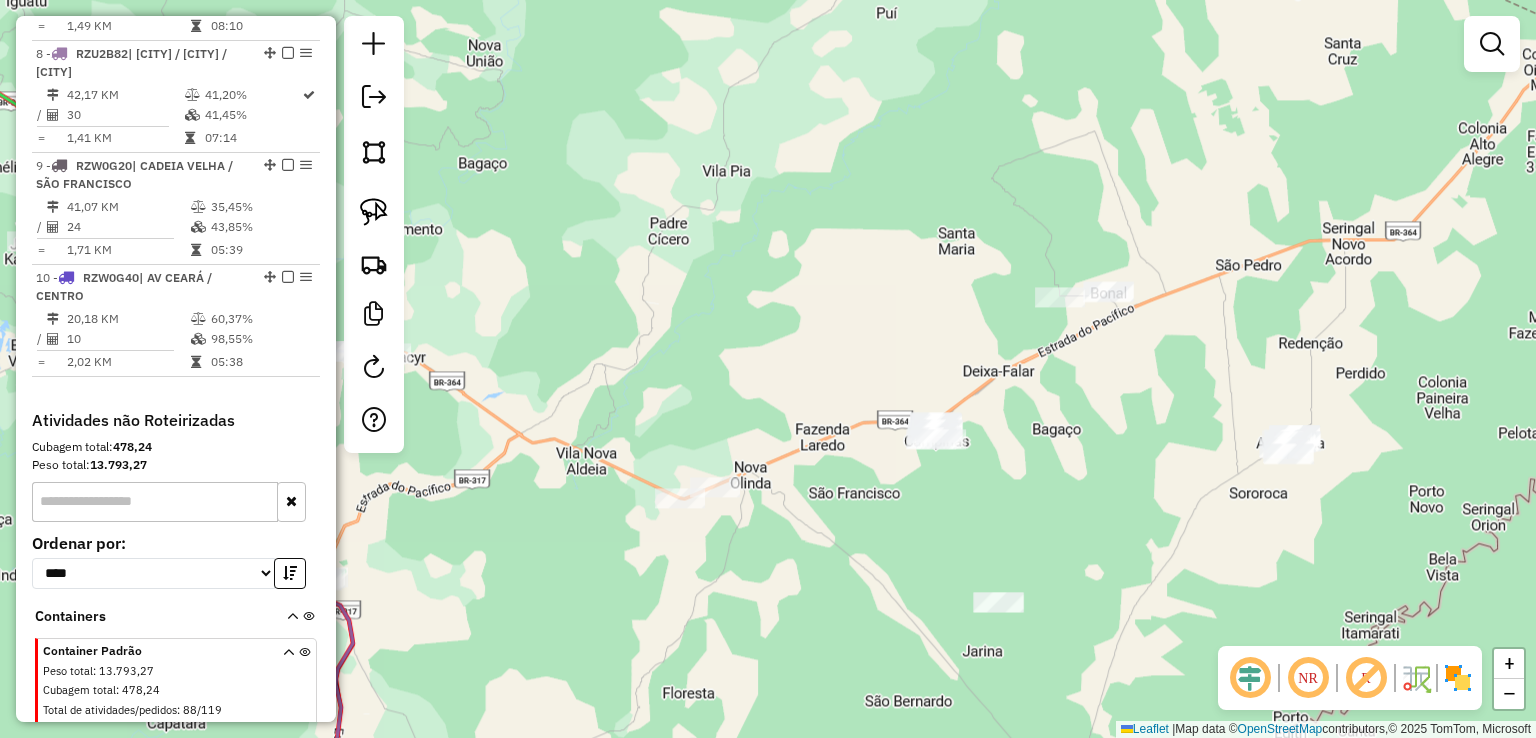 scroll, scrollTop: 1212, scrollLeft: 0, axis: vertical 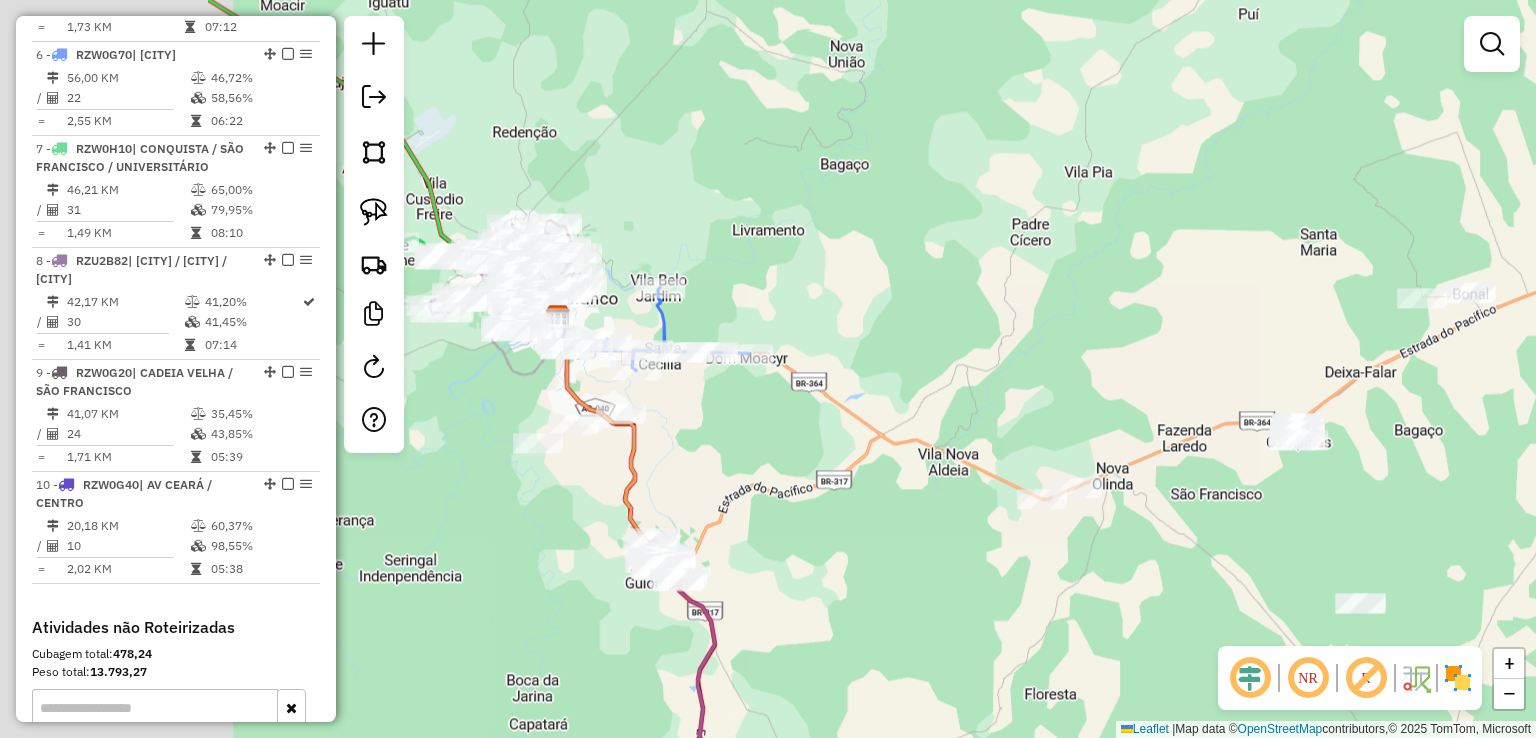 drag, startPoint x: 666, startPoint y: 333, endPoint x: 1088, endPoint y: 333, distance: 422 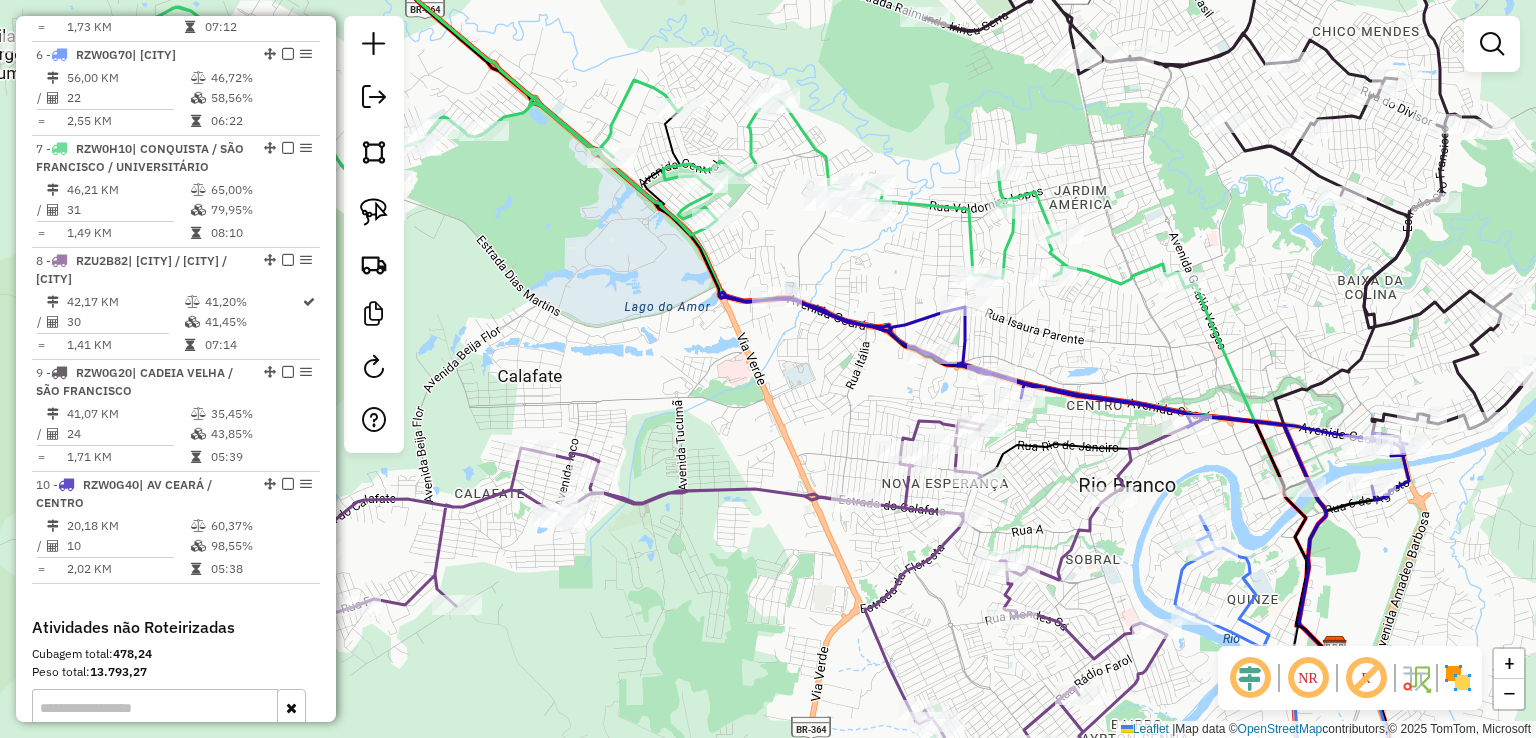click 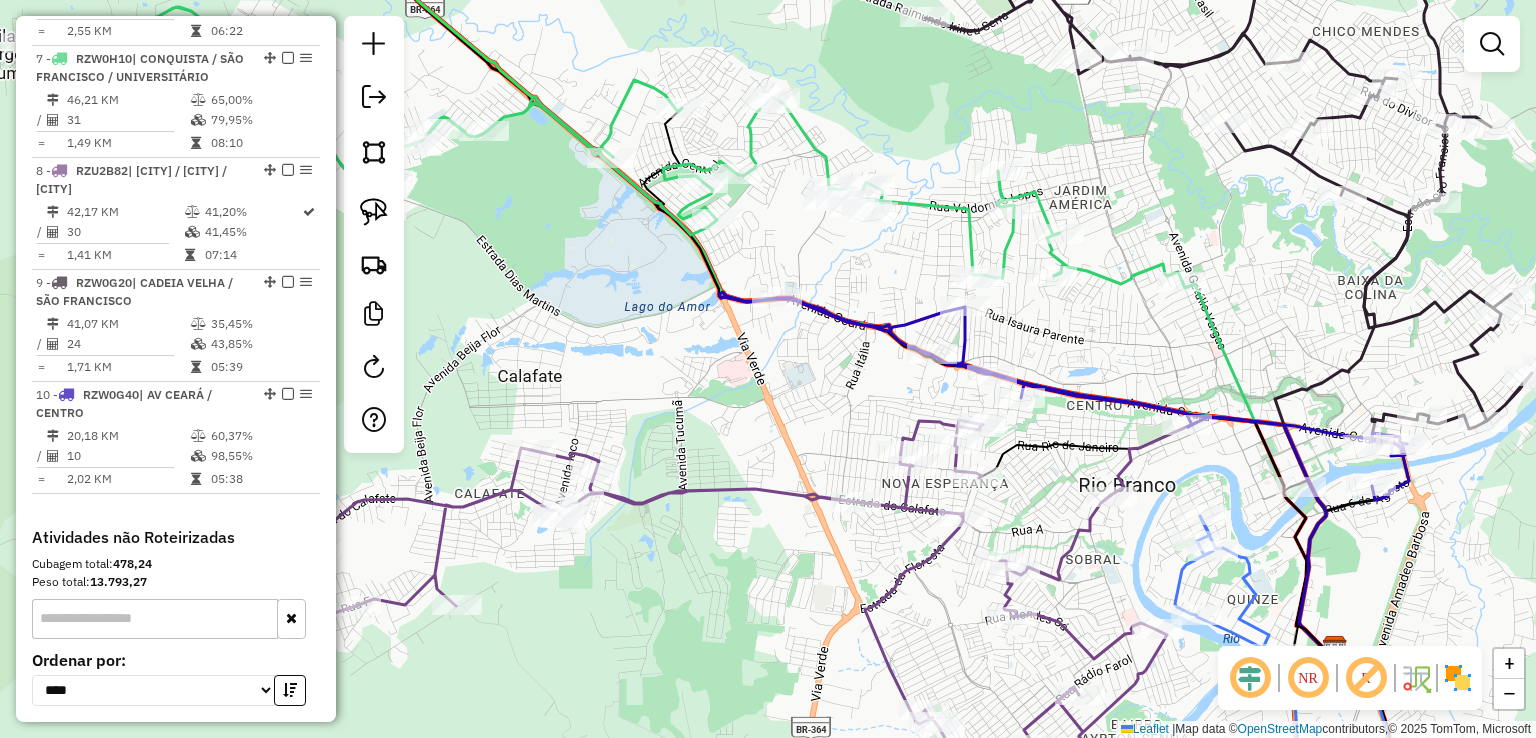 select on "*********" 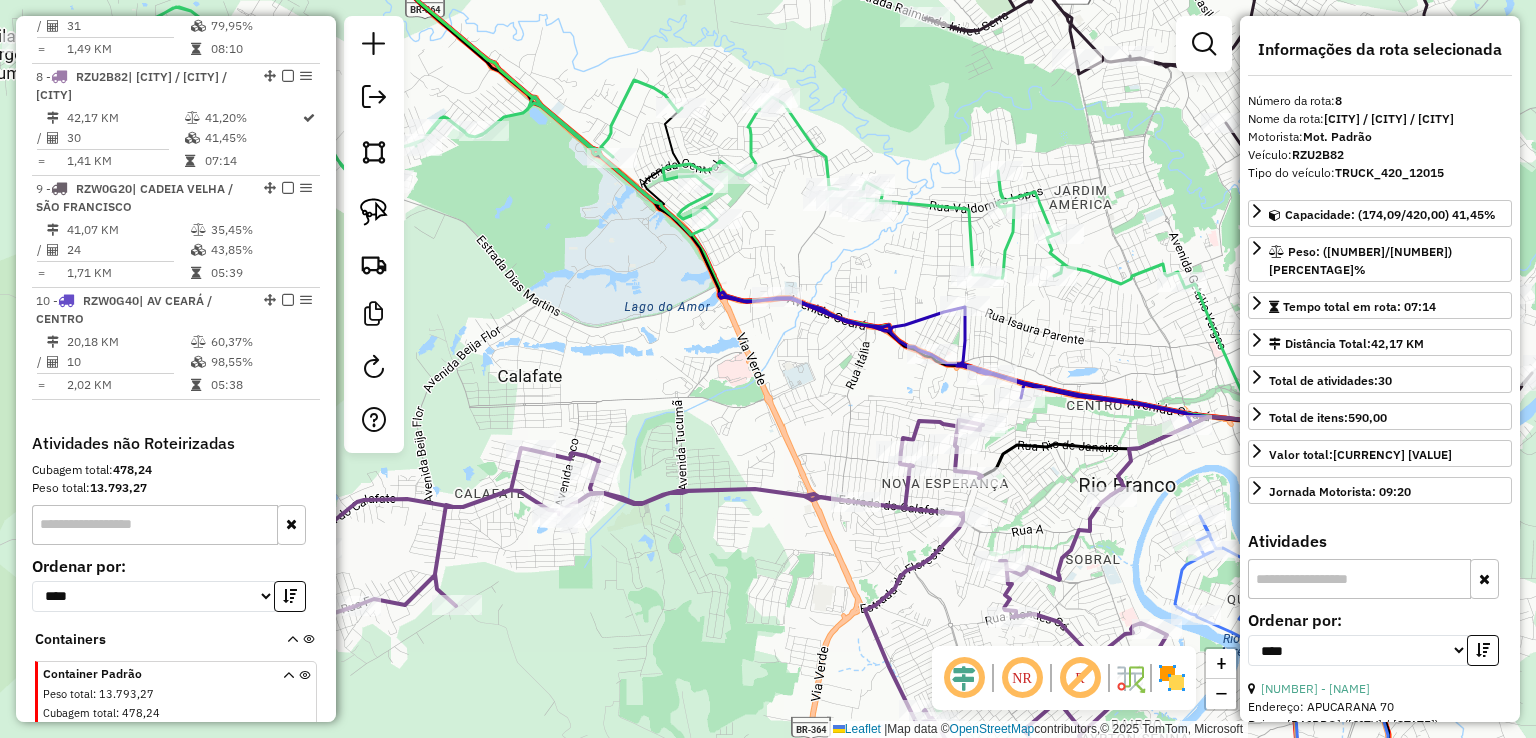 scroll, scrollTop: 1477, scrollLeft: 0, axis: vertical 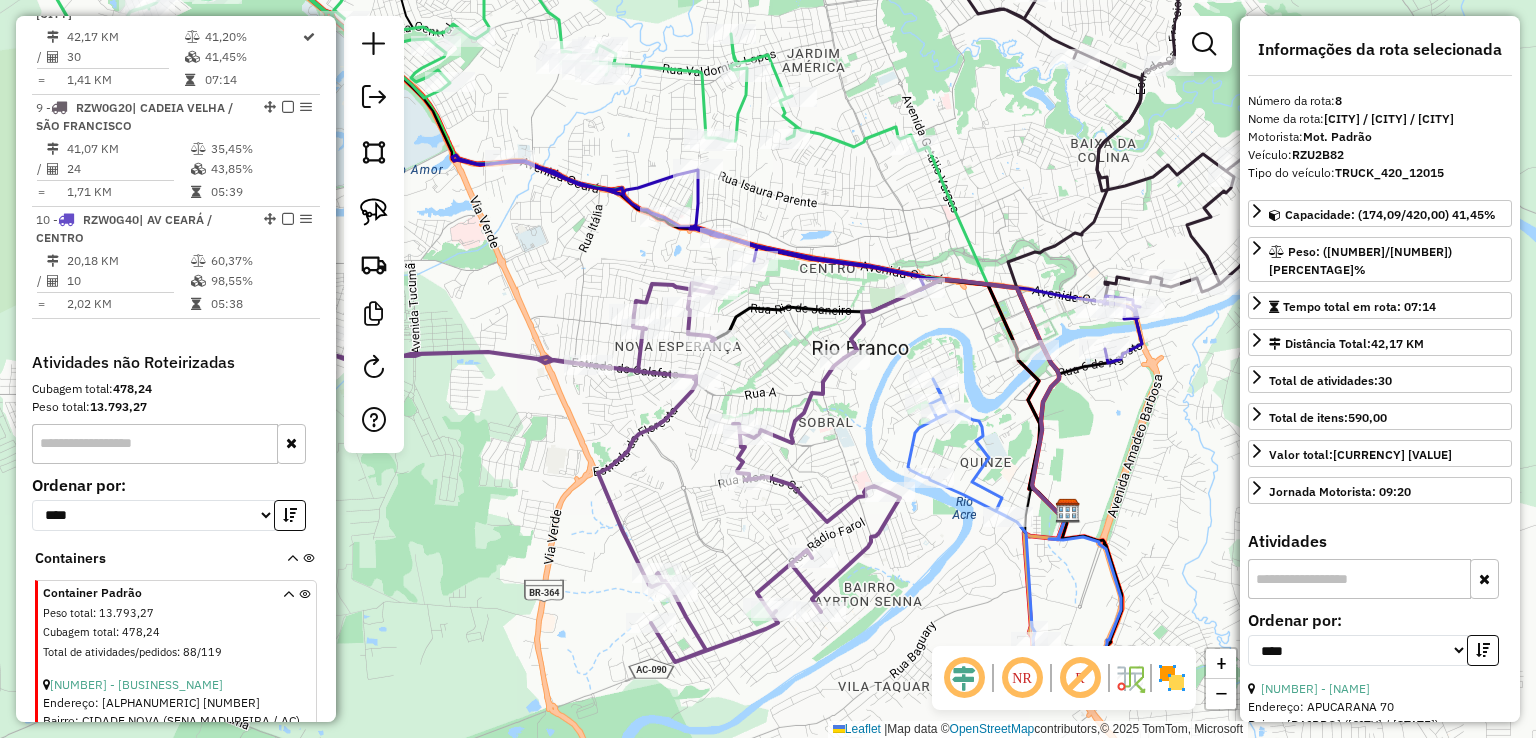 drag, startPoint x: 841, startPoint y: 397, endPoint x: 574, endPoint y: 260, distance: 300.09665 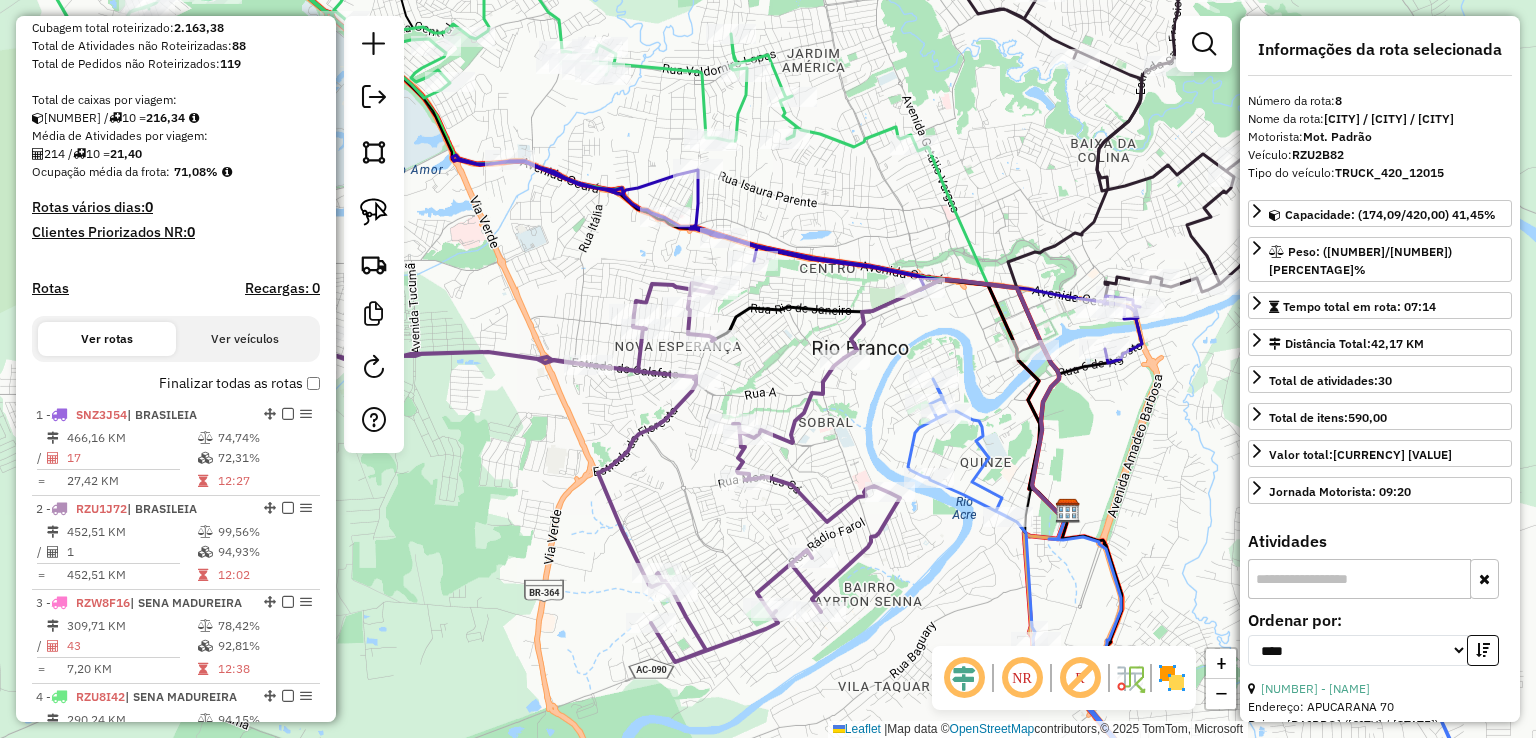 scroll, scrollTop: 277, scrollLeft: 0, axis: vertical 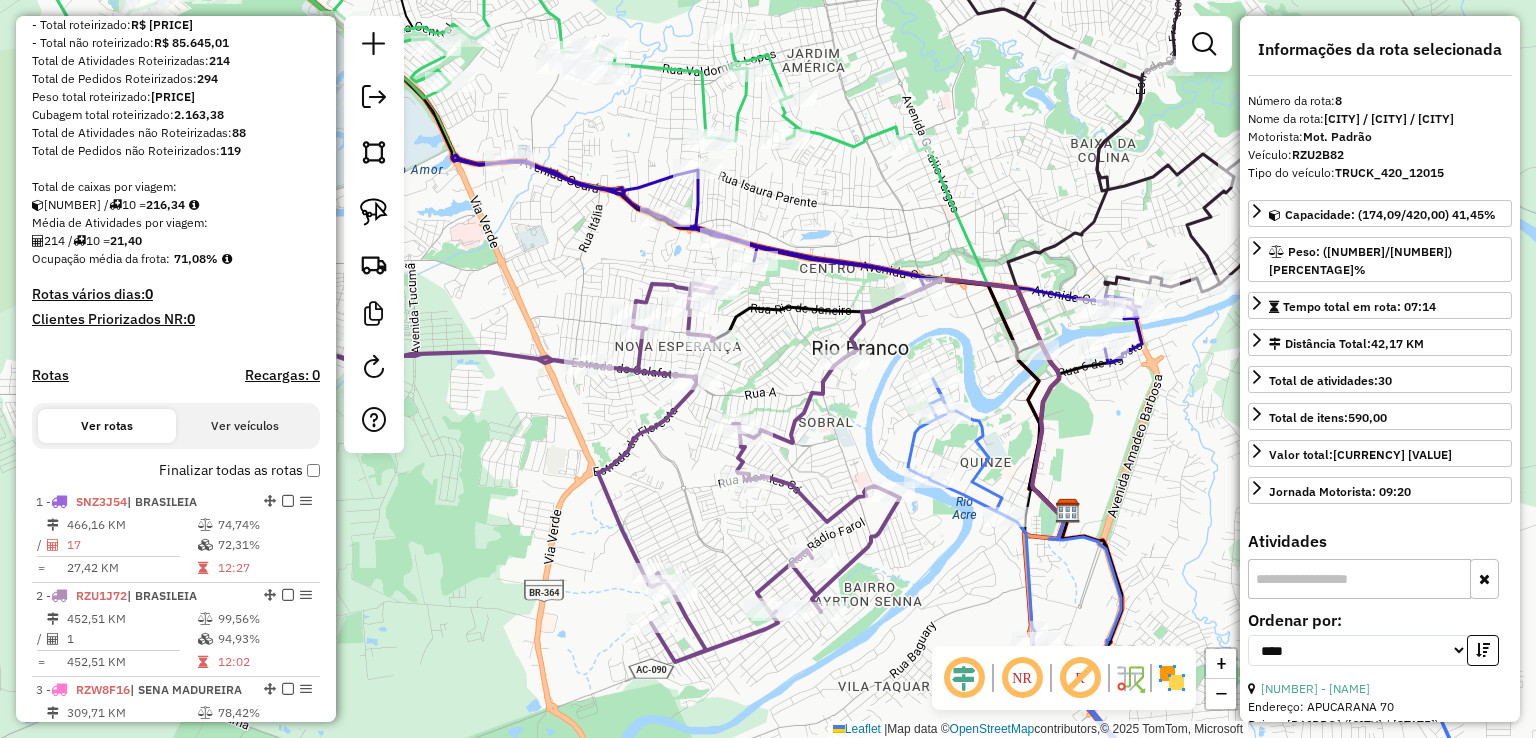 click on "Depósito:  [CODE]  Total de rotas:  [NUMBER]  Distância Total:  [NUMBER] km  Tempo total:  [TIME]  Valor total:  R$ [AMOUNT]  - Total roteirizado:  R$ [AMOUNT]  - Total não roteirizado:  R$ [AMOUNT]  Total de Atividades Roteirizadas:  [NUMBER]  Total de Pedidos Roteirizados:  [NUMBER]  Peso total roteirizado:  [NUMBER]  Cubagem total roteirizado:  [NUMBER]  Total de Atividades não Roteirizadas:  [NUMBER]  Total de Pedidos não Roteirizados:  [NUMBER] Total de caixas por viagem:  [NUMBER] /   [NUMBER] =  [NUMBER] Média de Atividades por viagem:  [NUMBER] /   [NUMBER] =  [NUMBER] Ocupação média da frota:  [PERCENTAGE]%   Rotas vários dias:  [NUMBER]  Clientes Priorizados NR:  [NUMBER] Rotas  Recargas: [NUMBER]   Ver rotas   Ver veículos  Finalizar todas as rotas   [NUMBER] -       [CODE]   | [CITY]  [NUMBER] KM   [PERCENTAGE]%  /  [NUMBER]   [PERCENTAGE]%     =  [NUMBER] KM   [TIME]   [NUMBER] -       [CODE]   | [CITY]  [NUMBER] KM   [PERCENTAGE]%  /  [NUMBER]   [PERCENTAGE]%     =  [NUMBER] KM   [TIME]   [NUMBER] -       [CODE]   | [CITY]  [NUMBER] KM   [PERCENTAGE]%  /  [NUMBER]   [PERCENTAGE]%     =  [NUMBER] KM   [TIME]   [NUMBER] -       [CODE]" at bounding box center [176, 739] 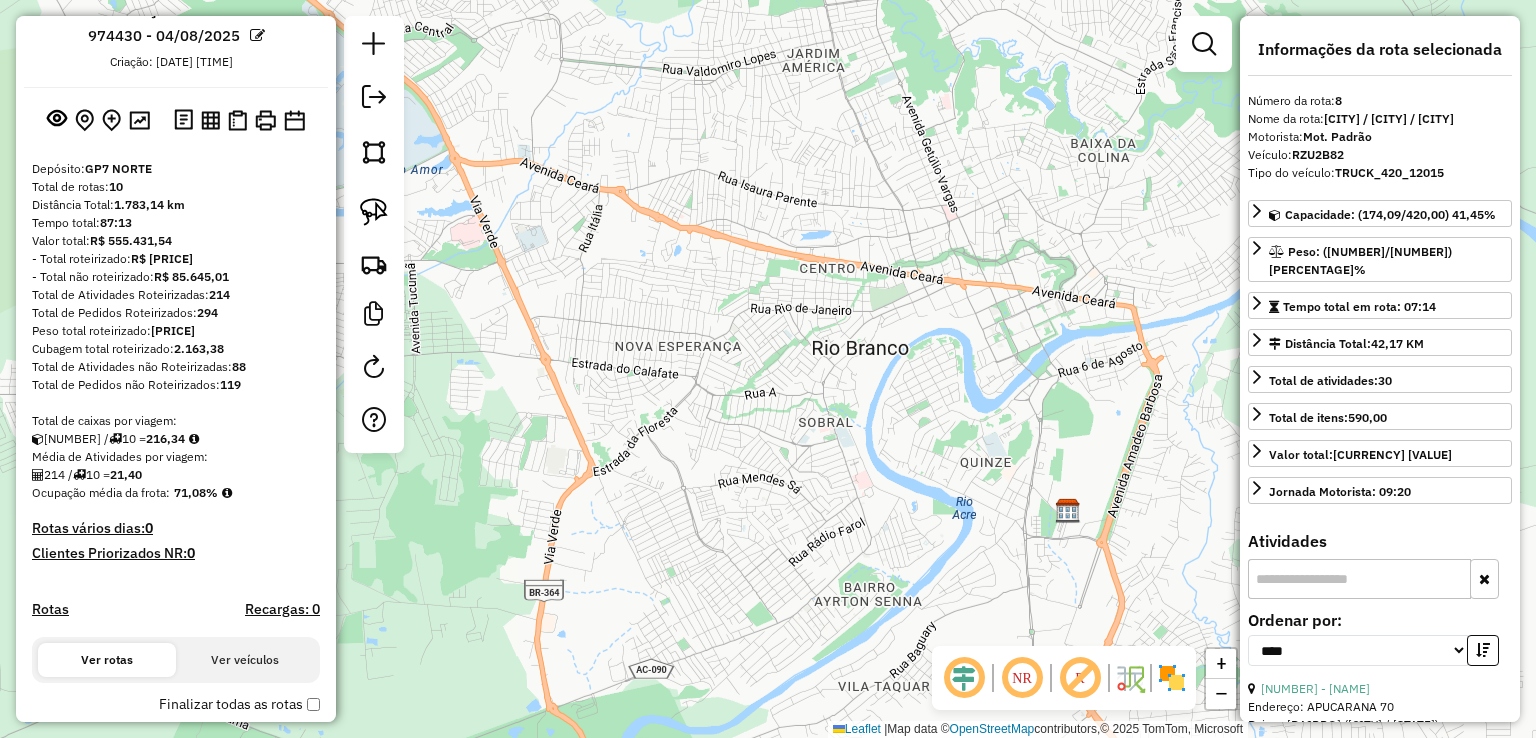 scroll, scrollTop: 0, scrollLeft: 0, axis: both 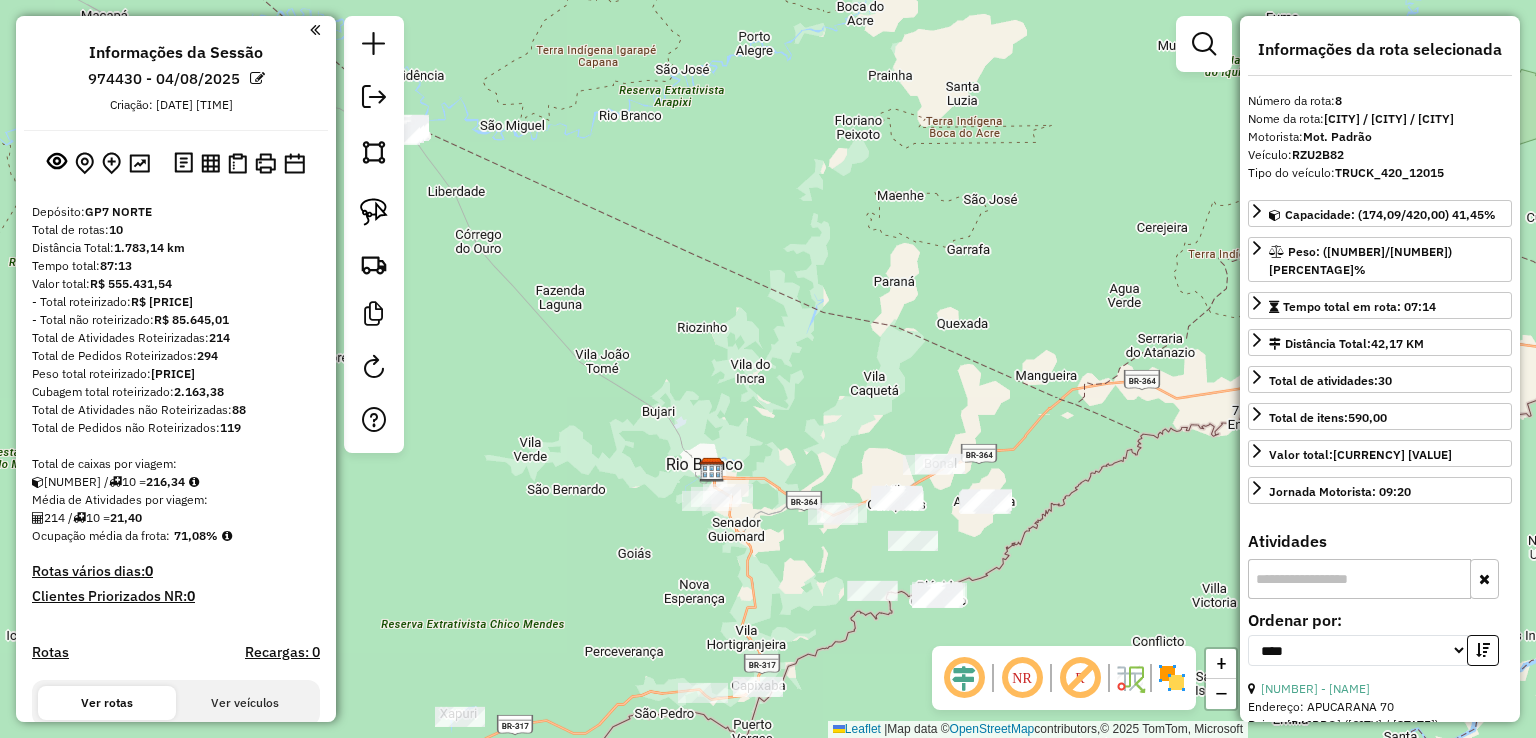 drag, startPoint x: 867, startPoint y: 516, endPoint x: 829, endPoint y: 293, distance: 226.2145 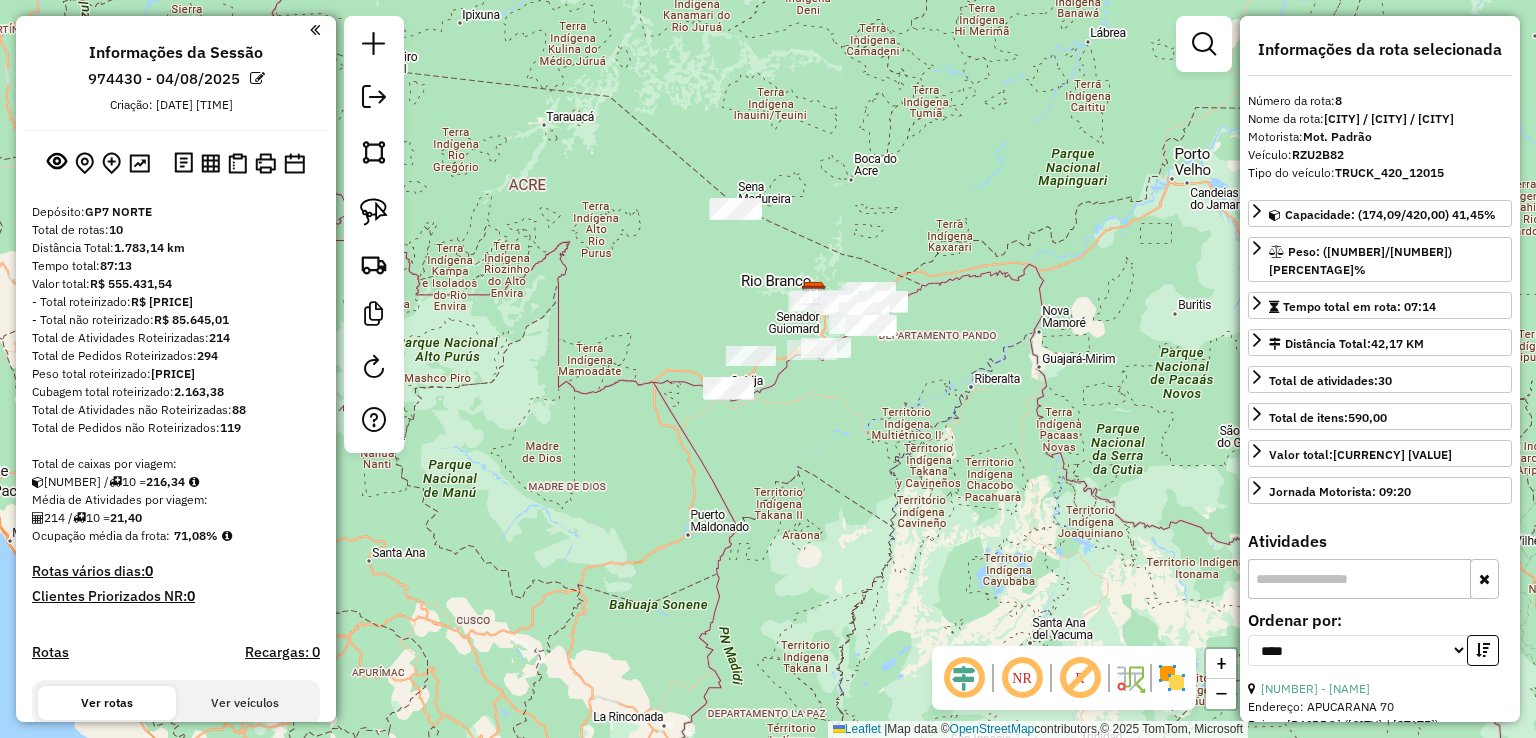 click on "Janela de atendimento Grade de atendimento Capacidade Transportadoras Veículos Cliente Pedidos  Rotas Selecione os dias de semana para filtrar as janelas de atendimento  Seg   Ter   Qua   Qui   Sex   Sáb   Dom  Informe o período da janela de atendimento: De: Até:  Filtrar exatamente a janela do cliente  Considerar janela de atendimento padrão  Selecione os dias de semana para filtrar as grades de atendimento  Seg   Ter   Qua   Qui   Sex   Sáb   Dom   Considerar clientes sem dia de atendimento cadastrado  Clientes fora do dia de atendimento selecionado Filtrar as atividades entre os valores definidos abaixo:  Peso mínimo:   Peso máximo:   Cubagem mínima:   Cubagem máxima:   De:   Até:  Filtrar as atividades entre o tempo de atendimento definido abaixo:  De:   Até:   Considerar capacidade total dos clientes não roteirizados Transportadora: Selecione um ou mais itens Tipo de veículo: Selecione um ou mais itens Veículo: Selecione um ou mais itens Motorista: Selecione um ou mais itens Nome: Rótulo:" 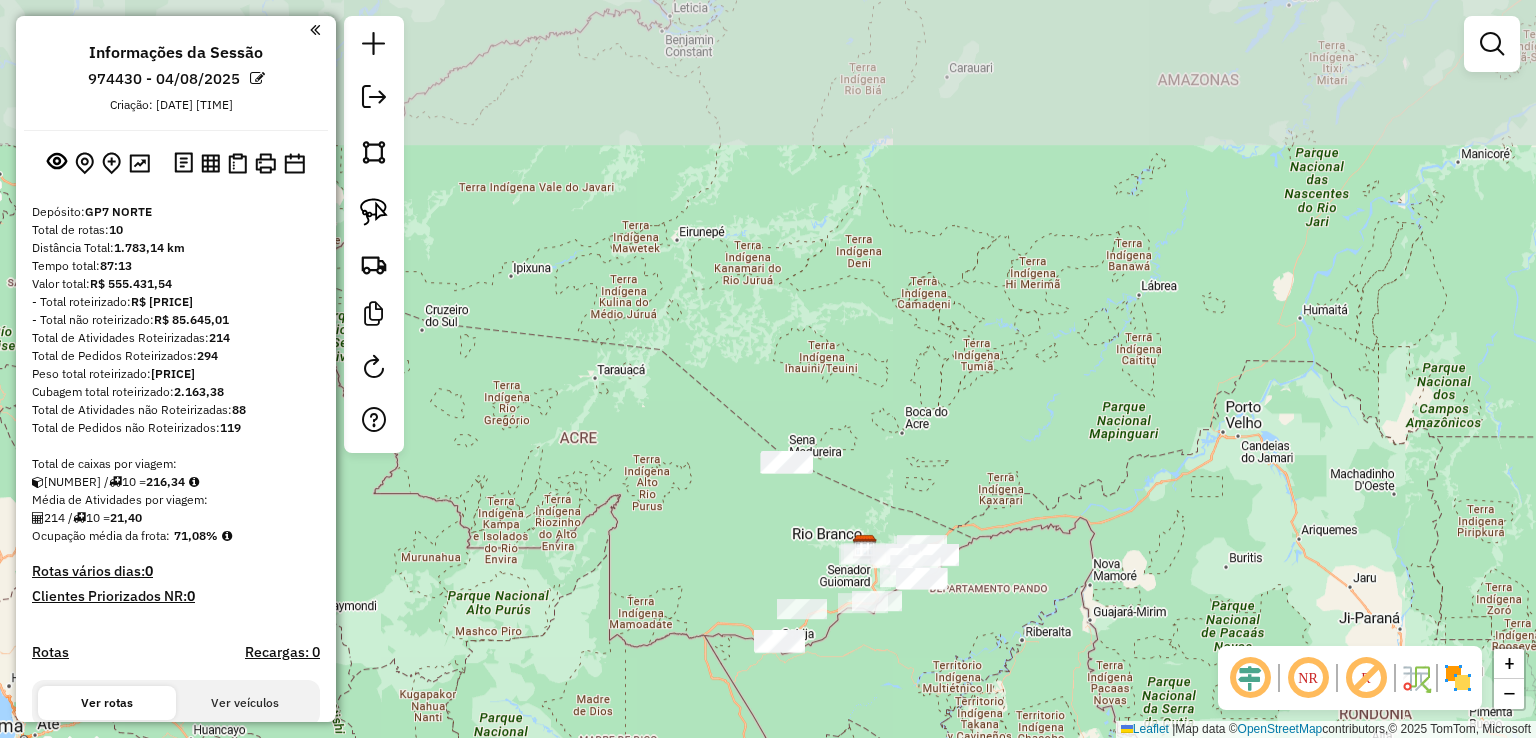 drag, startPoint x: 621, startPoint y: 40, endPoint x: 672, endPoint y: 293, distance: 258.08914 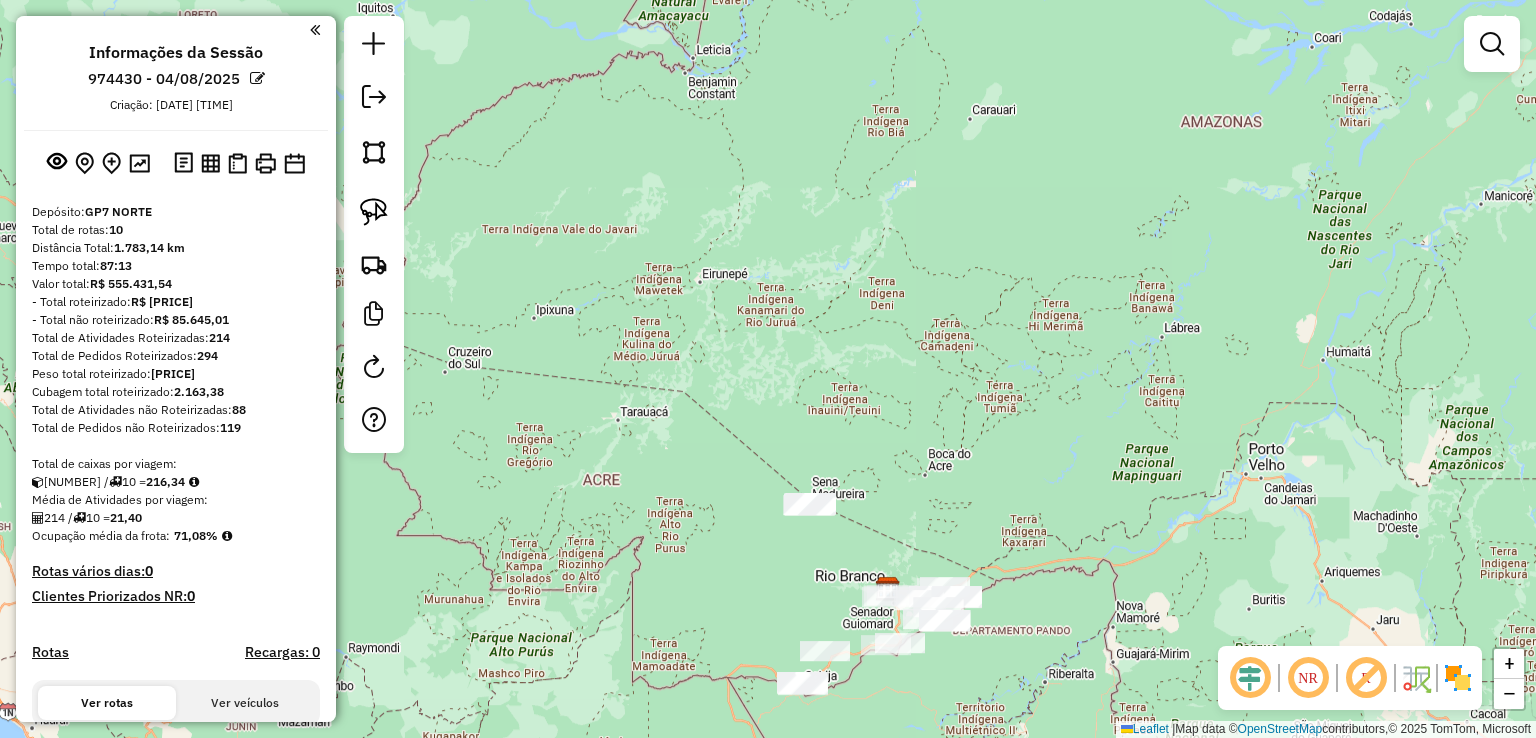 drag, startPoint x: 561, startPoint y: 250, endPoint x: 593, endPoint y: 329, distance: 85.23497 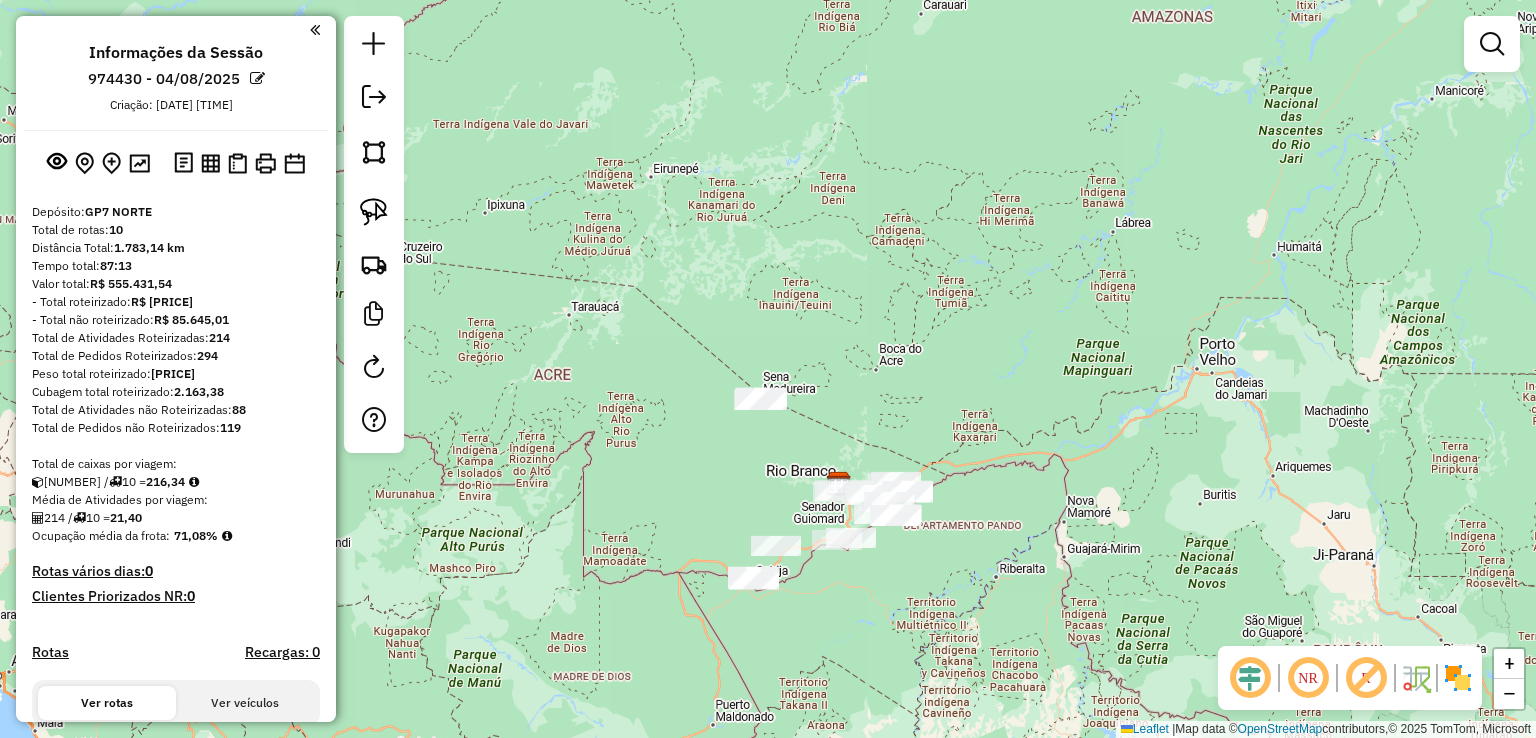 drag, startPoint x: 746, startPoint y: 369, endPoint x: 692, endPoint y: 218, distance: 160.3652 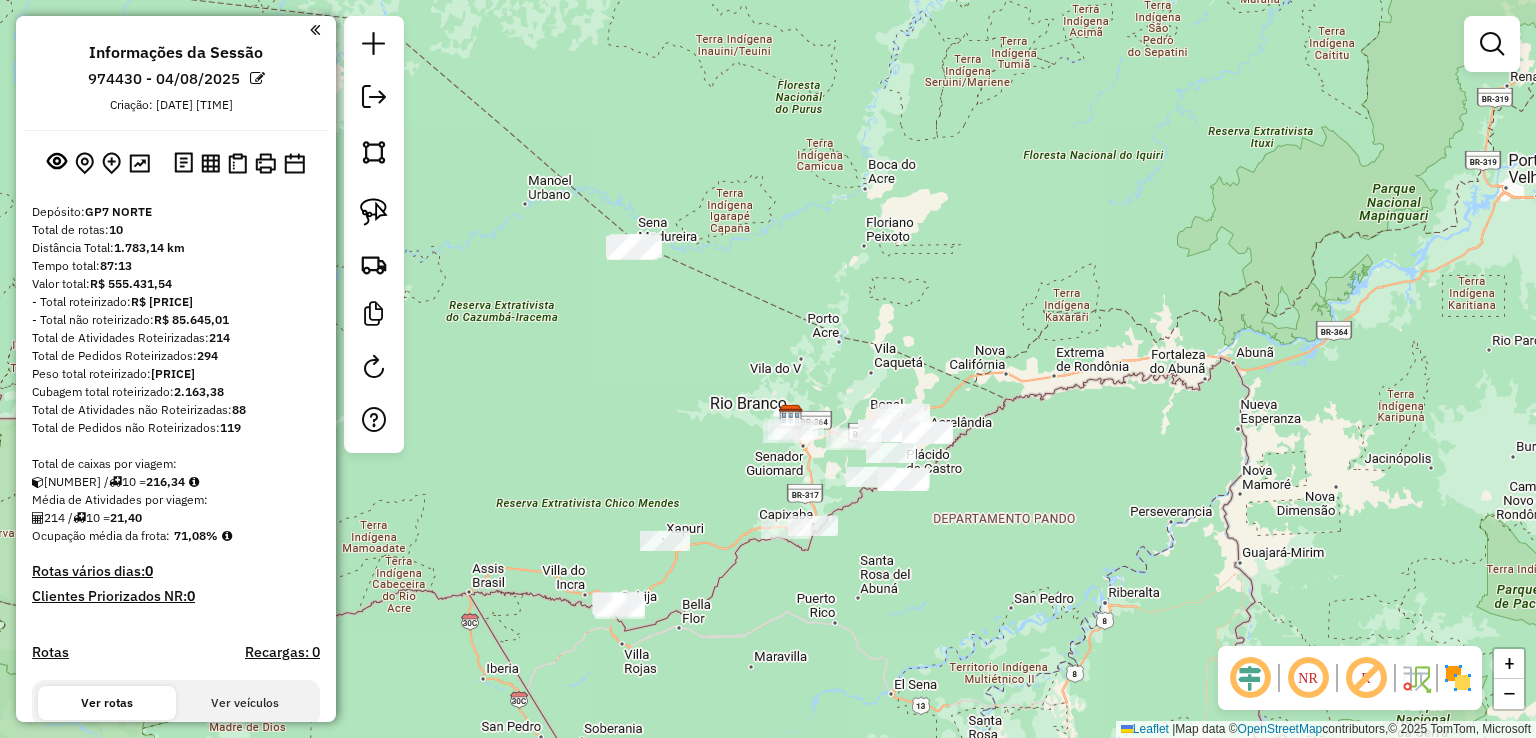 drag, startPoint x: 875, startPoint y: 406, endPoint x: 712, endPoint y: 291, distance: 199.48433 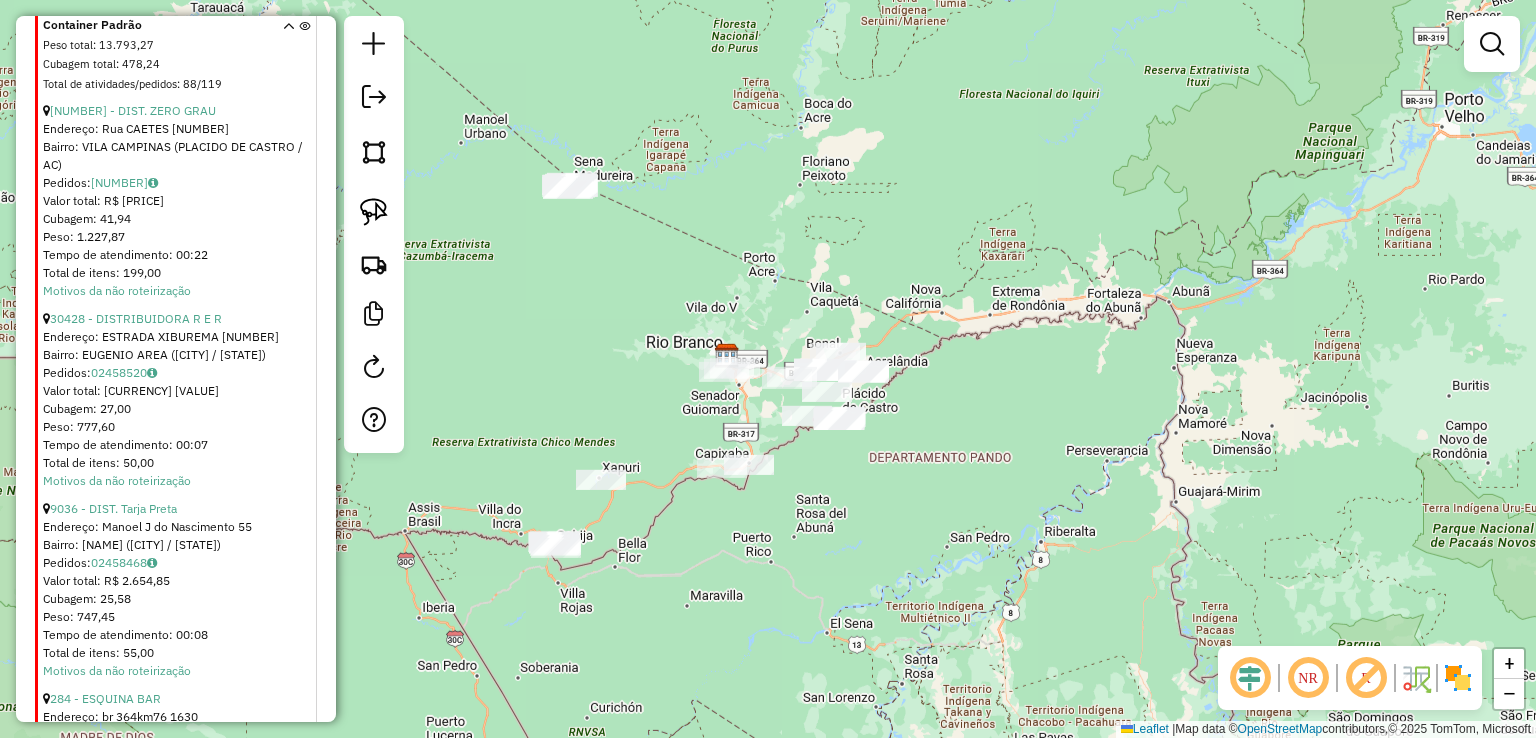 scroll, scrollTop: 1500, scrollLeft: 0, axis: vertical 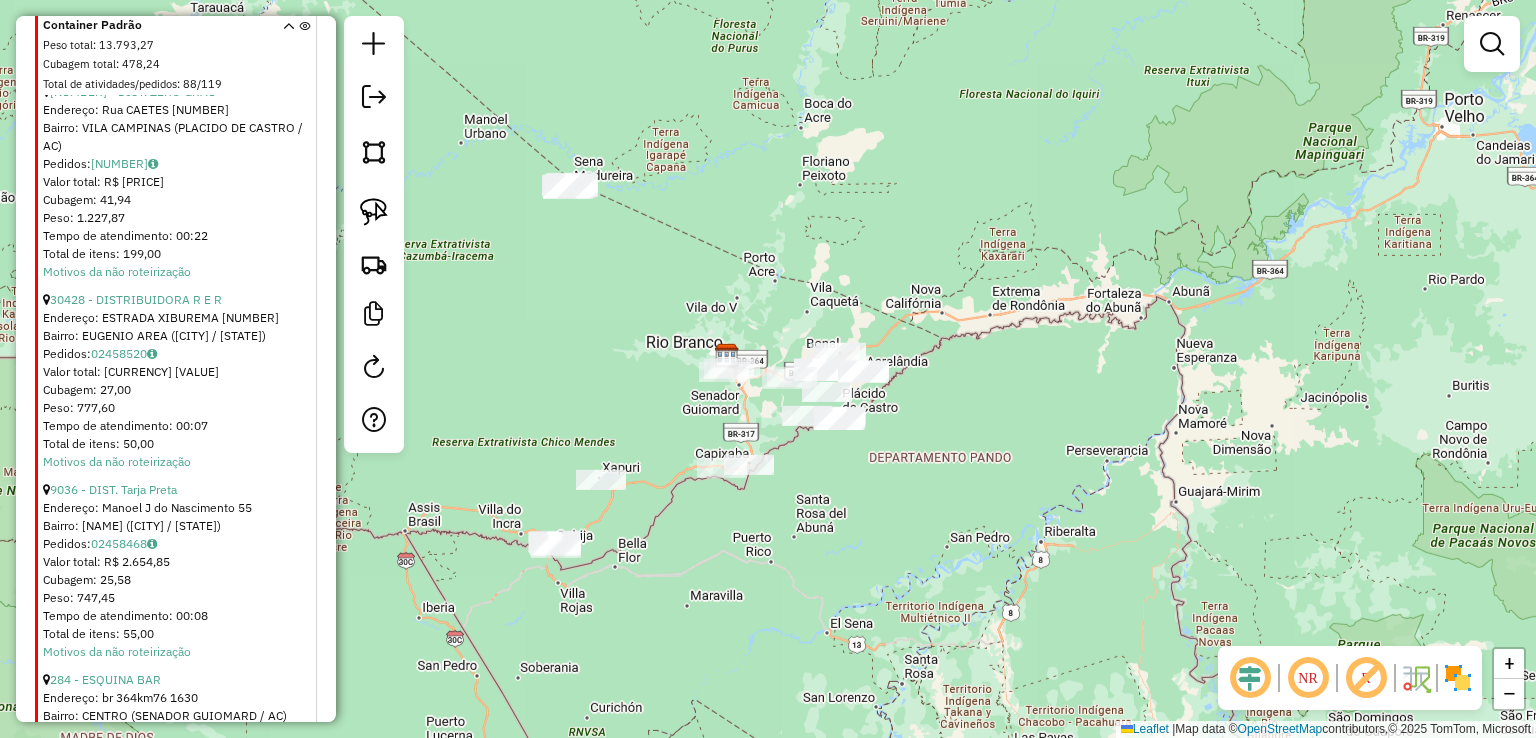 click on "Janela de atendimento Grade de atendimento Capacidade Transportadoras Veículos Cliente Pedidos  Rotas Selecione os dias de semana para filtrar as janelas de atendimento  Seg   Ter   Qua   Qui   Sex   Sáb   Dom  Informe o período da janela de atendimento: De: Até:  Filtrar exatamente a janela do cliente  Considerar janela de atendimento padrão  Selecione os dias de semana para filtrar as grades de atendimento  Seg   Ter   Qua   Qui   Sex   Sáb   Dom   Considerar clientes sem dia de atendimento cadastrado  Clientes fora do dia de atendimento selecionado Filtrar as atividades entre os valores definidos abaixo:  Peso mínimo:   Peso máximo:   Cubagem mínima:   Cubagem máxima:   De:   Até:  Filtrar as atividades entre o tempo de atendimento definido abaixo:  De:   Até:   Considerar capacidade total dos clientes não roteirizados Transportadora: Selecione um ou mais itens Tipo de veículo: Selecione um ou mais itens Veículo: Selecione um ou mais itens Motorista: Selecione um ou mais itens Nome: Rótulo:" 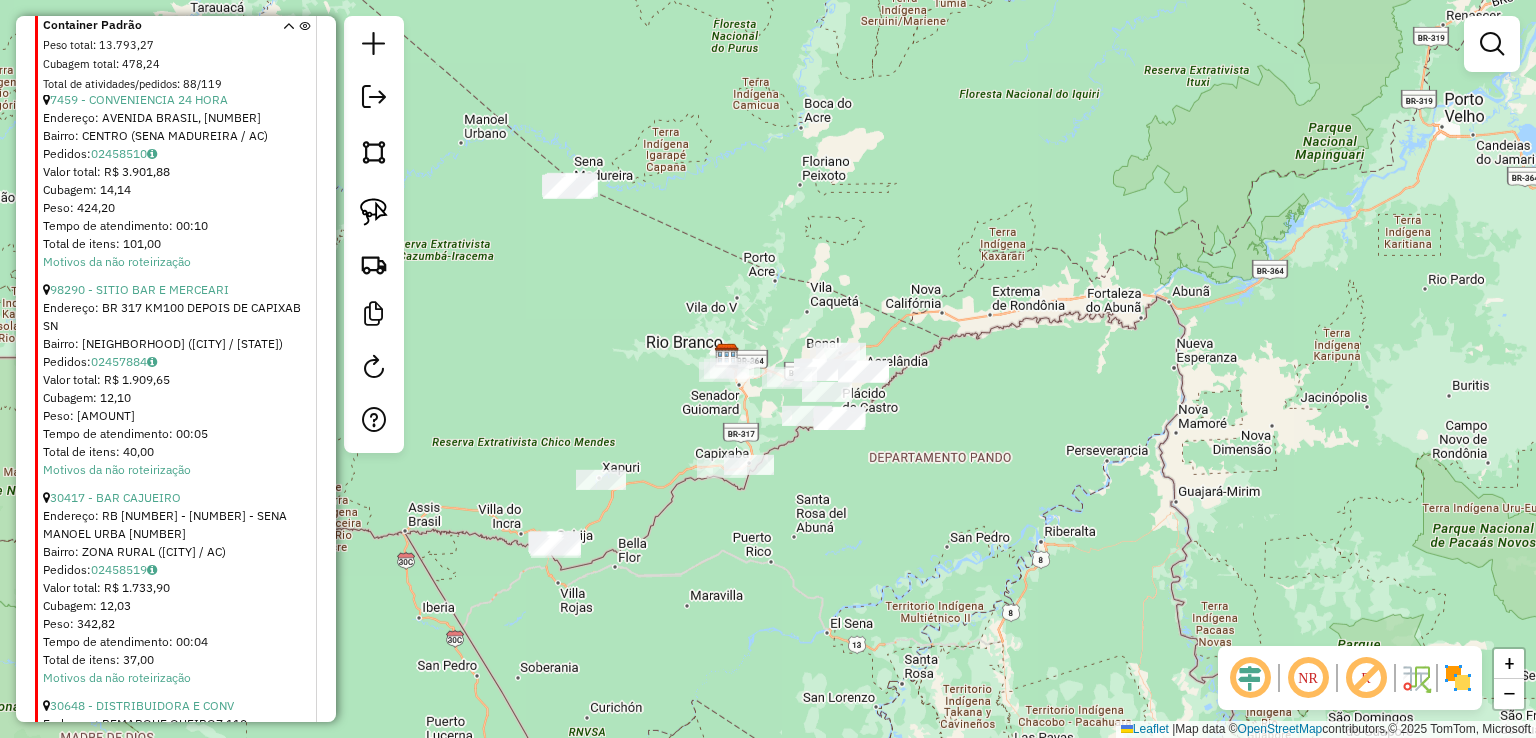 scroll, scrollTop: 2300, scrollLeft: 0, axis: vertical 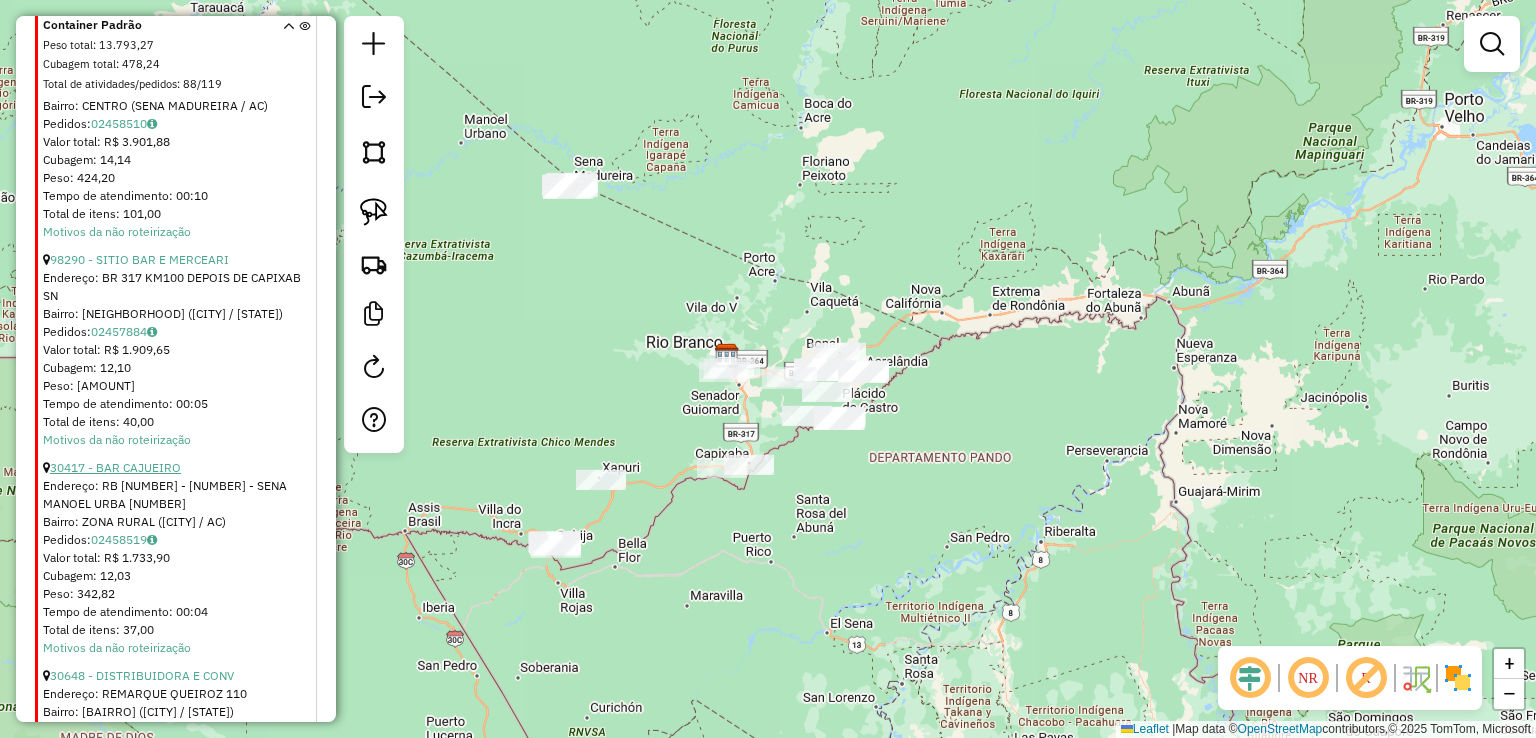 click on "30417 - BAR CAJUEIRO" at bounding box center (115, 467) 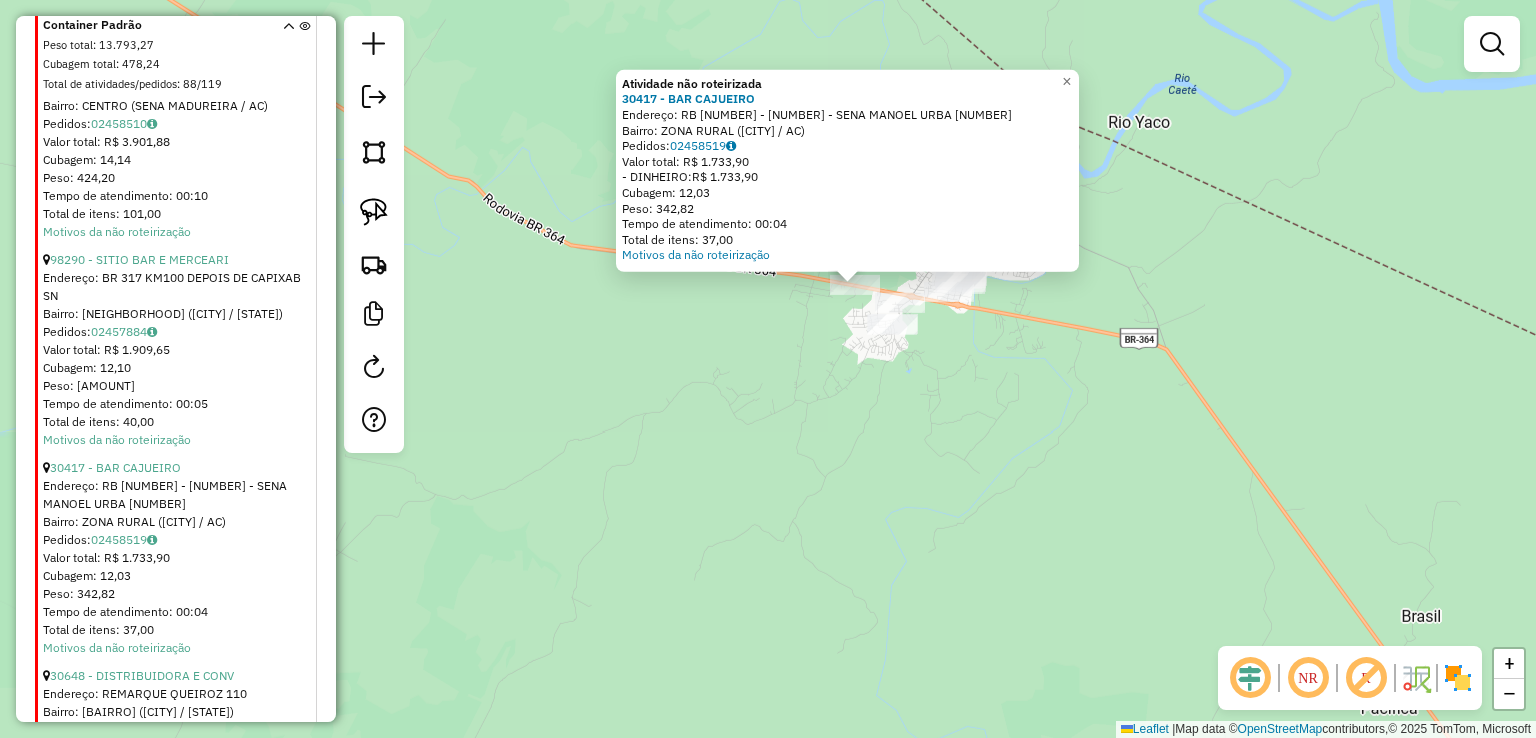 drag, startPoint x: 869, startPoint y: 349, endPoint x: 842, endPoint y: 406, distance: 63.07139 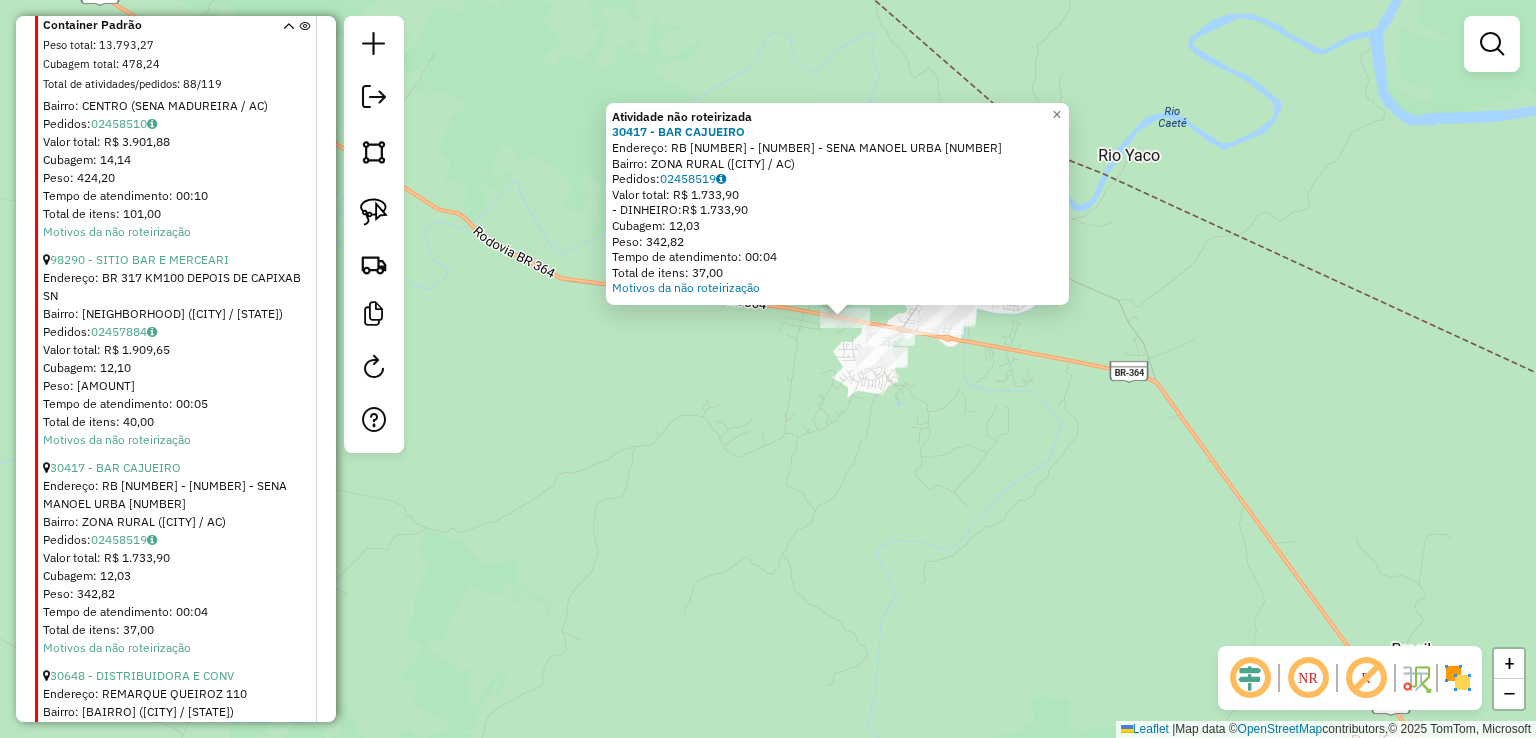 click on "Atividade não roteirizada [NUMBER] - BAR CAJUEIRO Endereço: RB 364 - 03 - SENA MANOEL URBA 3 Bairro: ZONA RURAL ([CITY] / [STATE]) Pedidos: 02458519 Valor total: R$ 1.733,90 - DINHEIRO: R$ 1.733,90 Cubagem: 12,03 Peso: 342,82 Tempo de atendimento: 00:04 Total de itens: 37,00 Motivos da não roteirização × Janela de atendimento Grade de atendimento Capacidade Transportadoras Veículos Cliente Pedidos Rotas Selecione os dias de semana para filtrar as janelas de atendimento Seg Ter Qua Qui Sex Sáb Dom Informe o período da janela de atendimento: De: Até: Filtrar exatamente a janela do cliente Considerar janela de atendimento padrão Selecione os dias de semana para filtrar as grades de atendimento Seg Ter Qua Qui Sex Sáb Dom Considerar clientes sem dia de atendimento cadastrado Clientes fora do dia de atendimento selecionado Filtrar as atividades entre os valores definidos abaixo: Peso mínimo: Peso máximo: Cubagem mínima: Cubagem máxima:" 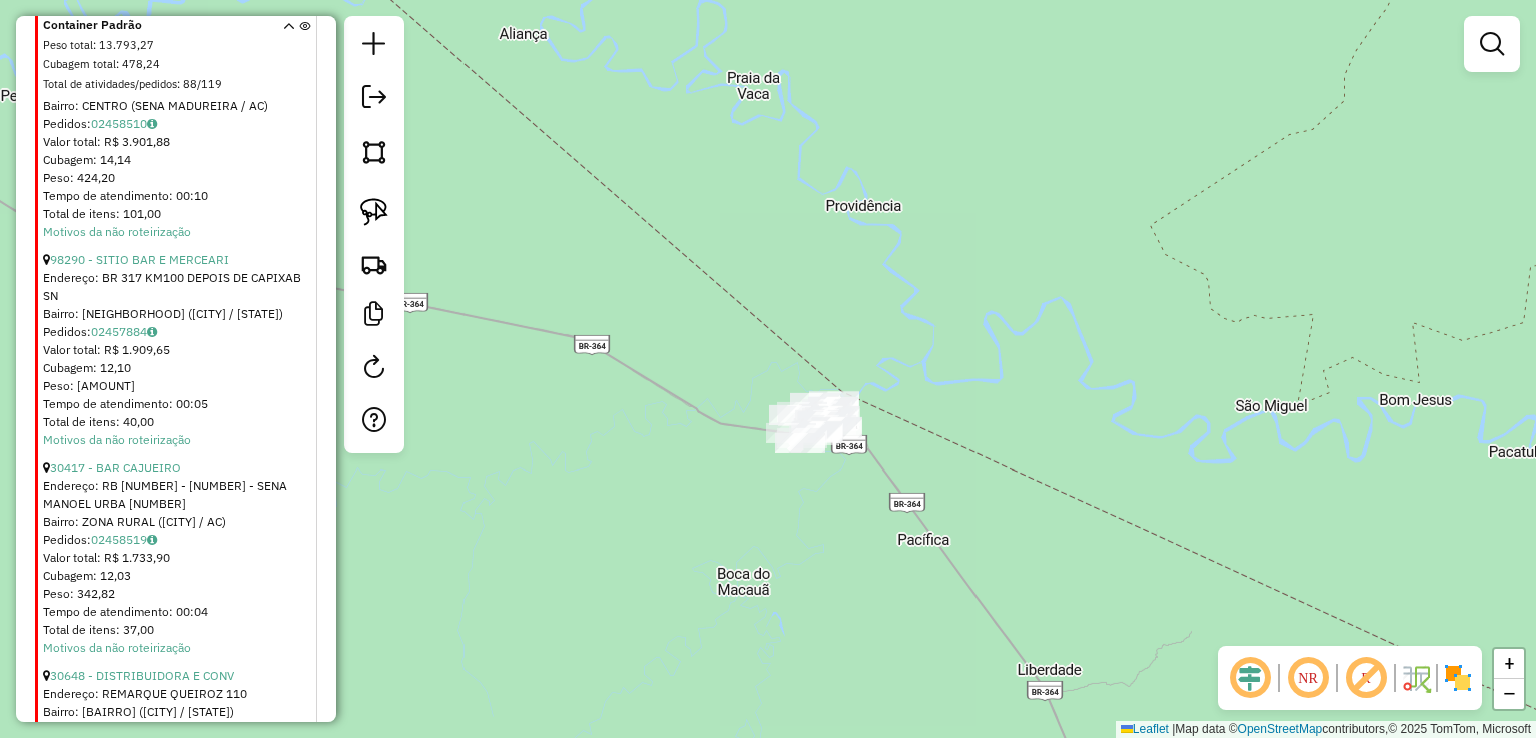 drag, startPoint x: 595, startPoint y: 260, endPoint x: 758, endPoint y: 381, distance: 203.00246 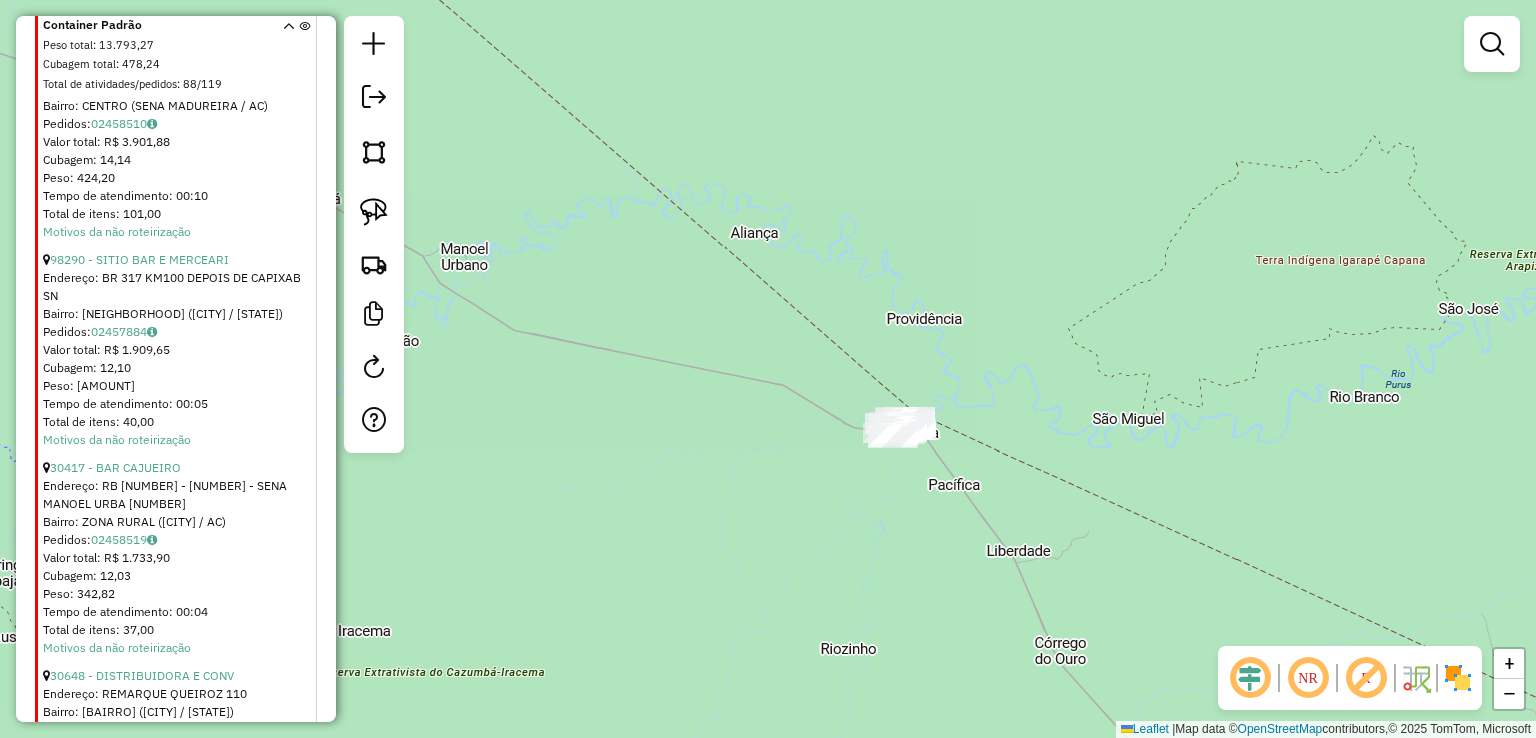 drag, startPoint x: 589, startPoint y: 317, endPoint x: 1152, endPoint y: 362, distance: 564.79553 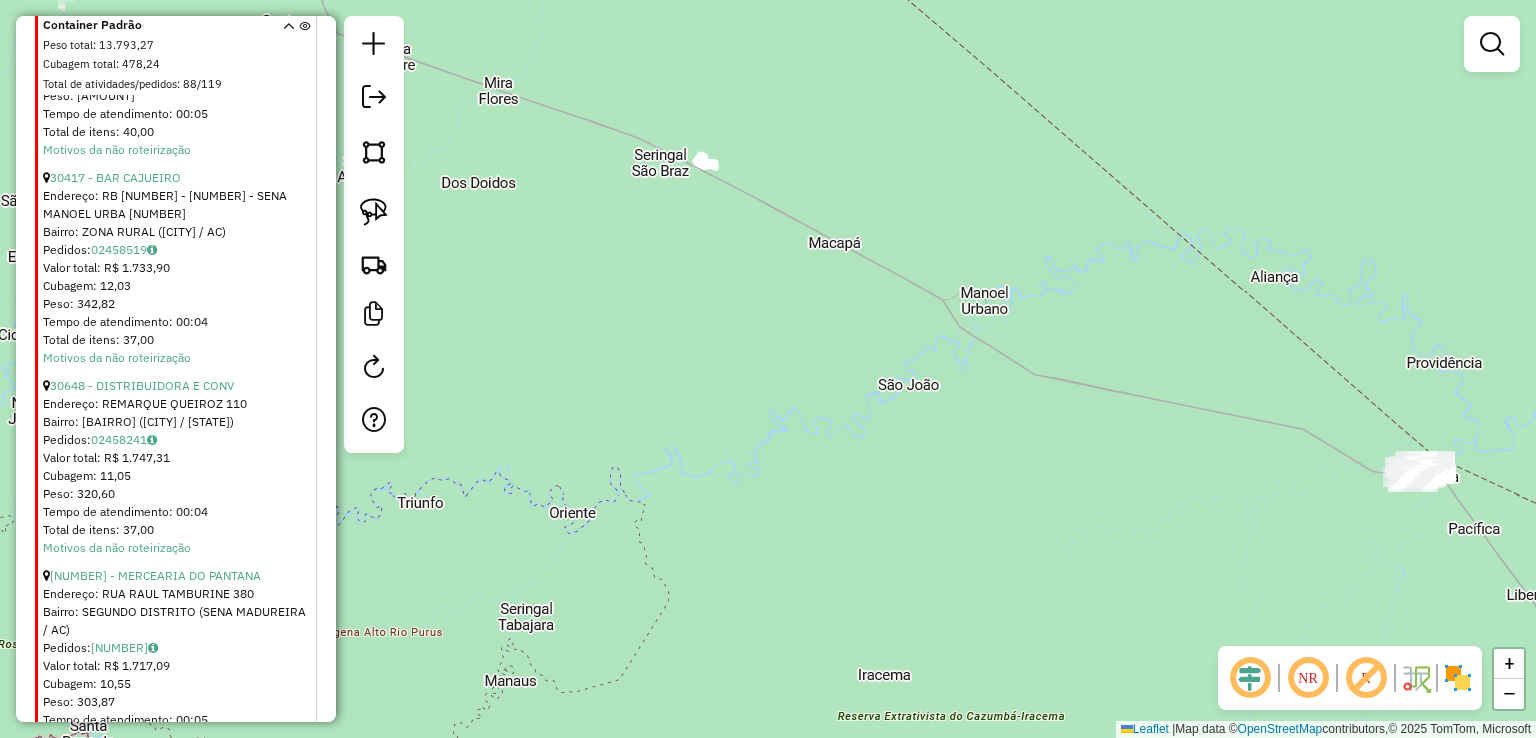 scroll, scrollTop: 2600, scrollLeft: 0, axis: vertical 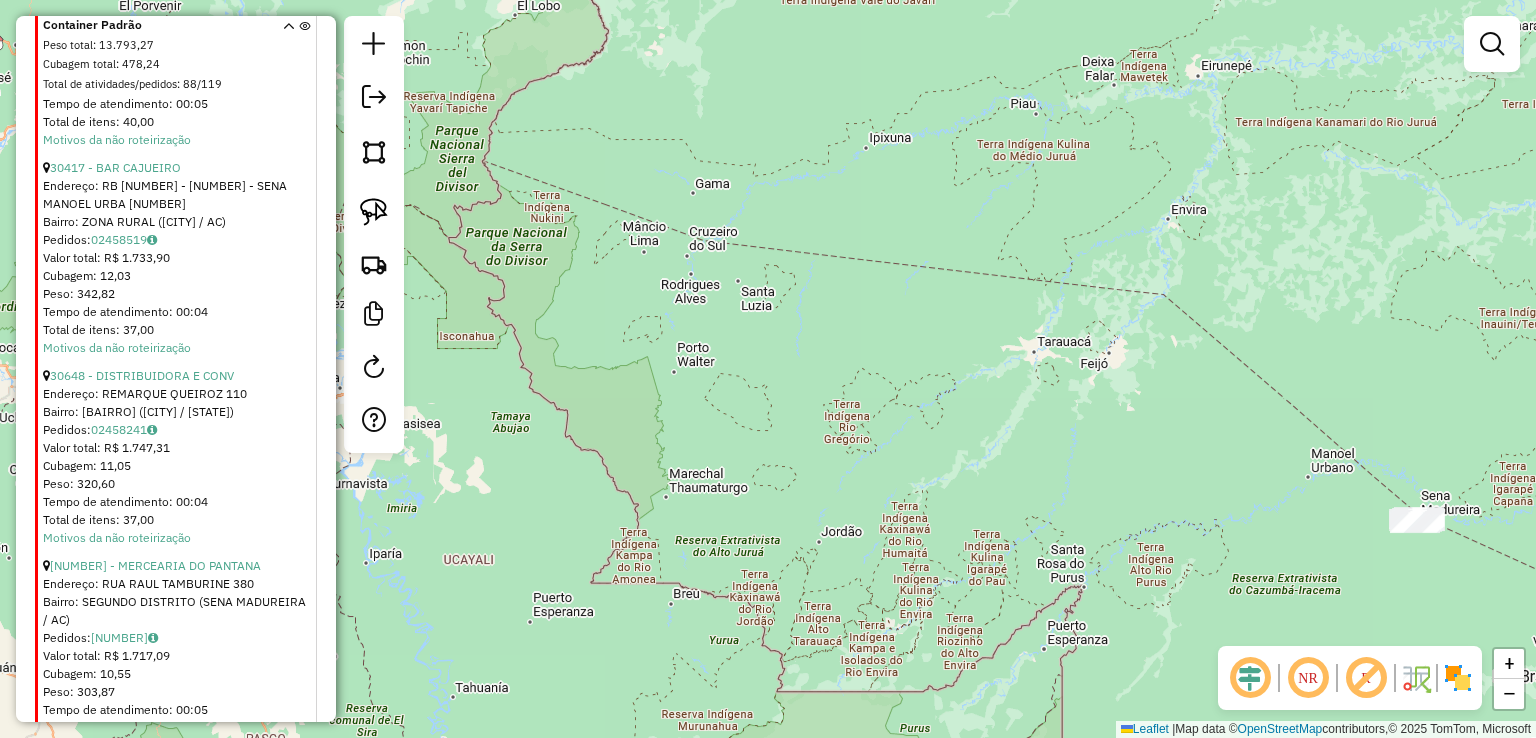 drag, startPoint x: 785, startPoint y: 340, endPoint x: 1110, endPoint y: 382, distance: 327.7026 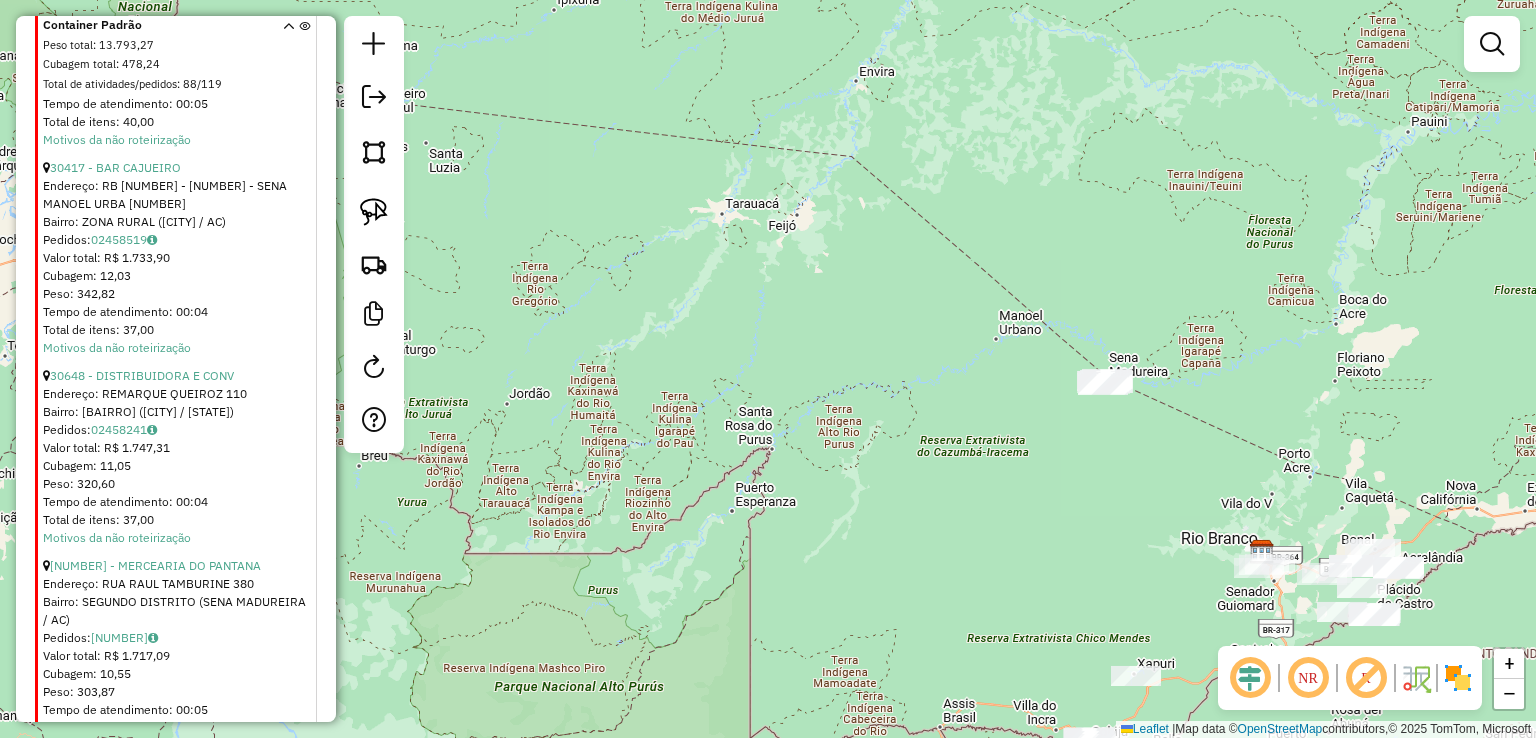 drag, startPoint x: 1059, startPoint y: 333, endPoint x: 747, endPoint y: 195, distance: 341.15686 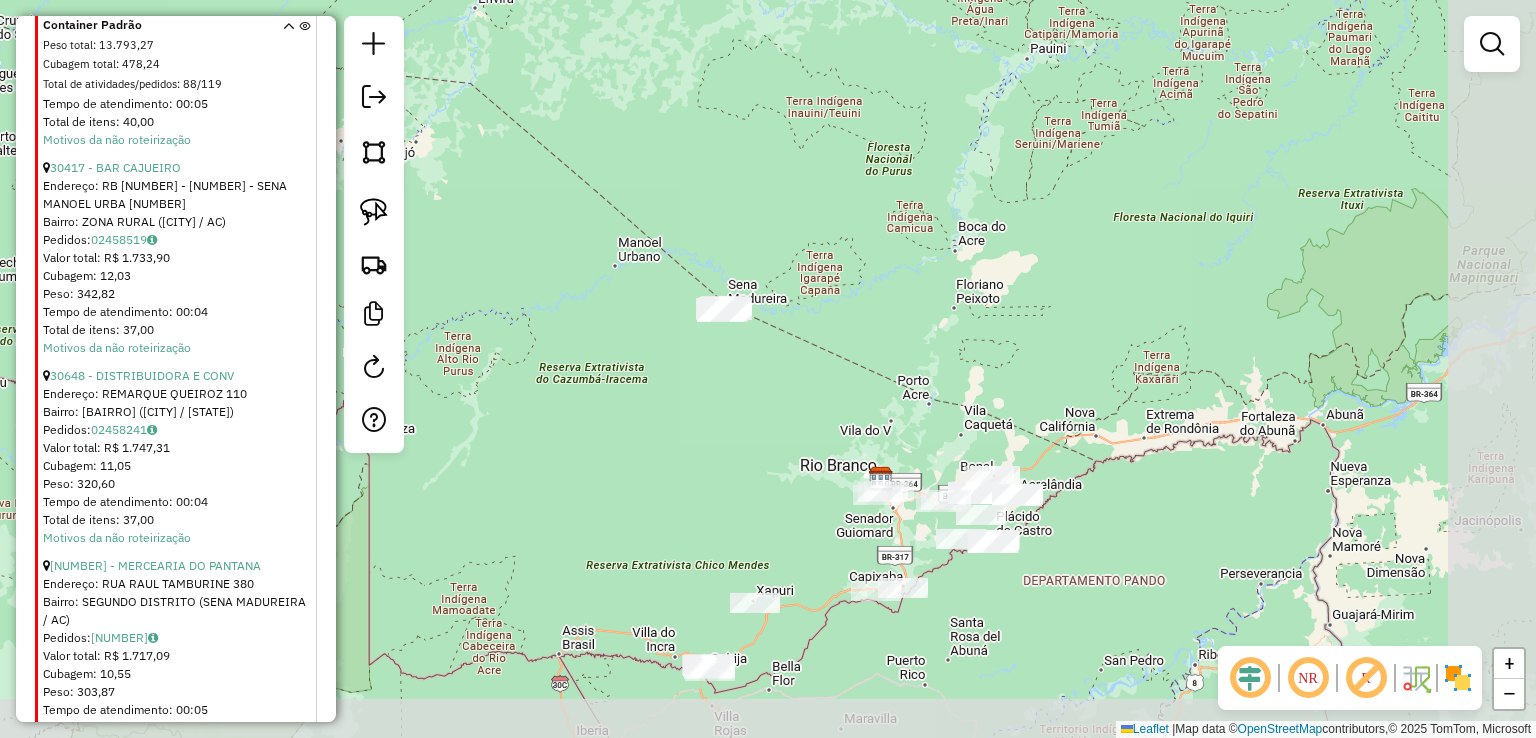 drag, startPoint x: 1268, startPoint y: 261, endPoint x: 868, endPoint y: 185, distance: 407.15598 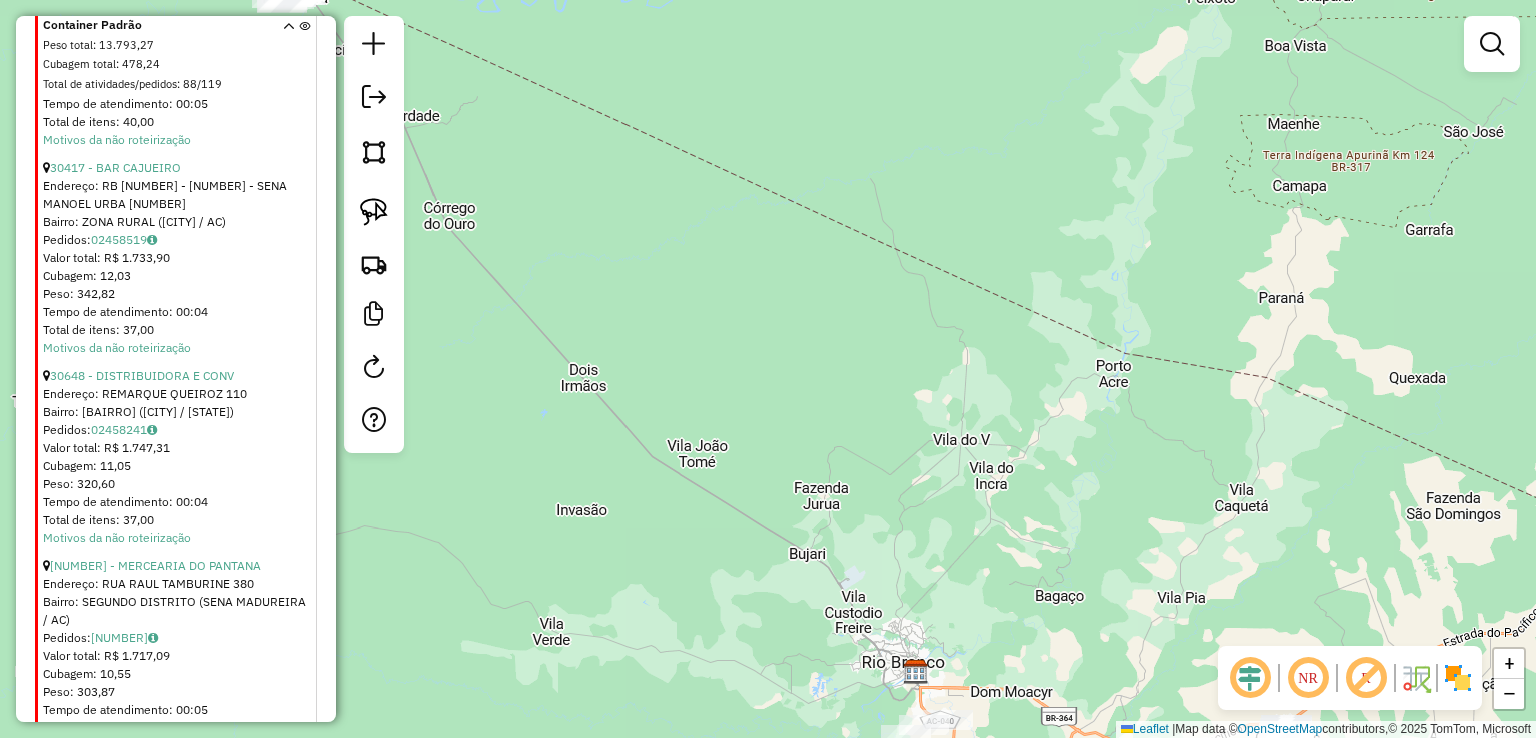 drag, startPoint x: 974, startPoint y: 451, endPoint x: 690, endPoint y: 141, distance: 420.42358 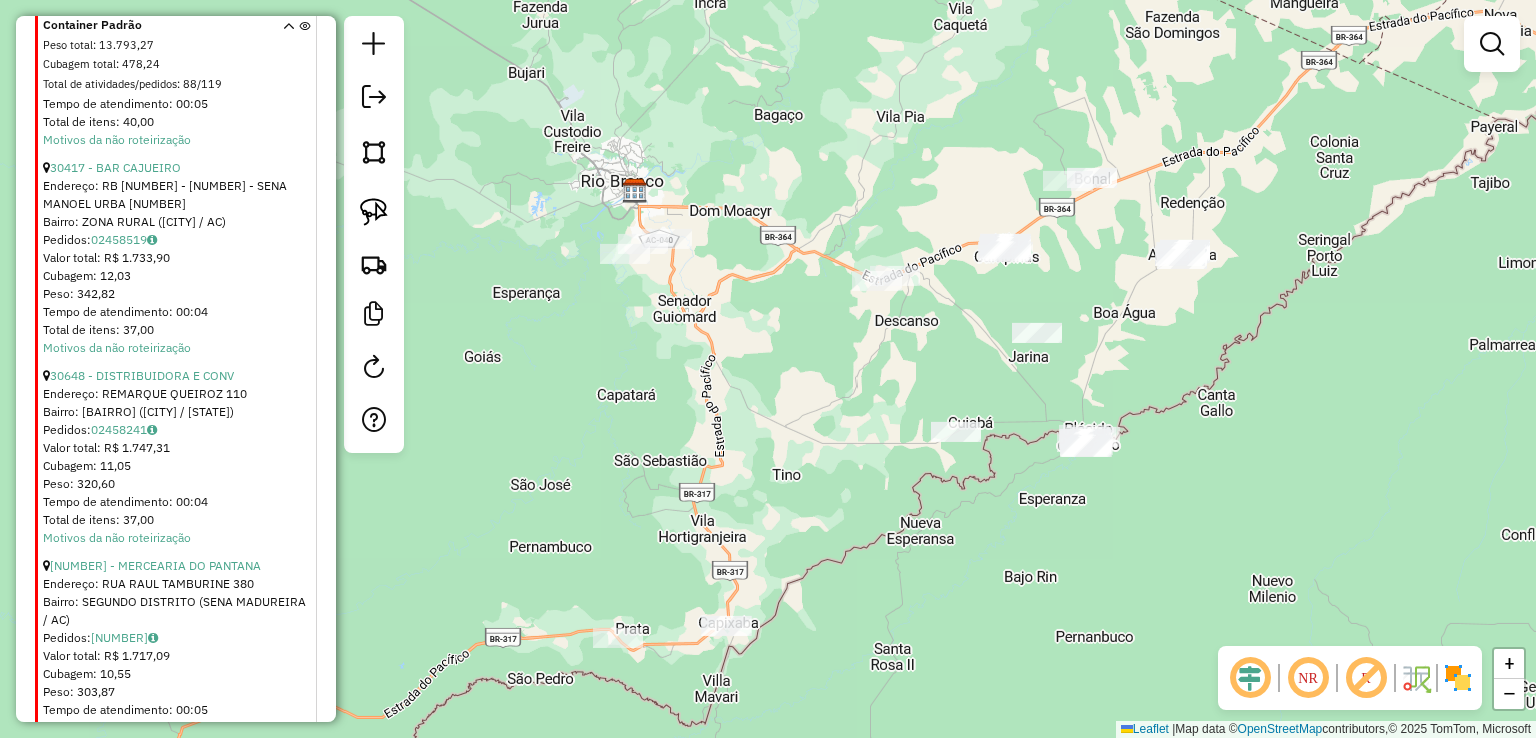 drag, startPoint x: 784, startPoint y: 341, endPoint x: 775, endPoint y: 161, distance: 180.22485 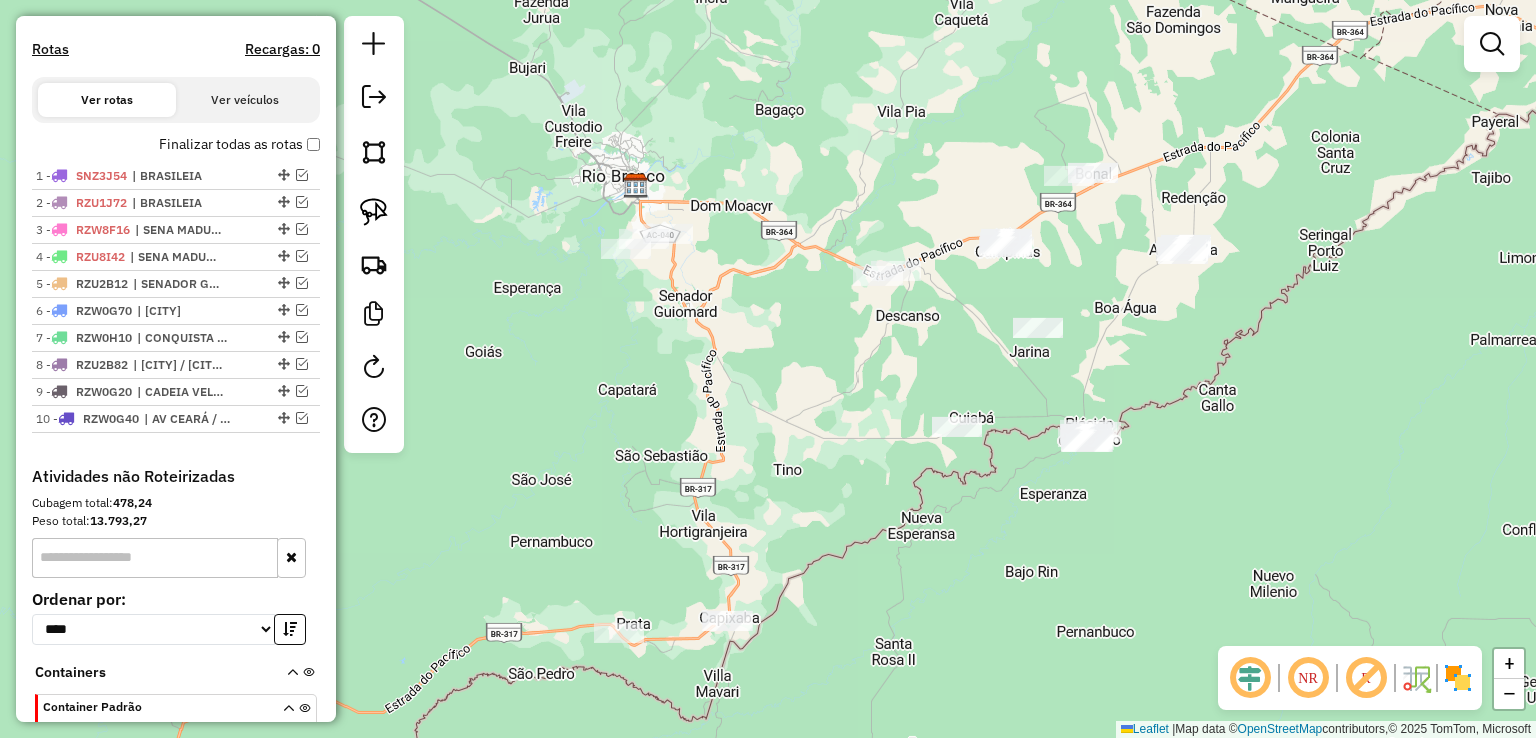 scroll, scrollTop: 600, scrollLeft: 0, axis: vertical 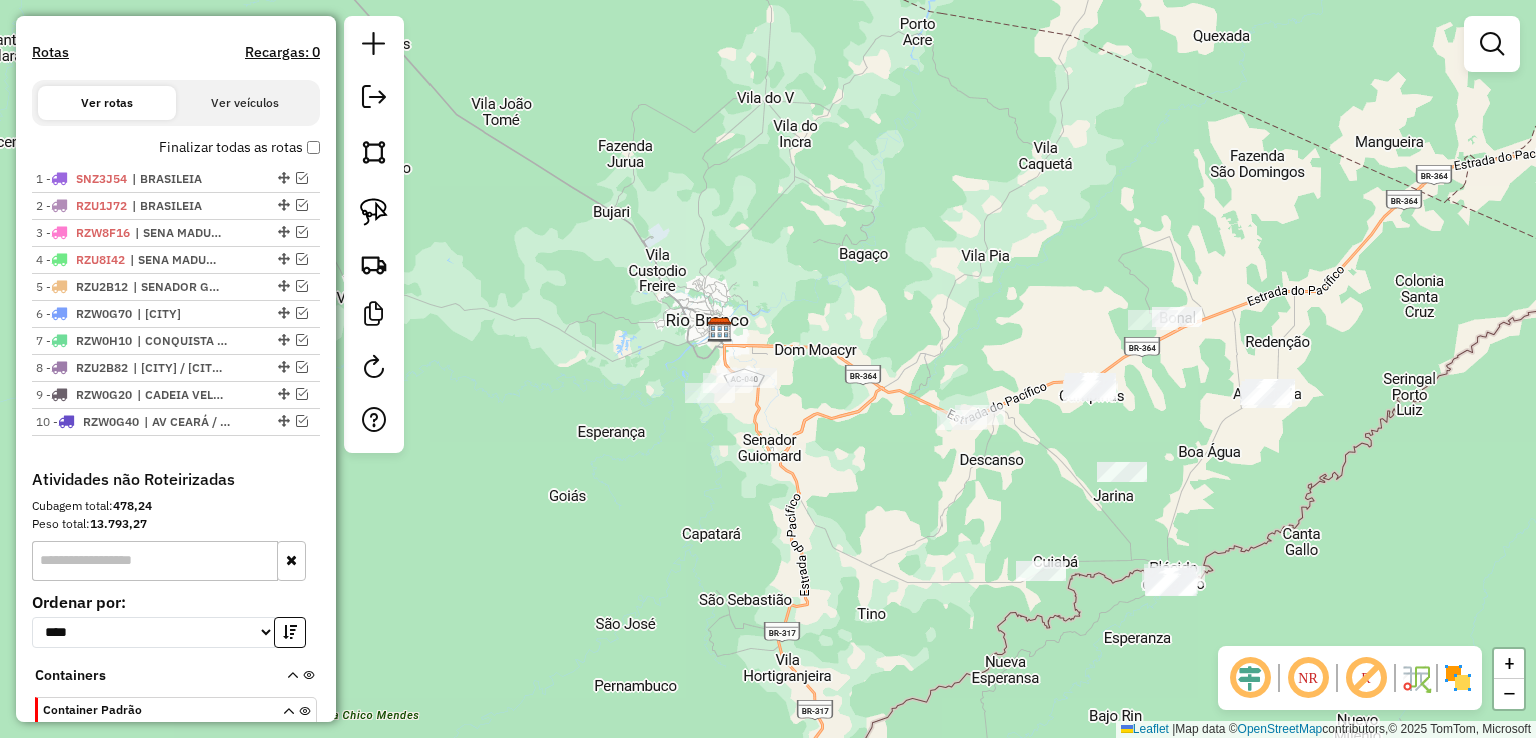 drag, startPoint x: 732, startPoint y: 249, endPoint x: 784, endPoint y: 336, distance: 101.35581 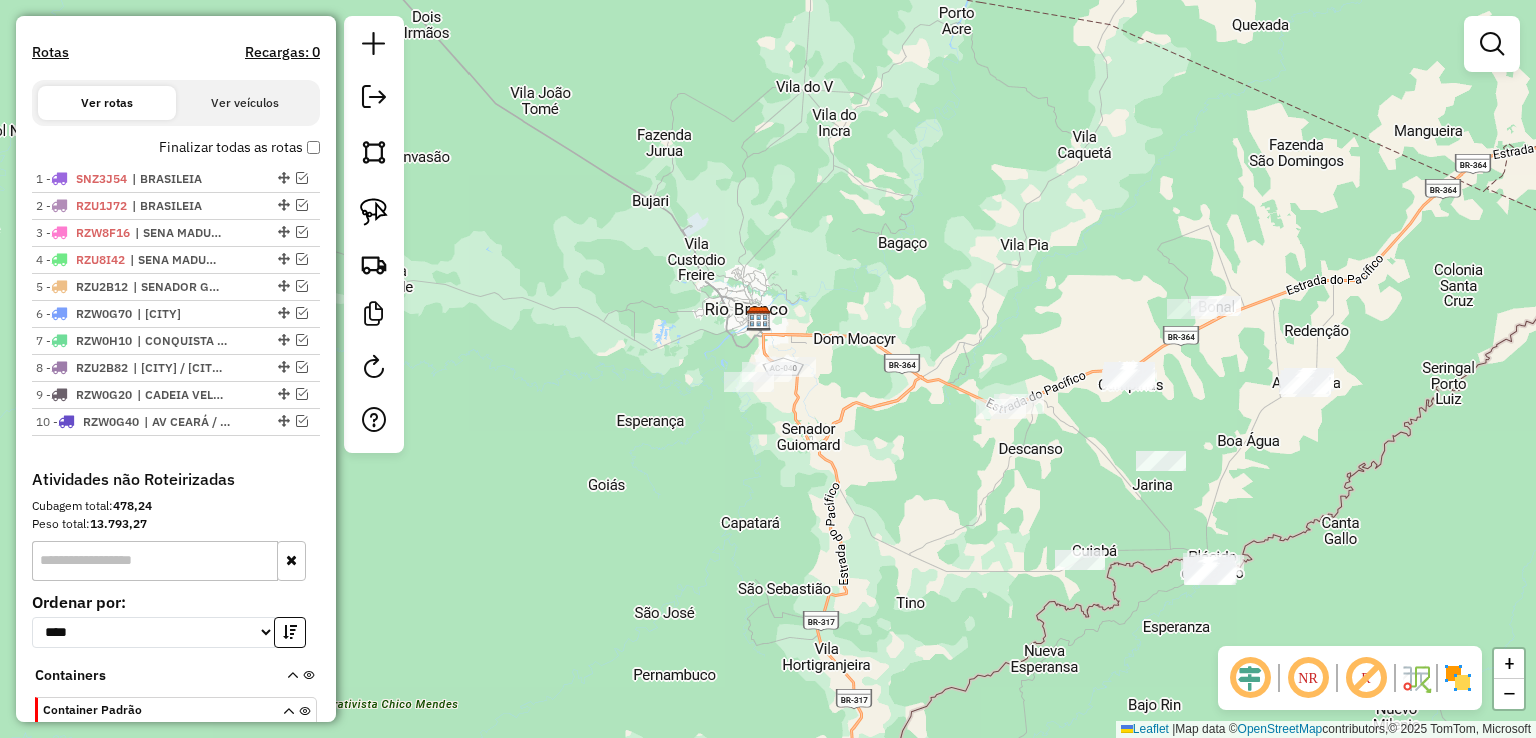 drag, startPoint x: 792, startPoint y: 373, endPoint x: 780, endPoint y: 284, distance: 89.80534 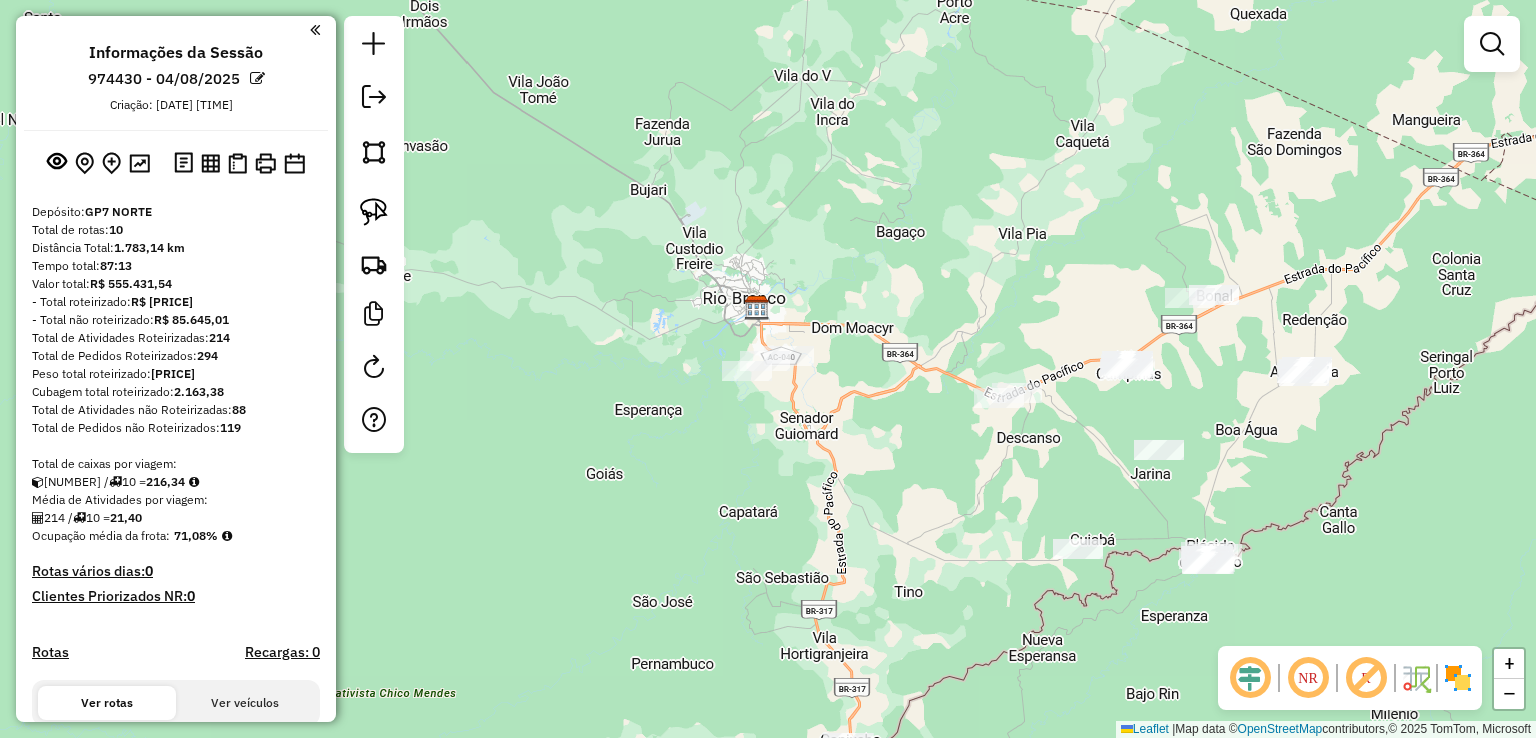 scroll, scrollTop: 300, scrollLeft: 0, axis: vertical 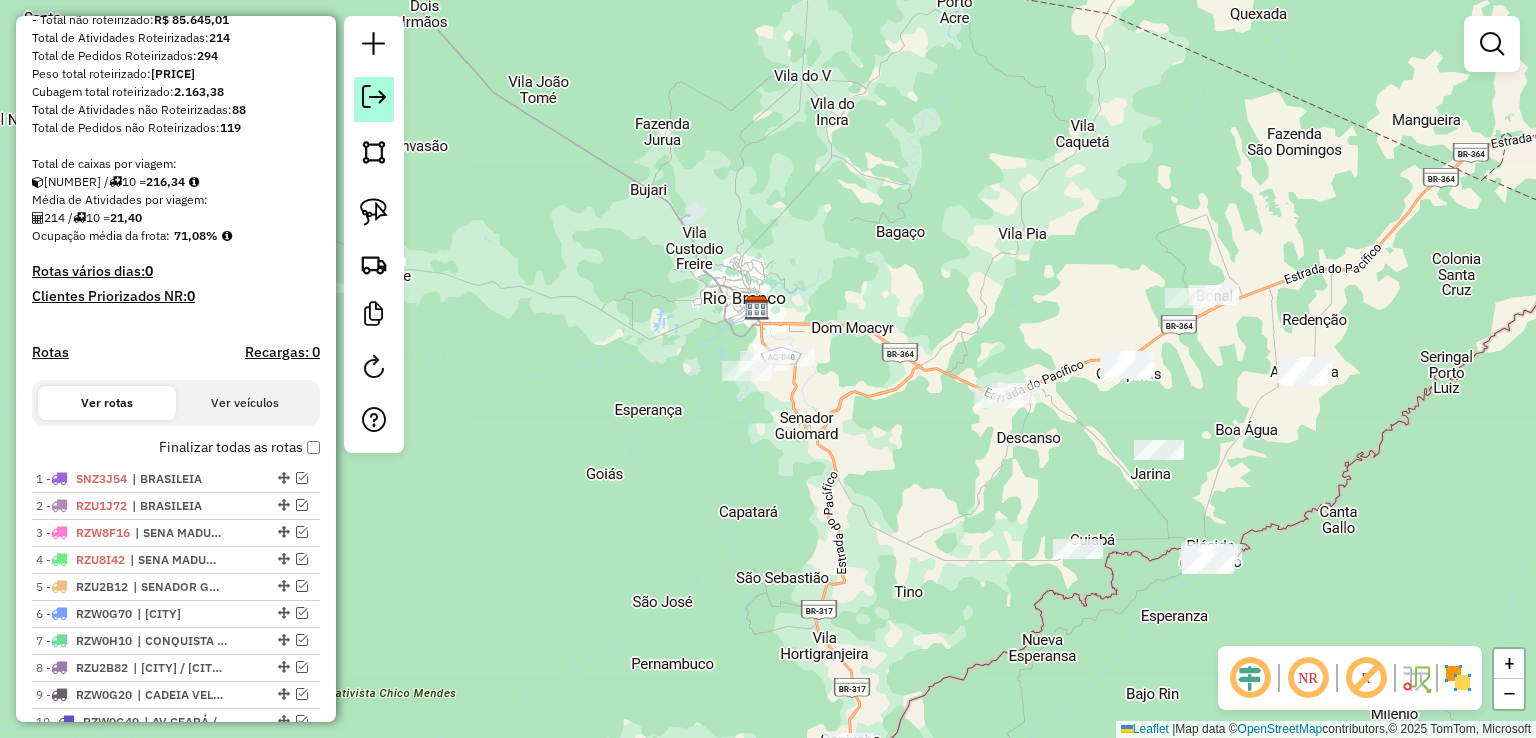 click 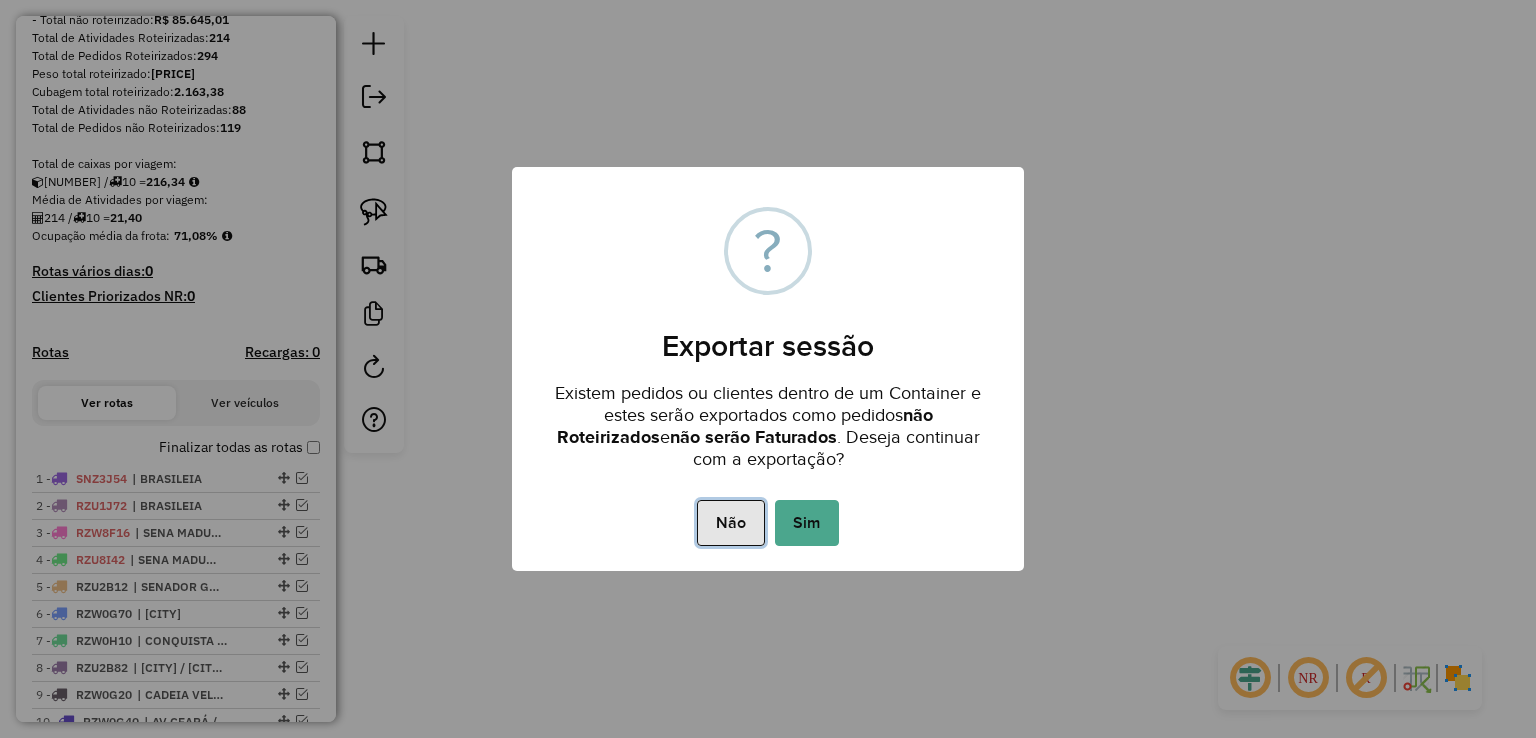 click on "Não" at bounding box center (730, 523) 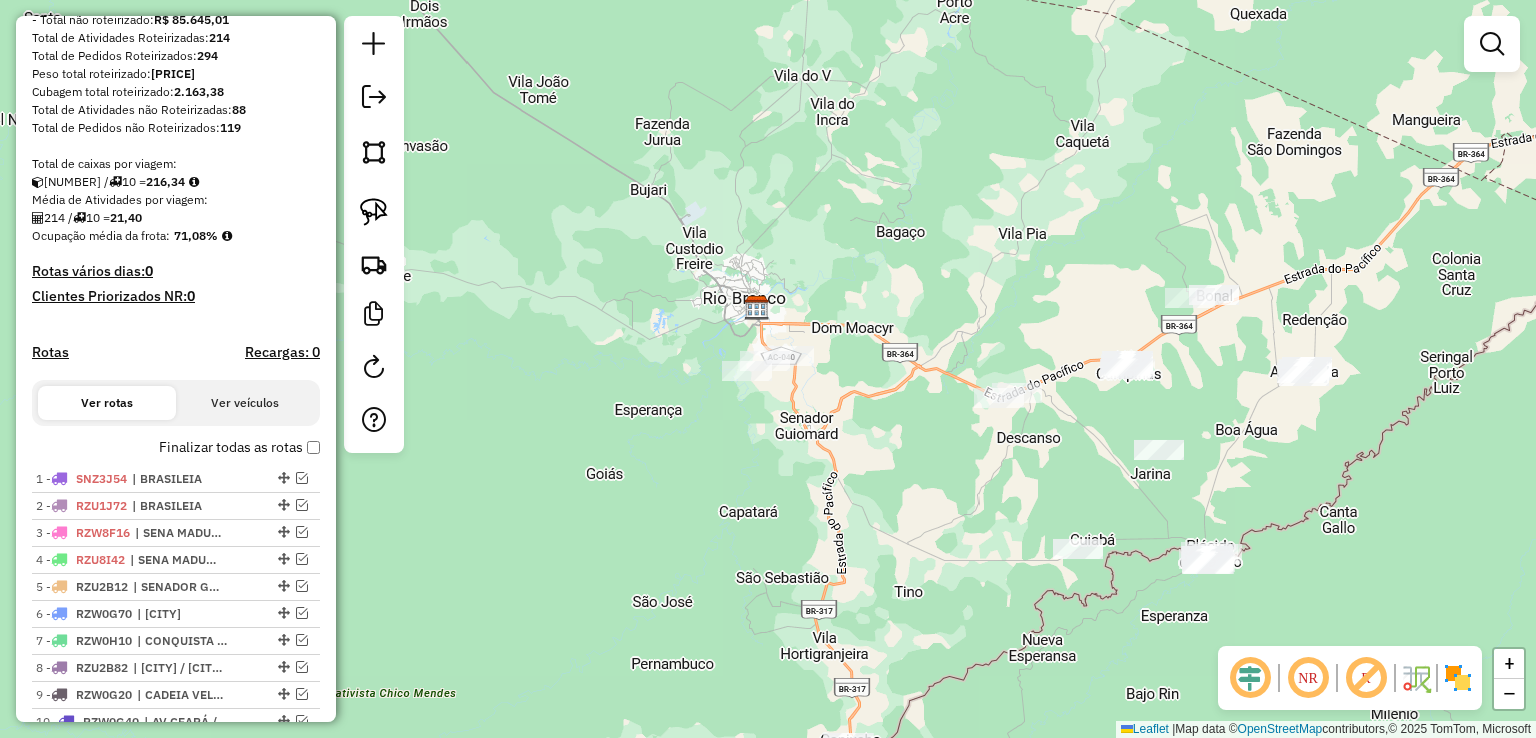 scroll, scrollTop: 500, scrollLeft: 0, axis: vertical 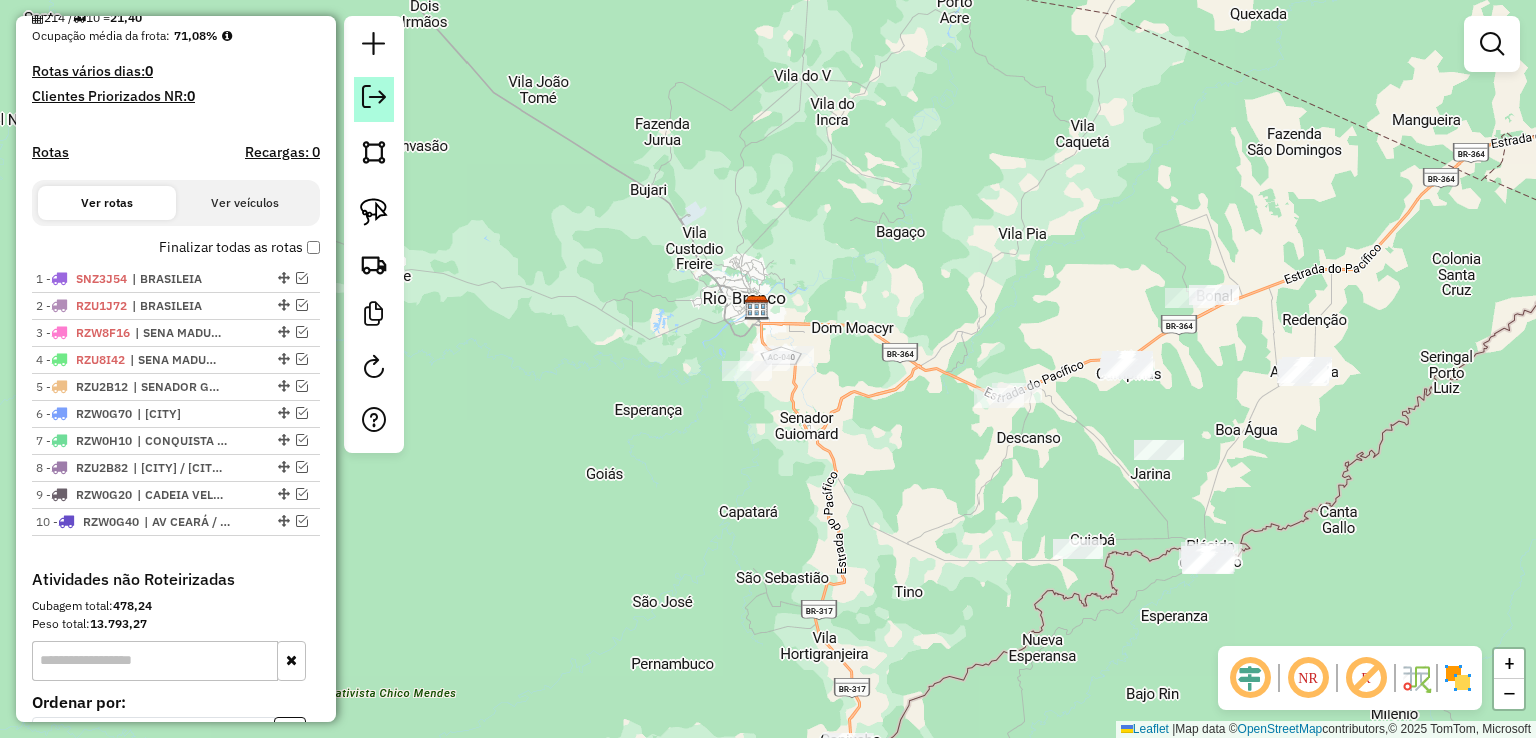 click 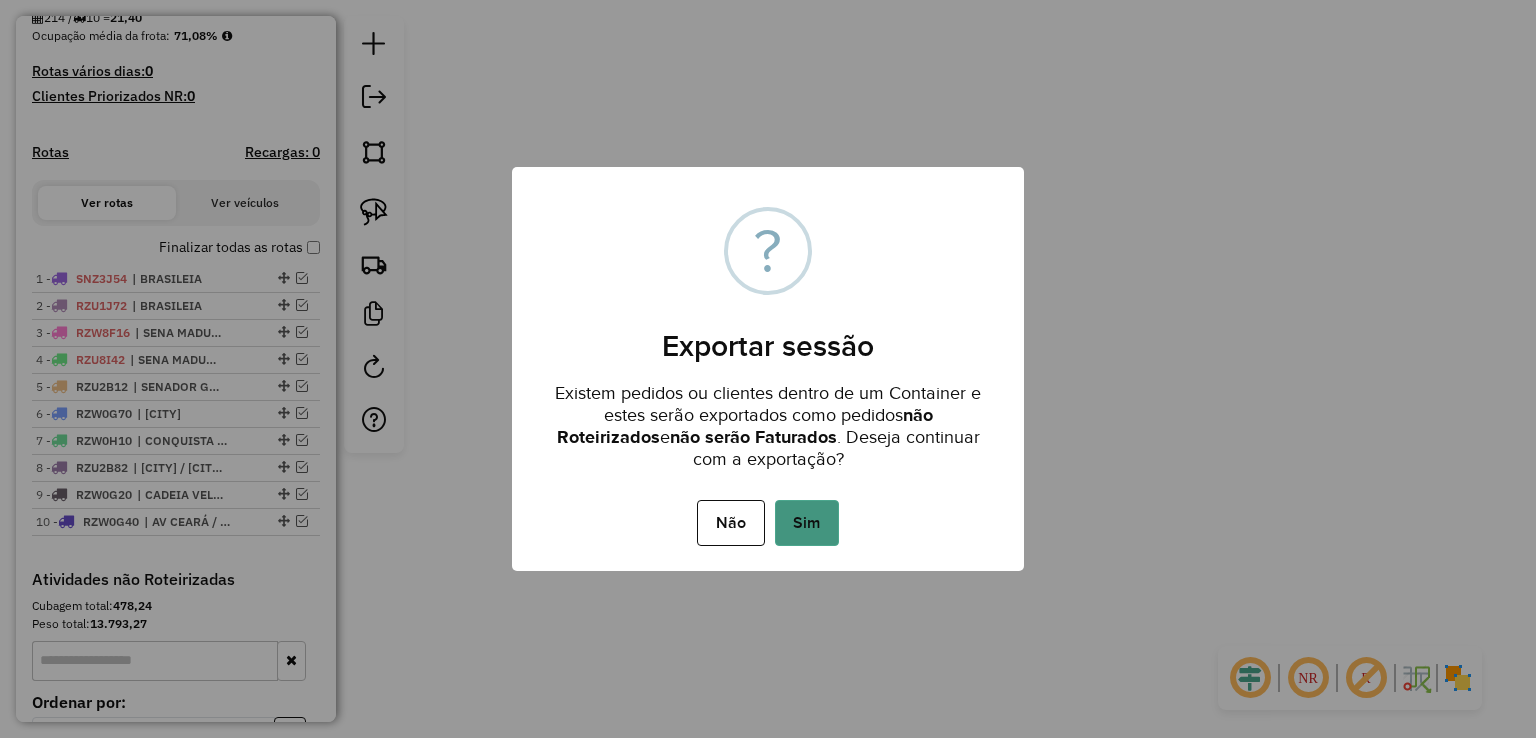 click on "Sim" at bounding box center [807, 523] 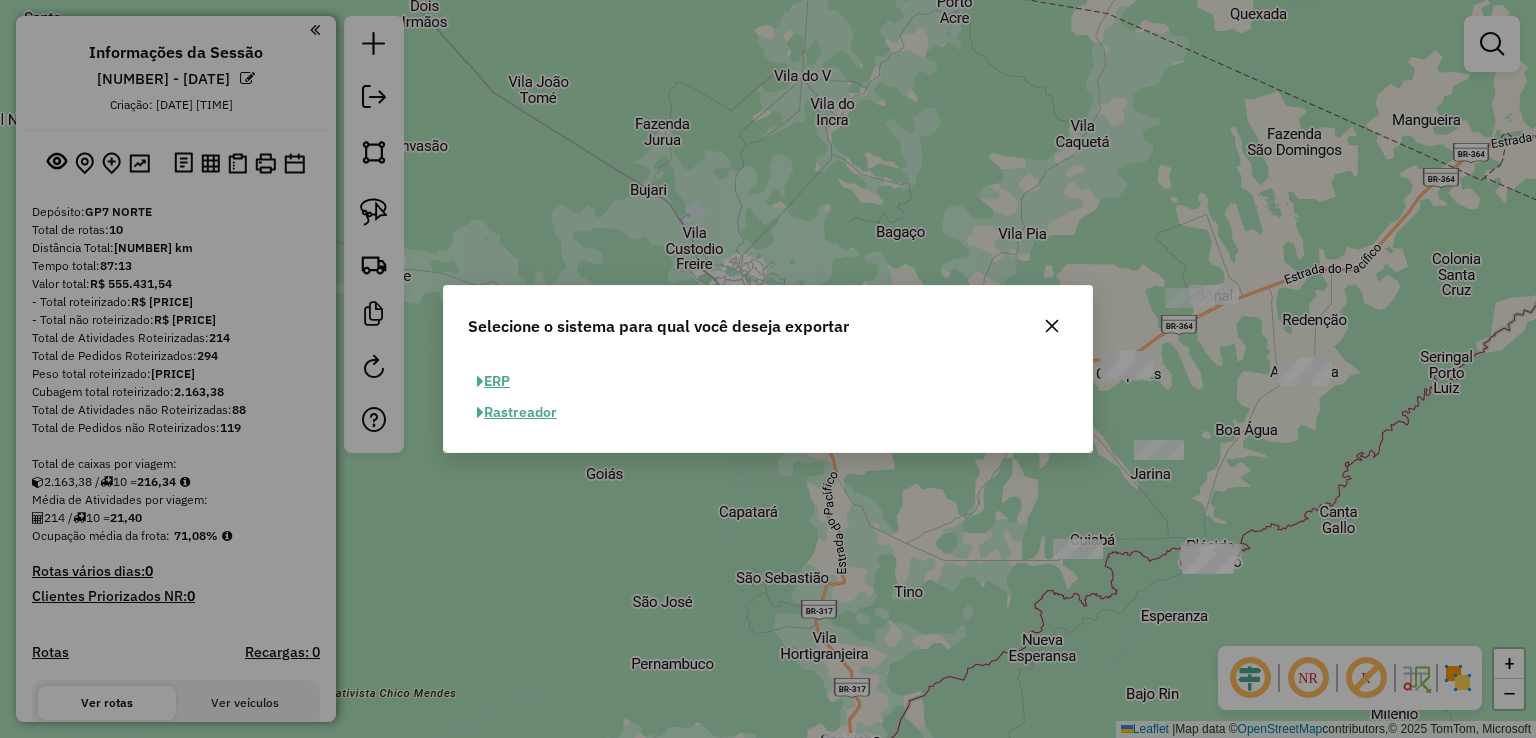 select on "*********" 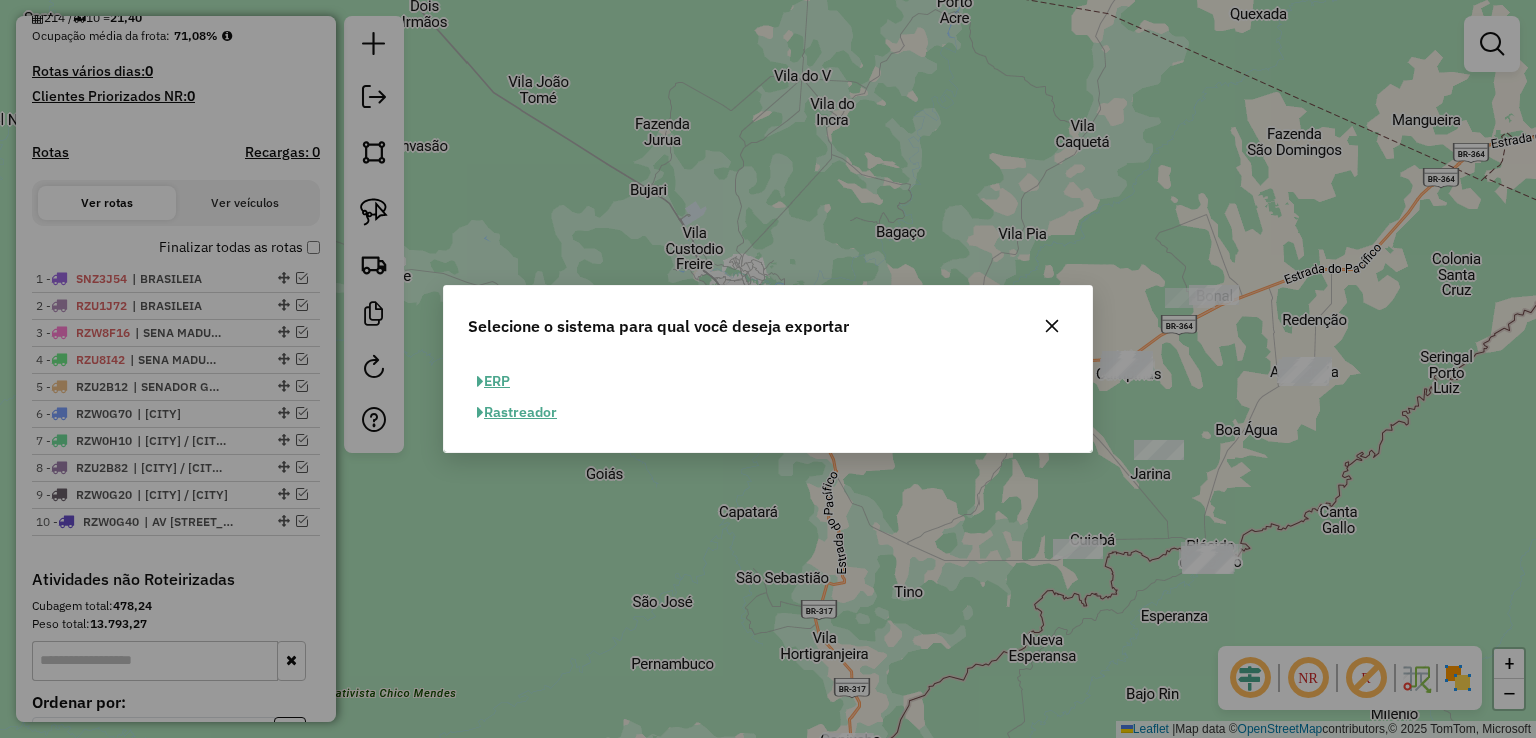 click on "ERP" 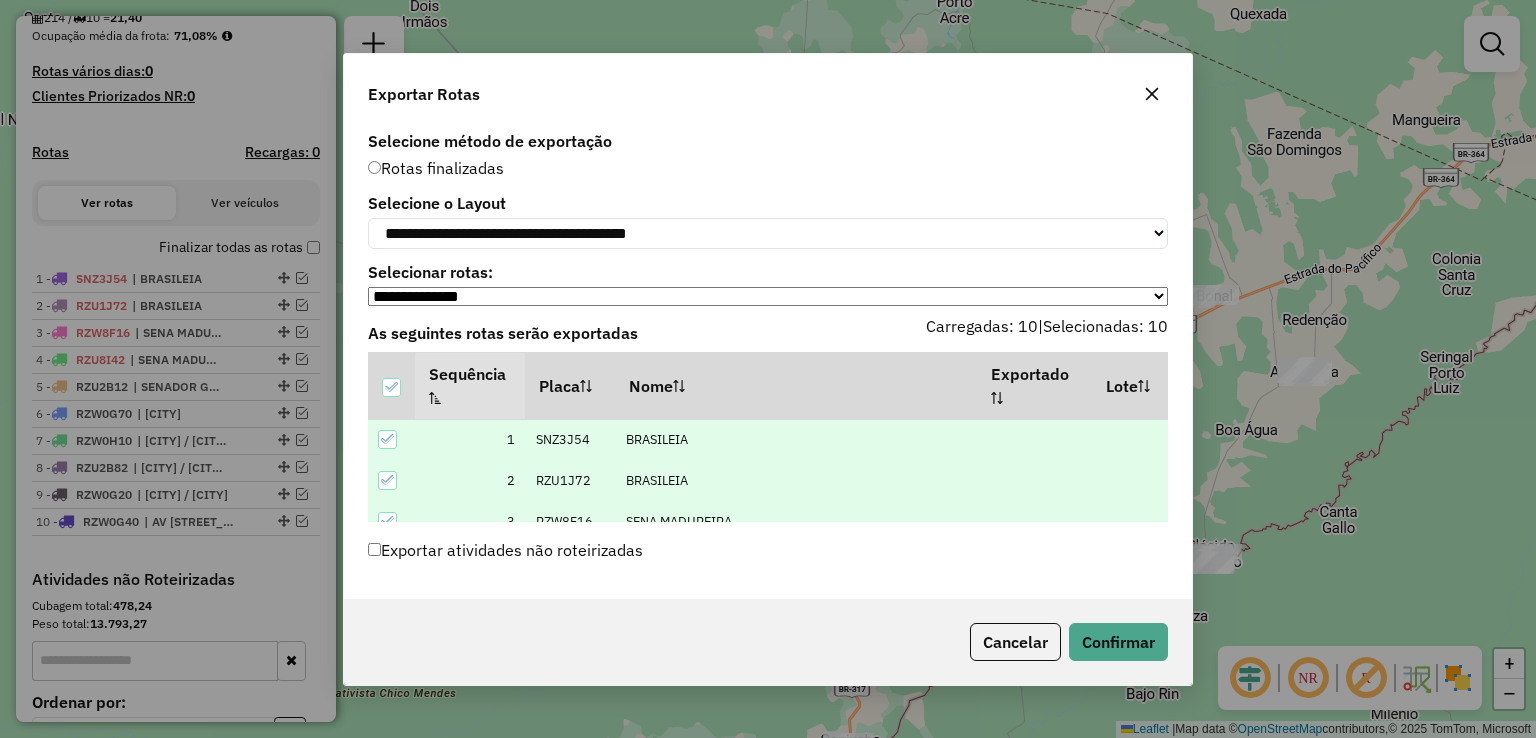 click on "Exportar atividades não roteirizadas" 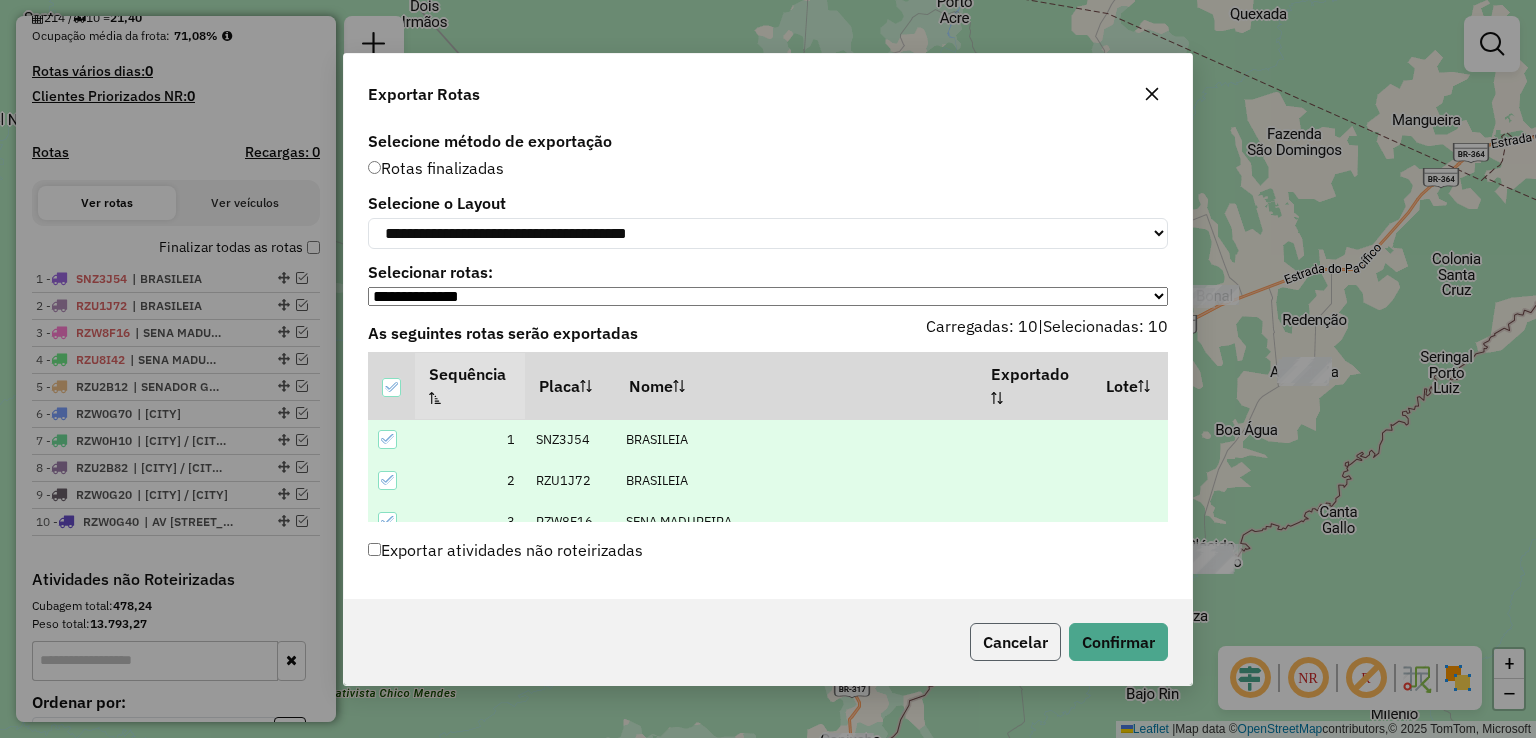 click on "Cancelar" 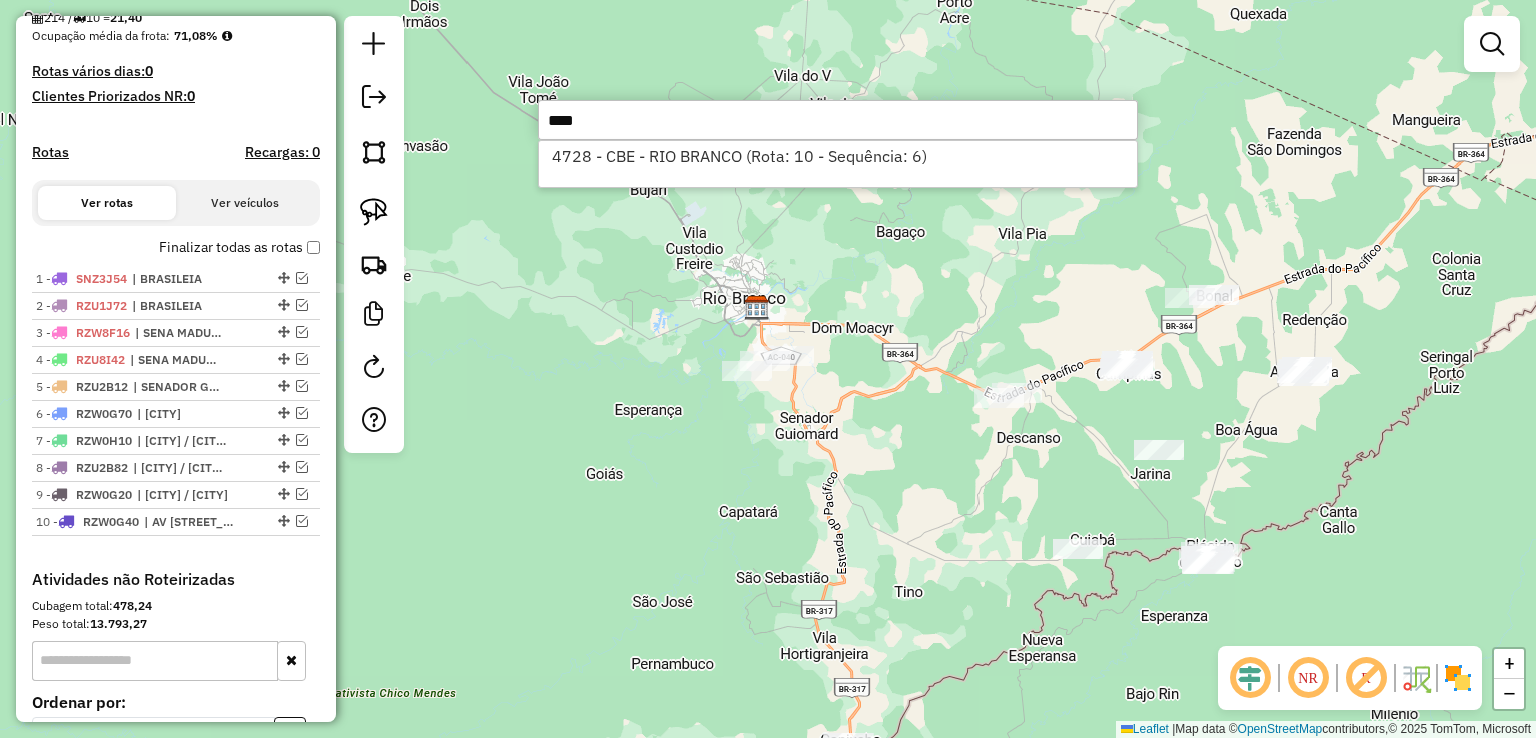 drag, startPoint x: 628, startPoint y: 127, endPoint x: 522, endPoint y: 125, distance: 106.01887 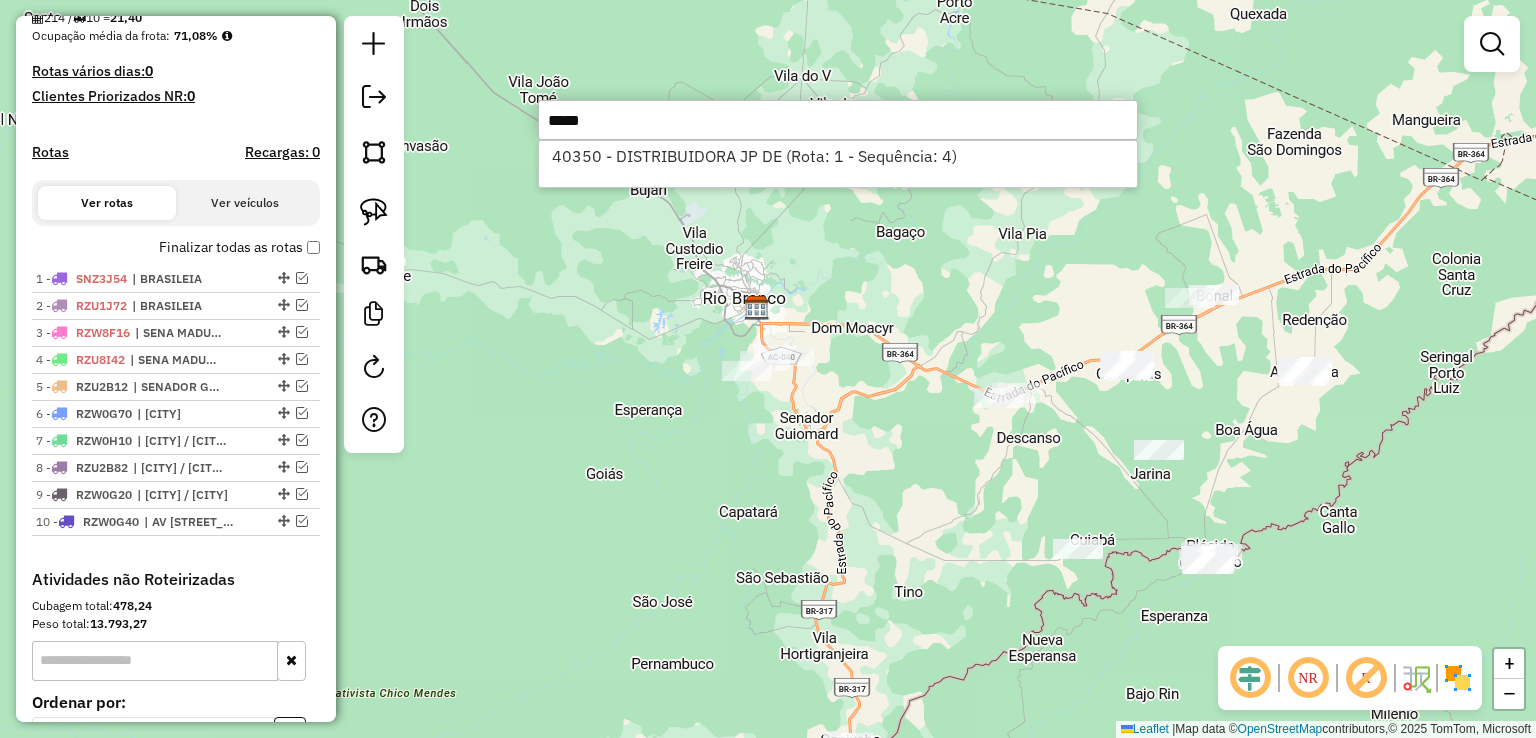 drag, startPoint x: 609, startPoint y: 114, endPoint x: 533, endPoint y: 114, distance: 76 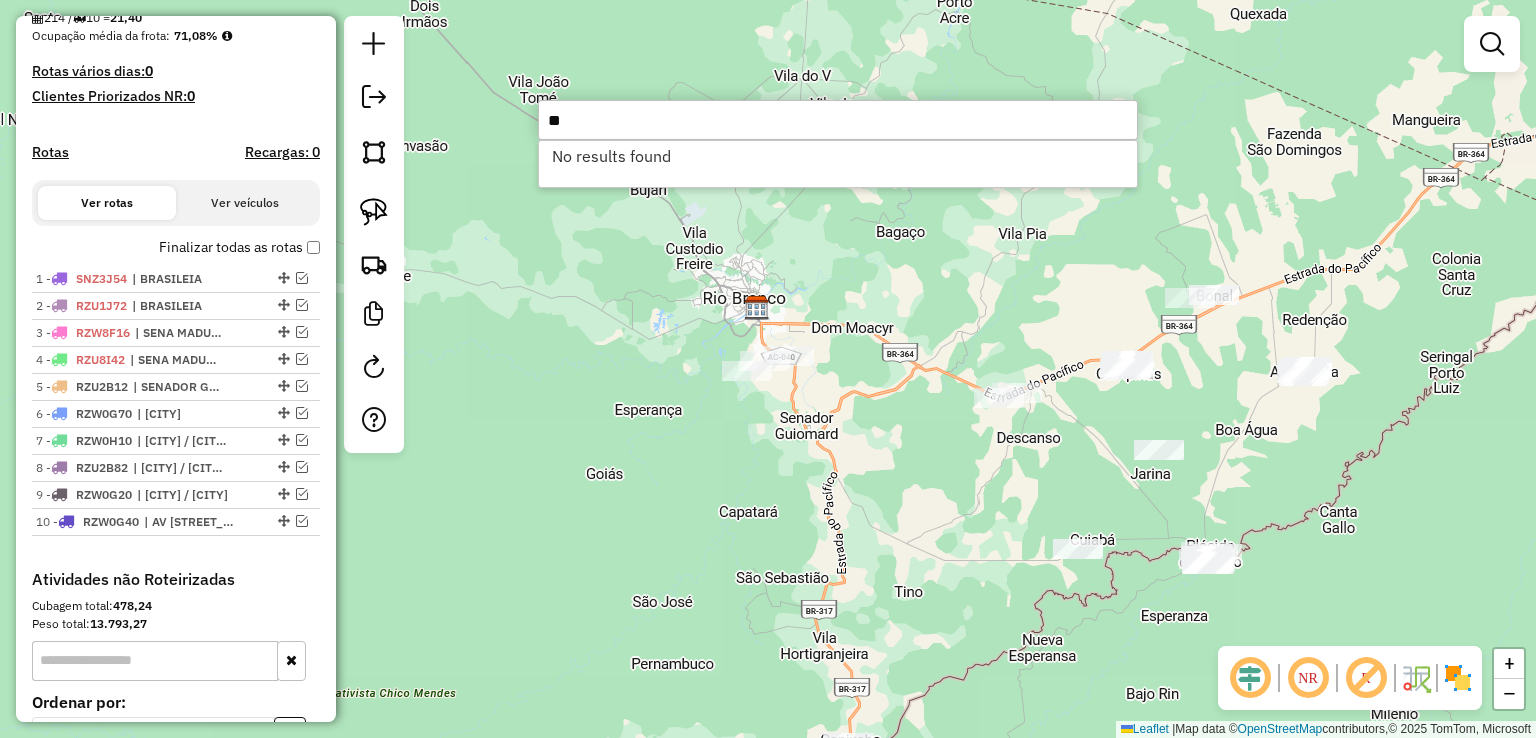 type on "*" 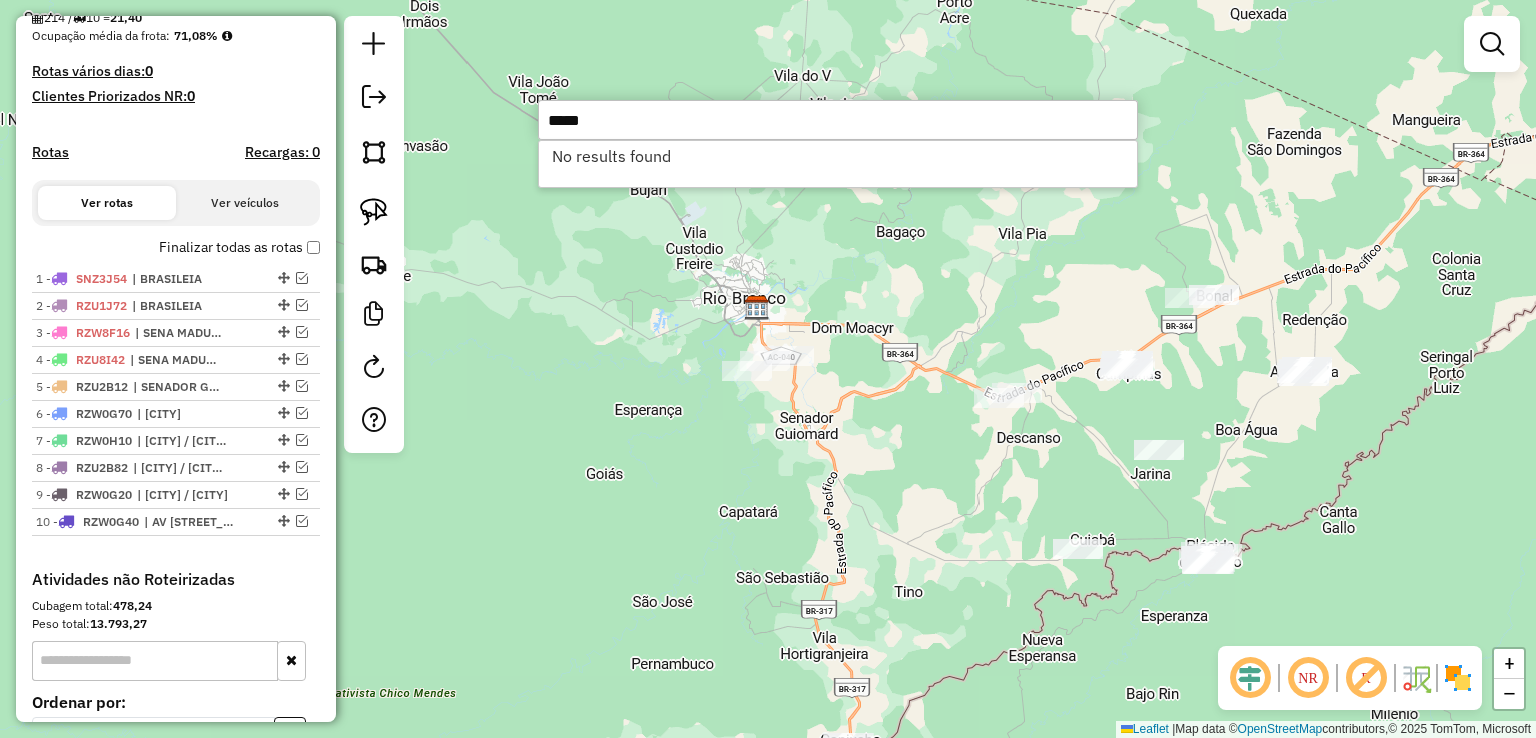 drag, startPoint x: 640, startPoint y: 116, endPoint x: 457, endPoint y: 117, distance: 183.00273 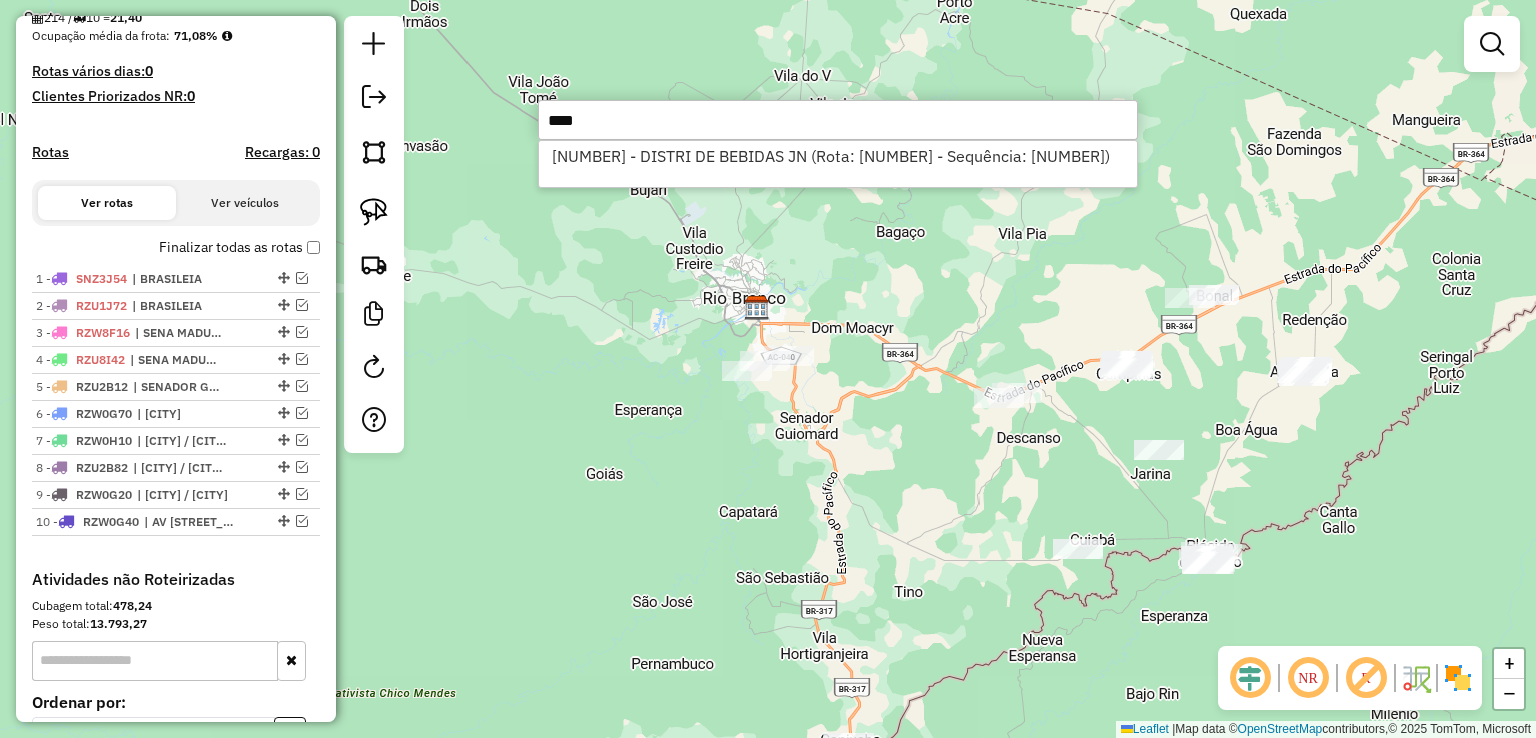 type on "****" 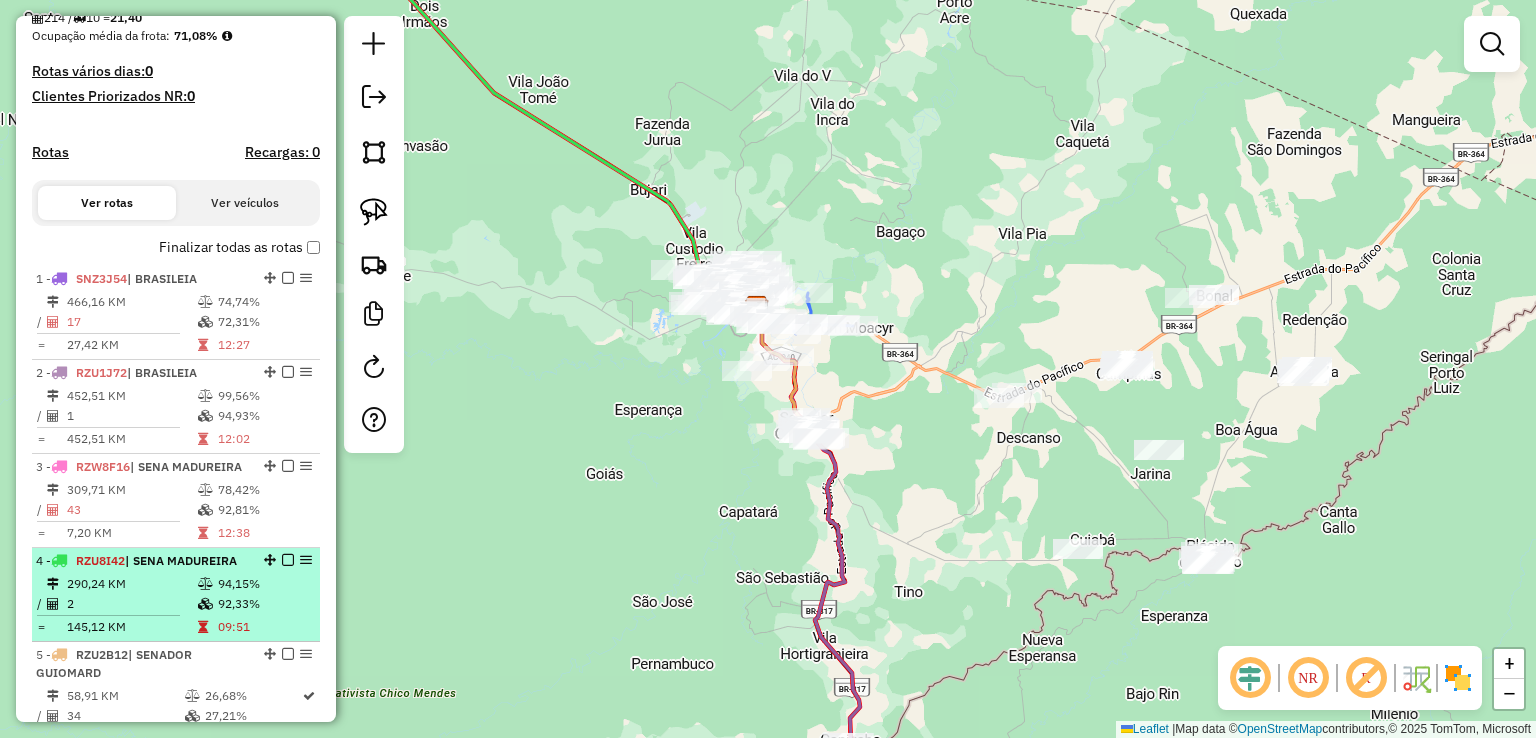 scroll, scrollTop: 700, scrollLeft: 0, axis: vertical 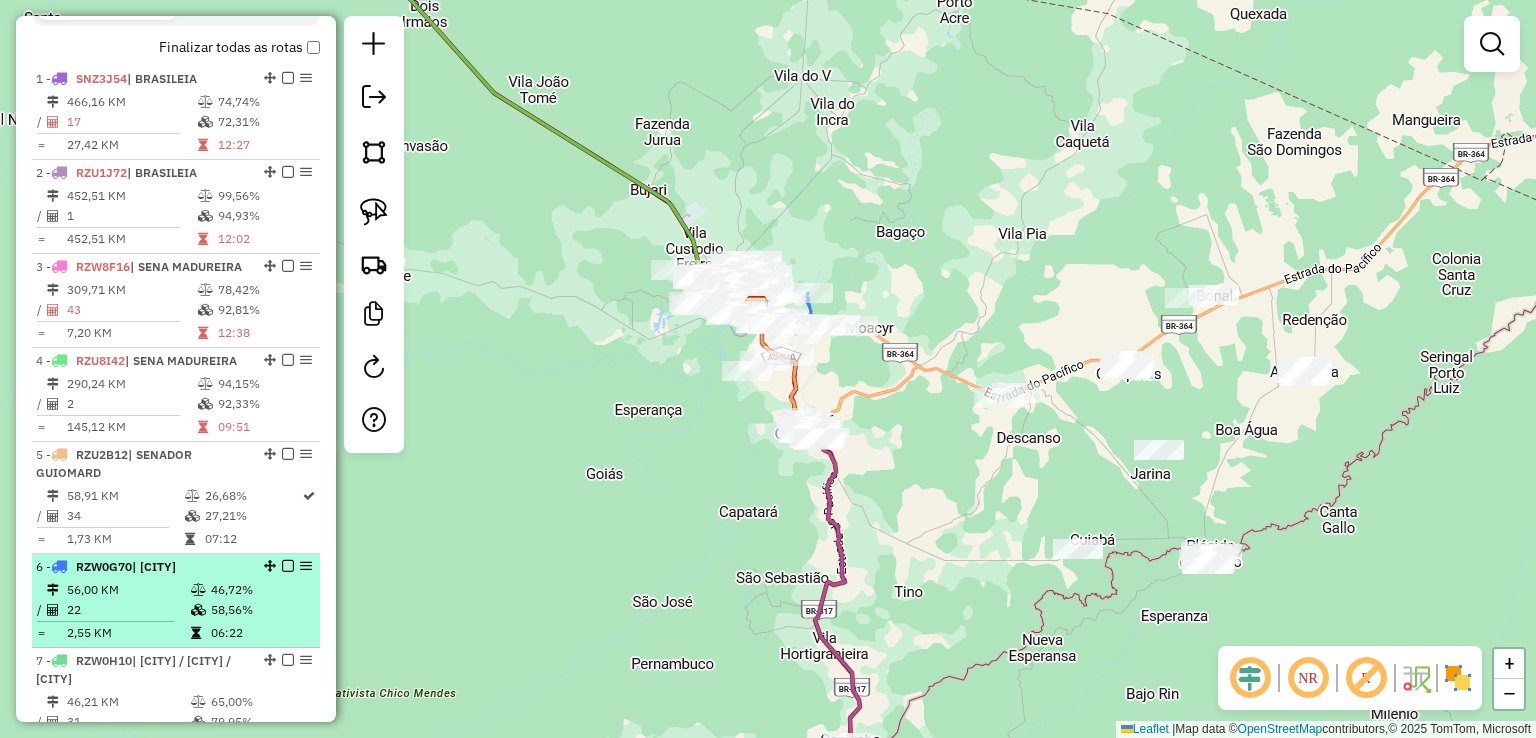 click on "56,00 KM" at bounding box center [128, 590] 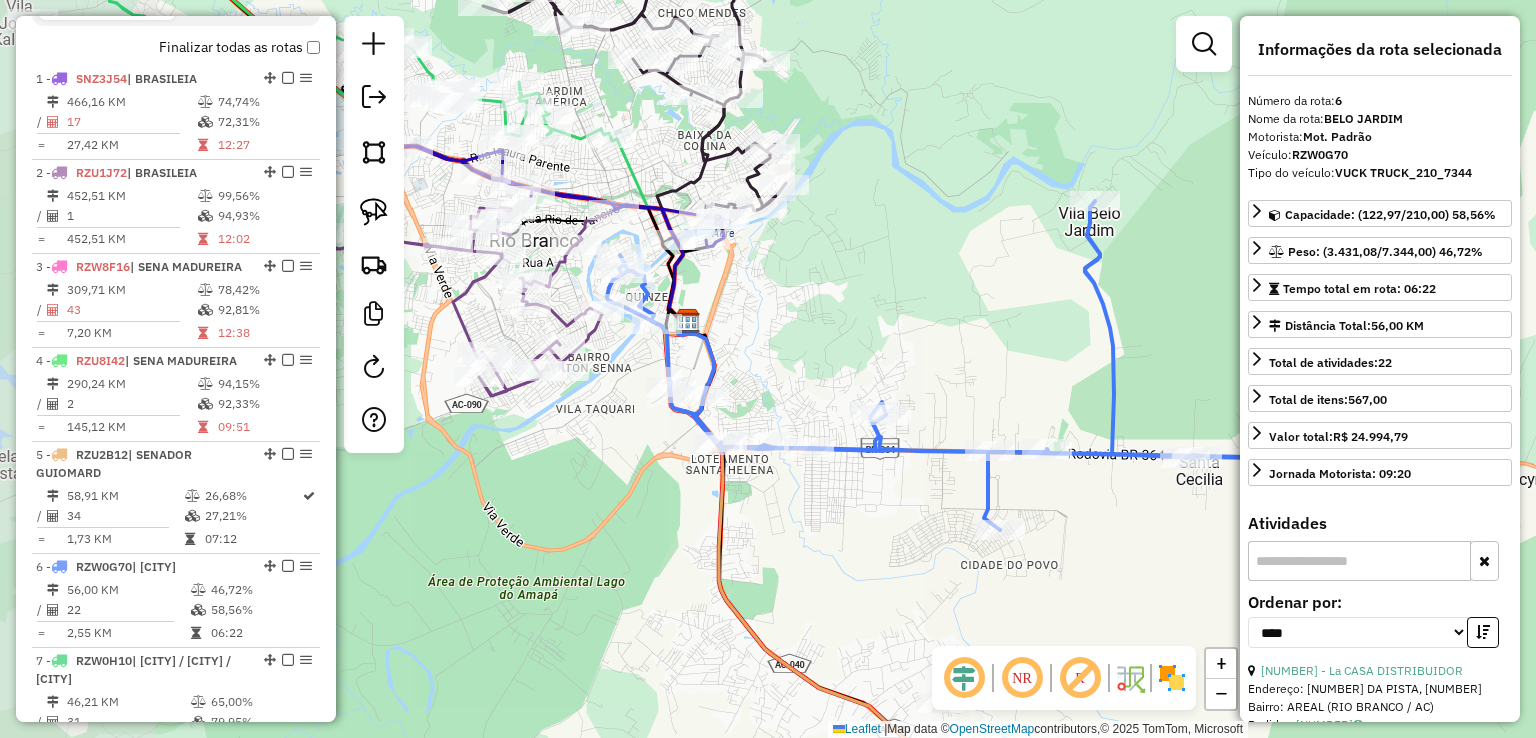 drag, startPoint x: 672, startPoint y: 335, endPoint x: 929, endPoint y: 334, distance: 257.00195 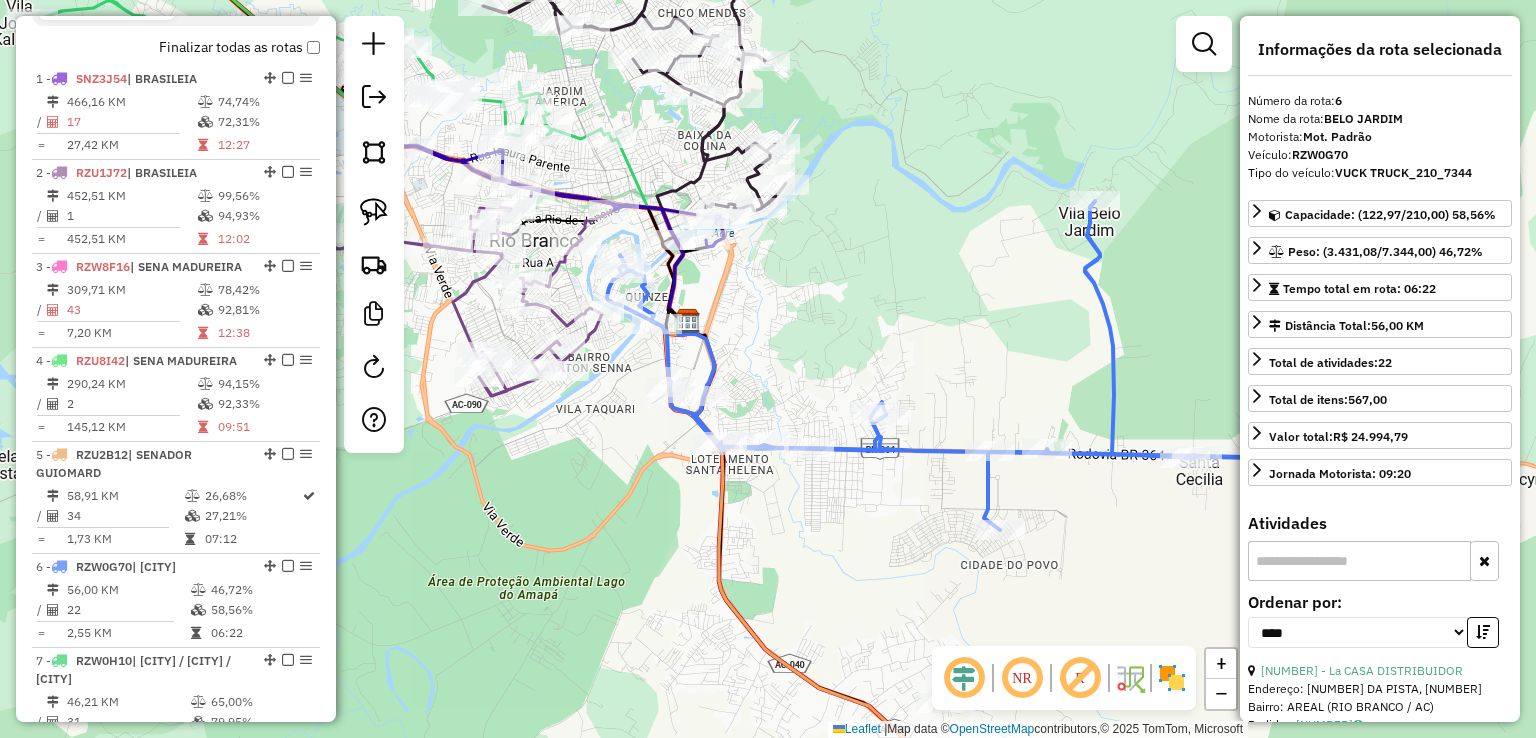 drag, startPoint x: 799, startPoint y: 328, endPoint x: 860, endPoint y: 457, distance: 142.69548 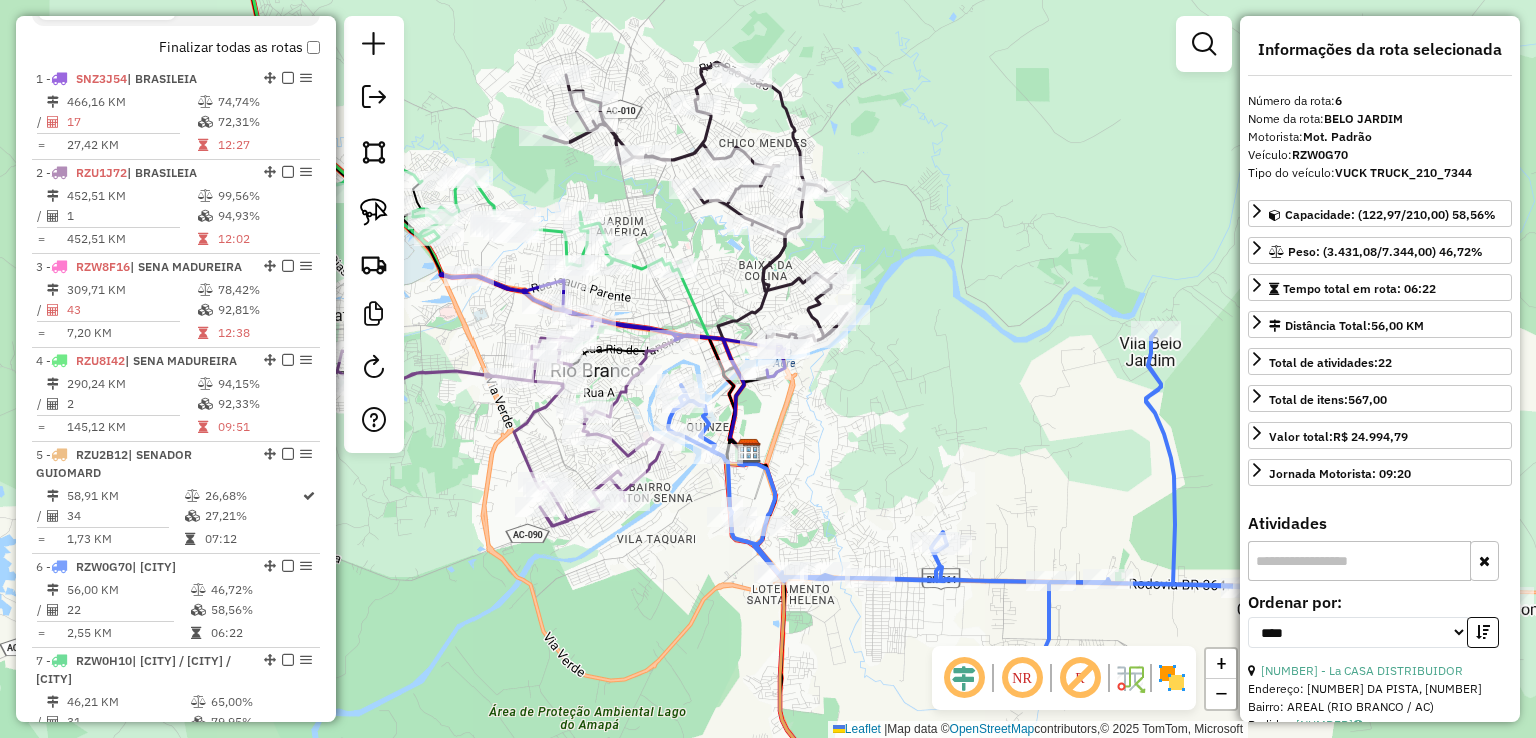 click 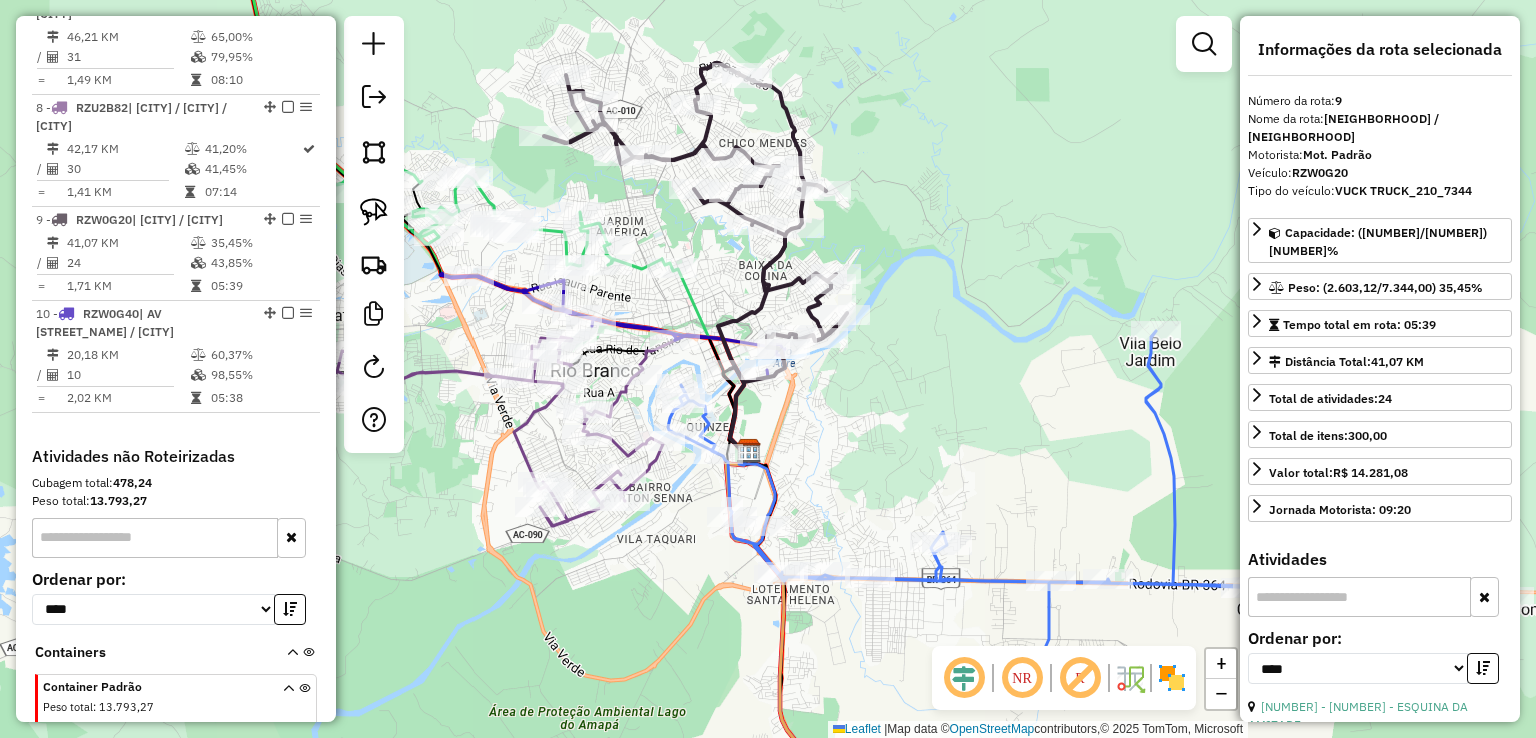 scroll, scrollTop: 1589, scrollLeft: 0, axis: vertical 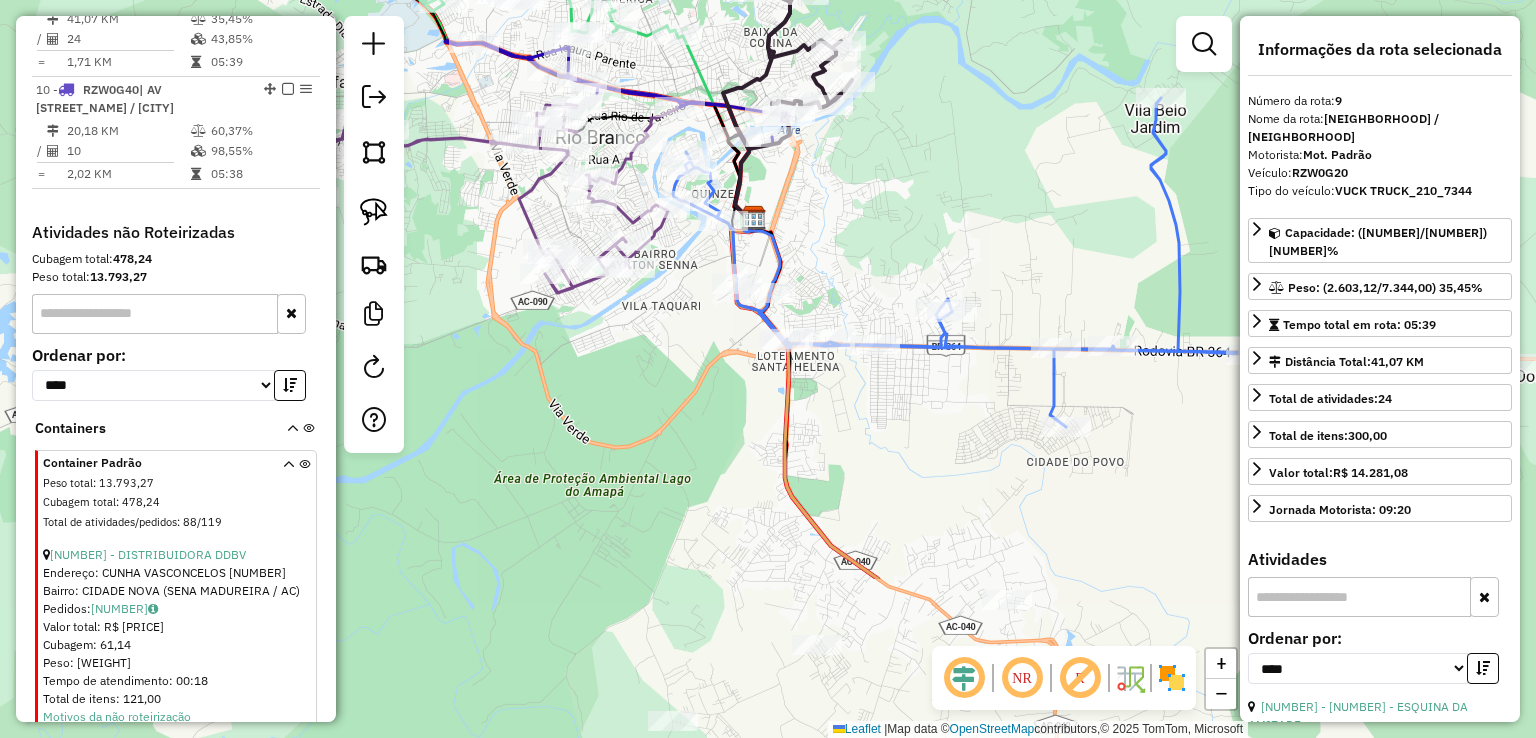 drag, startPoint x: 916, startPoint y: 468, endPoint x: 902, endPoint y: 237, distance: 231.42386 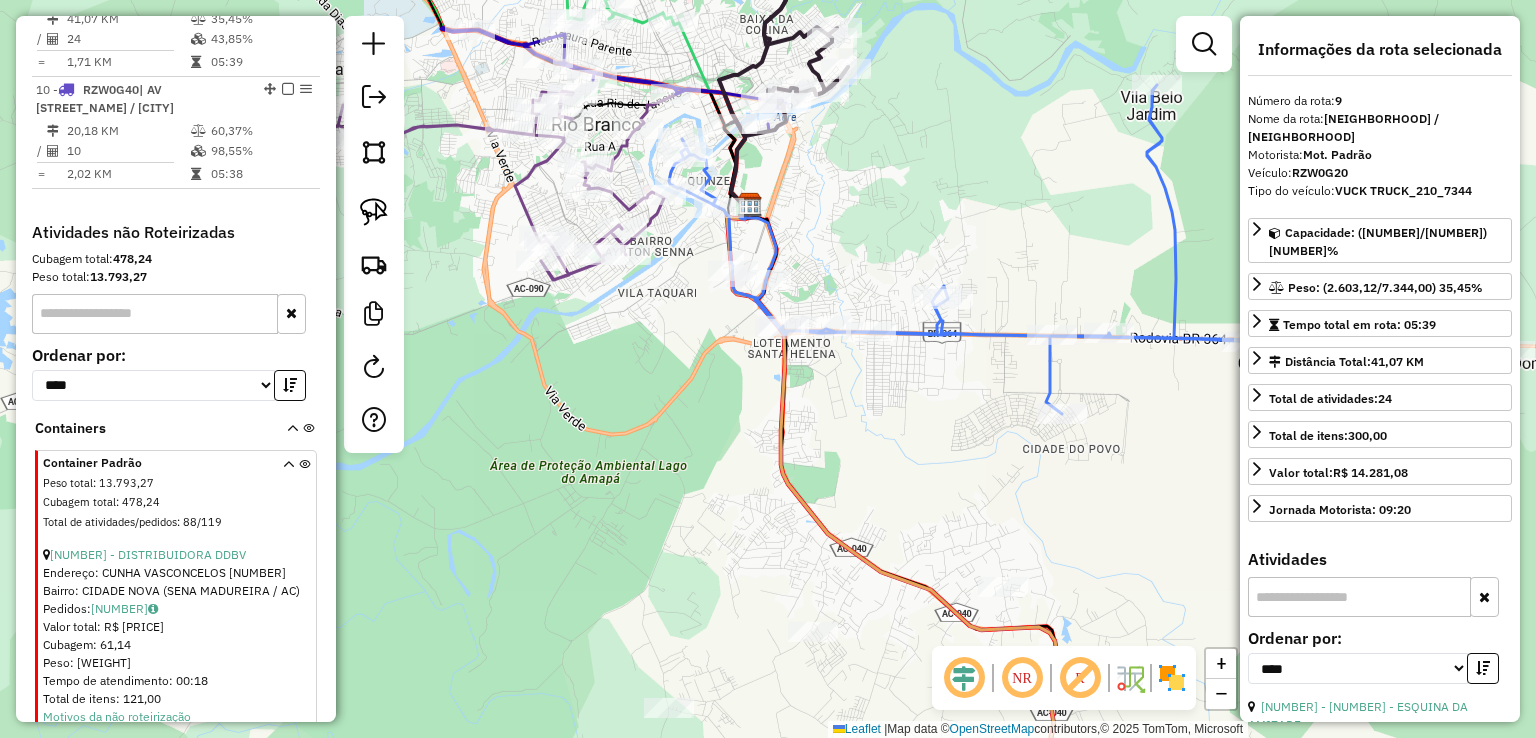 click 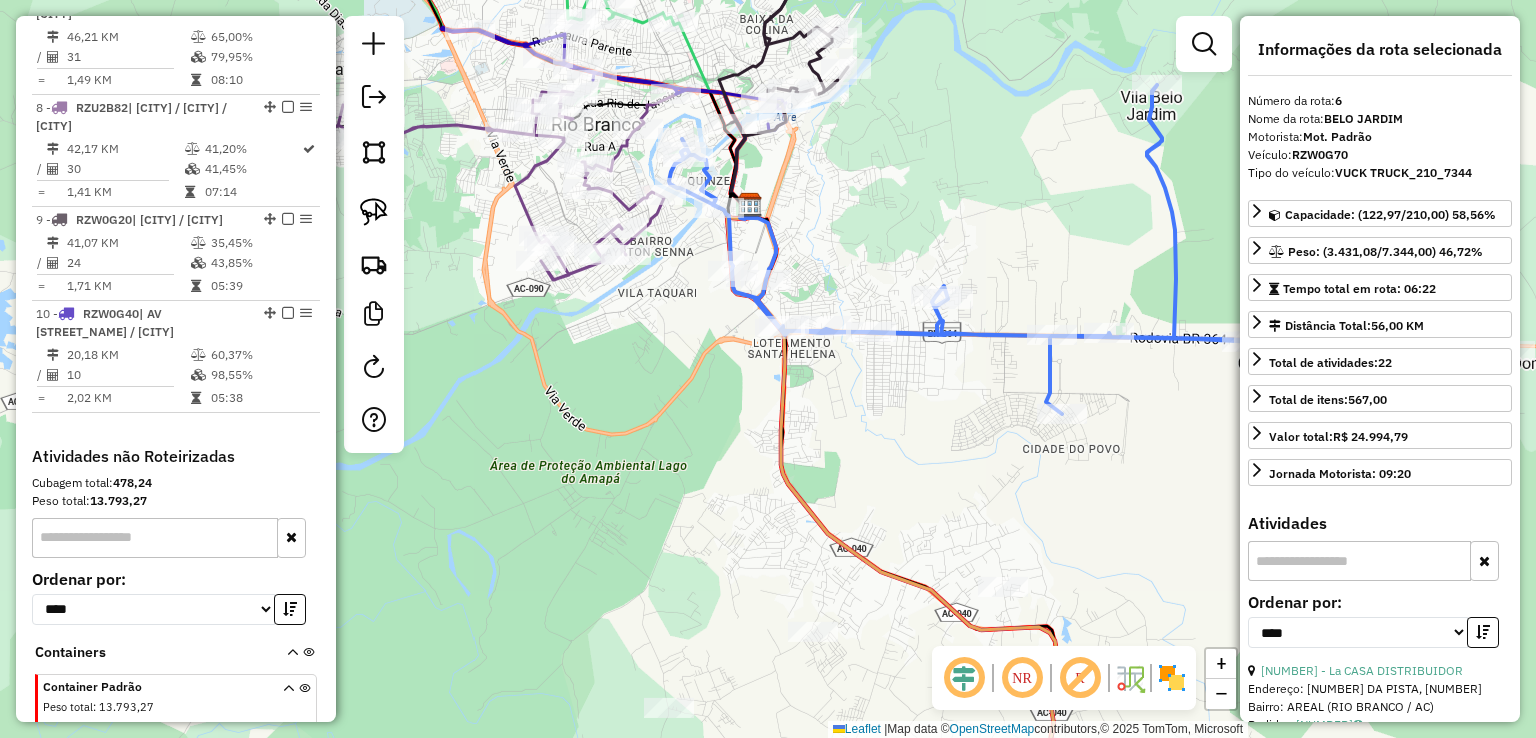 scroll, scrollTop: 1272, scrollLeft: 0, axis: vertical 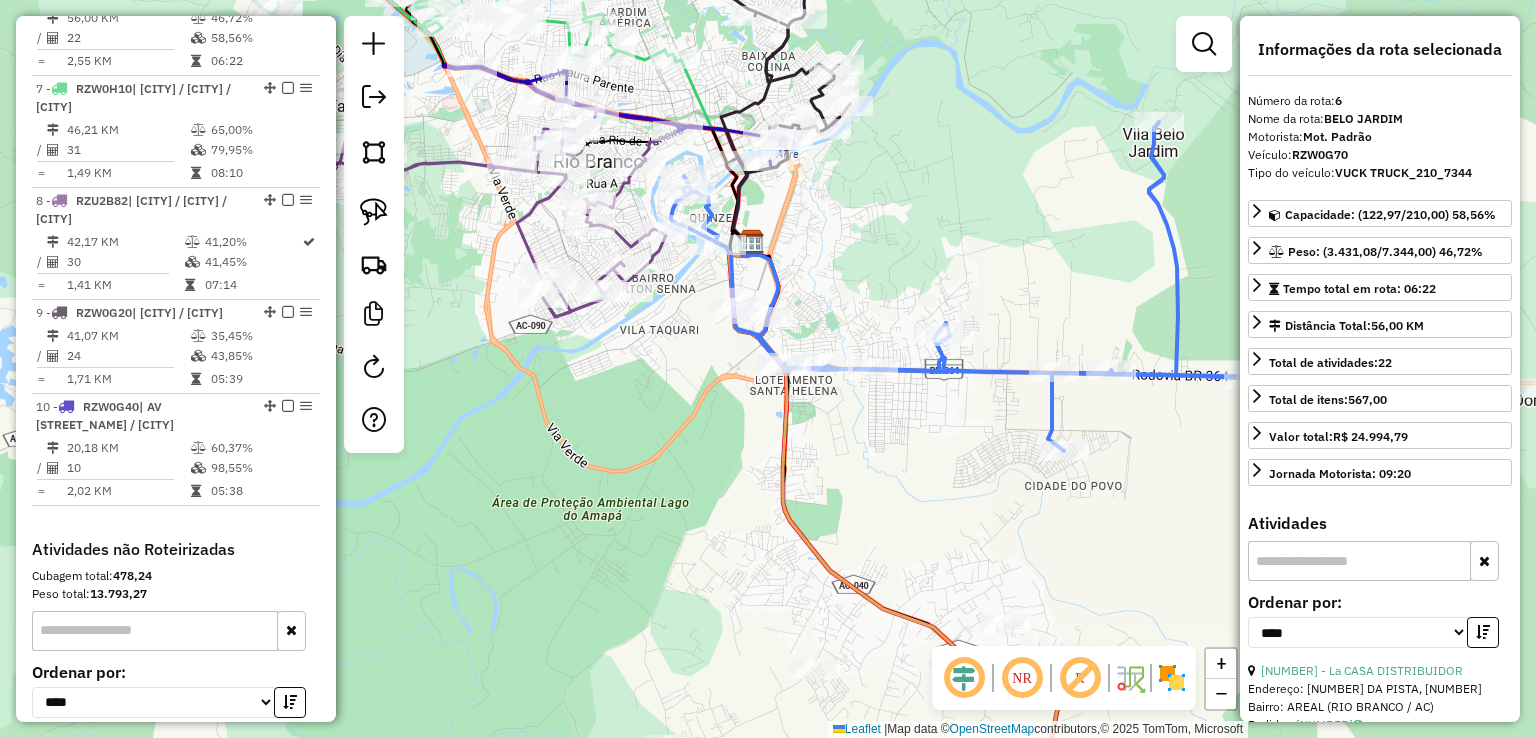 drag, startPoint x: 907, startPoint y: 233, endPoint x: 905, endPoint y: 365, distance: 132.01515 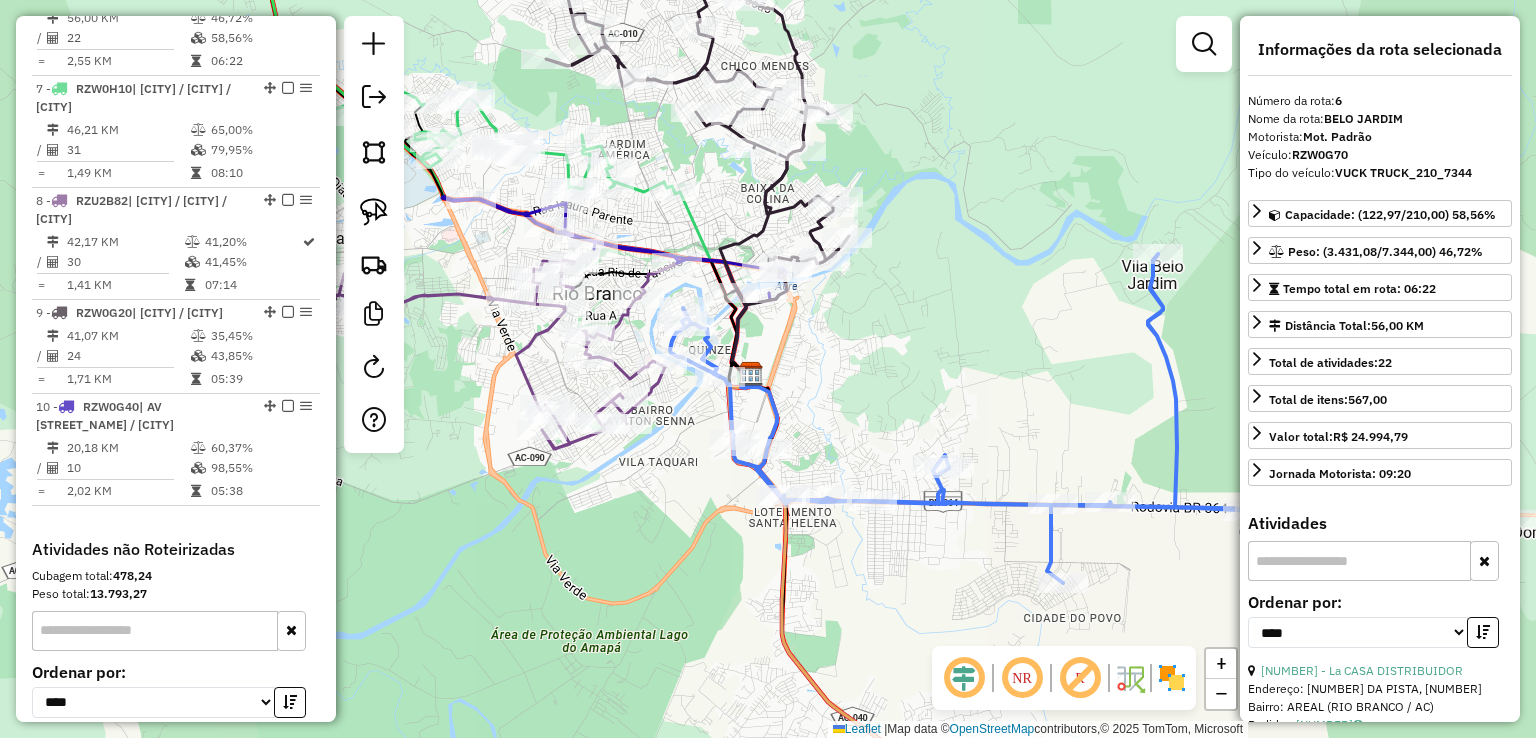 click 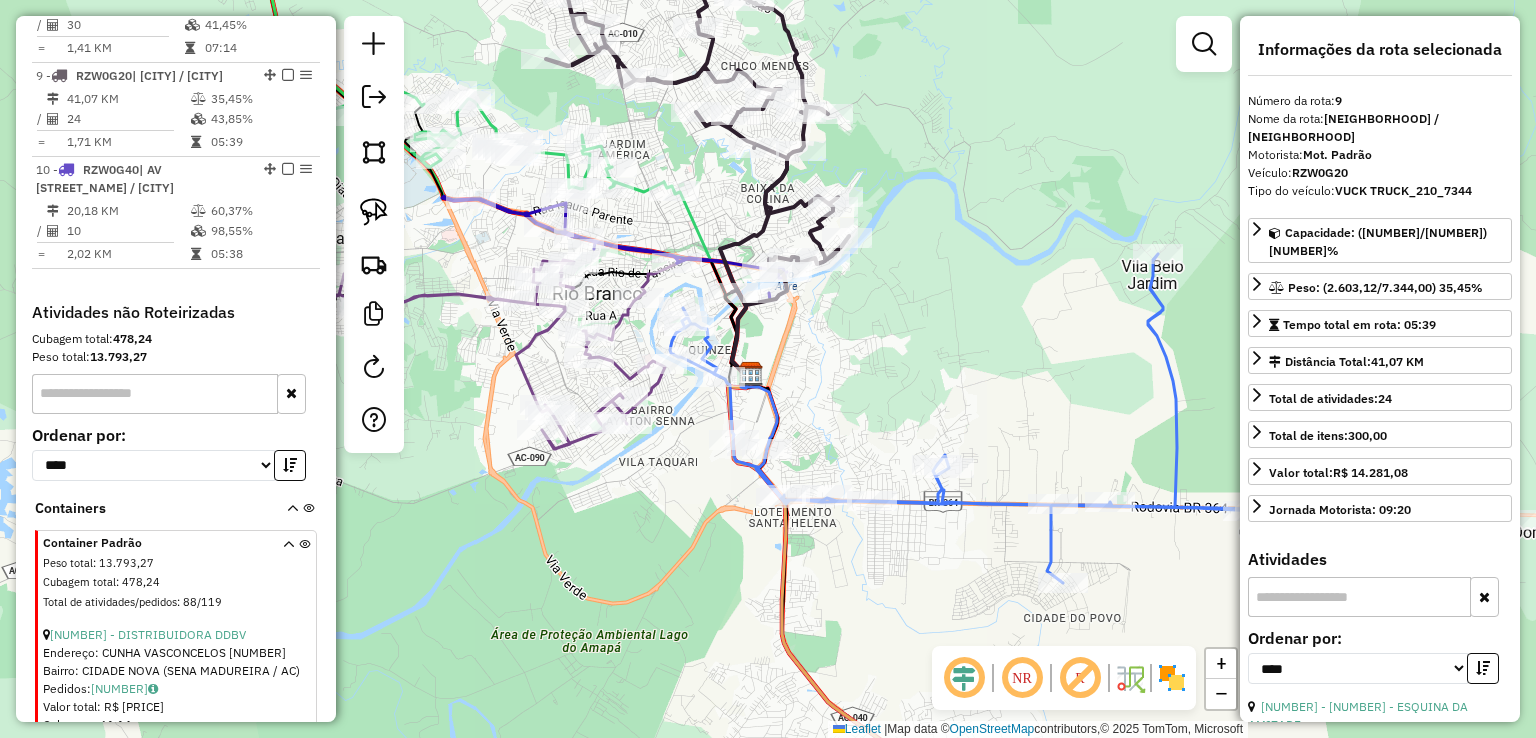 scroll, scrollTop: 1589, scrollLeft: 0, axis: vertical 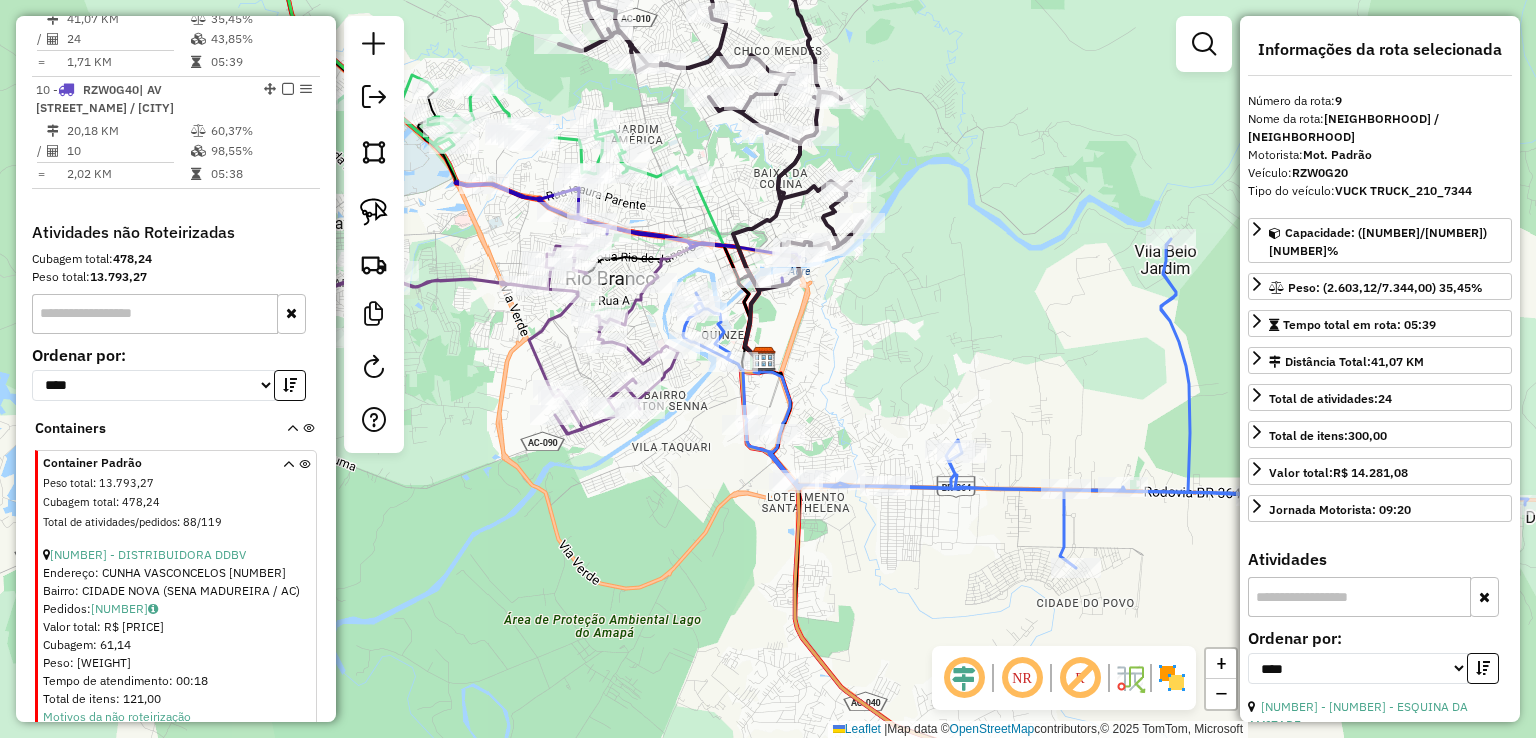 drag, startPoint x: 702, startPoint y: 167, endPoint x: 713, endPoint y: 136, distance: 32.89377 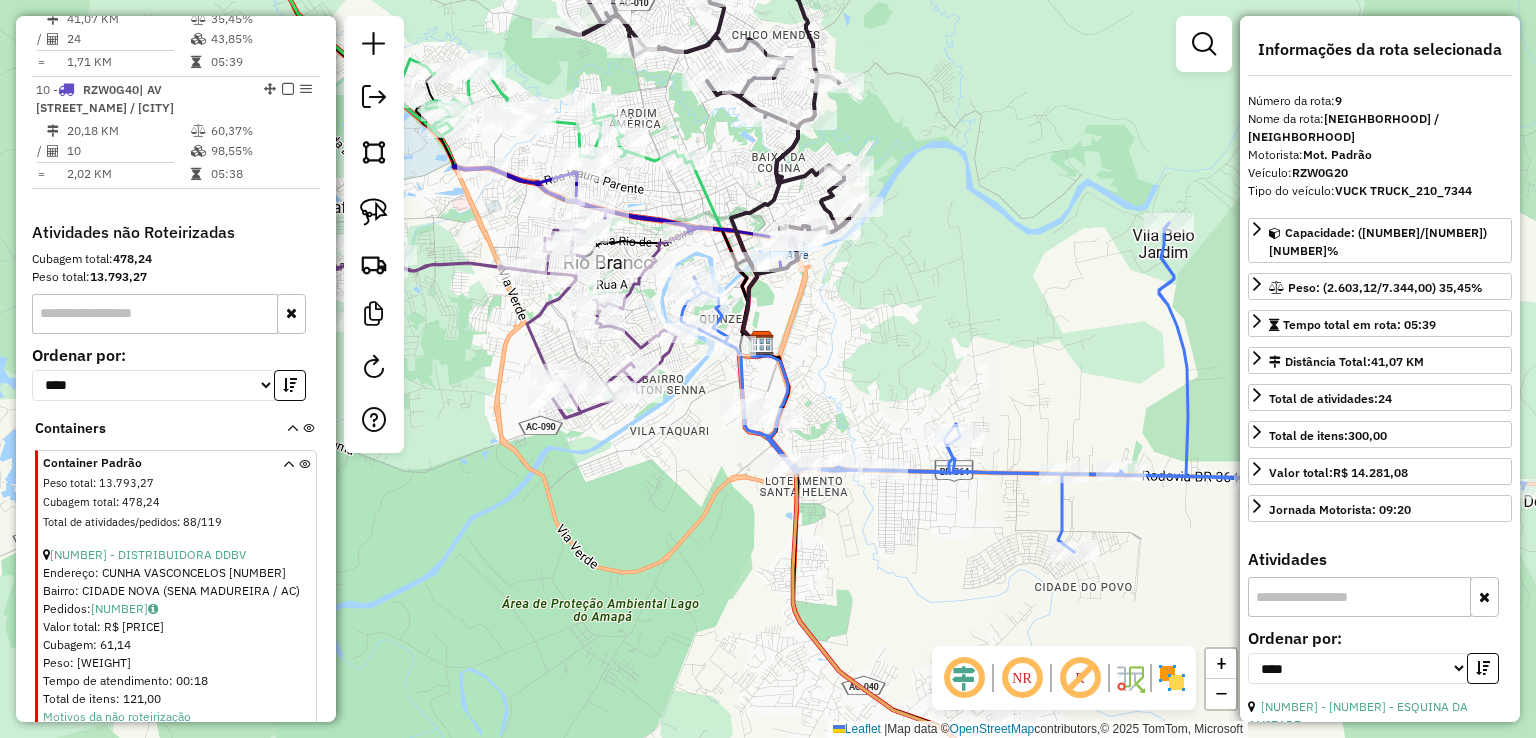 click 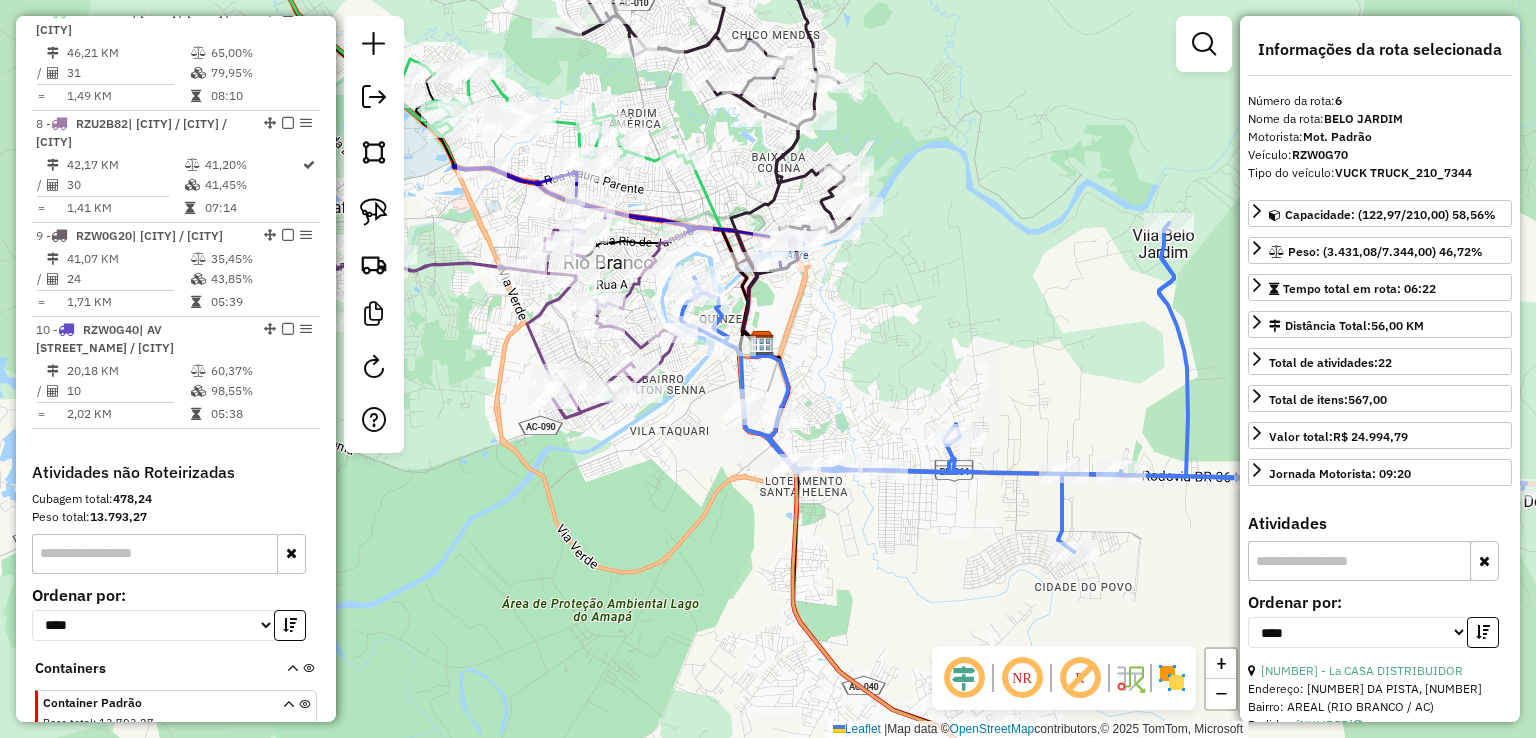 scroll, scrollTop: 1272, scrollLeft: 0, axis: vertical 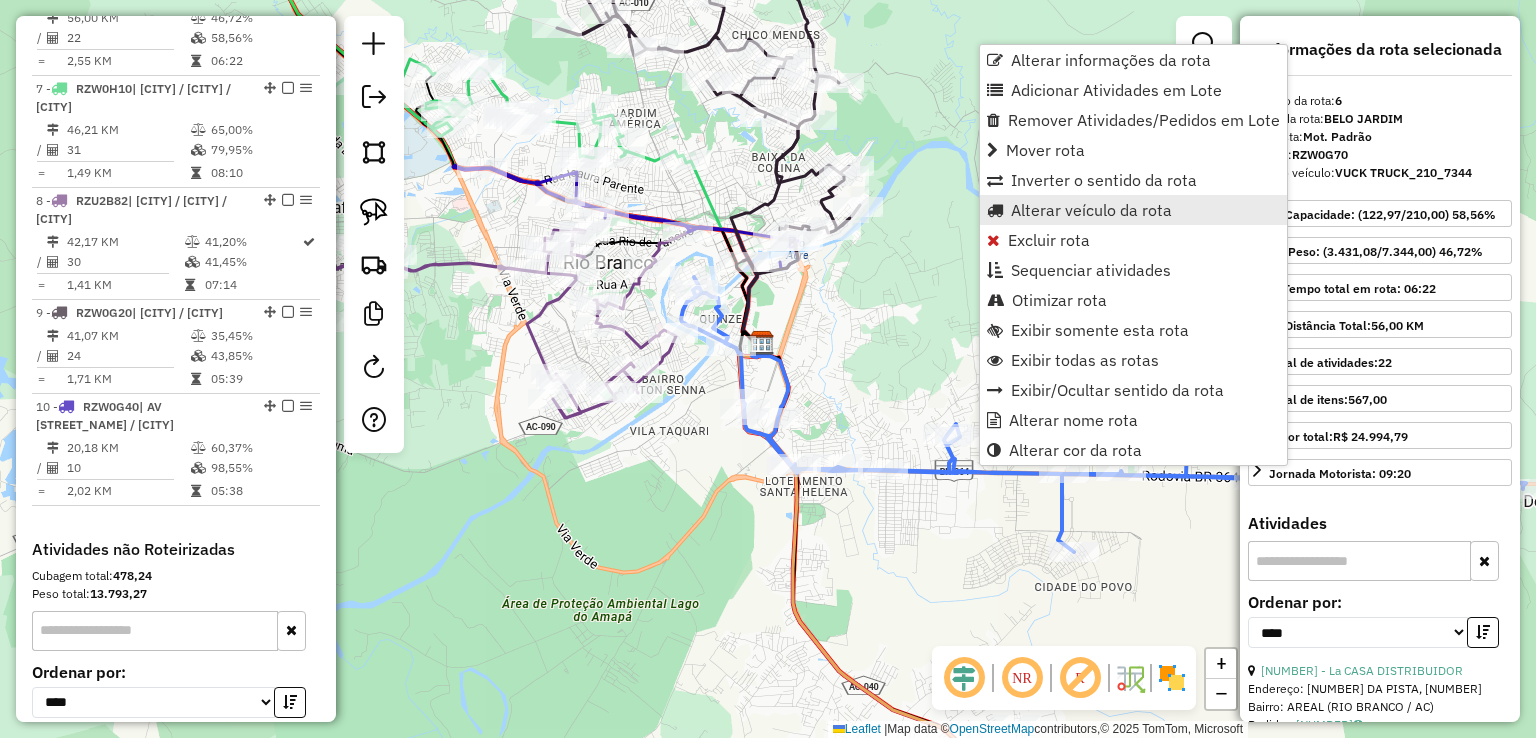 click on "Alterar veículo da rota" at bounding box center [1091, 210] 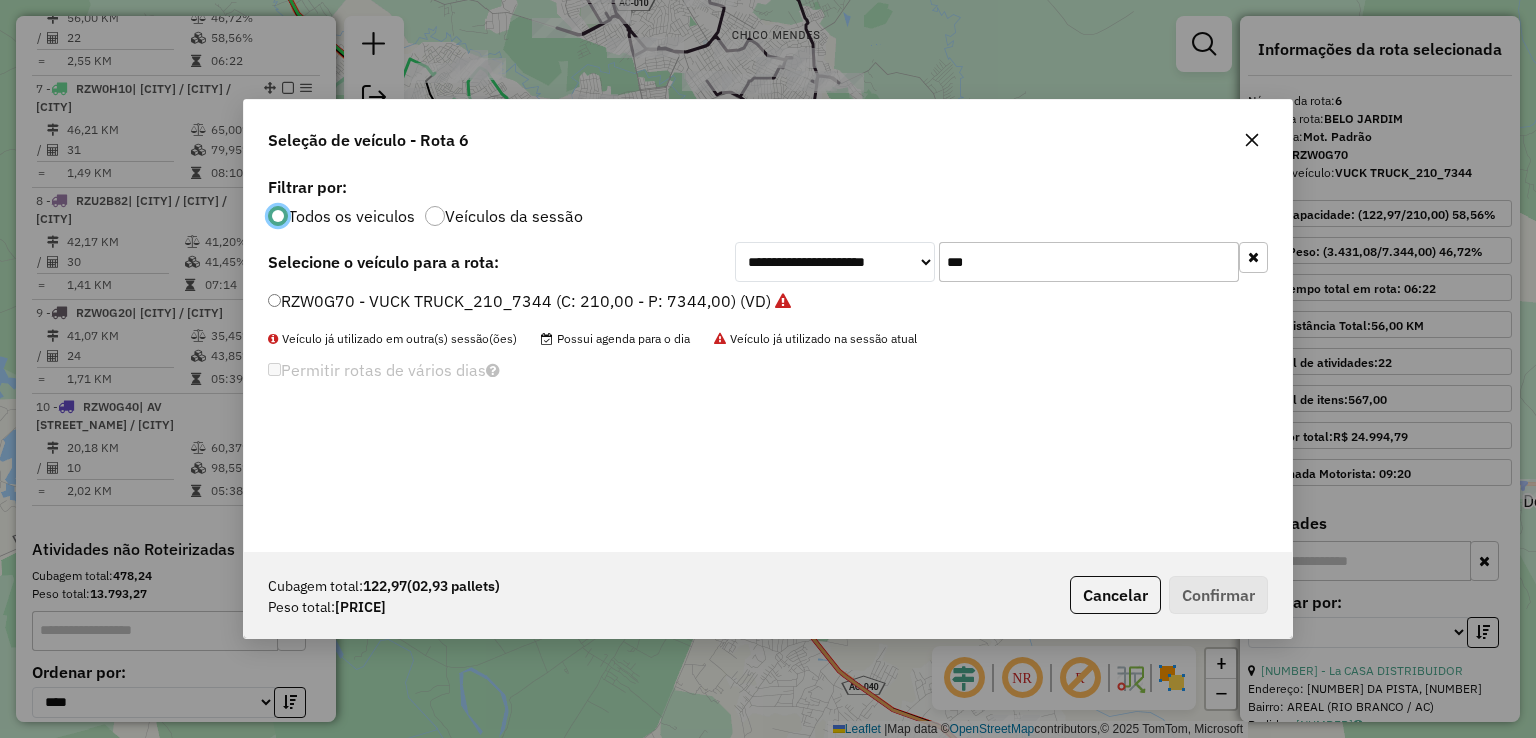 scroll, scrollTop: 10, scrollLeft: 6, axis: both 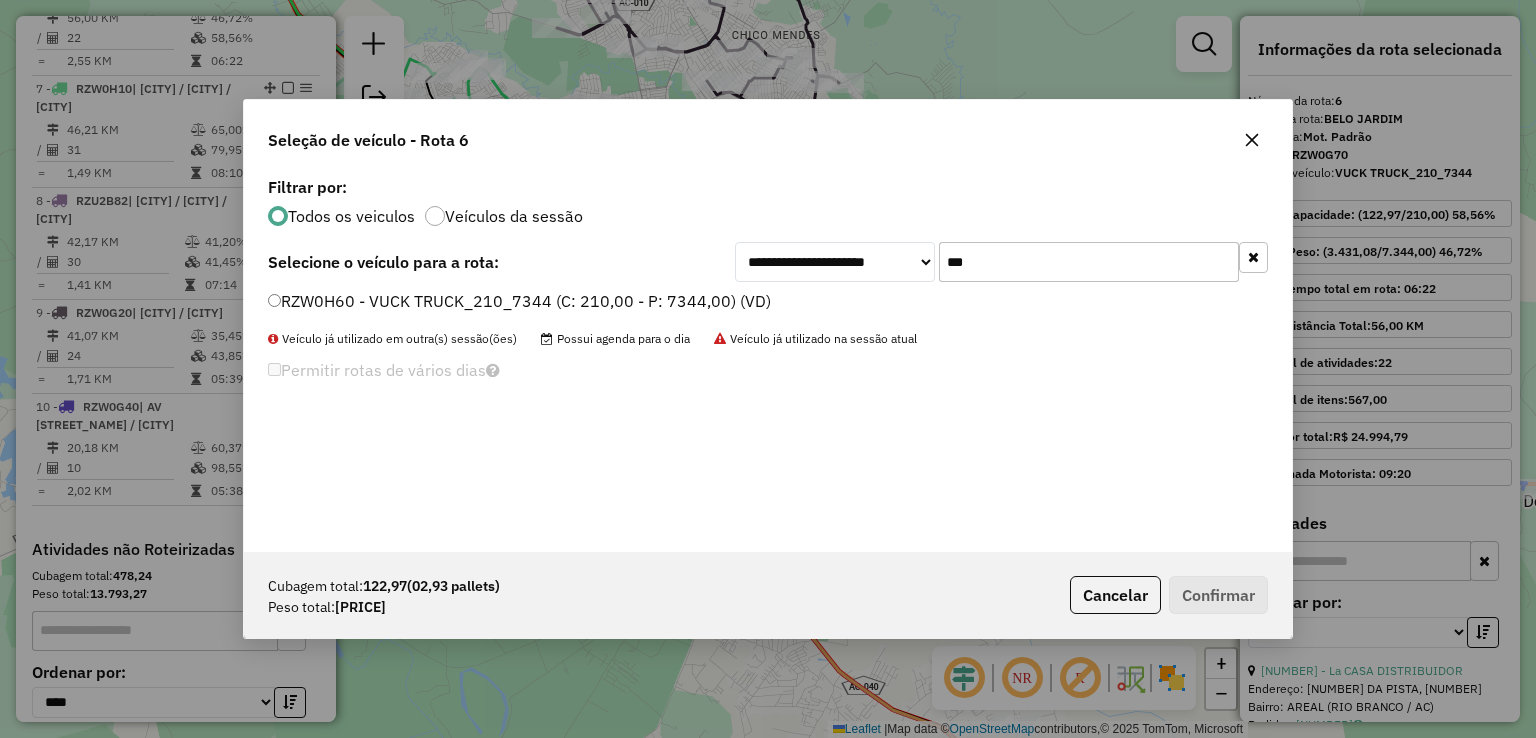 type on "***" 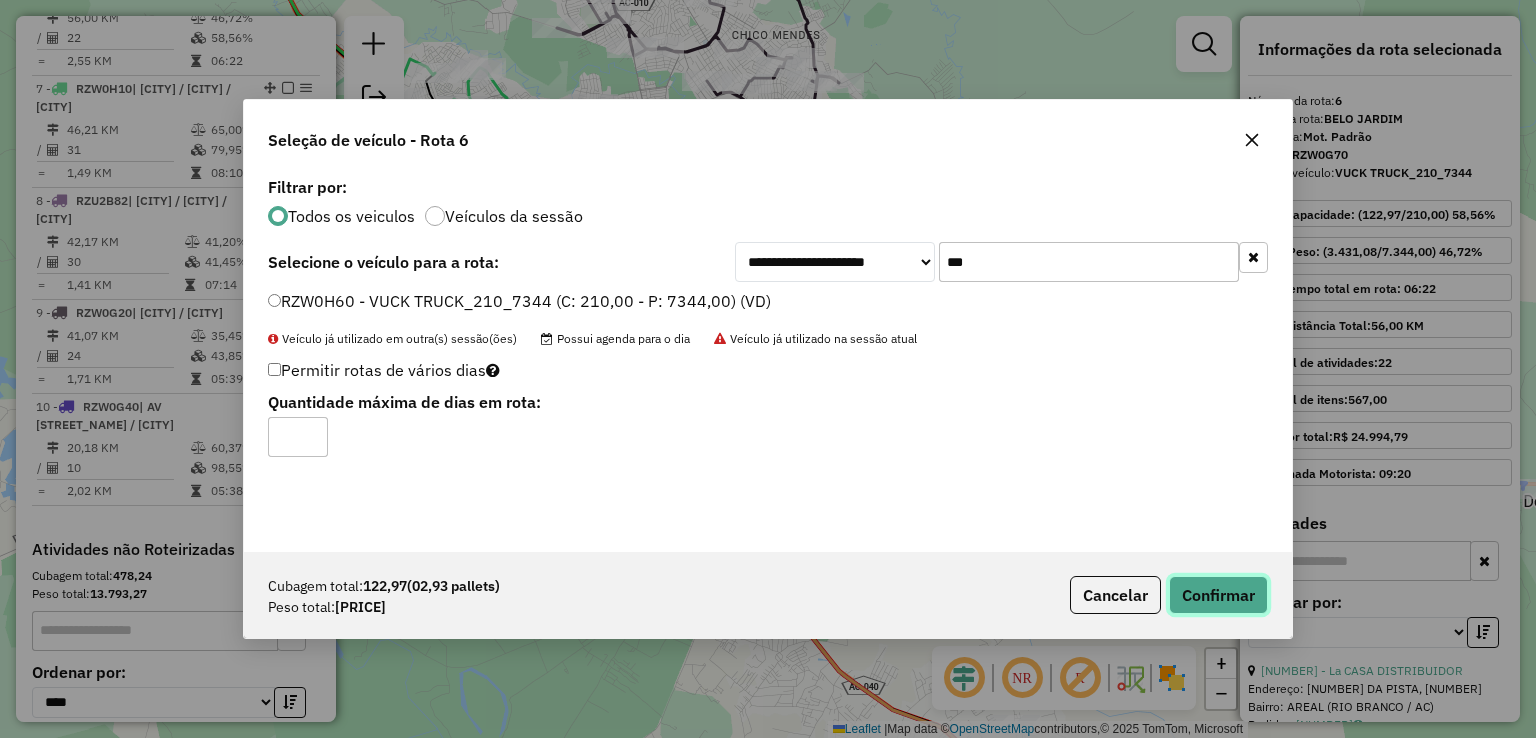 click on "Confirmar" 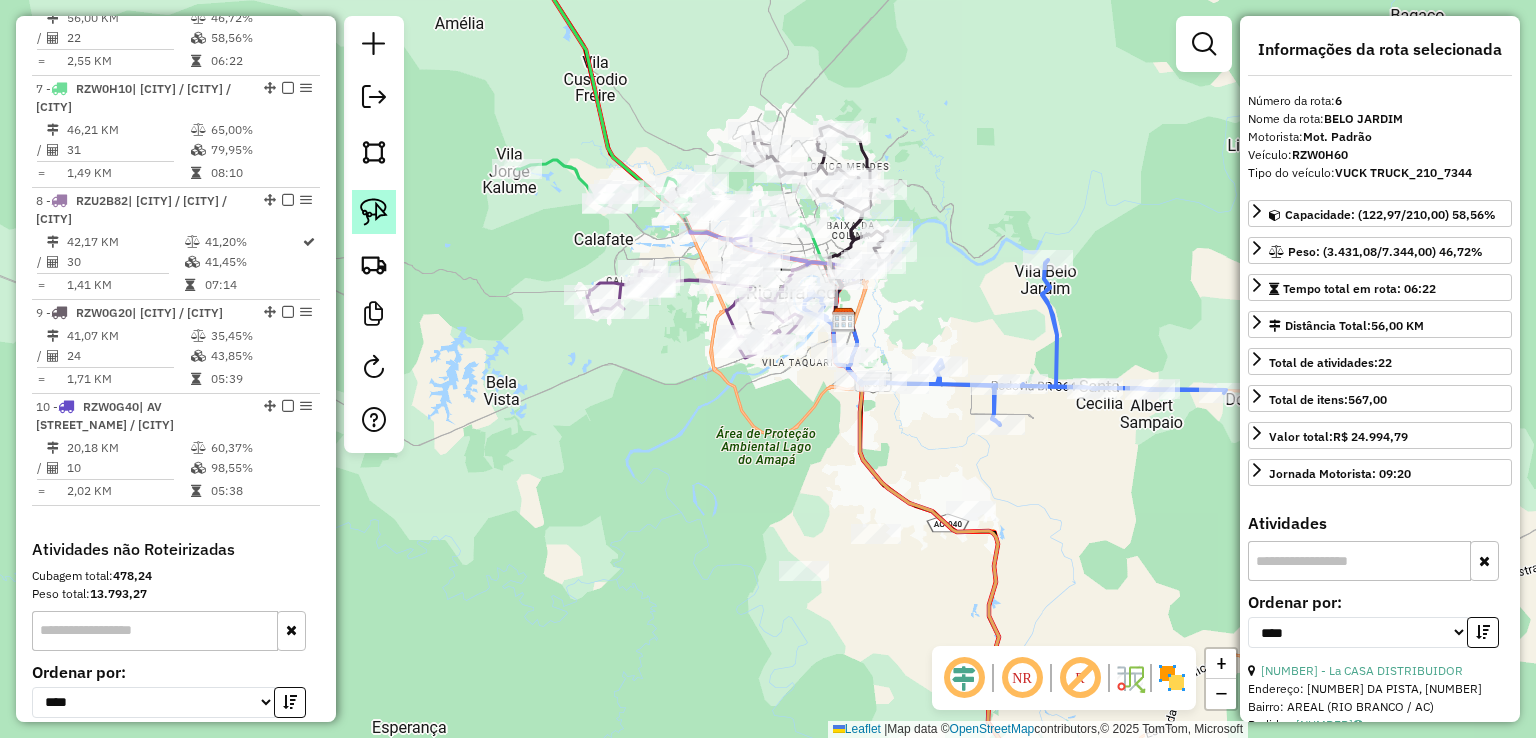 drag, startPoint x: 1144, startPoint y: 307, endPoint x: 385, endPoint y: 215, distance: 764.5554 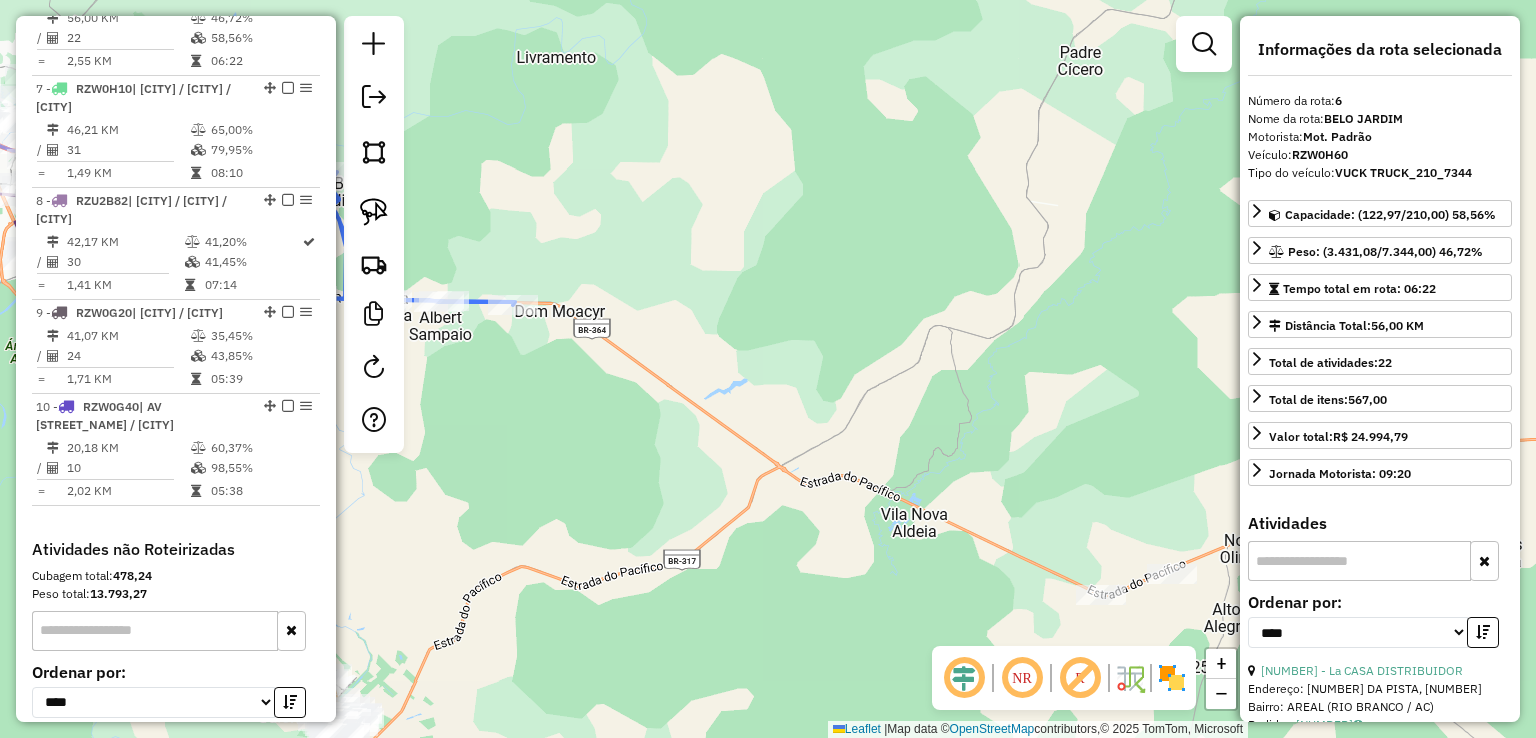 drag, startPoint x: 872, startPoint y: 386, endPoint x: 443, endPoint y: 269, distance: 444.66843 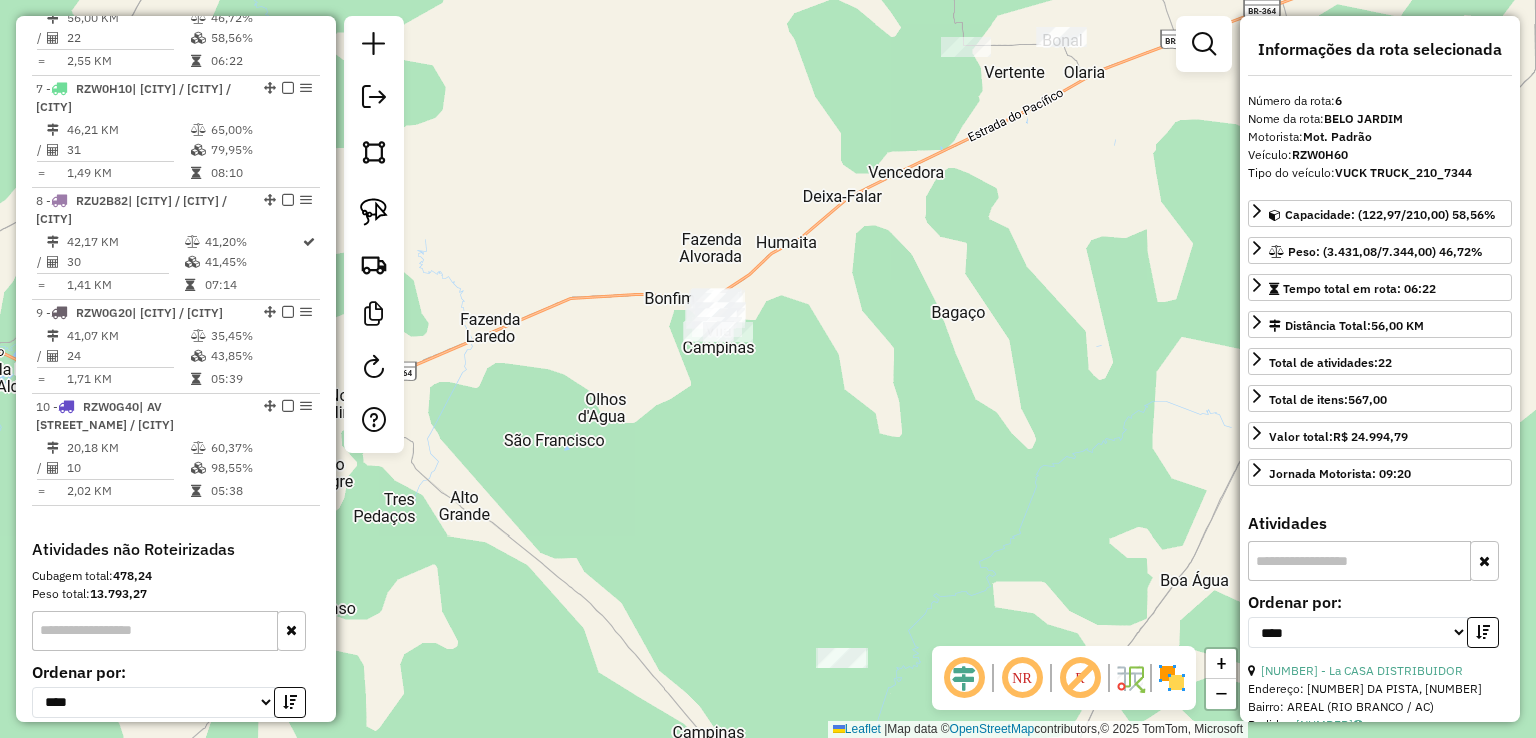 drag, startPoint x: 1120, startPoint y: 199, endPoint x: 689, endPoint y: 189, distance: 431.116 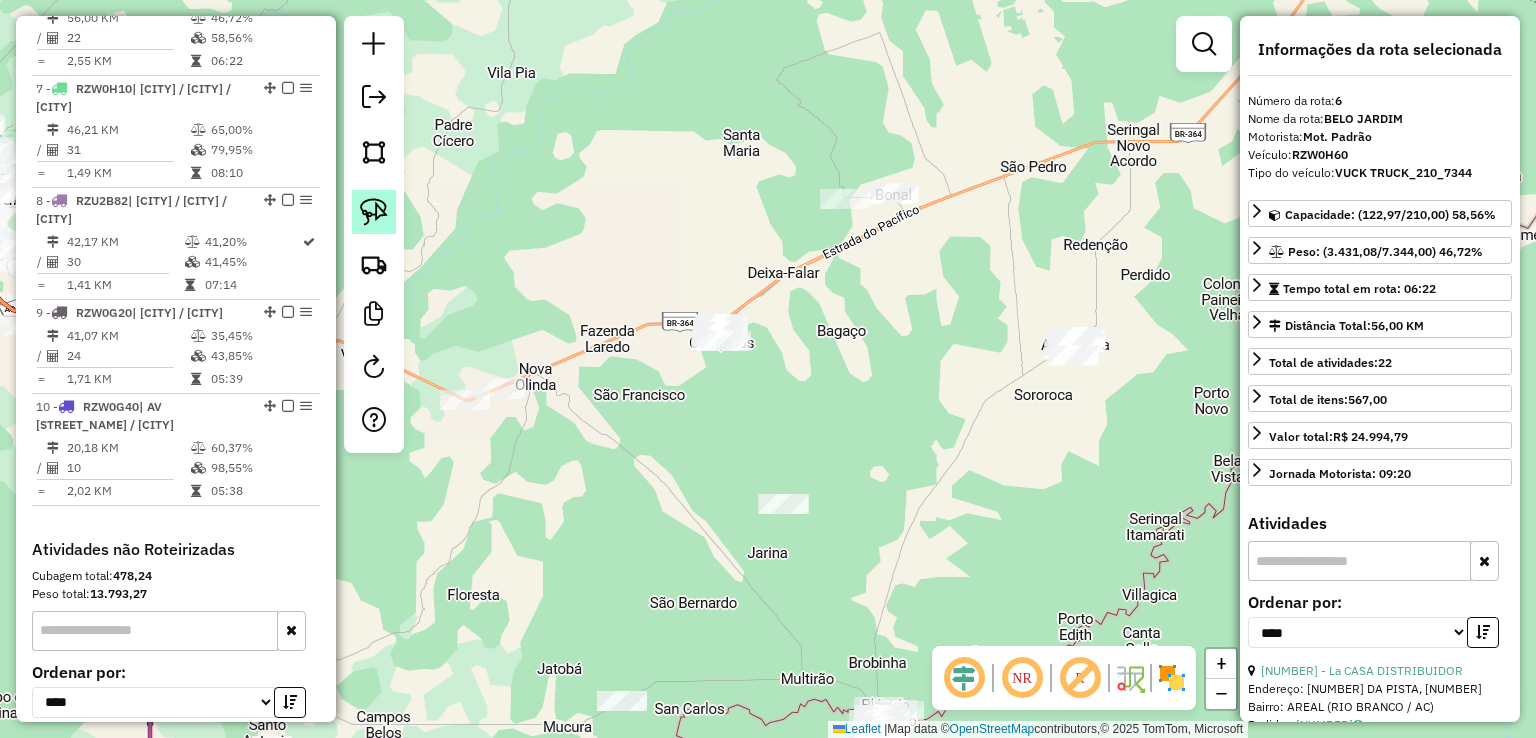 click 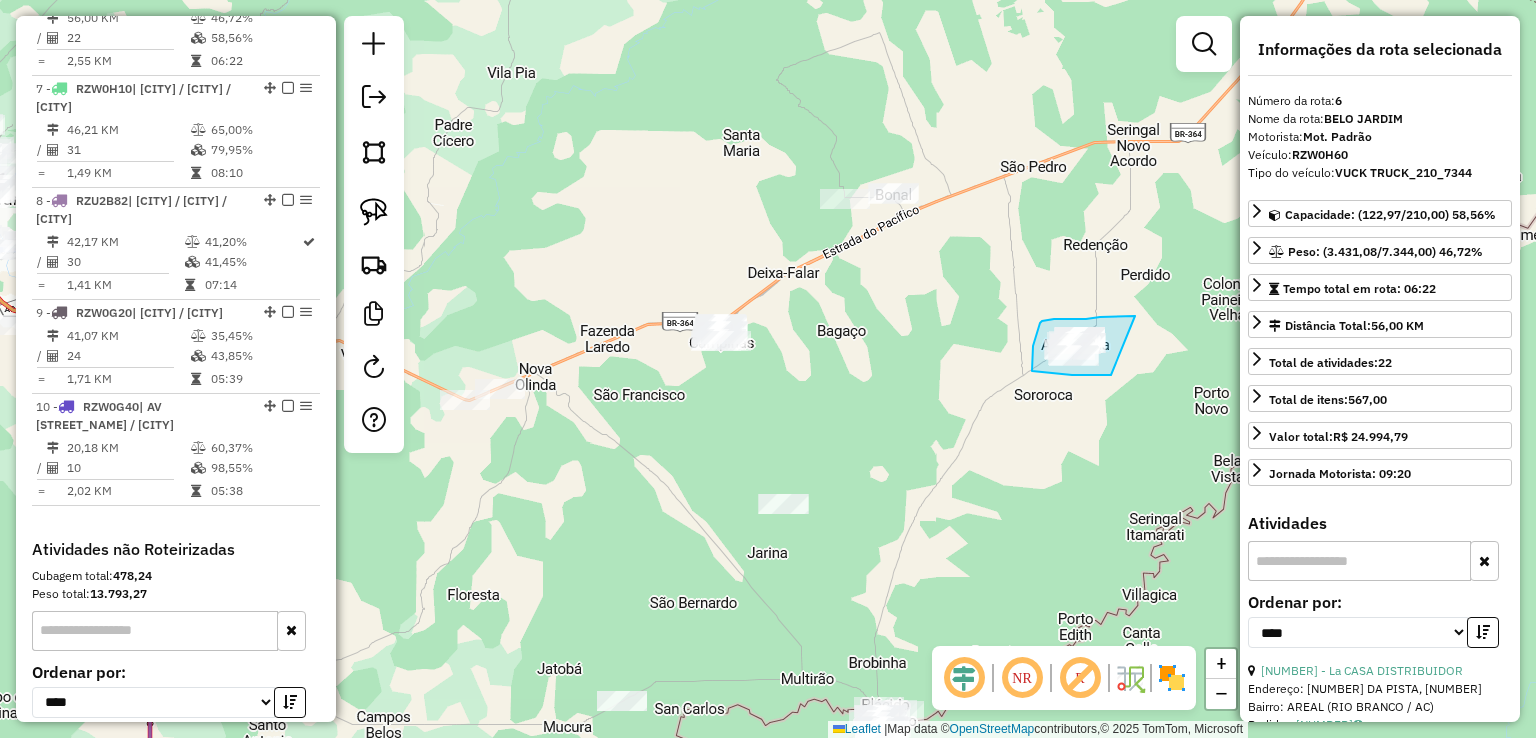 drag, startPoint x: 1135, startPoint y: 316, endPoint x: 1130, endPoint y: 375, distance: 59.211487 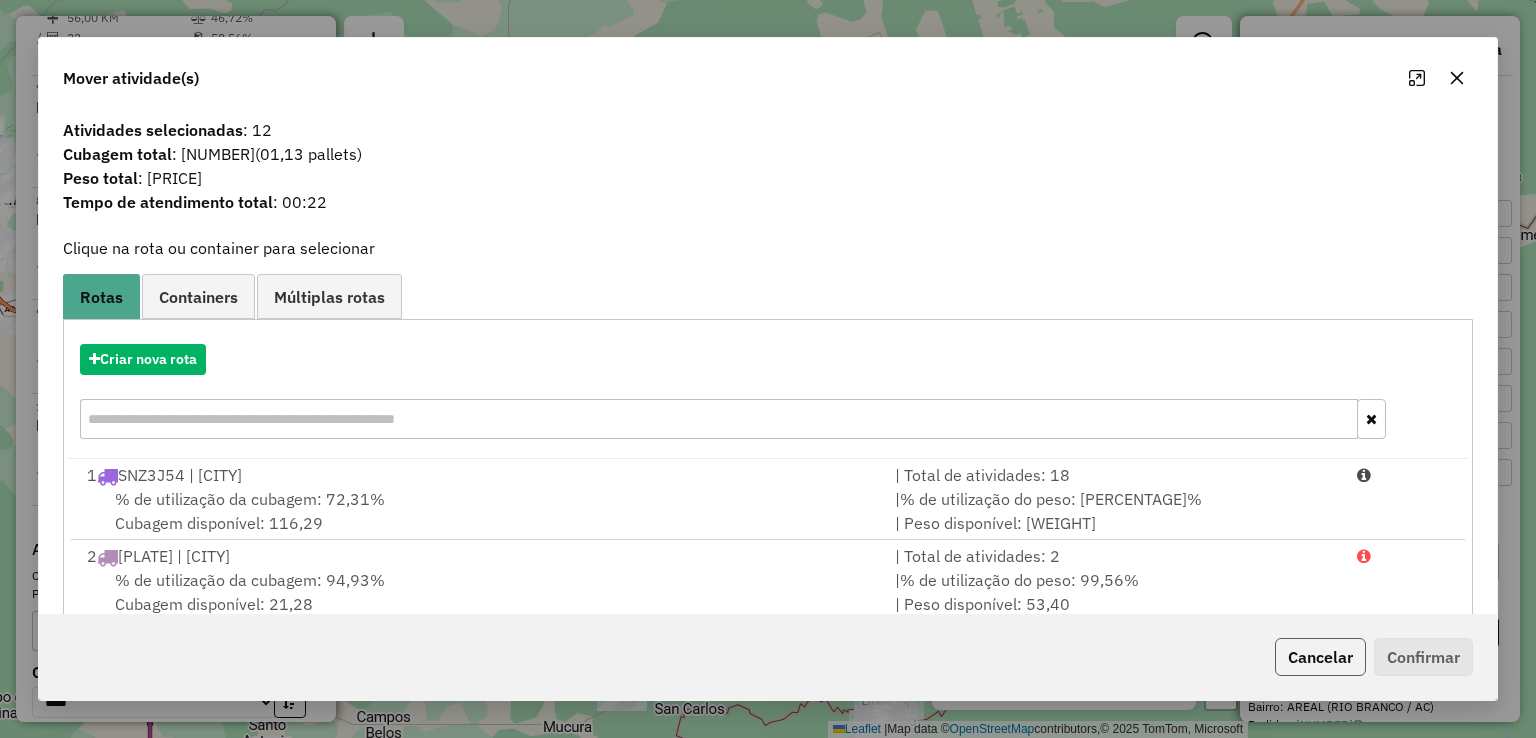 click on "Cancelar" 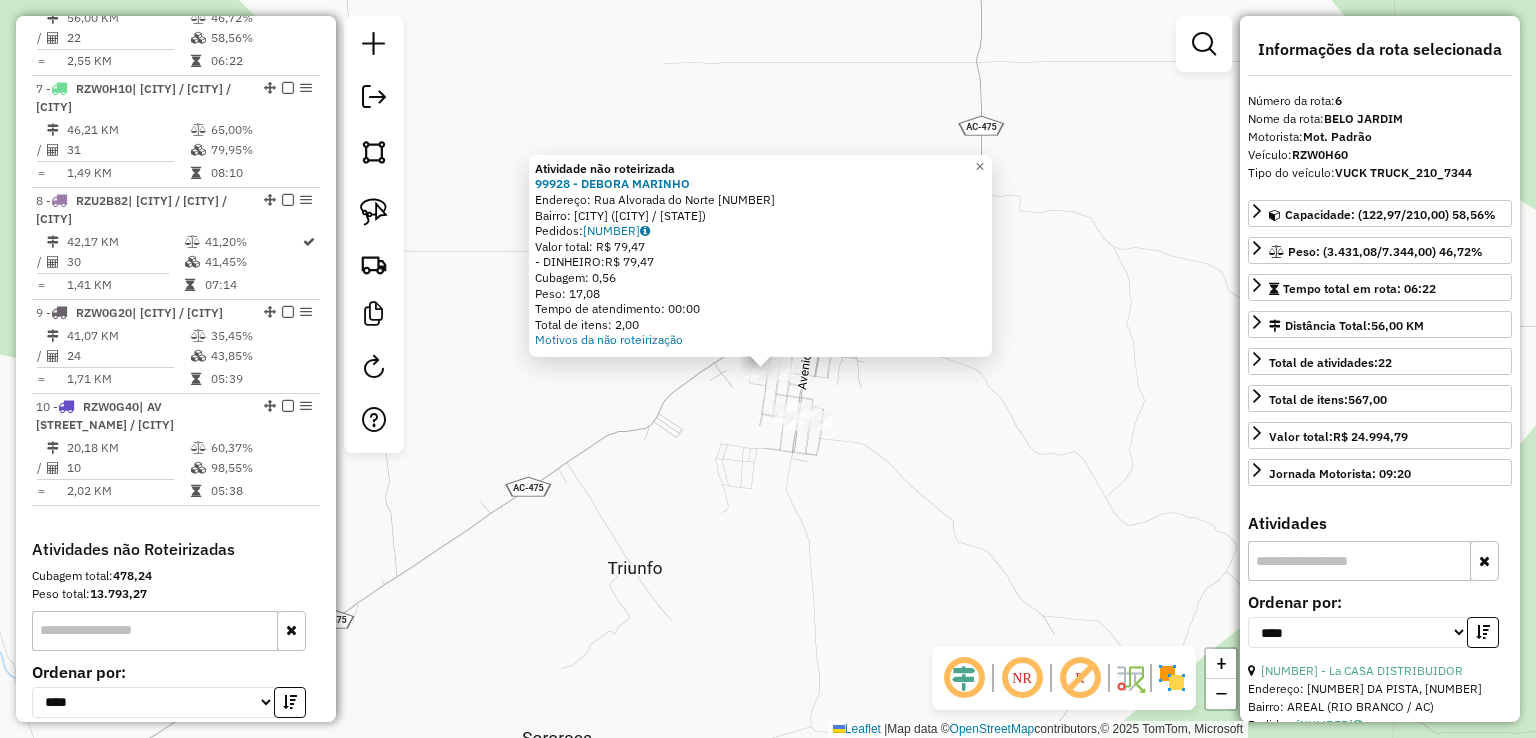 click on "Atividade não roteirizada 99928 - DEBORA MARINHO  Endereço:  Rua Alvorada do Norte 1109   Bairro: CENTRO (ACRELANDIA / AC)   Pedidos:  02458619   Valor total: R$ 79,47   - DINHEIRO:  R$ 79,47   Cubagem: 0,56   Peso: 17,08   Tempo de atendimento: 00:00   Total de itens: 2,00  Motivos da não roteirização × Janela de atendimento Grade de atendimento Capacidade Transportadoras Veículos Cliente Pedidos  Rotas Selecione os dias de semana para filtrar as janelas de atendimento  Seg   Ter   Qua   Qui   Sex   Sáb   Dom  Informe o período da janela de atendimento: De: Até:  Filtrar exatamente a janela do cliente  Considerar janela de atendimento padrão  Selecione os dias de semana para filtrar as grades de atendimento  Seg   Ter   Qua   Qui   Sex   Sáb   Dom   Considerar clientes sem dia de atendimento cadastrado  Clientes fora do dia de atendimento selecionado Filtrar as atividades entre os valores definidos abaixo:  Peso mínimo:   Peso máximo:   Cubagem mínima:   Cubagem máxima:   De:   Até:   De:  +" 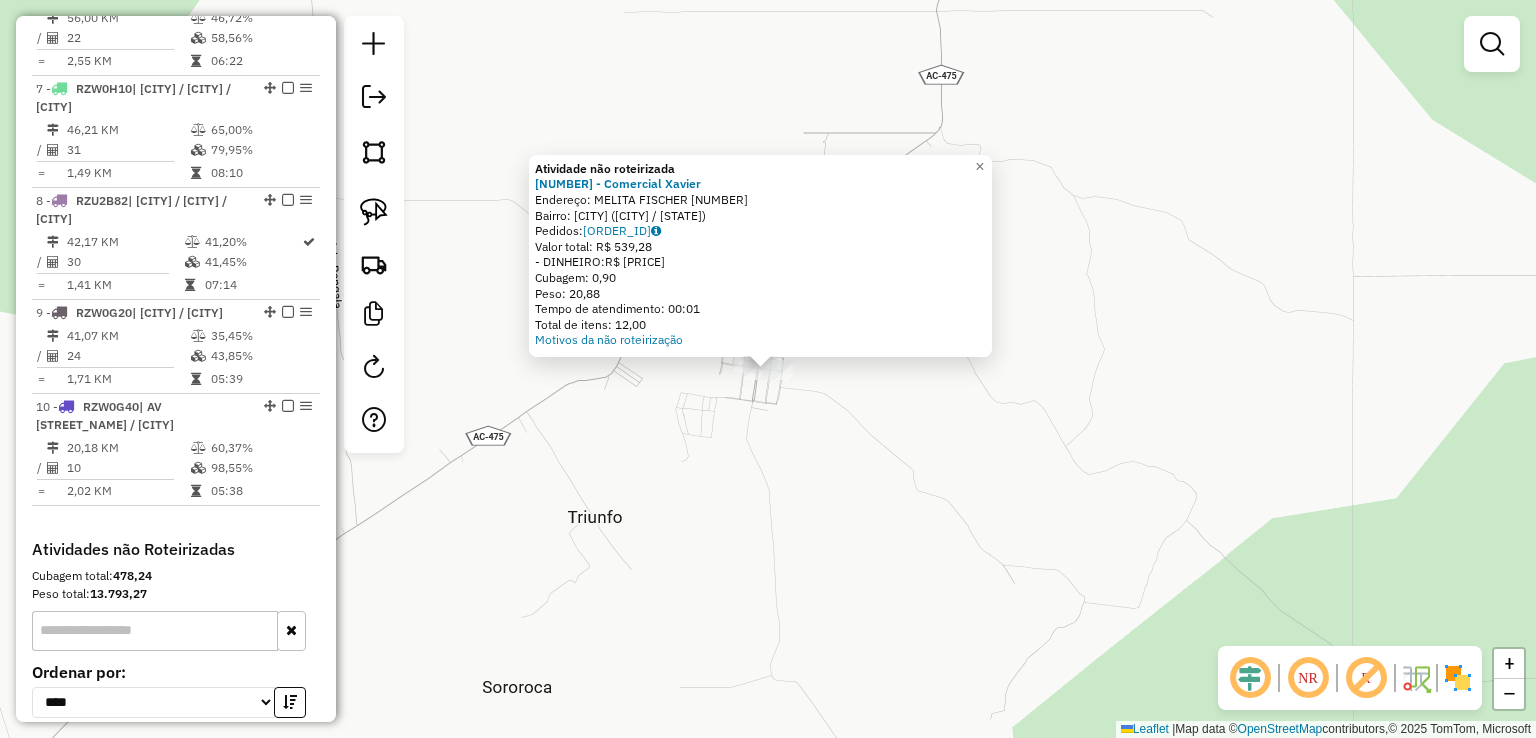 click on "Atividade não roteirizada 2872 - Comercial Xavier  Endereço:  MELITA FISCHER 804   Bairro: CENTRO (ACRELANDIA / AC)   Pedidos:  02458449   Valor total: R$ 539,28   - DINHEIRO:  R$ 539,28   Cubagem: 0,90   Peso: 20,88   Tempo de atendimento: 00:01   Total de itens: 12,00  Motivos da não roteirização × Janela de atendimento Grade de atendimento Capacidade Transportadoras Veículos Cliente Pedidos  Rotas Selecione os dias de semana para filtrar as janelas de atendimento  Seg   Ter   Qua   Qui   Sex   Sáb   Dom  Informe o período da janela de atendimento: De: Até:  Filtrar exatamente a janela do cliente  Considerar janela de atendimento padrão  Selecione os dias de semana para filtrar as grades de atendimento  Seg   Ter   Qua   Qui   Sex   Sáb   Dom   Considerar clientes sem dia de atendimento cadastrado  Clientes fora do dia de atendimento selecionado Filtrar as atividades entre os valores definidos abaixo:  Peso mínimo:   Peso máximo:   Cubagem mínima:   Cubagem máxima:   De:   Até:   De:  Nome:" 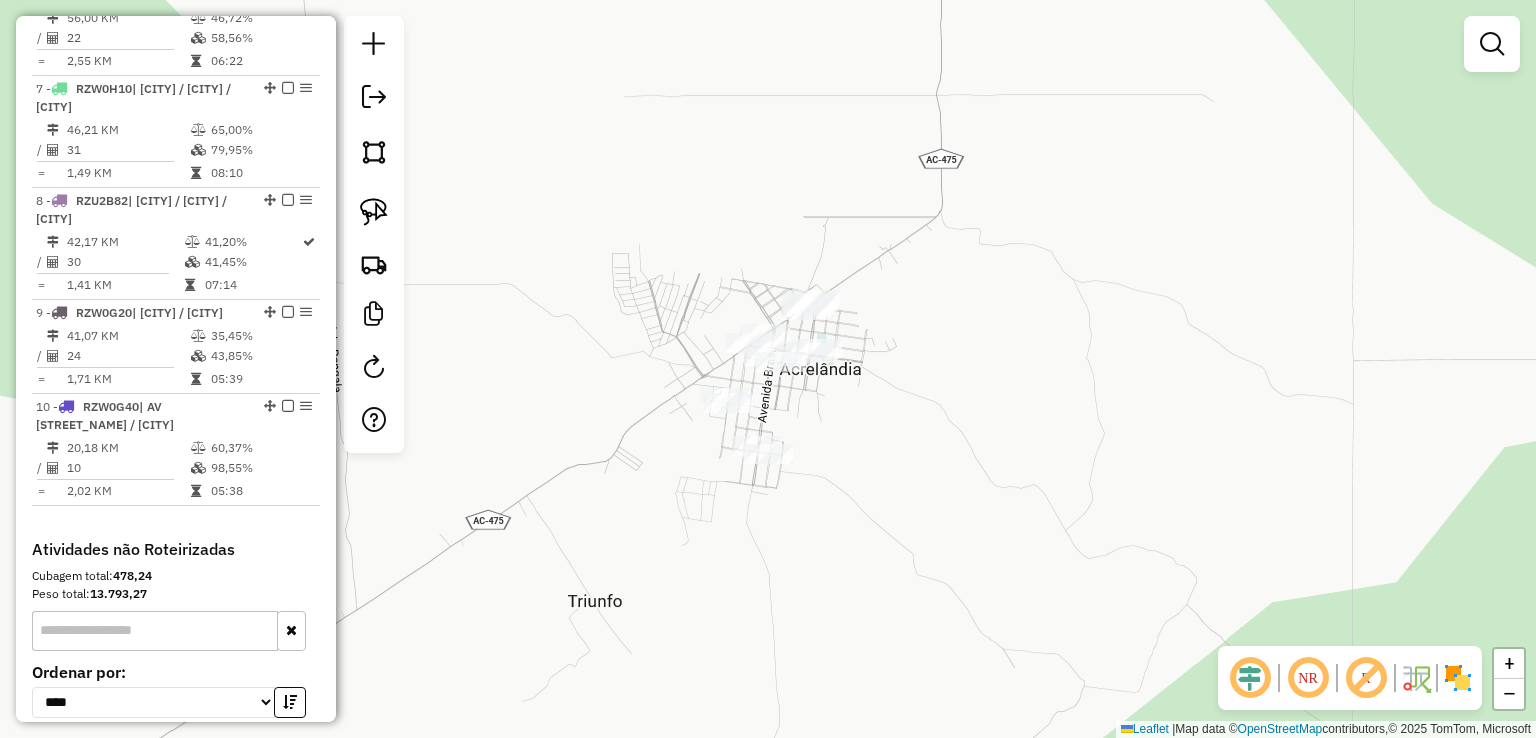 drag, startPoint x: 933, startPoint y: 349, endPoint x: 933, endPoint y: 467, distance: 118 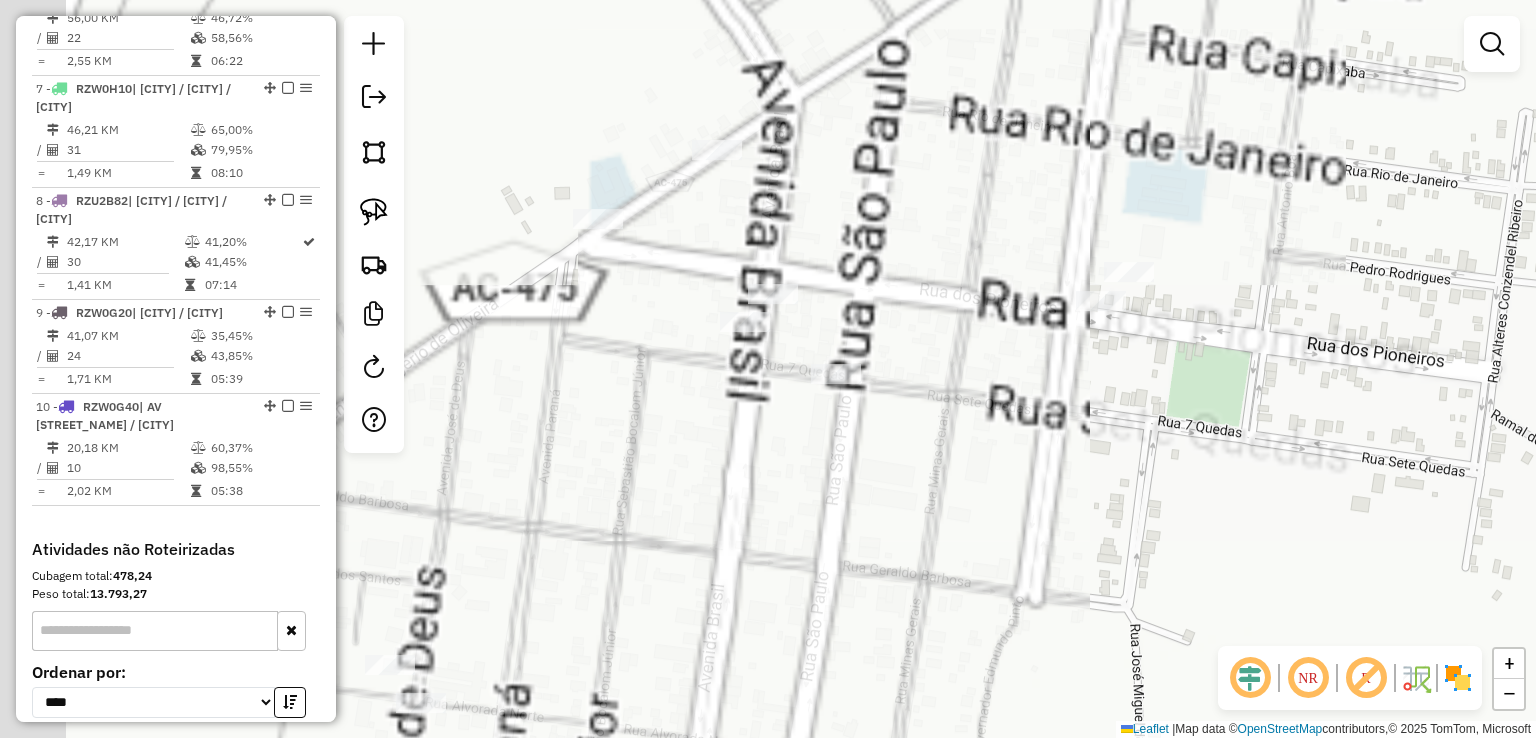 drag, startPoint x: 769, startPoint y: 381, endPoint x: 1264, endPoint y: 584, distance: 535.0084 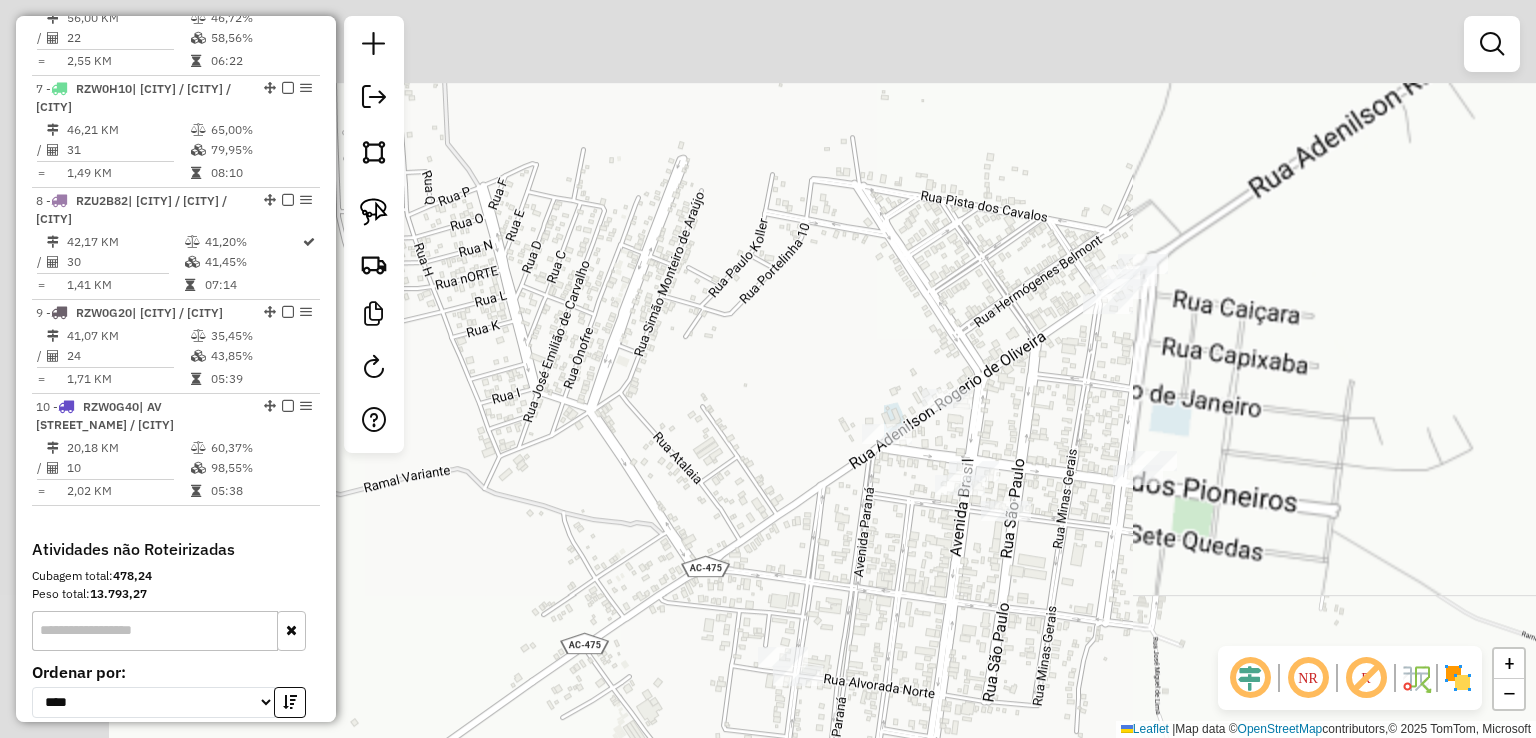 drag, startPoint x: 1088, startPoint y: 370, endPoint x: 1052, endPoint y: 454, distance: 91.389275 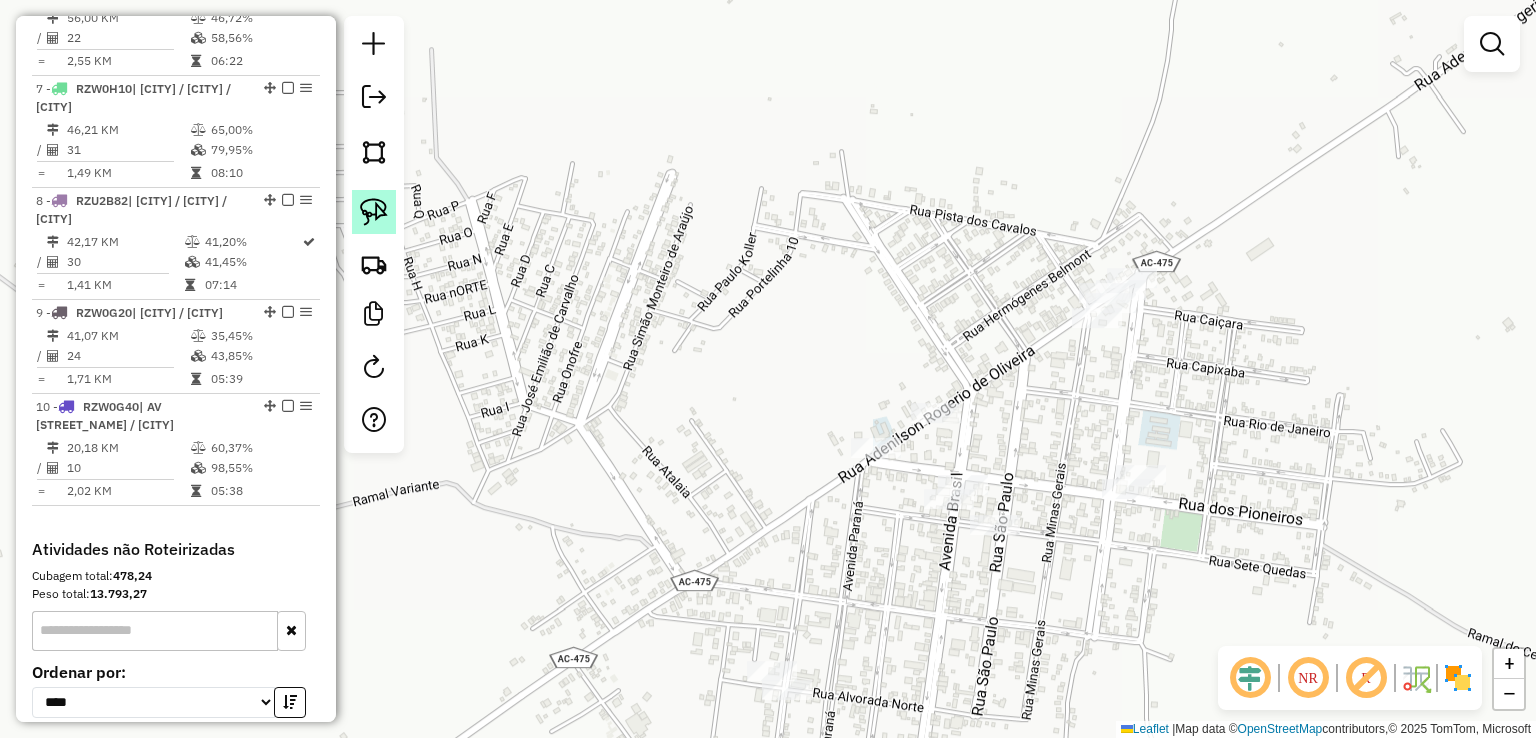 click 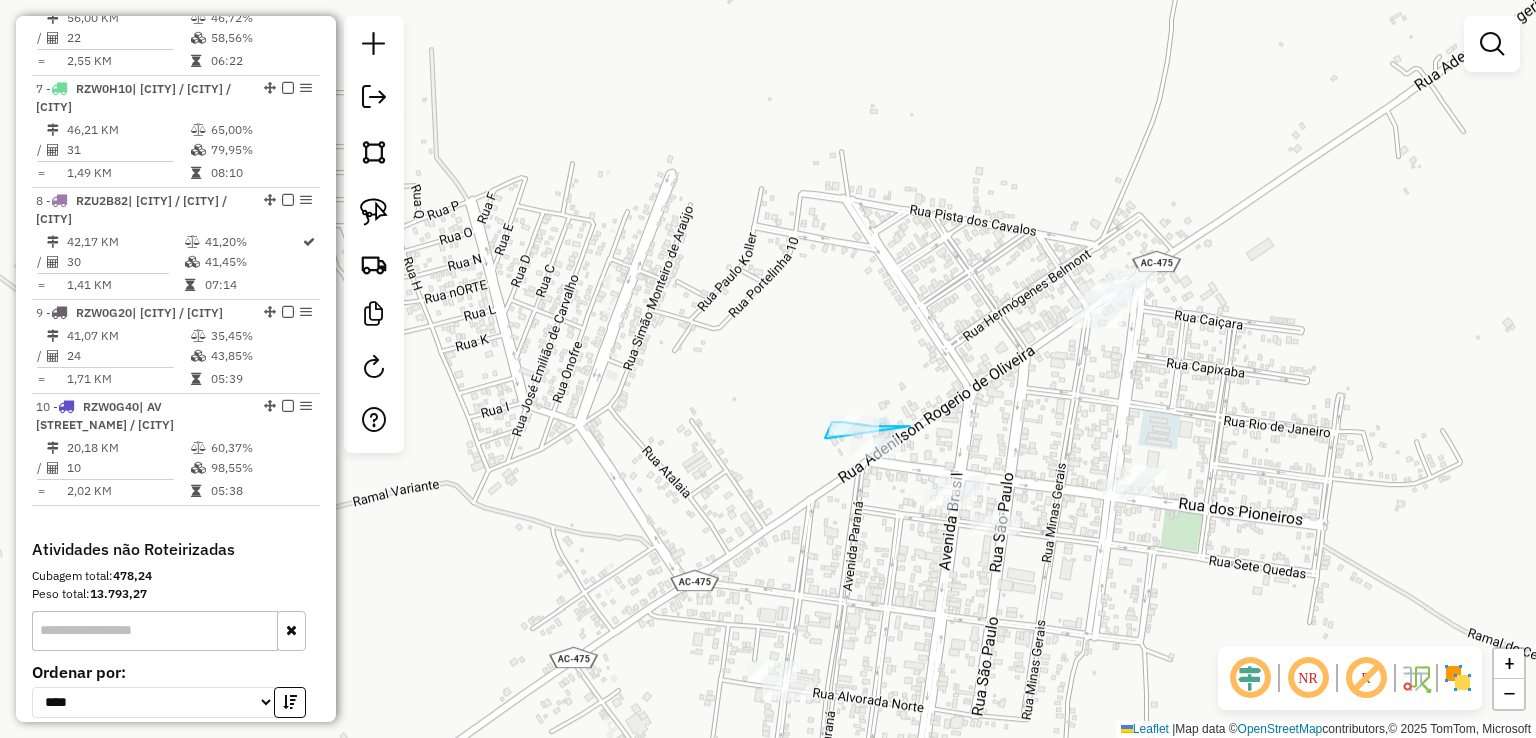 drag, startPoint x: 910, startPoint y: 426, endPoint x: 879, endPoint y: 436, distance: 32.572994 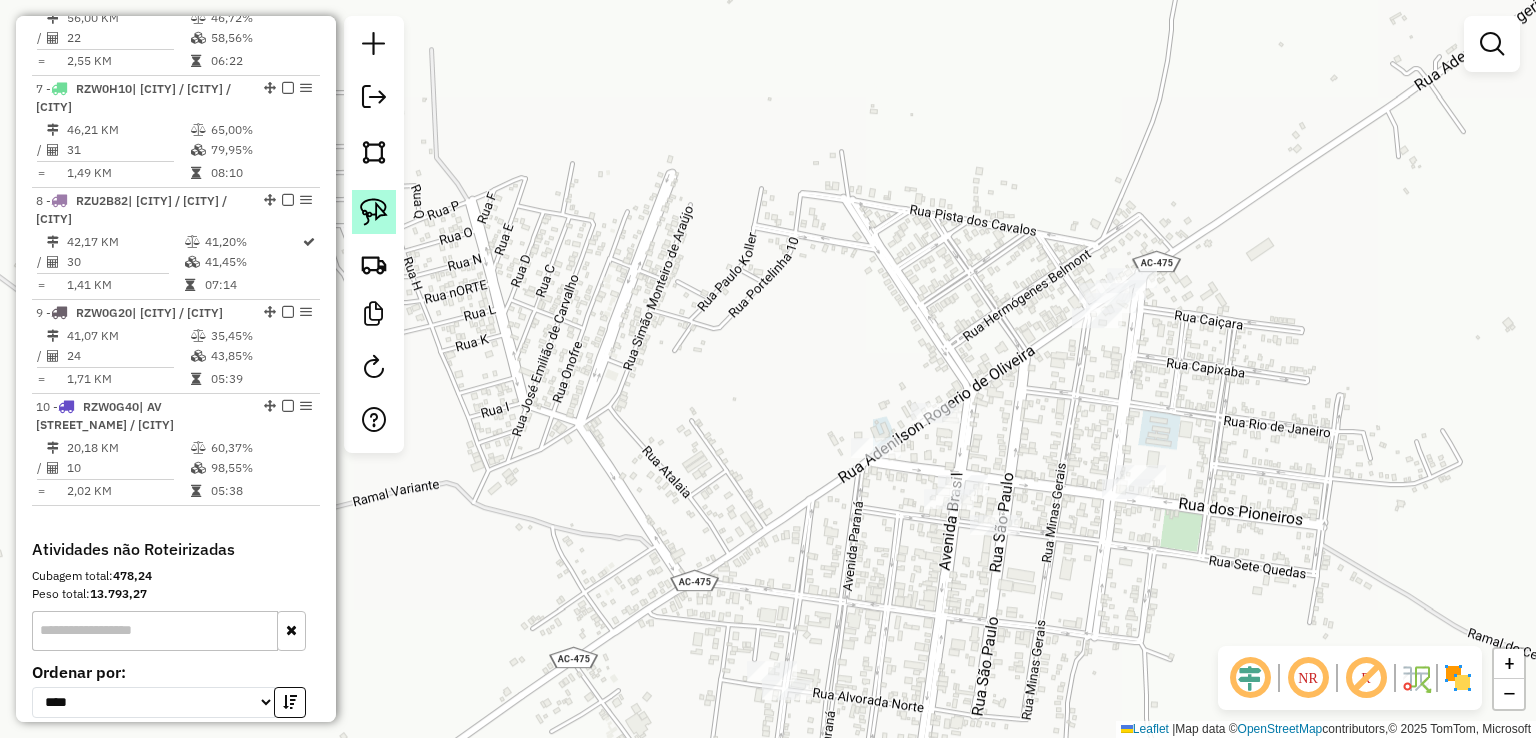click 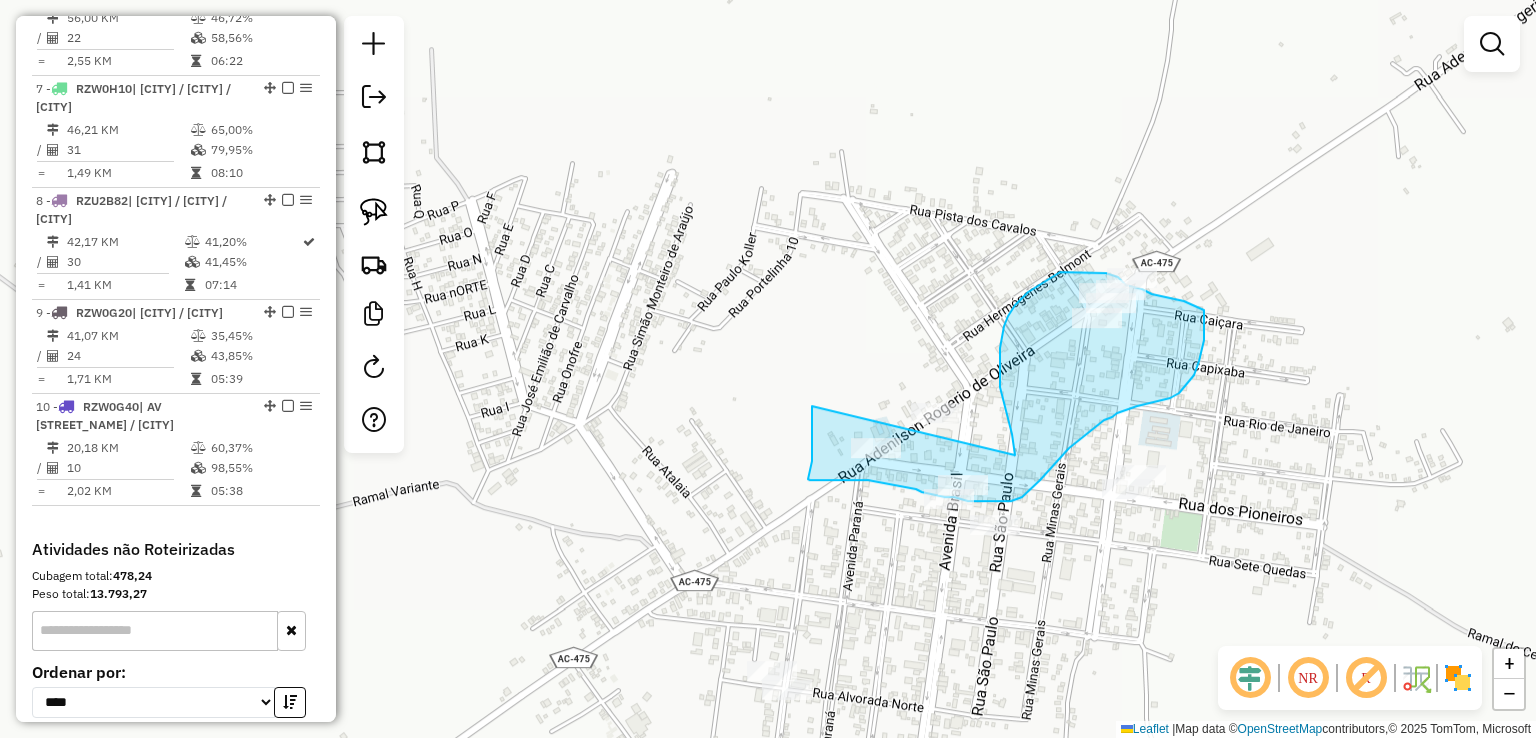 drag, startPoint x: 812, startPoint y: 406, endPoint x: 1015, endPoint y: 455, distance: 208.83008 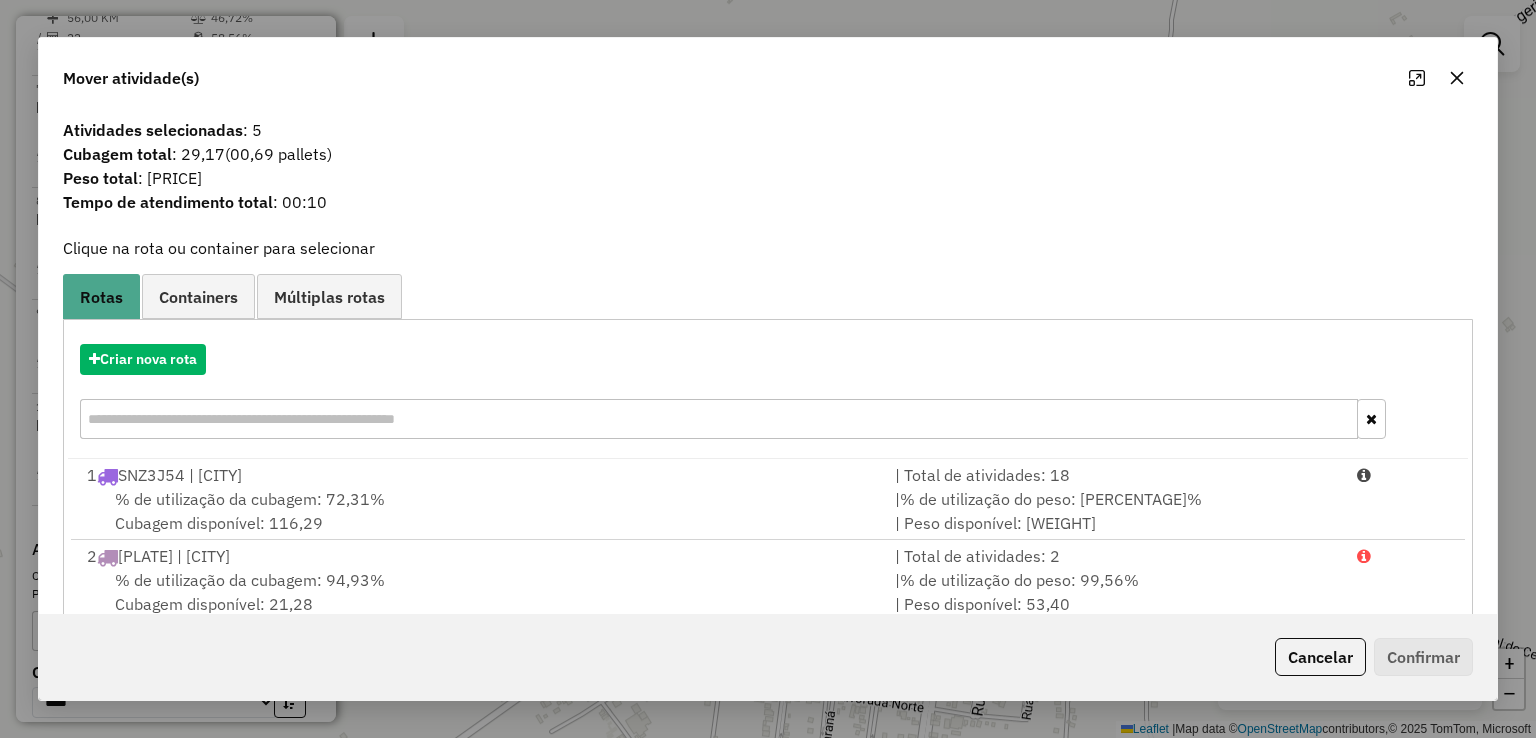 click 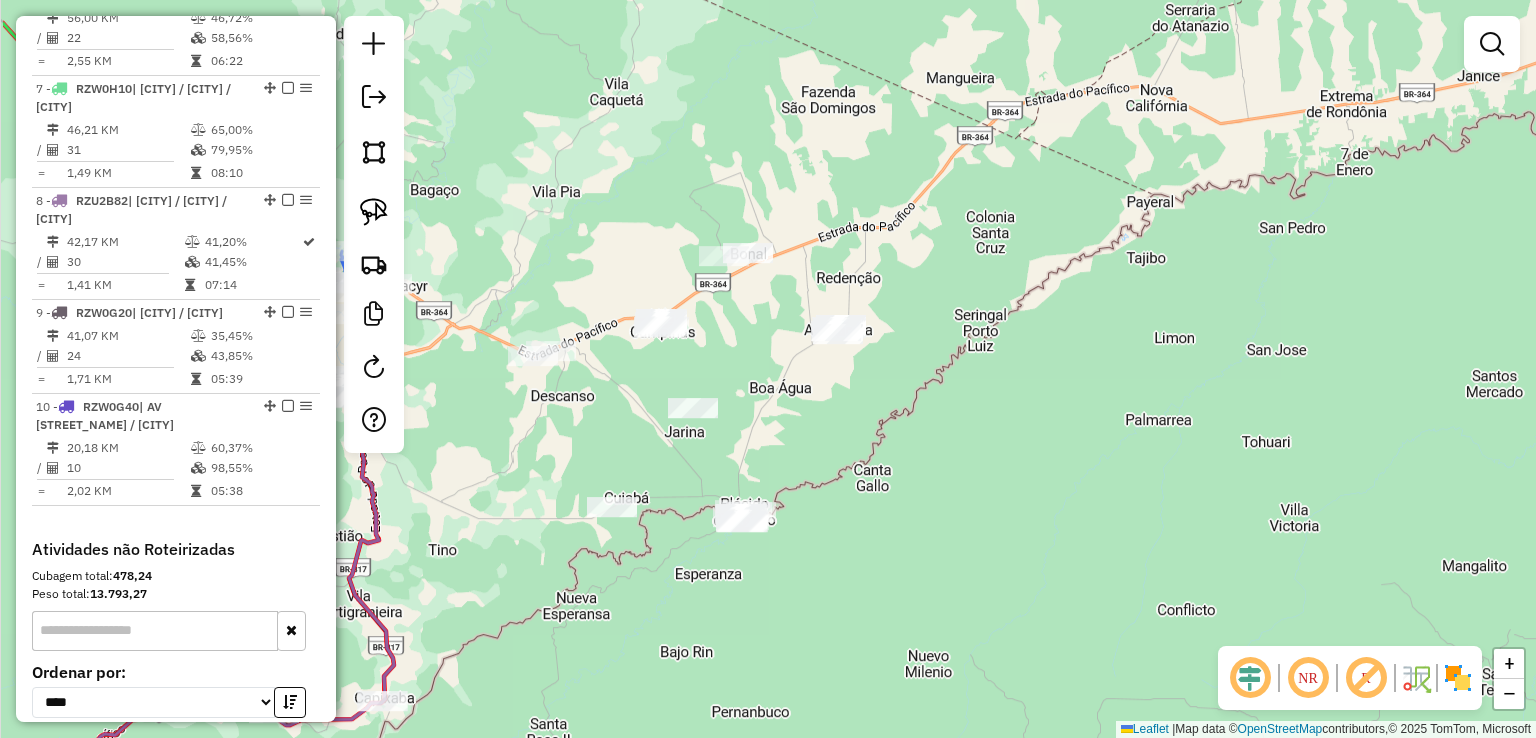 drag, startPoint x: 880, startPoint y: 265, endPoint x: 1176, endPoint y: 293, distance: 297.32138 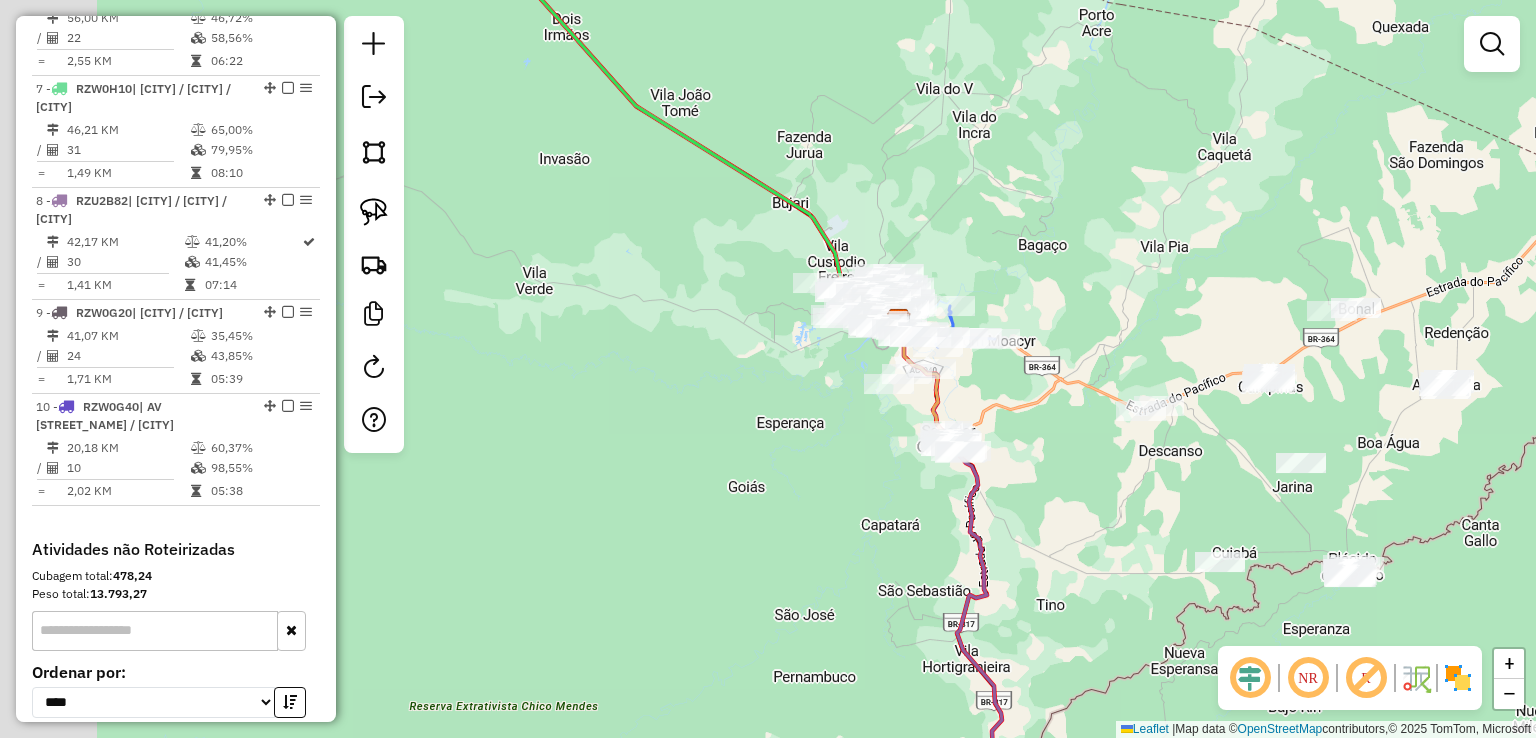 drag, startPoint x: 808, startPoint y: 251, endPoint x: 1084, endPoint y: 277, distance: 277.22192 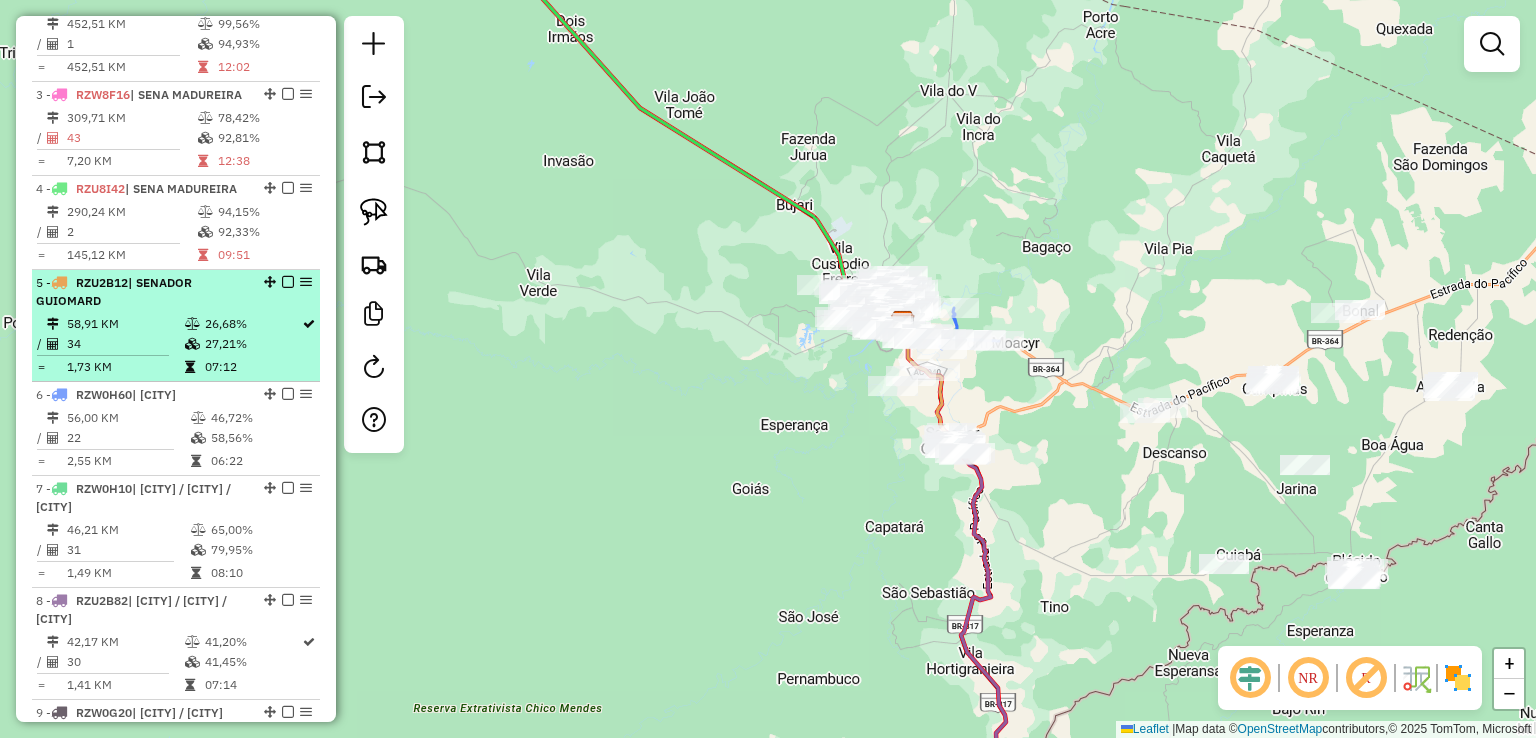 scroll, scrollTop: 572, scrollLeft: 0, axis: vertical 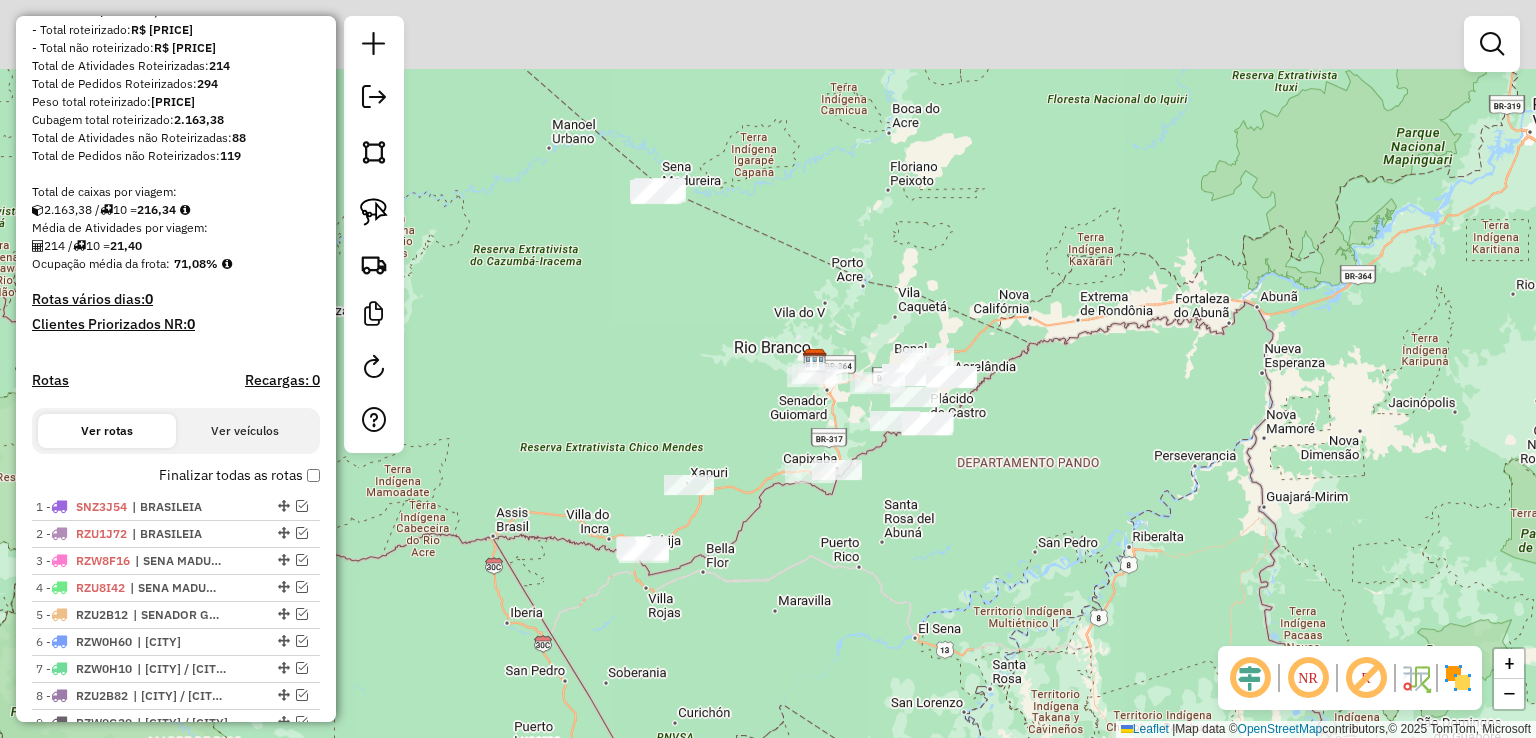 drag, startPoint x: 735, startPoint y: 140, endPoint x: 776, endPoint y: 248, distance: 115.52056 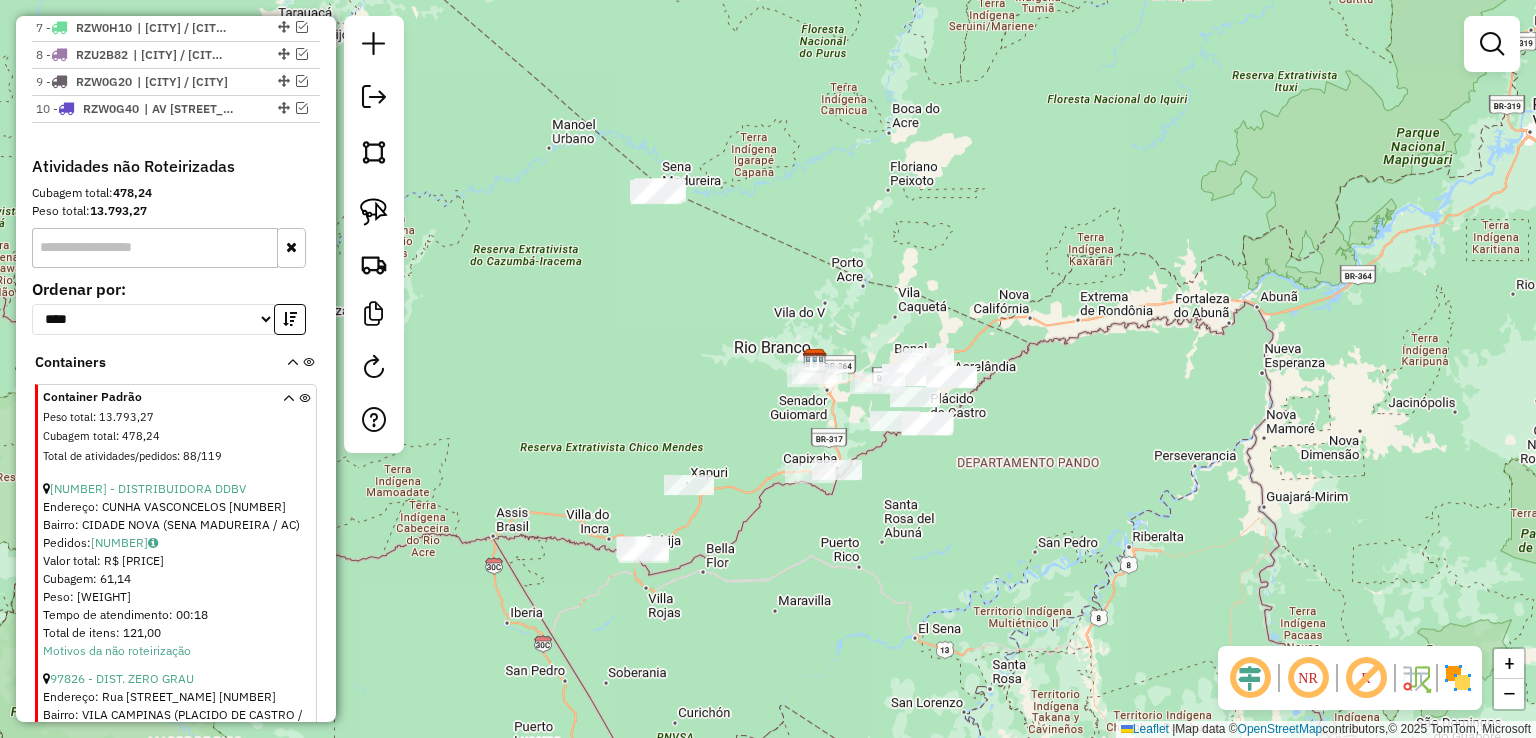 scroll, scrollTop: 972, scrollLeft: 0, axis: vertical 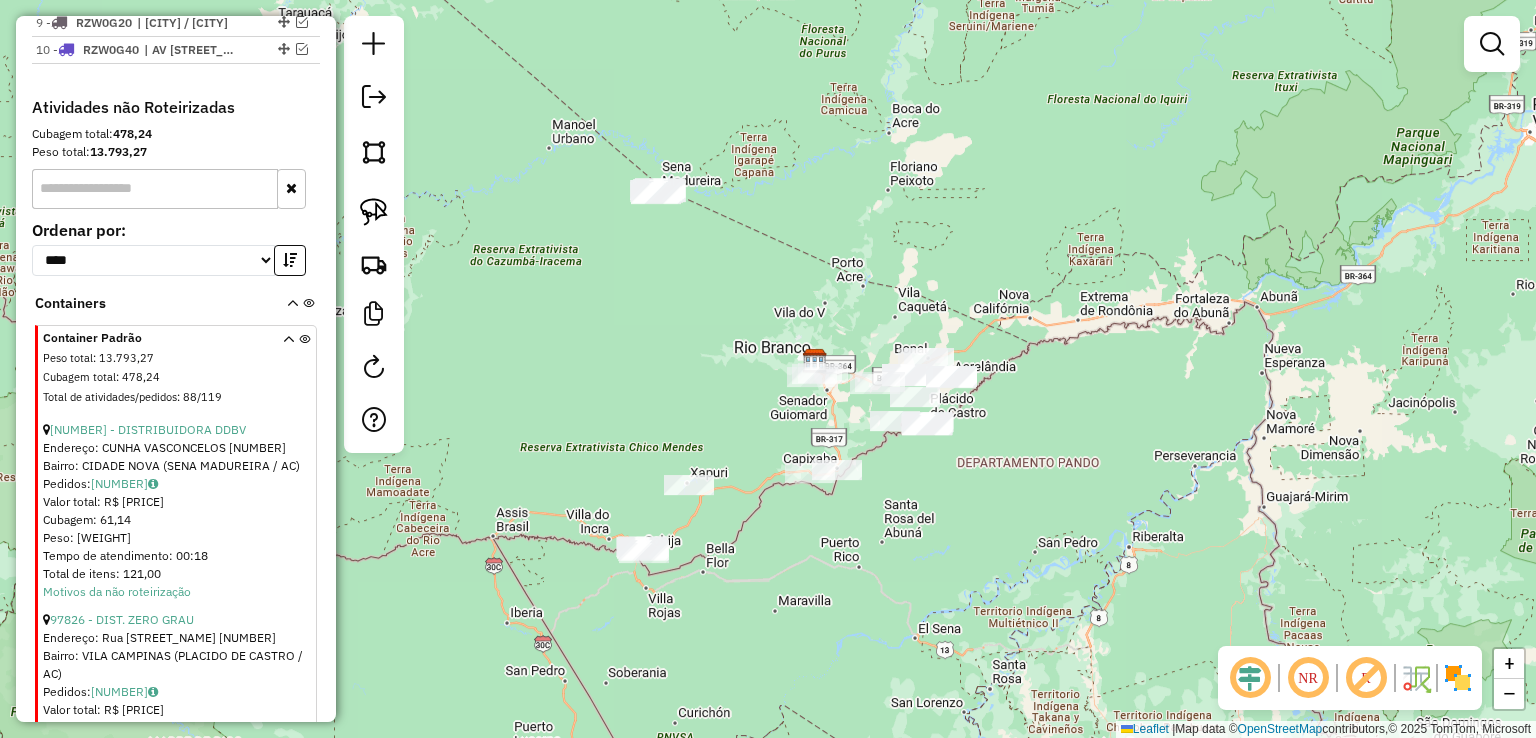 click on "Janela de atendimento Grade de atendimento Capacidade Transportadoras Veículos Cliente Pedidos  Rotas Selecione os dias de semana para filtrar as janelas de atendimento  Seg   Ter   Qua   Qui   Sex   Sáb   Dom  Informe o período da janela de atendimento: De: Até:  Filtrar exatamente a janela do cliente  Considerar janela de atendimento padrão  Selecione os dias de semana para filtrar as grades de atendimento  Seg   Ter   Qua   Qui   Sex   Sáb   Dom   Considerar clientes sem dia de atendimento cadastrado  Clientes fora do dia de atendimento selecionado Filtrar as atividades entre os valores definidos abaixo:  Peso mínimo:   Peso máximo:   Cubagem mínima:   Cubagem máxima:   De:   Até:  Filtrar as atividades entre o tempo de atendimento definido abaixo:  De:   Até:   Considerar capacidade total dos clientes não roteirizados Transportadora: Selecione um ou mais itens Tipo de veículo: Selecione um ou mais itens Veículo: Selecione um ou mais itens Motorista: Selecione um ou mais itens Nome: Rótulo:" 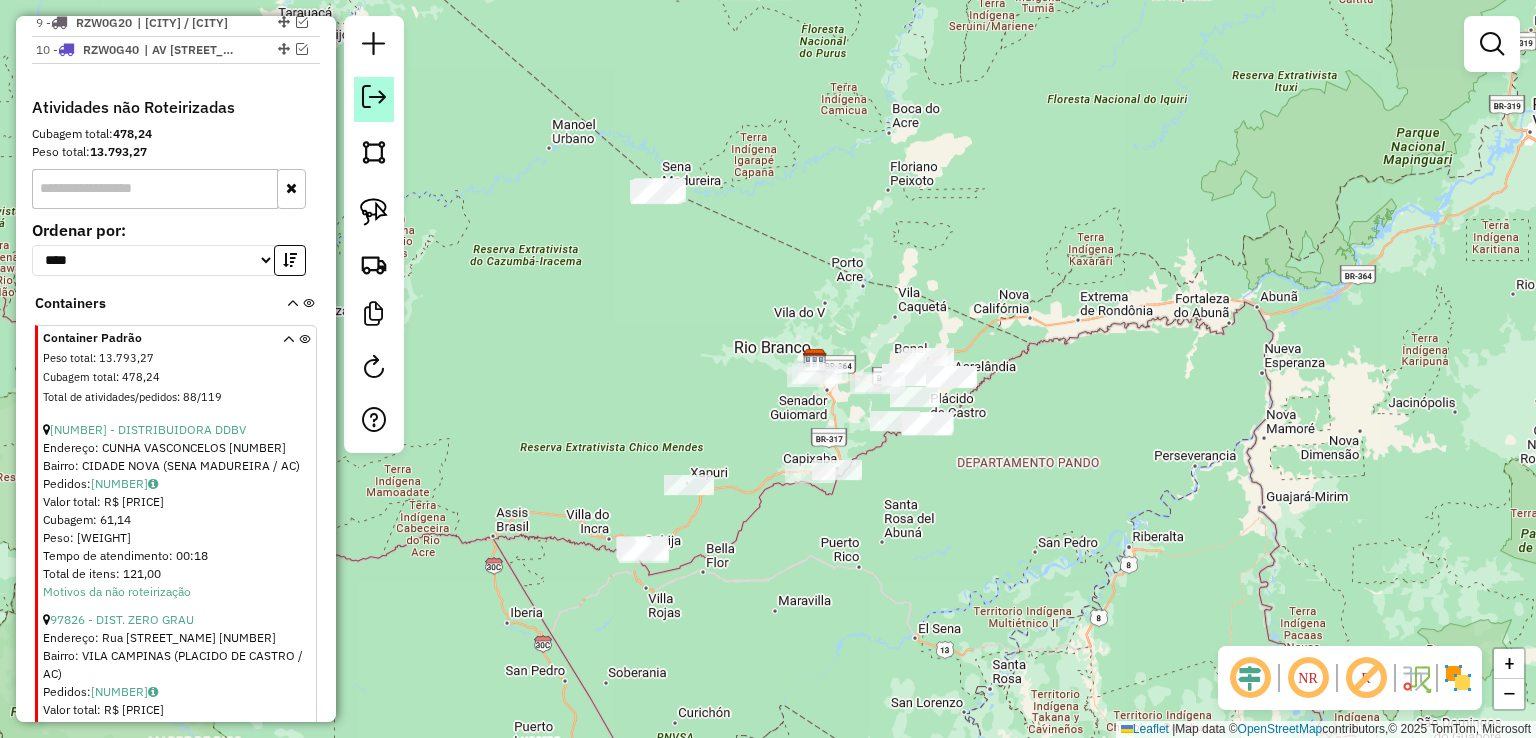 click 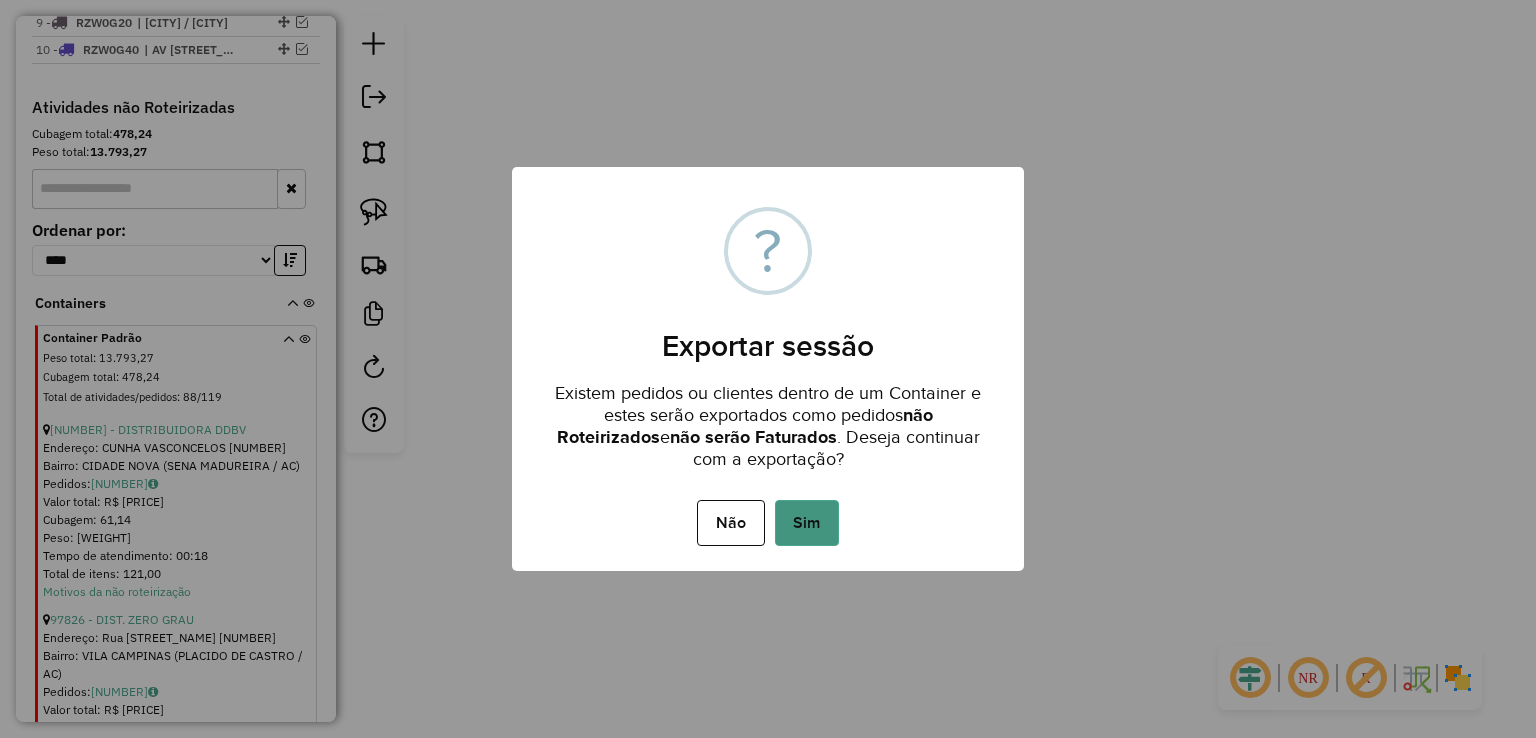 click on "Sim" at bounding box center [807, 523] 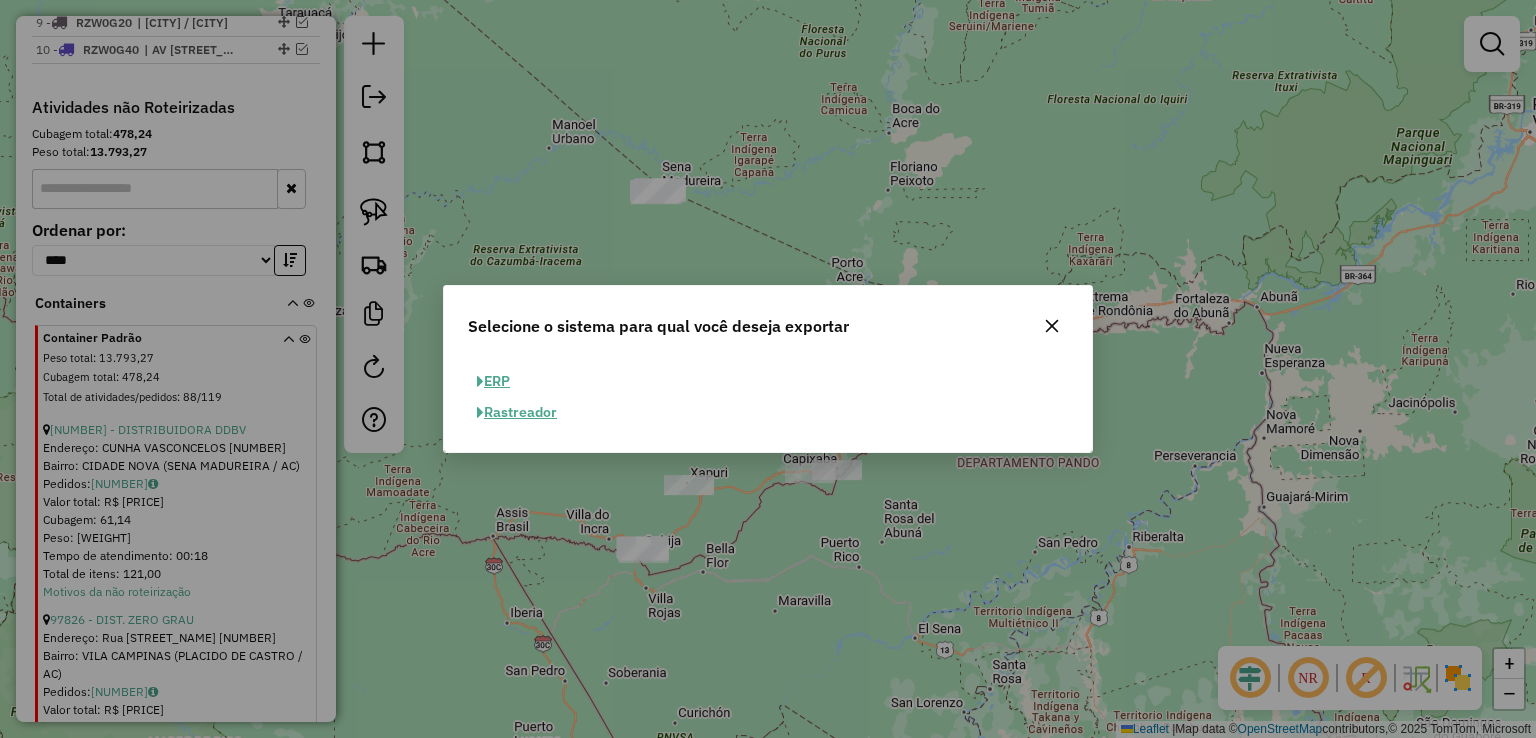 click on "ERP" 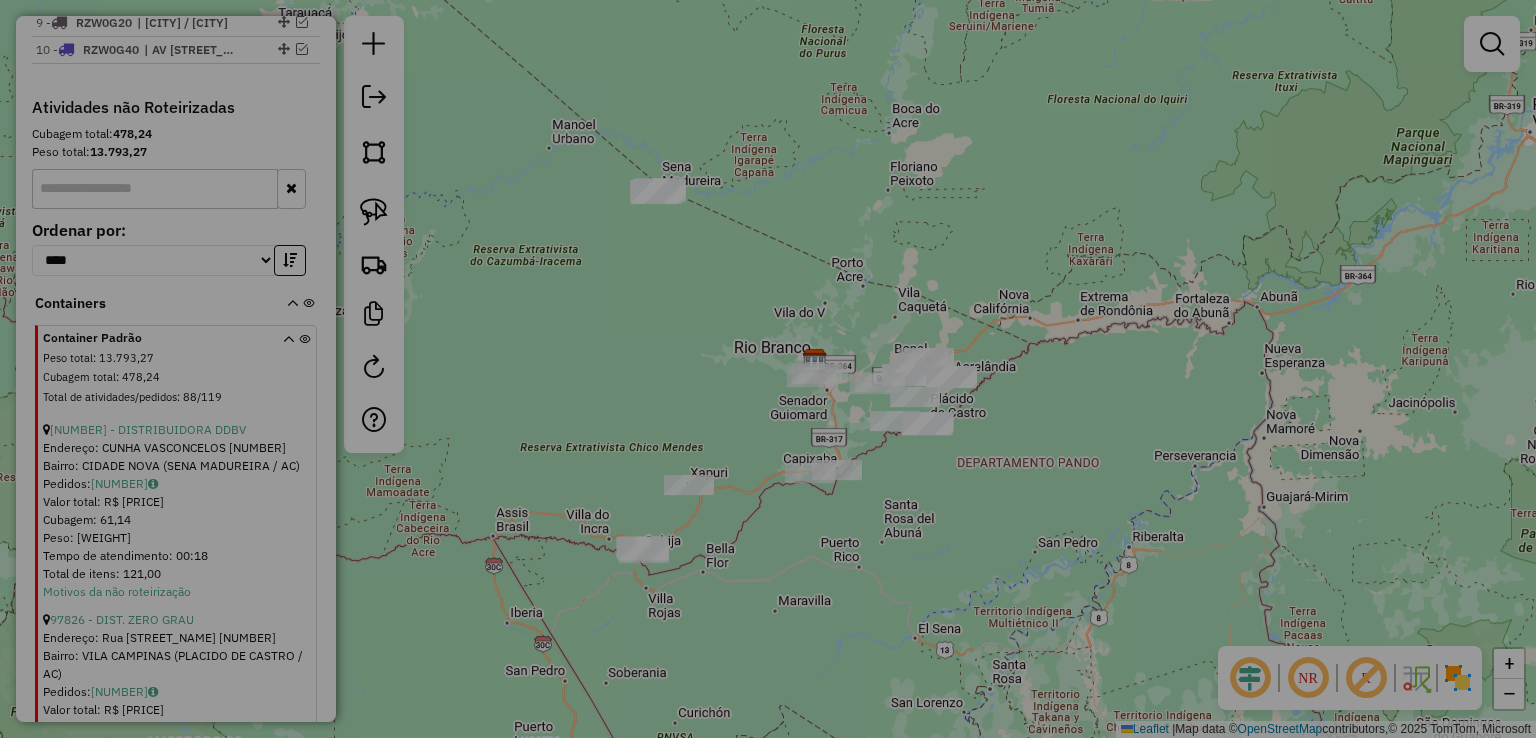 select on "**" 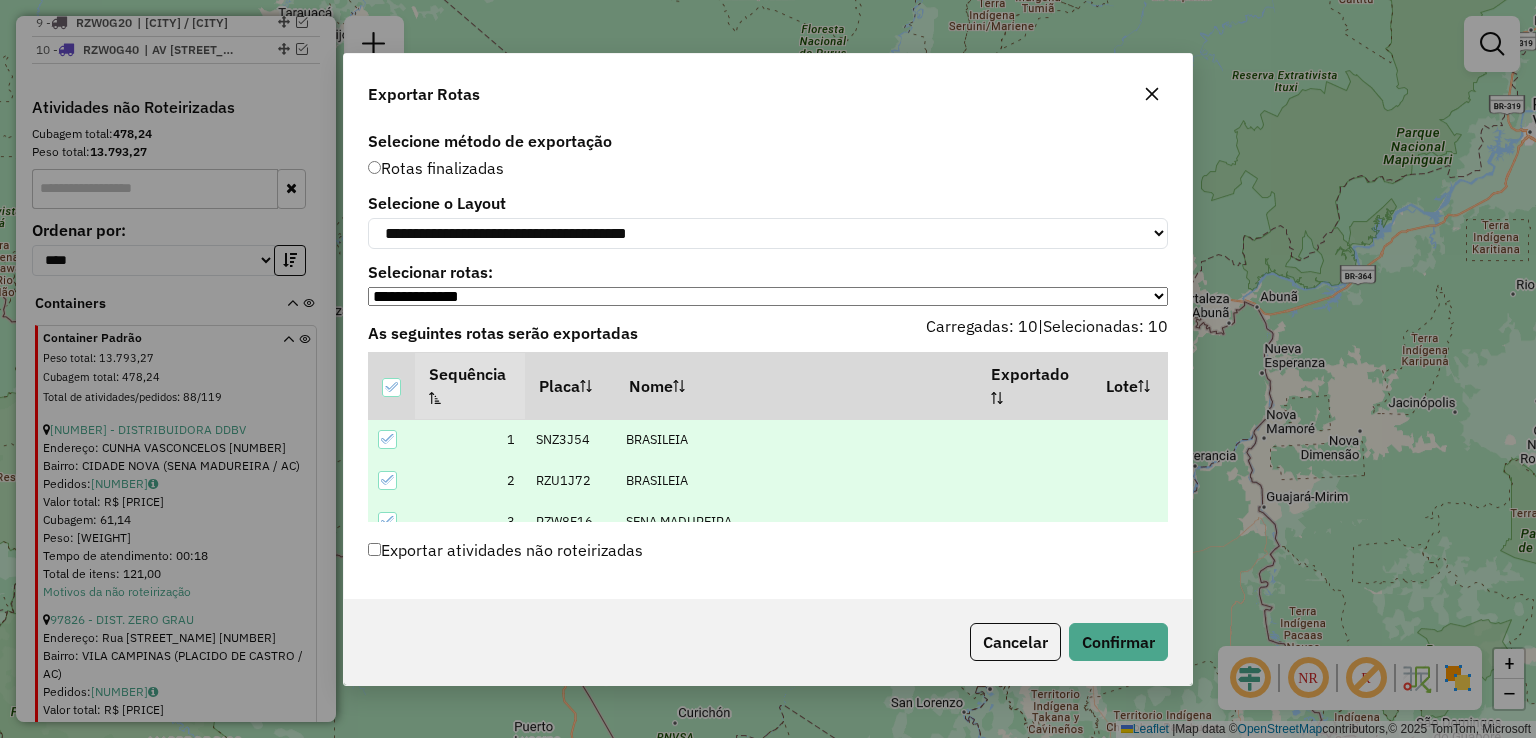 click on "Exportar atividades não roteirizadas" 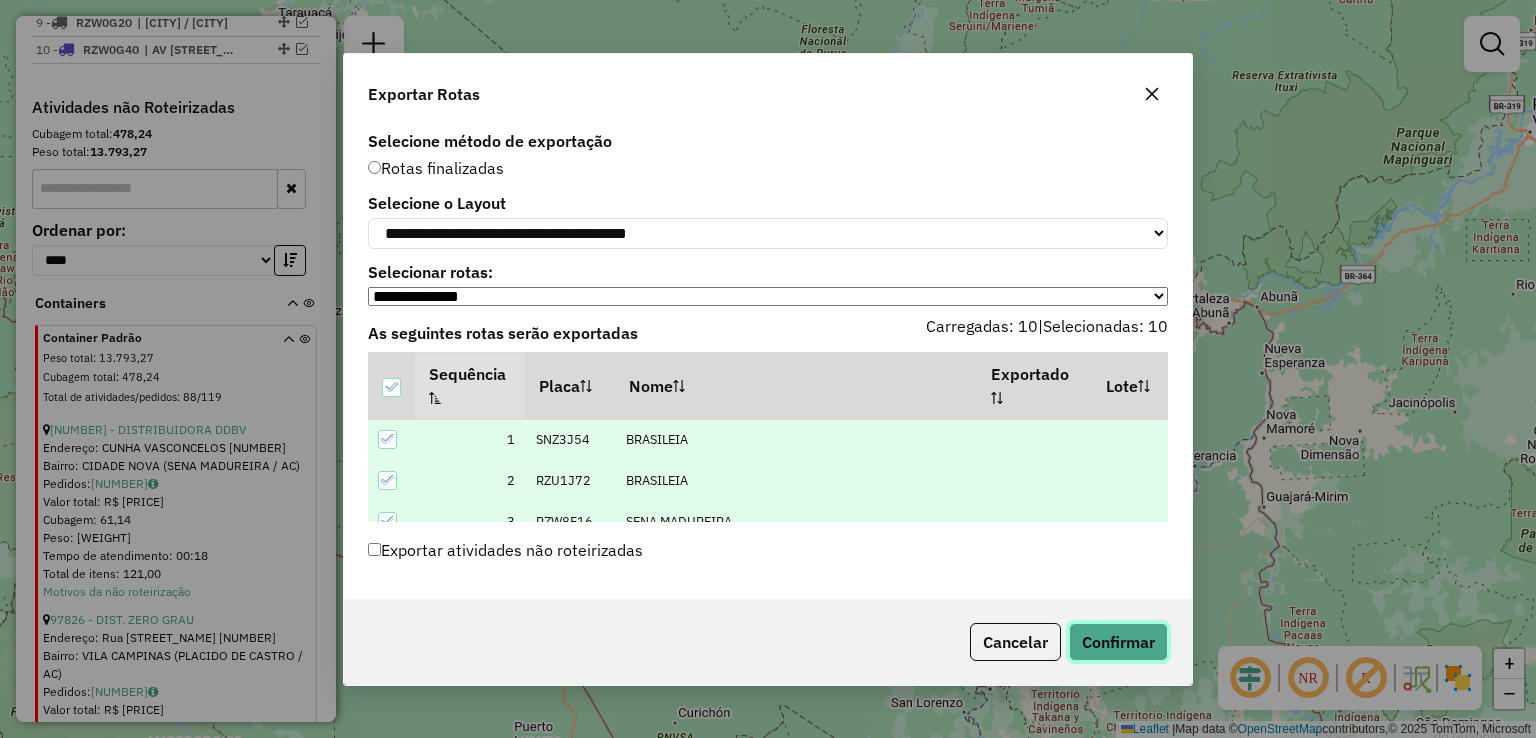 click on "Confirmar" 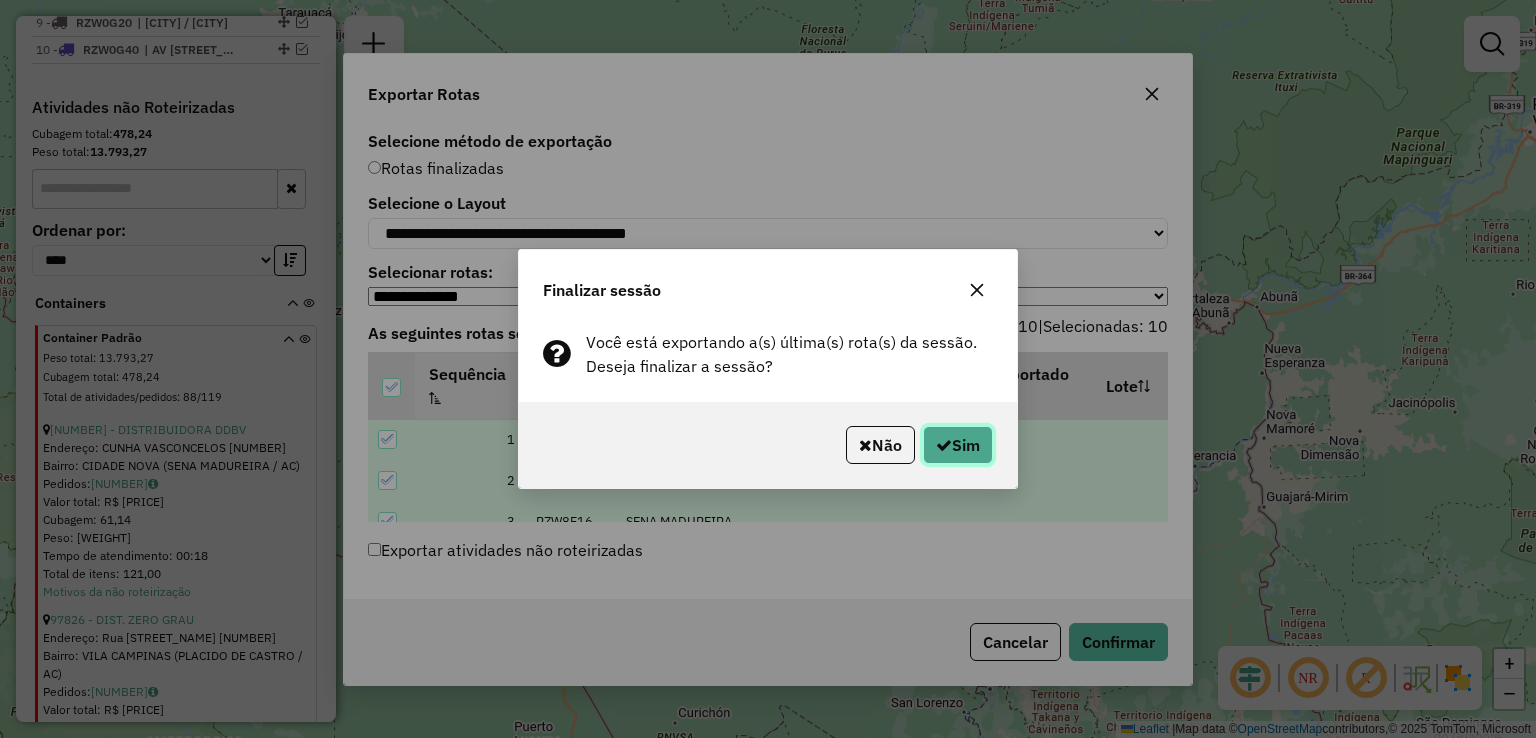 click on "Sim" 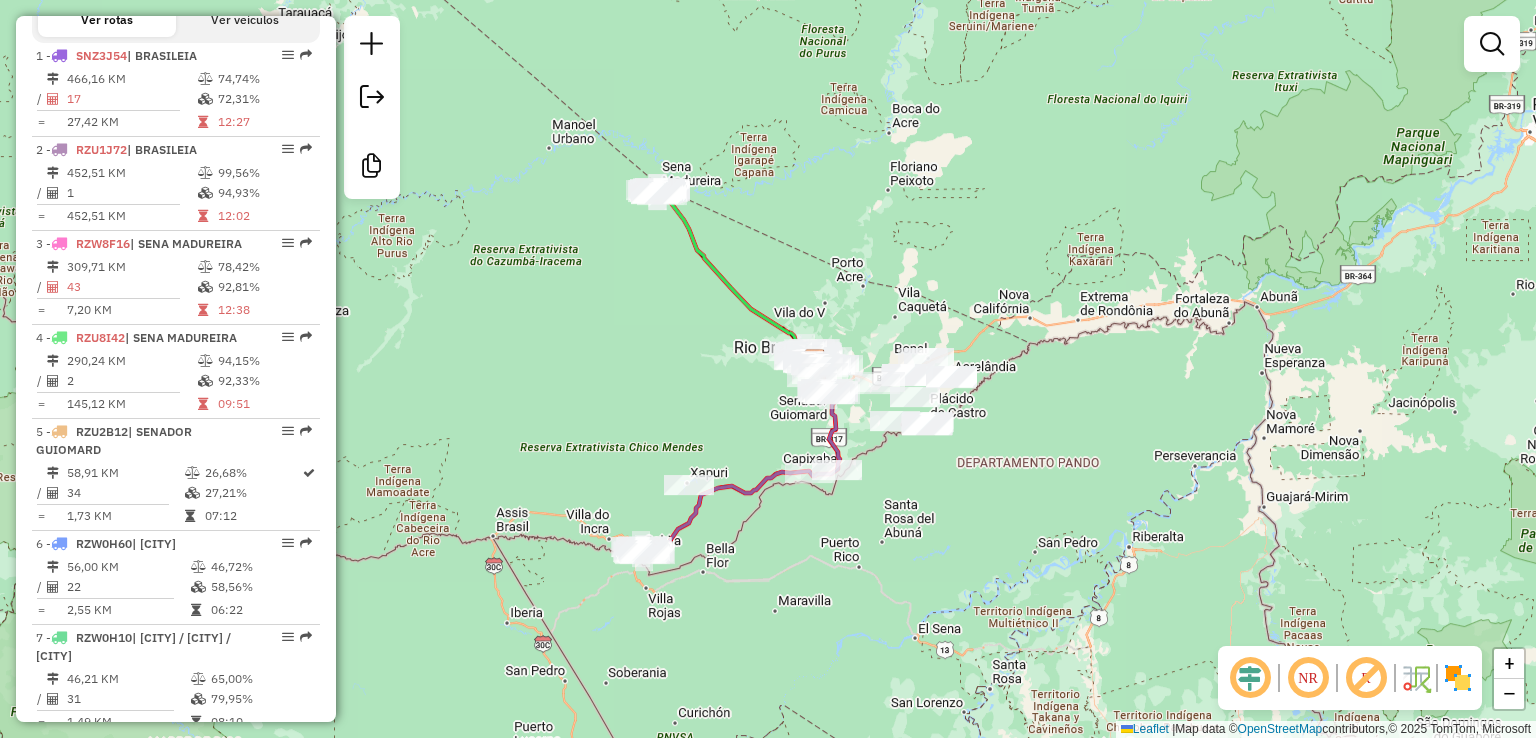 scroll, scrollTop: 711, scrollLeft: 0, axis: vertical 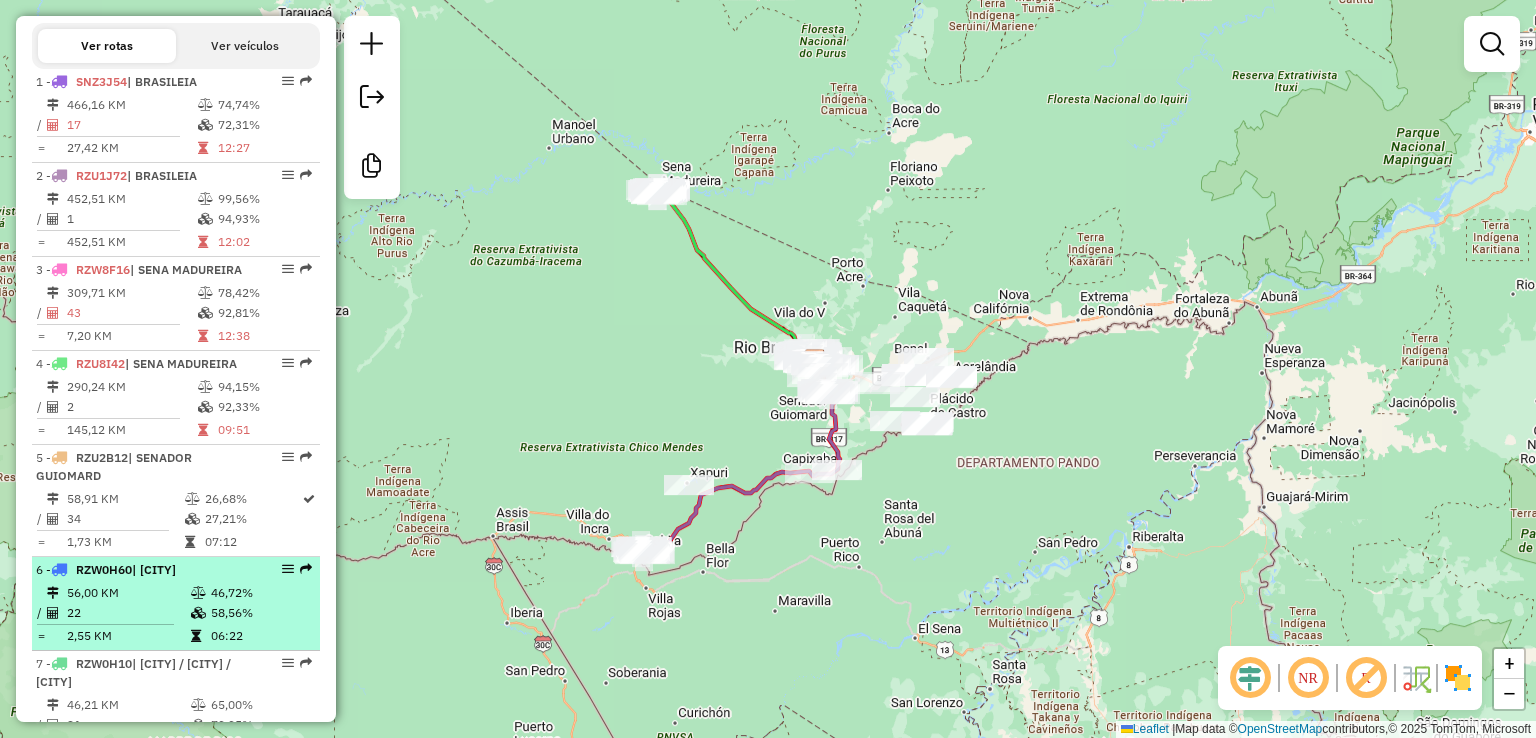 click at bounding box center [198, 593] 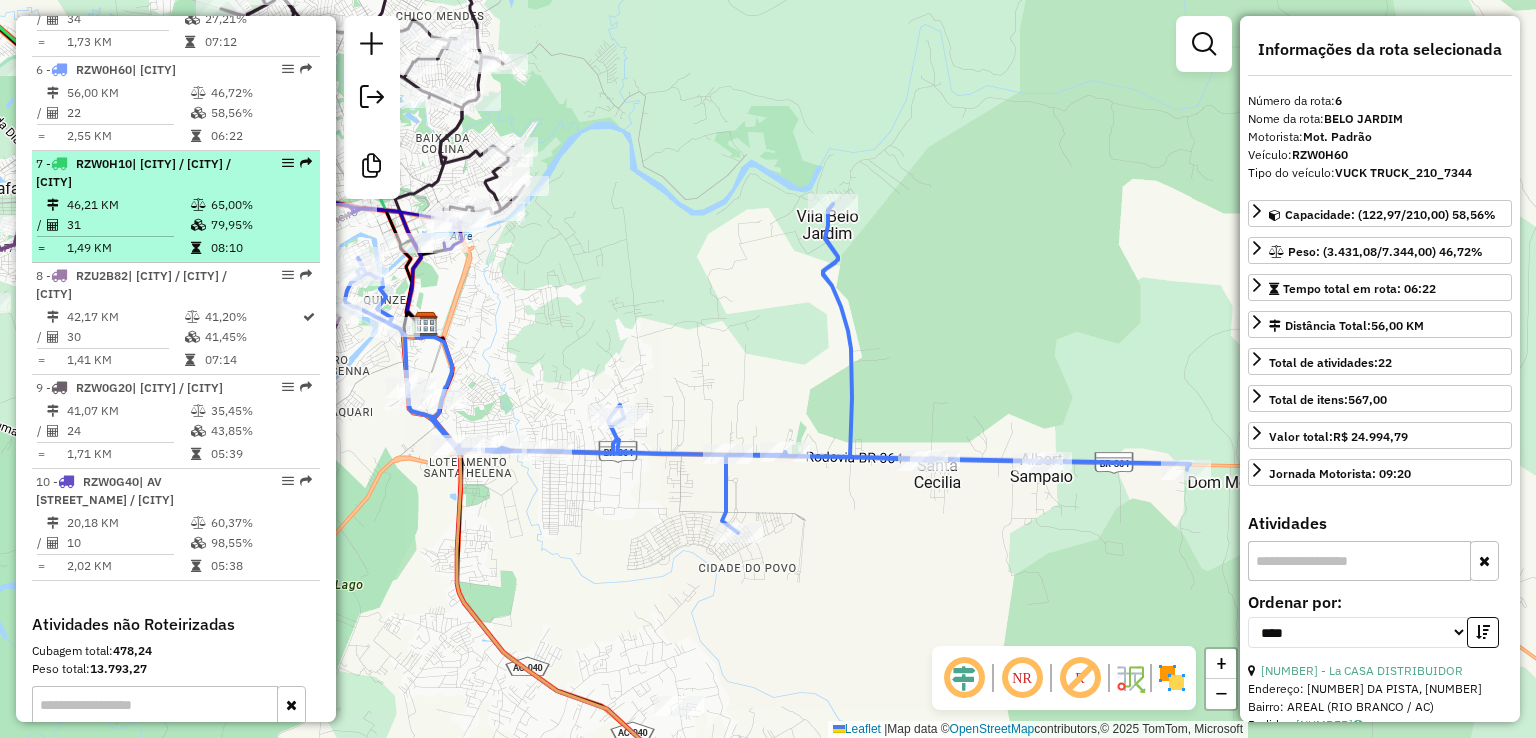 scroll, scrollTop: 1111, scrollLeft: 0, axis: vertical 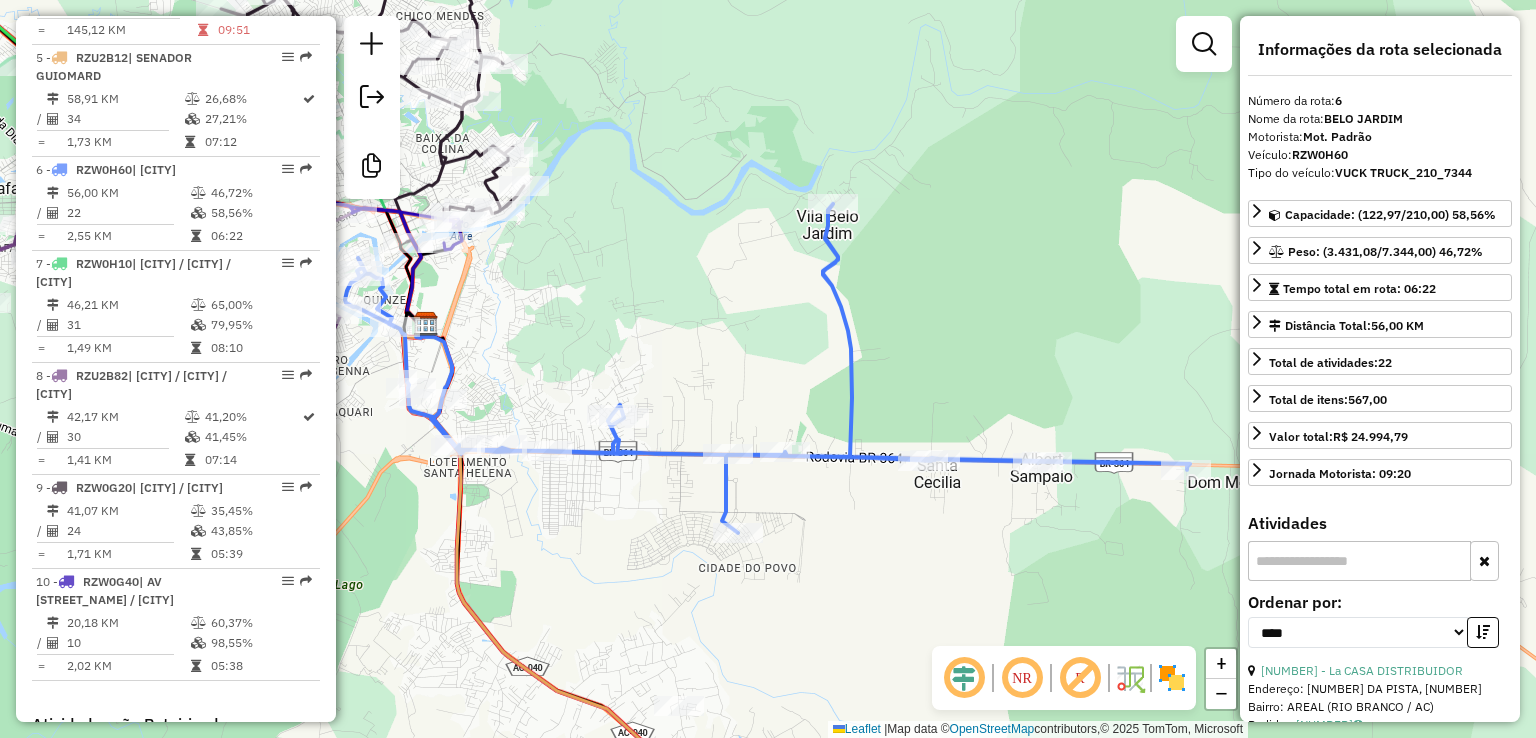 click on "Janela de atendimento Grade de atendimento Capacidade Transportadoras Veículos Cliente Pedidos  Rotas Selecione os dias de semana para filtrar as janelas de atendimento  Seg   Ter   Qua   Qui   Sex   Sáb   Dom  Informe o período da janela de atendimento: De: Até:  Filtrar exatamente a janela do cliente  Considerar janela de atendimento padrão  Selecione os dias de semana para filtrar as grades de atendimento  Seg   Ter   Qua   Qui   Sex   Sáb   Dom   Considerar clientes sem dia de atendimento cadastrado  Clientes fora do dia de atendimento selecionado Filtrar as atividades entre os valores definidos abaixo:  Peso mínimo:   Peso máximo:   Cubagem mínima:   Cubagem máxima:   De:   Até:  Filtrar as atividades entre o tempo de atendimento definido abaixo:  De:   Até:   Considerar capacidade total dos clientes não roteirizados Transportadora: Selecione um ou mais itens Tipo de veículo: Selecione um ou mais itens Veículo: Selecione um ou mais itens Motorista: Selecione um ou mais itens Nome: Rótulo:" 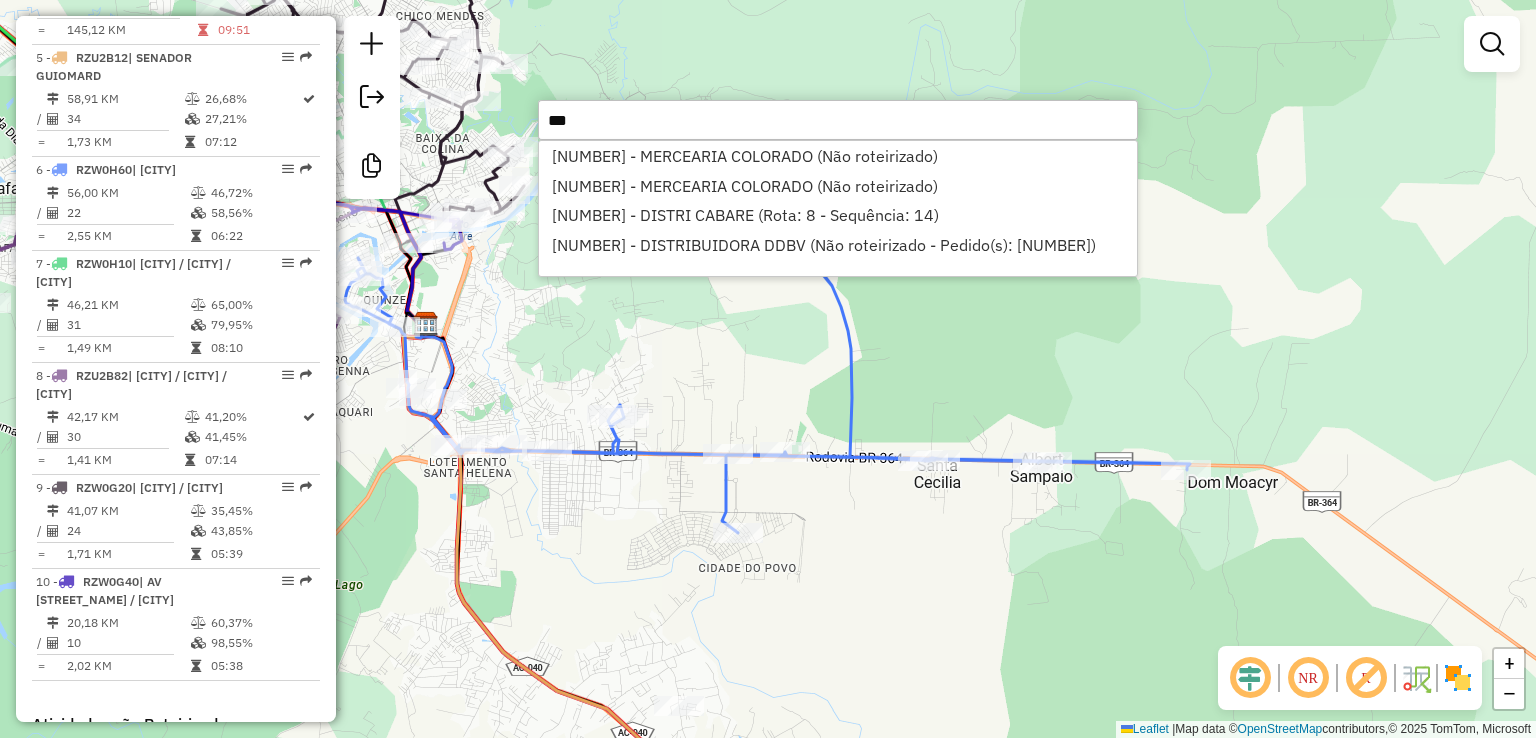 type on "***" 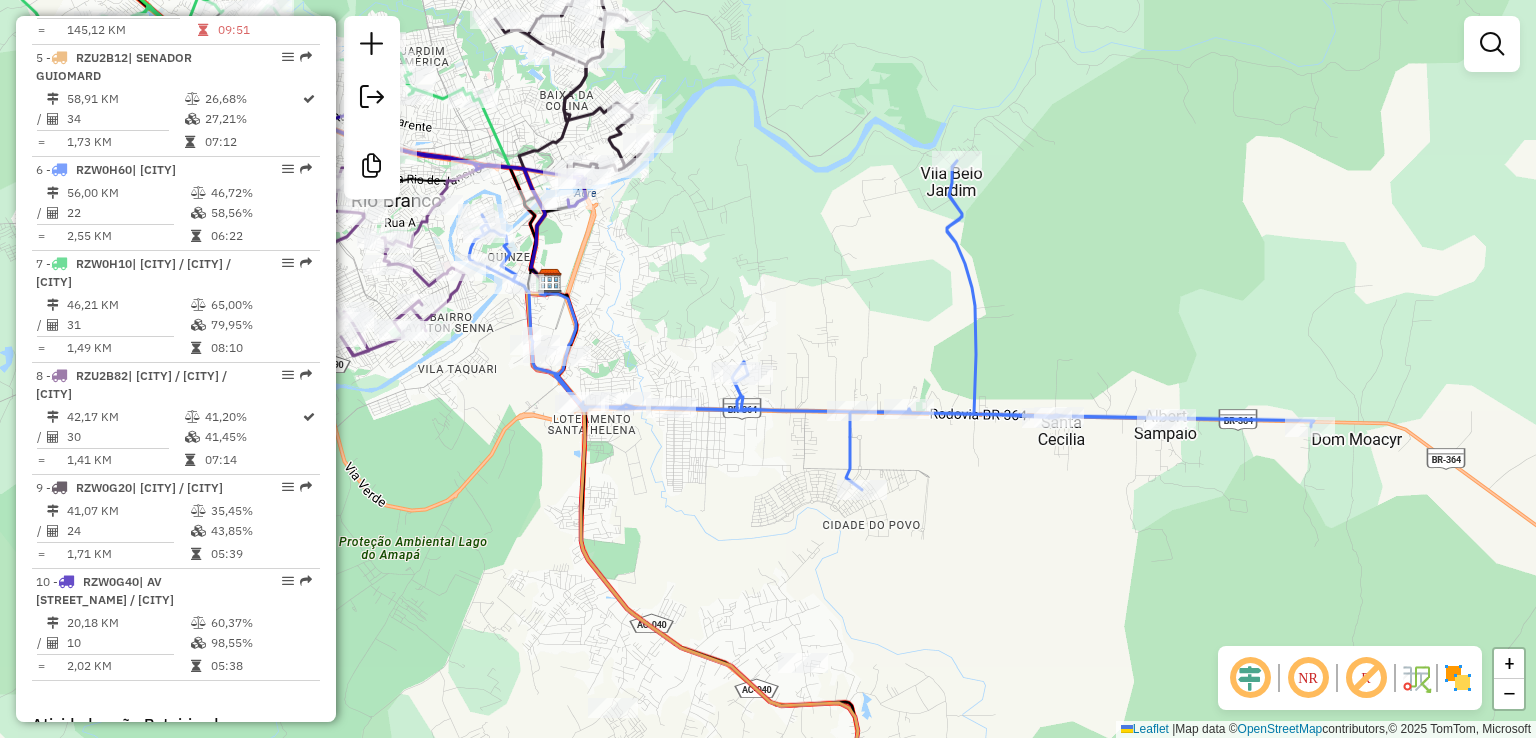 drag, startPoint x: 620, startPoint y: 316, endPoint x: 744, endPoint y: 273, distance: 131.24405 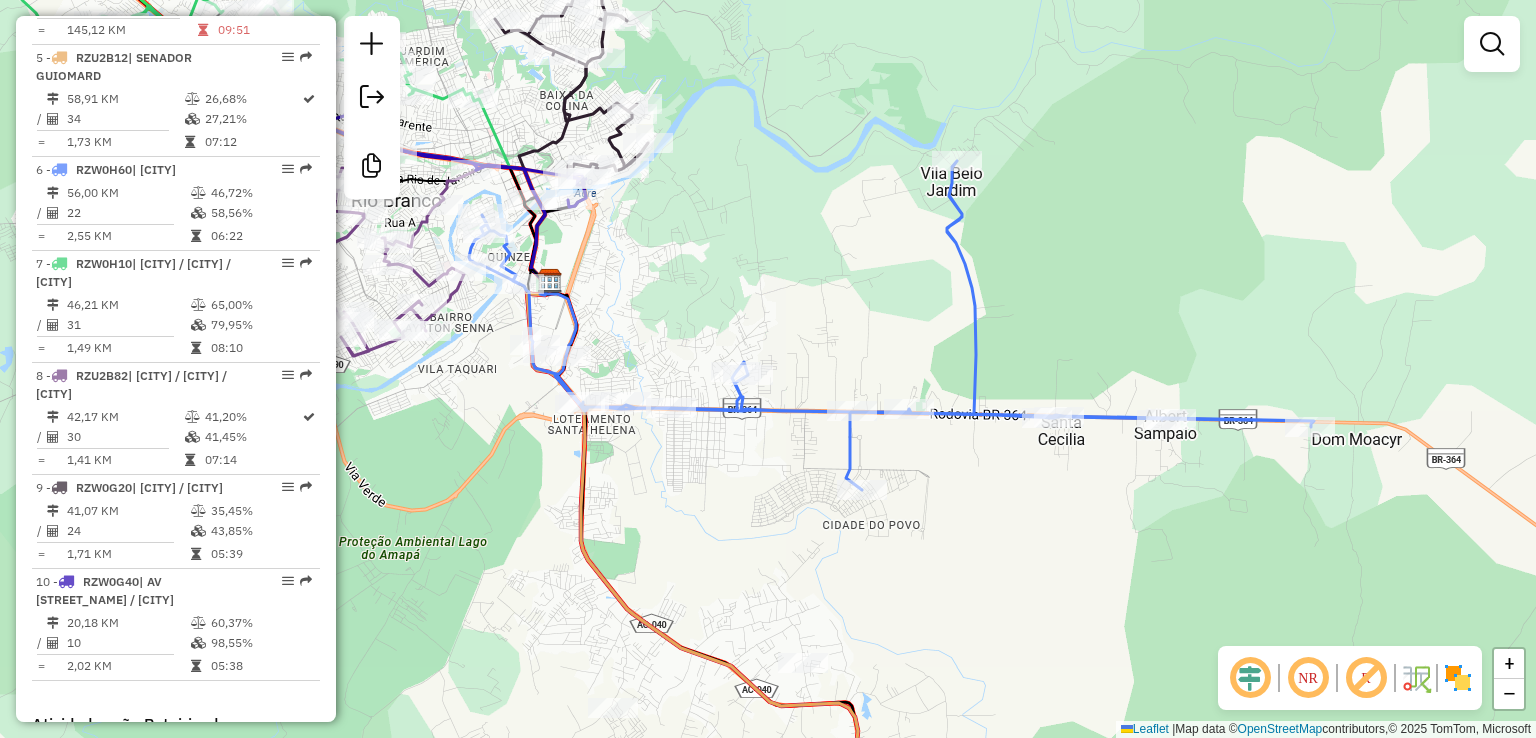 click on "Janela de atendimento Grade de atendimento Capacidade Transportadoras Veículos Cliente Pedidos  Rotas Selecione os dias de semana para filtrar as janelas de atendimento  Seg   Ter   Qua   Qui   Sex   Sáb   Dom  Informe o período da janela de atendimento: De: Até:  Filtrar exatamente a janela do cliente  Considerar janela de atendimento padrão  Selecione os dias de semana para filtrar as grades de atendimento  Seg   Ter   Qua   Qui   Sex   Sáb   Dom   Considerar clientes sem dia de atendimento cadastrado  Clientes fora do dia de atendimento selecionado Filtrar as atividades entre os valores definidos abaixo:  Peso mínimo:   Peso máximo:   Cubagem mínima:   Cubagem máxima:   De:   Até:  Filtrar as atividades entre o tempo de atendimento definido abaixo:  De:   Até:   Considerar capacidade total dos clientes não roteirizados Transportadora: Selecione um ou mais itens Tipo de veículo: Selecione um ou mais itens Veículo: Selecione um ou mais itens Motorista: Selecione um ou mais itens Nome: Rótulo:" 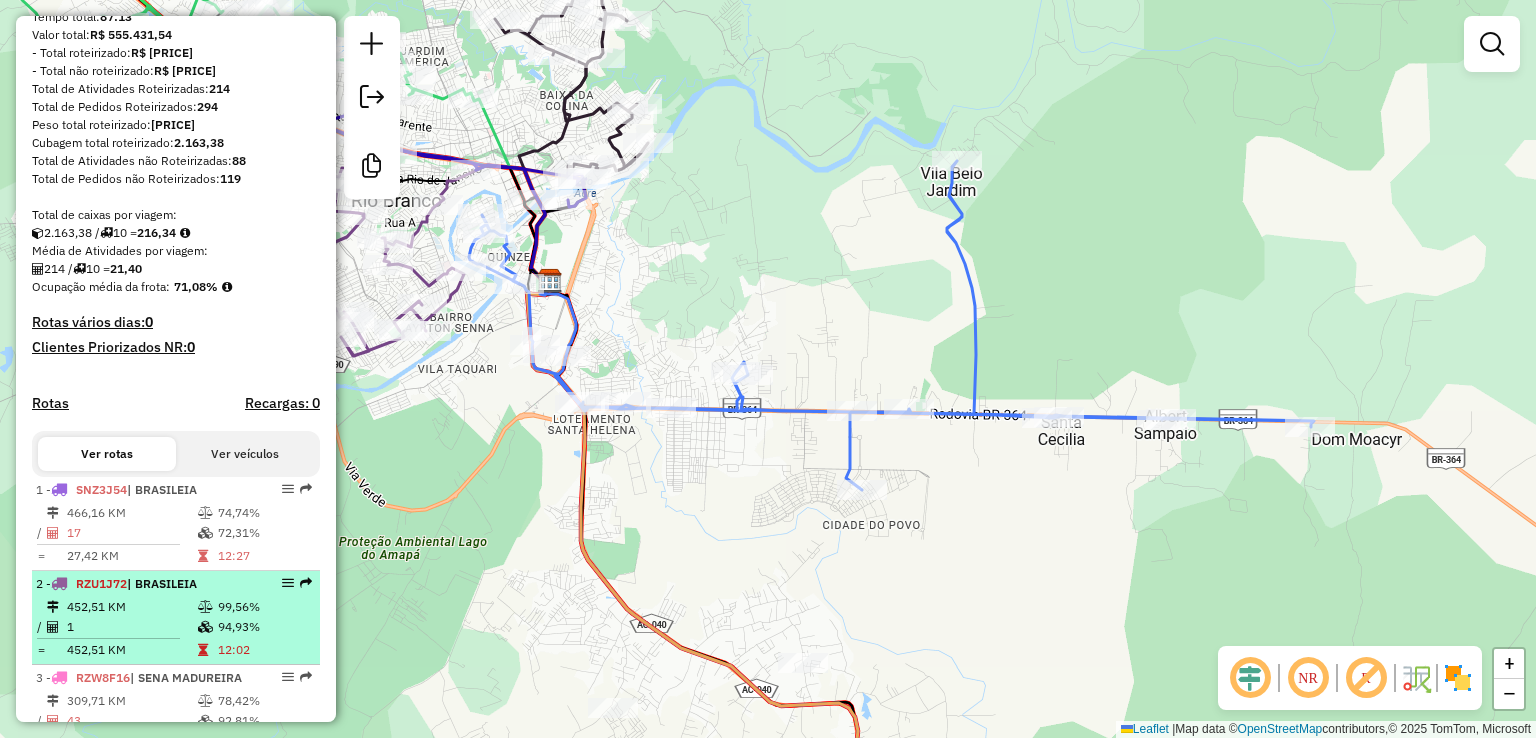 scroll, scrollTop: 0, scrollLeft: 0, axis: both 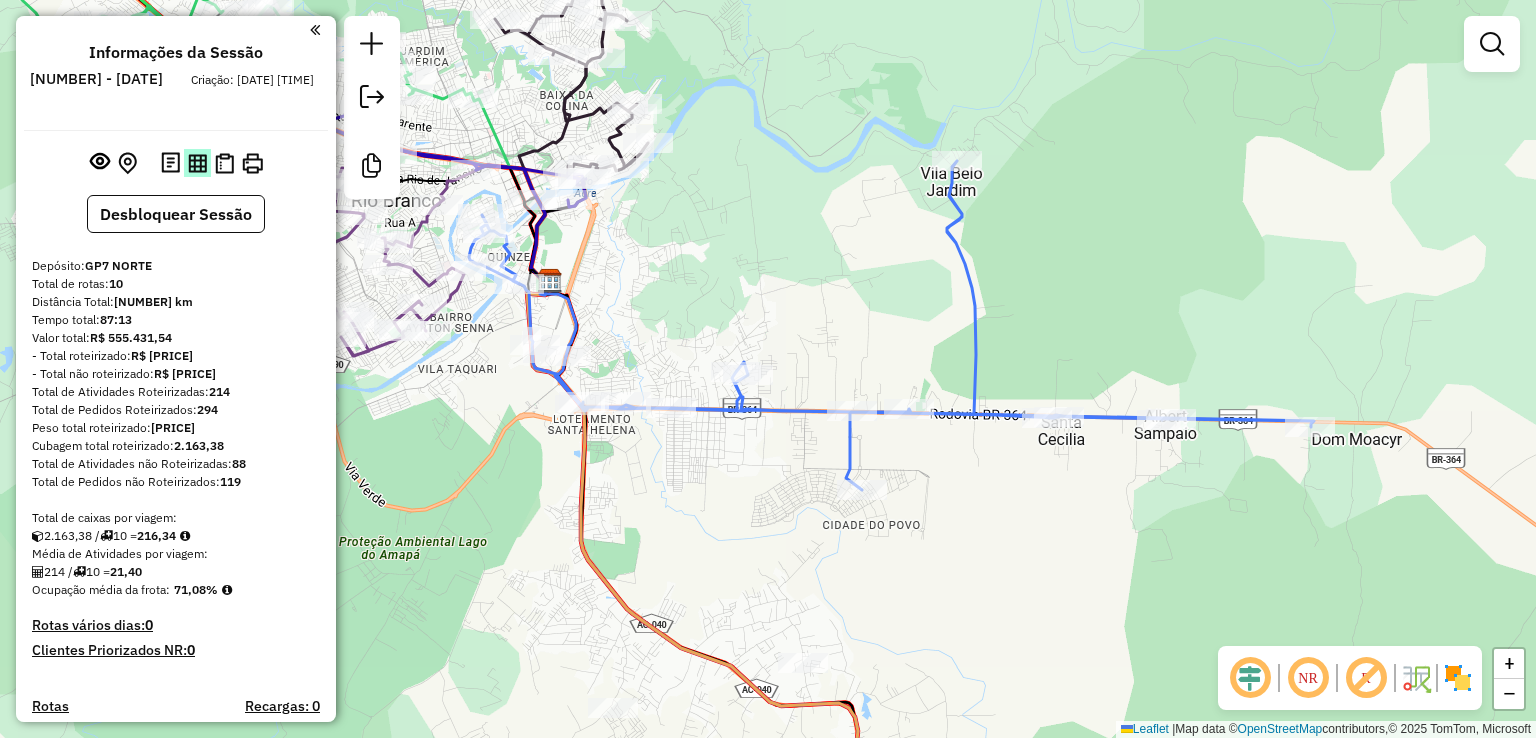 click at bounding box center (197, 163) 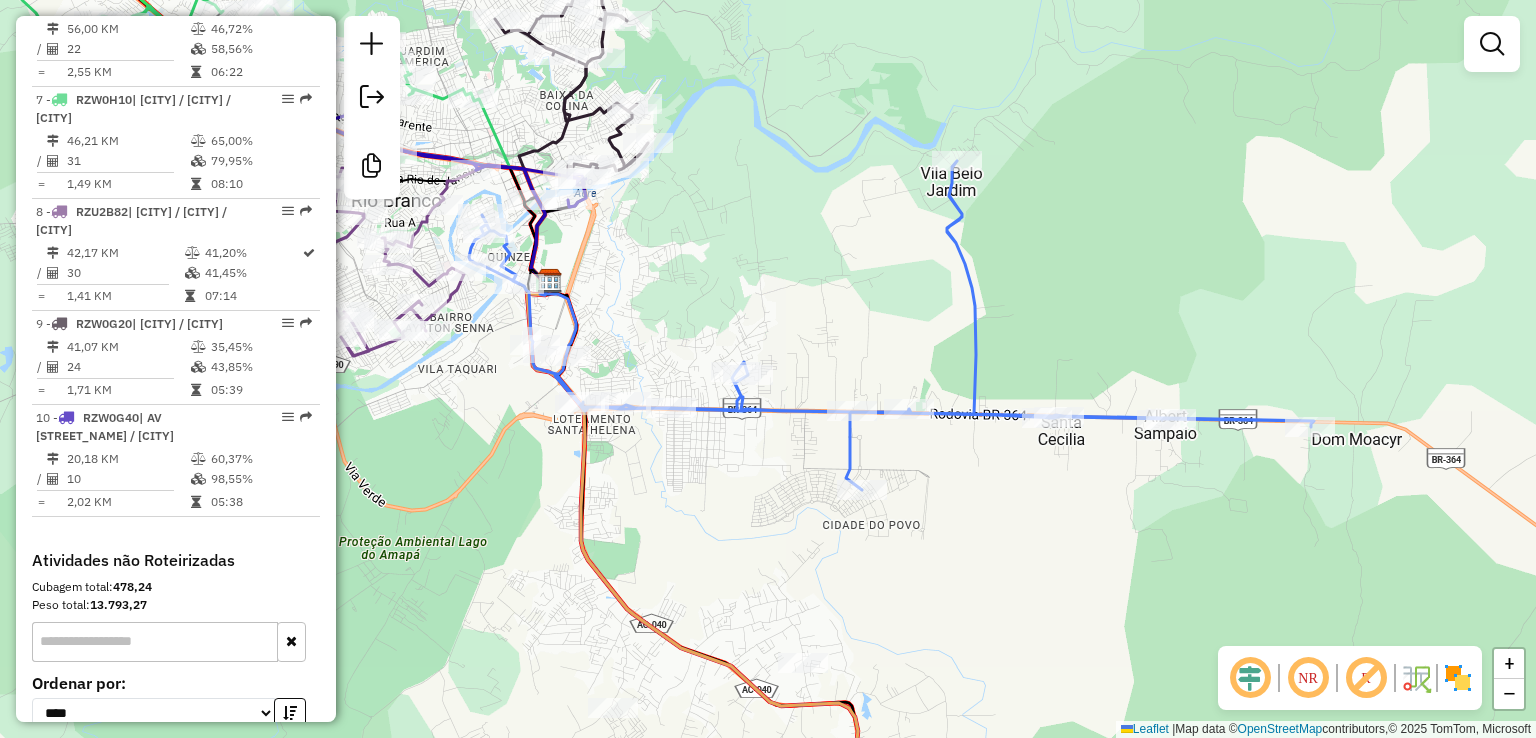 scroll, scrollTop: 1300, scrollLeft: 0, axis: vertical 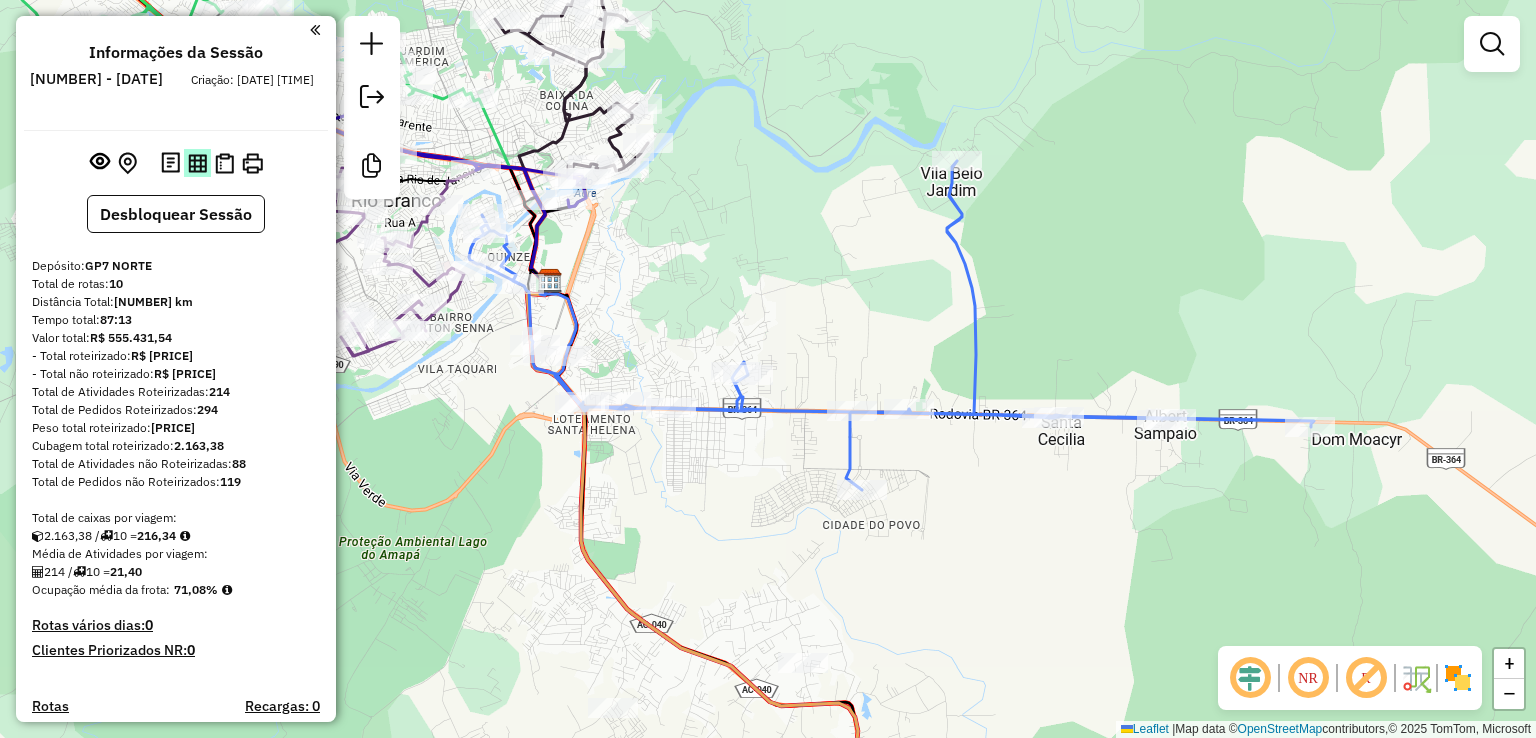 click at bounding box center (197, 163) 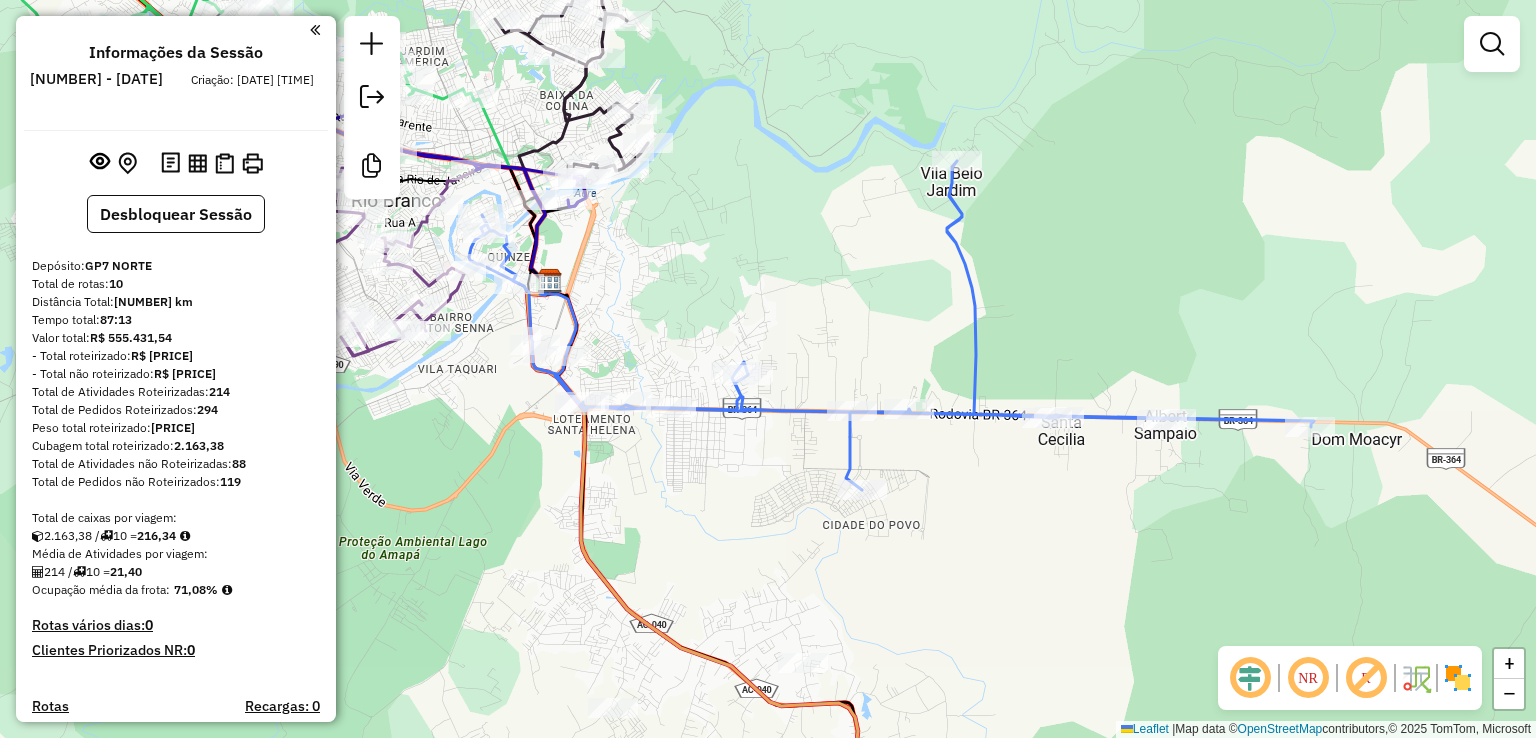 type 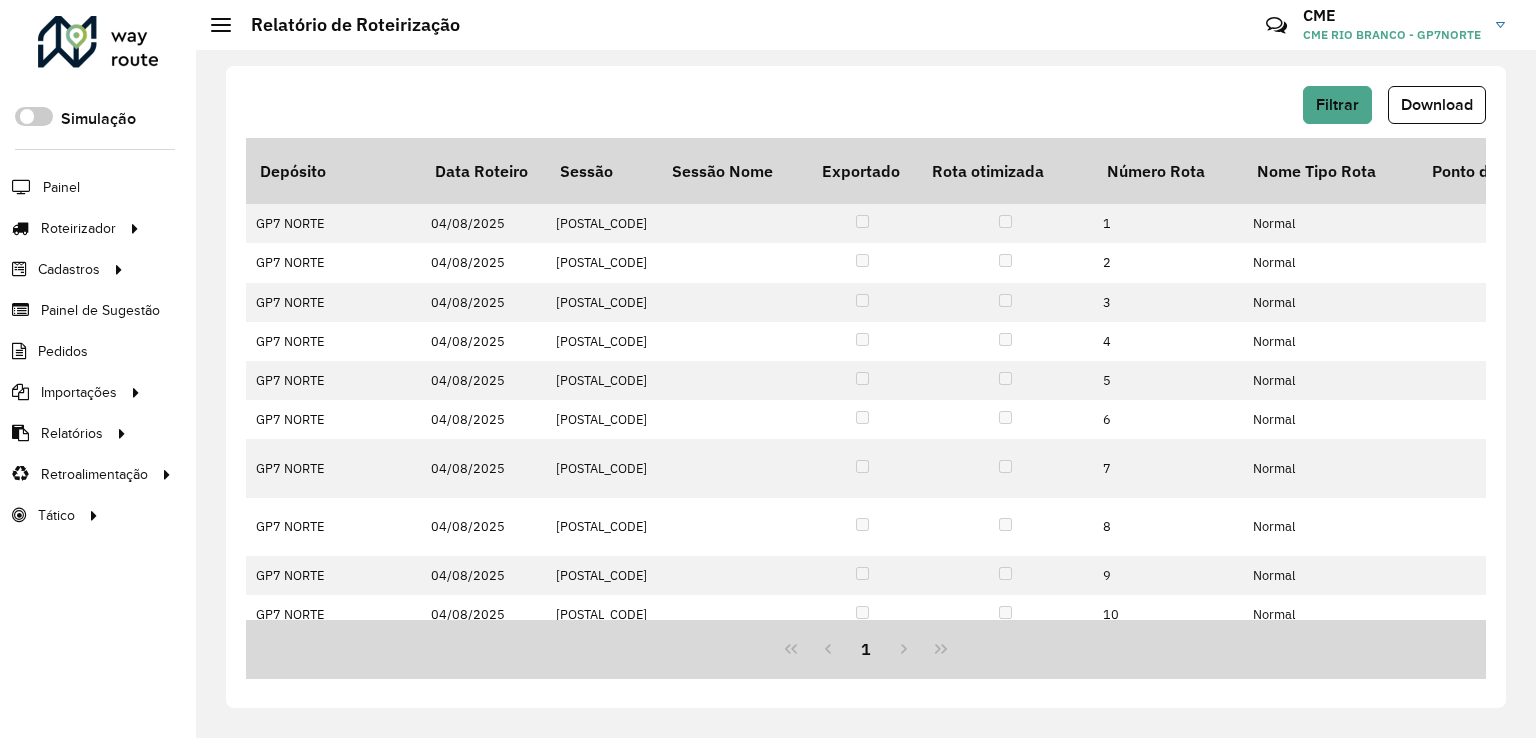 scroll, scrollTop: 0, scrollLeft: 0, axis: both 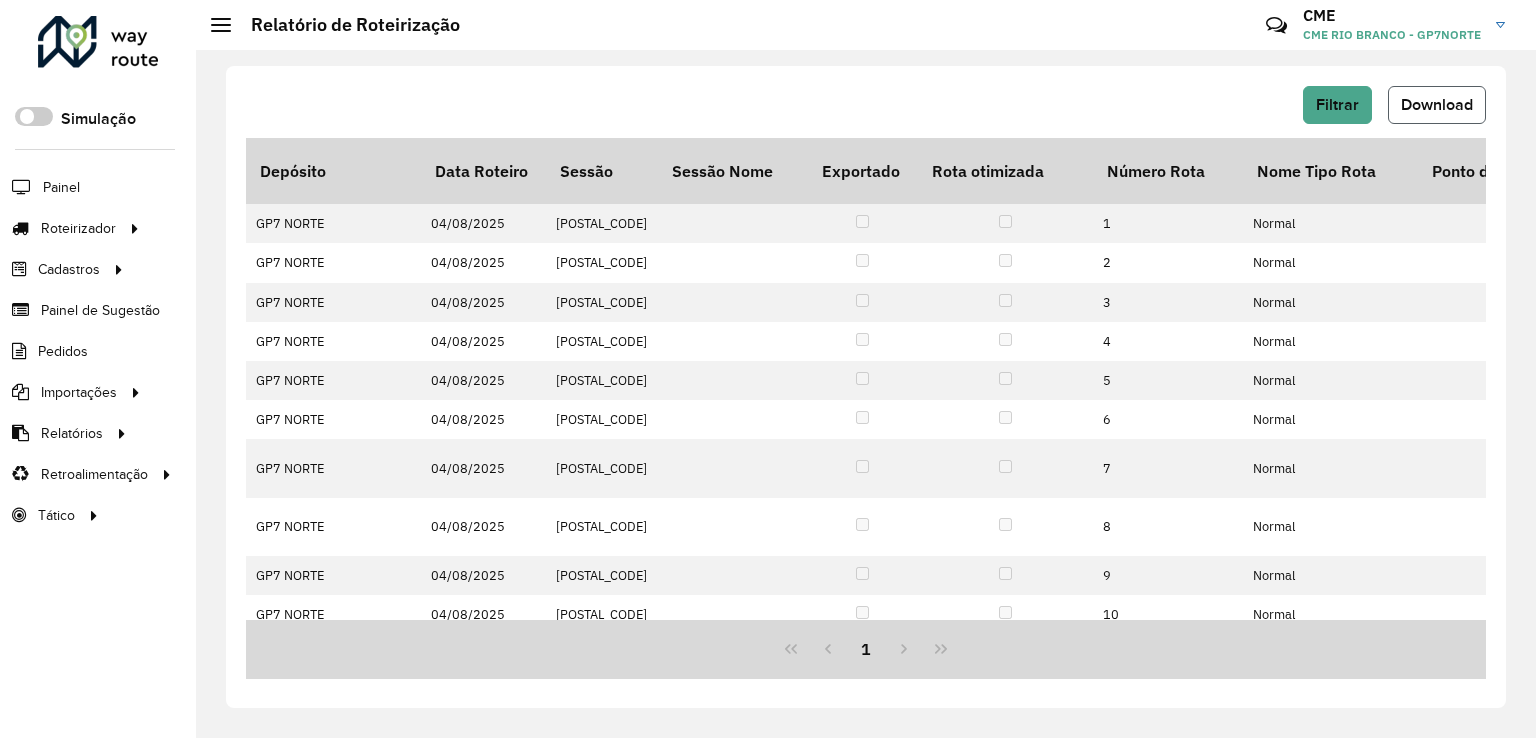 click on "Download" 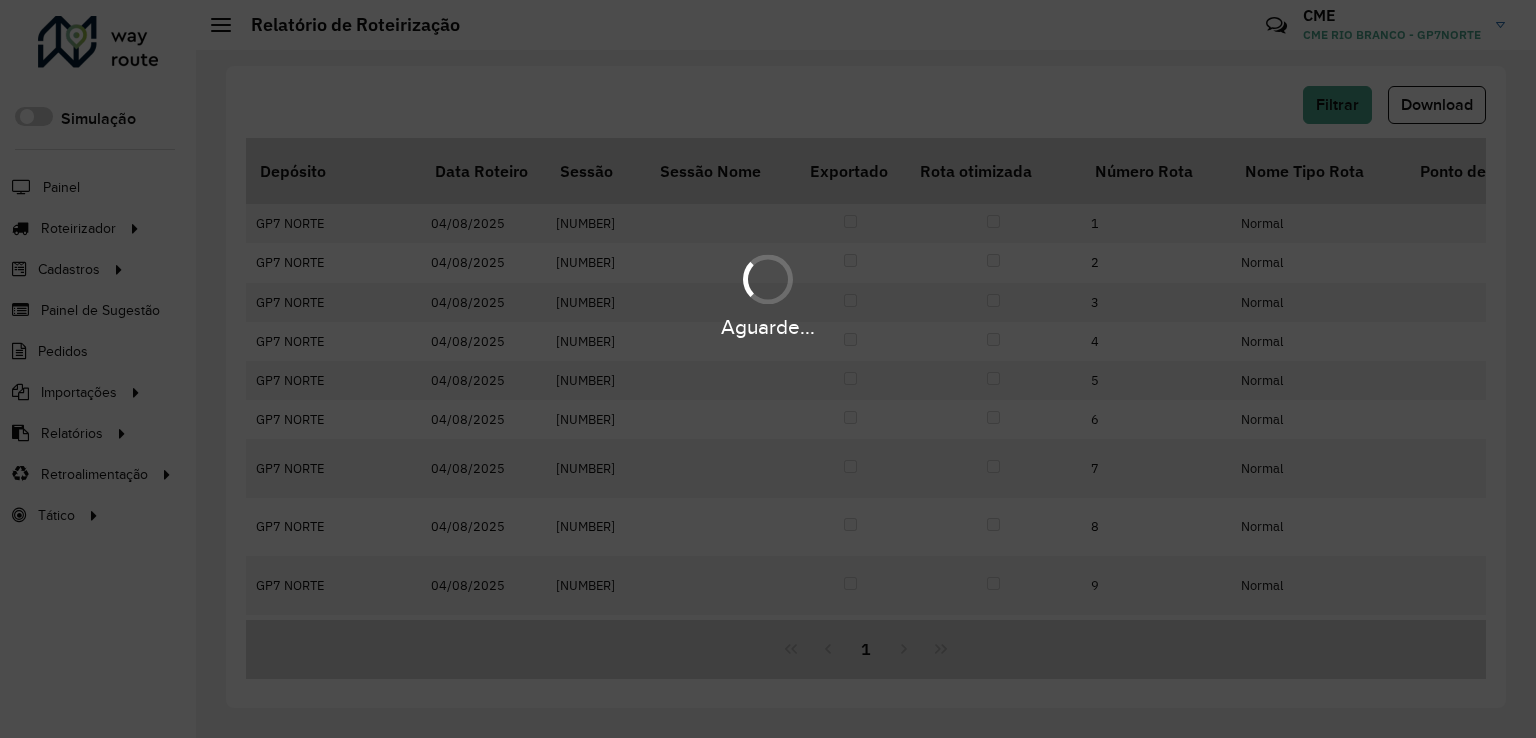 scroll, scrollTop: 0, scrollLeft: 0, axis: both 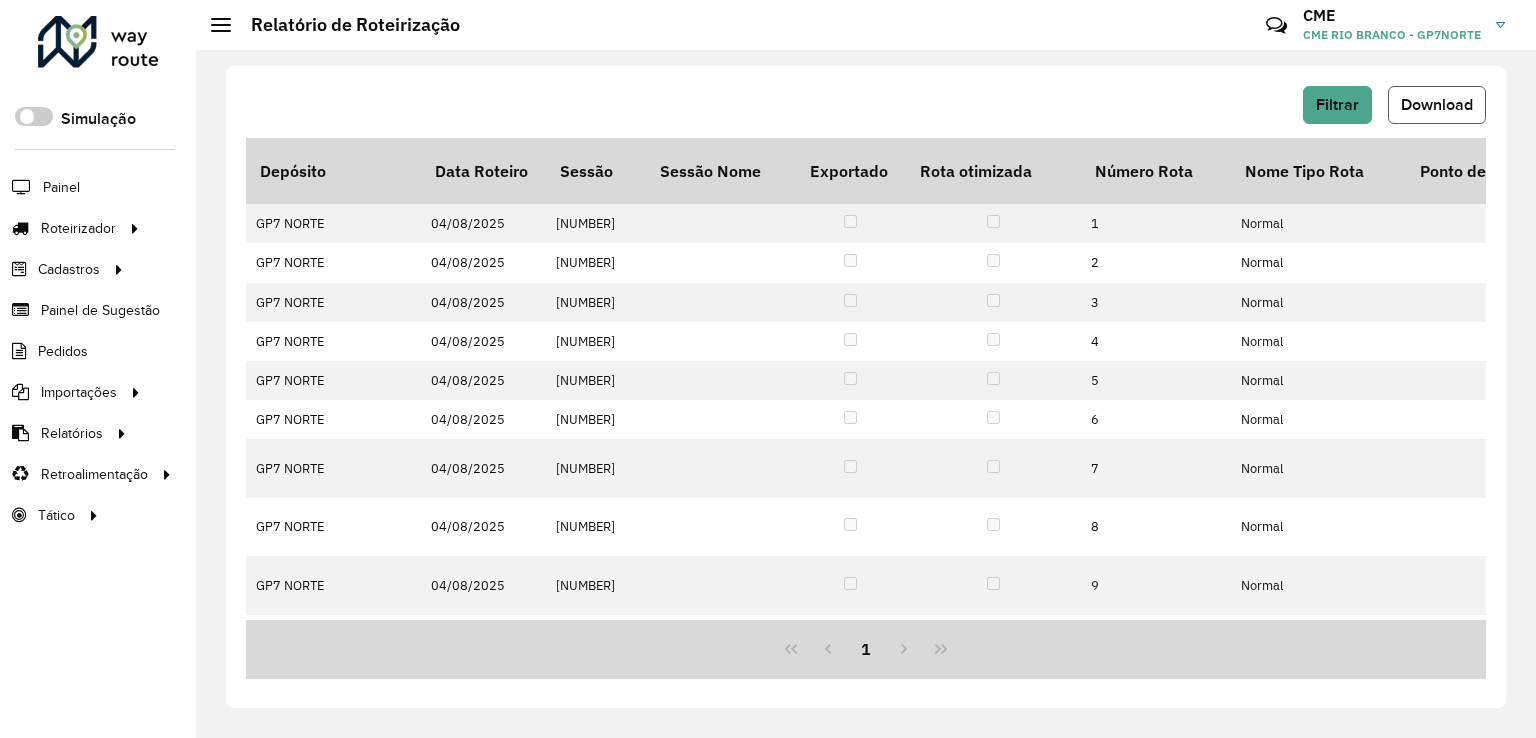click on "Download" 